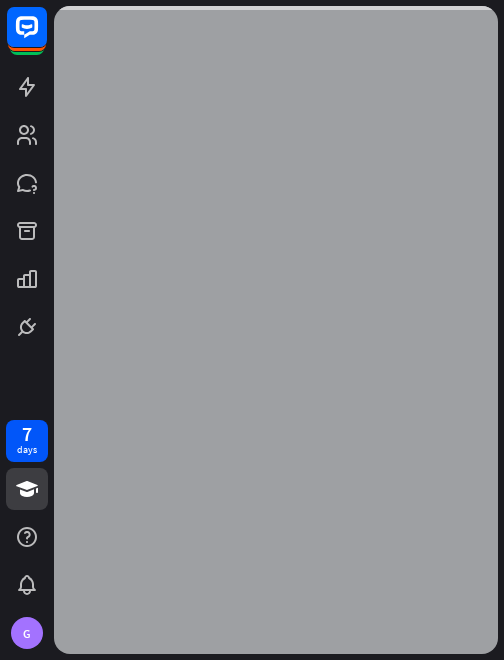 scroll, scrollTop: 0, scrollLeft: 0, axis: both 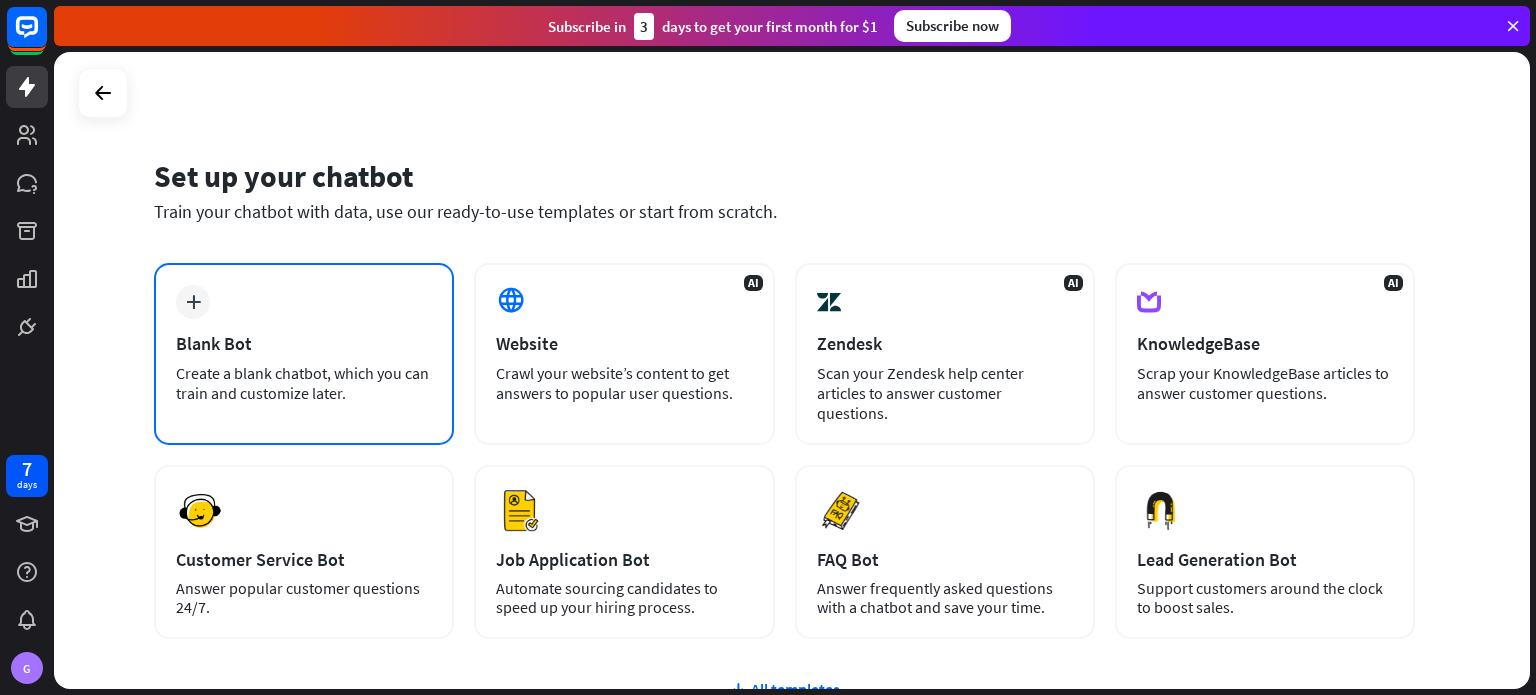 click on "Blank Bot" at bounding box center [304, 343] 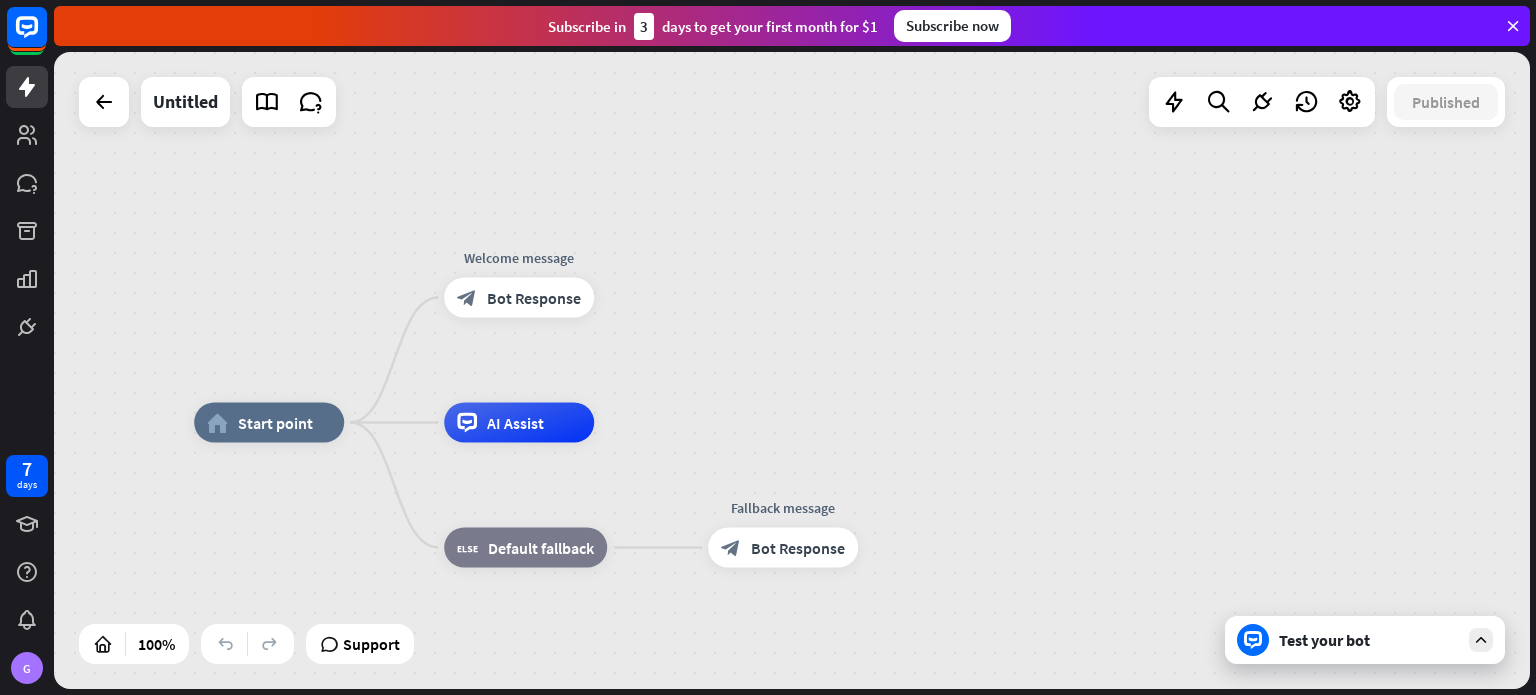 drag, startPoint x: 908, startPoint y: 339, endPoint x: 753, endPoint y: 391, distance: 163.49007 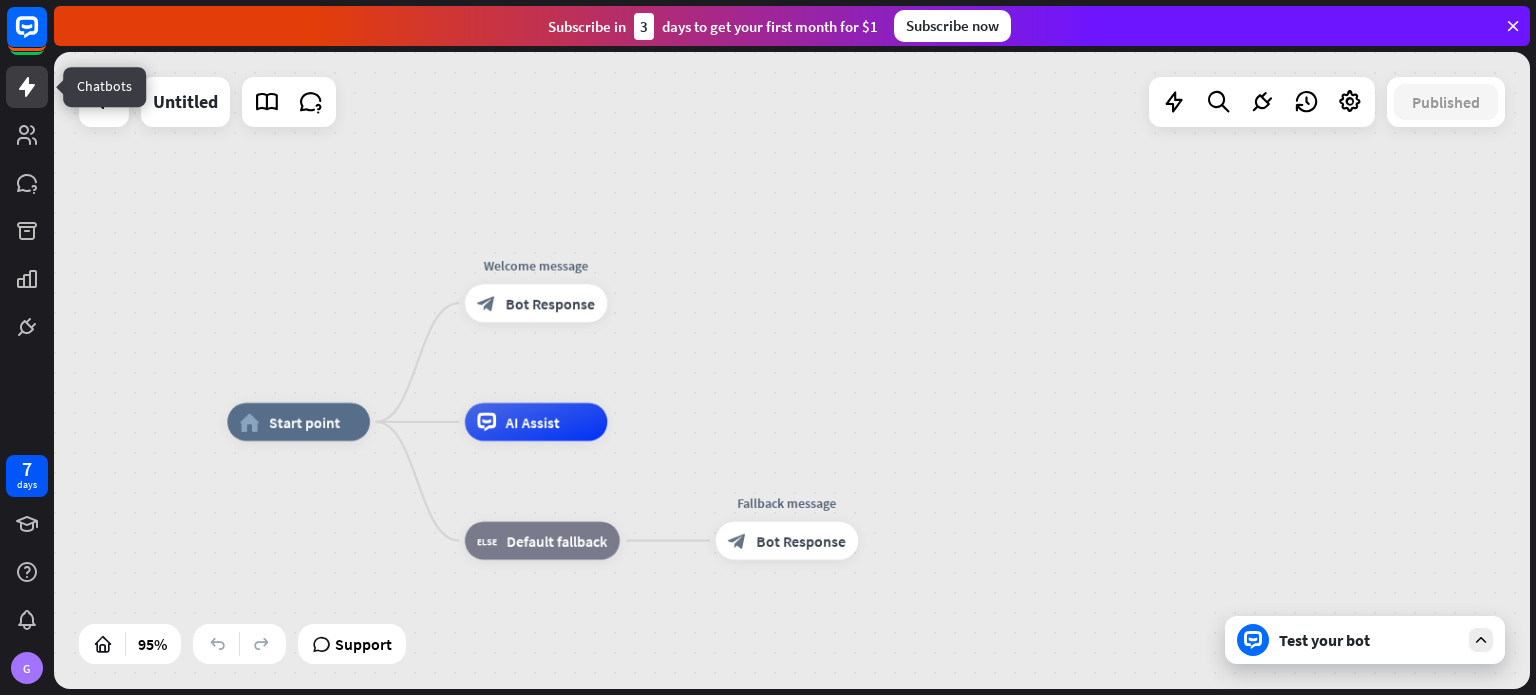 click 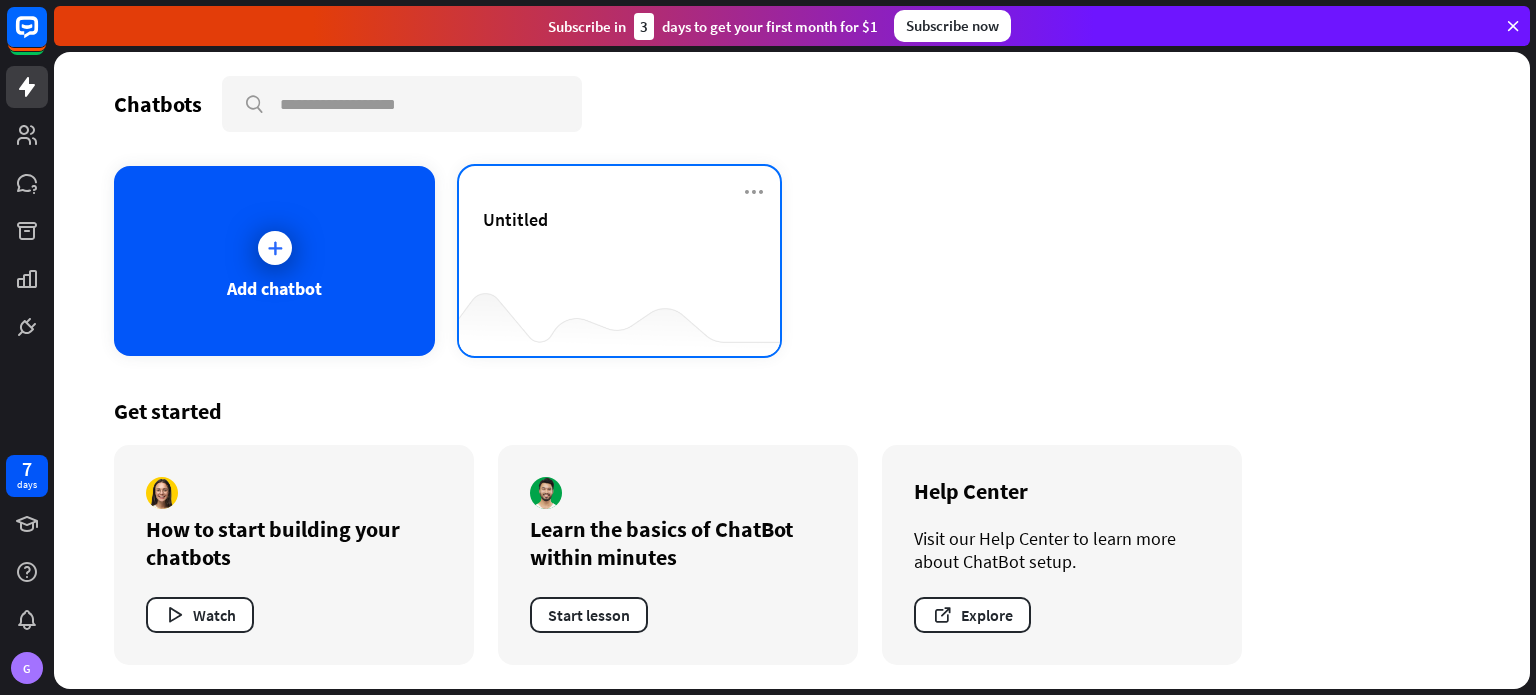 click on "Untitled" at bounding box center (619, 243) 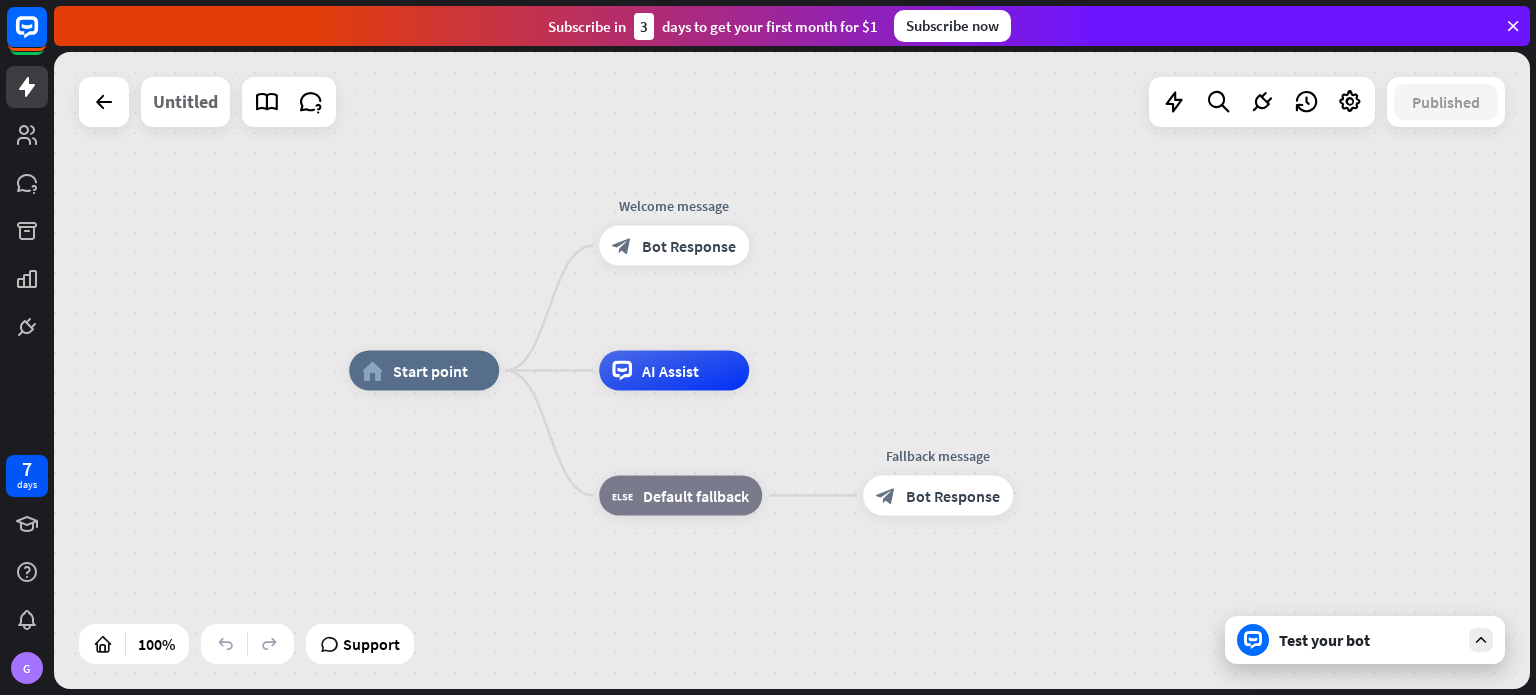 click on "Untitled" at bounding box center (185, 102) 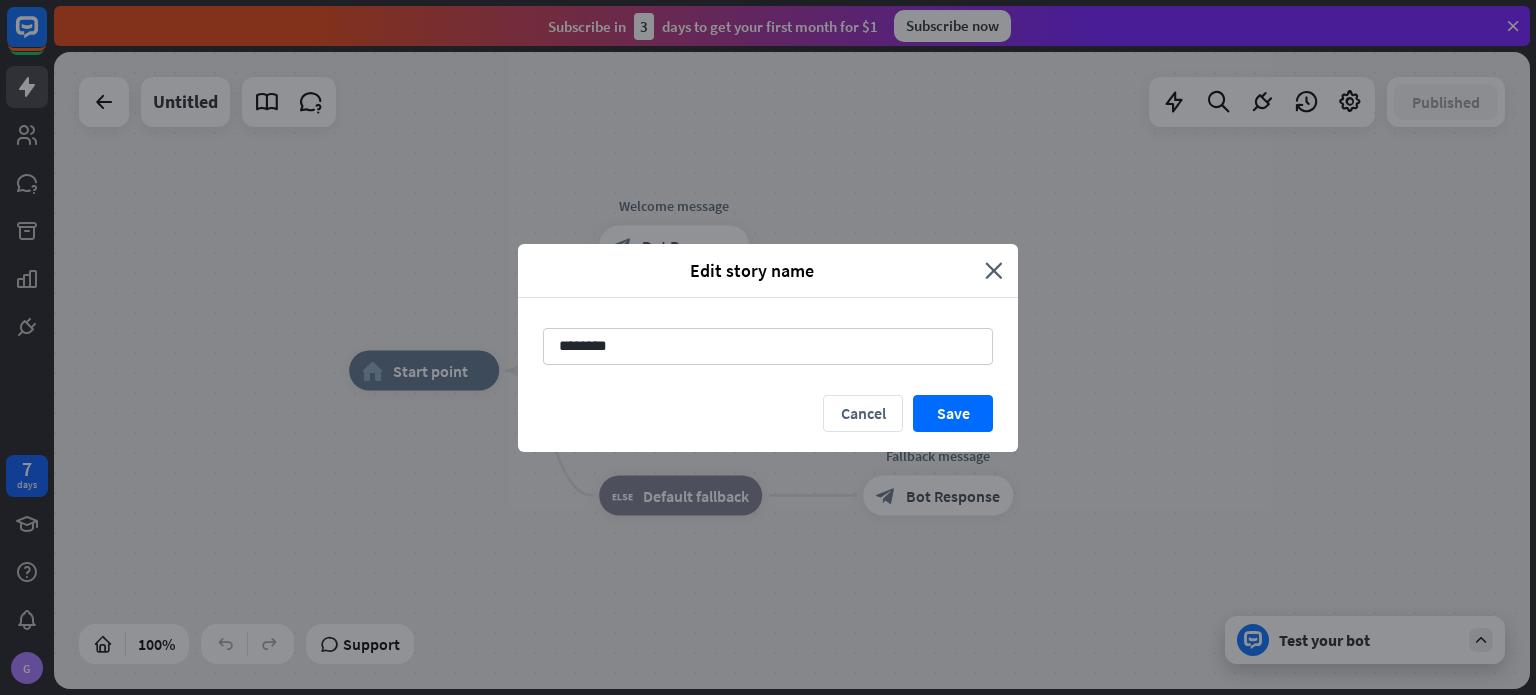 drag, startPoint x: 699, startPoint y: 343, endPoint x: 506, endPoint y: 349, distance: 193.09325 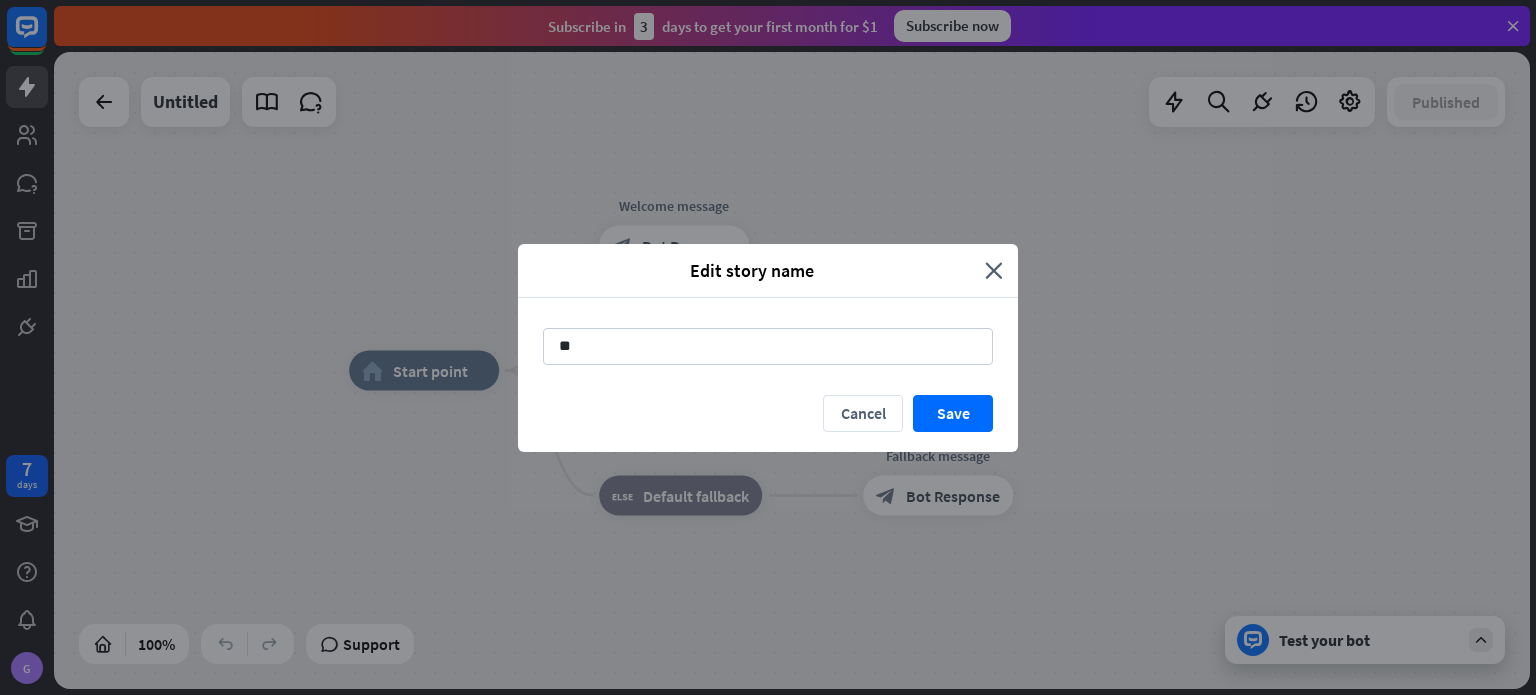 type on "***" 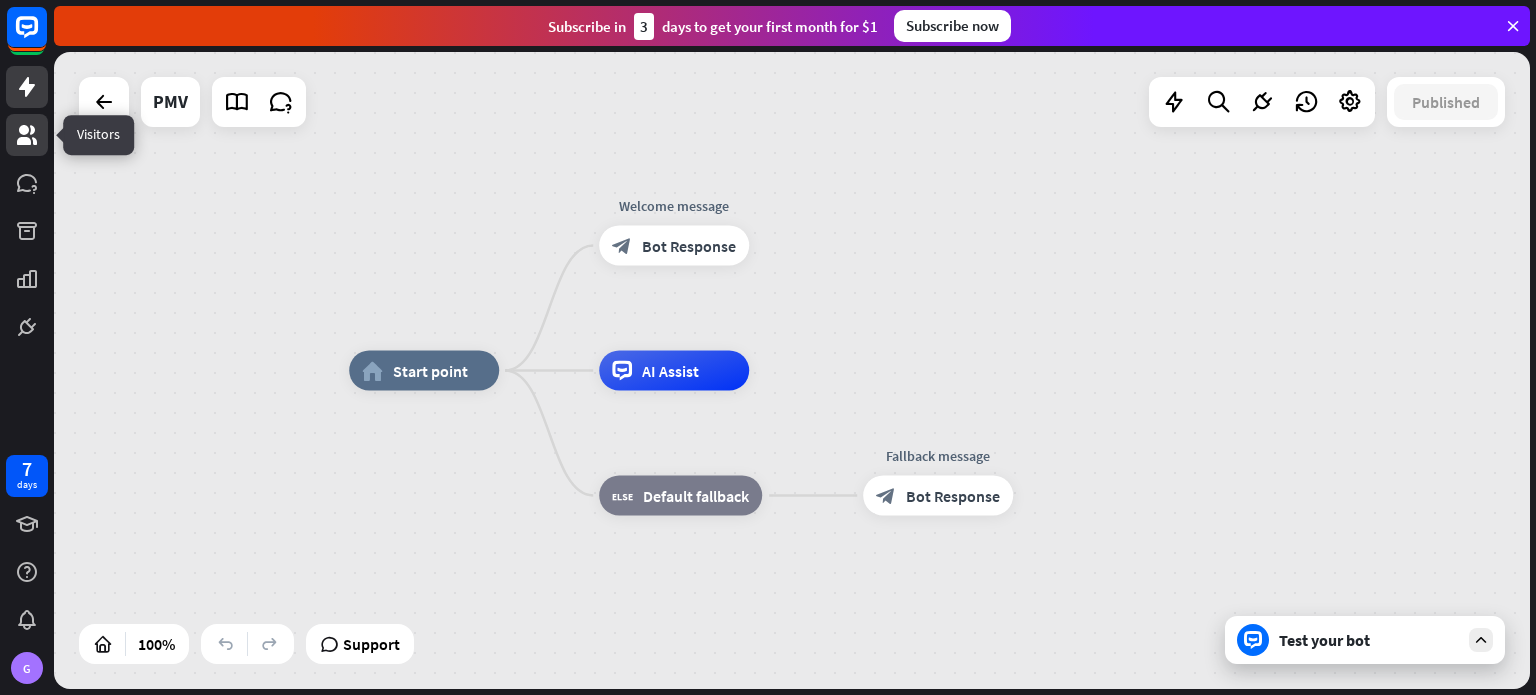 click 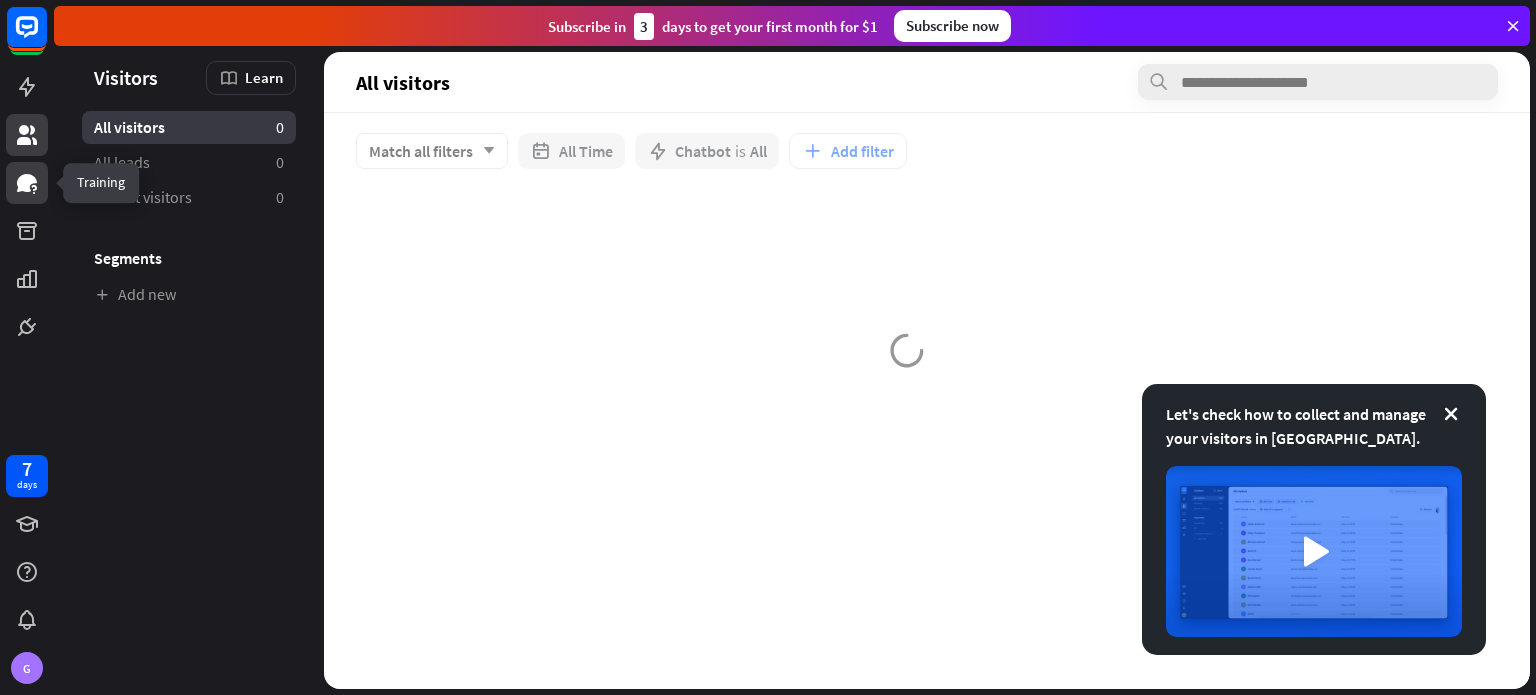 click at bounding box center [27, 183] 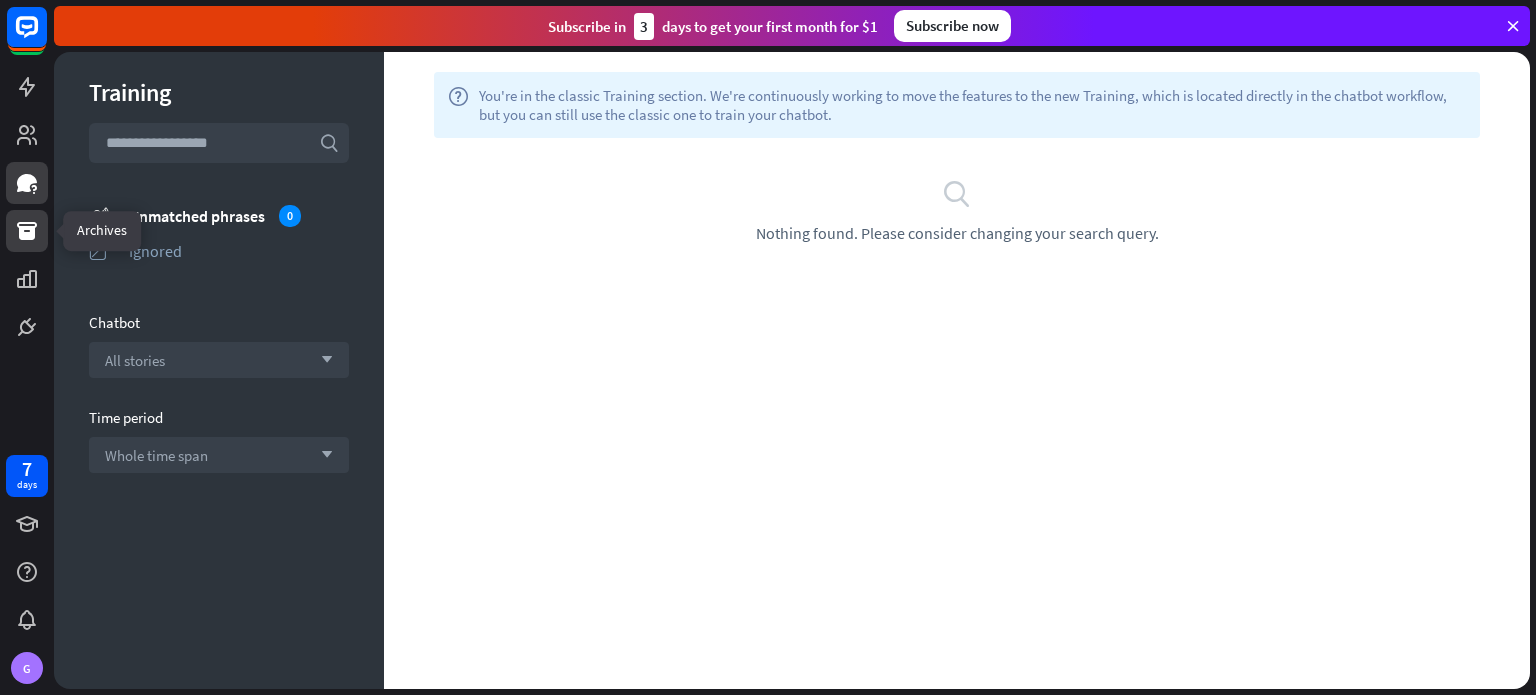 click at bounding box center [27, 231] 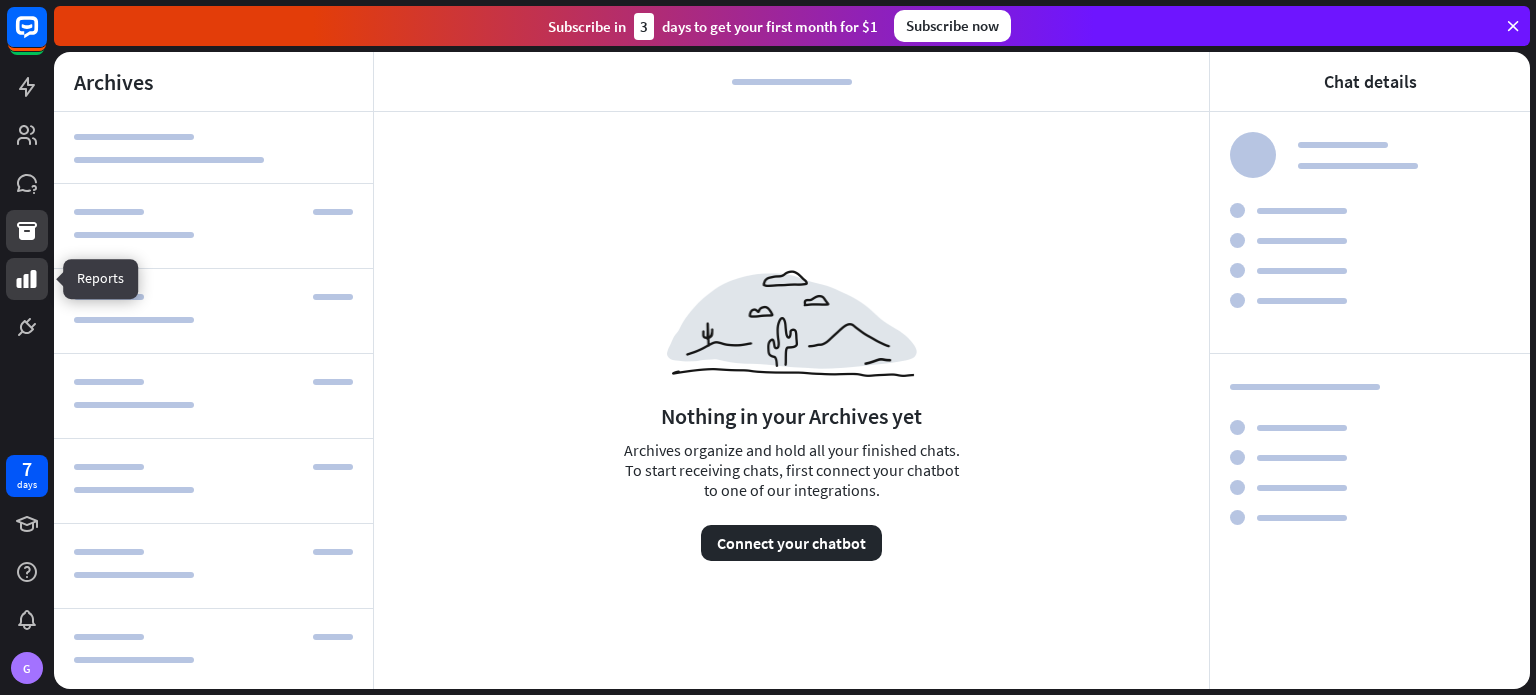 click 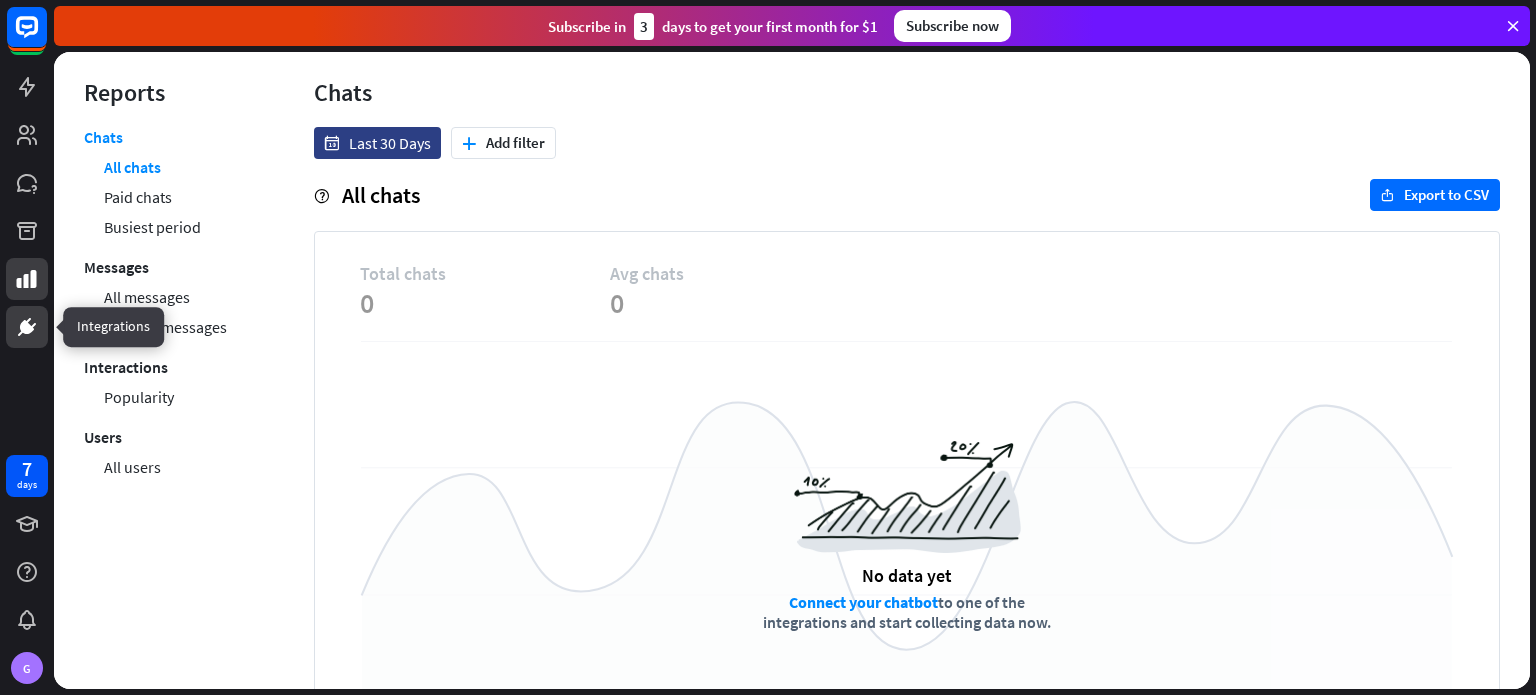click 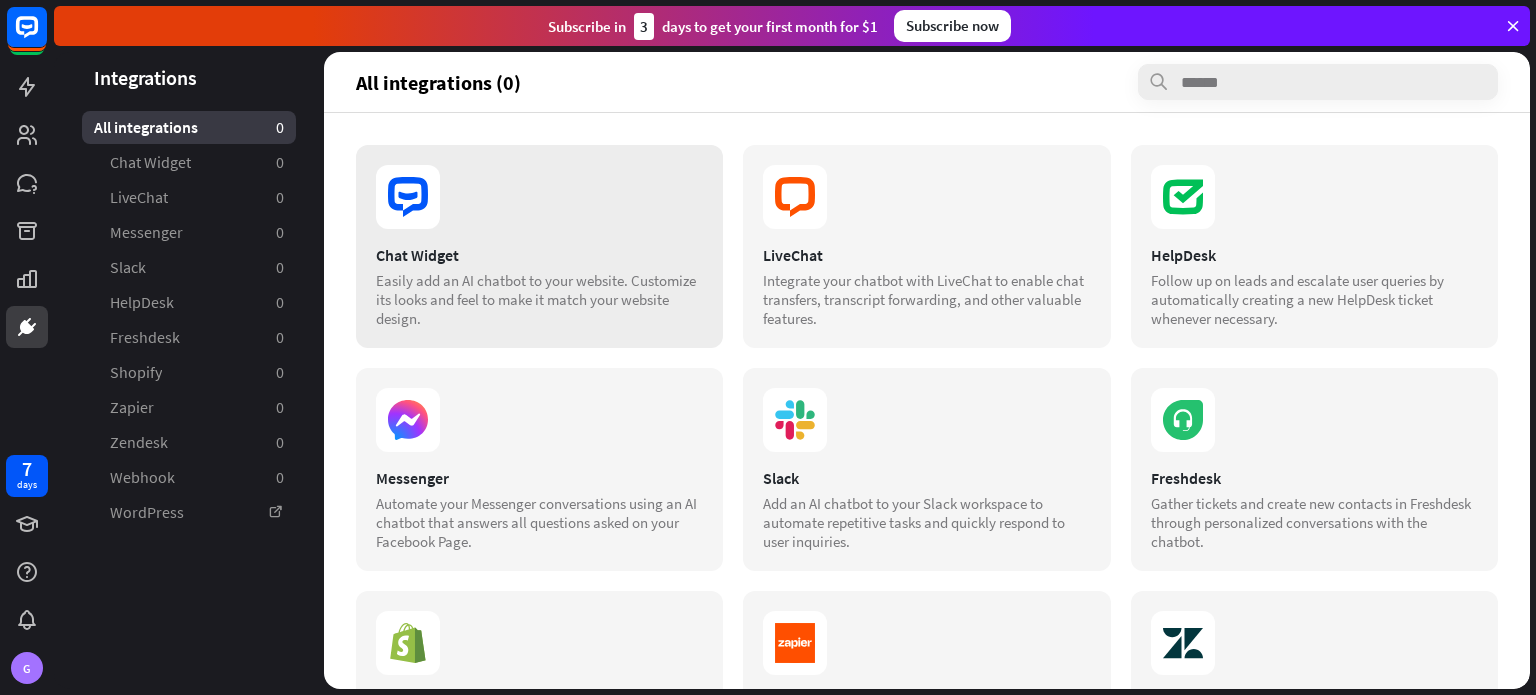 click at bounding box center [539, 197] 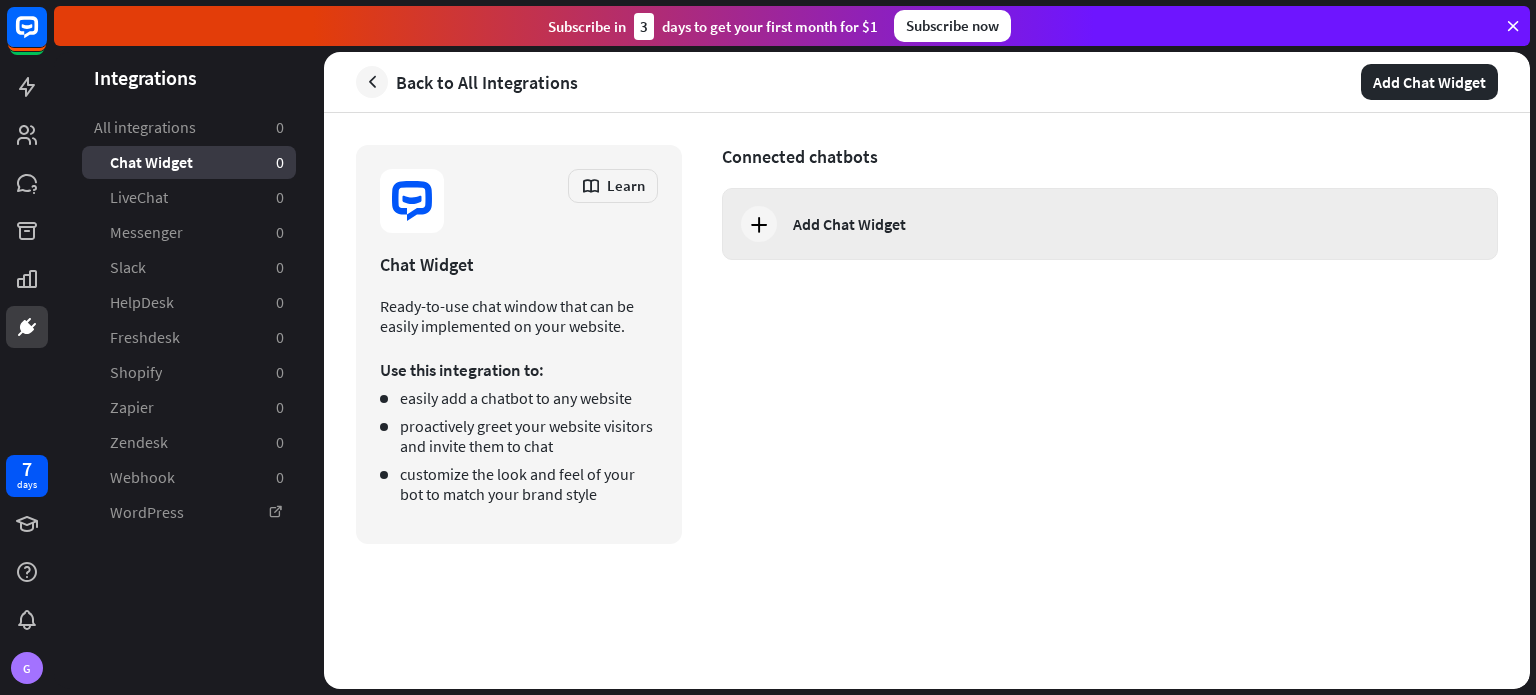 click on "Add Chat Widget" at bounding box center [1110, 224] 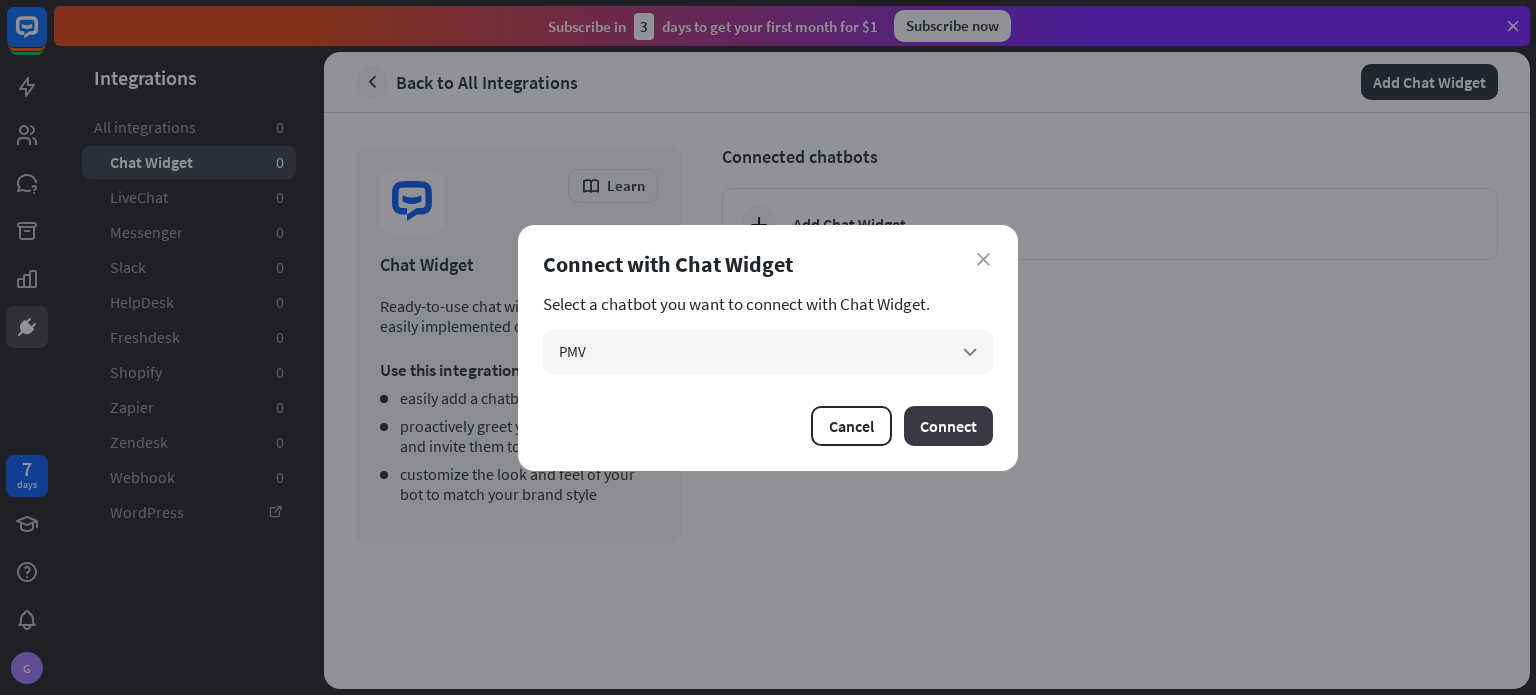click on "Connect" at bounding box center [948, 426] 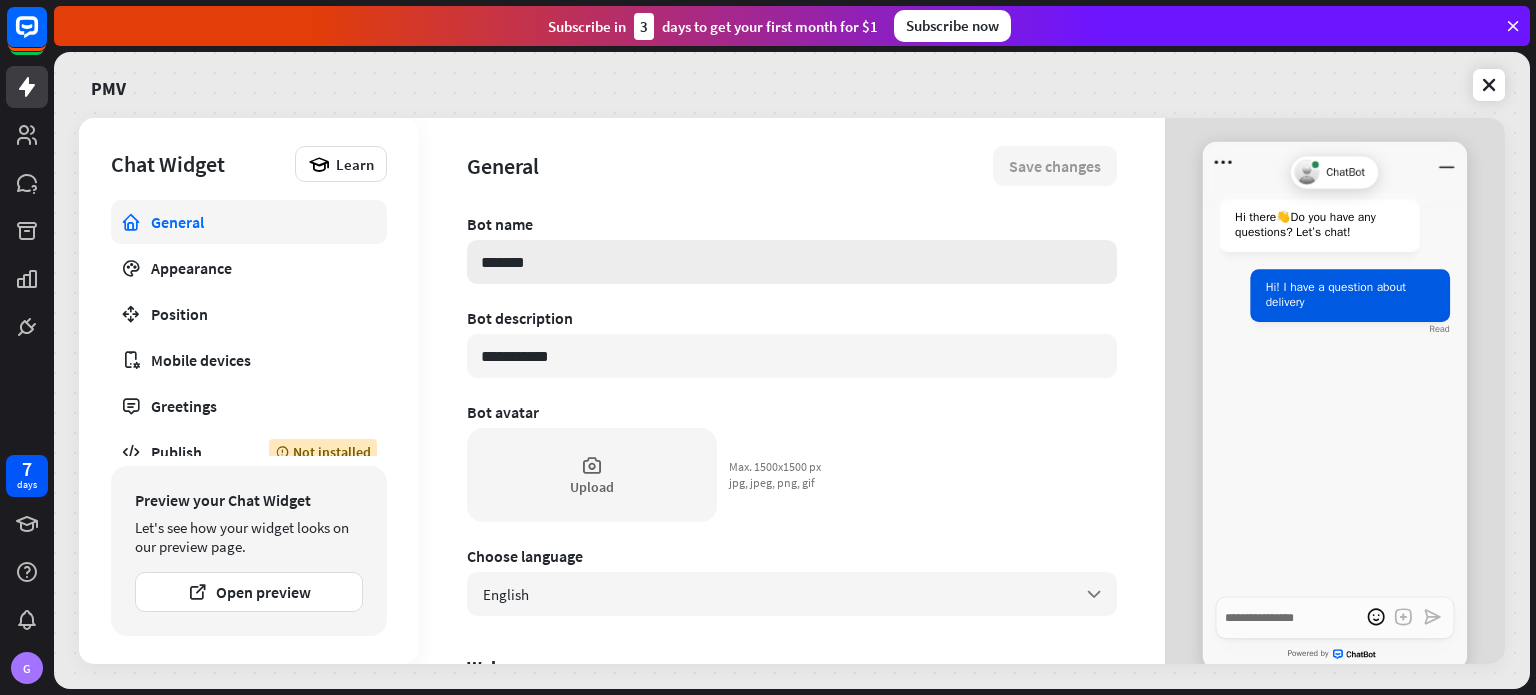 click on "*******" at bounding box center (792, 262) 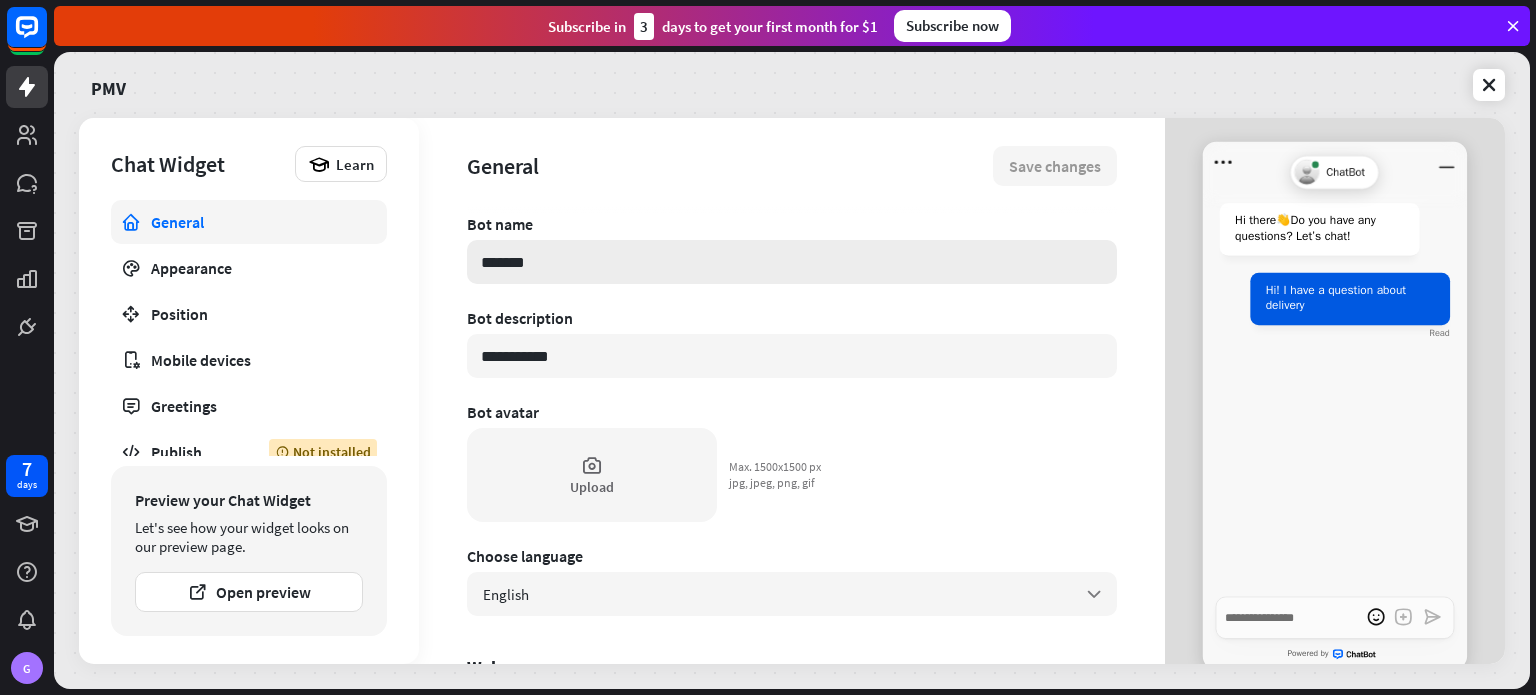 type on "*" 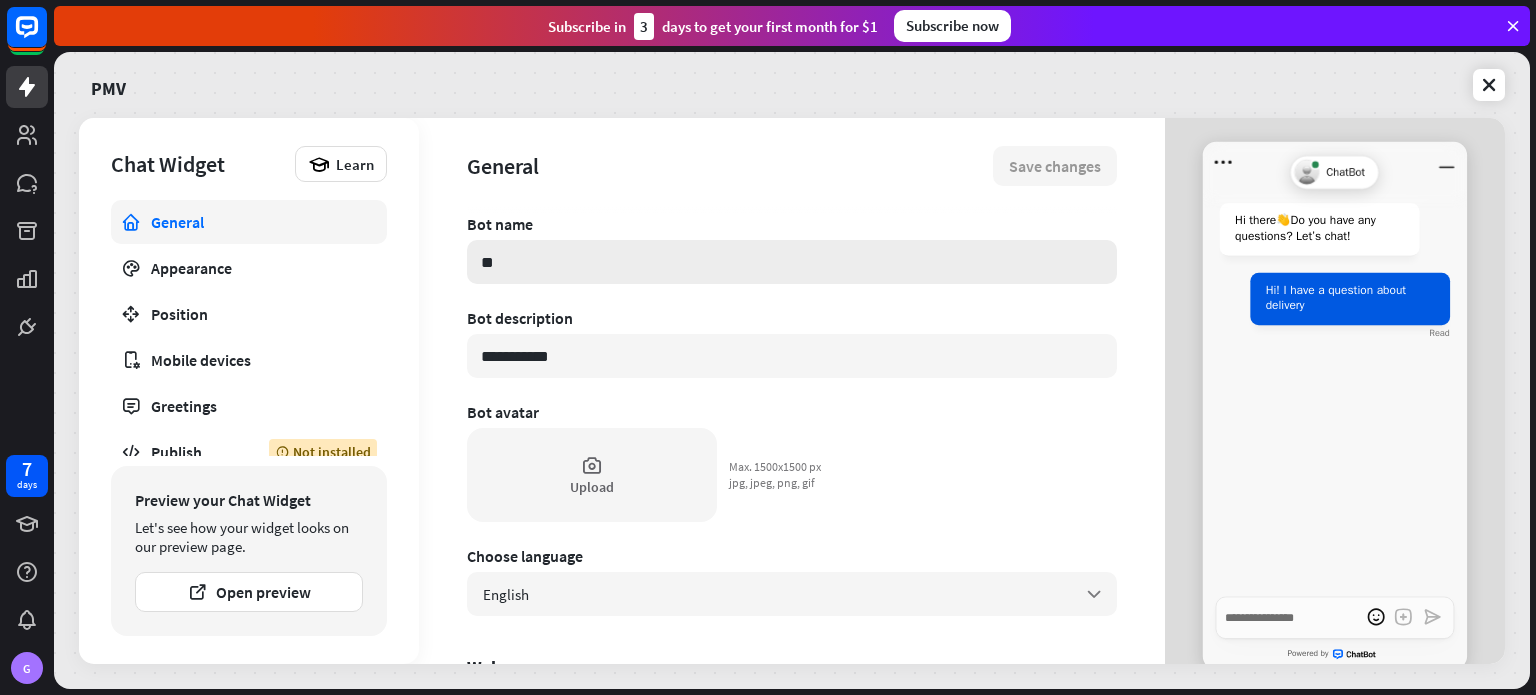 type on "*" 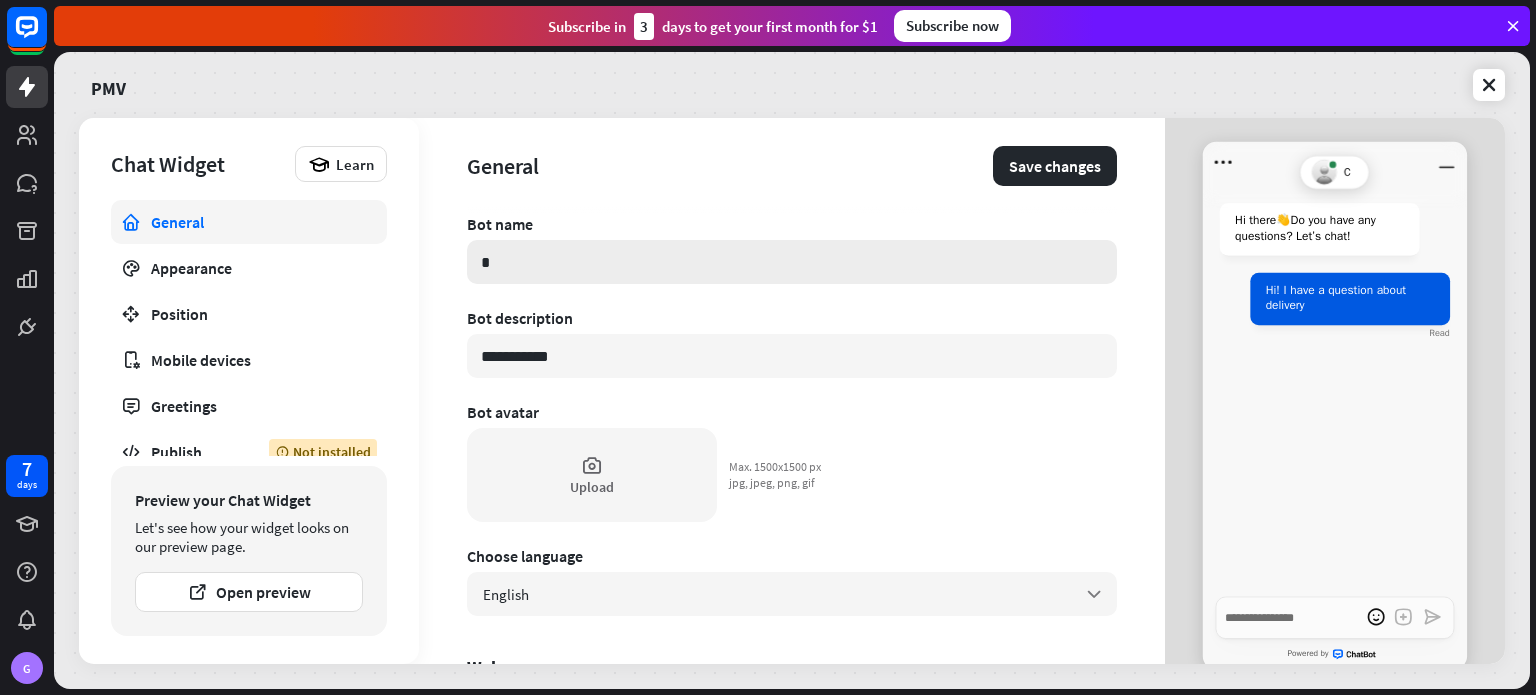 type on "*" 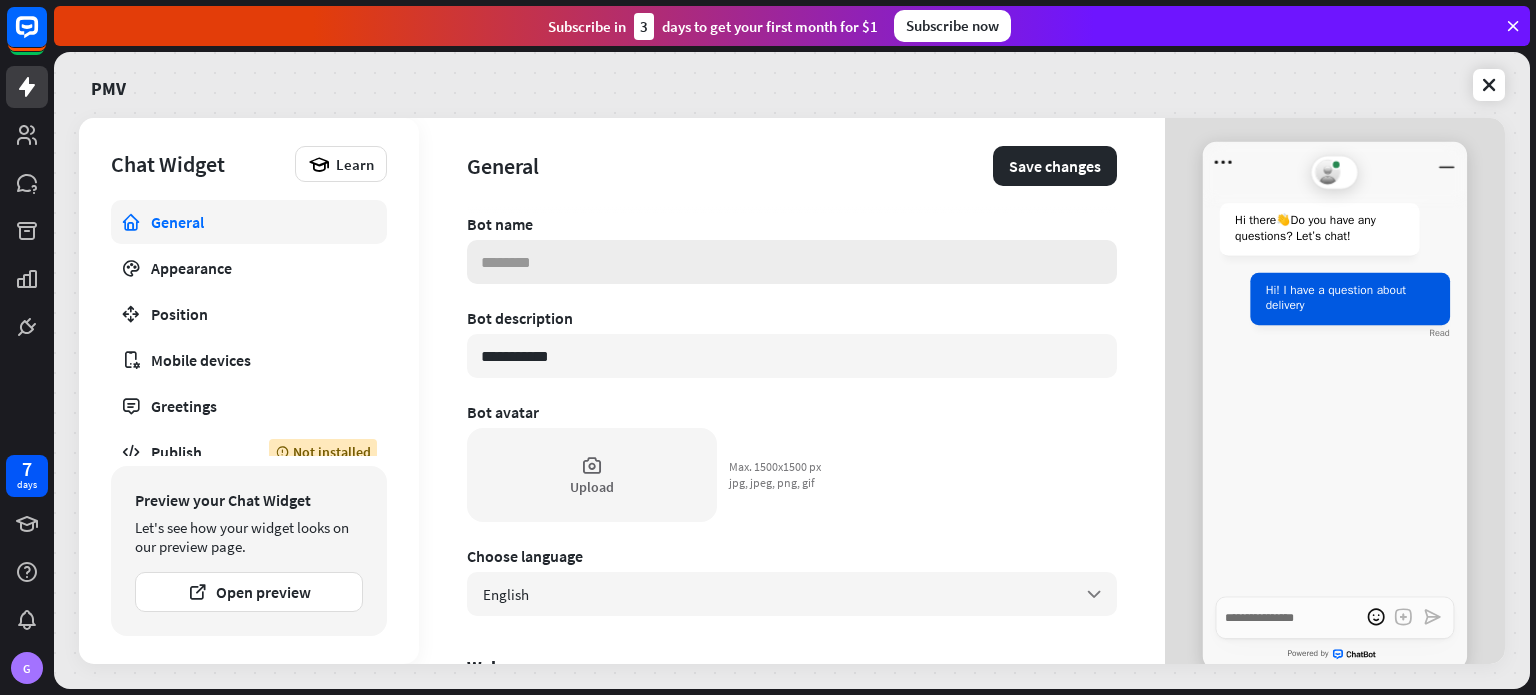 type on "*" 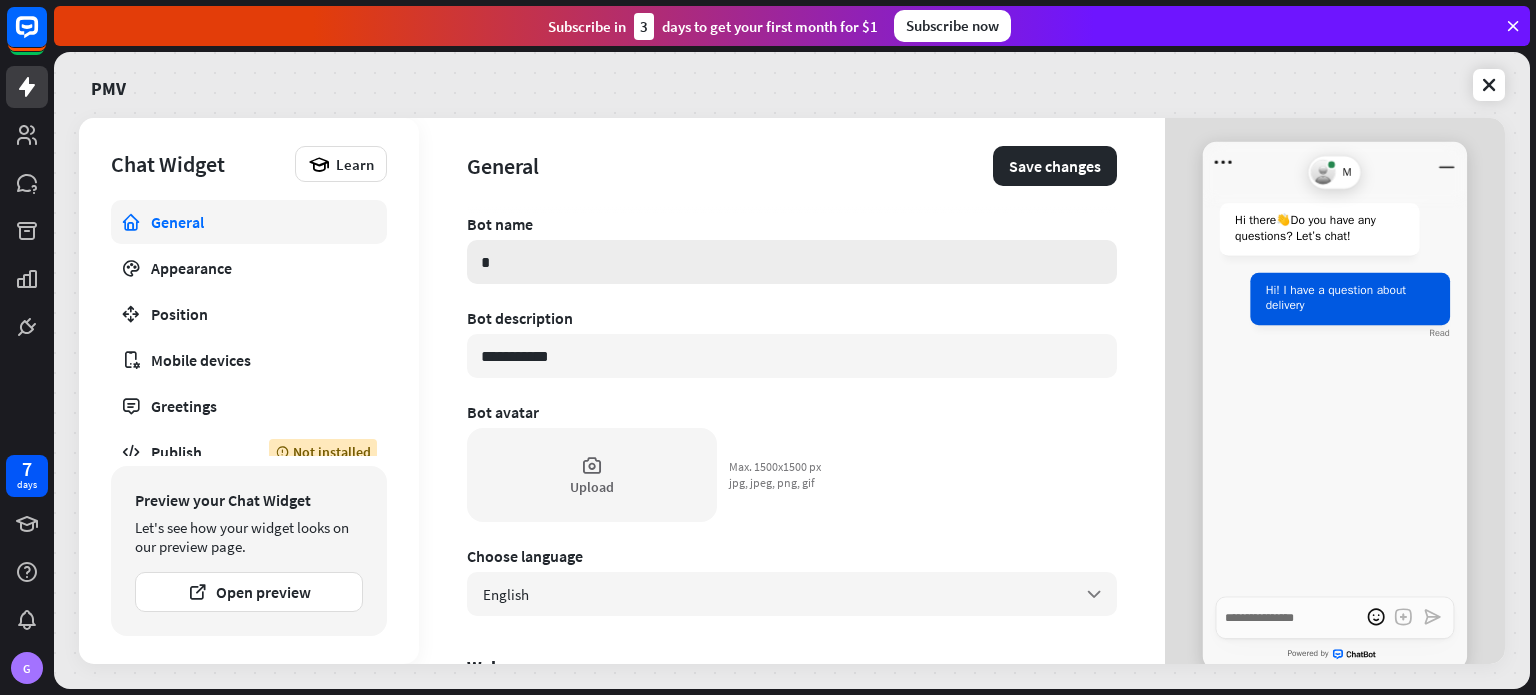 type on "*" 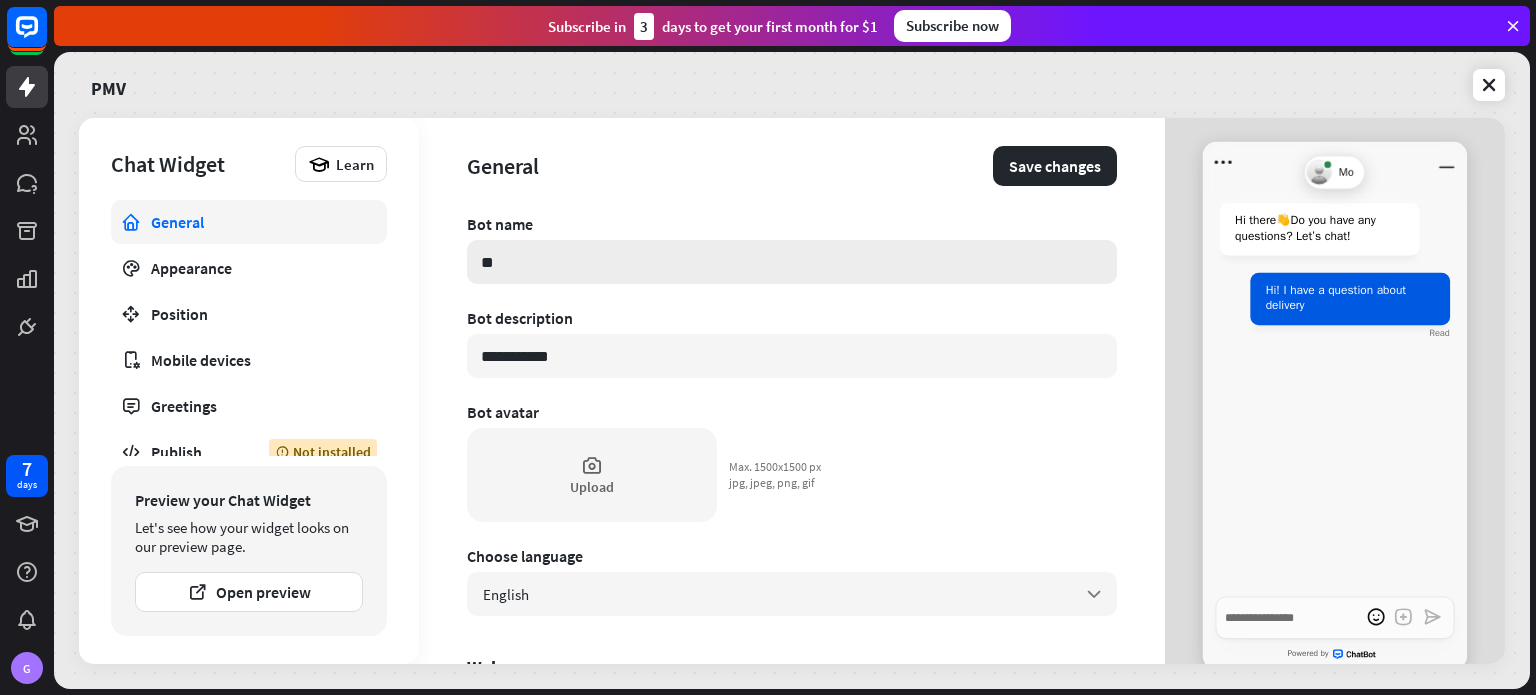 type on "*" 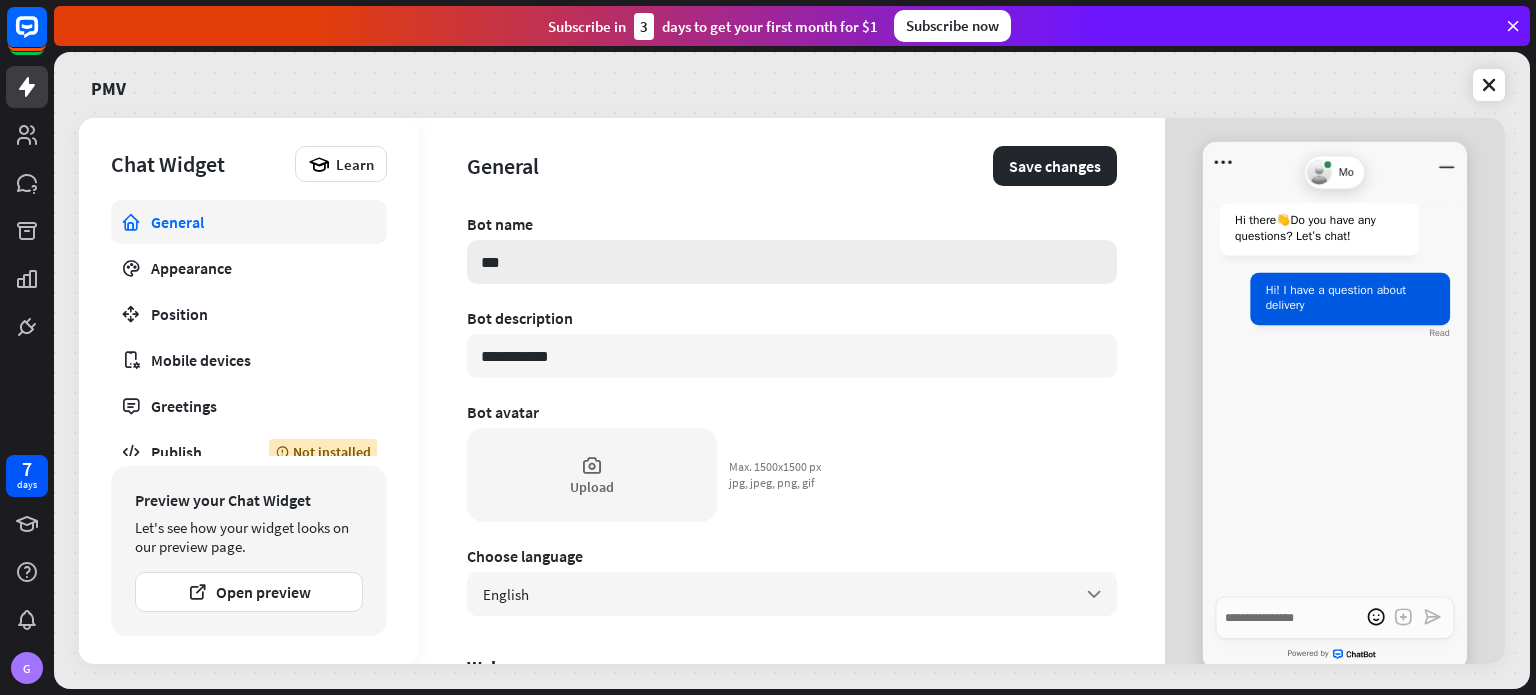 type on "*" 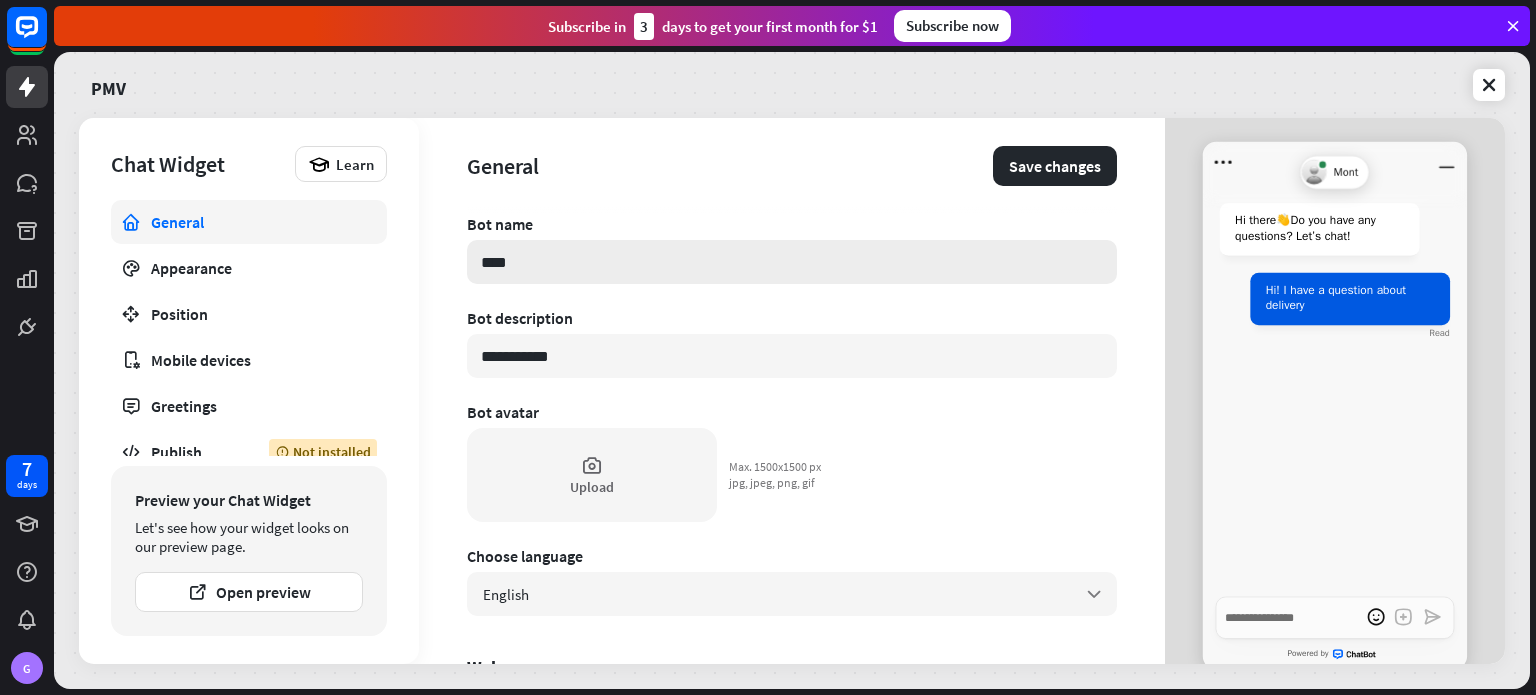 type on "*" 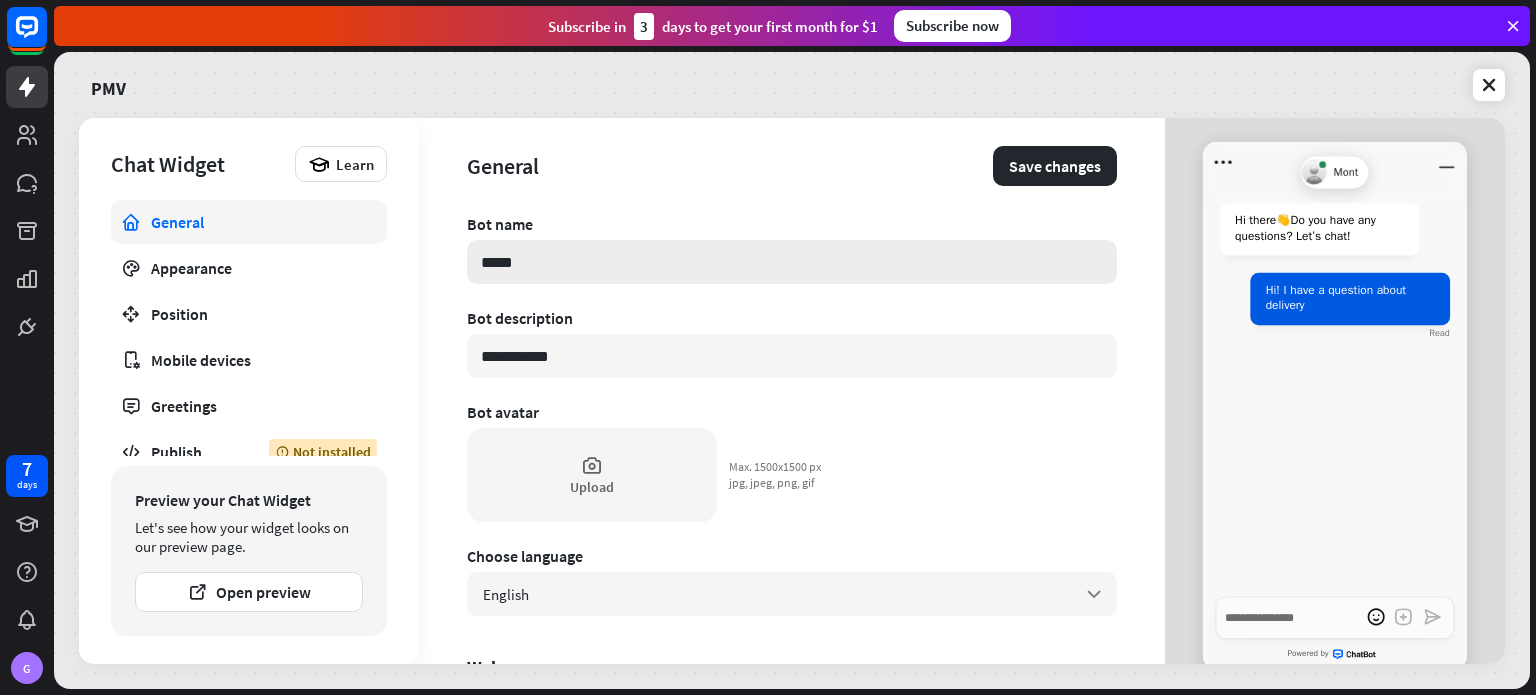 type on "*" 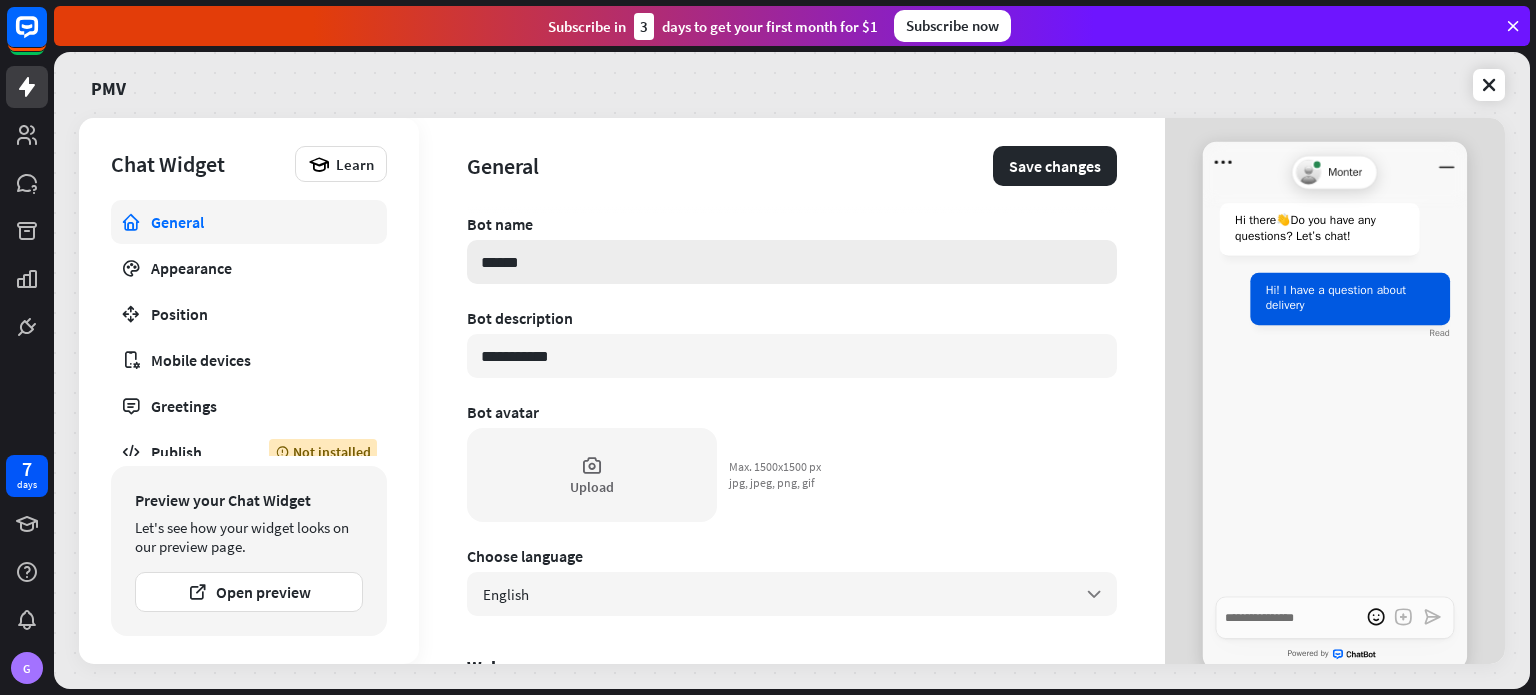 type on "*" 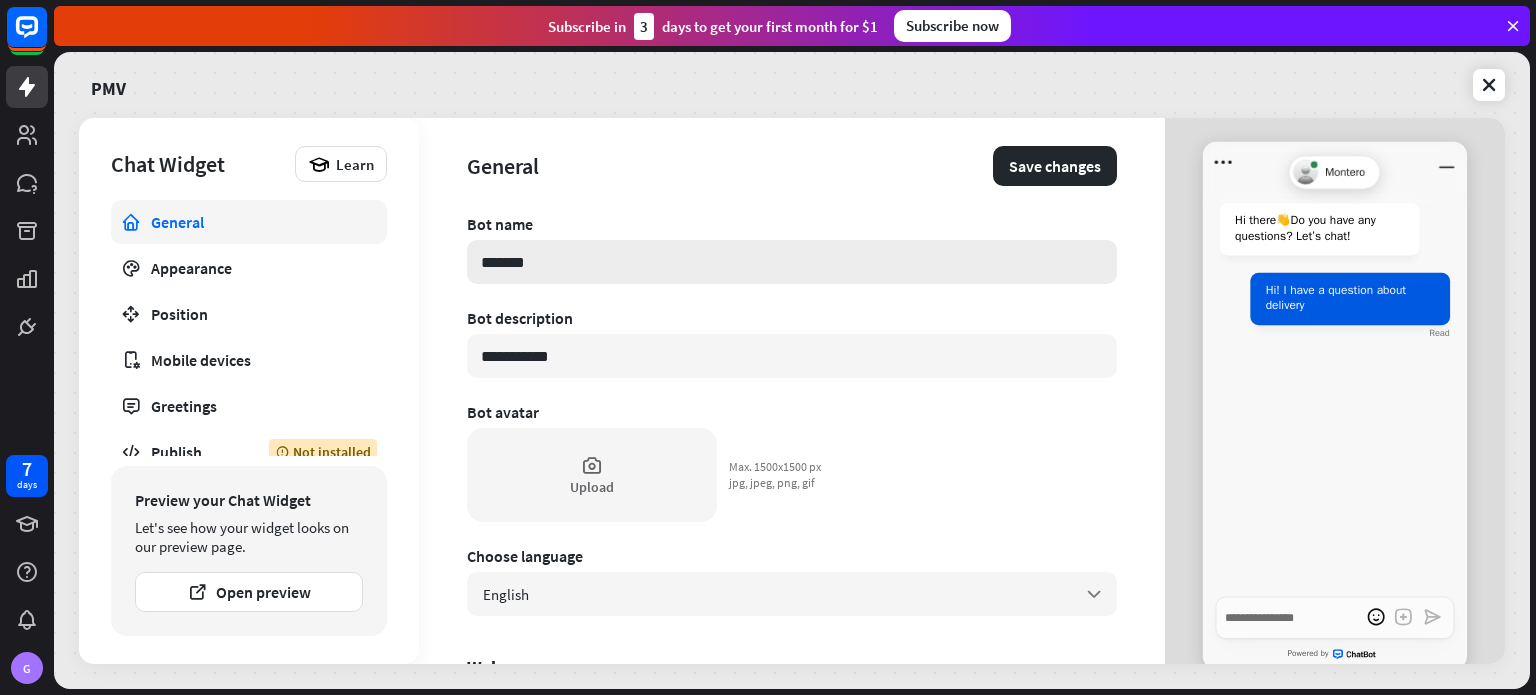 type on "*" 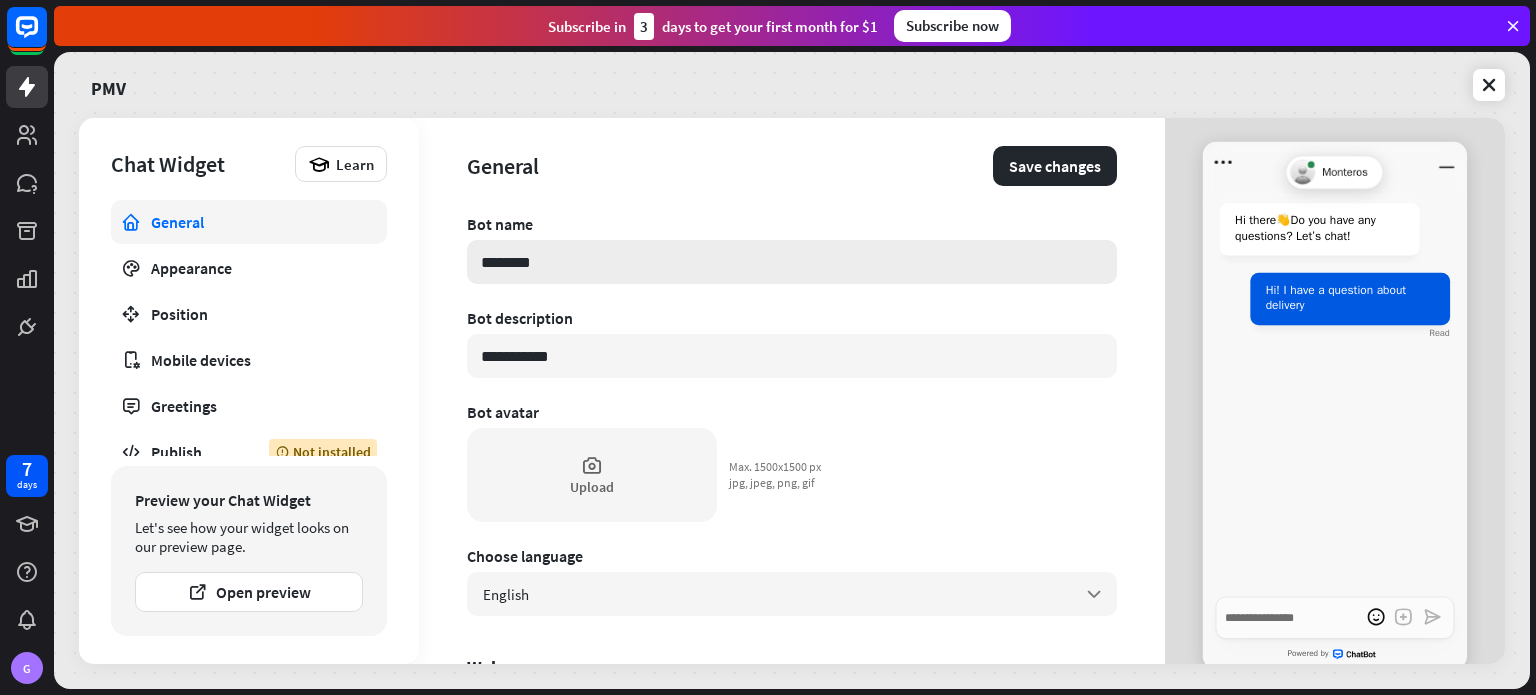type on "*" 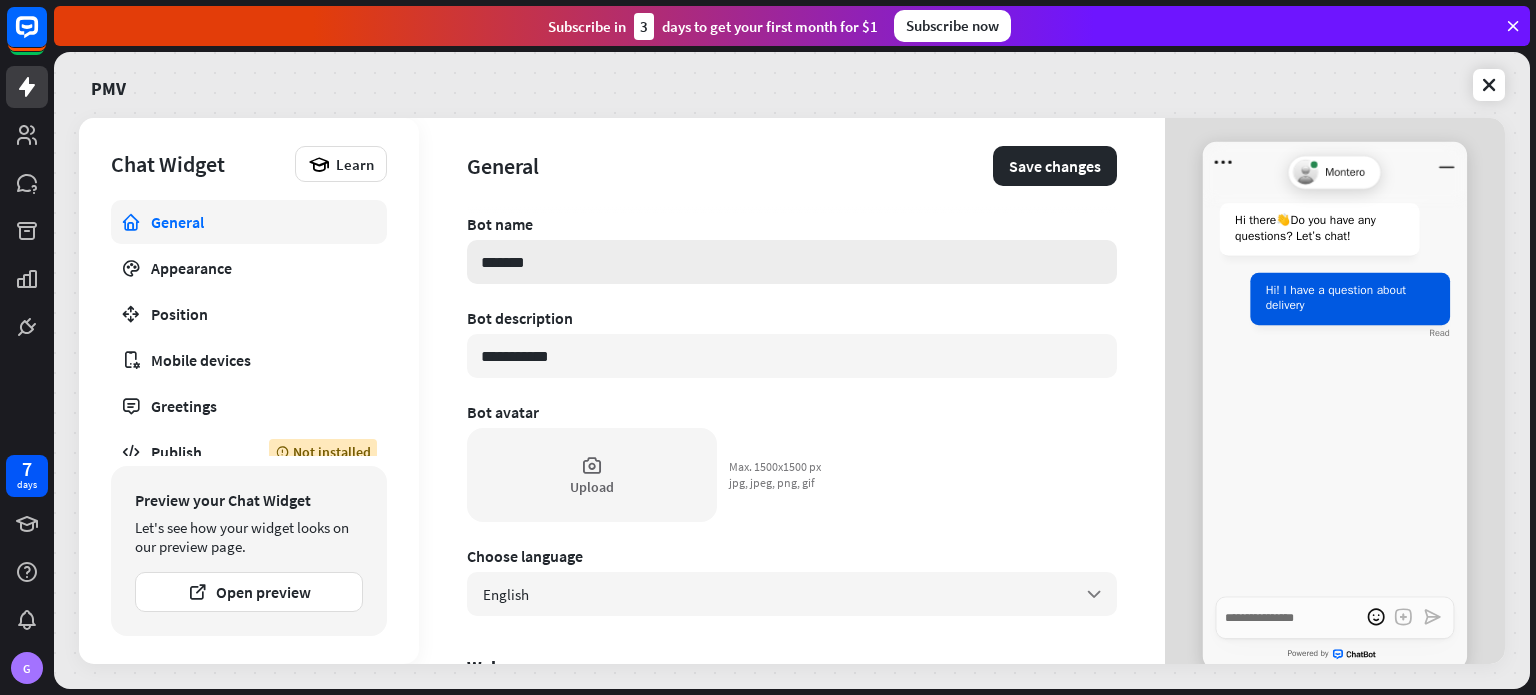 type on "*" 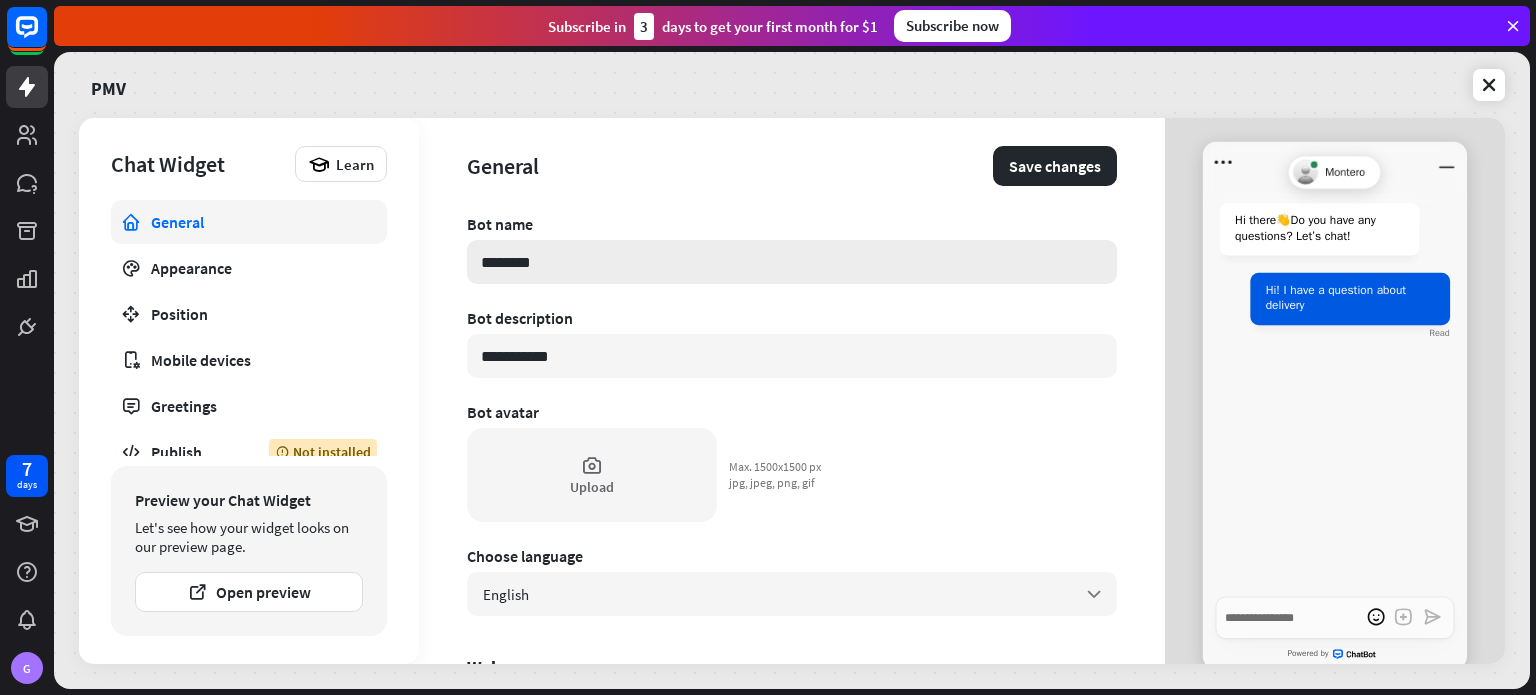 type on "*" 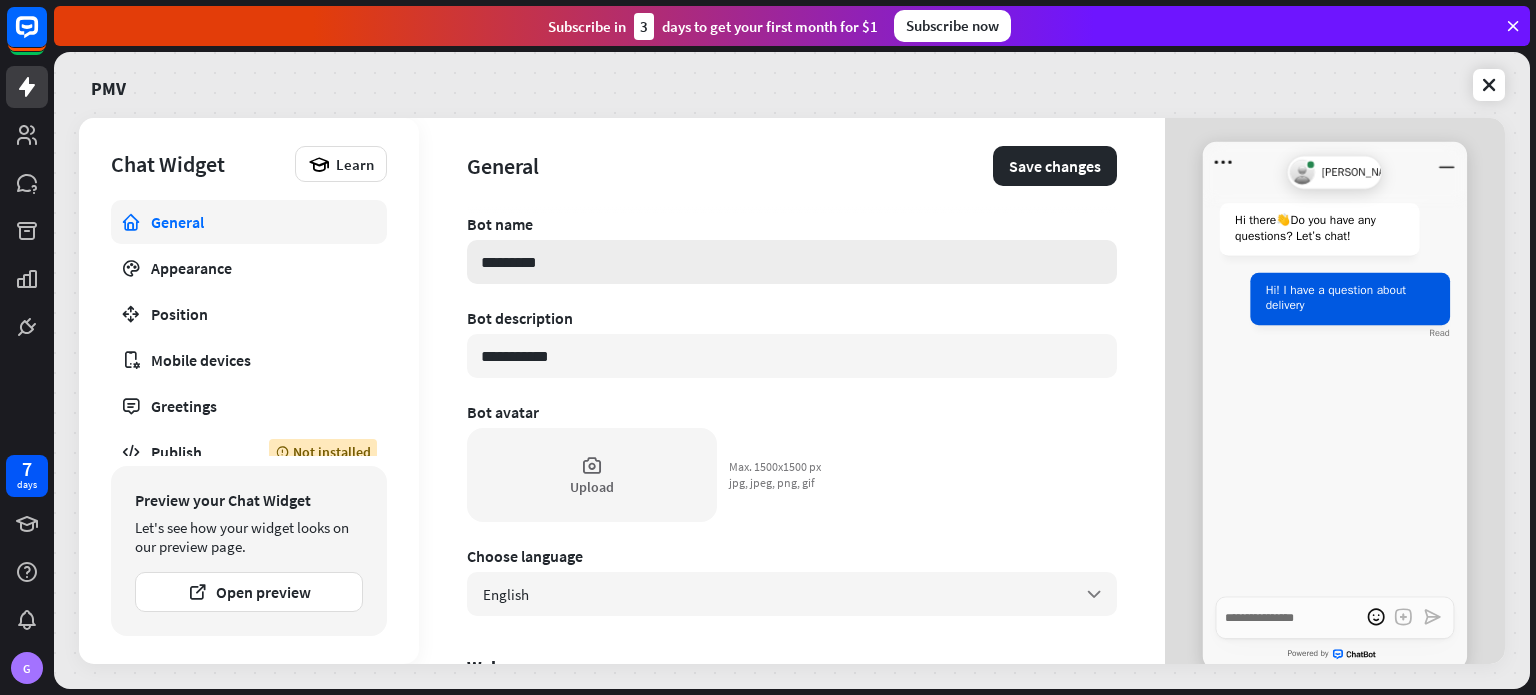 type on "*" 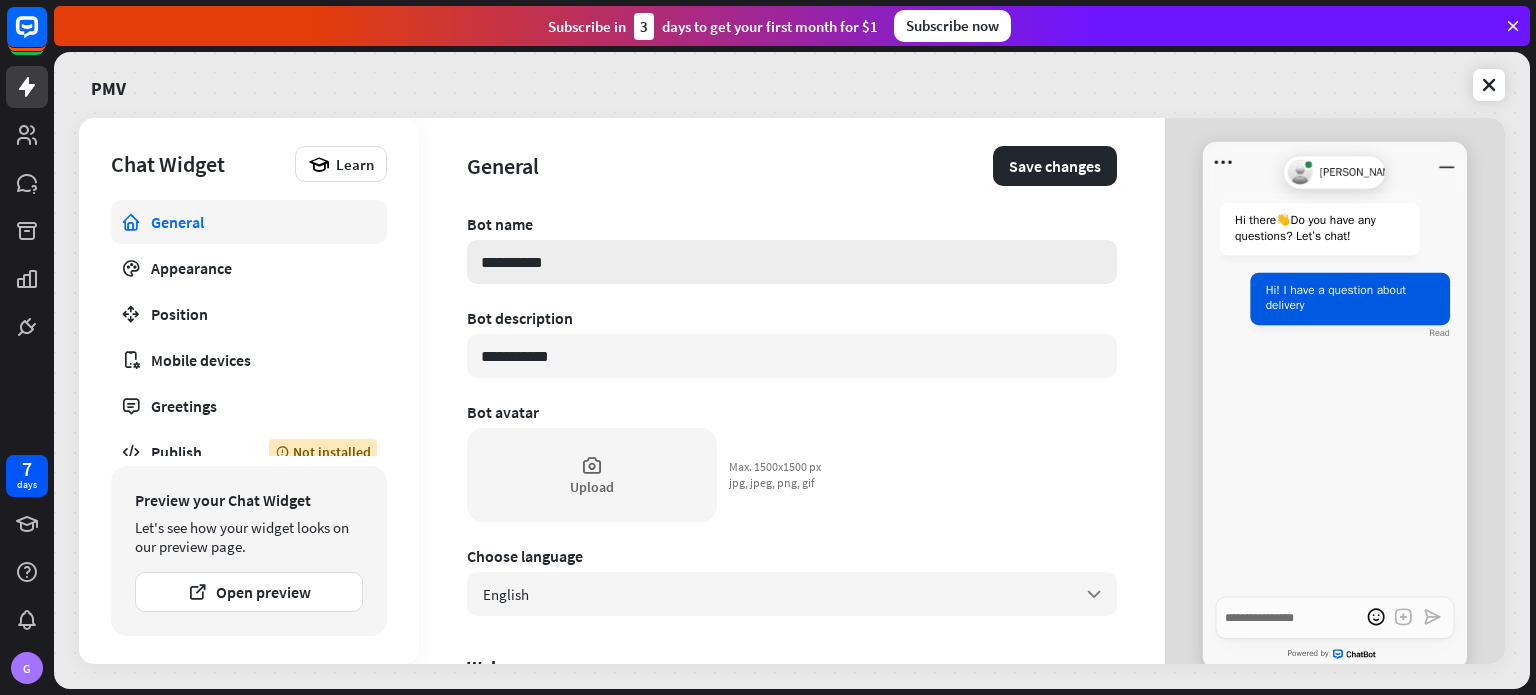 type on "*" 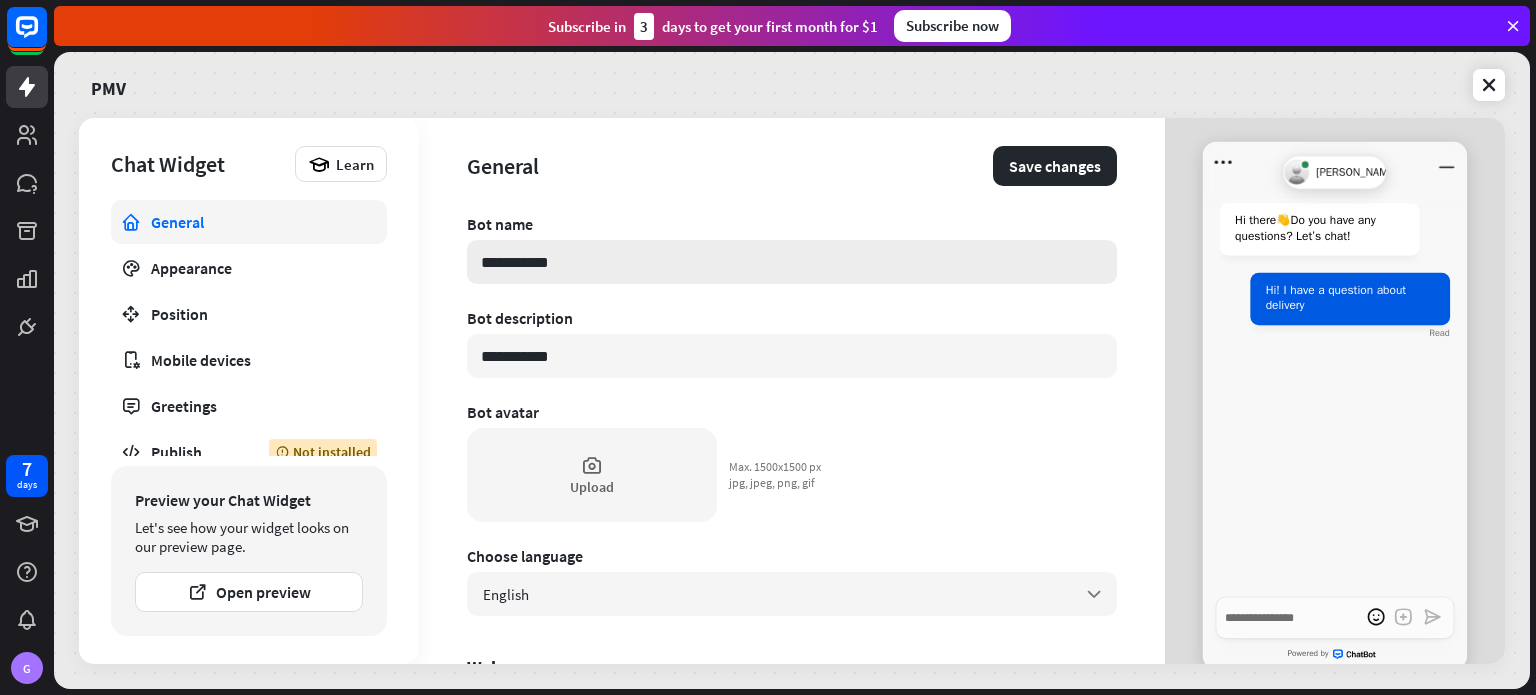 type on "*" 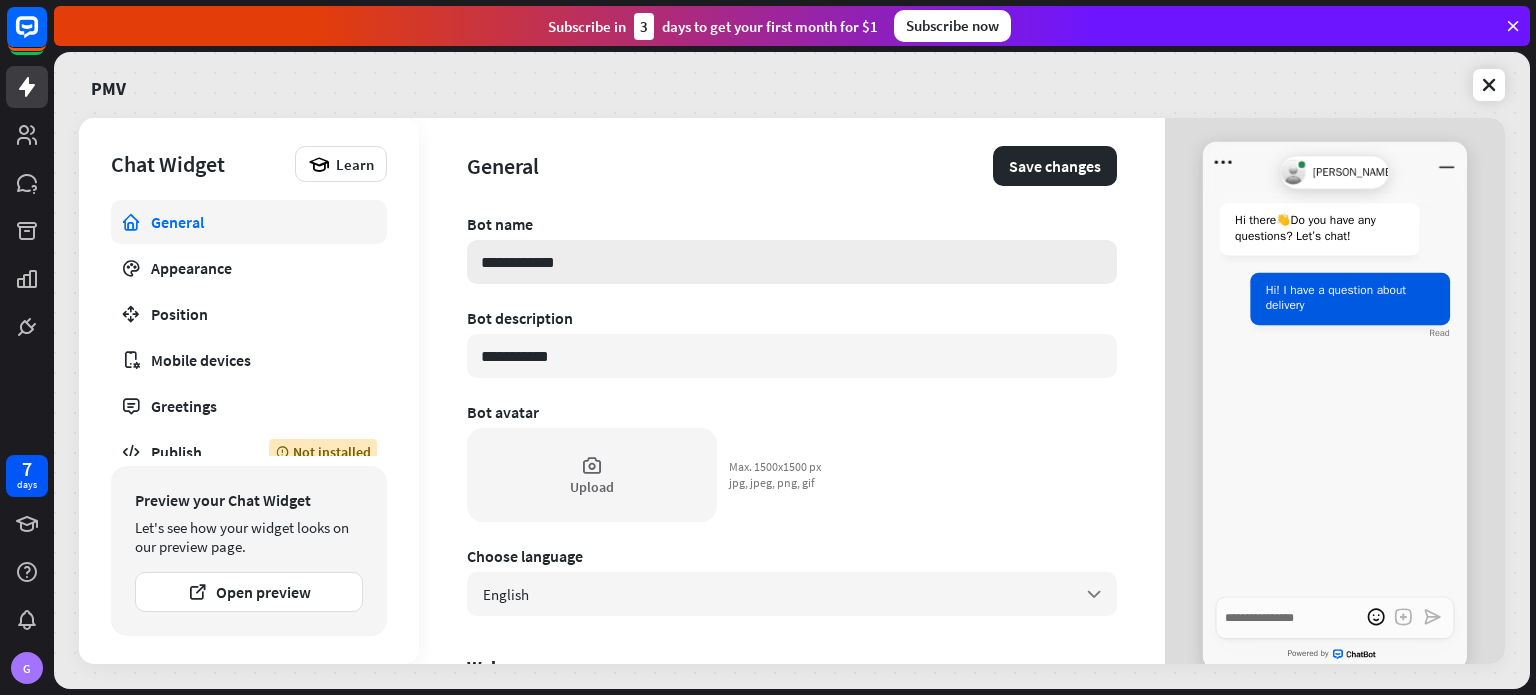 type on "*" 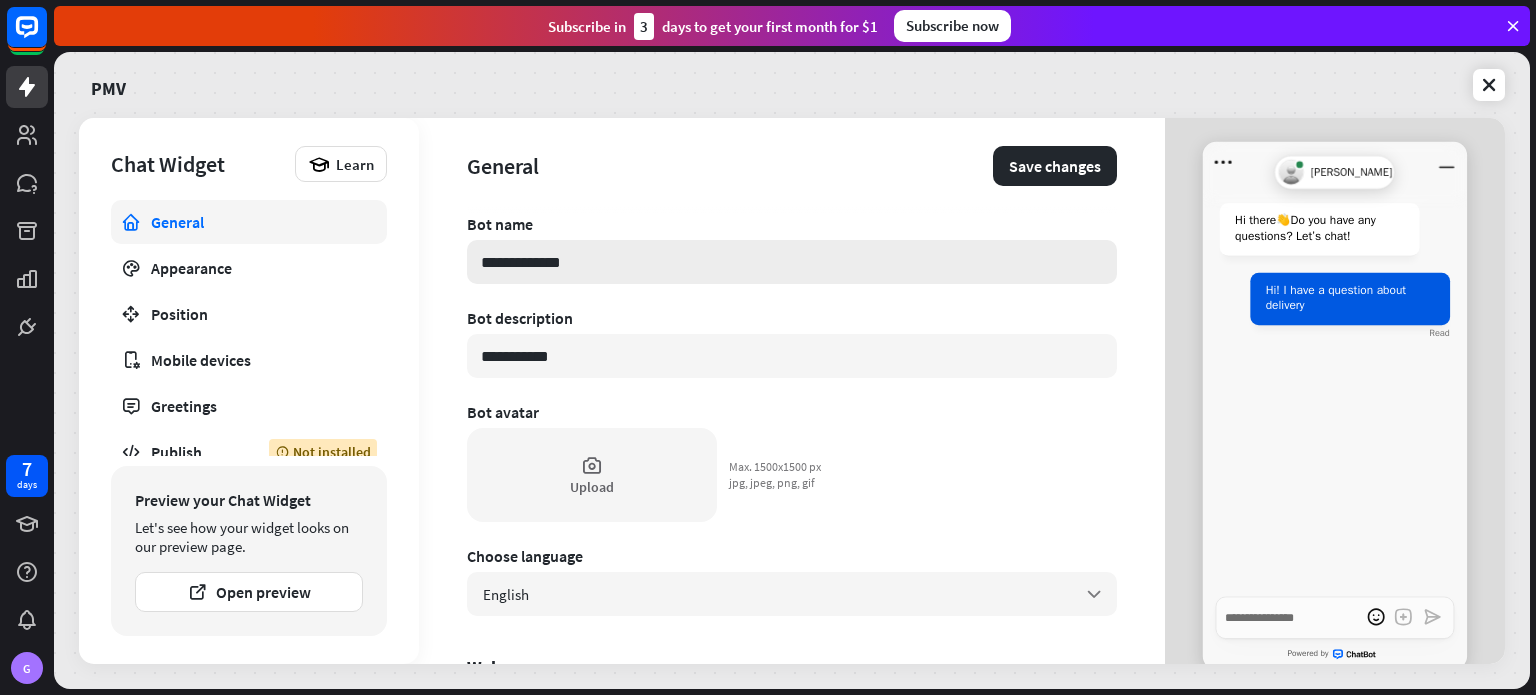 type on "**********" 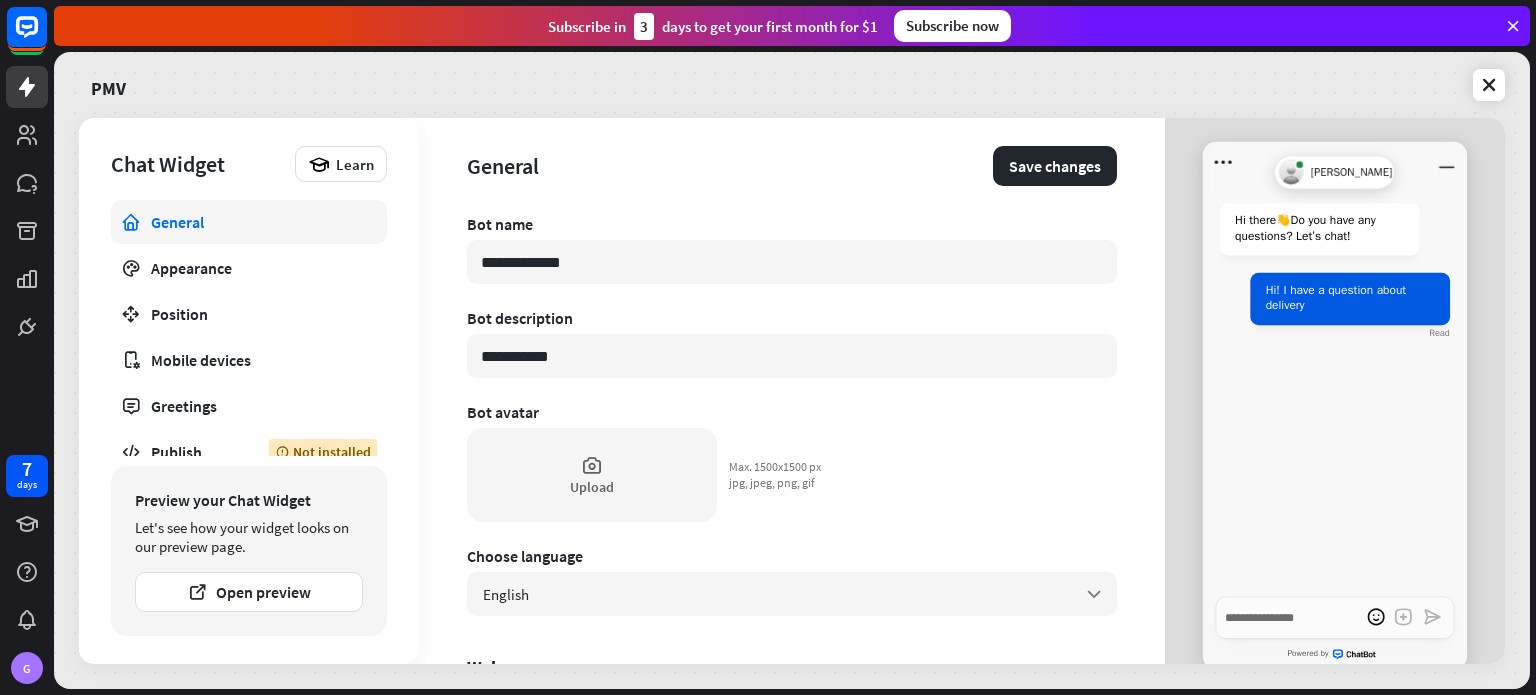 drag, startPoint x: 618, startPoint y: 368, endPoint x: 394, endPoint y: 367, distance: 224.00223 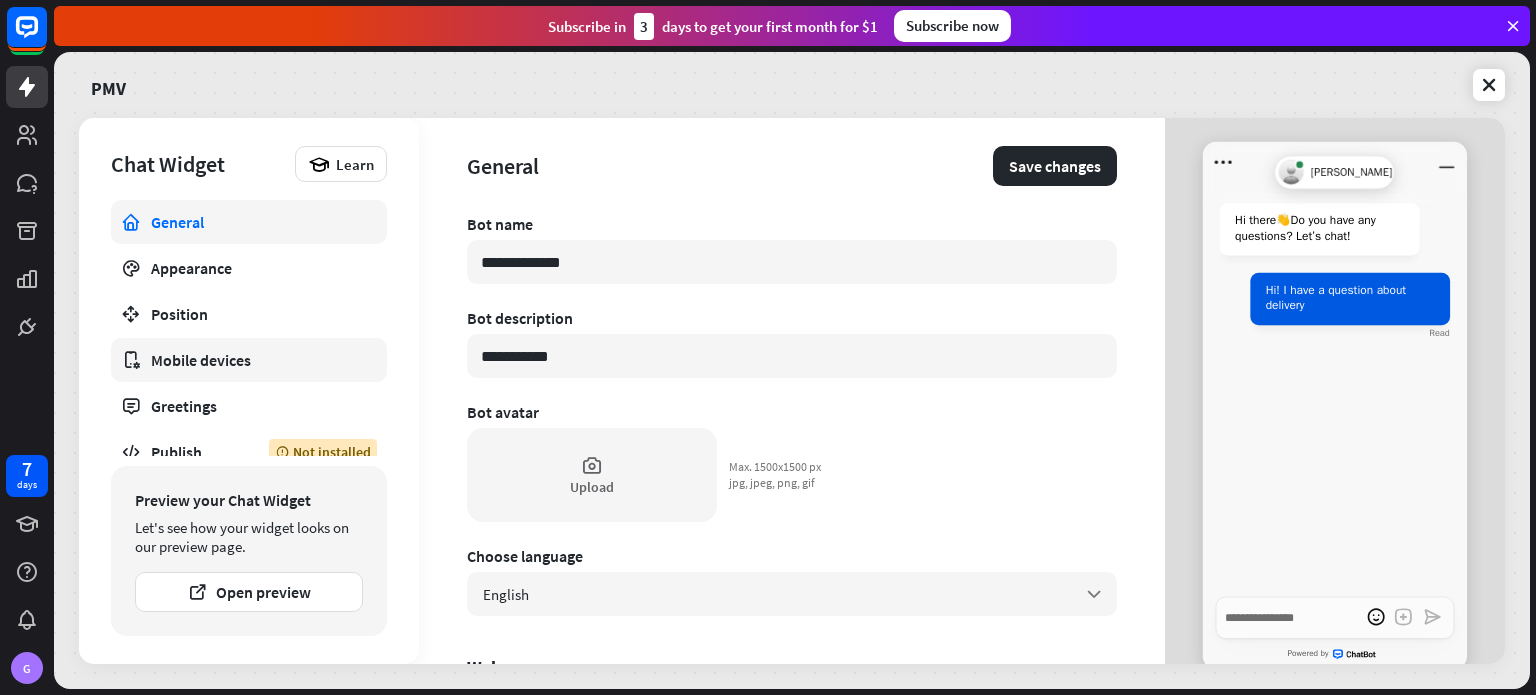 type on "*" 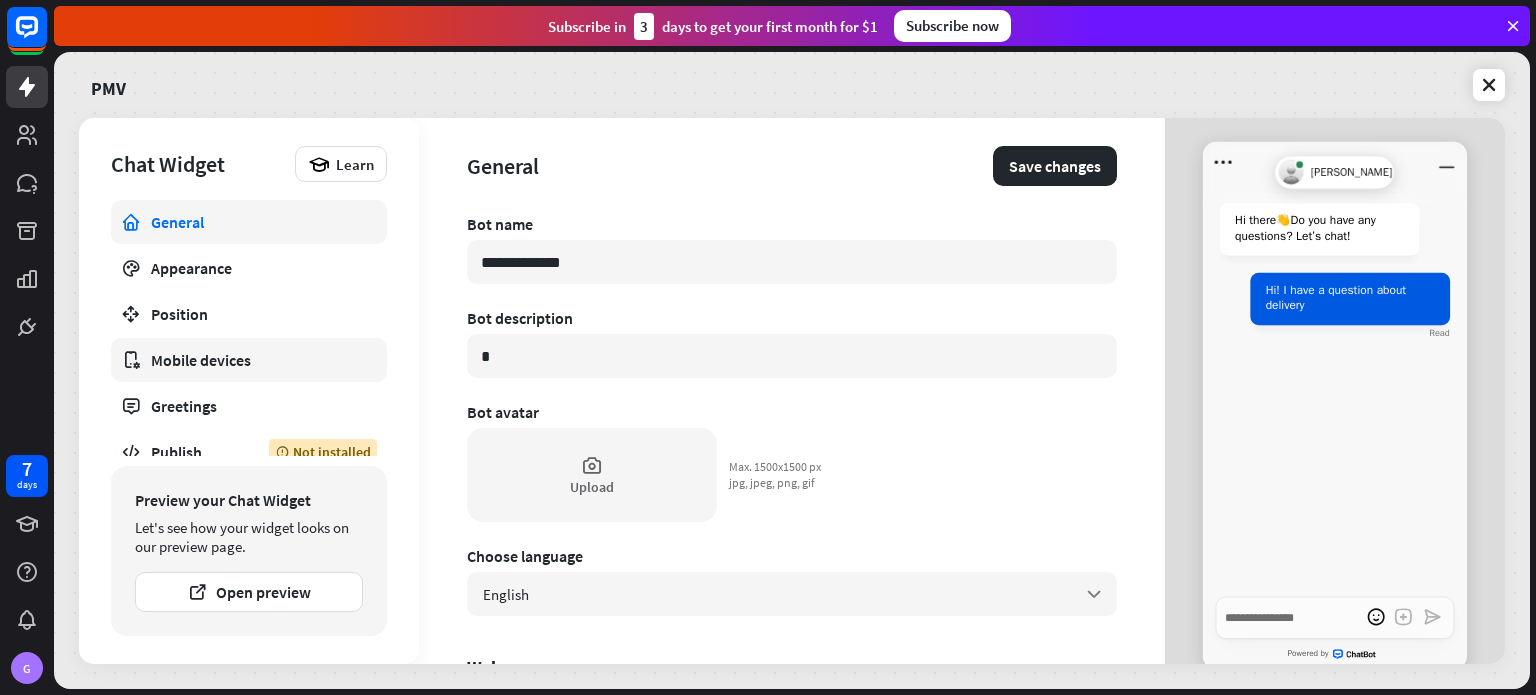 type on "*" 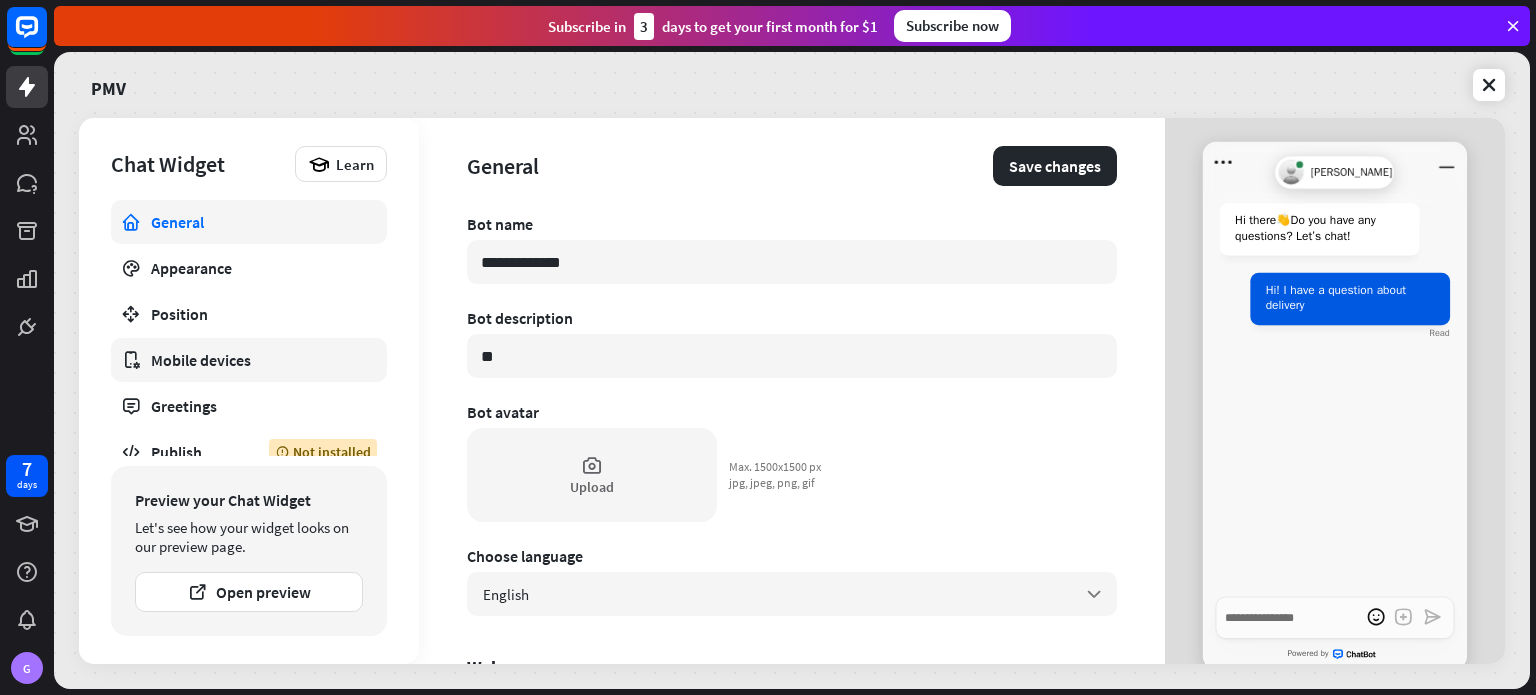 type on "*" 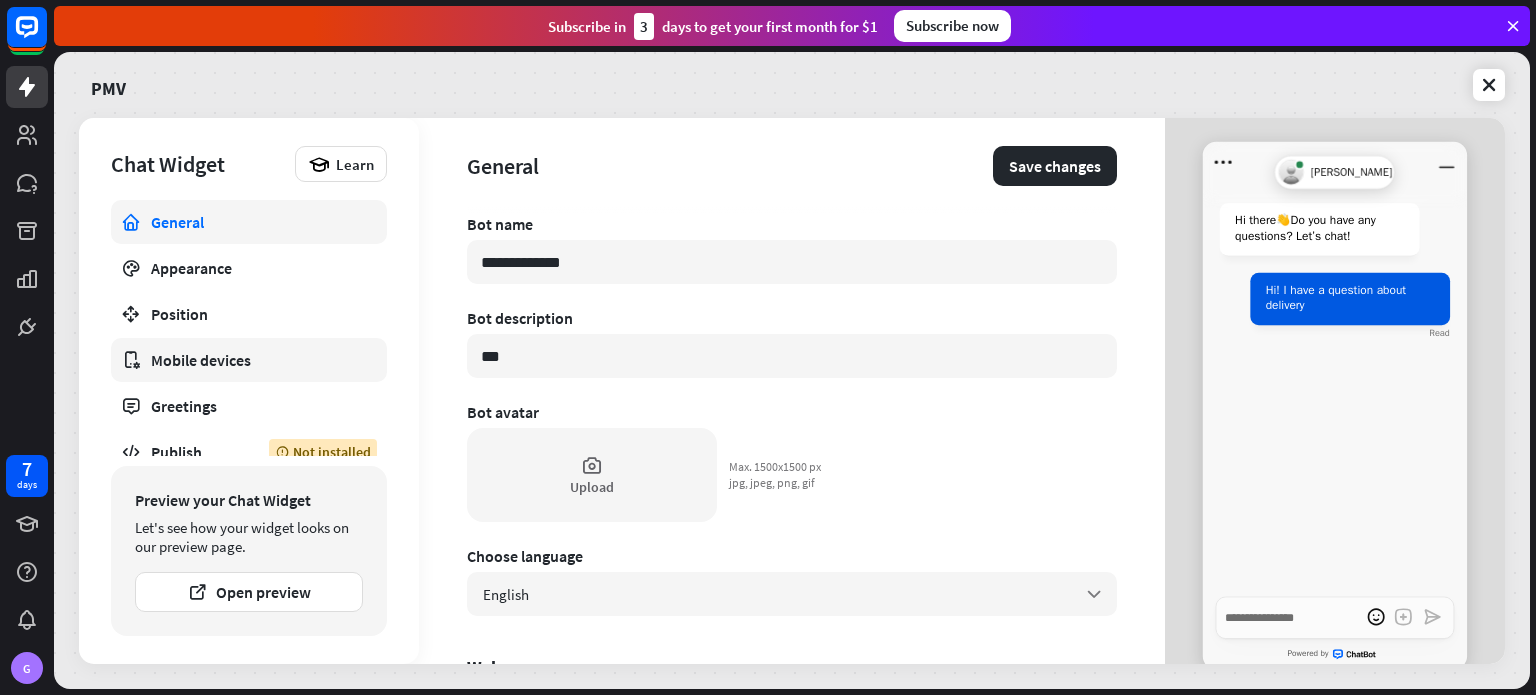 type on "*" 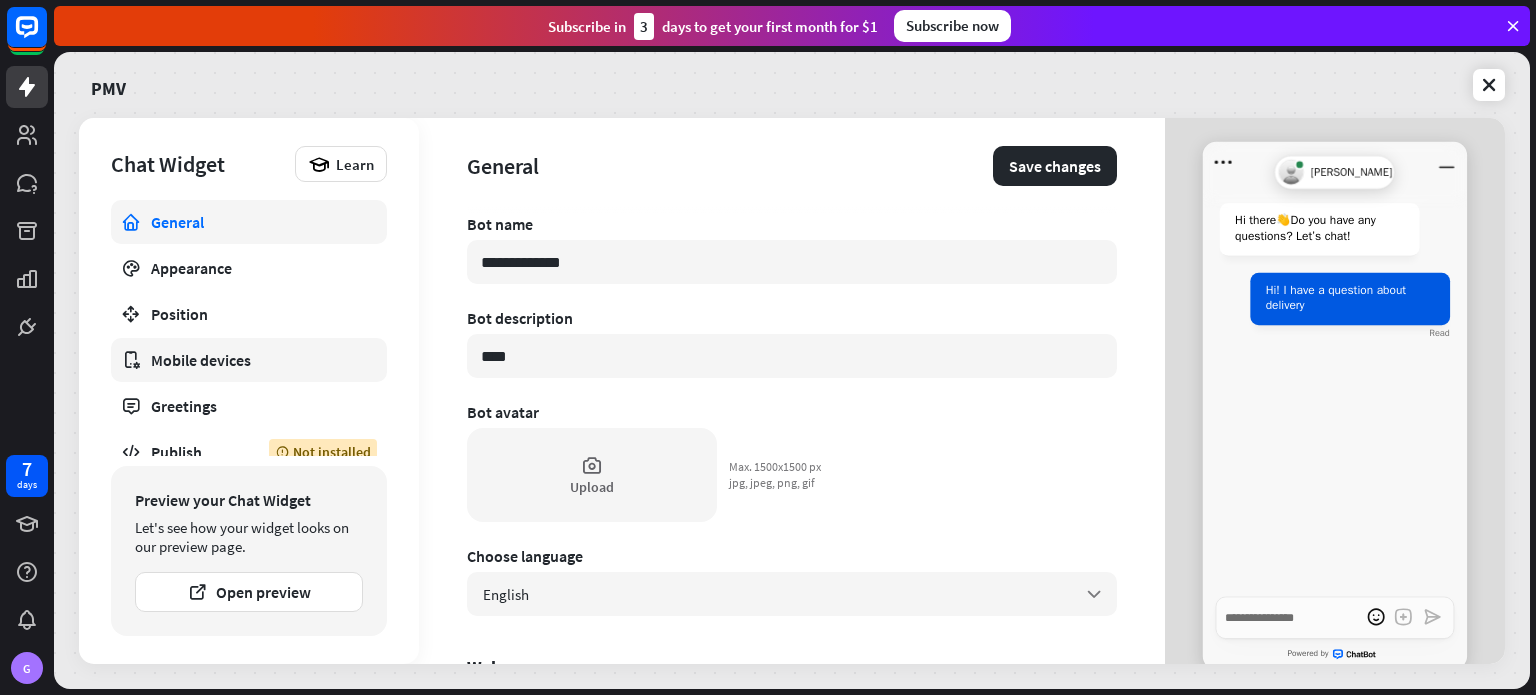 type on "*" 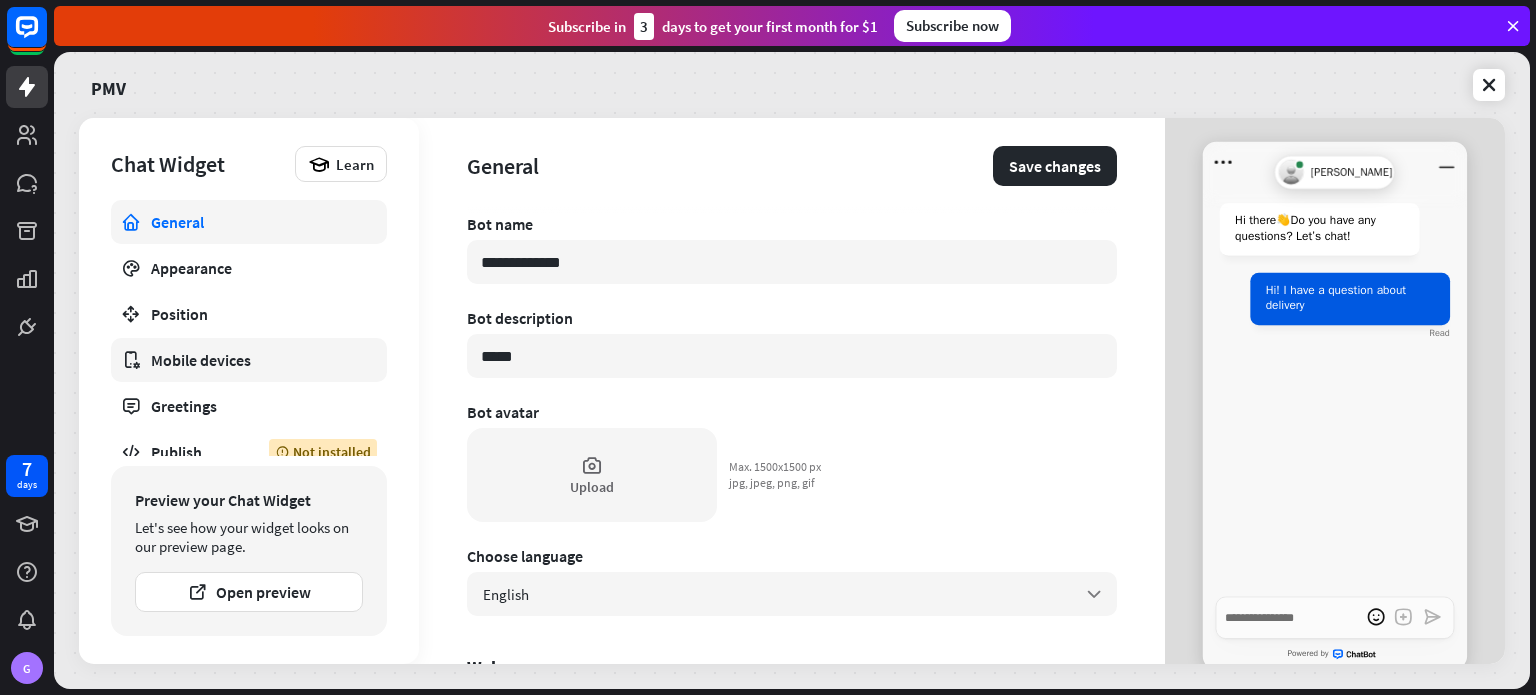 type on "*" 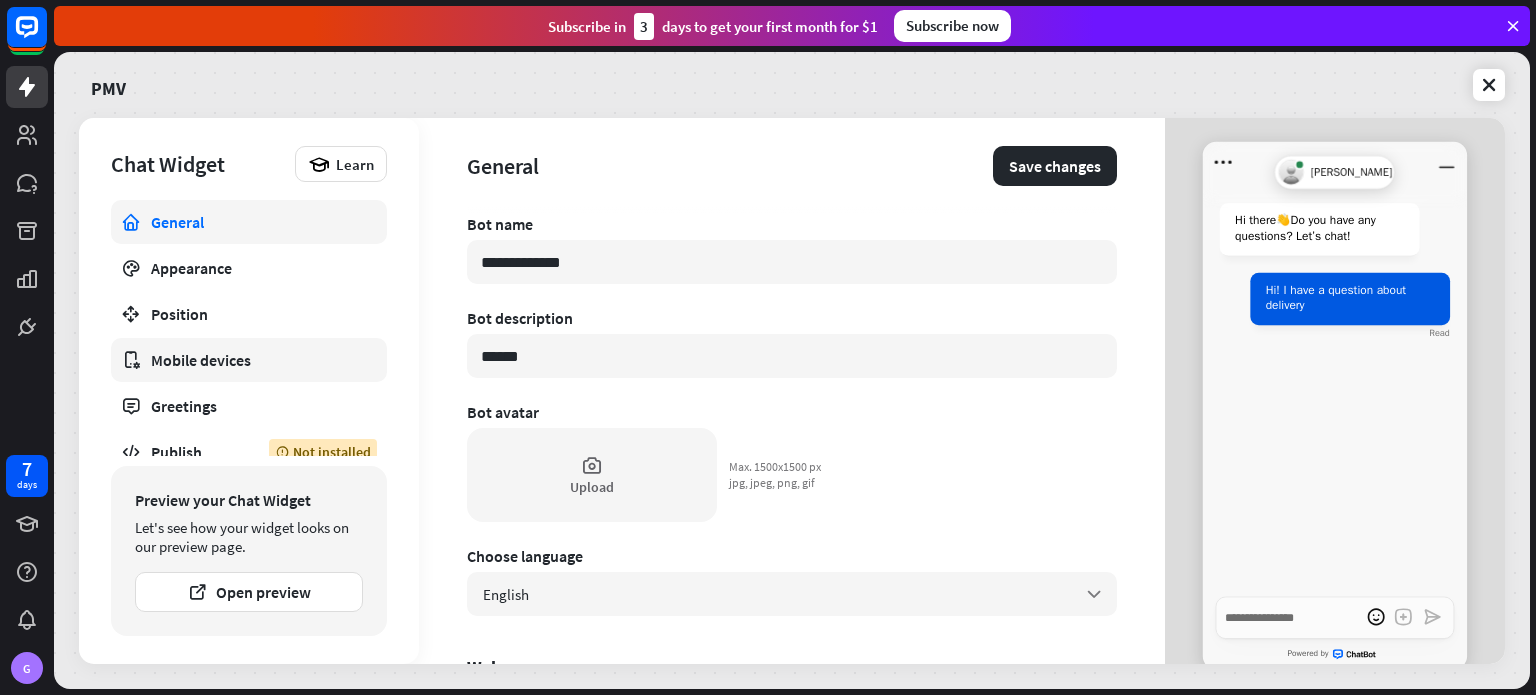 type on "*" 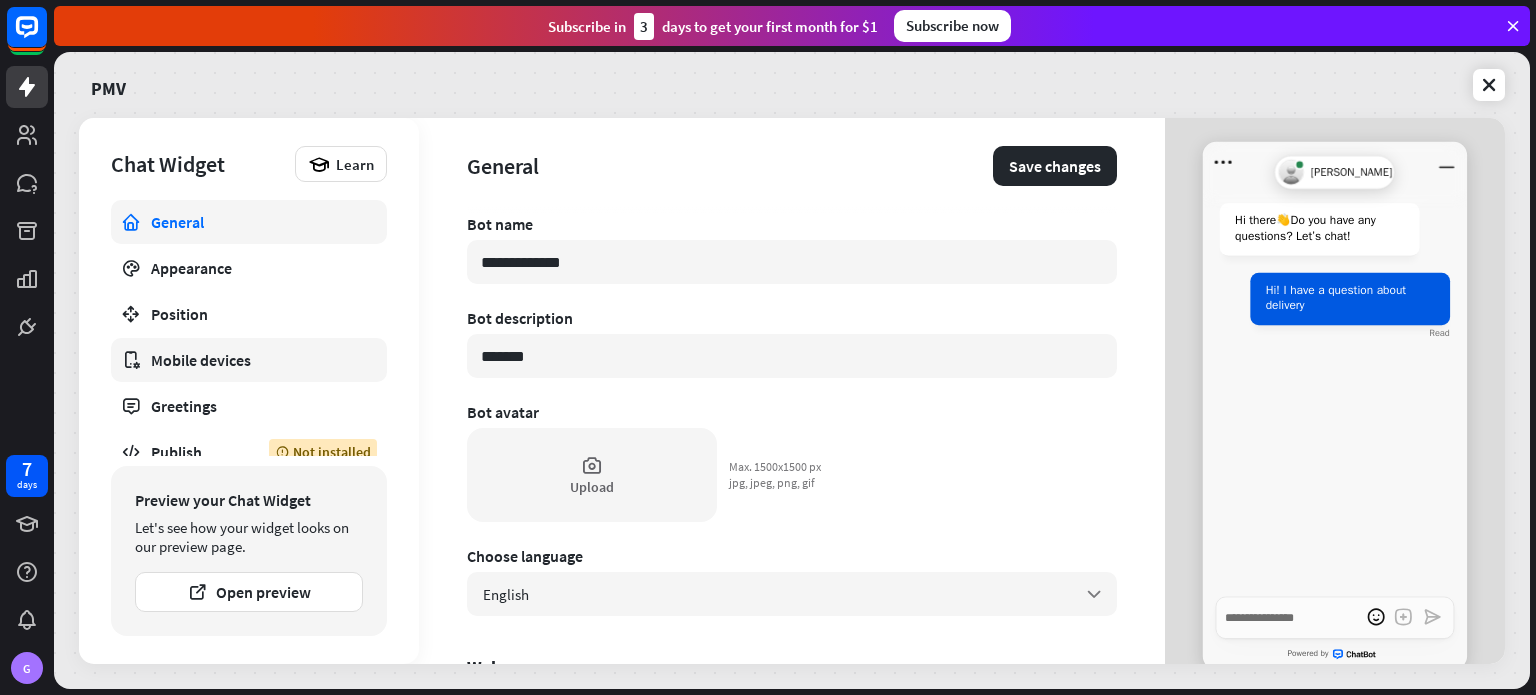 type on "*" 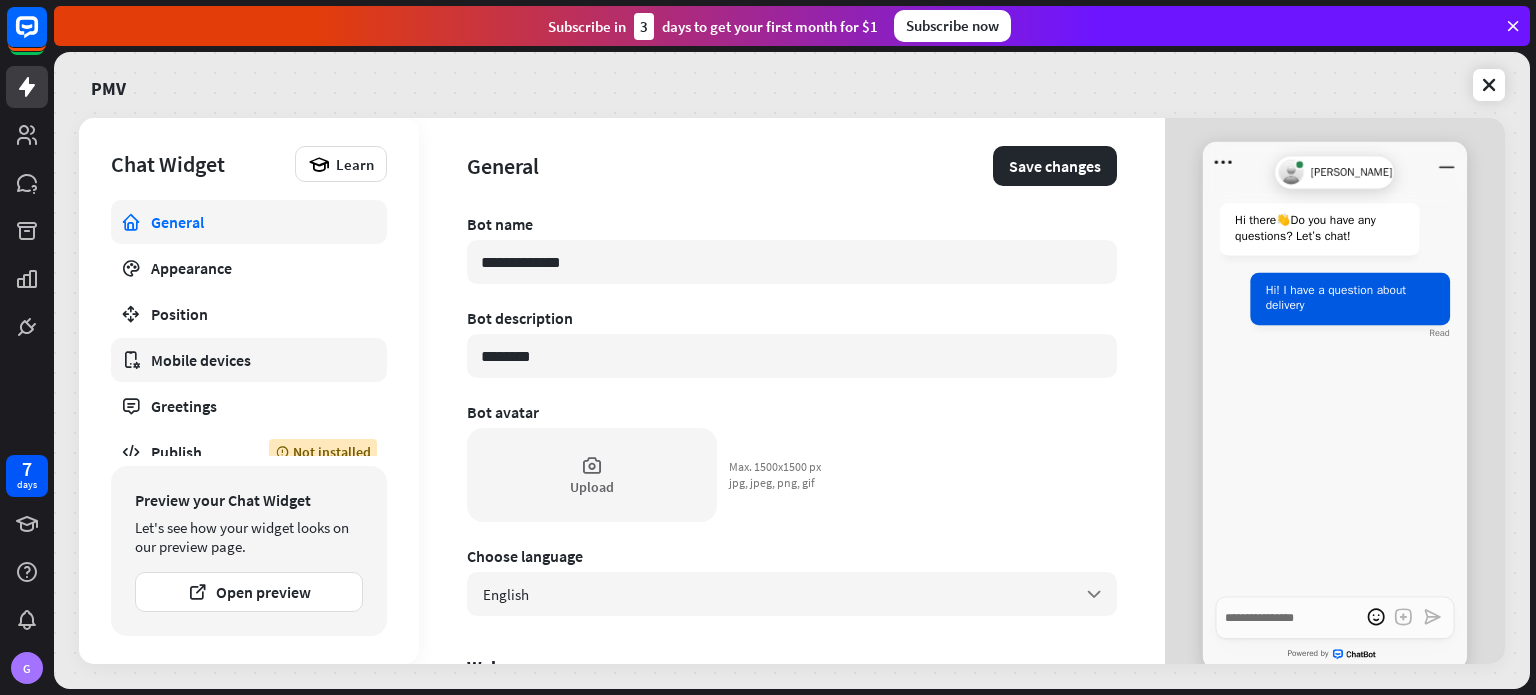 type on "*" 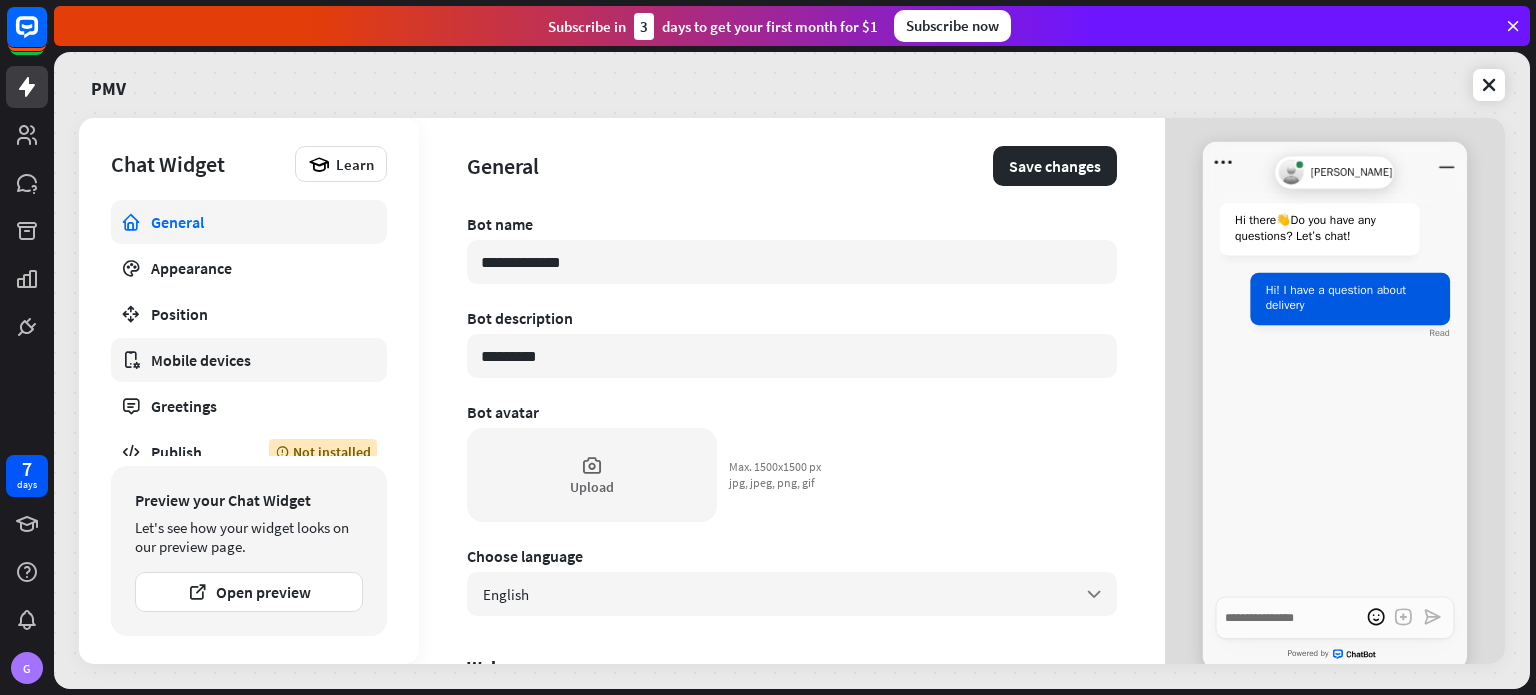 type on "**********" 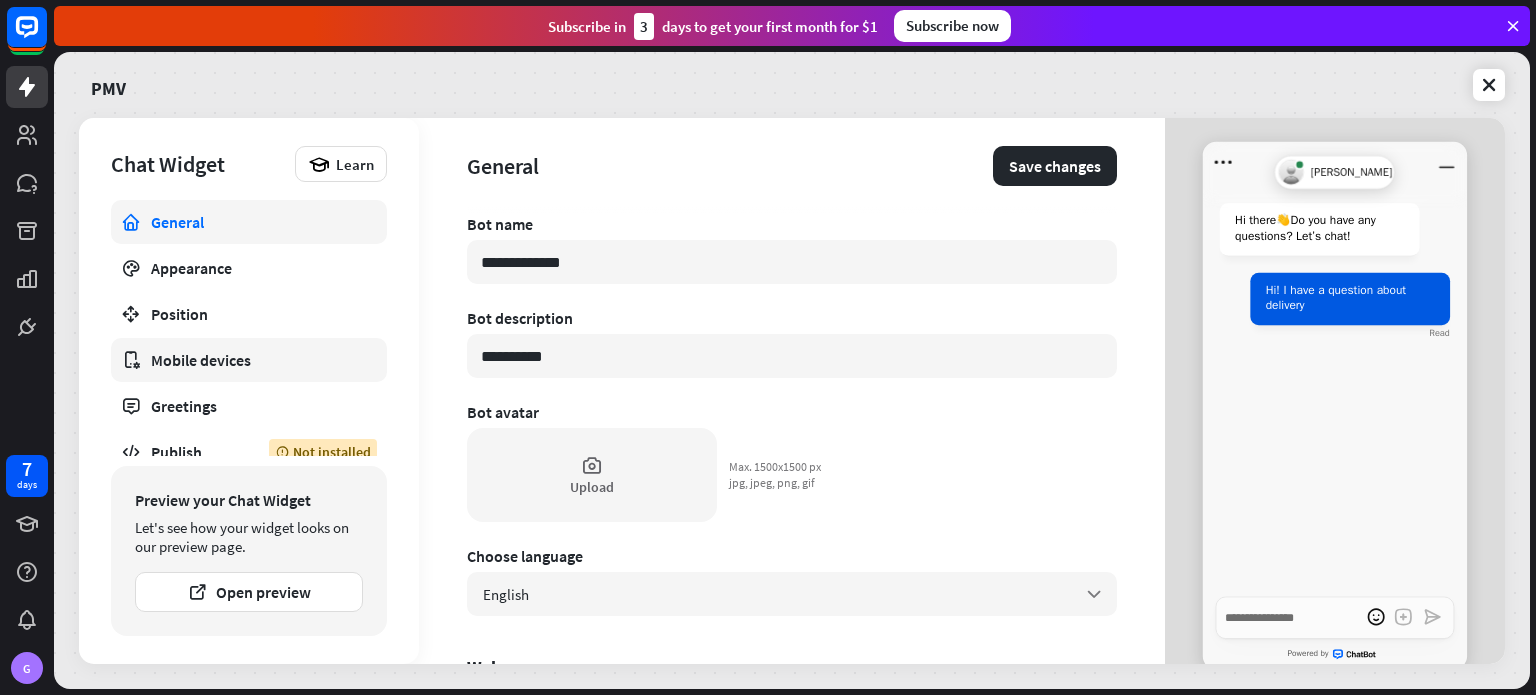 type on "*" 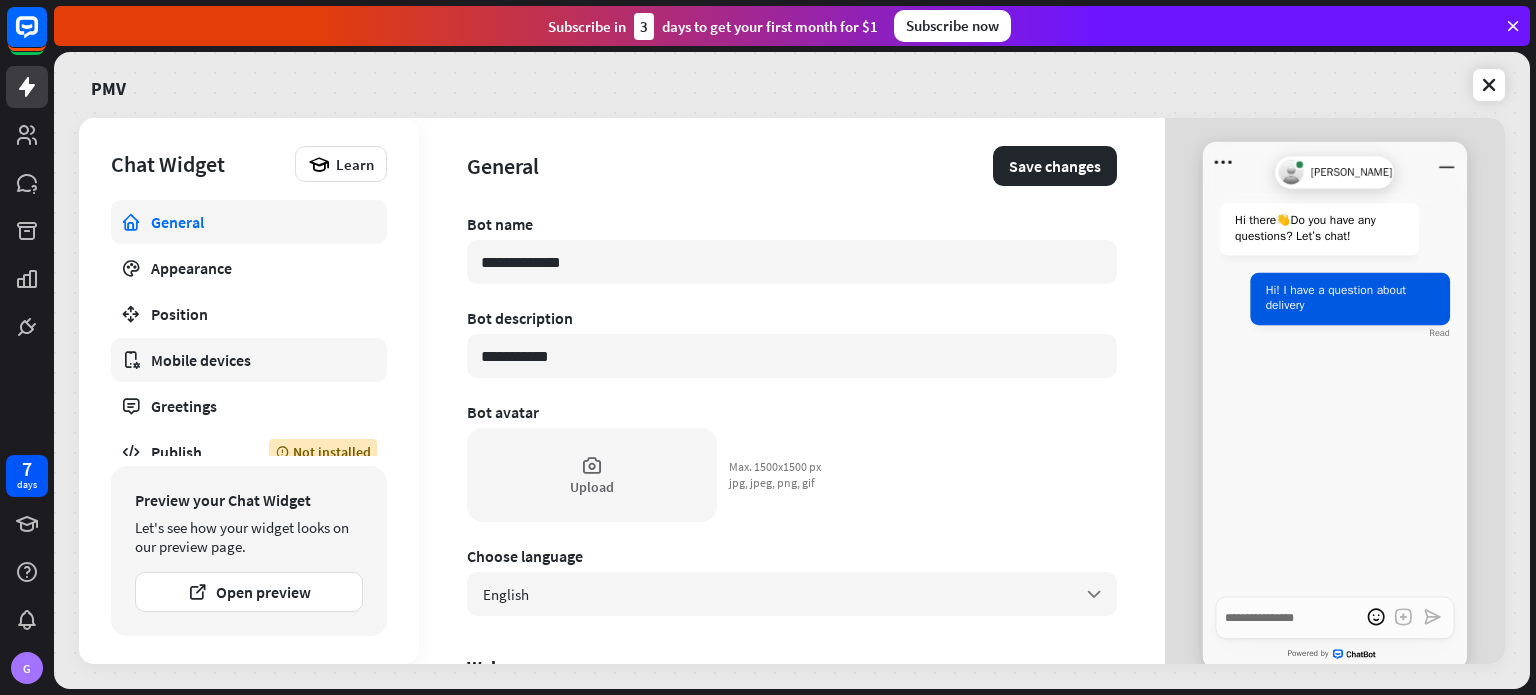 type on "**********" 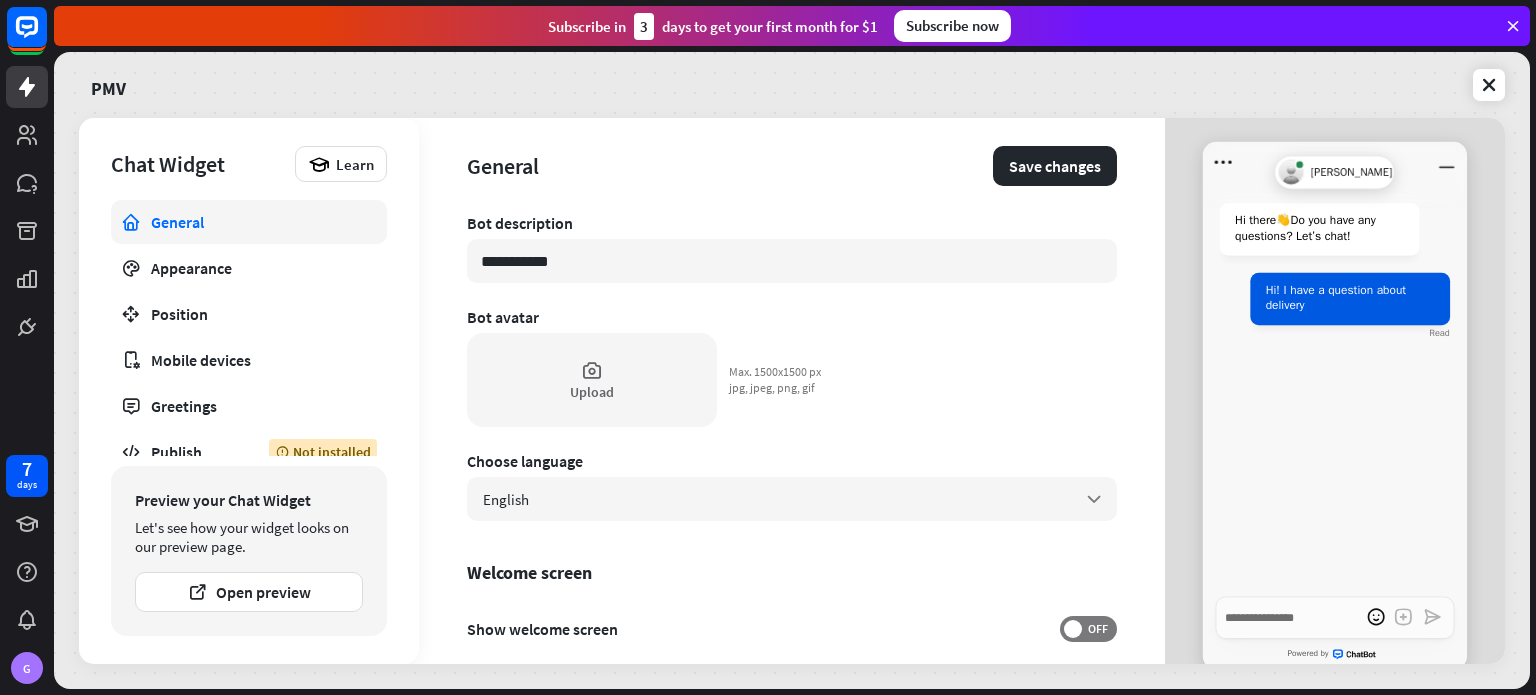 scroll, scrollTop: 100, scrollLeft: 0, axis: vertical 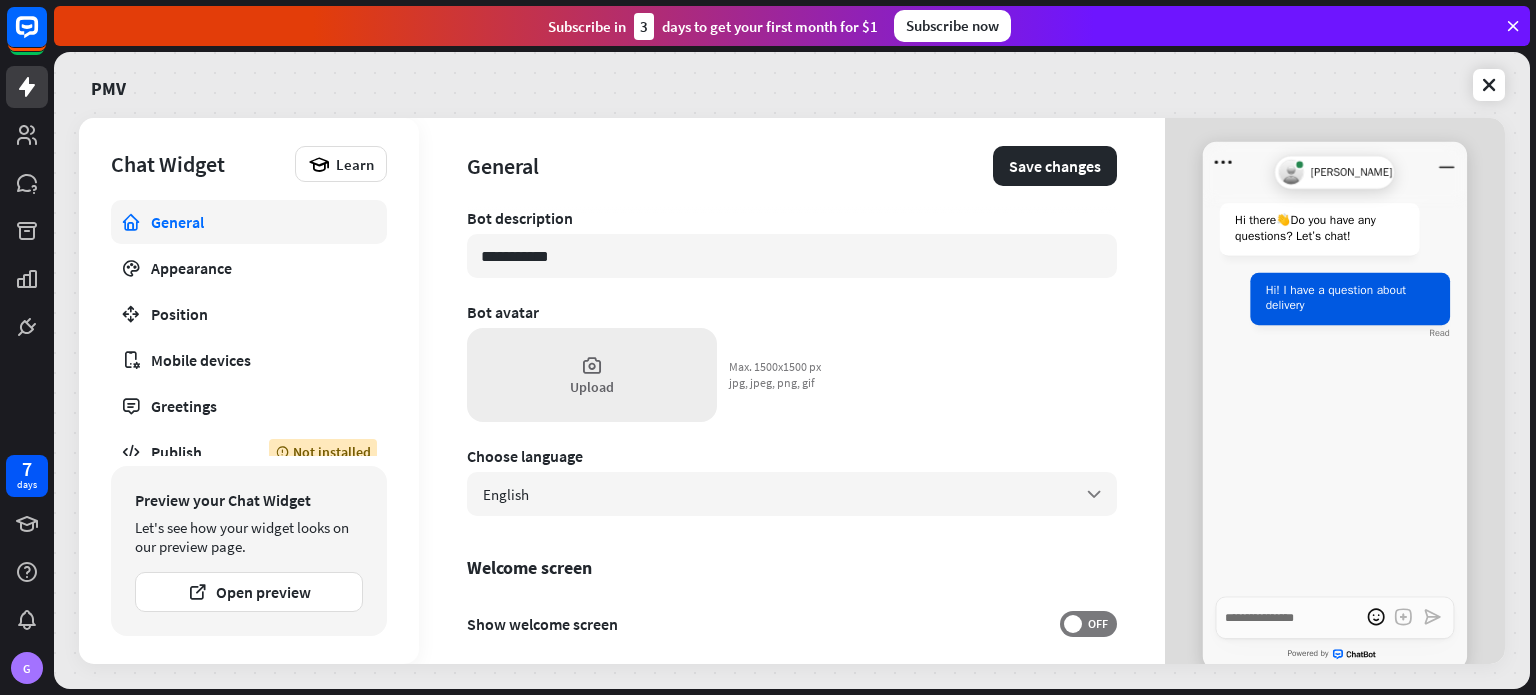 click on "Upload" at bounding box center (592, 375) 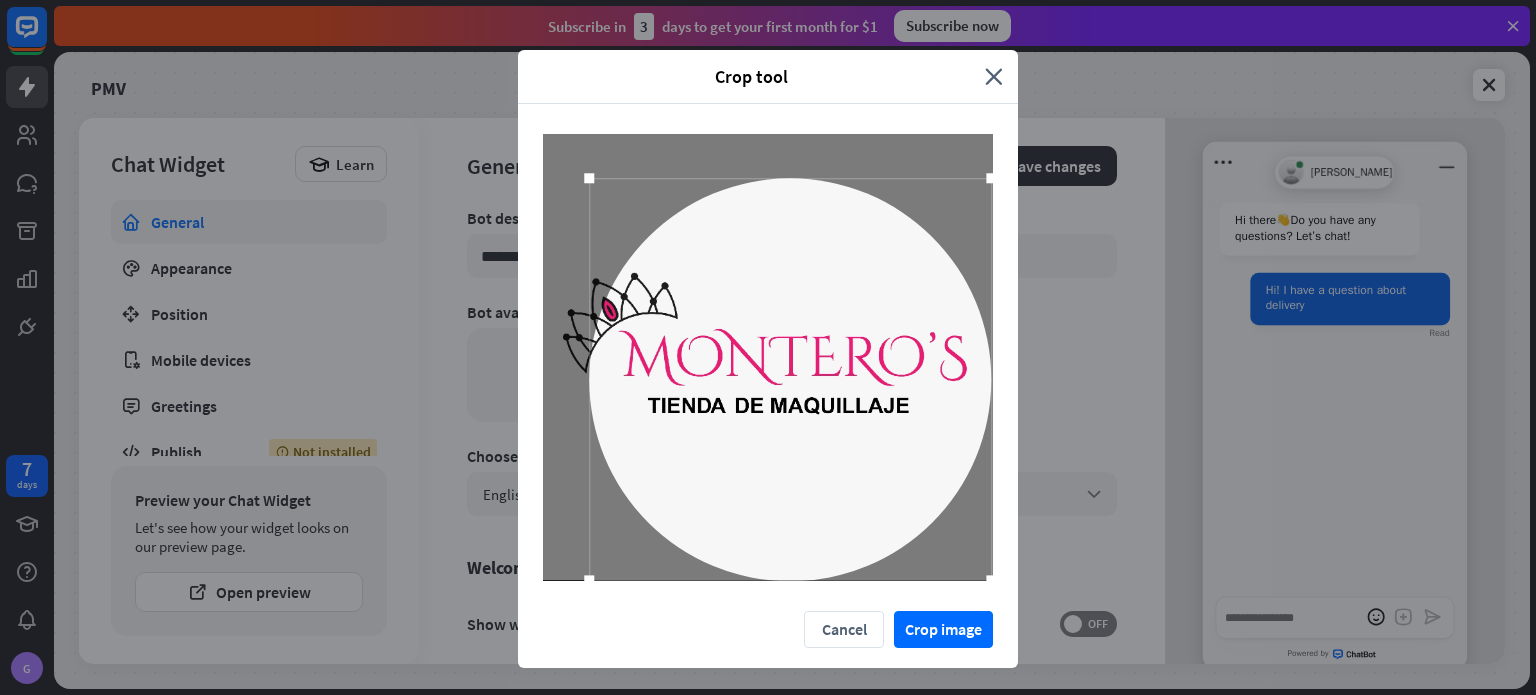 drag, startPoint x: 947, startPoint y: 538, endPoint x: 1006, endPoint y: 576, distance: 70.178345 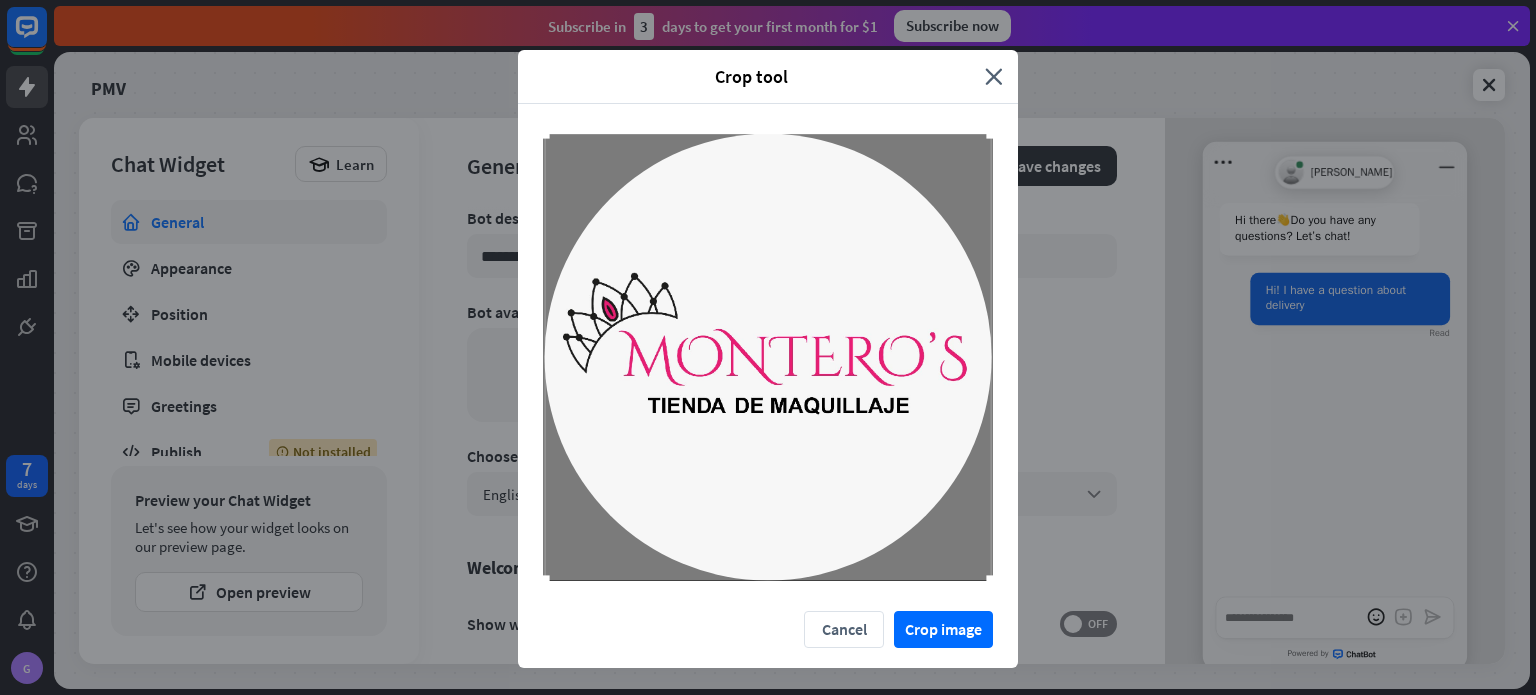 drag, startPoint x: 584, startPoint y: 177, endPoint x: 432, endPoint y: 55, distance: 194.9051 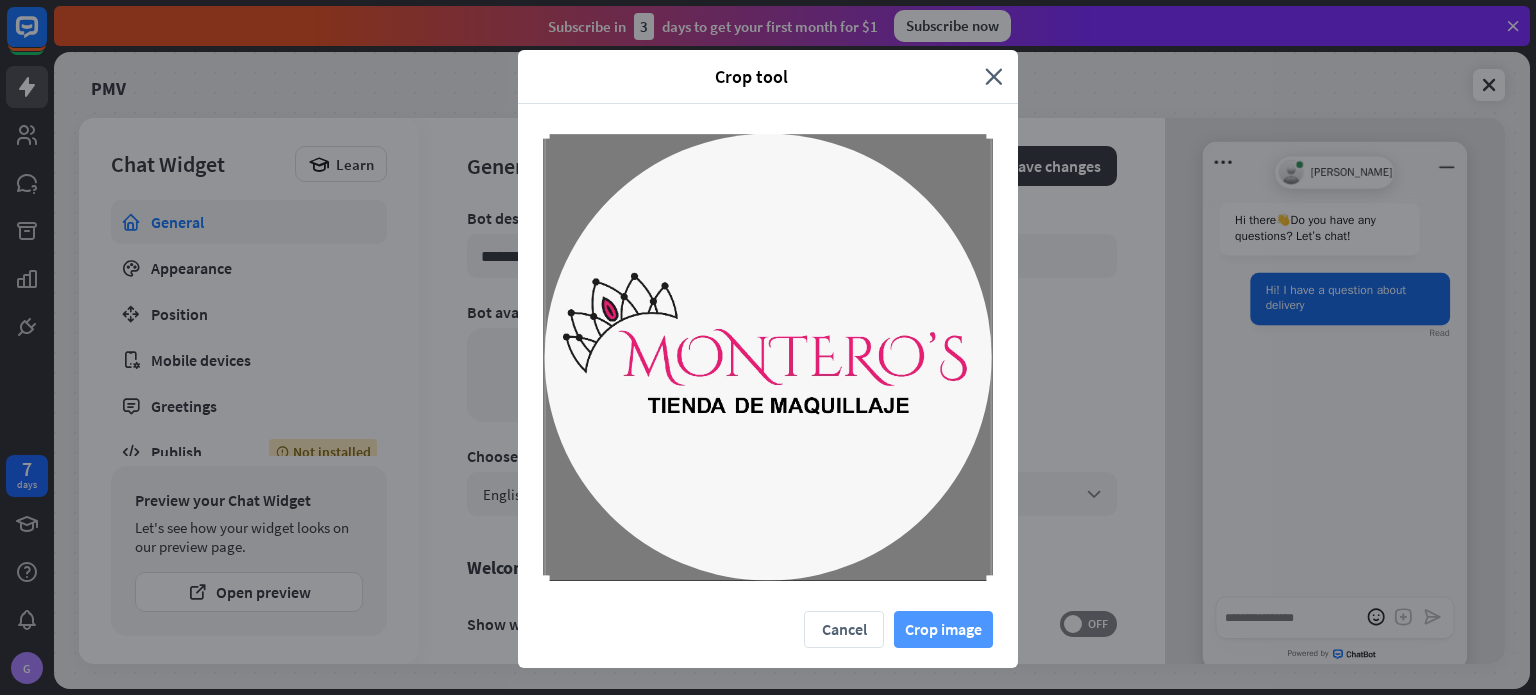 click on "Crop image" at bounding box center [943, 629] 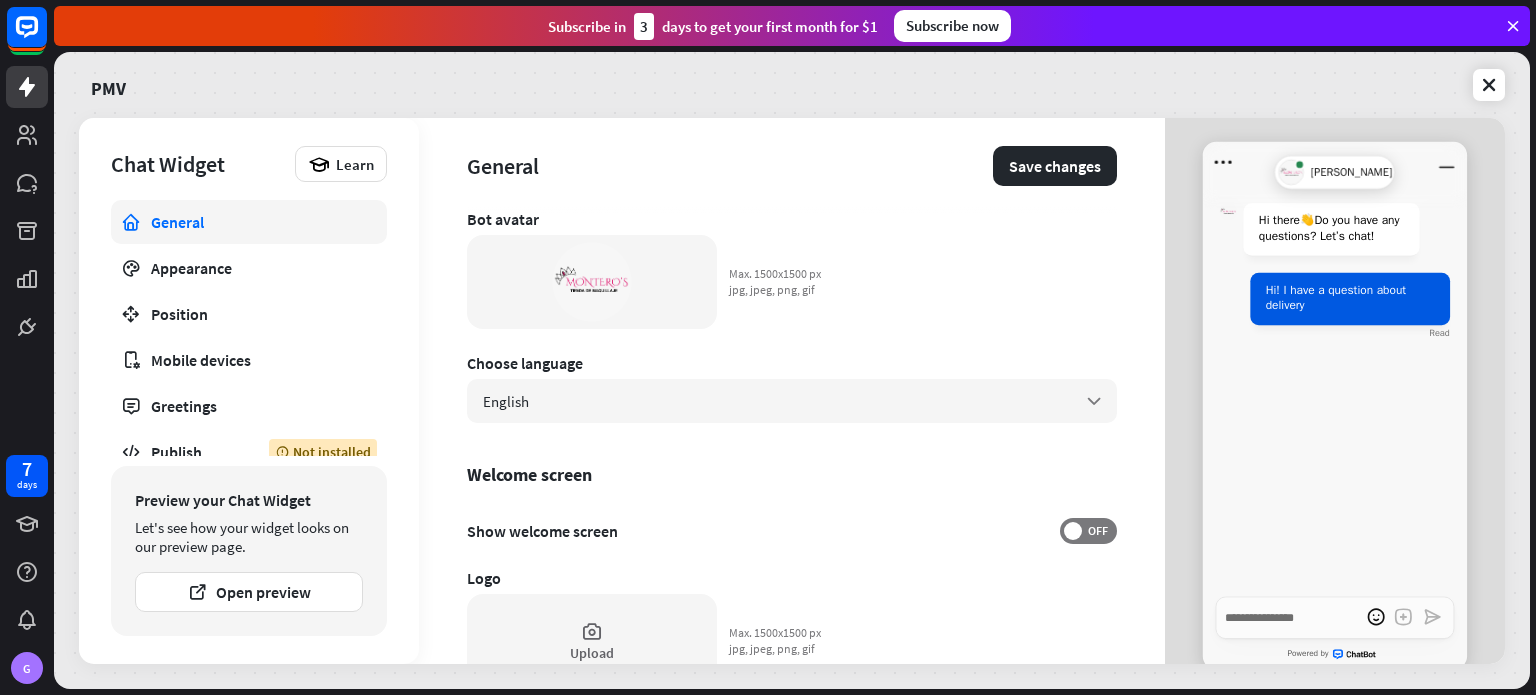 scroll, scrollTop: 200, scrollLeft: 0, axis: vertical 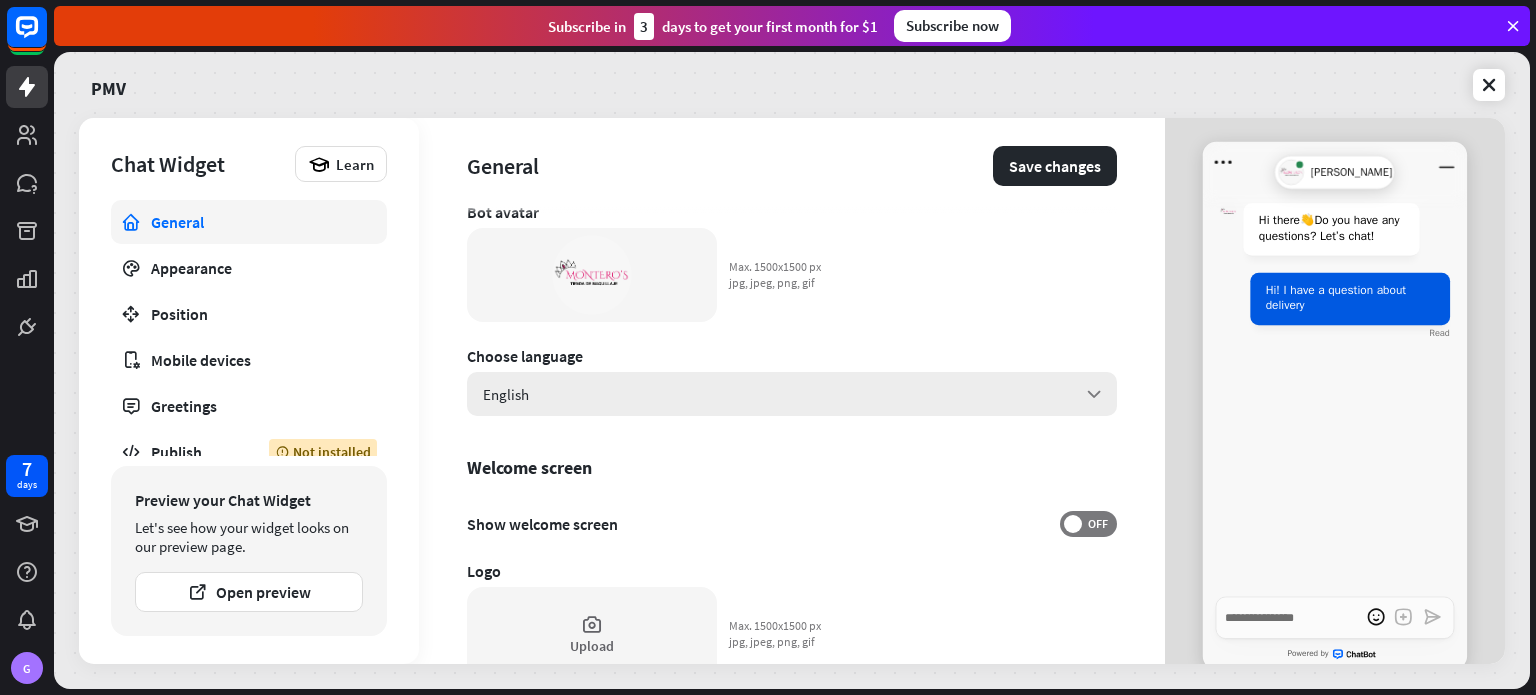 click on "English
arrow_down" at bounding box center [792, 394] 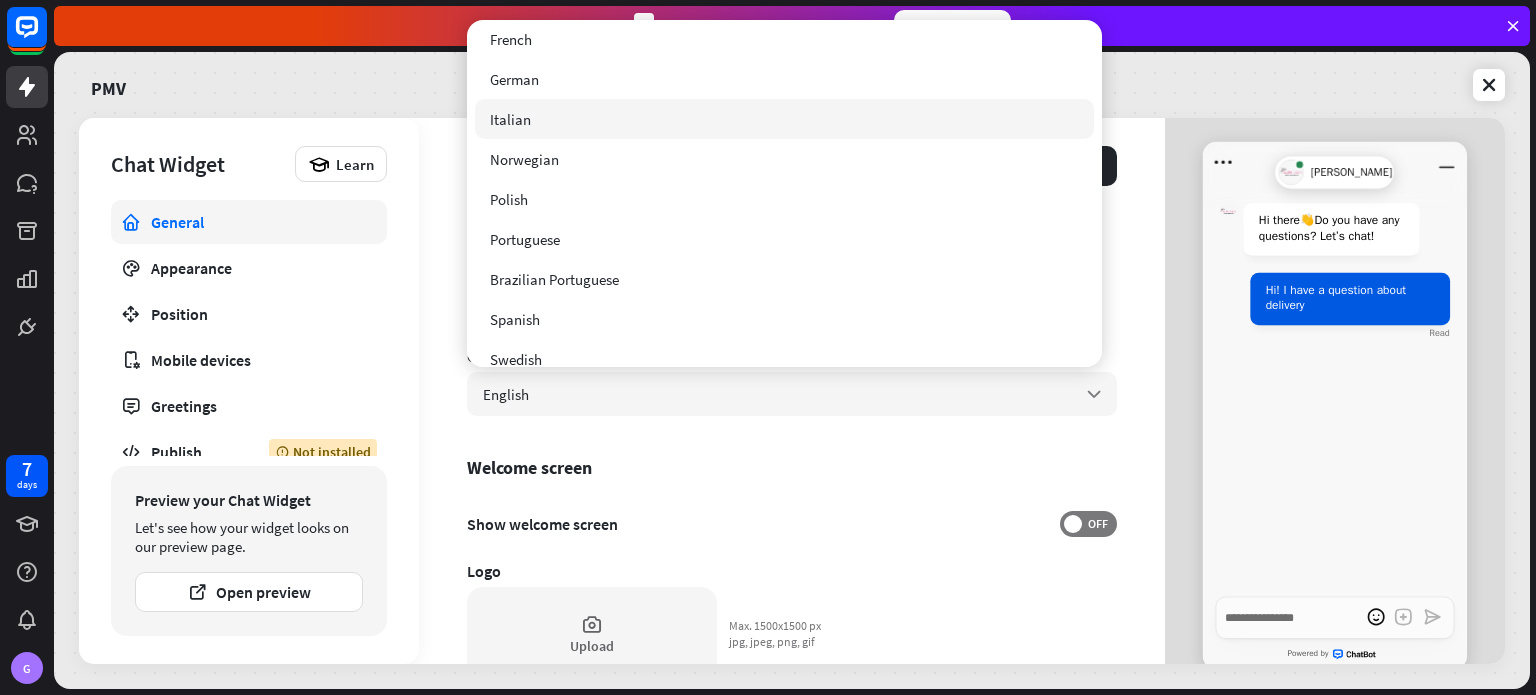 scroll, scrollTop: 148, scrollLeft: 0, axis: vertical 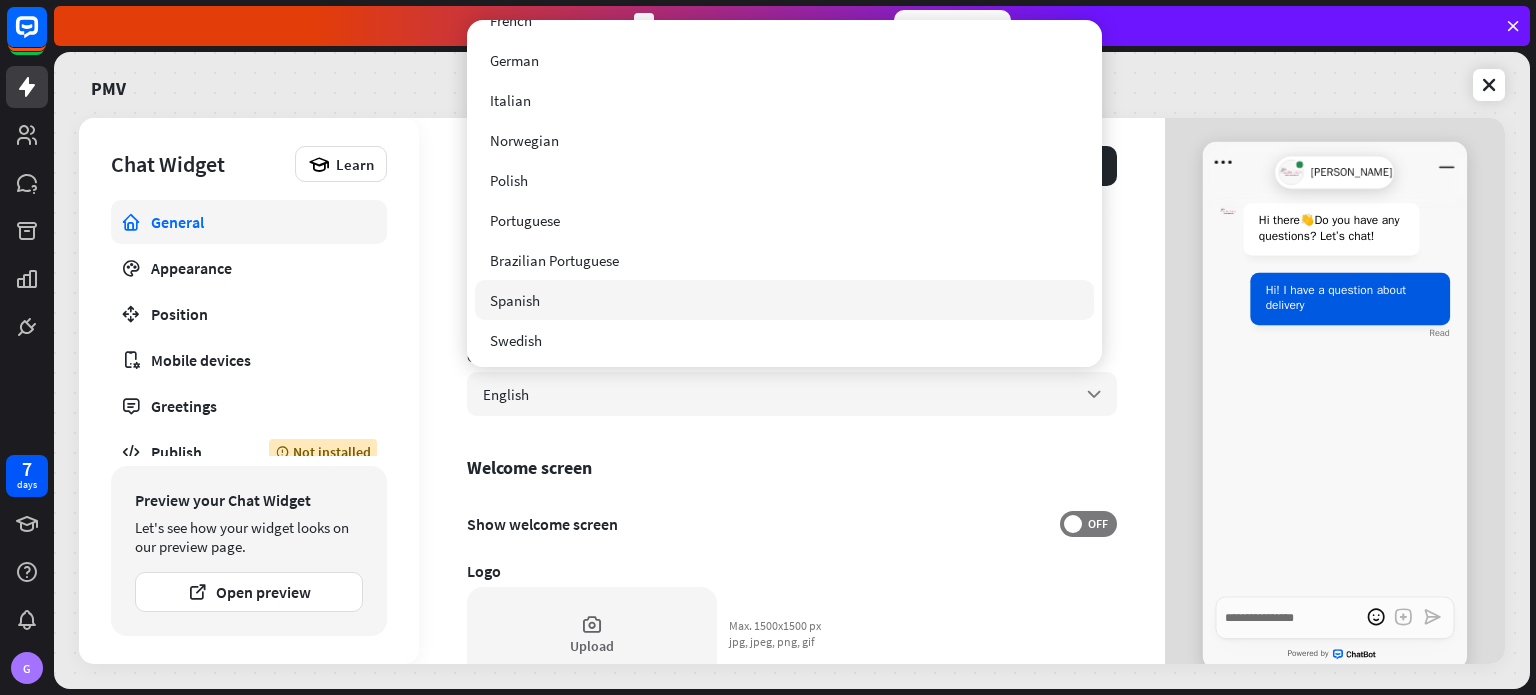 click on "Spanish" at bounding box center (784, 300) 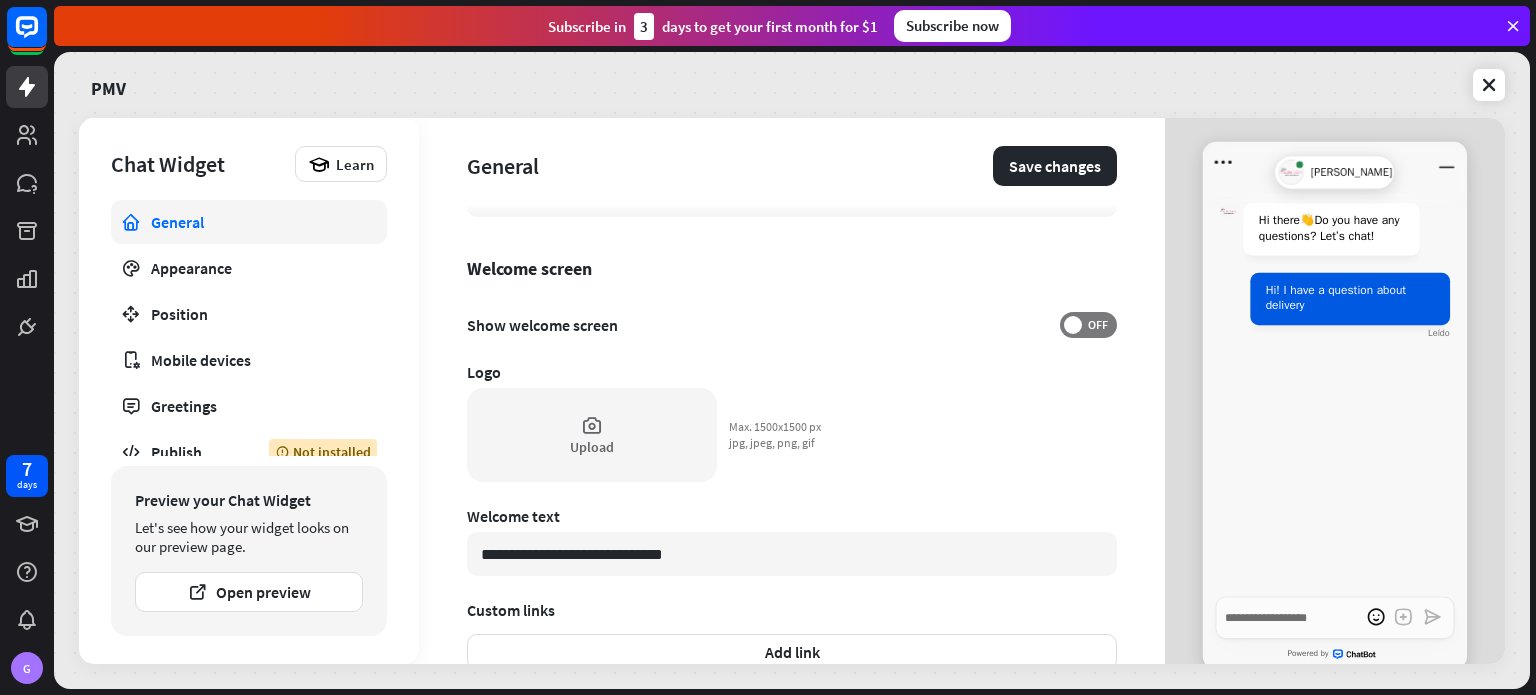 scroll, scrollTop: 400, scrollLeft: 0, axis: vertical 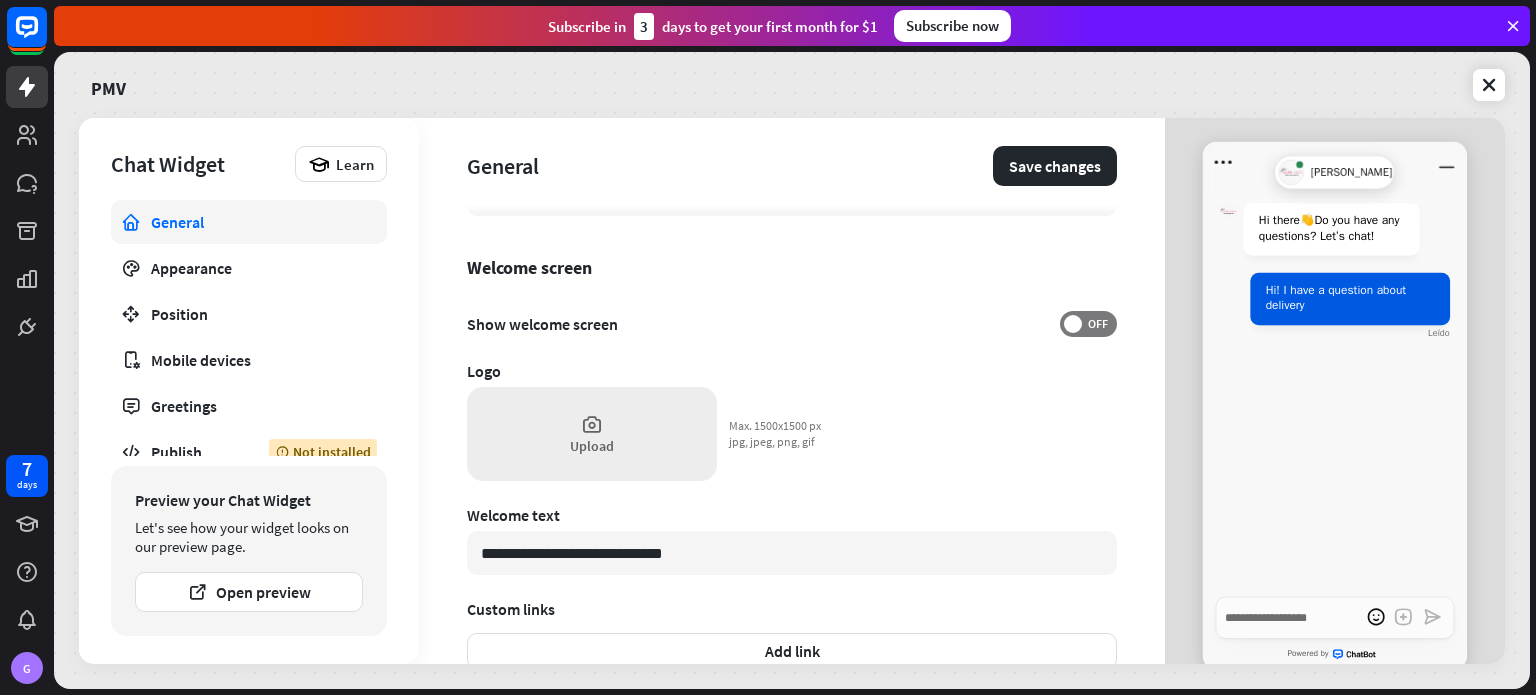 click on "Upload" at bounding box center (592, 434) 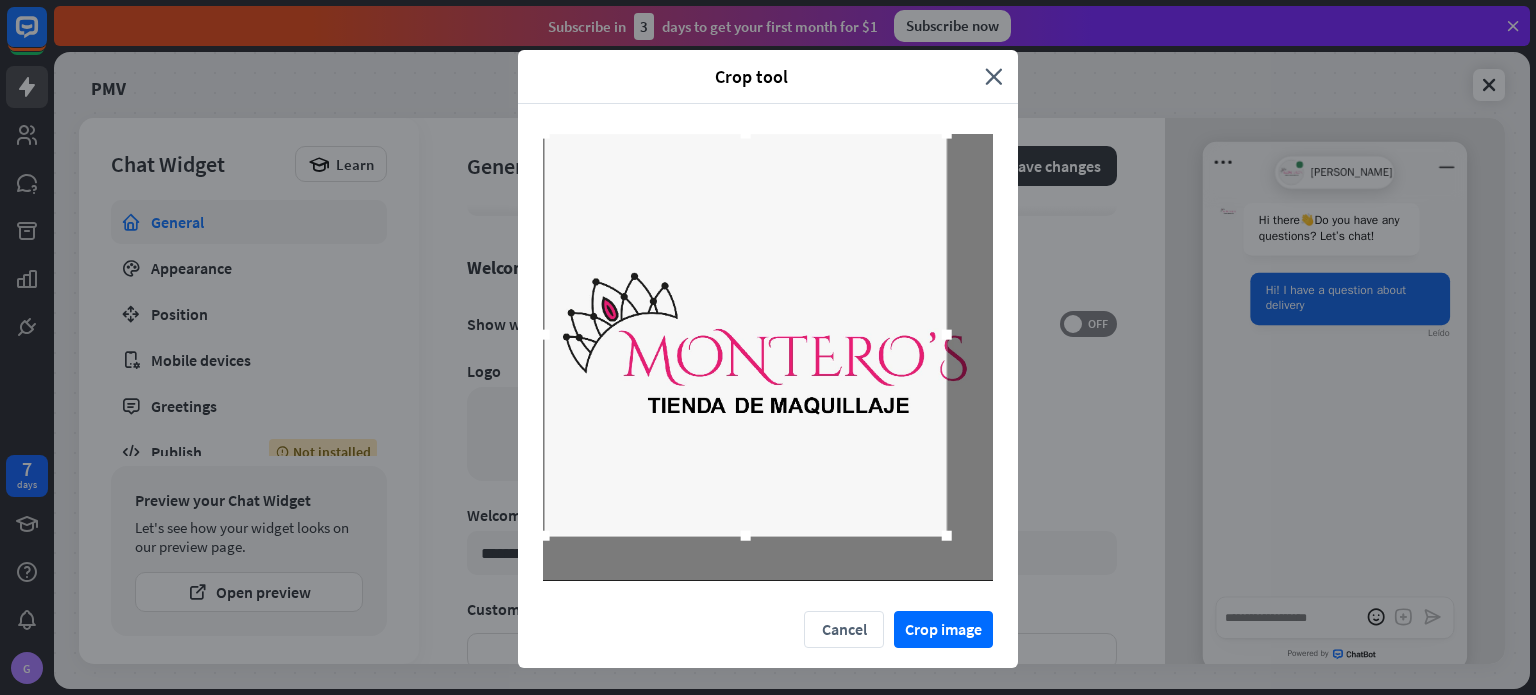 drag, startPoint x: 576, startPoint y: 176, endPoint x: 636, endPoint y: 275, distance: 115.76269 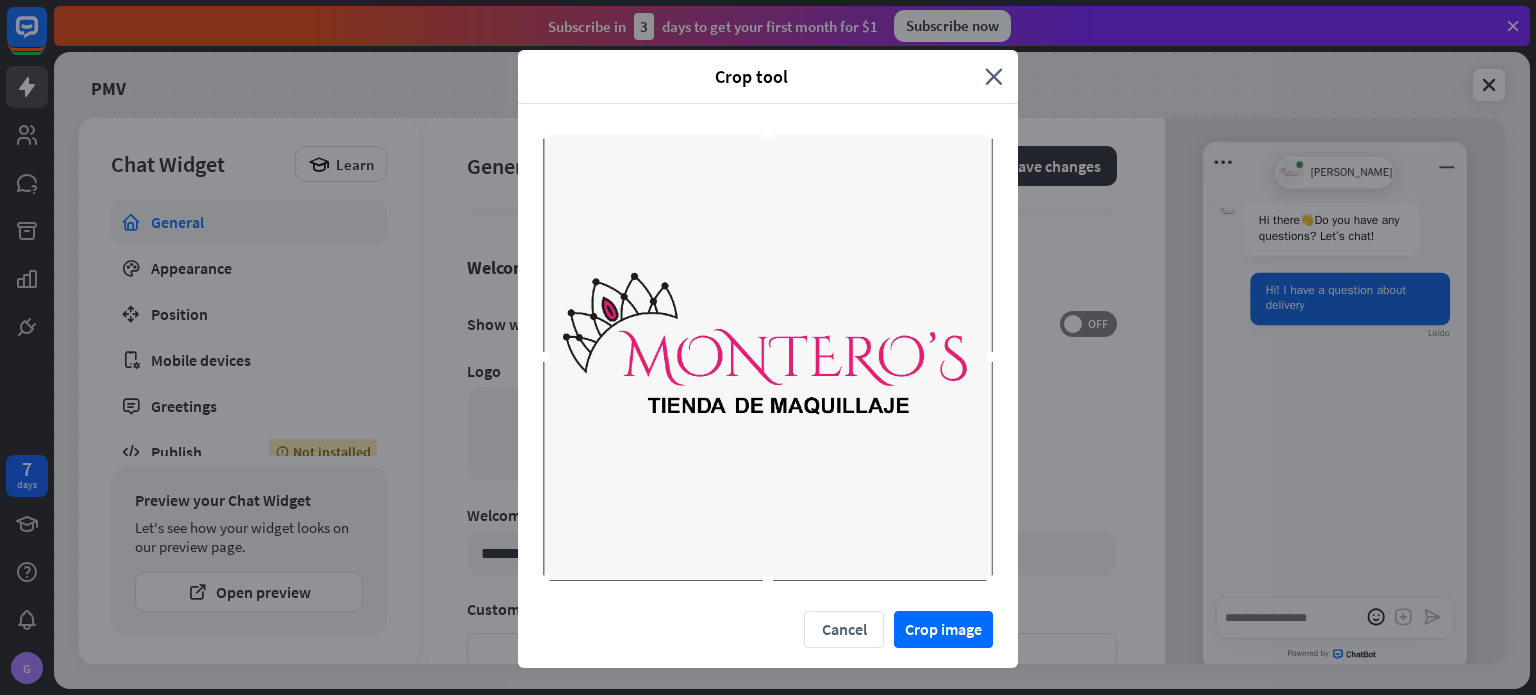 drag, startPoint x: 940, startPoint y: 544, endPoint x: 1114, endPoint y: 691, distance: 227.78279 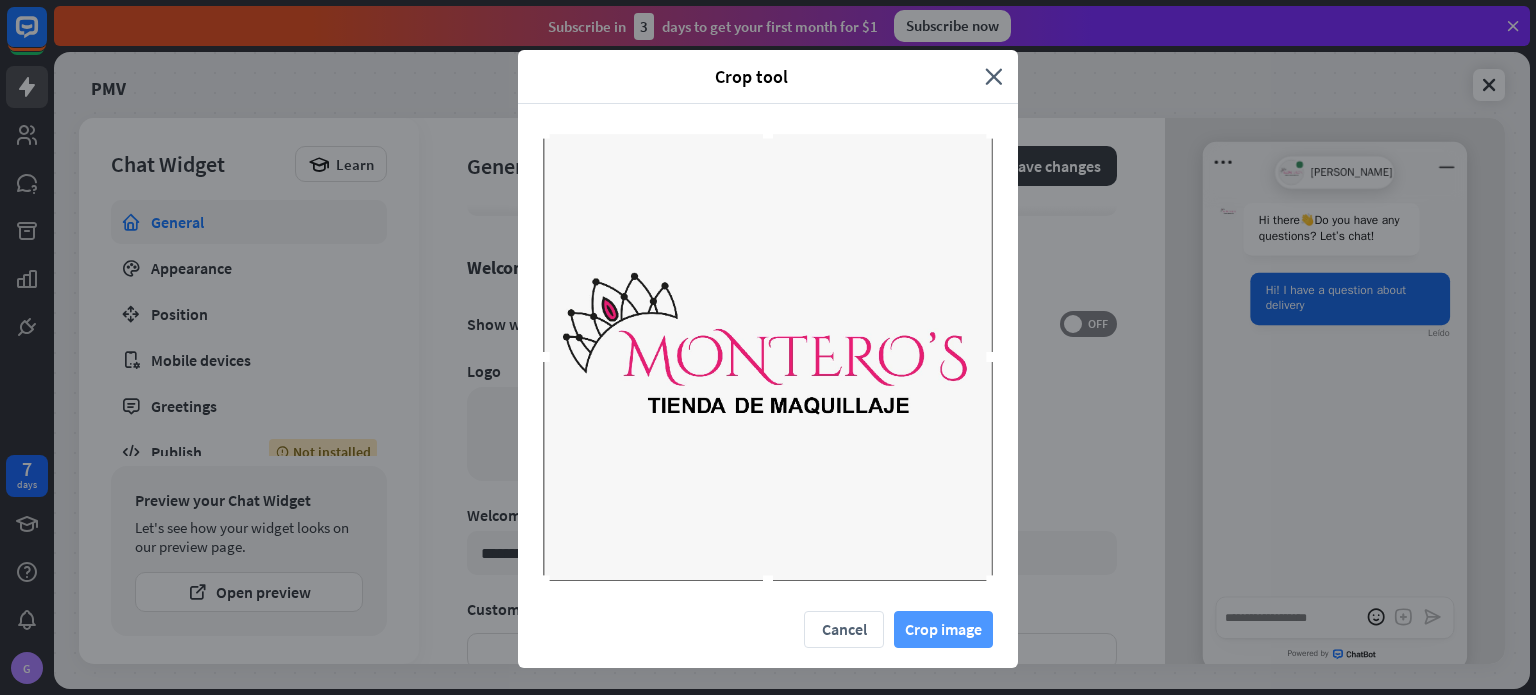 click on "Crop image" at bounding box center [943, 629] 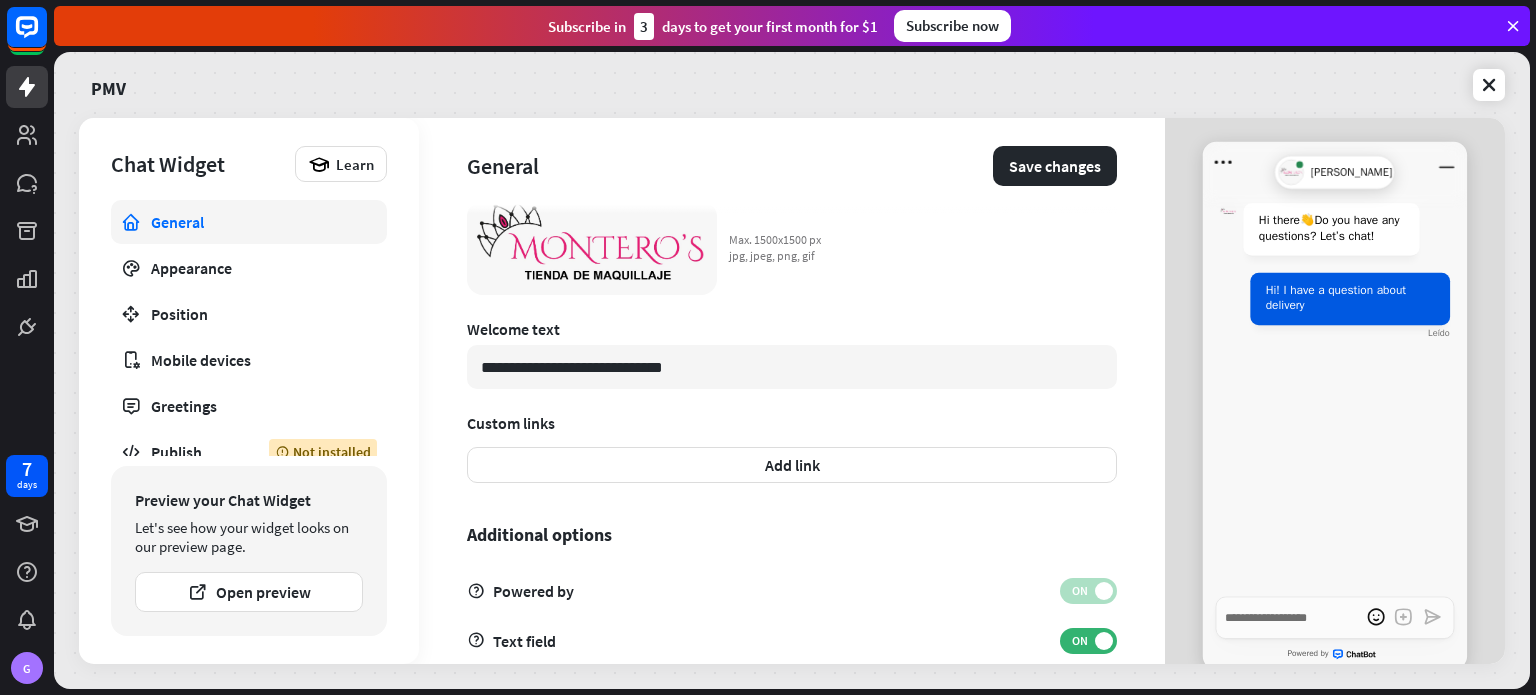 scroll, scrollTop: 600, scrollLeft: 0, axis: vertical 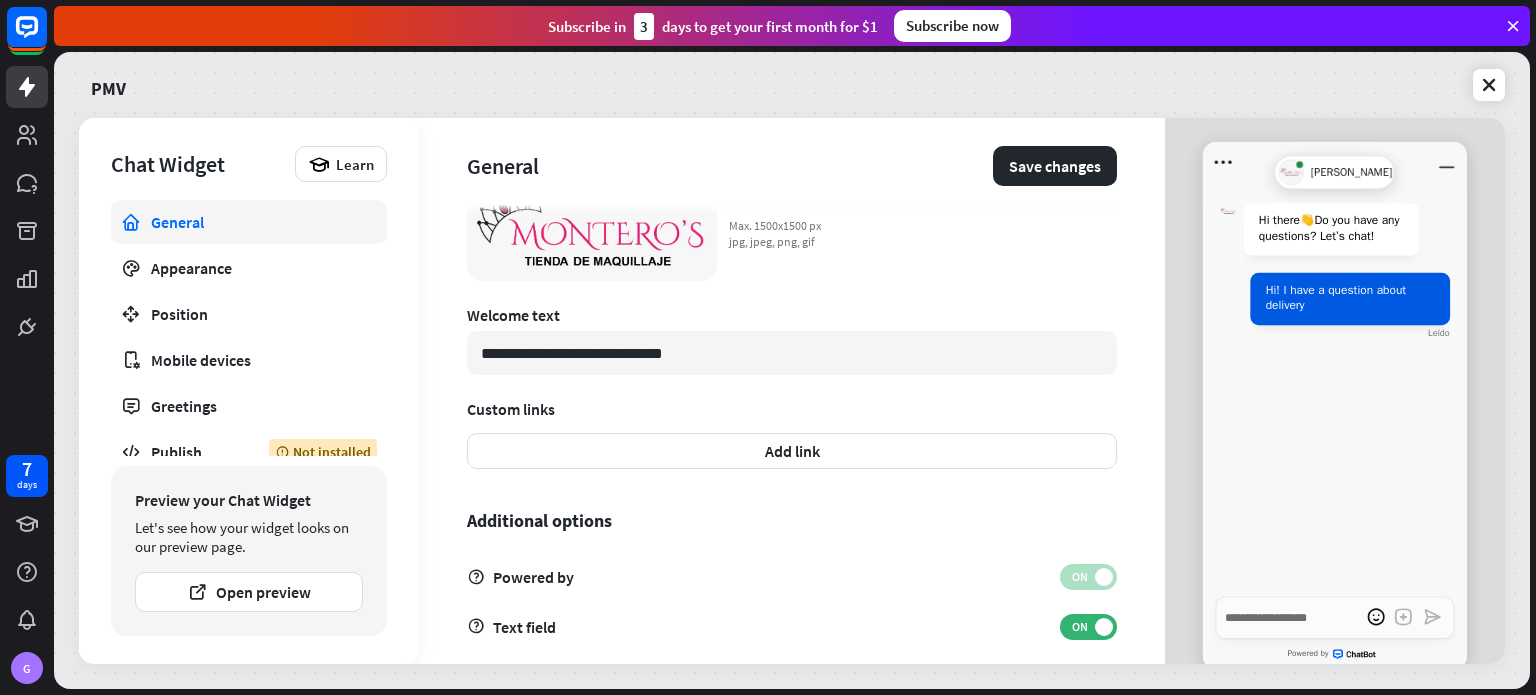 drag, startPoint x: 730, startPoint y: 355, endPoint x: 422, endPoint y: 349, distance: 308.05844 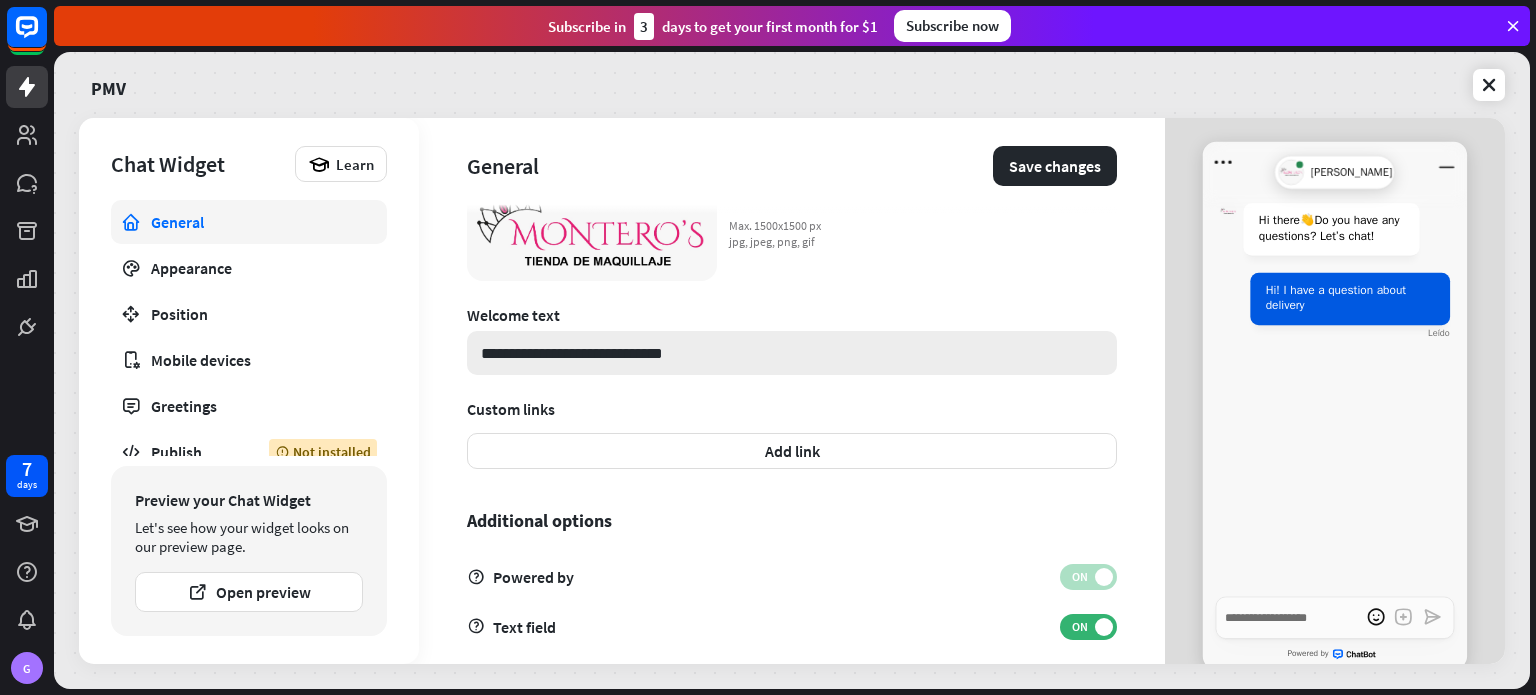 drag, startPoint x: 726, startPoint y: 340, endPoint x: 722, endPoint y: 352, distance: 12.649111 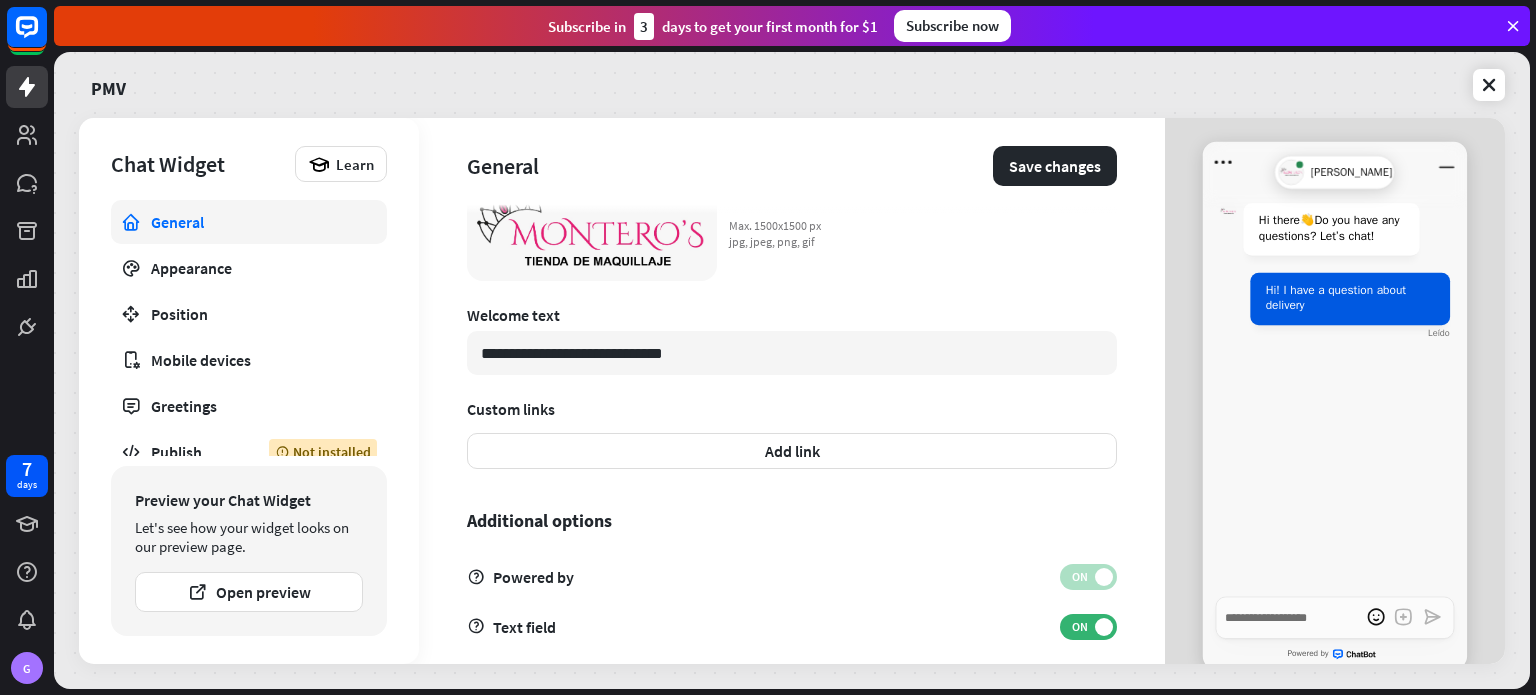 paste on "***" 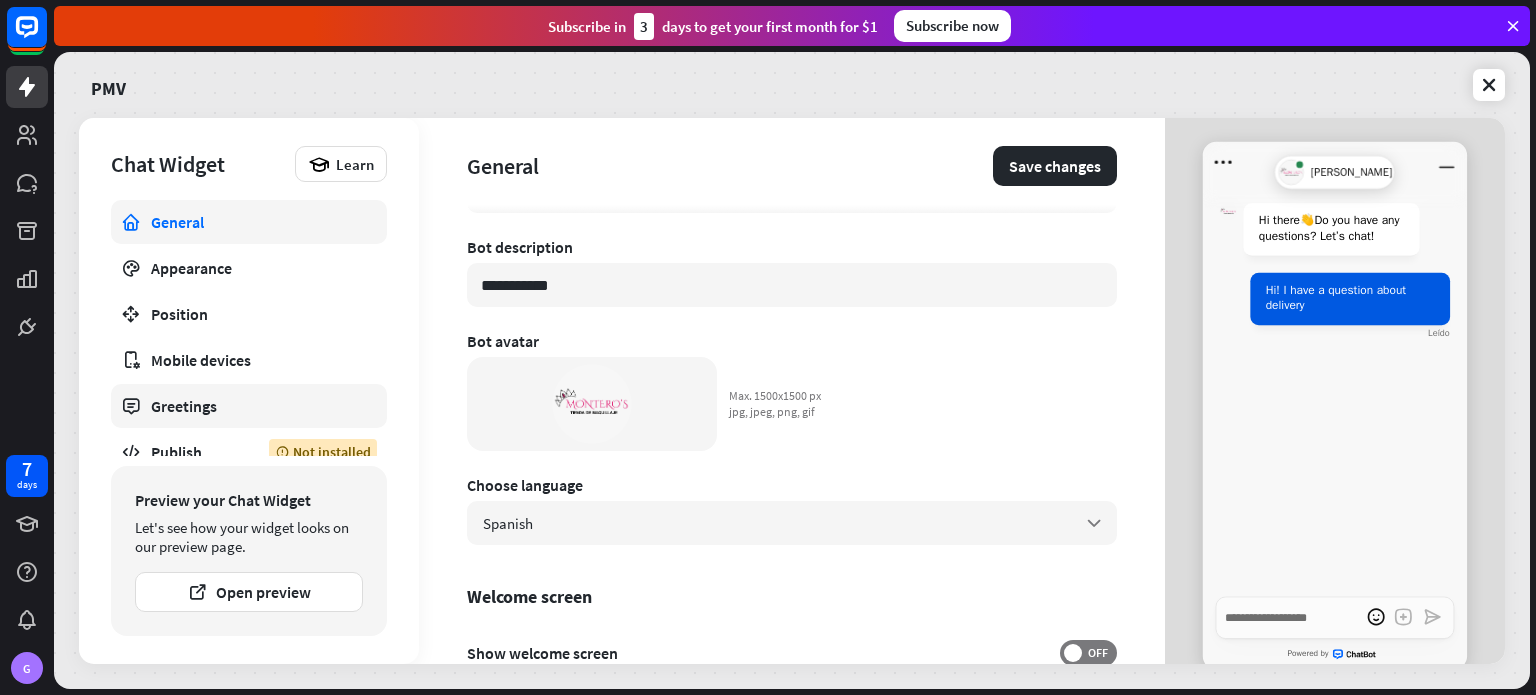 scroll, scrollTop: 22, scrollLeft: 0, axis: vertical 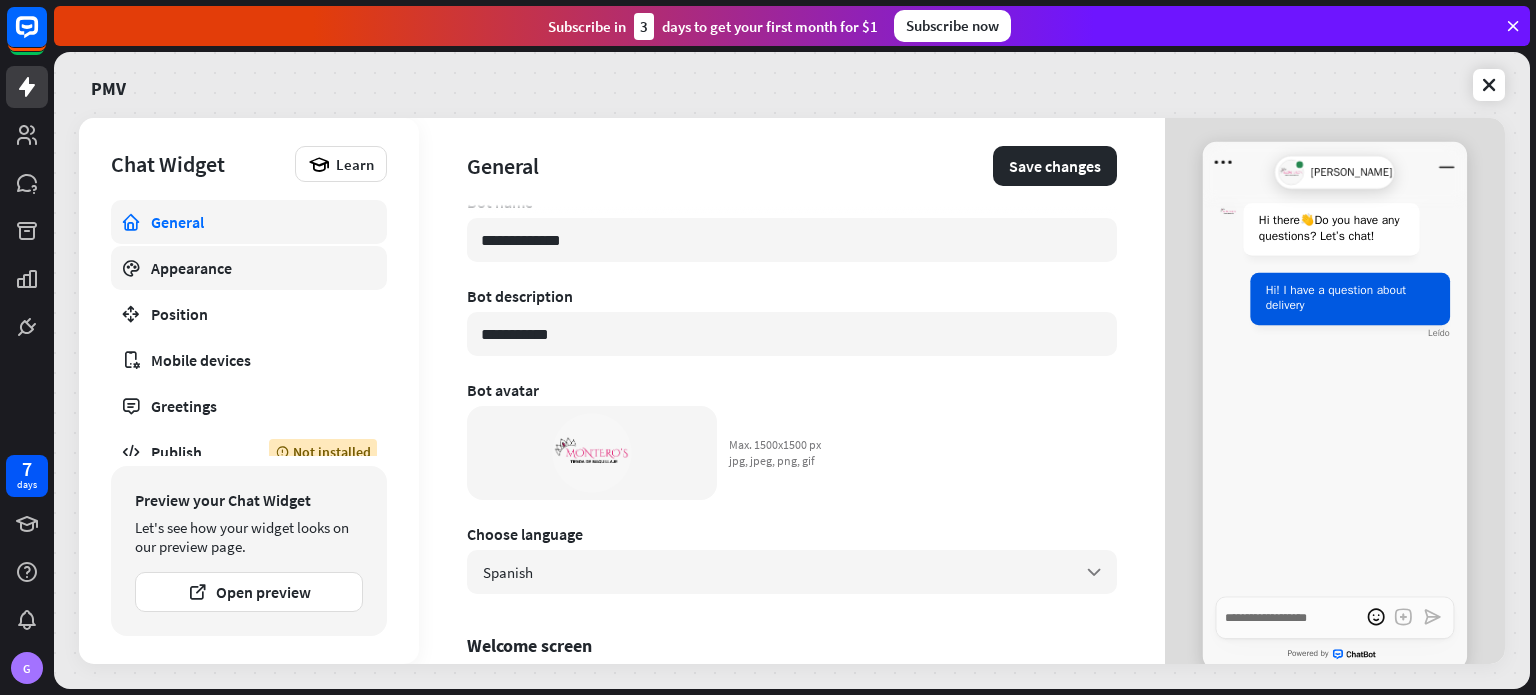 type on "**********" 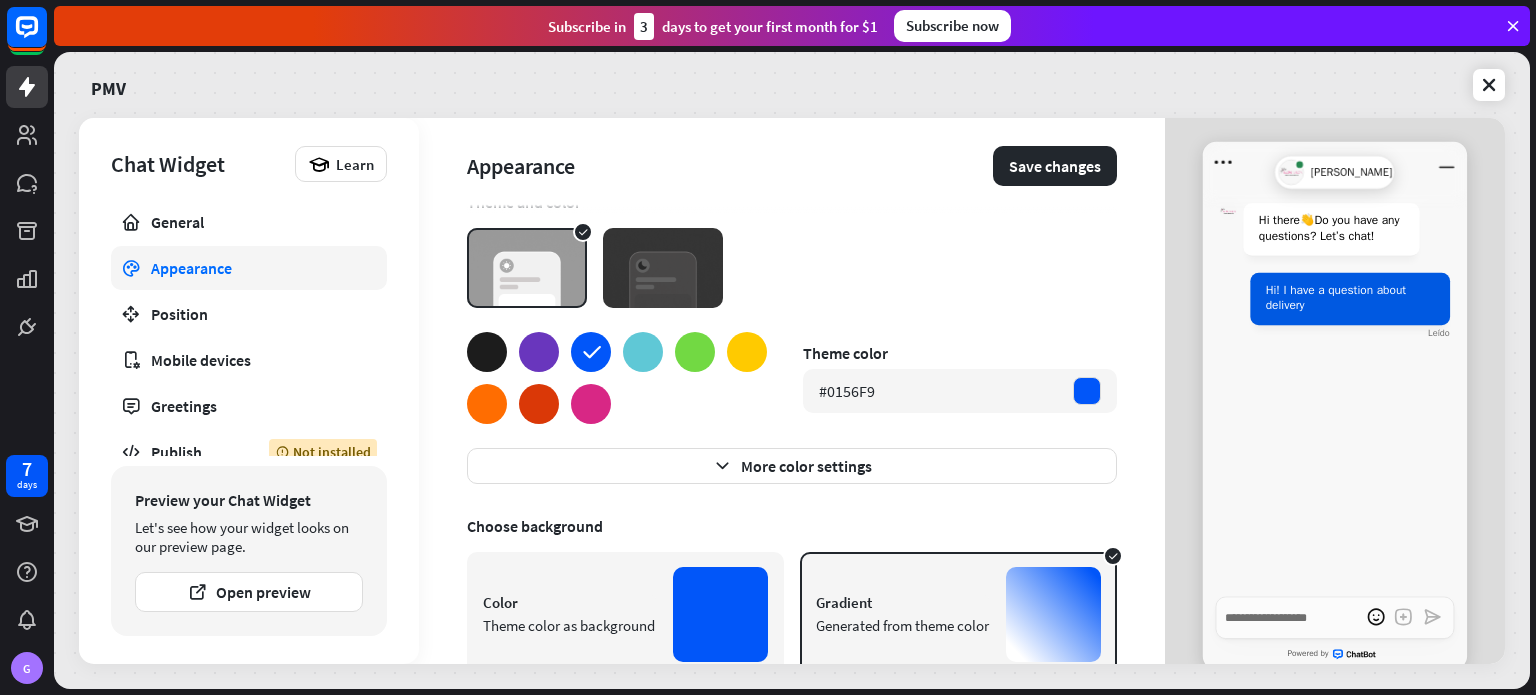 scroll, scrollTop: 0, scrollLeft: 0, axis: both 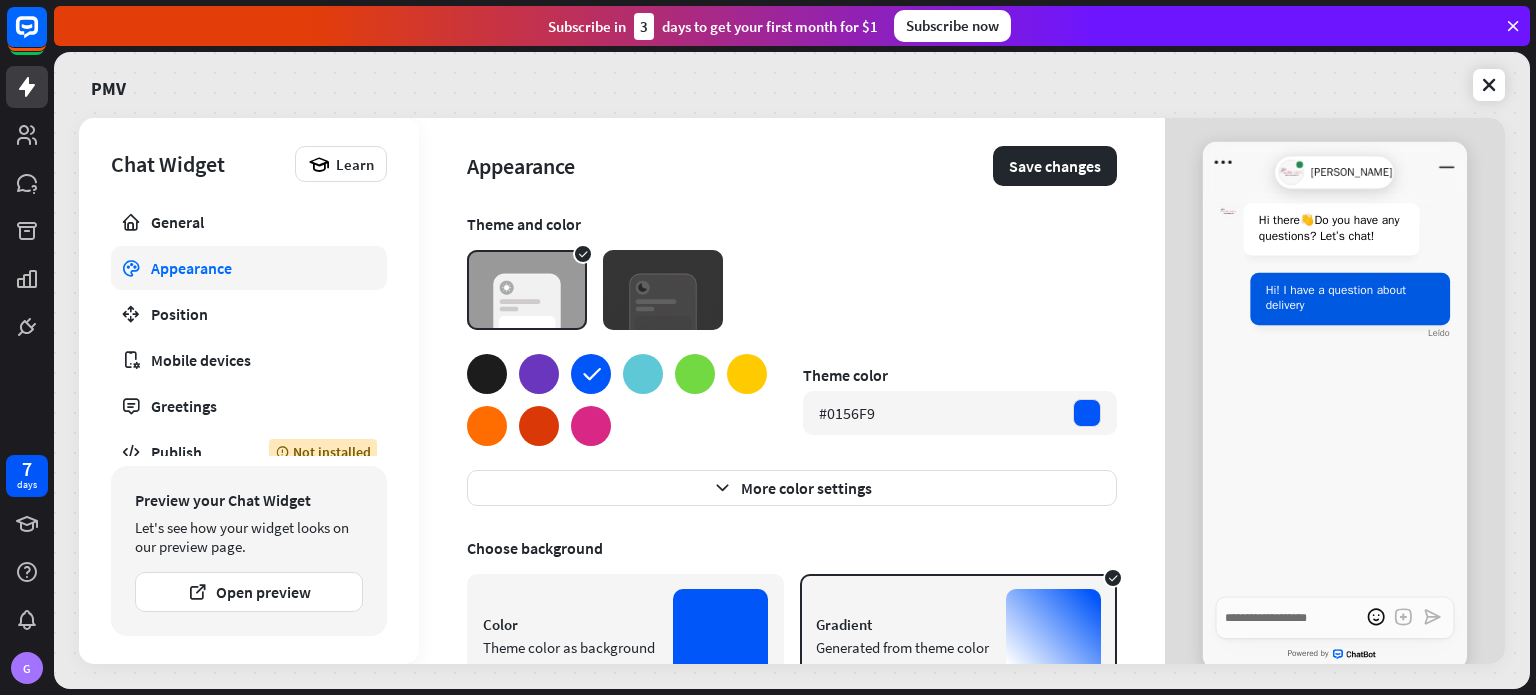 click at bounding box center [591, 426] 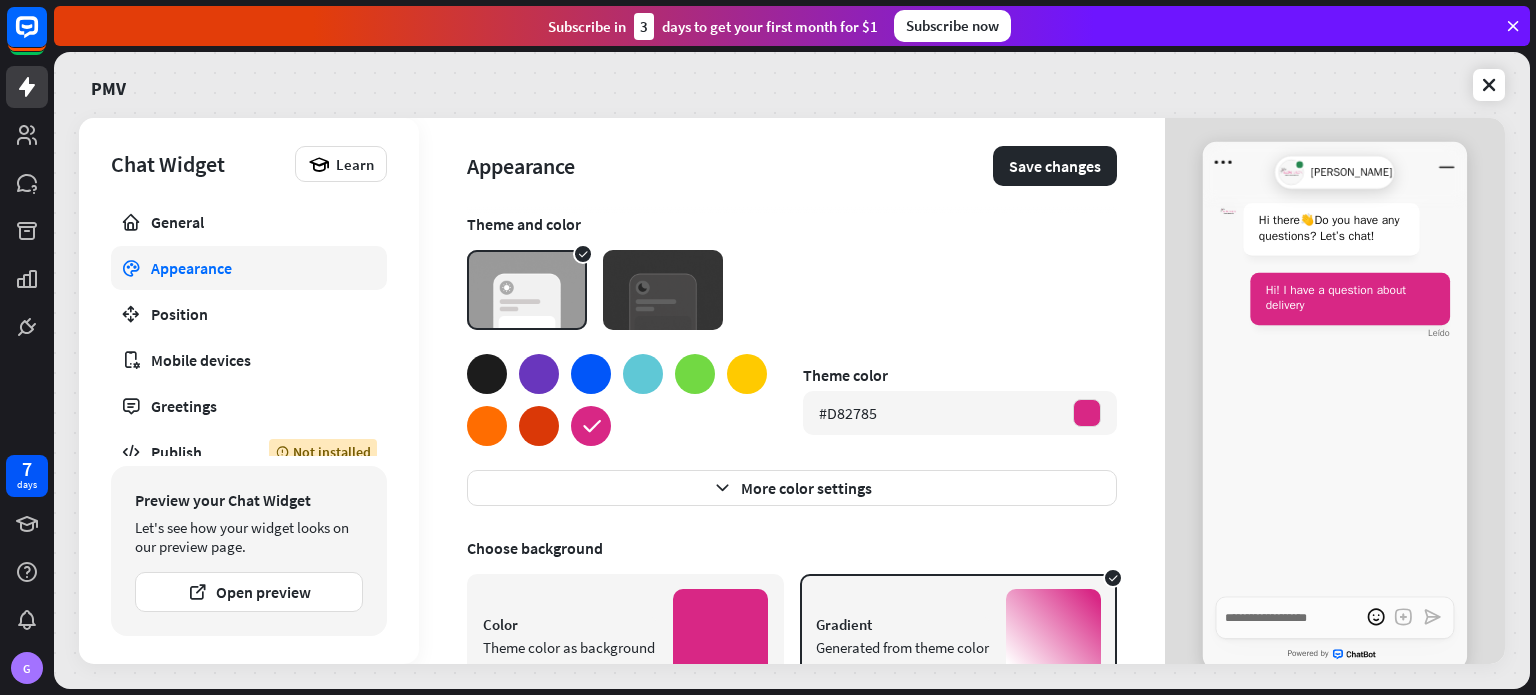 click at bounding box center [663, 290] 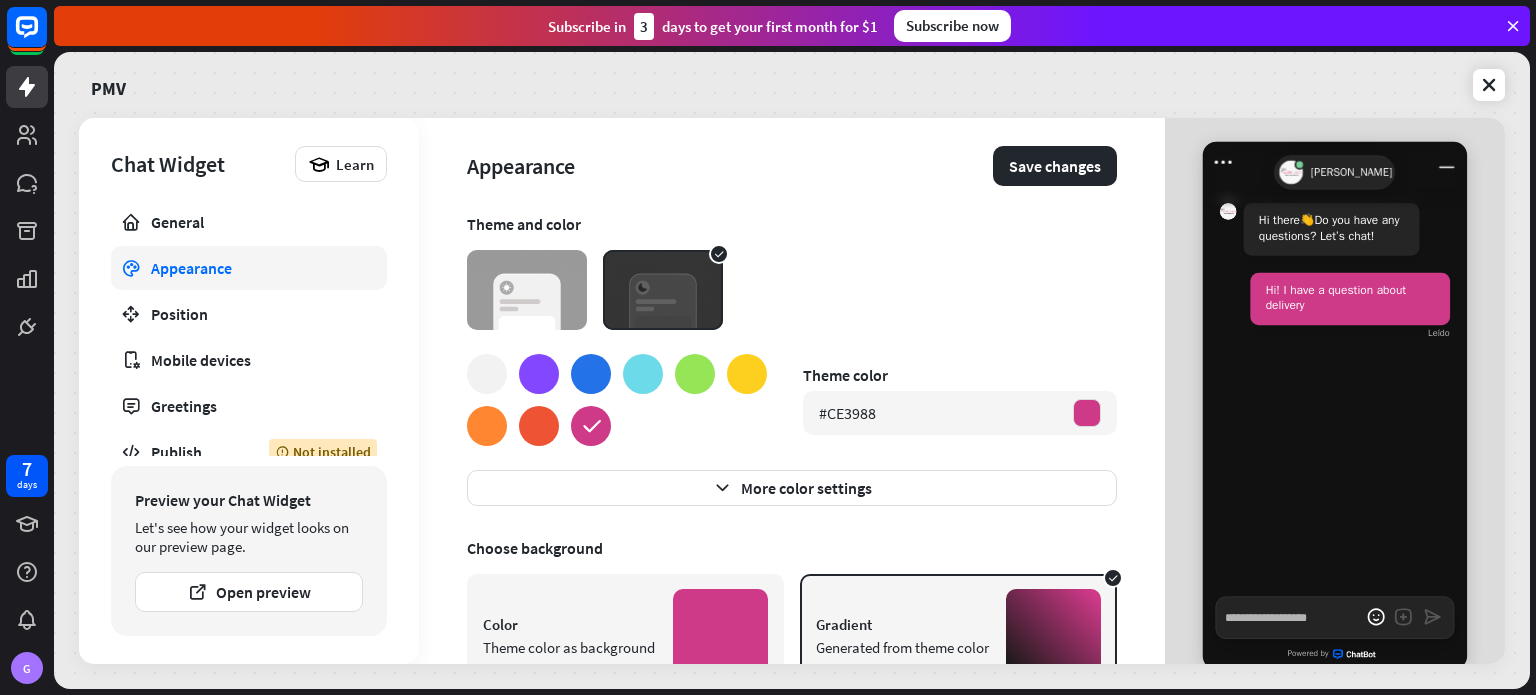 click at bounding box center (527, 290) 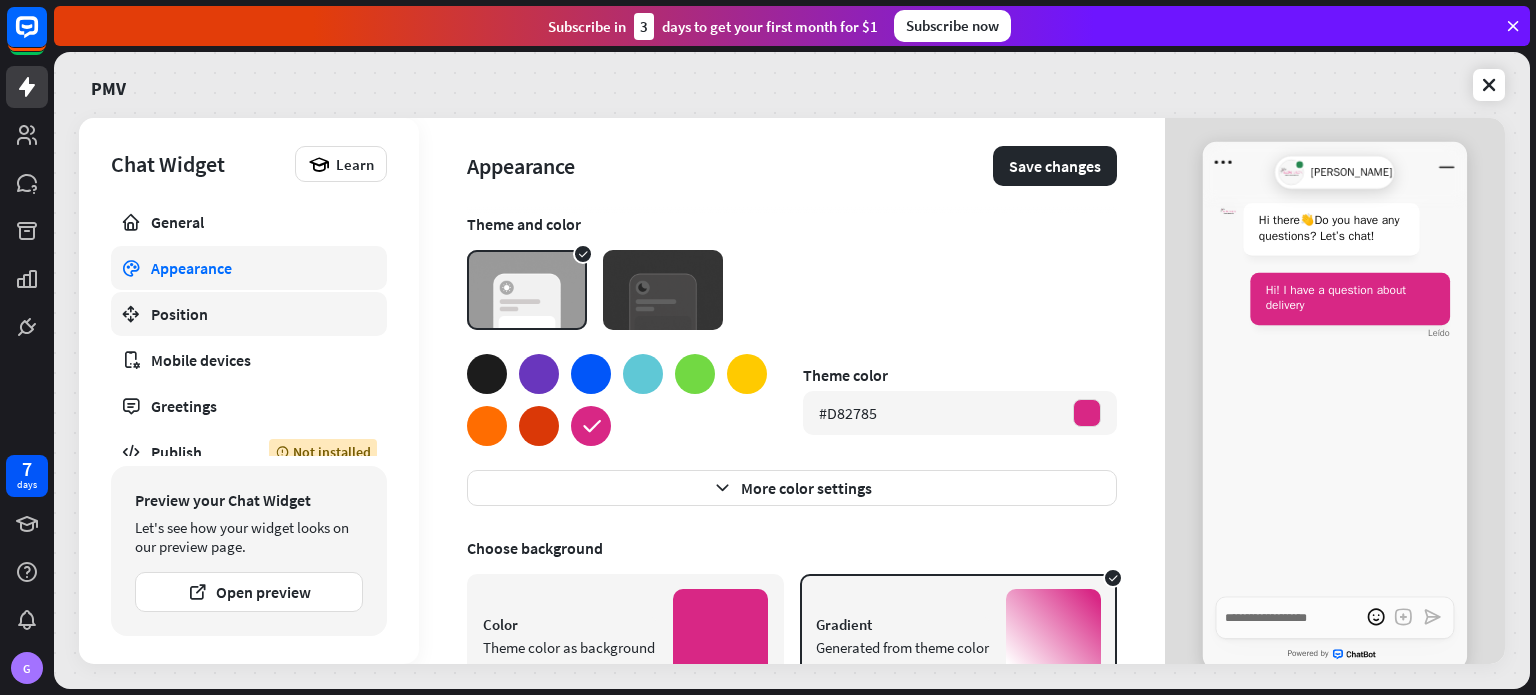 click on "Position" at bounding box center (249, 314) 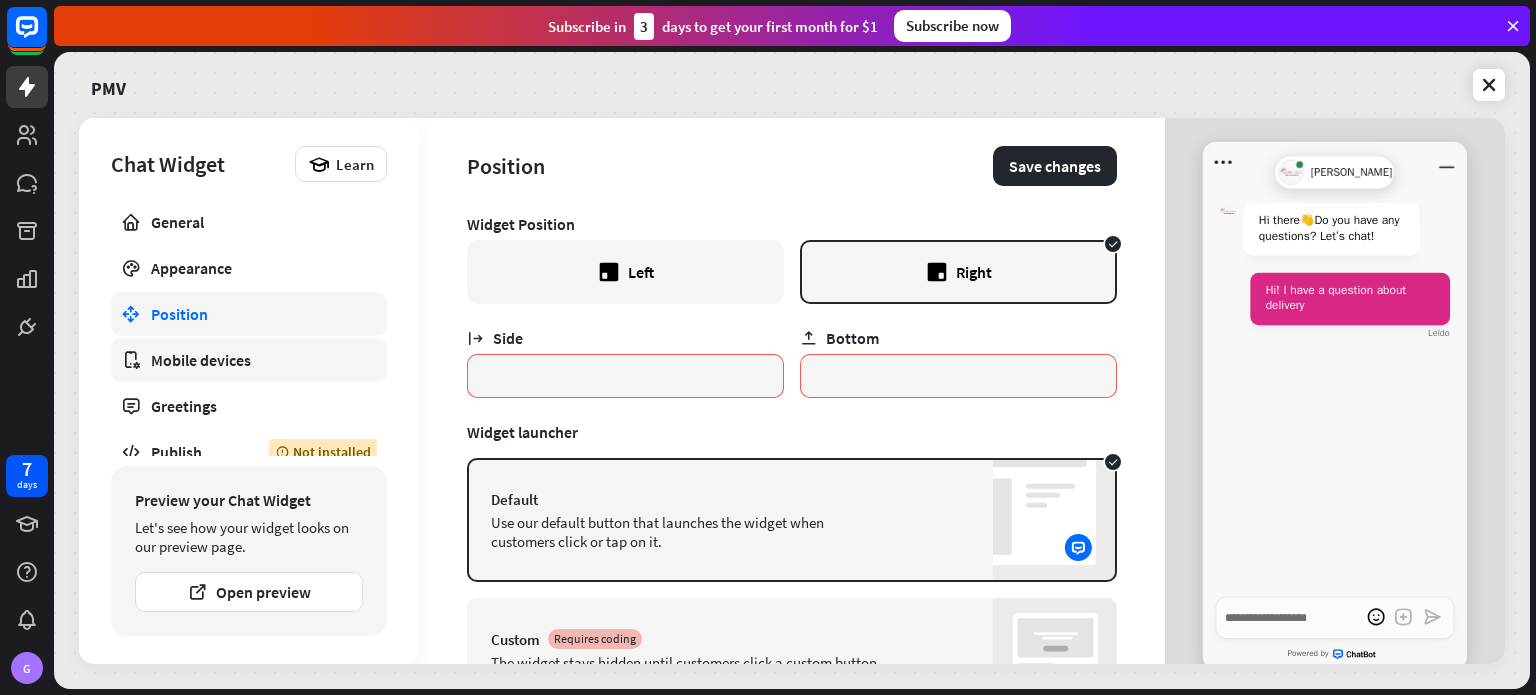 click on "Mobile devices" at bounding box center (249, 360) 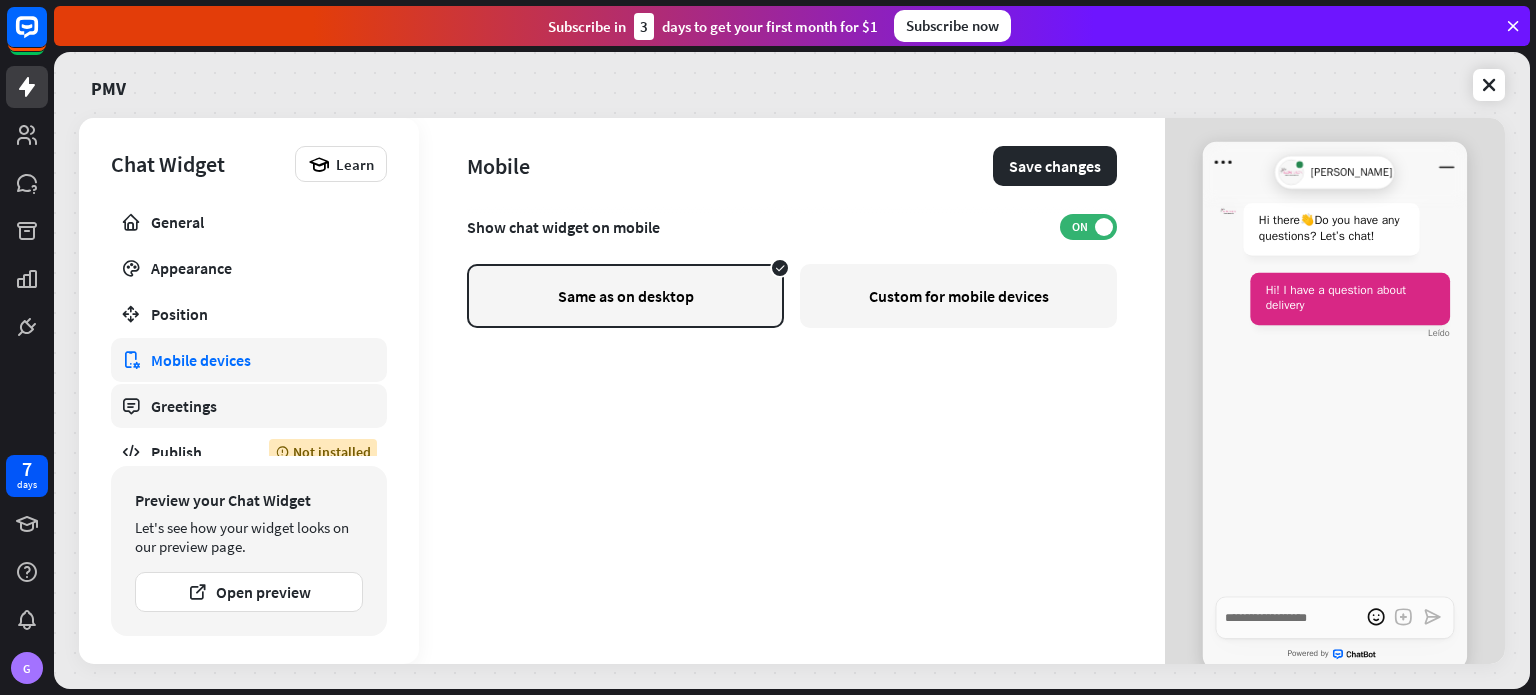 click on "Greetings" at bounding box center [249, 406] 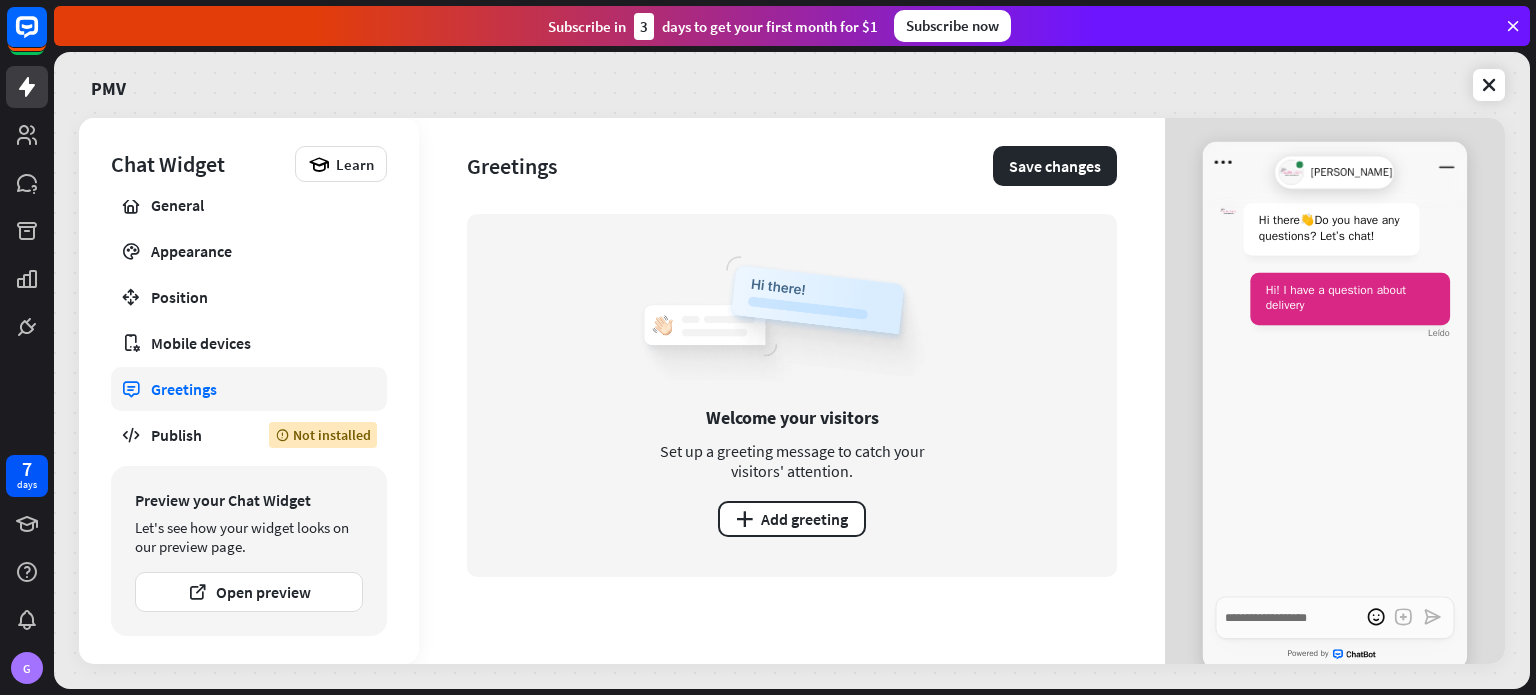 scroll, scrollTop: 0, scrollLeft: 0, axis: both 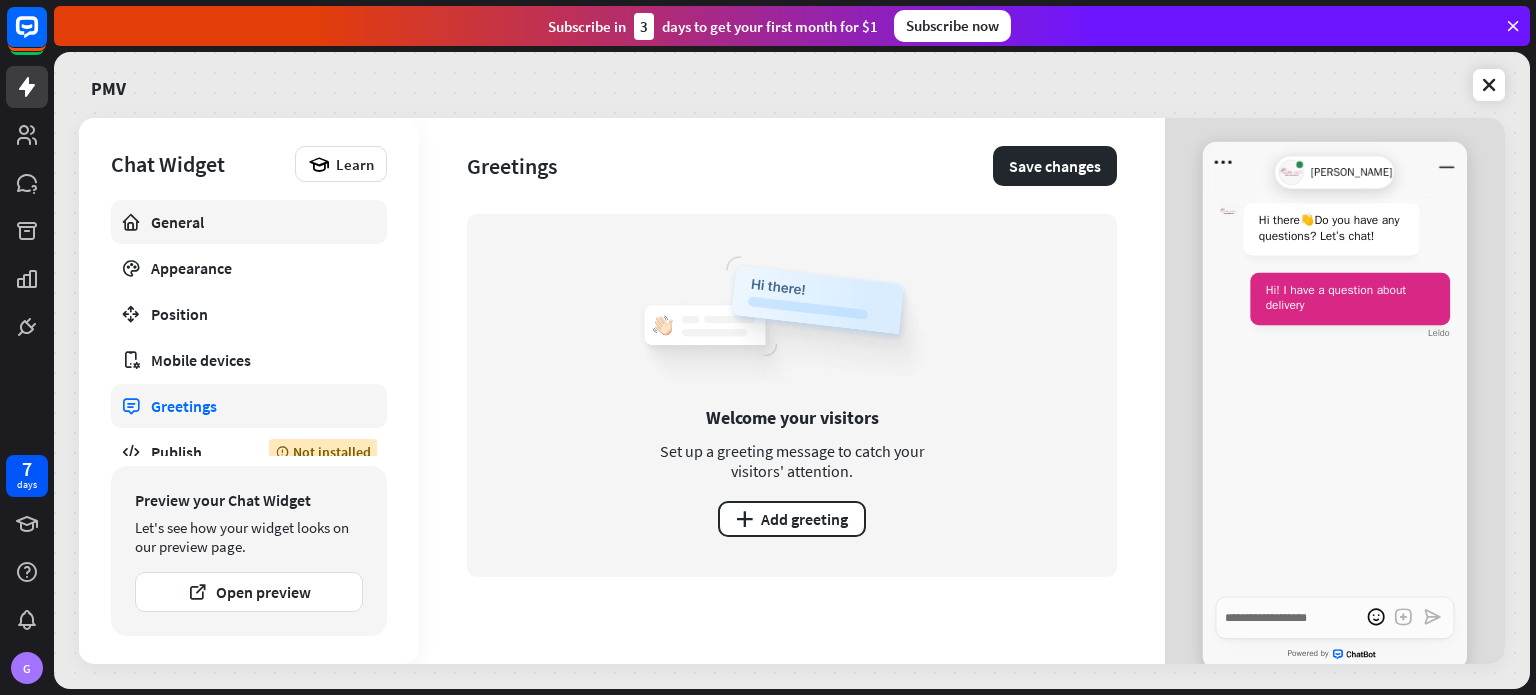 click on "General" at bounding box center (249, 222) 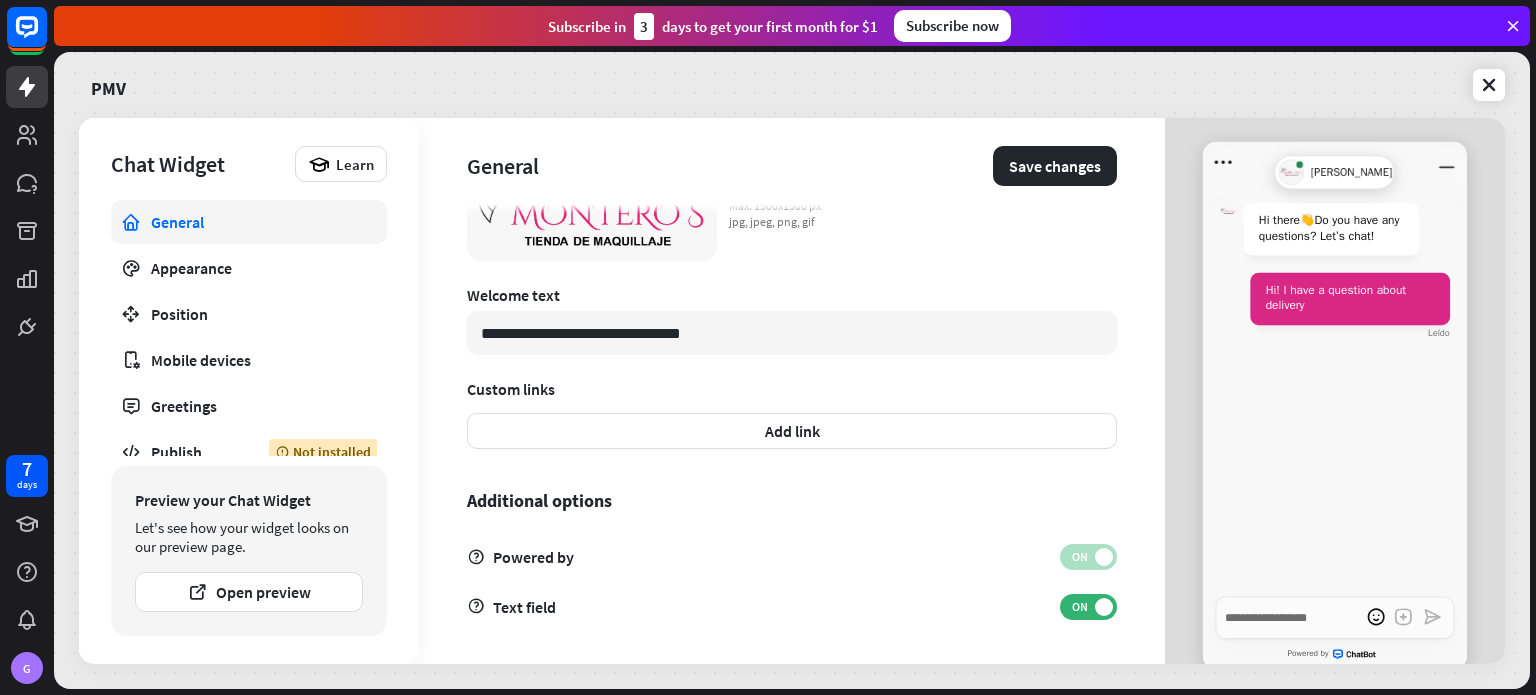 scroll, scrollTop: 621, scrollLeft: 0, axis: vertical 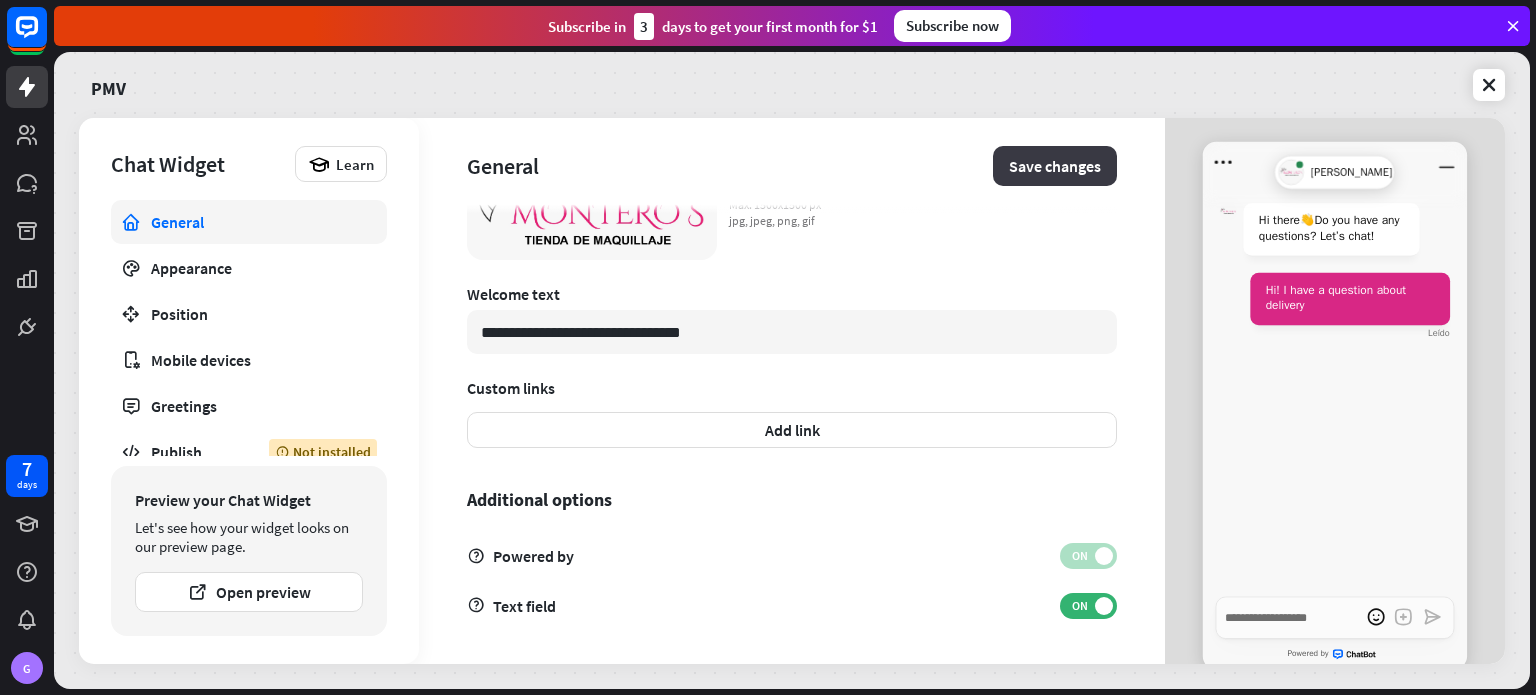 click on "Save changes" at bounding box center (1055, 166) 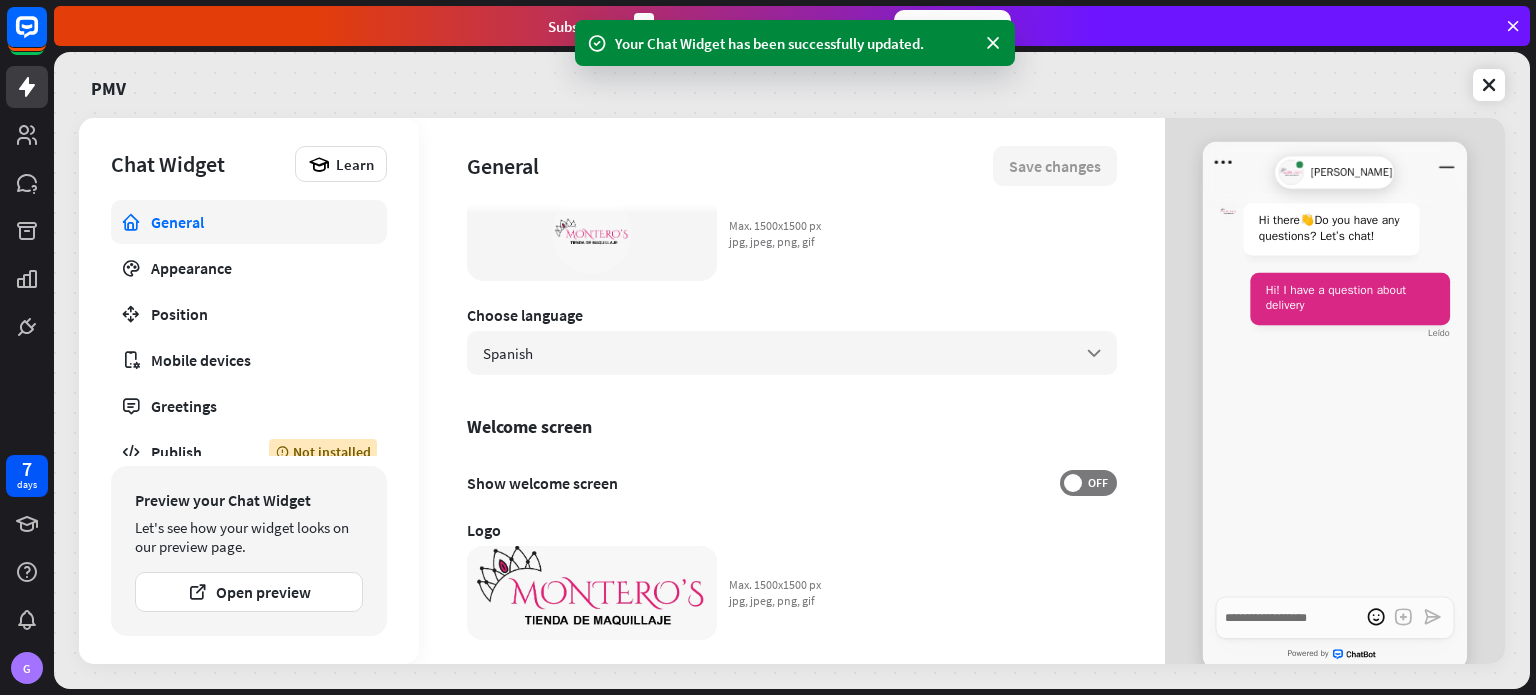 scroll, scrollTop: 222, scrollLeft: 0, axis: vertical 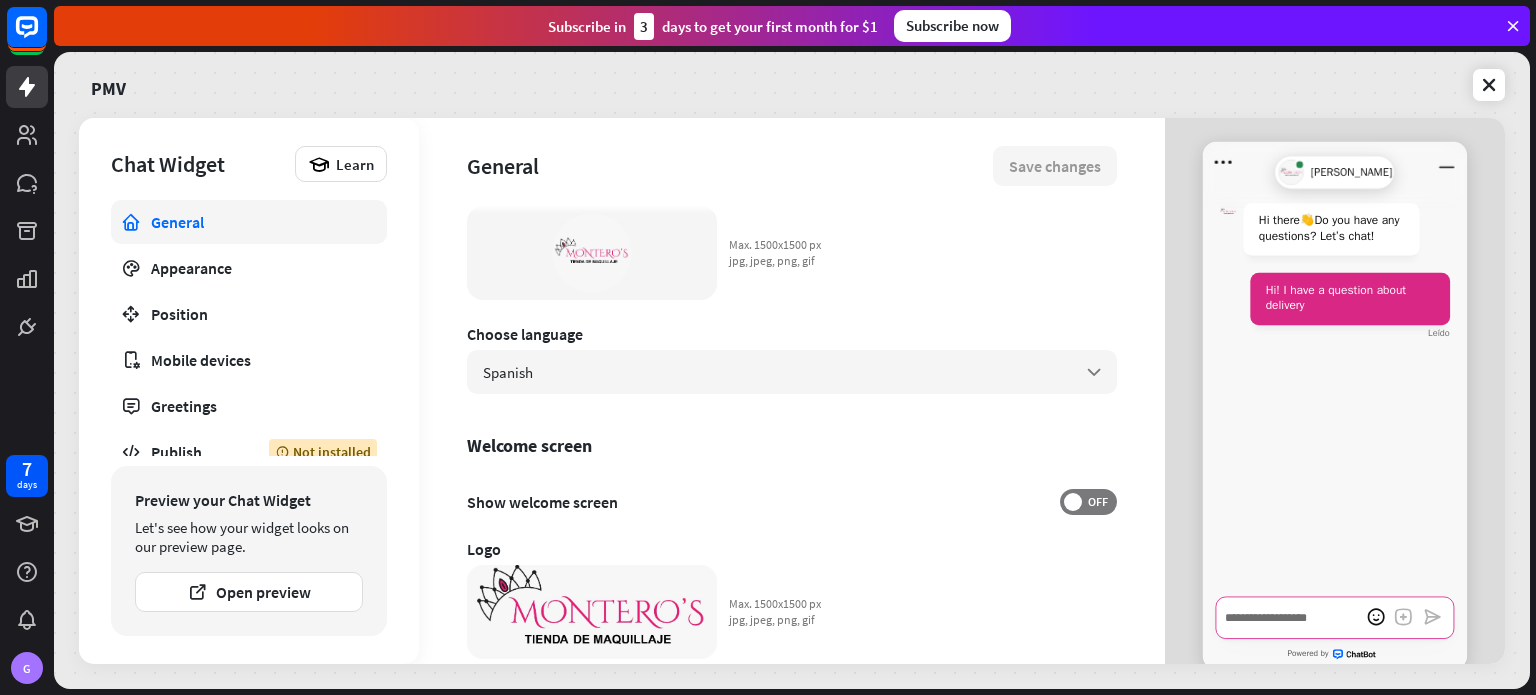 click at bounding box center (1335, 617) 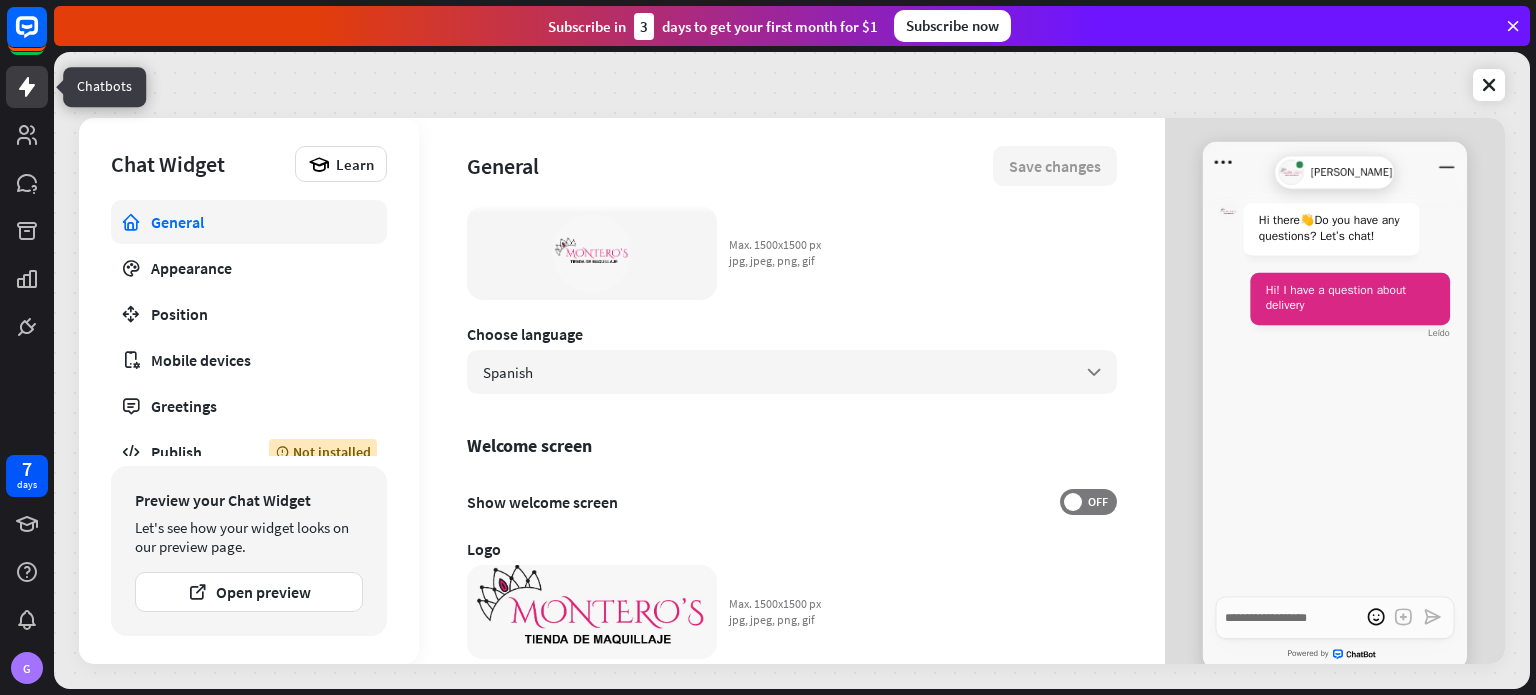 type on "*" 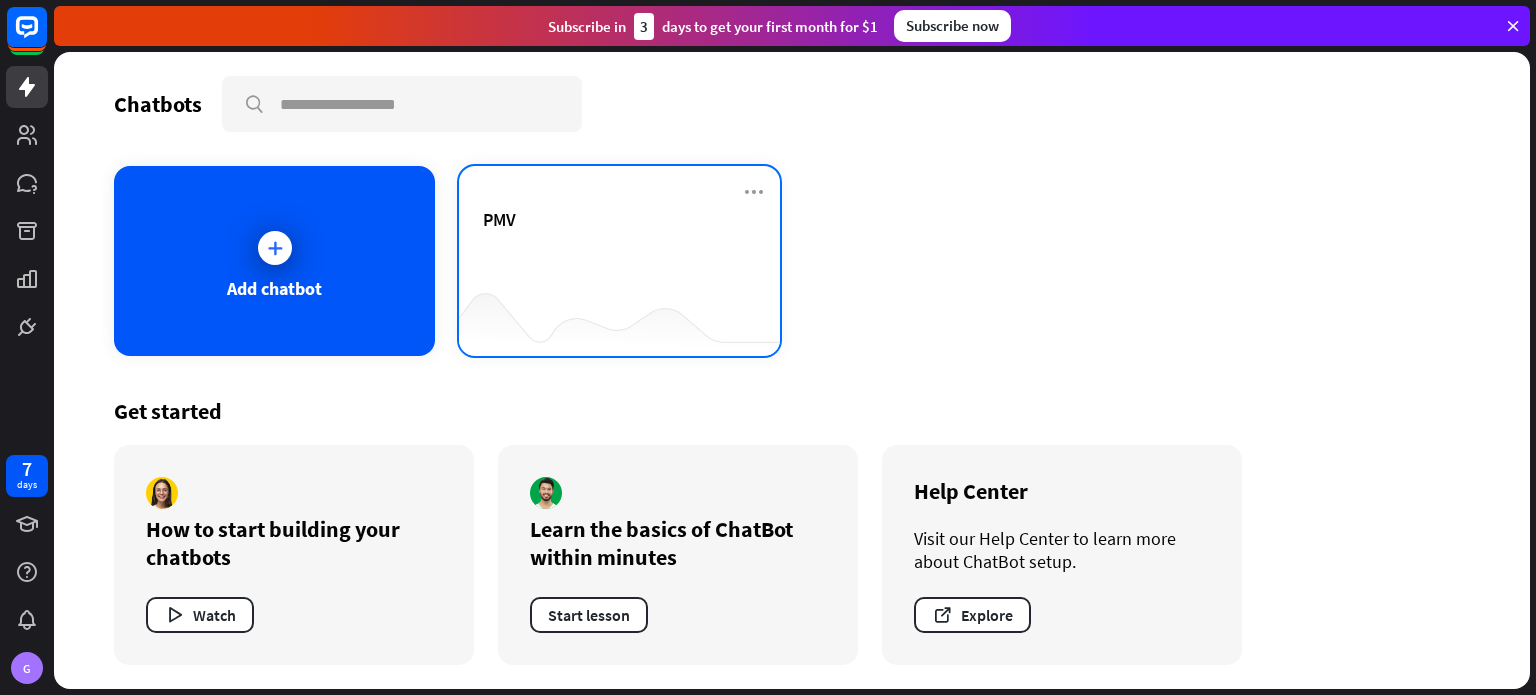 click on "PMV" at bounding box center (619, 219) 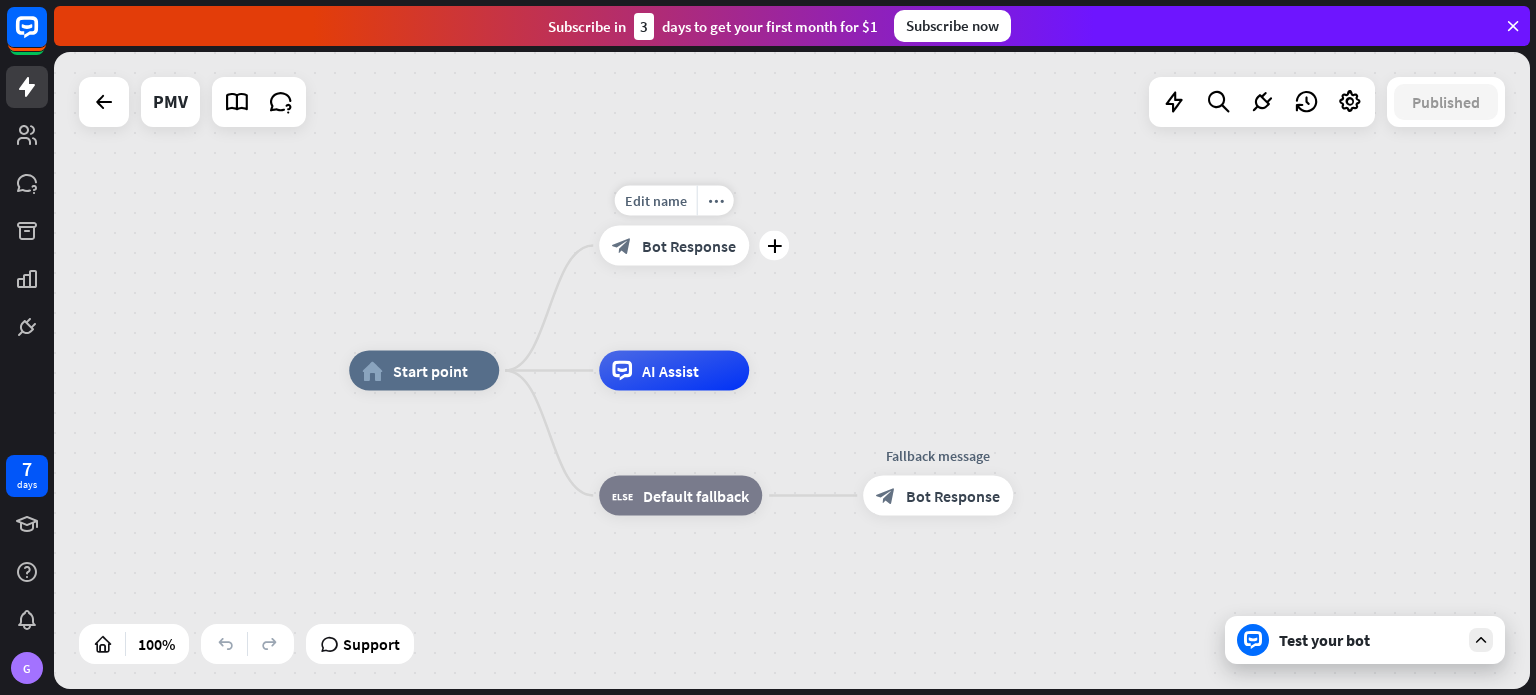 click on "Bot Response" at bounding box center [689, 246] 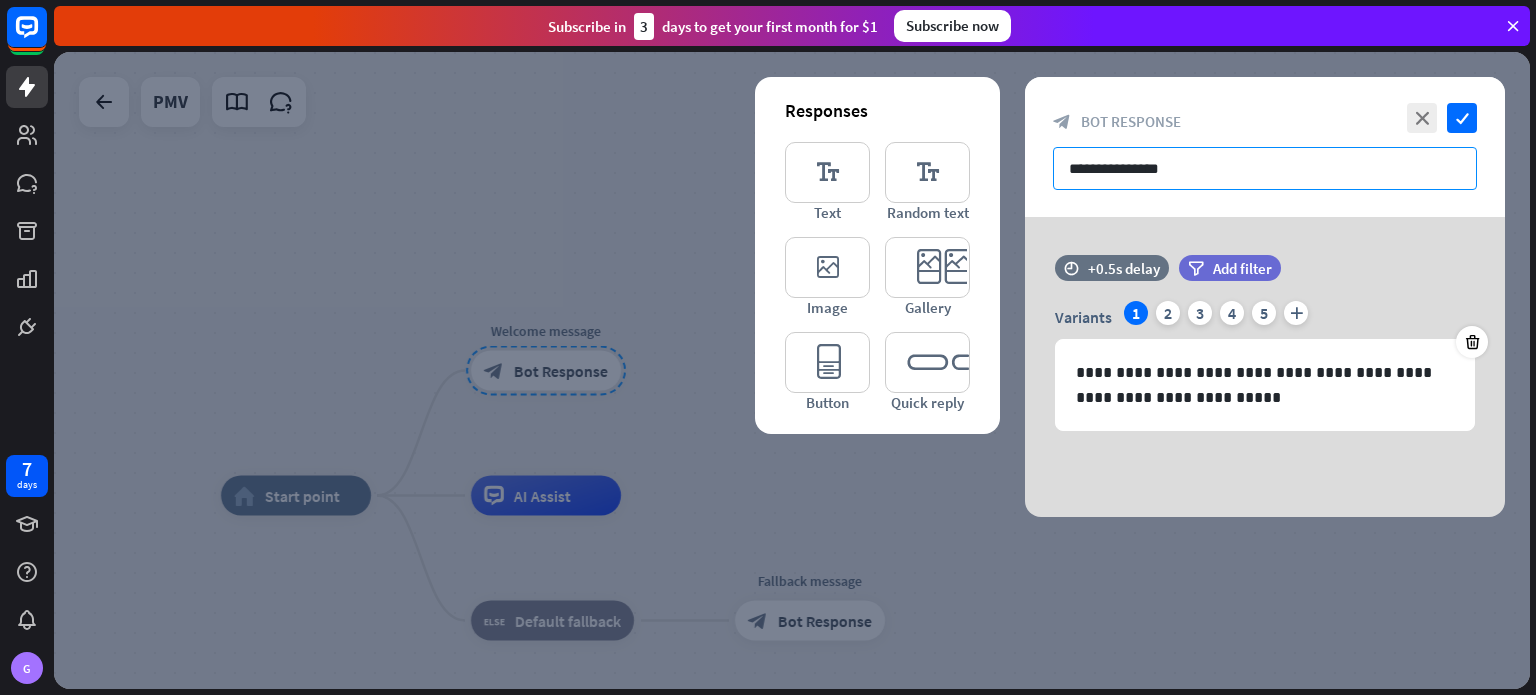 drag, startPoint x: 1223, startPoint y: 167, endPoint x: 1031, endPoint y: 207, distance: 196.1224 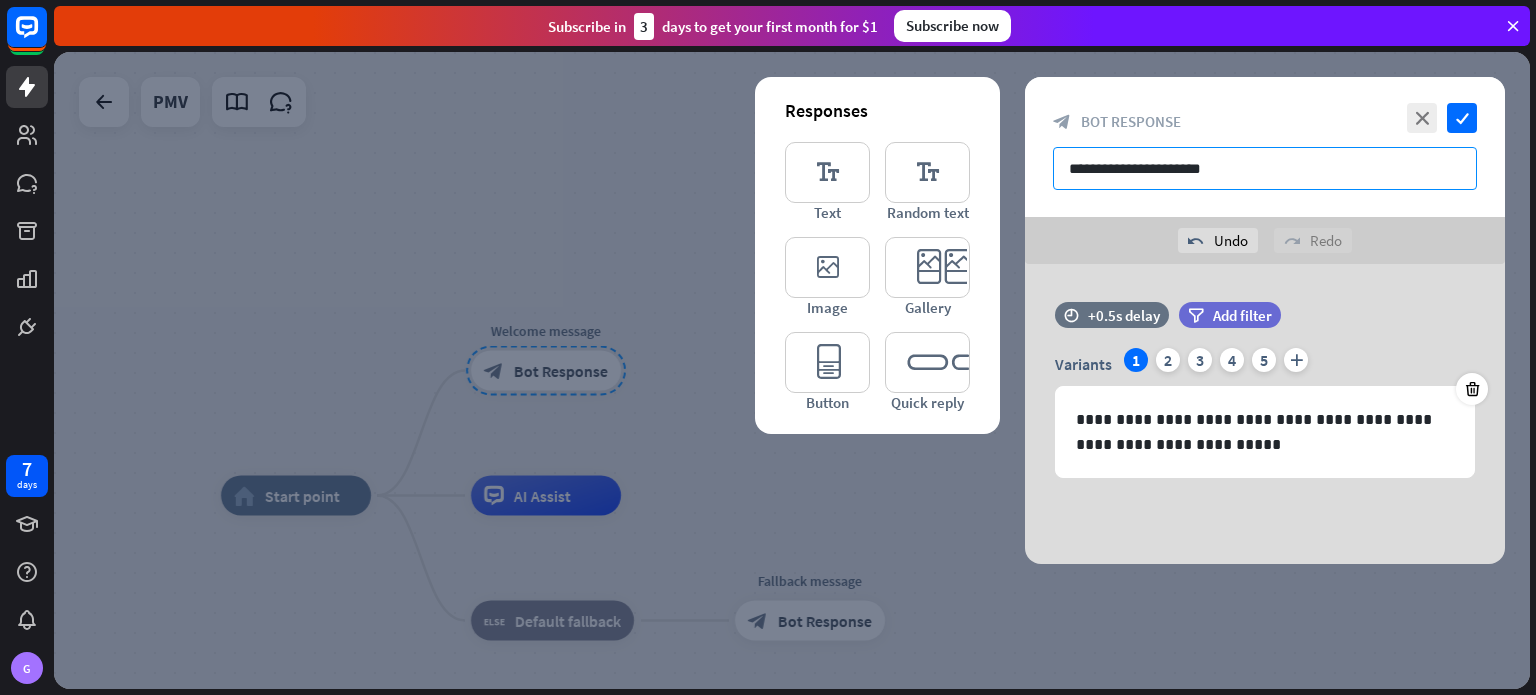 type on "**********" 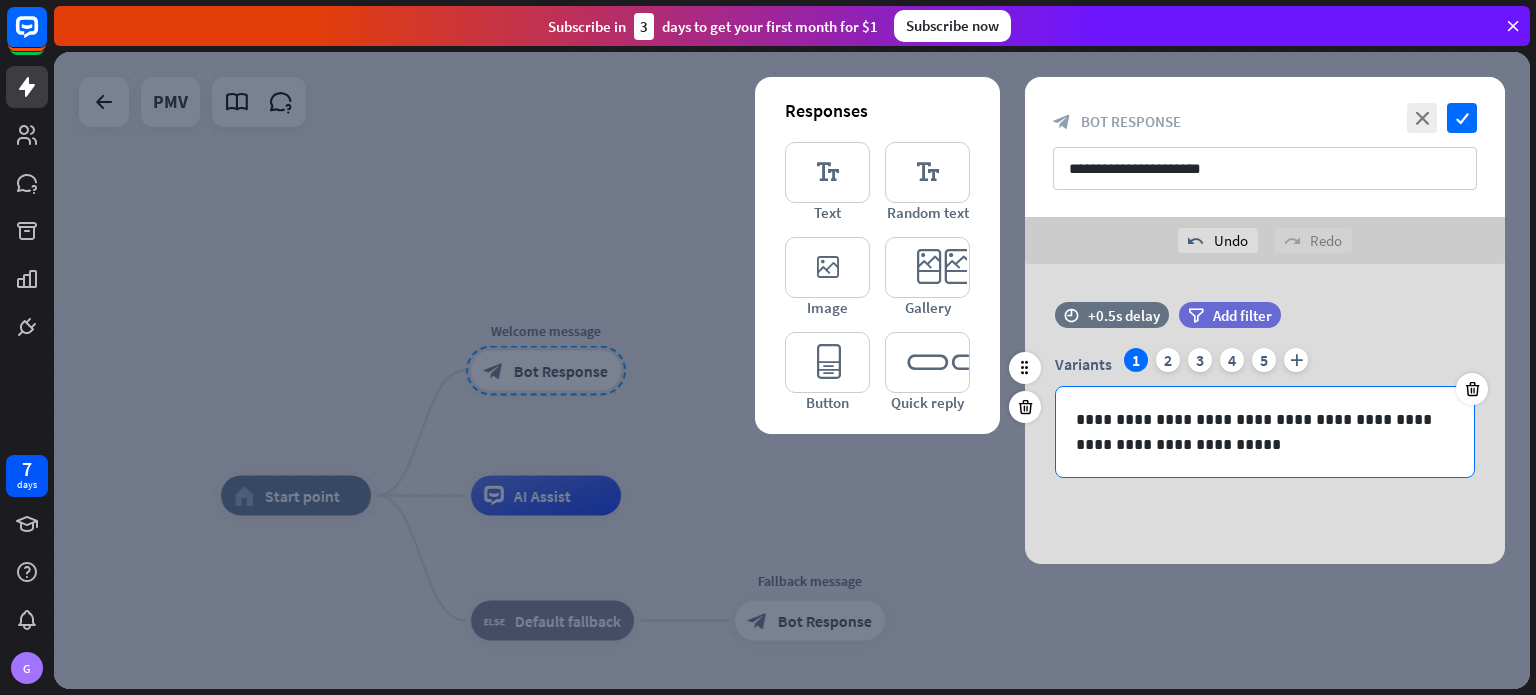 click on "**********" at bounding box center [1265, 432] 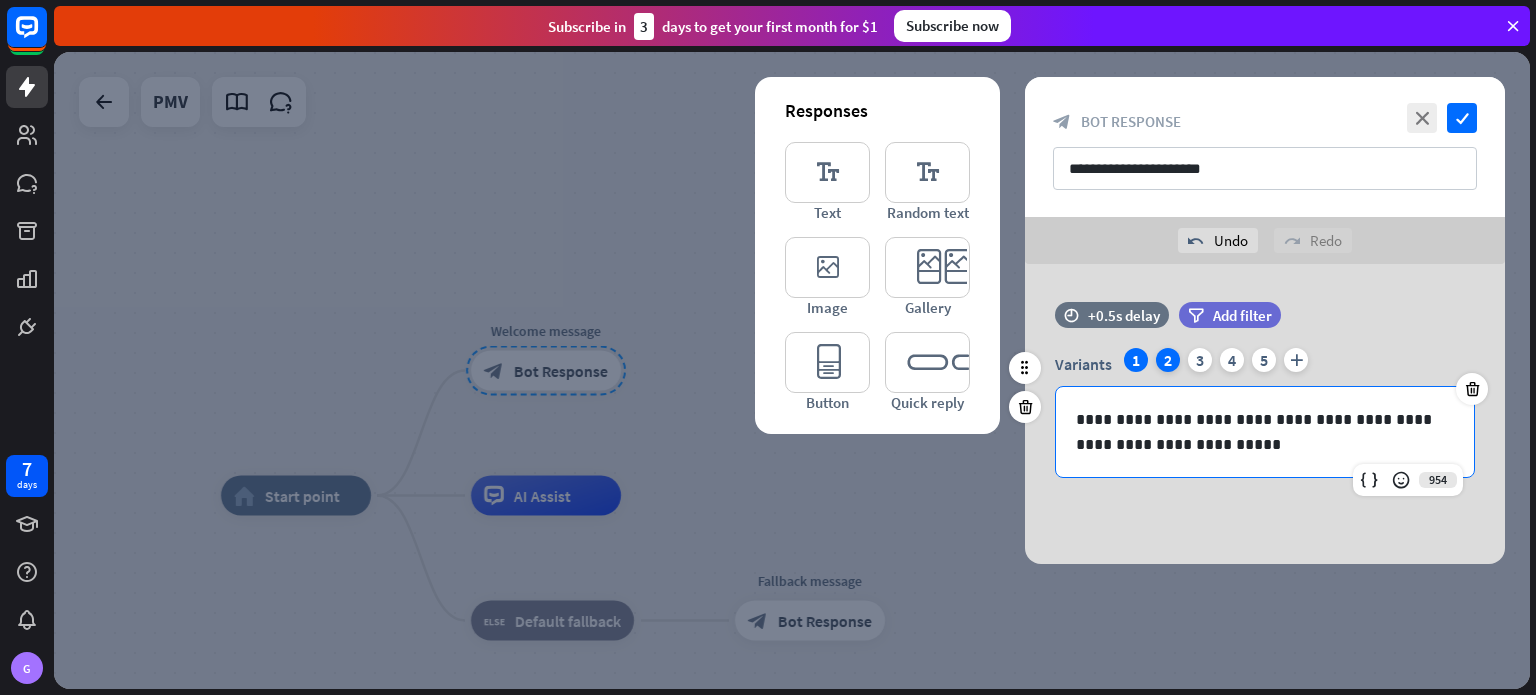 click on "2" at bounding box center (1168, 360) 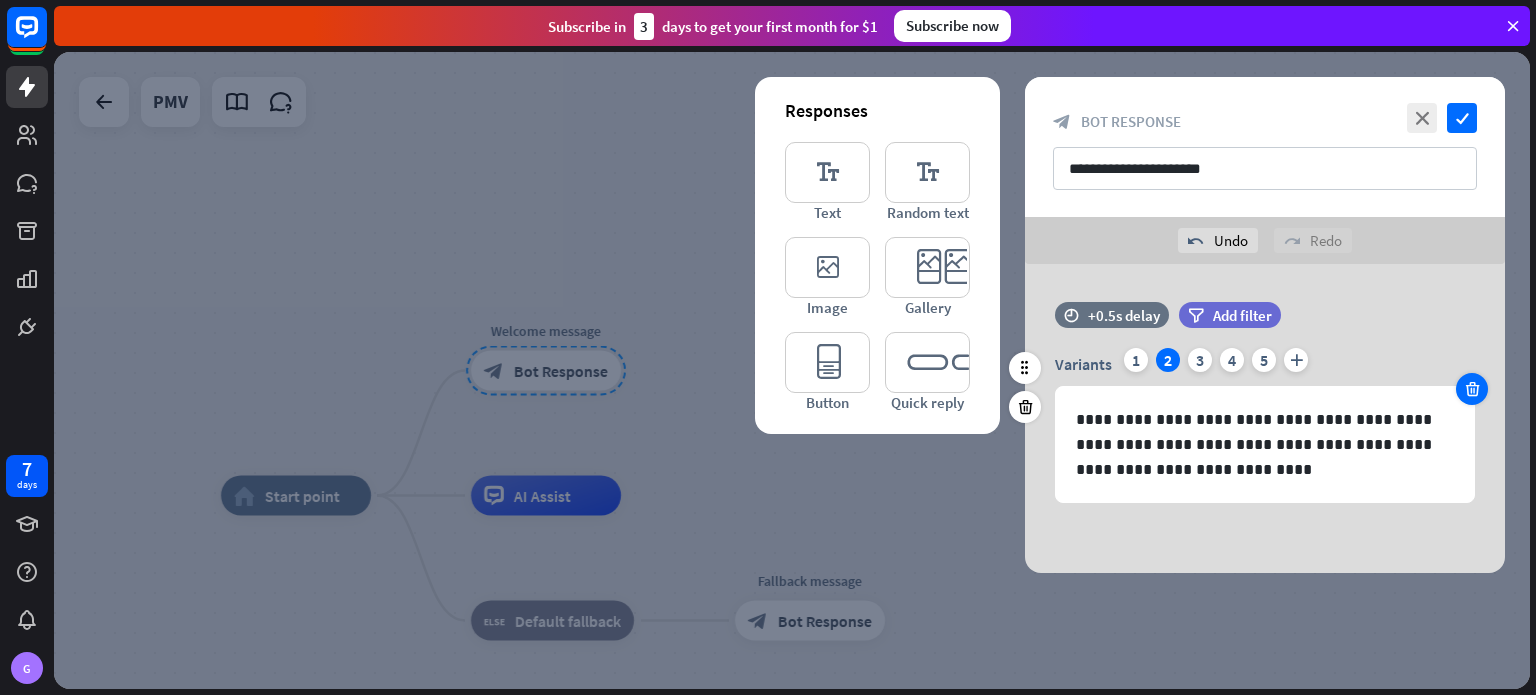 click at bounding box center (1472, 389) 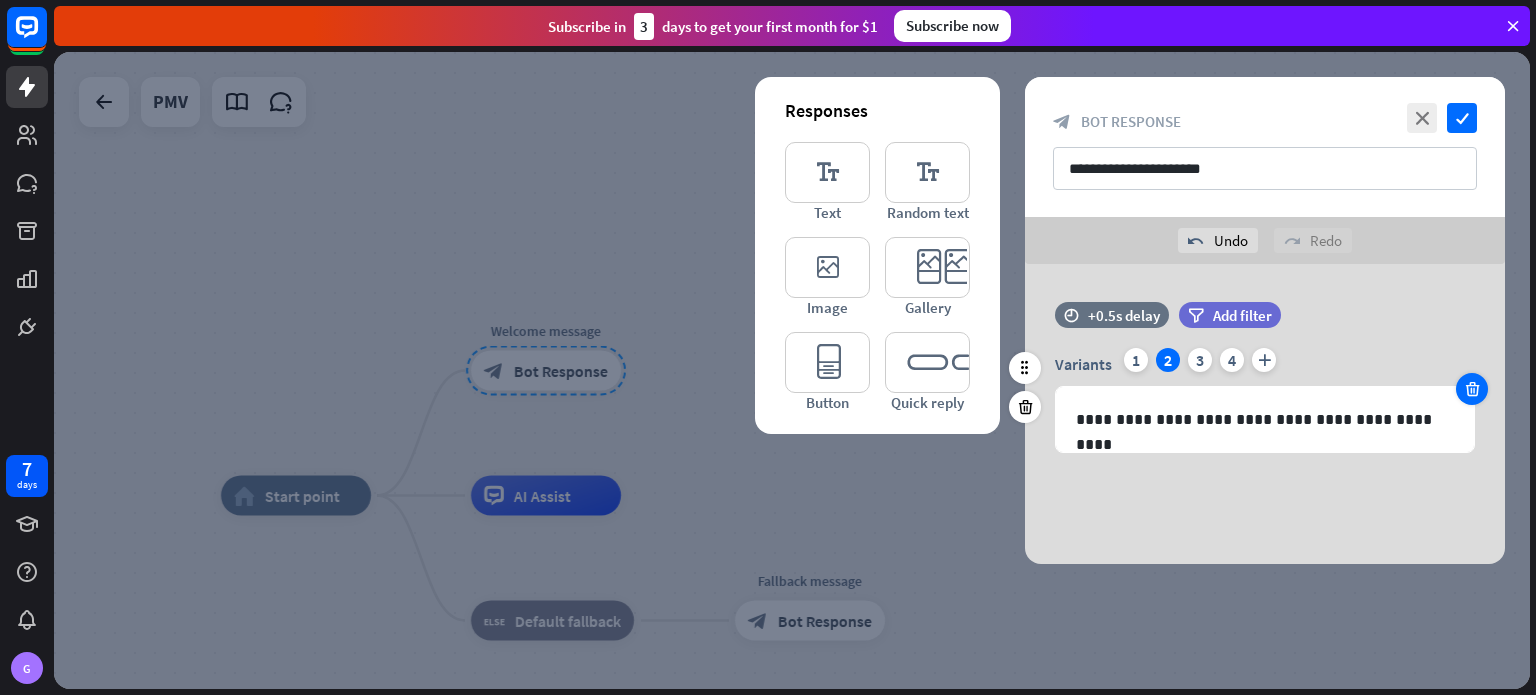 click at bounding box center (1472, 389) 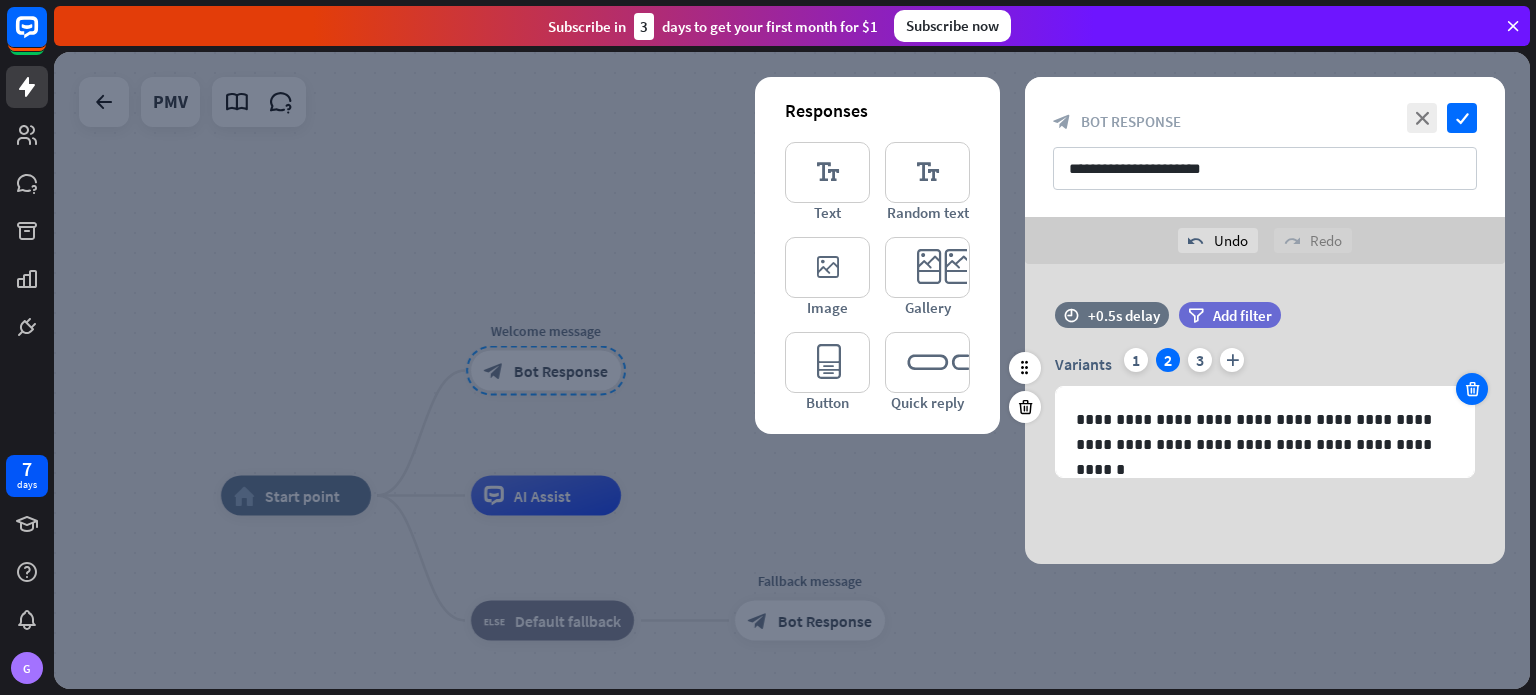 click at bounding box center [1472, 389] 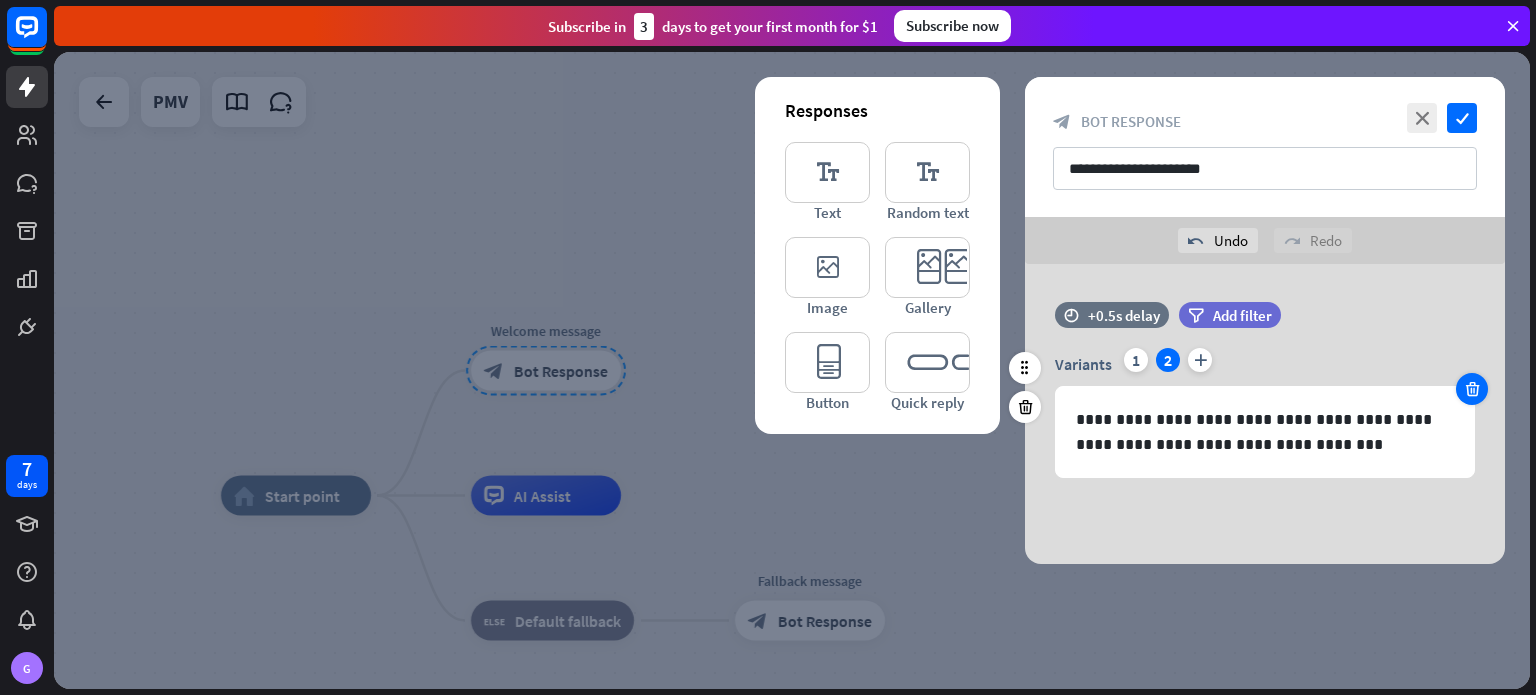 click at bounding box center [1472, 389] 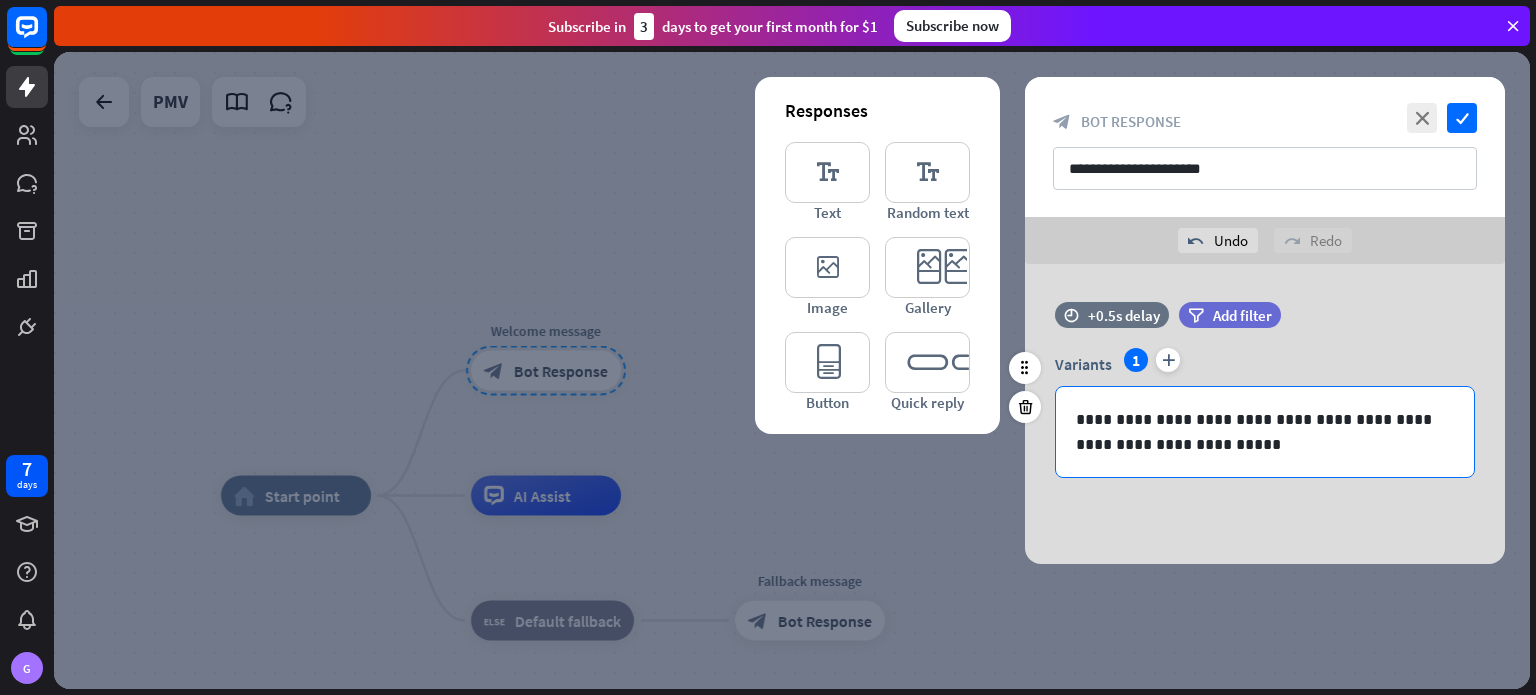 drag, startPoint x: 1211, startPoint y: 460, endPoint x: 1204, endPoint y: 446, distance: 15.652476 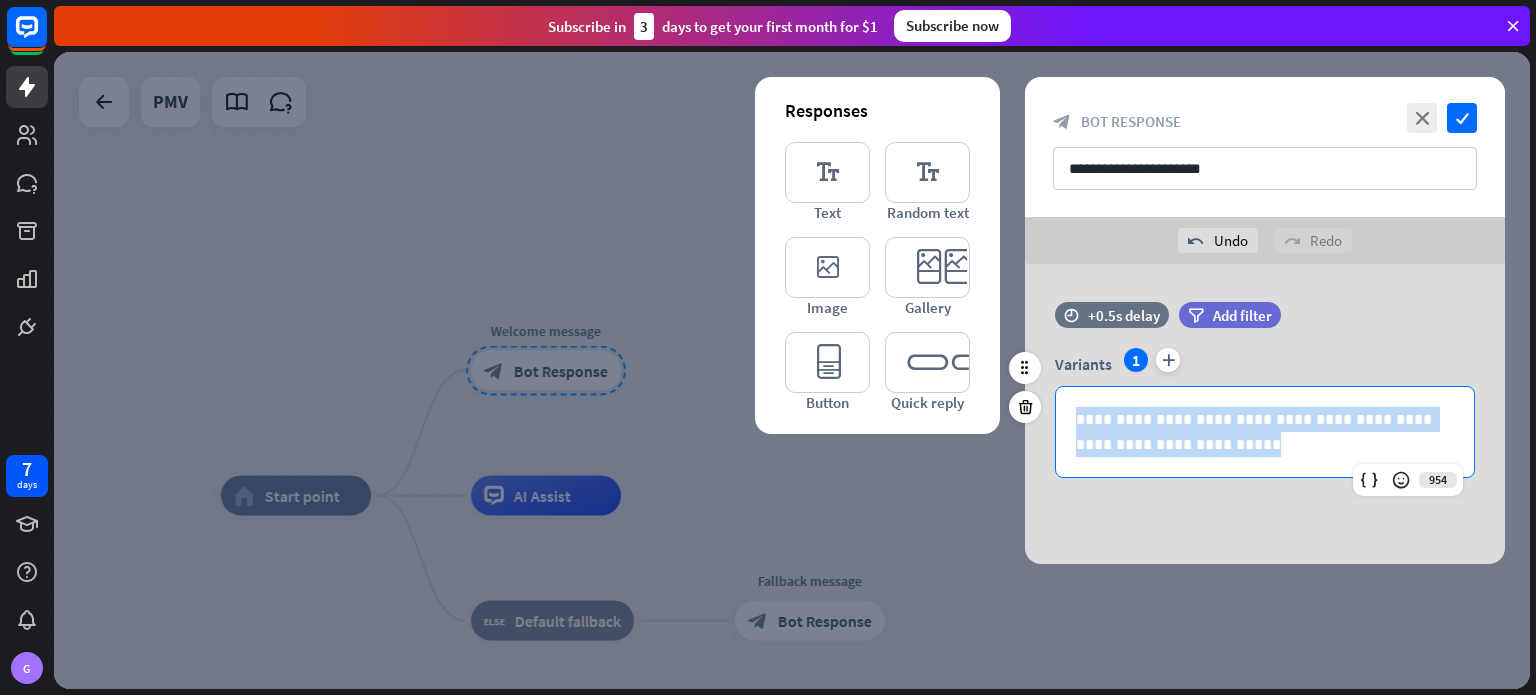 drag, startPoint x: 1204, startPoint y: 441, endPoint x: 1059, endPoint y: 389, distance: 154.0422 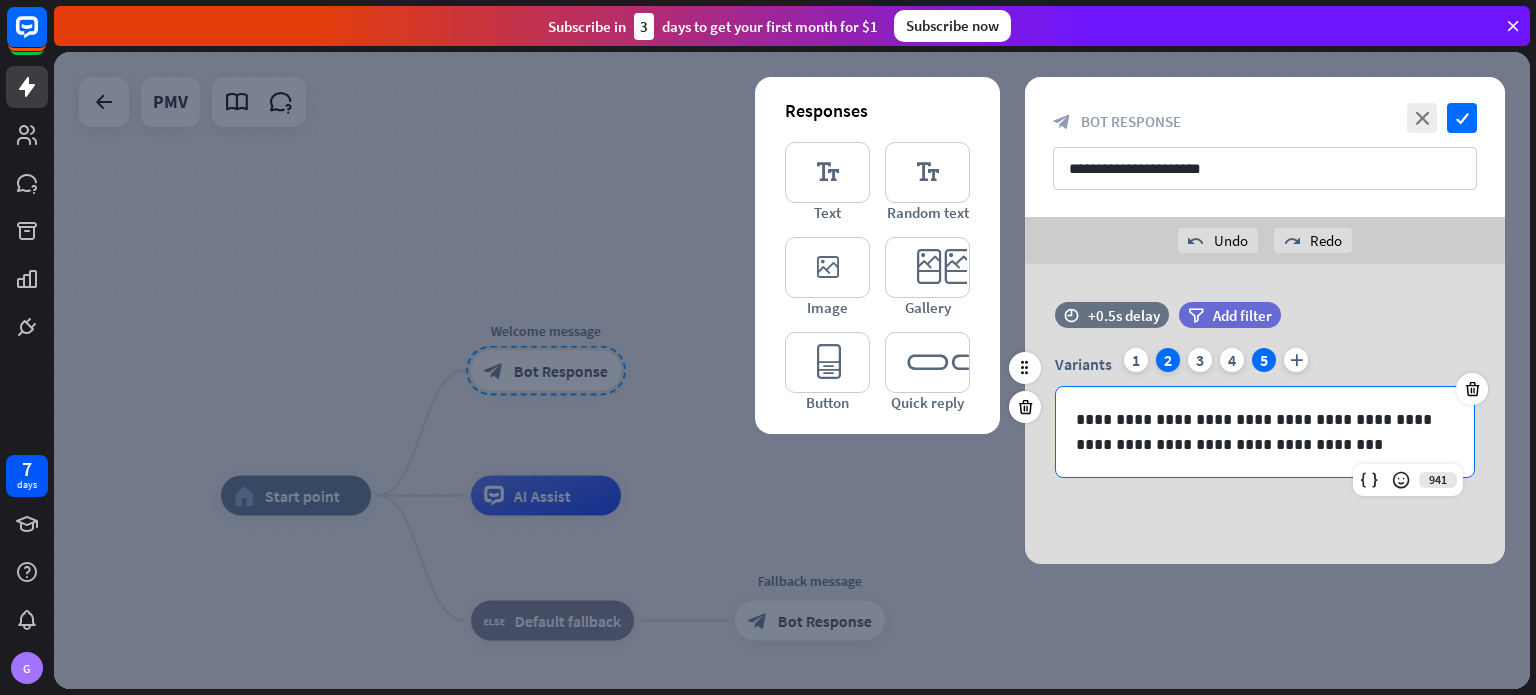 click on "2" at bounding box center (1168, 360) 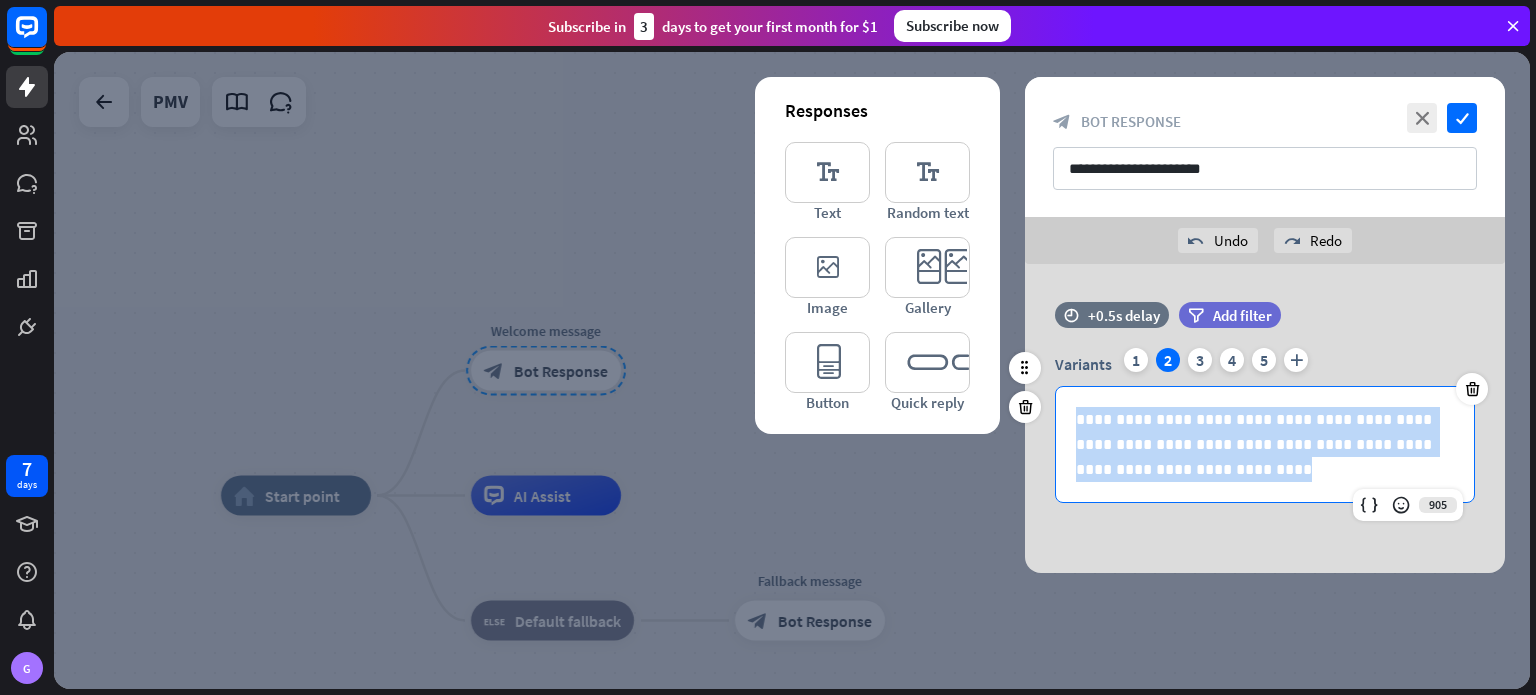 drag, startPoint x: 1178, startPoint y: 472, endPoint x: 1072, endPoint y: 399, distance: 128.7051 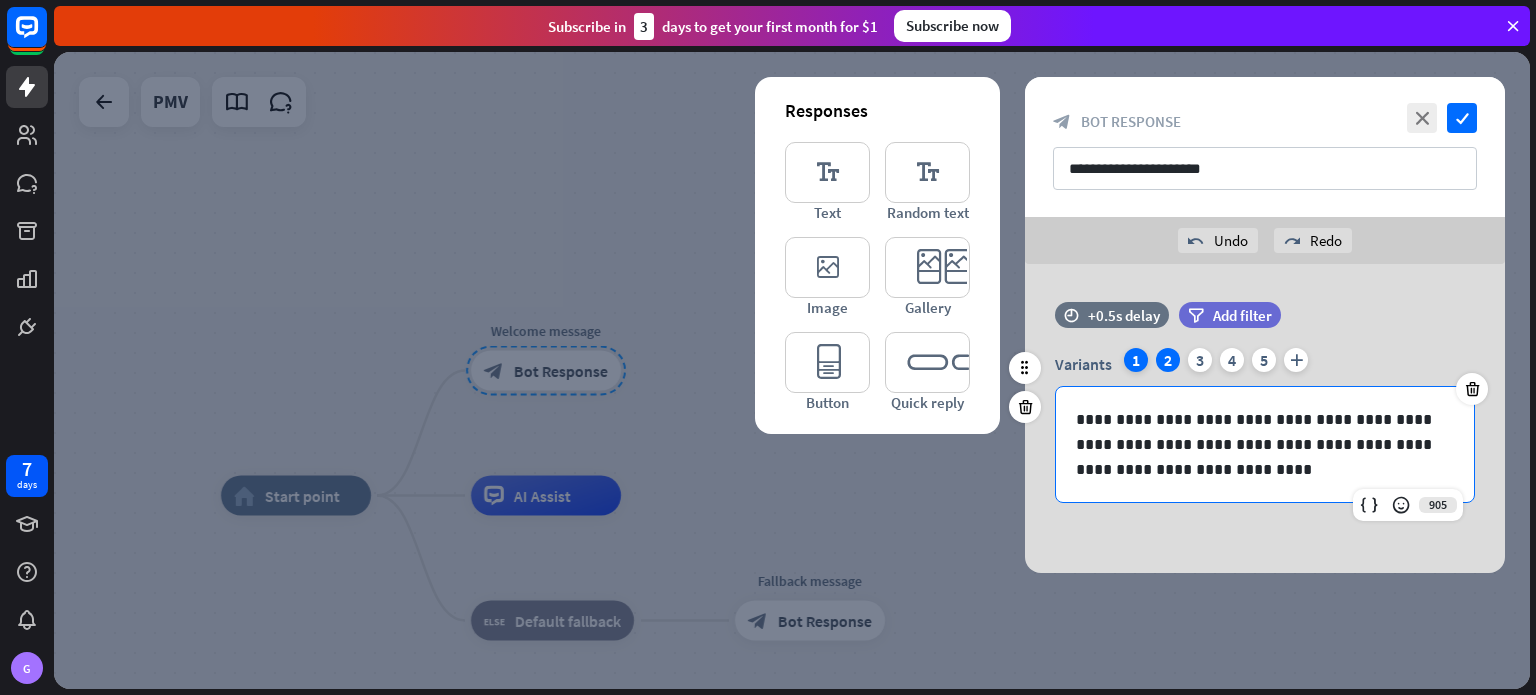 click on "1" at bounding box center [1136, 360] 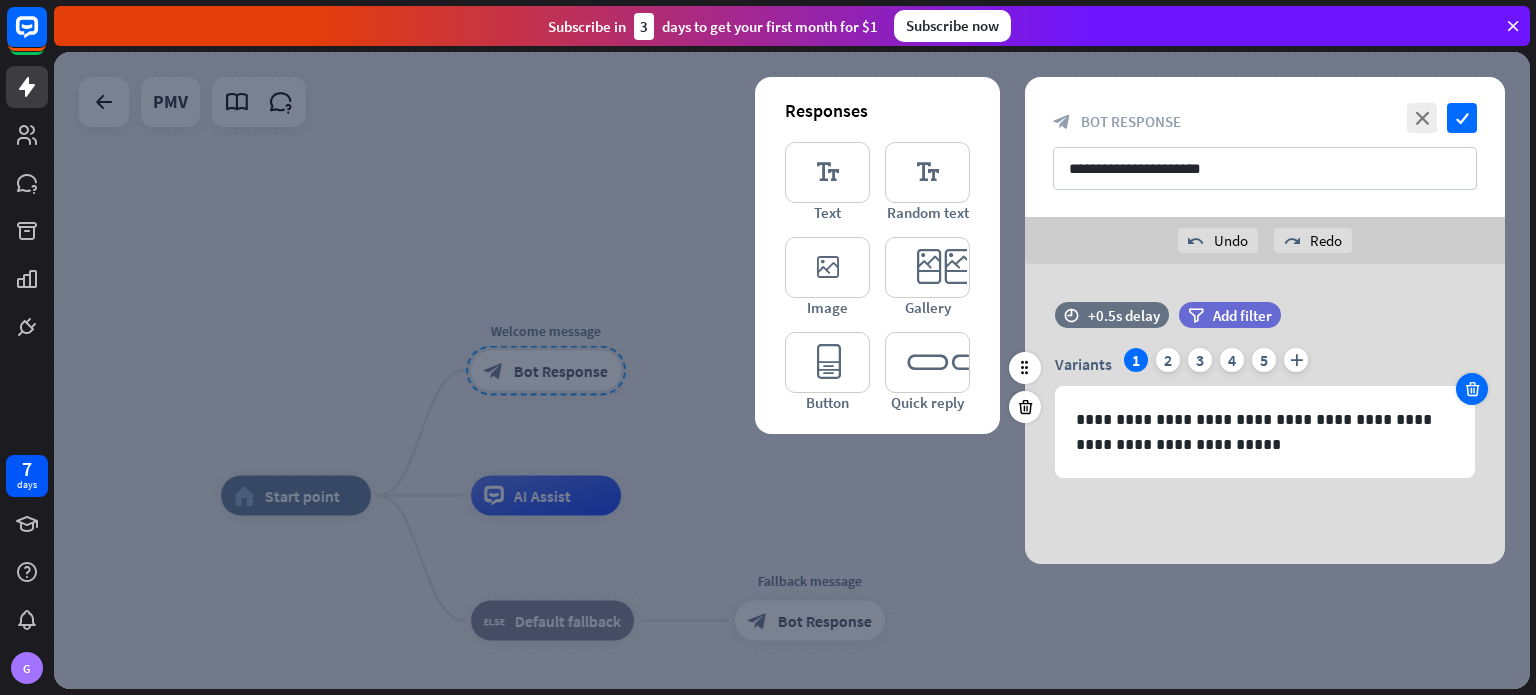 click at bounding box center (1472, 389) 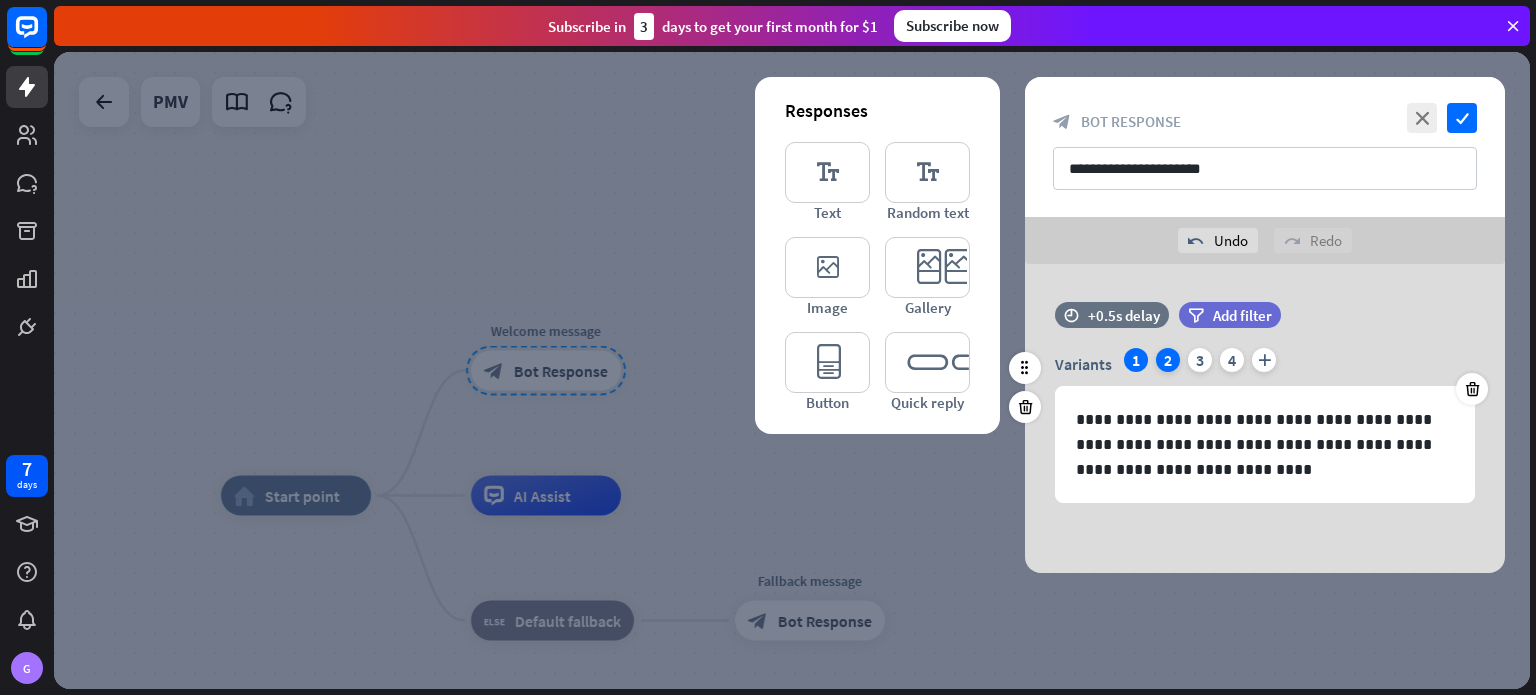 click on "2" at bounding box center [1168, 360] 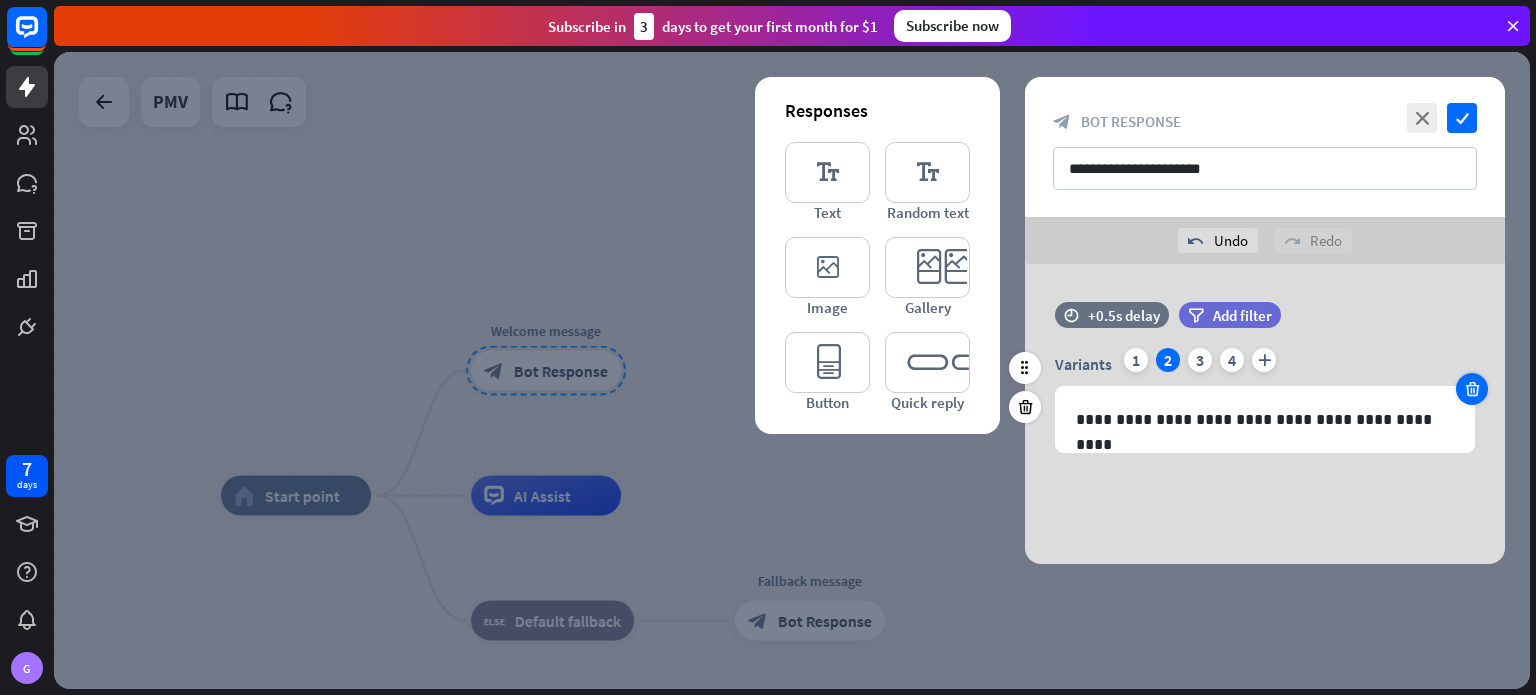 click at bounding box center (1472, 389) 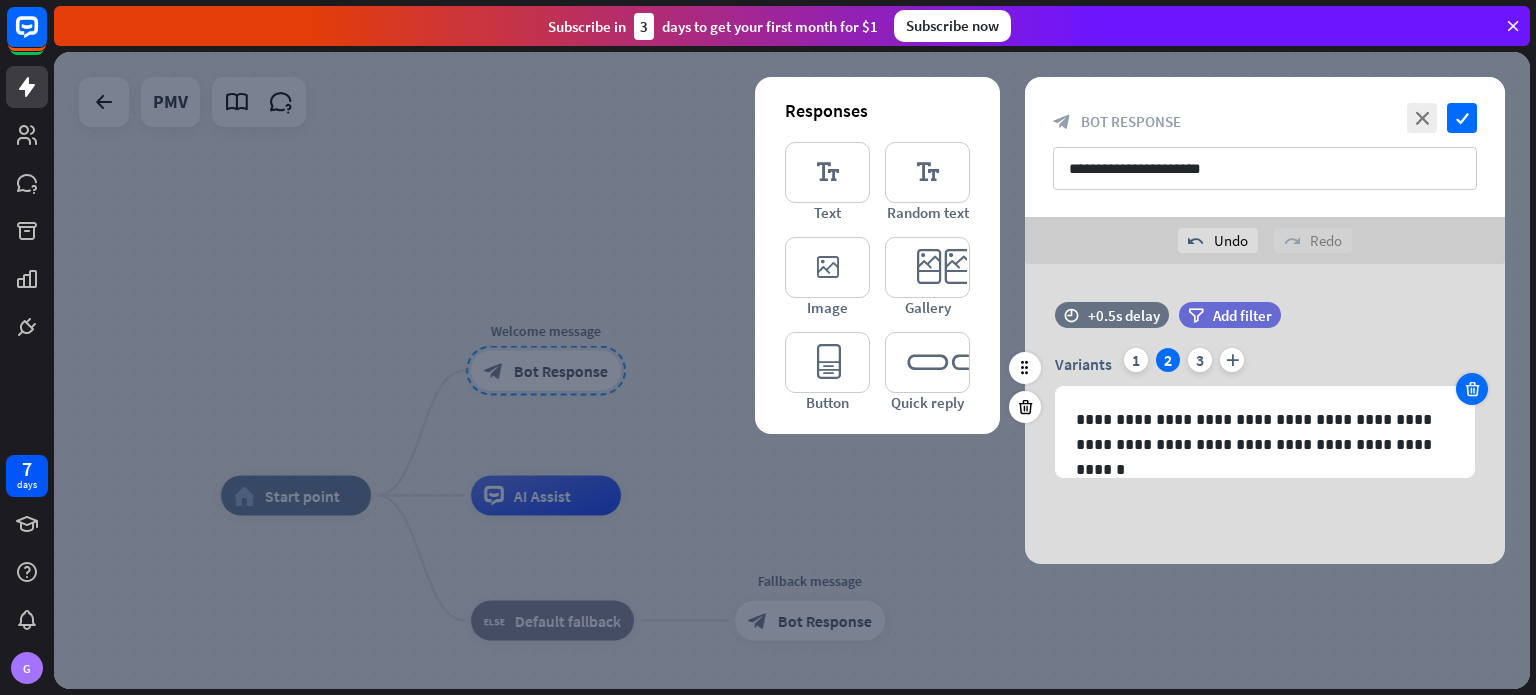 click at bounding box center [1472, 389] 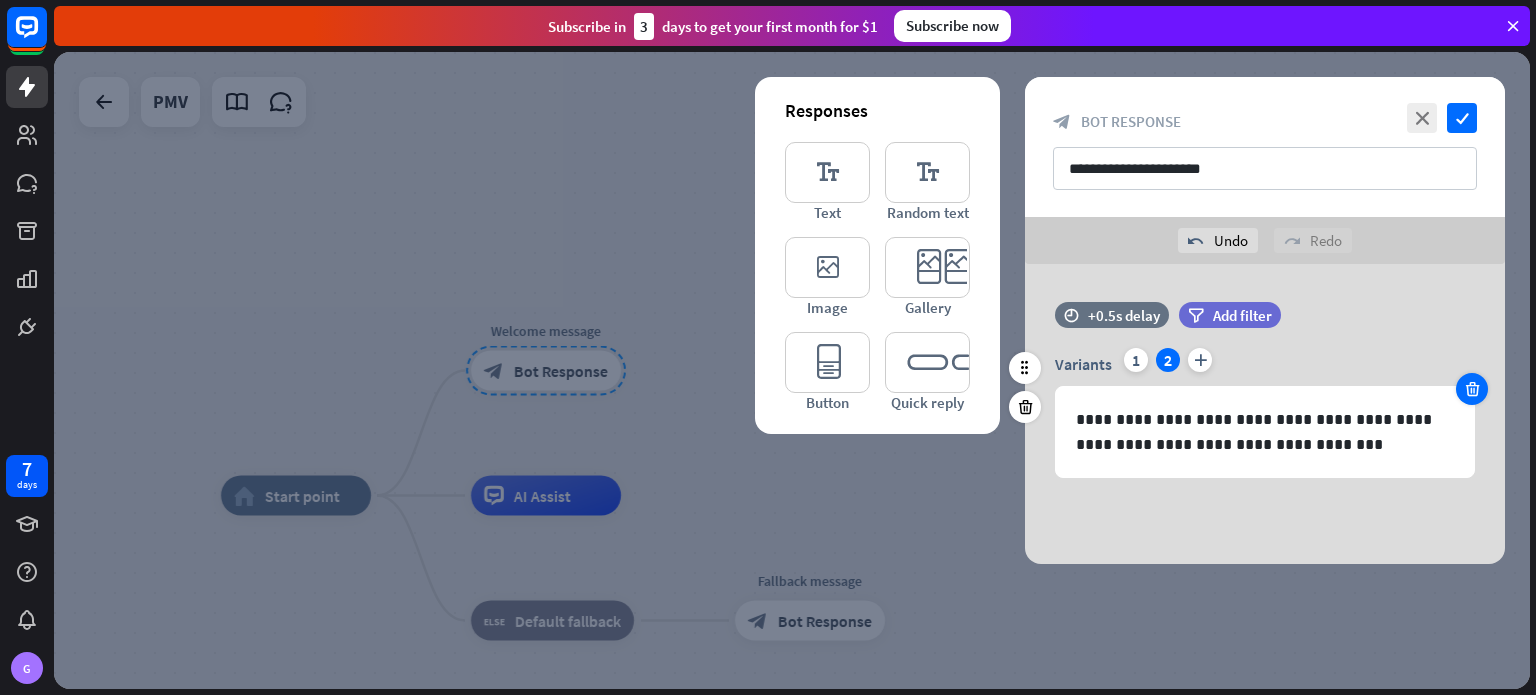 click at bounding box center [1472, 389] 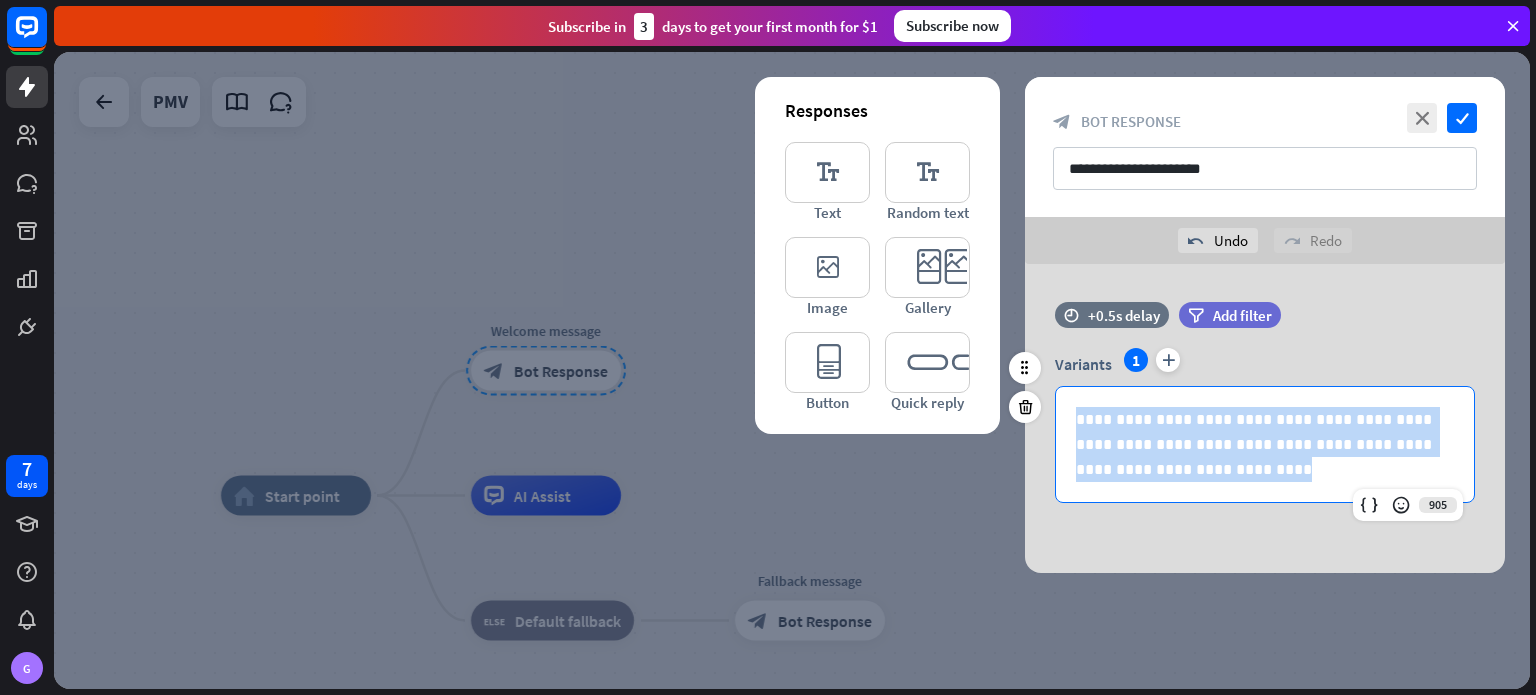 drag, startPoint x: 1204, startPoint y: 475, endPoint x: 1042, endPoint y: 409, distance: 174.92856 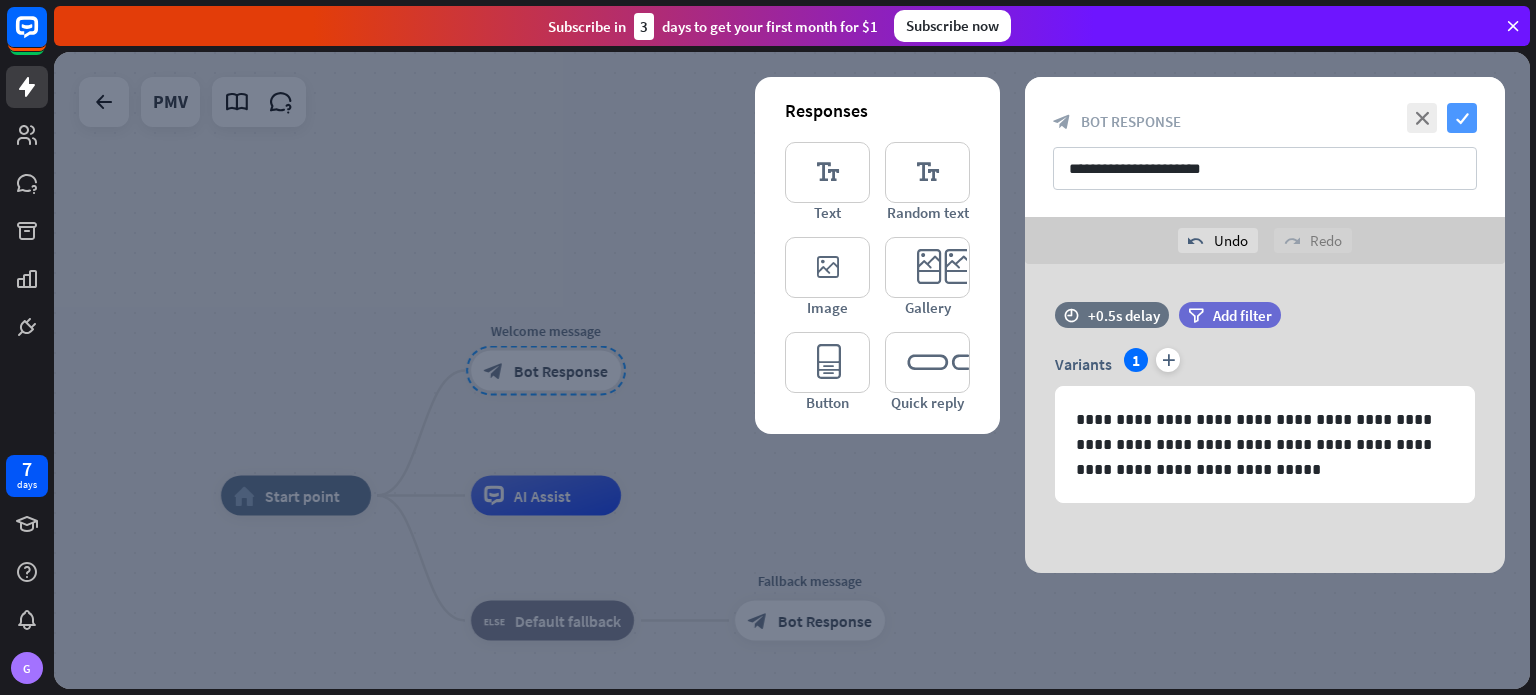 click on "check" at bounding box center [1462, 118] 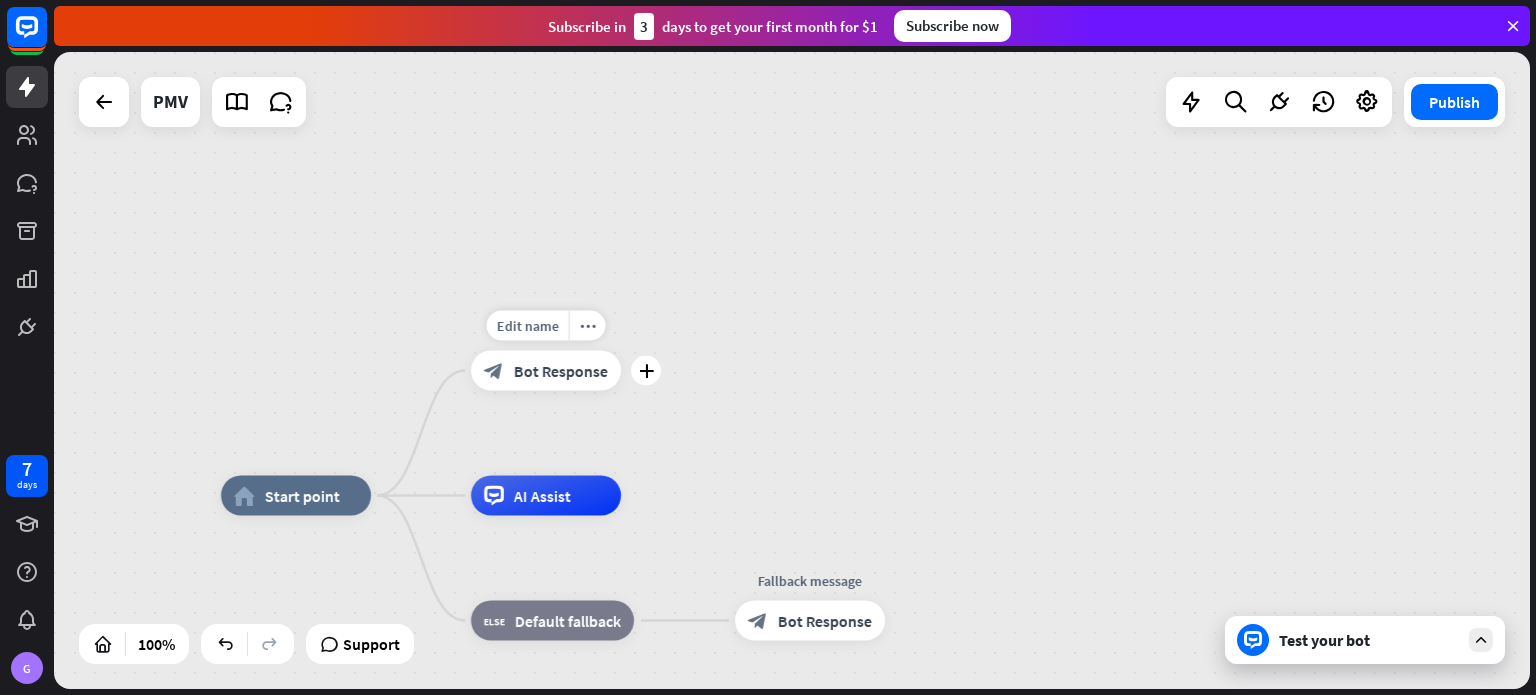 click on "Bot Response" at bounding box center (561, 371) 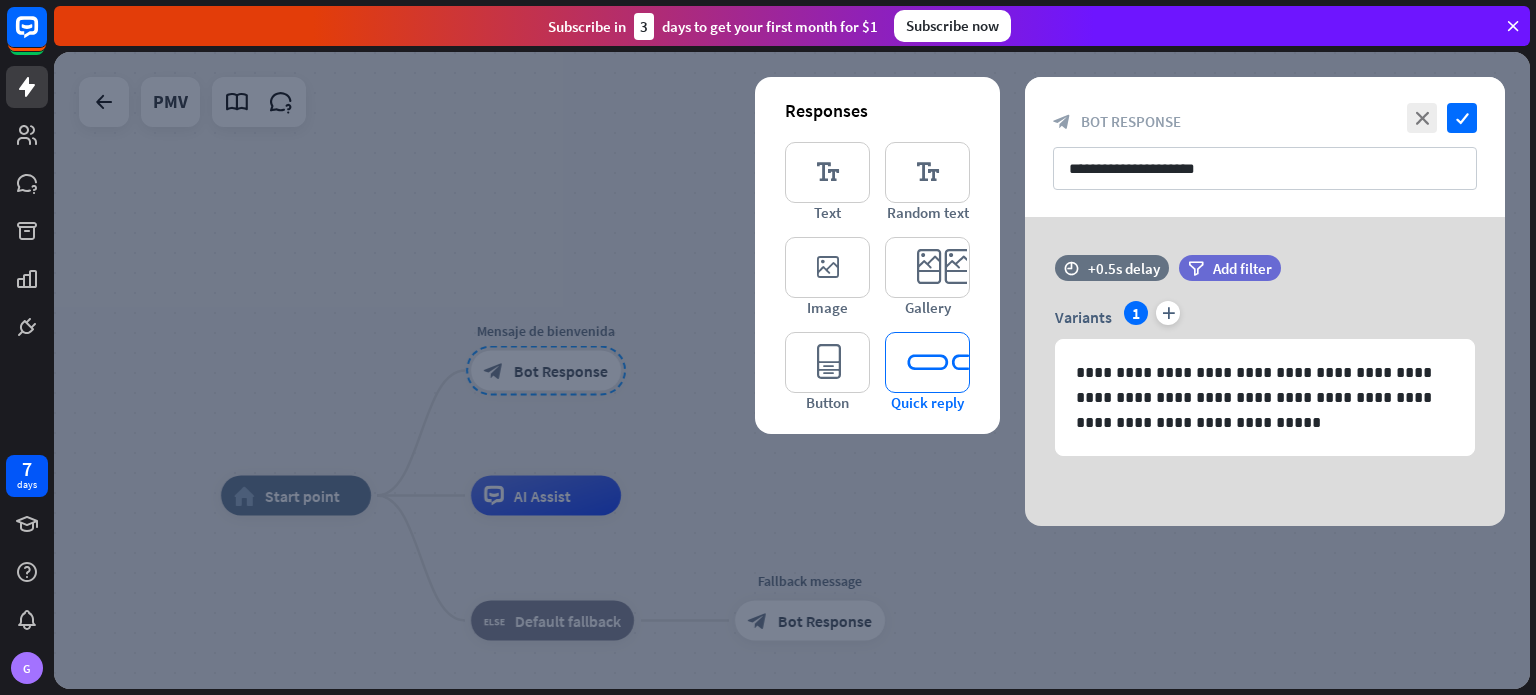 type 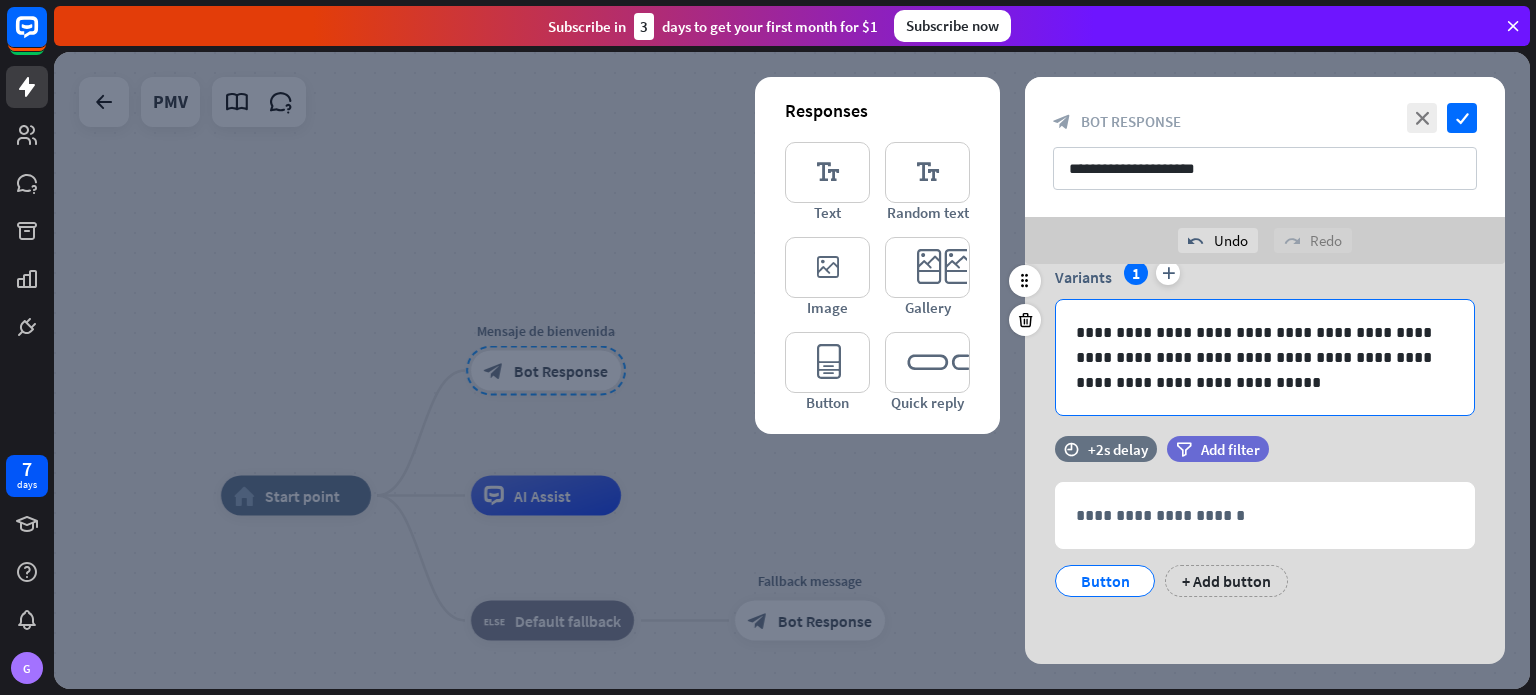 scroll, scrollTop: 89, scrollLeft: 0, axis: vertical 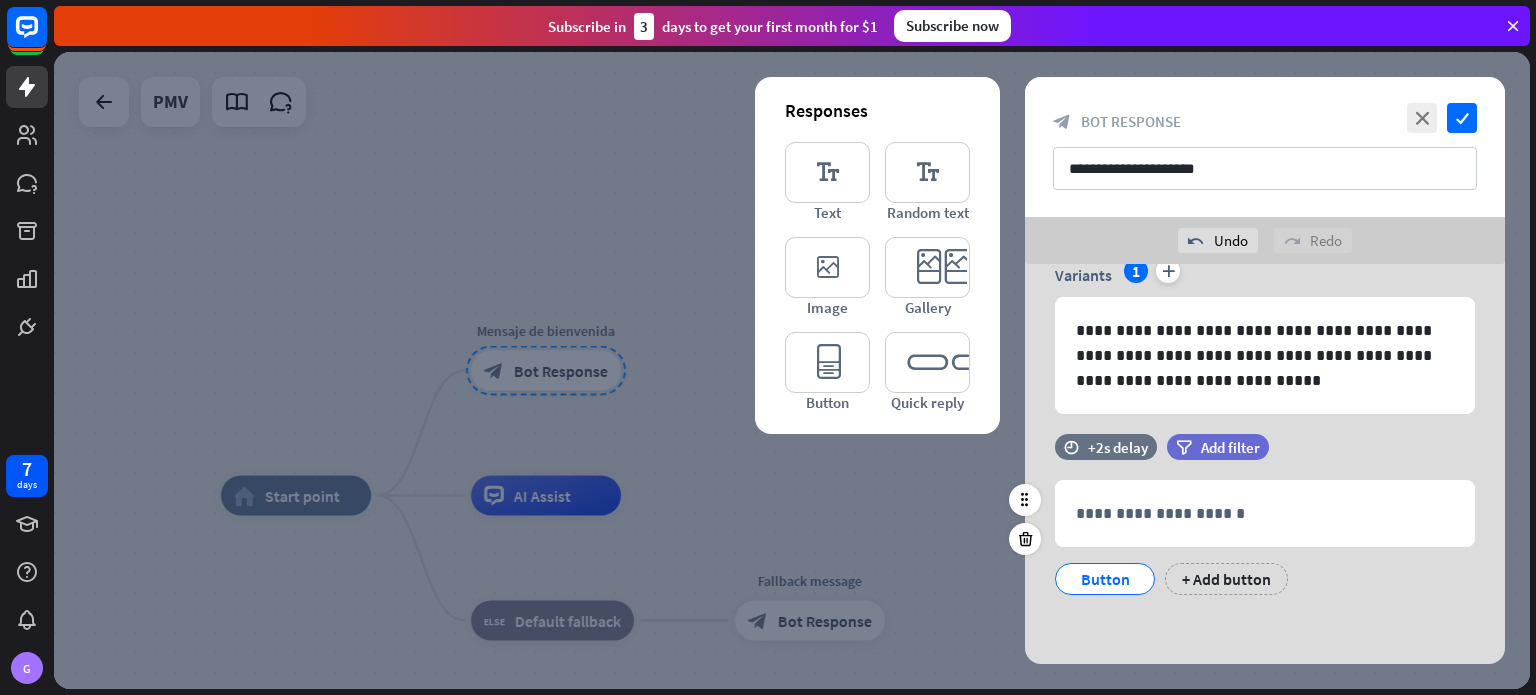 click on "Button" at bounding box center [1105, 579] 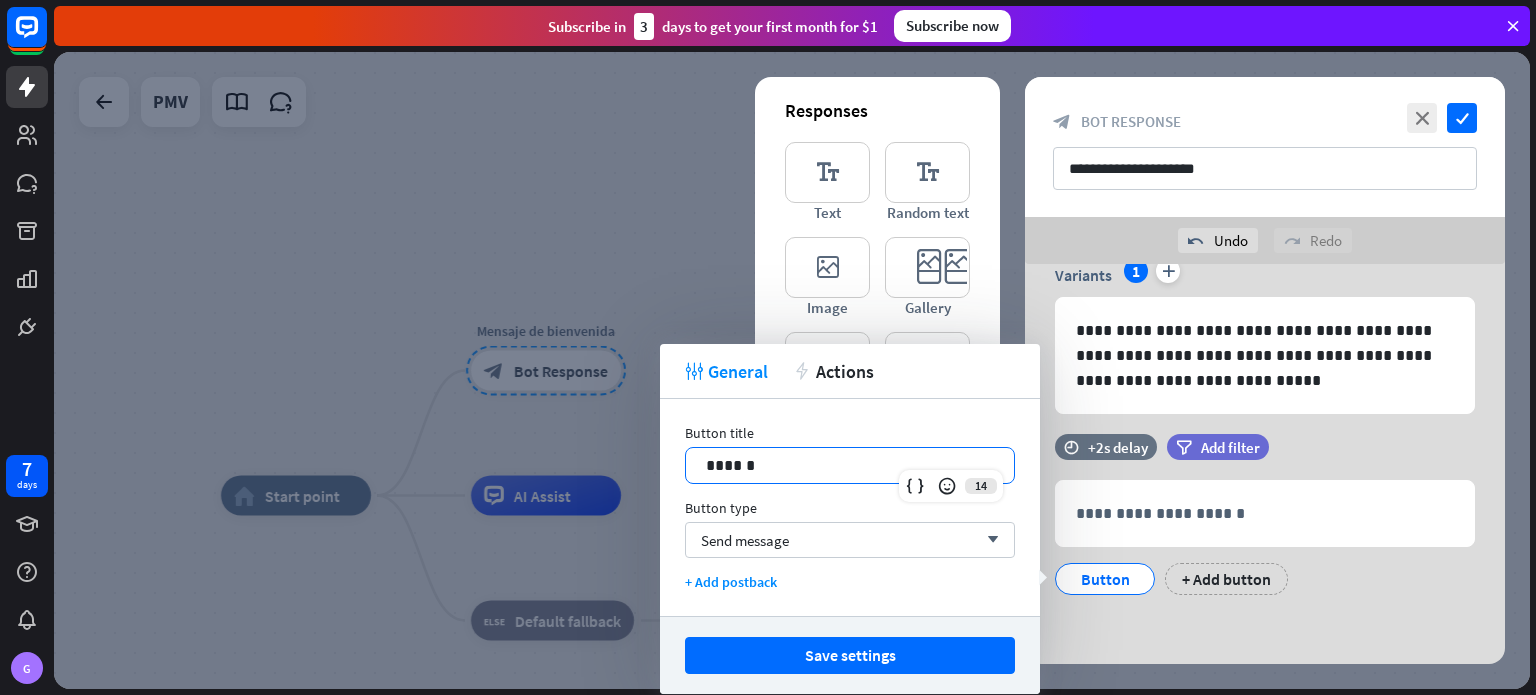 click on "******" at bounding box center [850, 465] 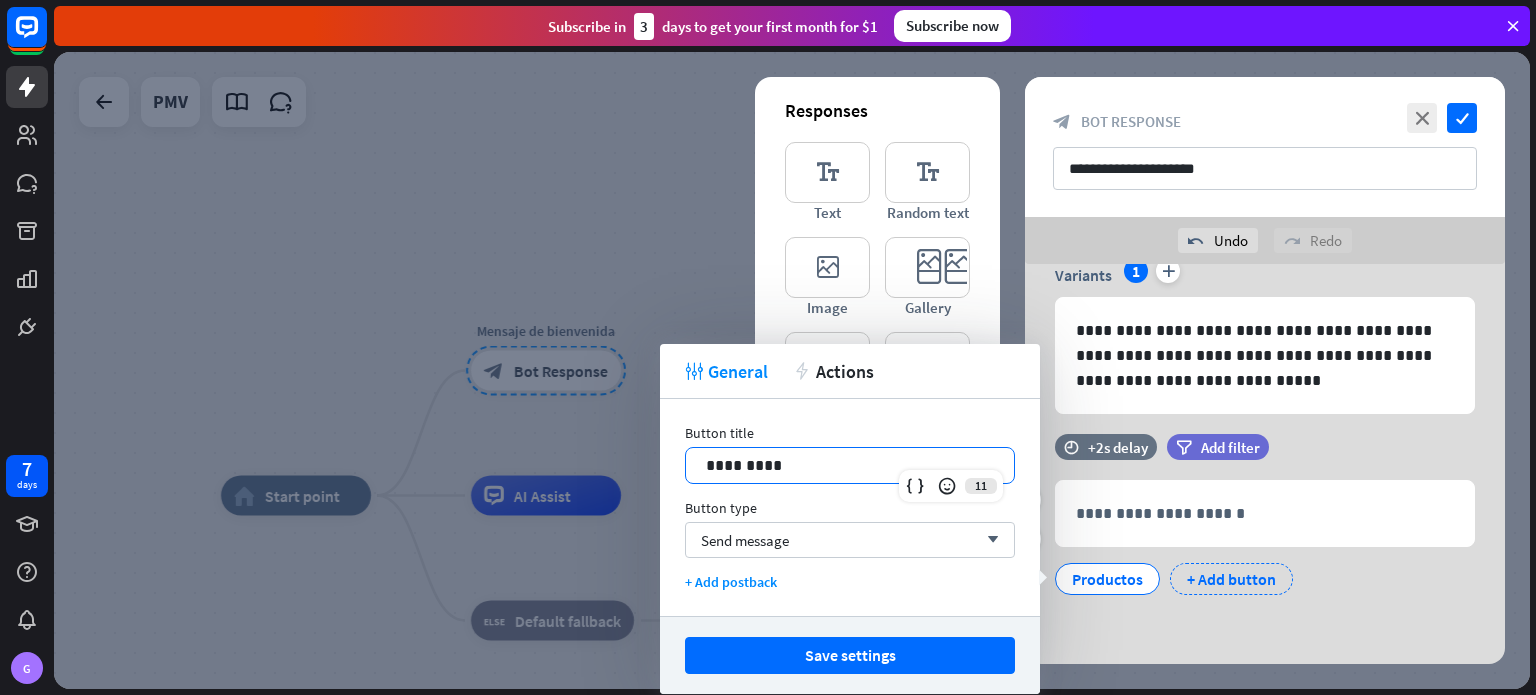 click on "+ Add button" at bounding box center [1231, 579] 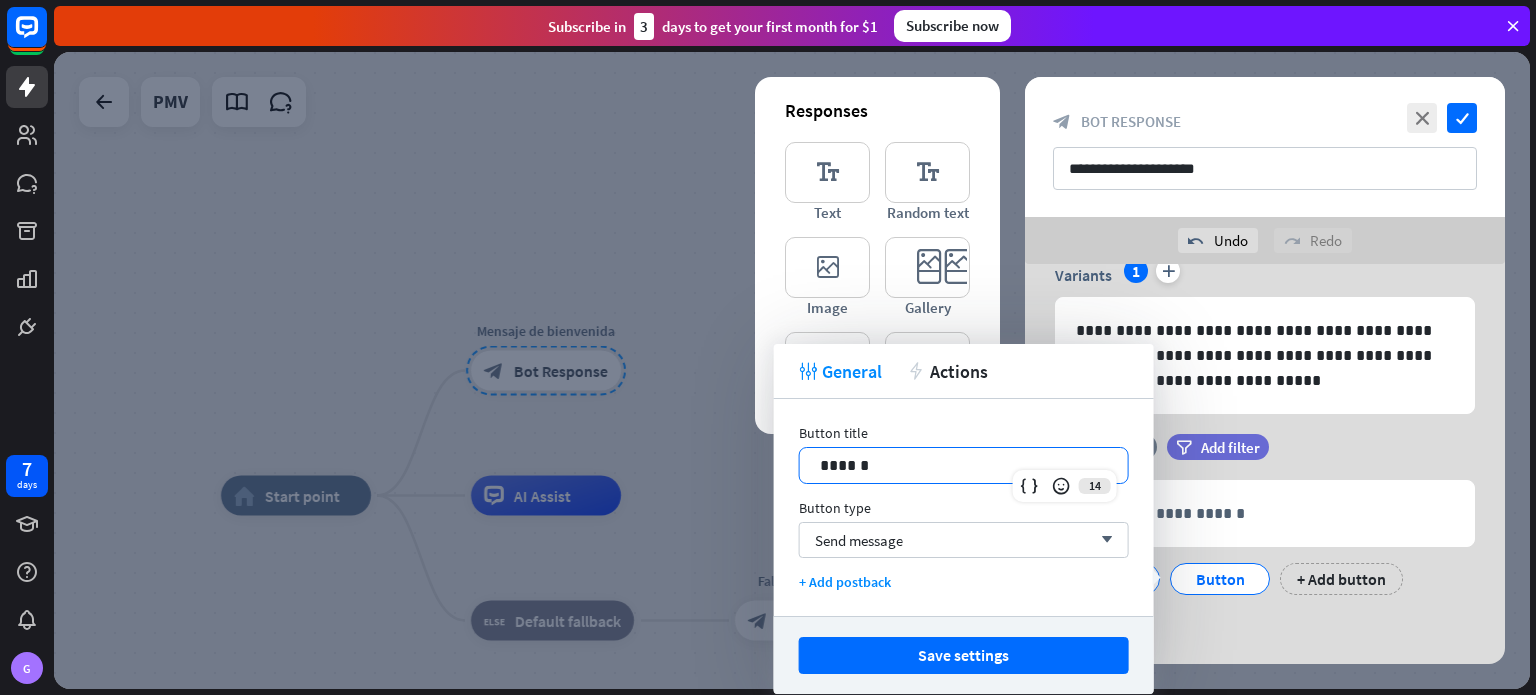 click on "******" at bounding box center [964, 465] 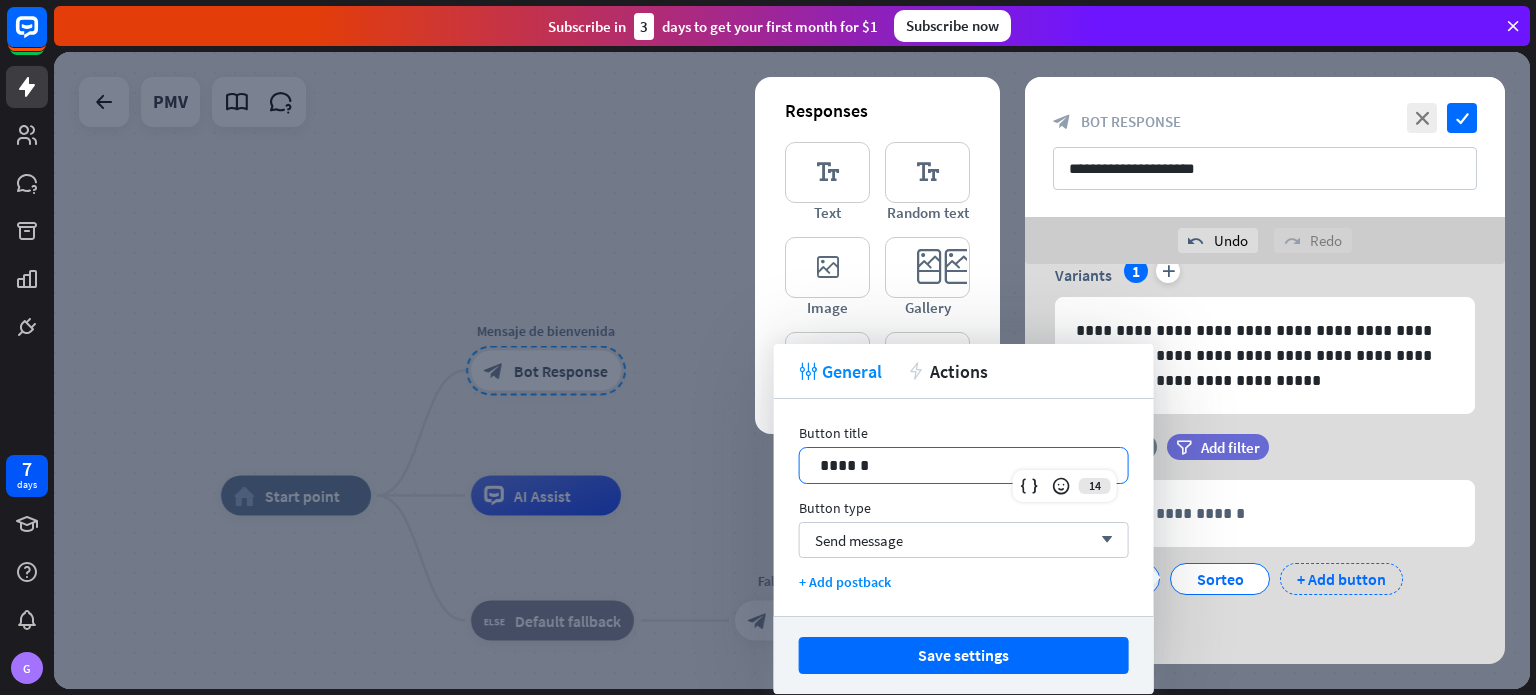 click on "+ Add button" at bounding box center [1341, 579] 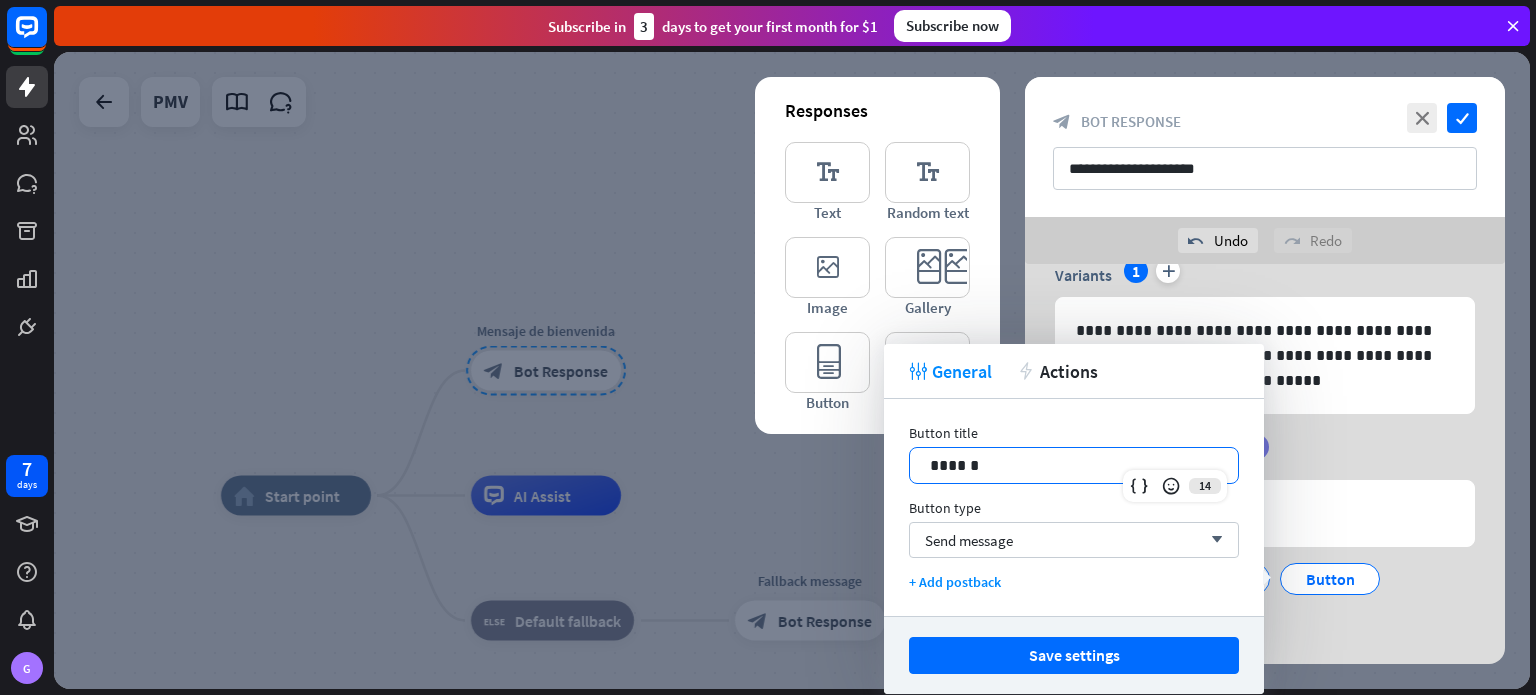drag, startPoint x: 1028, startPoint y: 463, endPoint x: 873, endPoint y: 475, distance: 155.46382 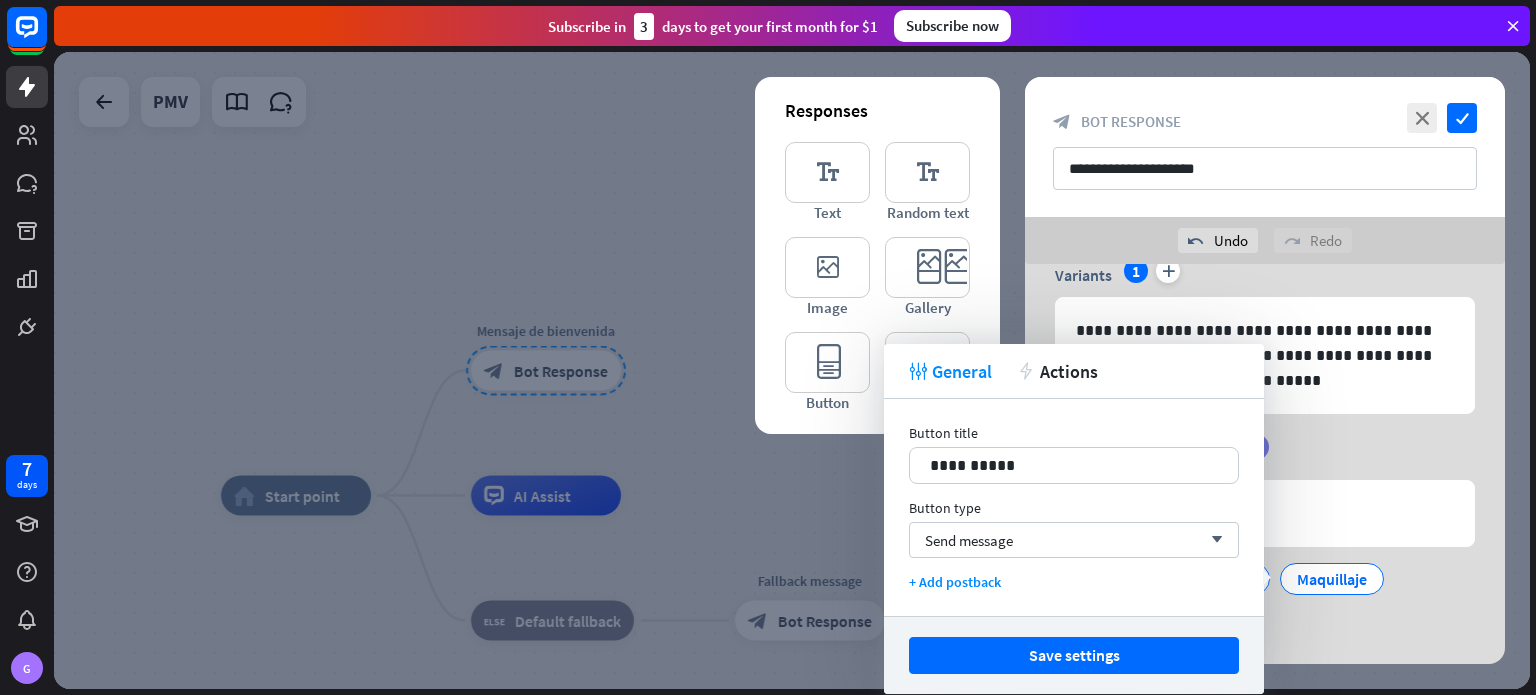 click on "time   +2s delay          filter   Add filter" at bounding box center (1265, 457) 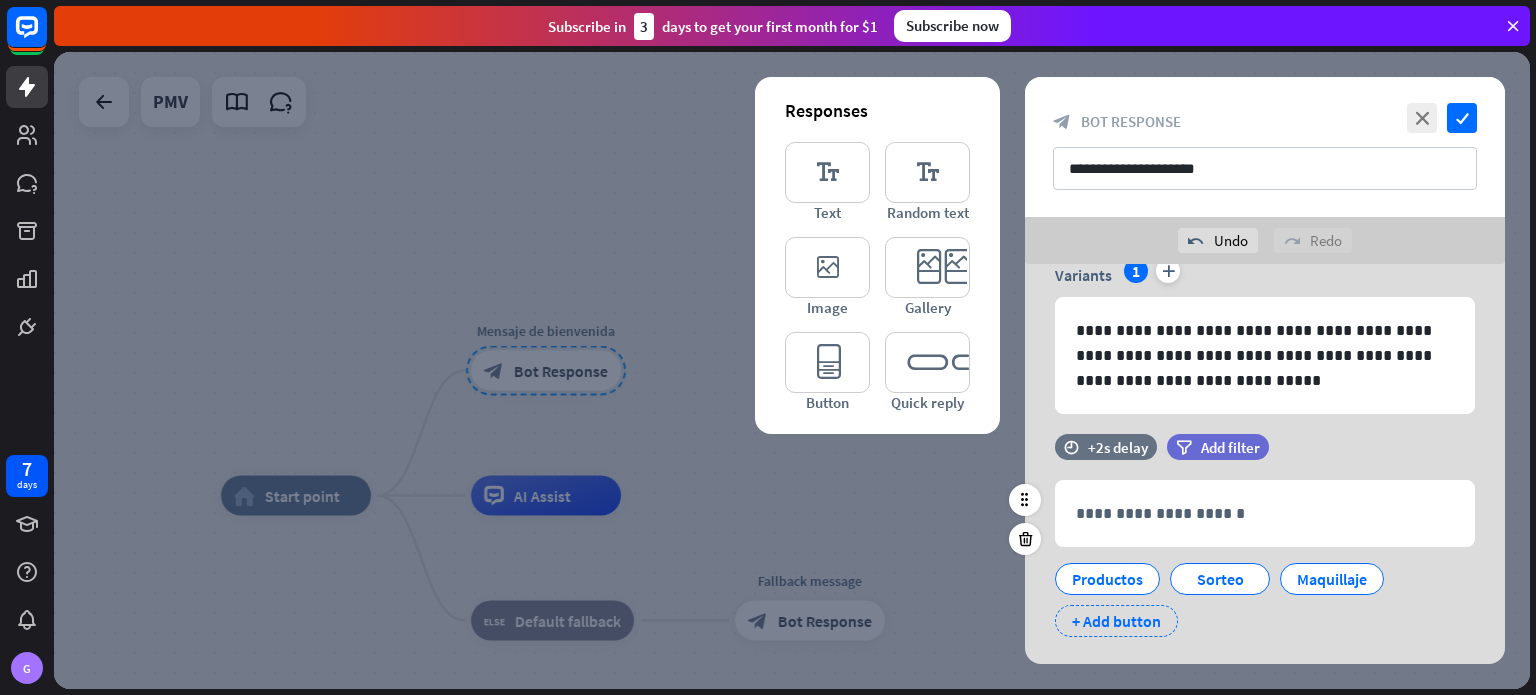click on "+ Add button" at bounding box center (1116, 621) 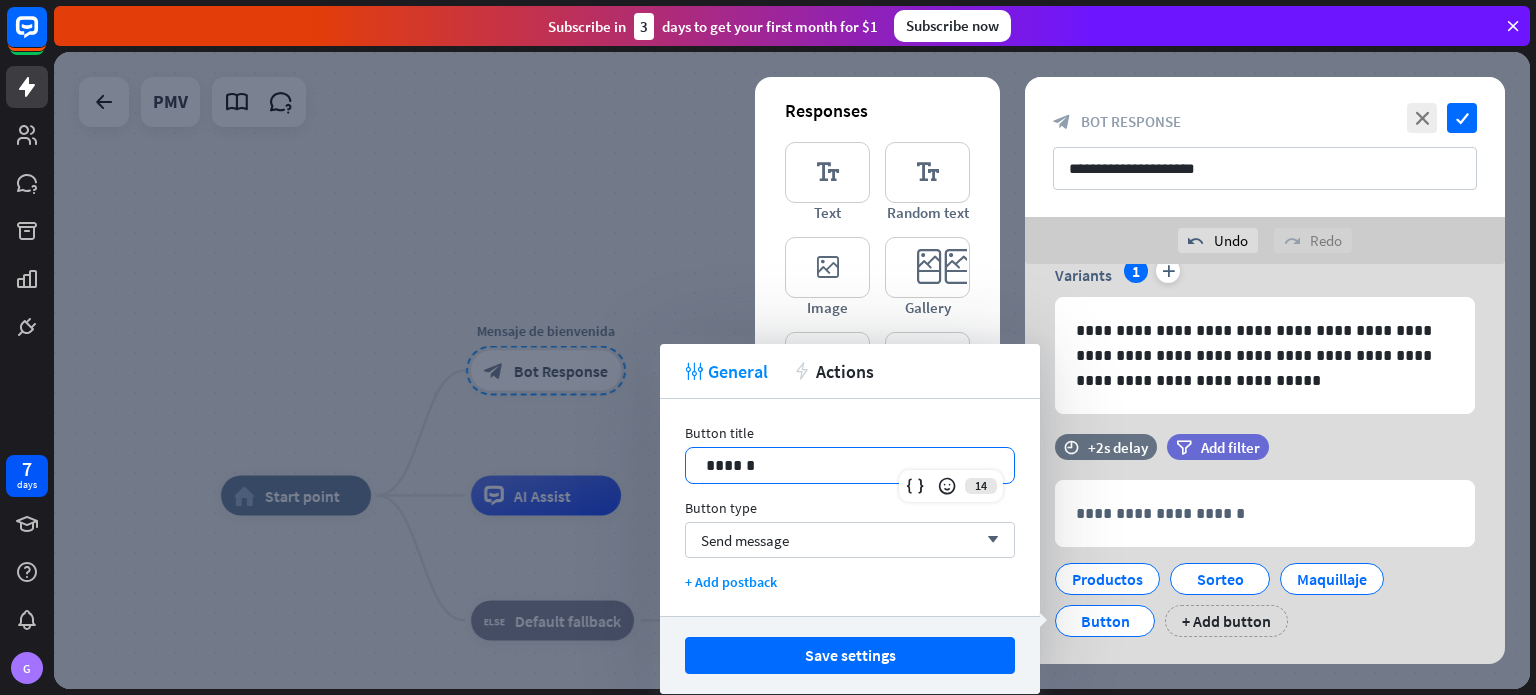 click on "******" at bounding box center [850, 465] 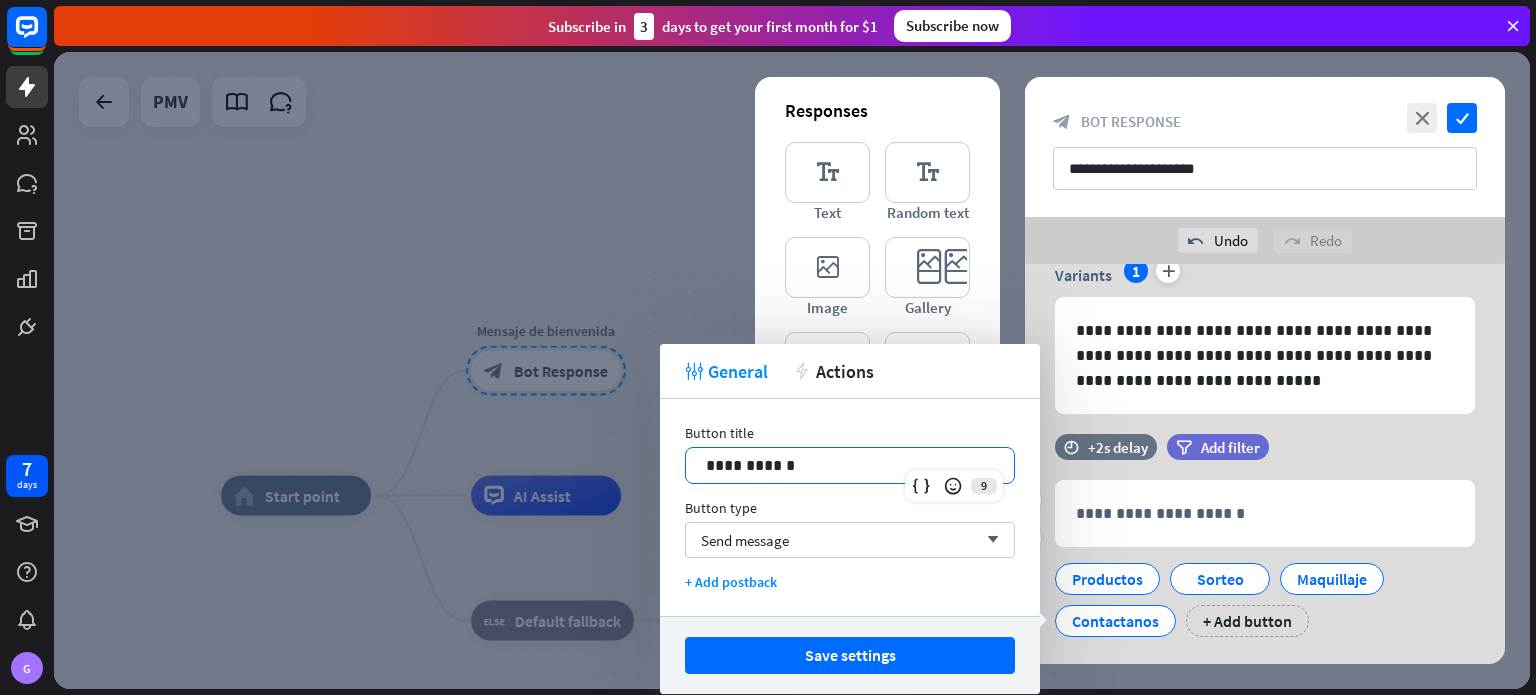 click on "Productos
[GEOGRAPHIC_DATA]
[GEOGRAPHIC_DATA]
Contactanos
+ Add button" at bounding box center (1260, 595) 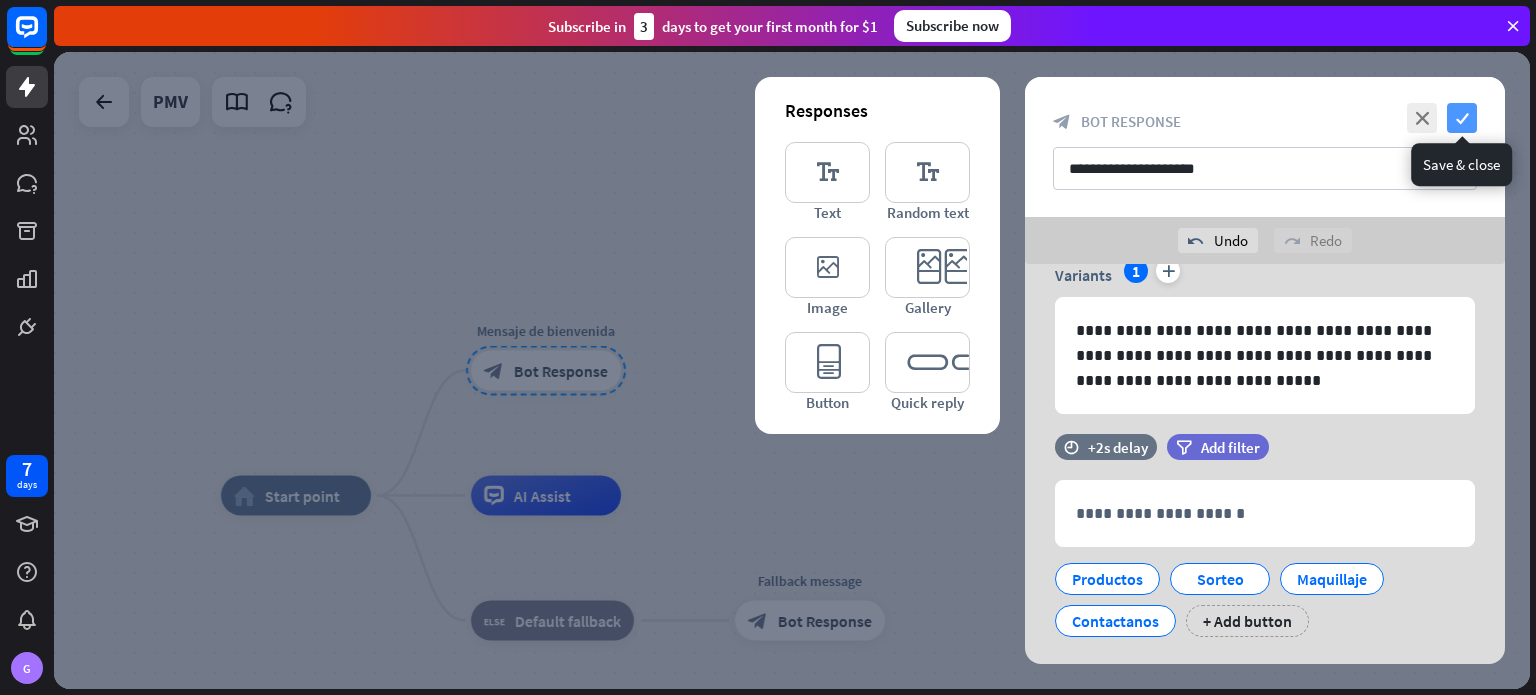 click on "check" at bounding box center [1462, 118] 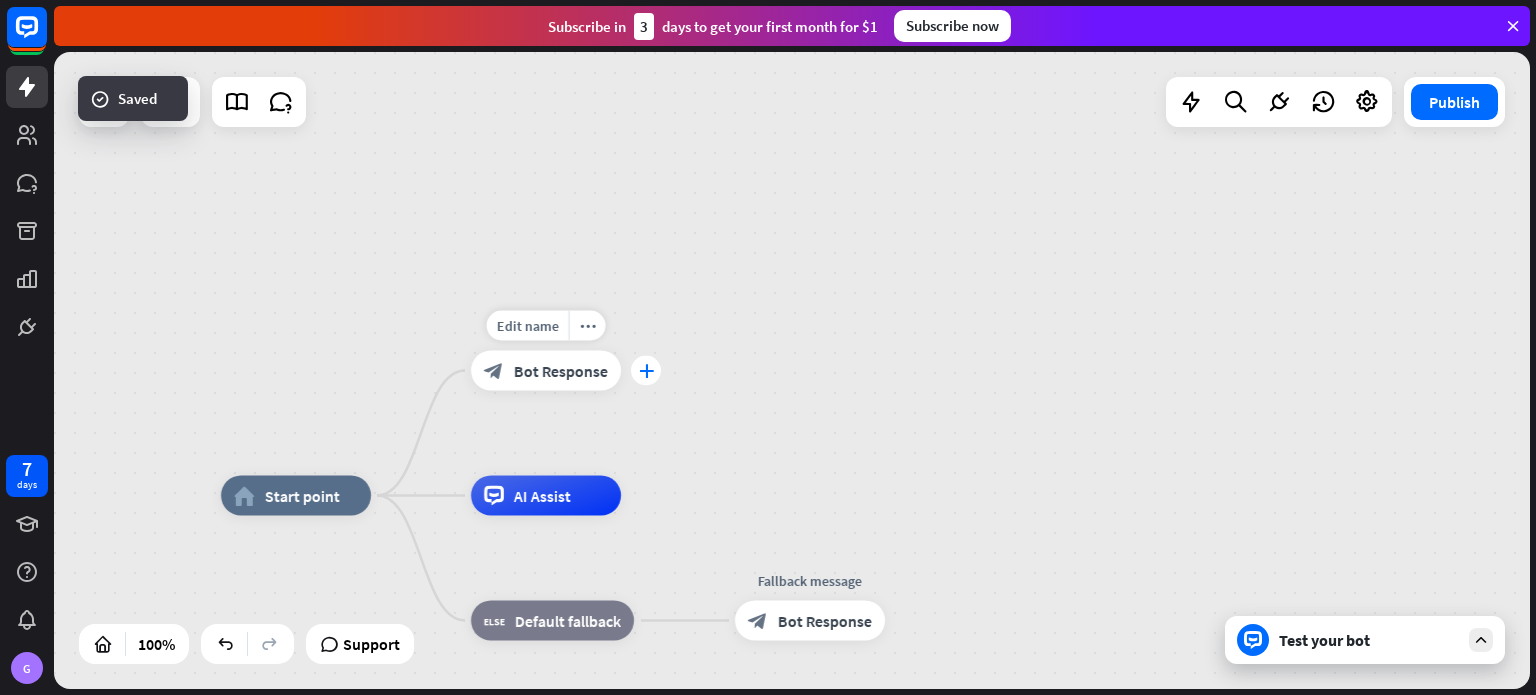 click on "plus" at bounding box center [646, 371] 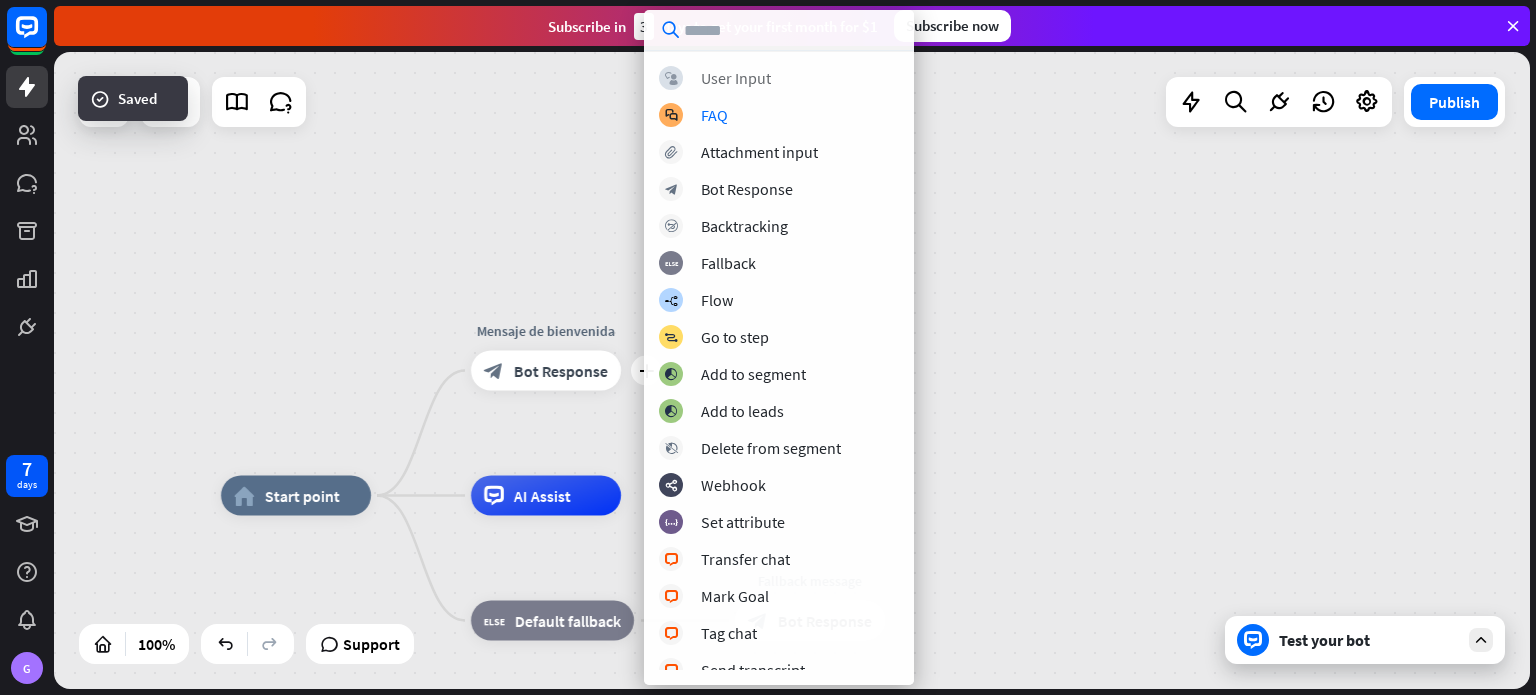 click on "block_user_input
User Input" at bounding box center (779, 78) 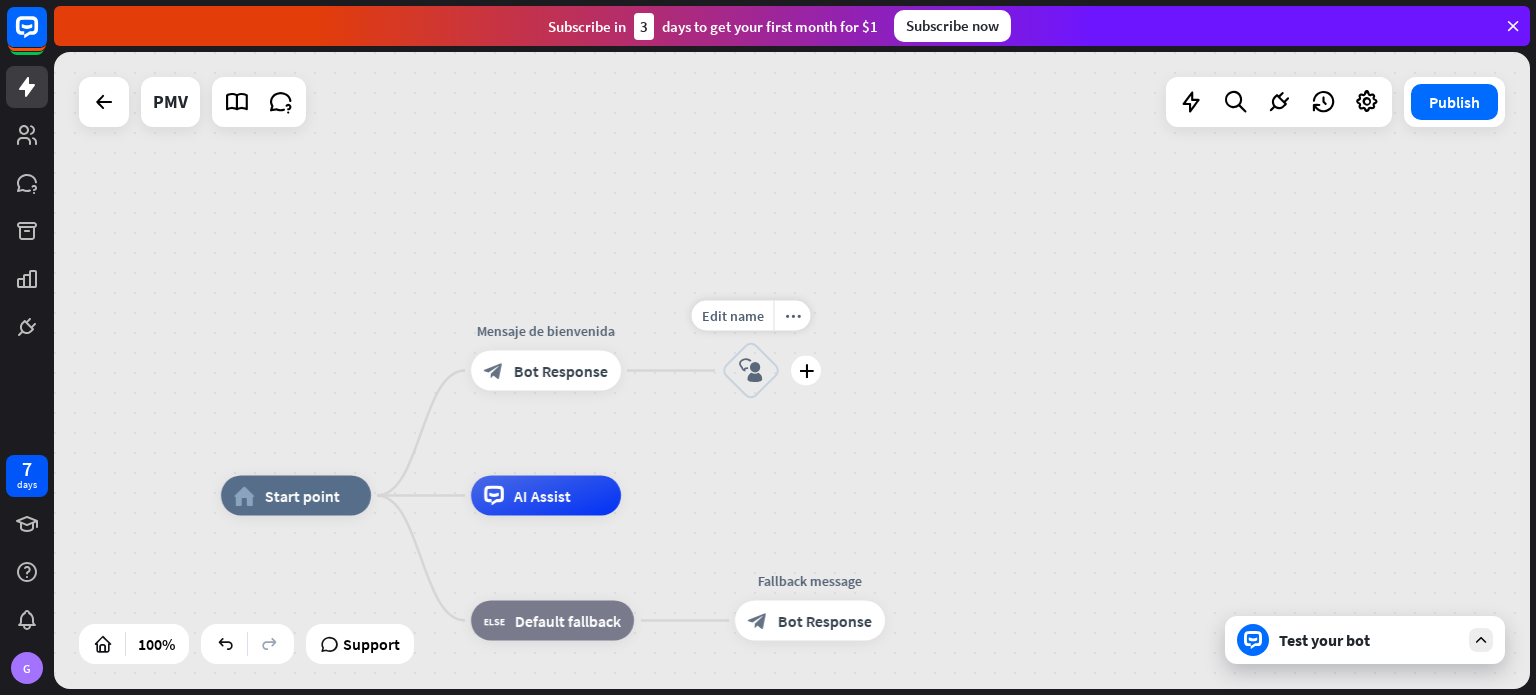 click on "block_user_input" at bounding box center (751, 371) 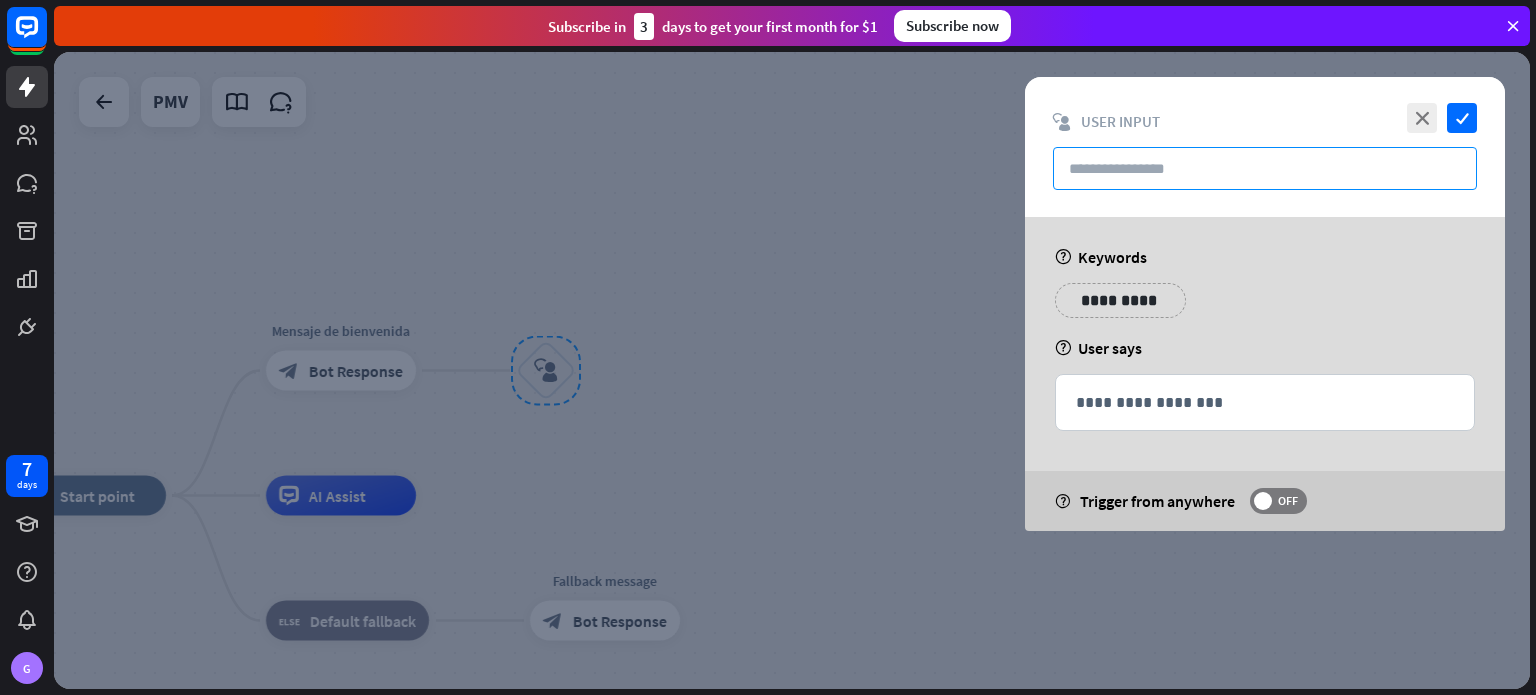click at bounding box center (1265, 168) 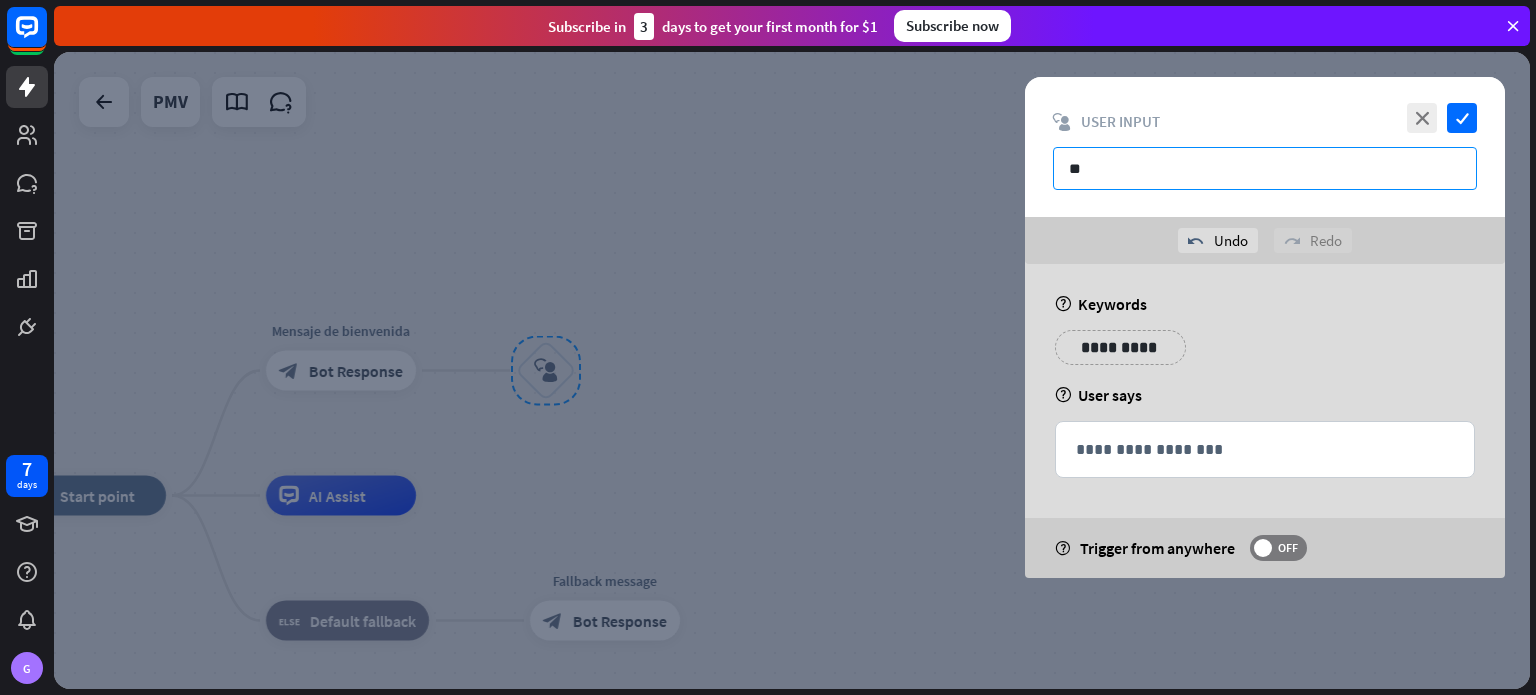 type on "*" 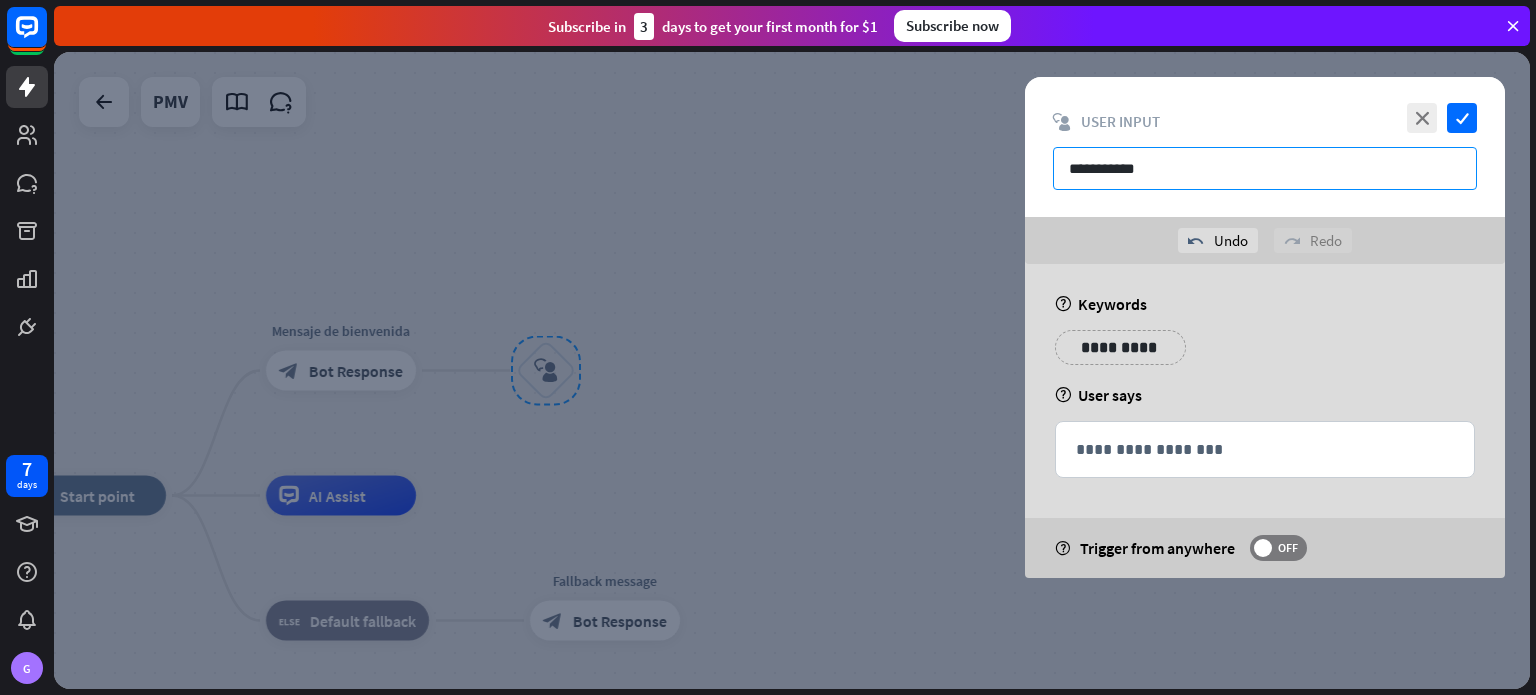 type on "**********" 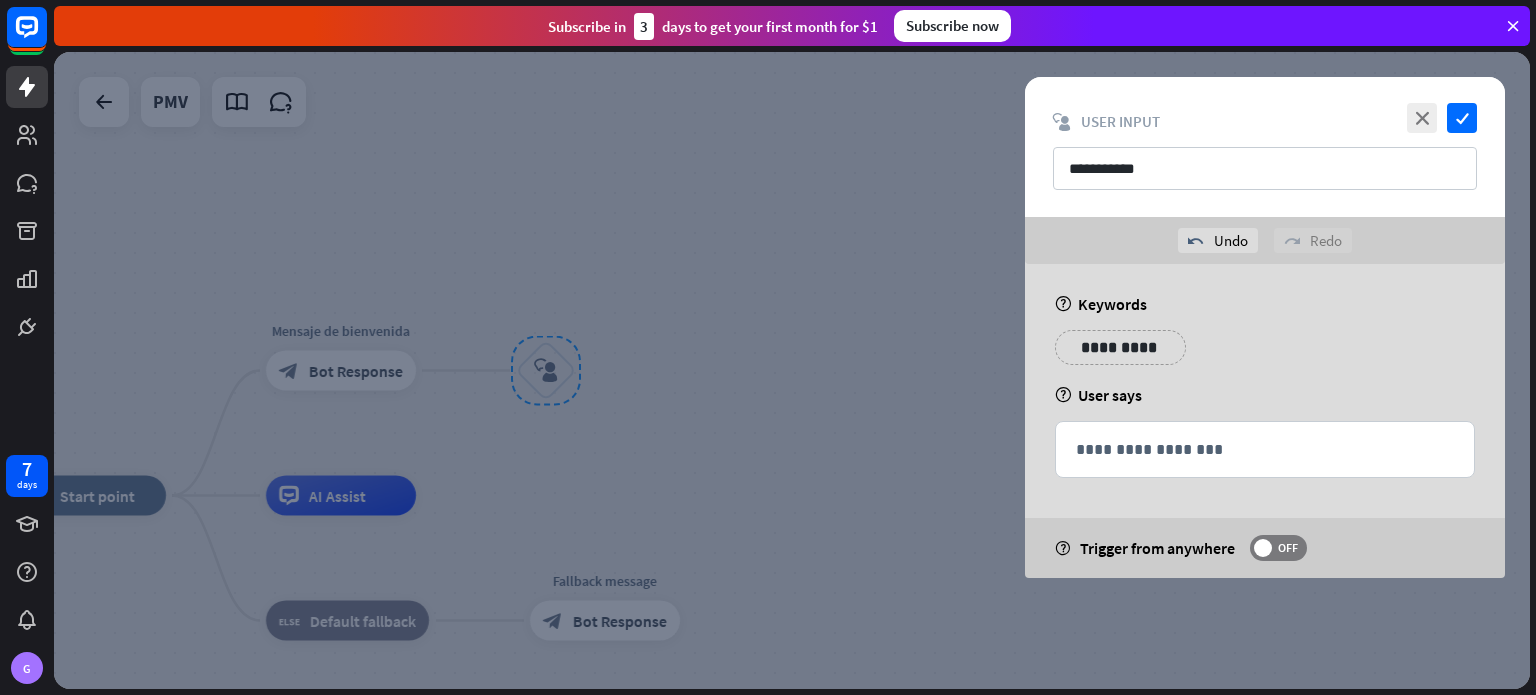 click at bounding box center [792, 370] 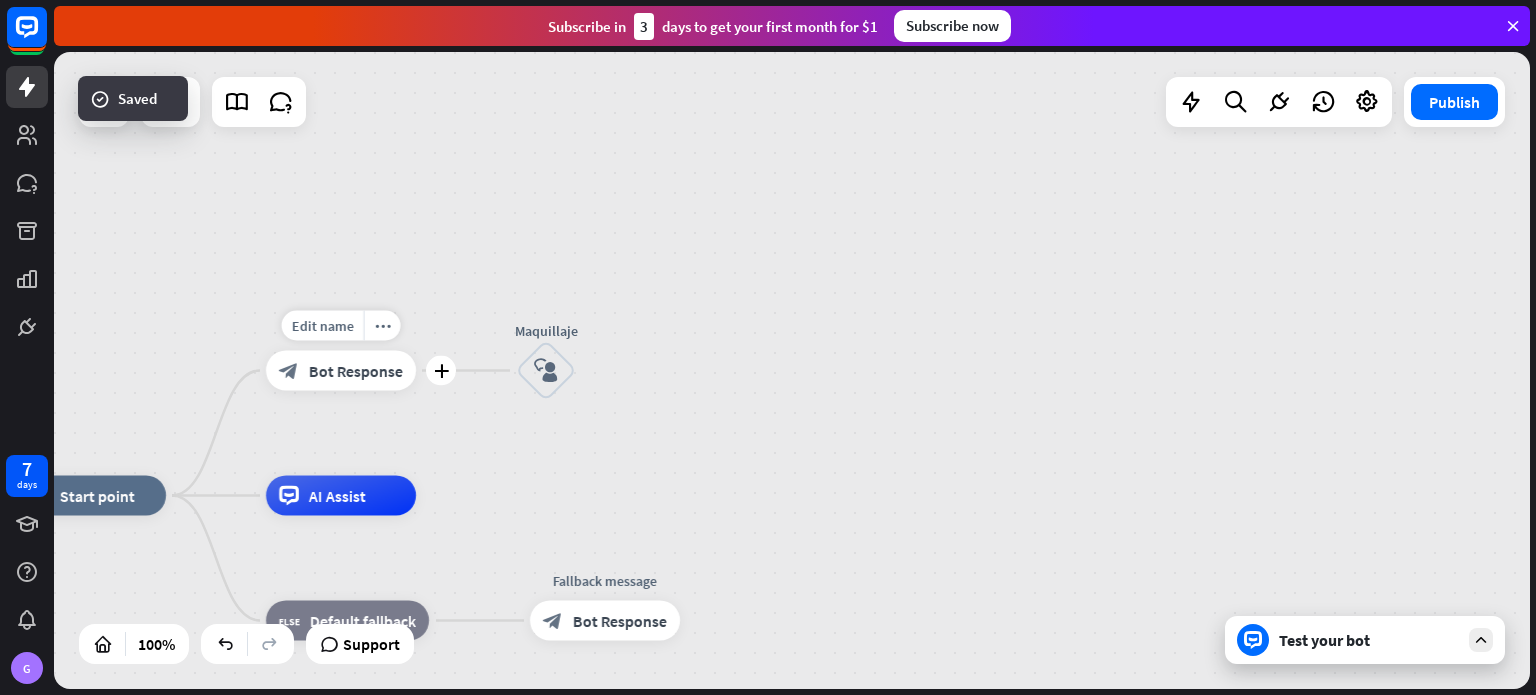 click on "Bot Response" at bounding box center (356, 371) 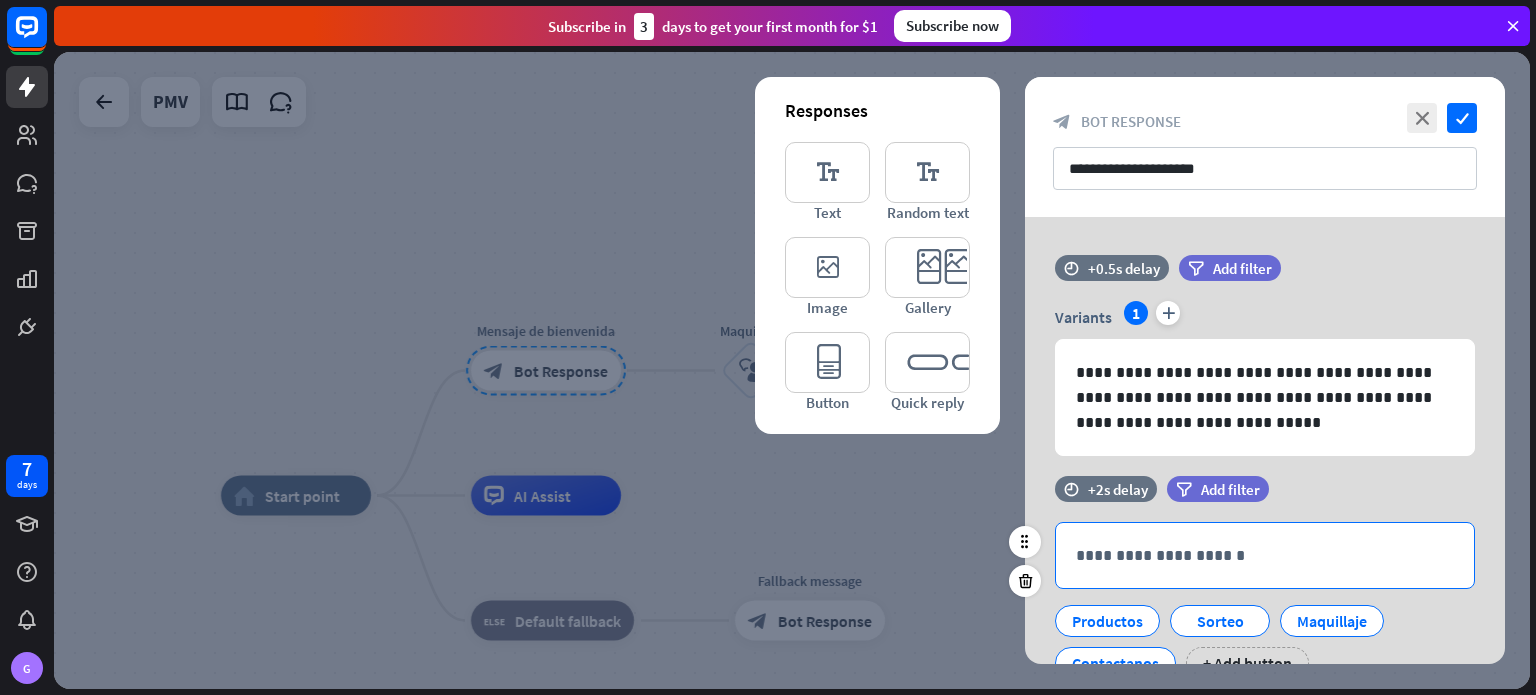 scroll, scrollTop: 84, scrollLeft: 0, axis: vertical 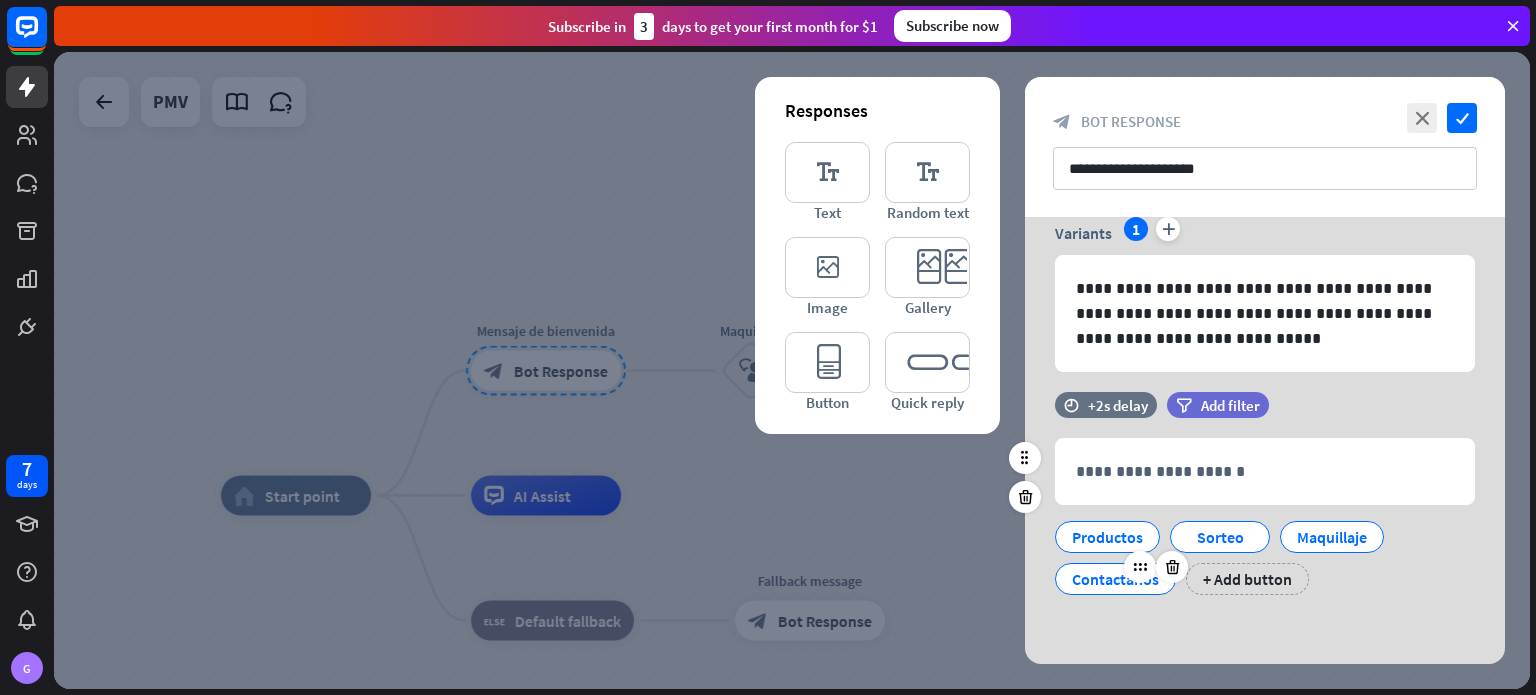 click on "Contactanos" at bounding box center [1115, 579] 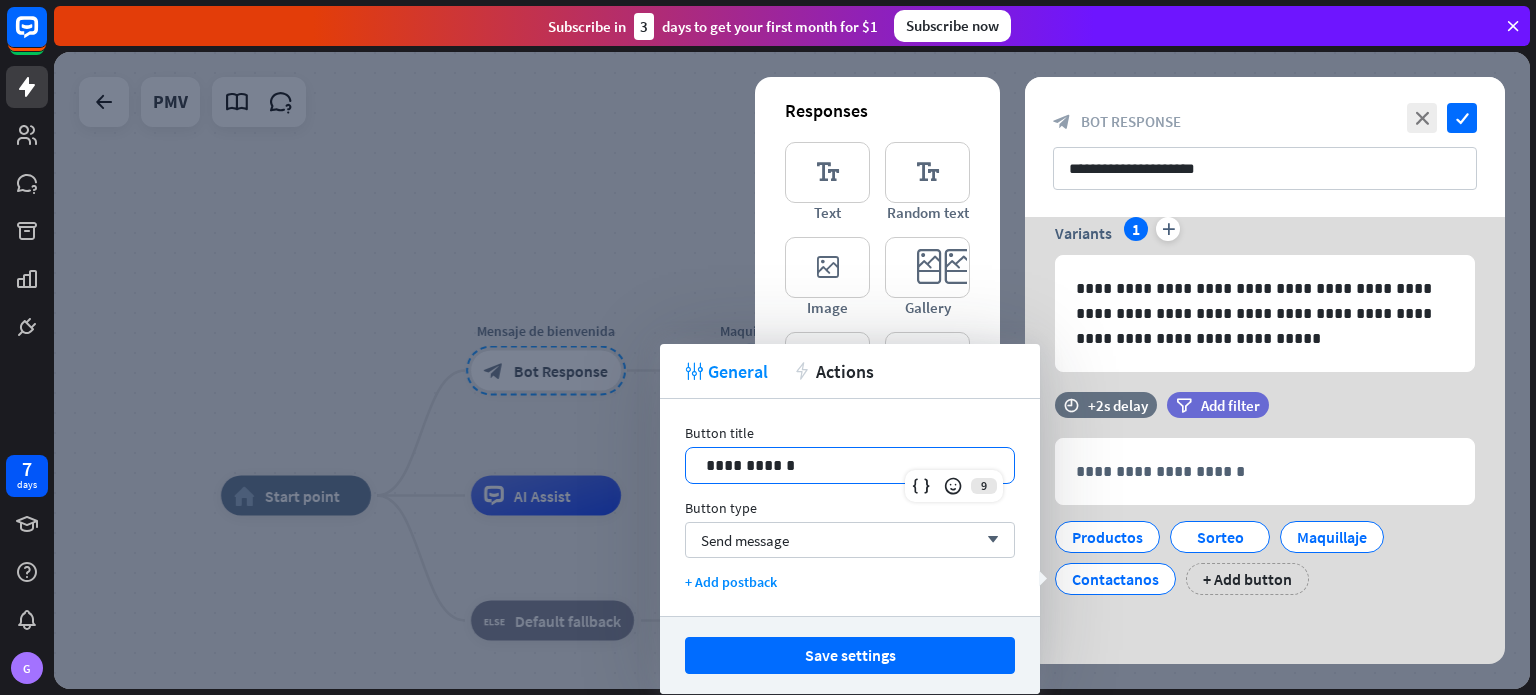 drag, startPoint x: 829, startPoint y: 455, endPoint x: 659, endPoint y: 456, distance: 170.00294 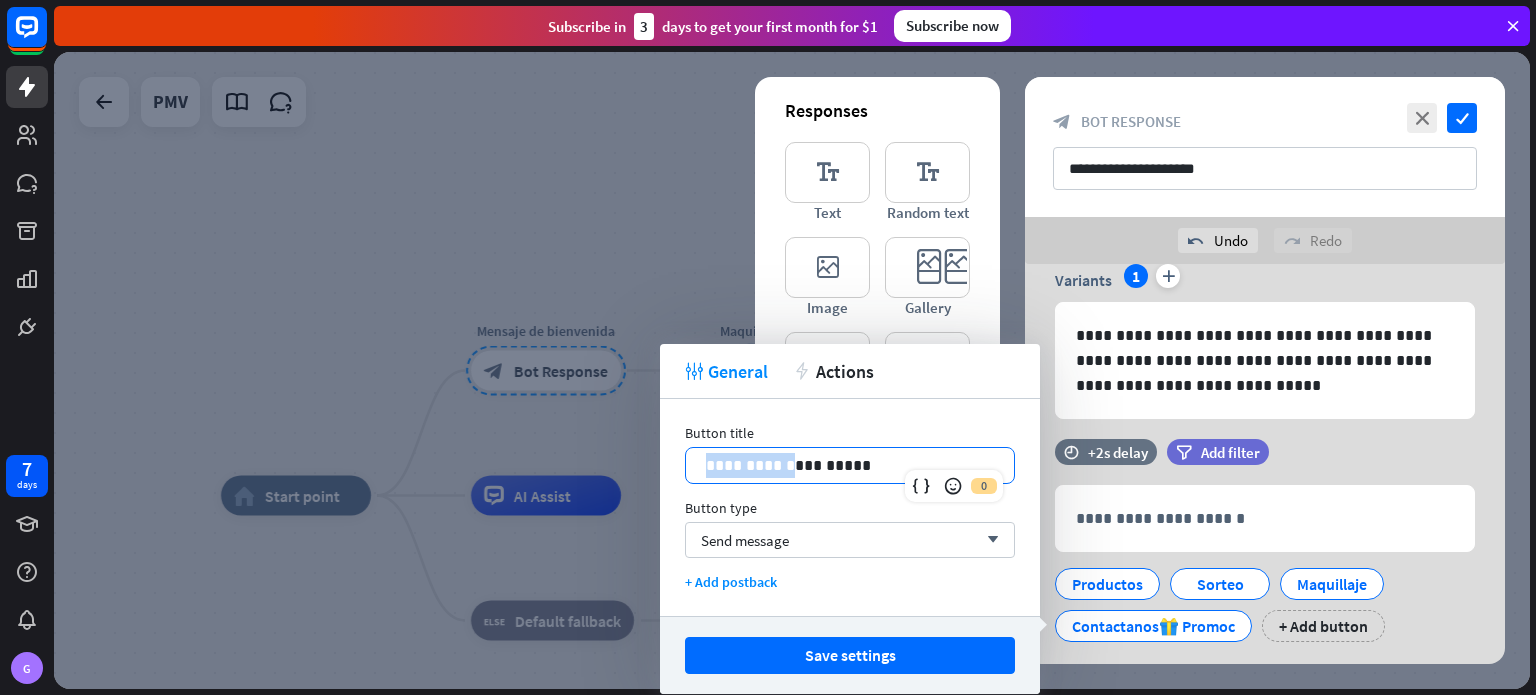 drag, startPoint x: 788, startPoint y: 462, endPoint x: 664, endPoint y: 471, distance: 124.32619 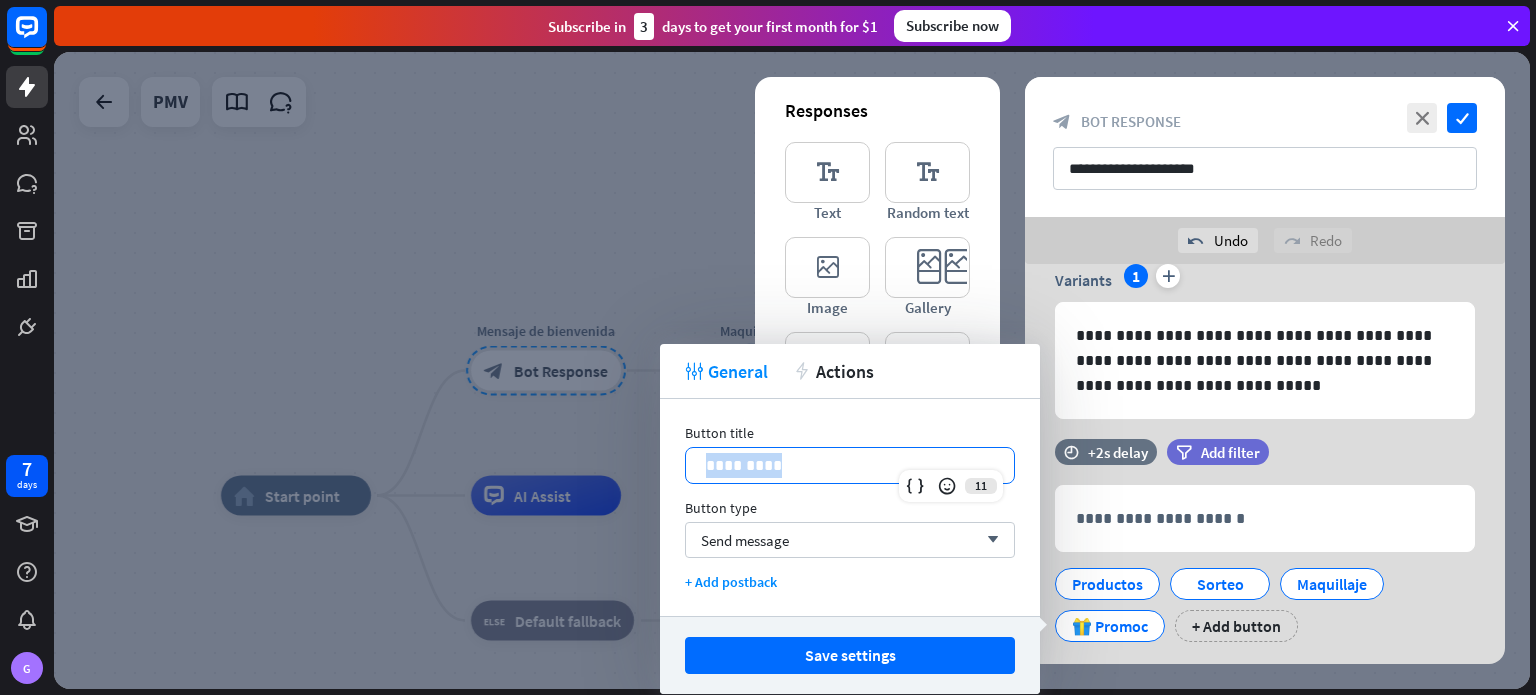 drag, startPoint x: 807, startPoint y: 467, endPoint x: 690, endPoint y: 474, distance: 117.20921 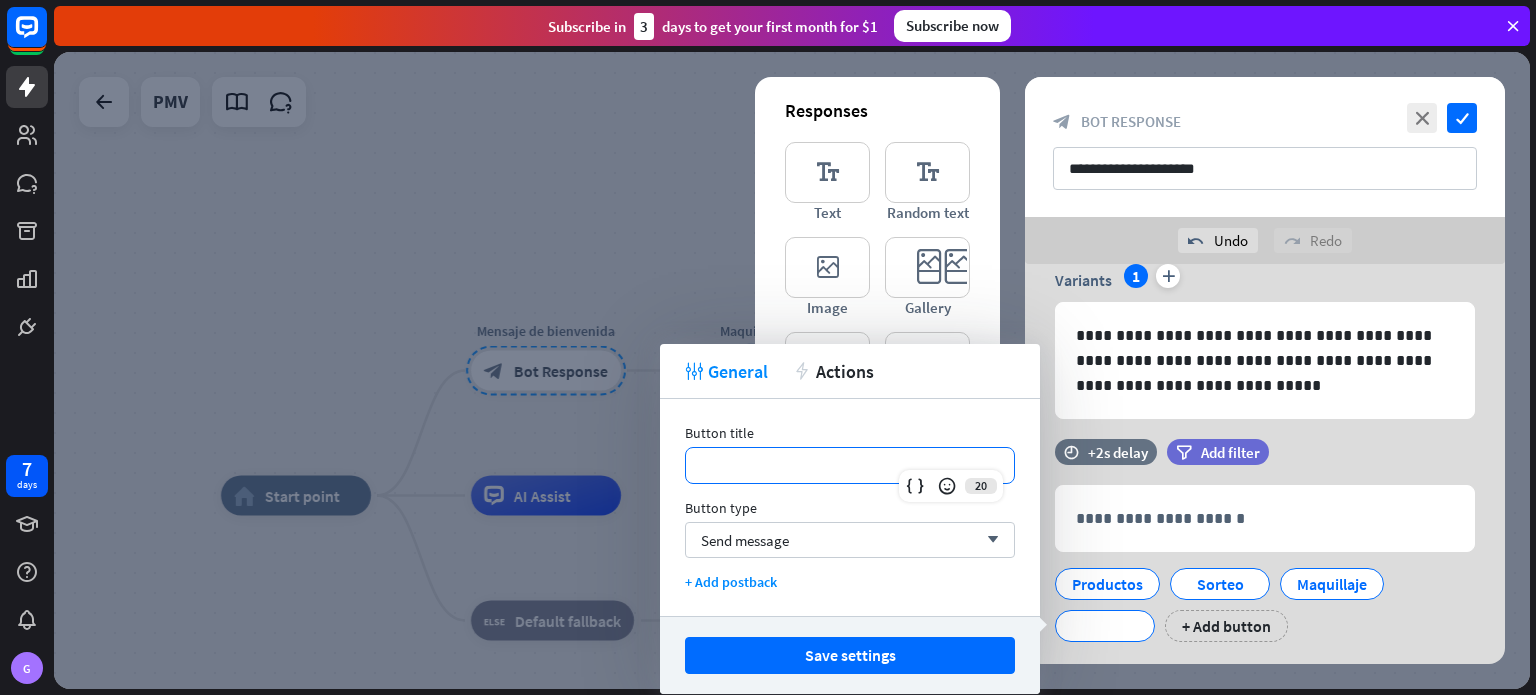 paste 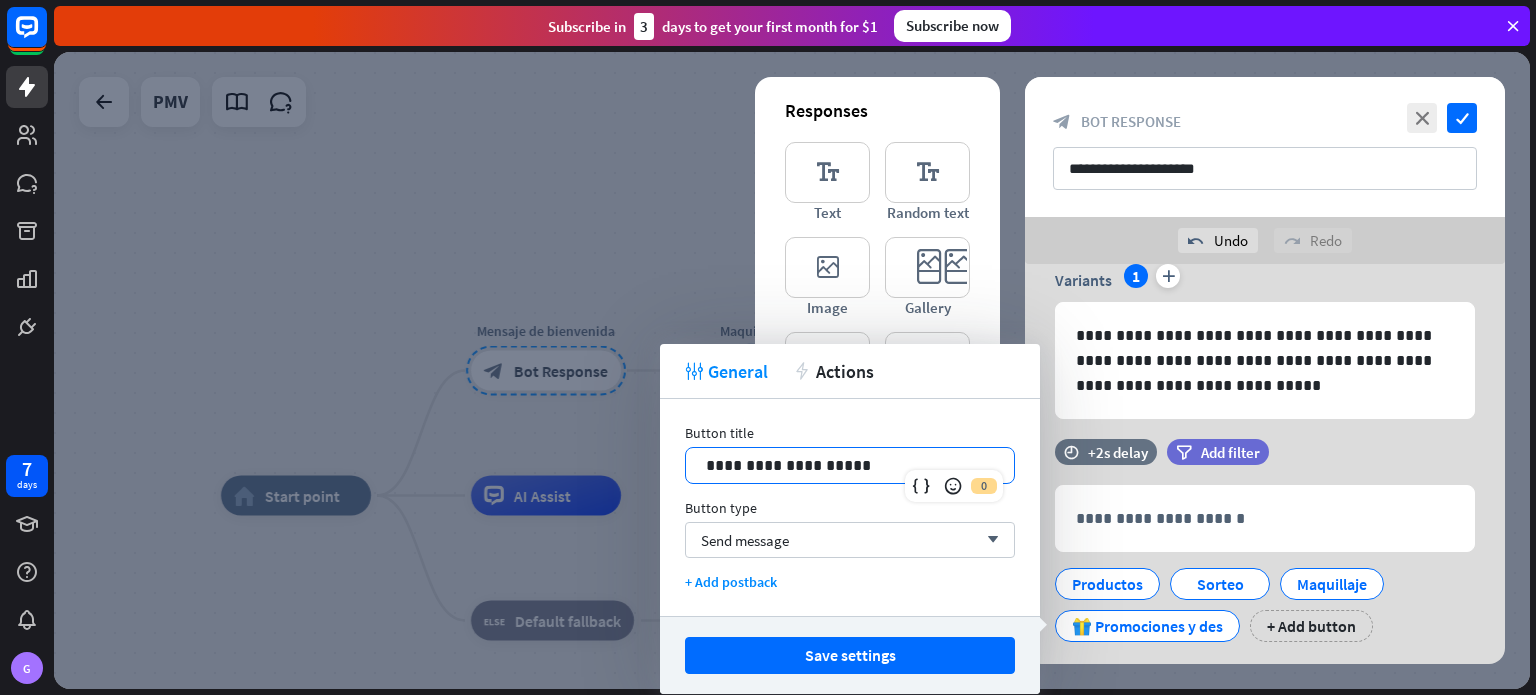 click on "**********" at bounding box center (850, 465) 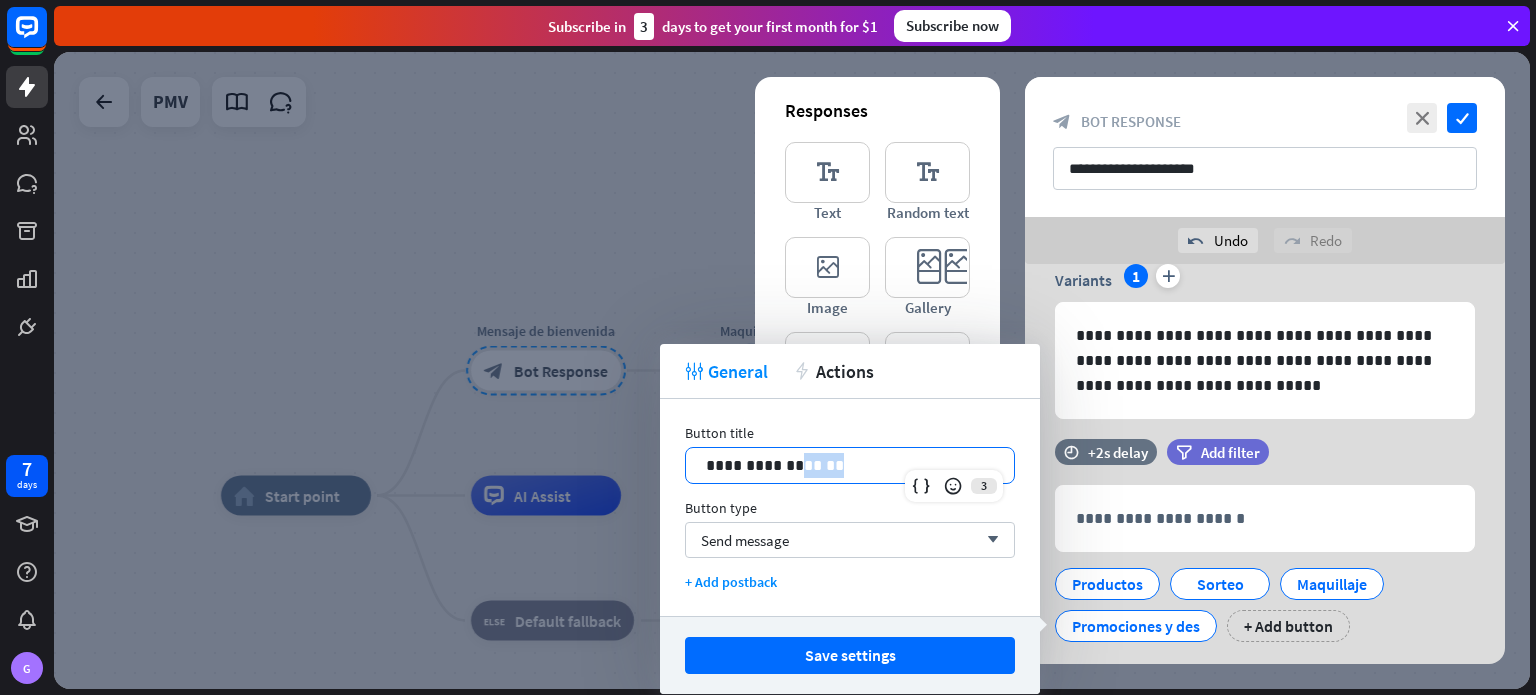 drag, startPoint x: 829, startPoint y: 467, endPoint x: 796, endPoint y: 467, distance: 33 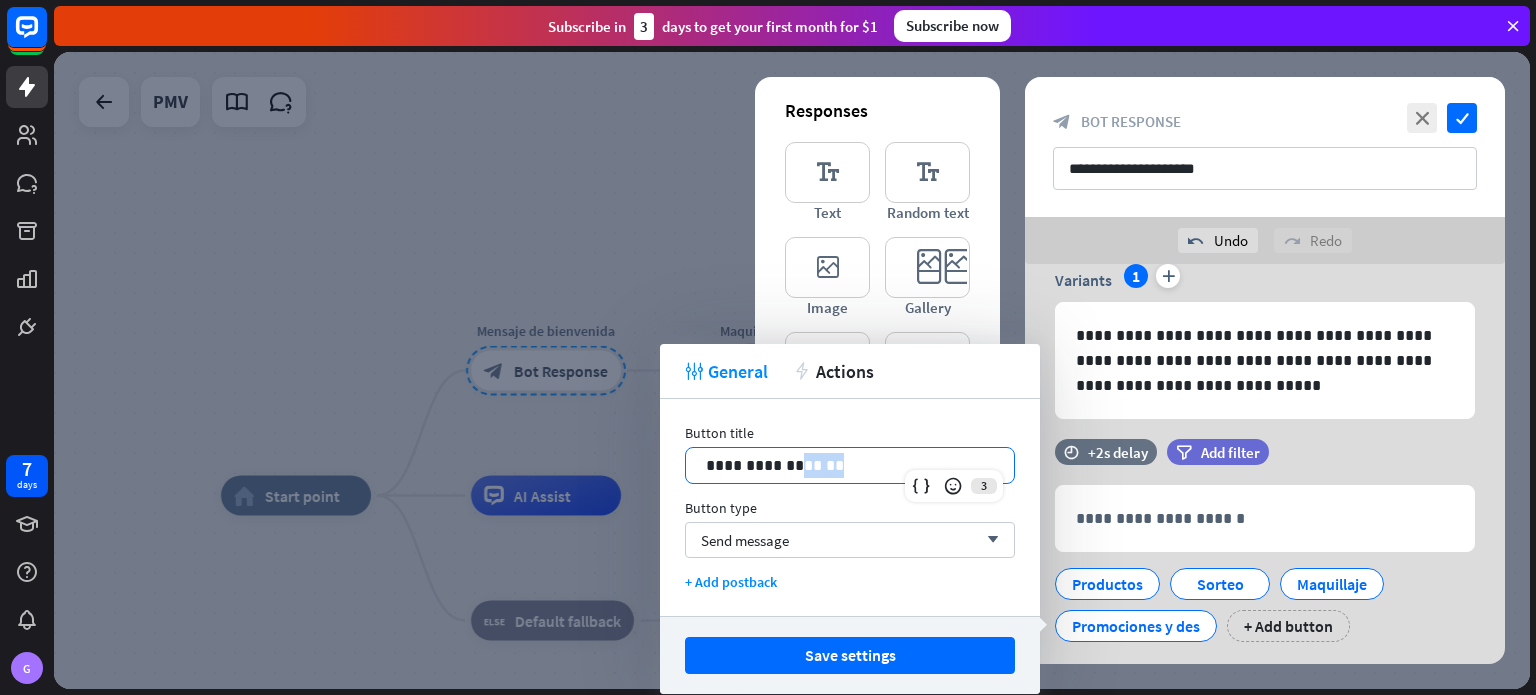 click on "**********" at bounding box center [850, 465] 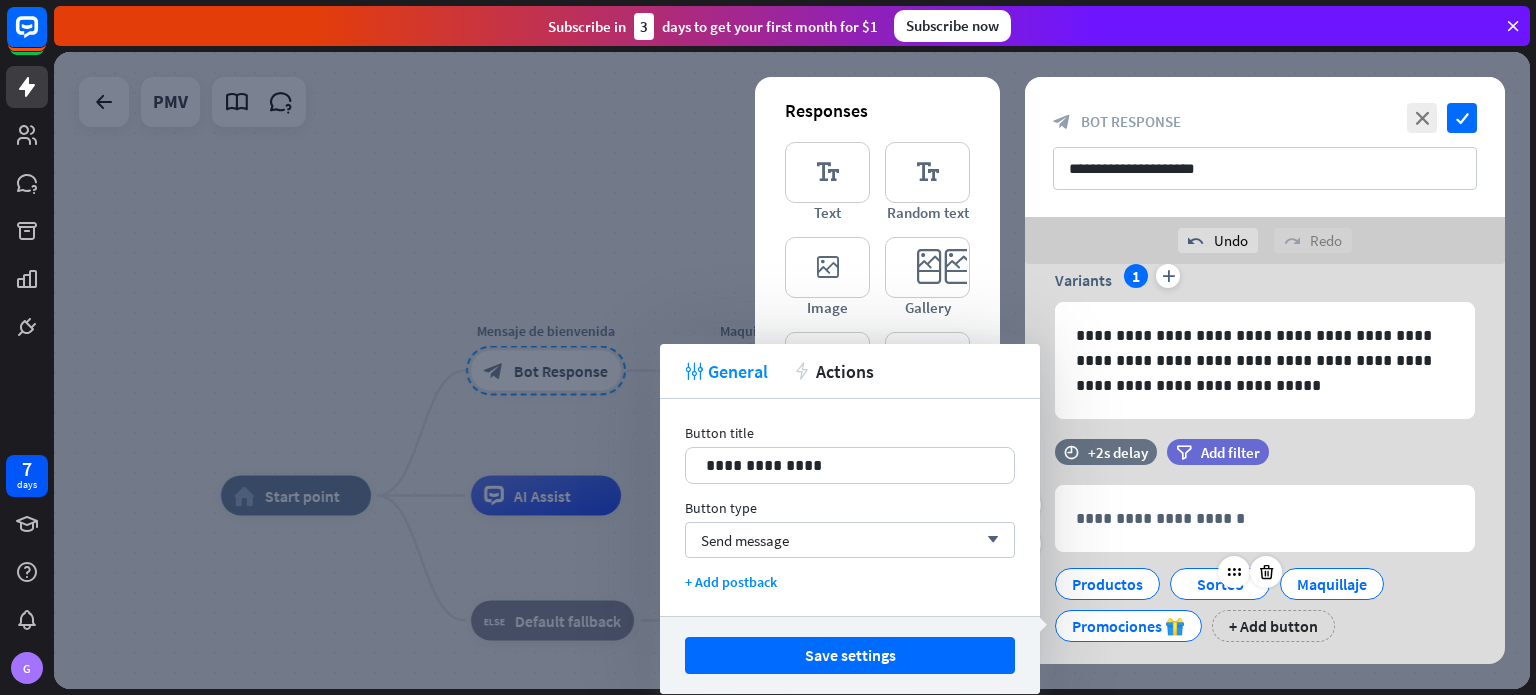 click on "Sorteo" at bounding box center (1220, 584) 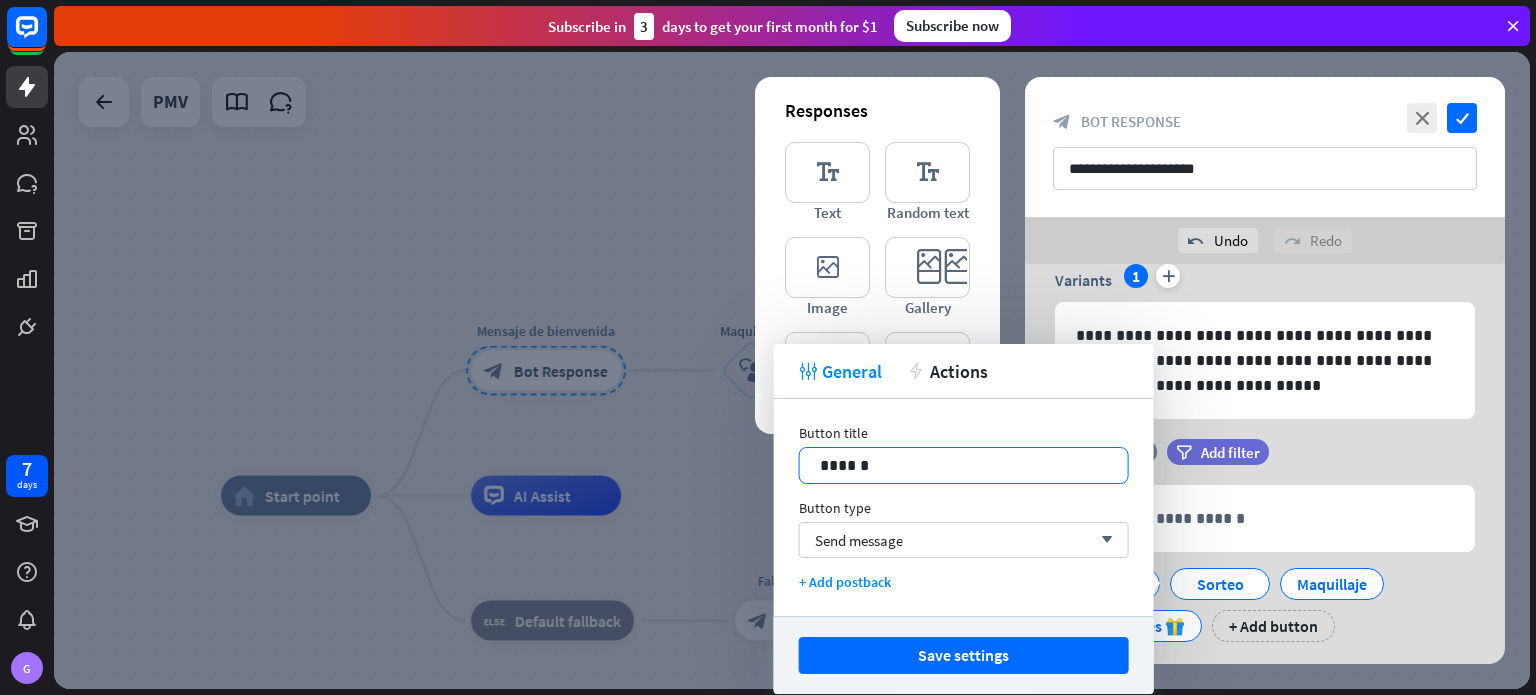 click on "******" at bounding box center [964, 465] 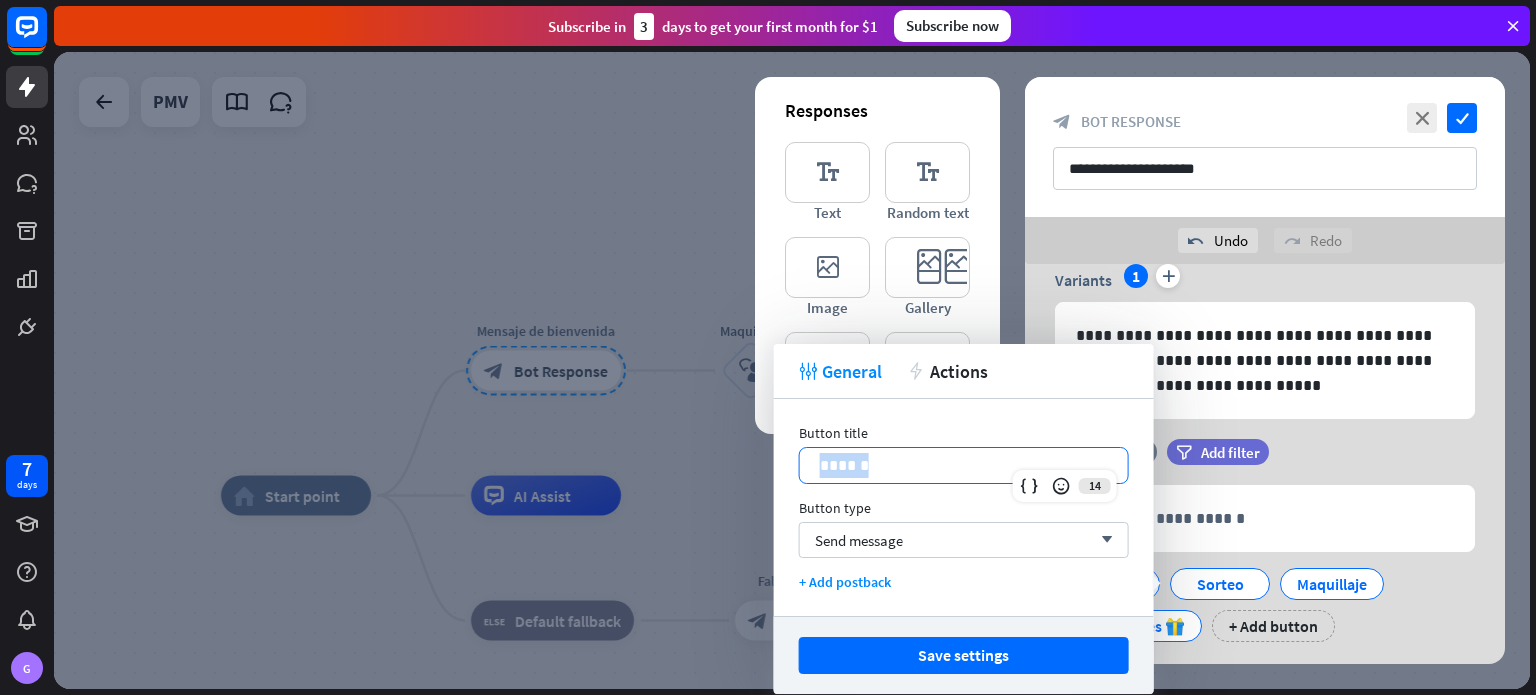 drag, startPoint x: 882, startPoint y: 459, endPoint x: 778, endPoint y: 468, distance: 104.388695 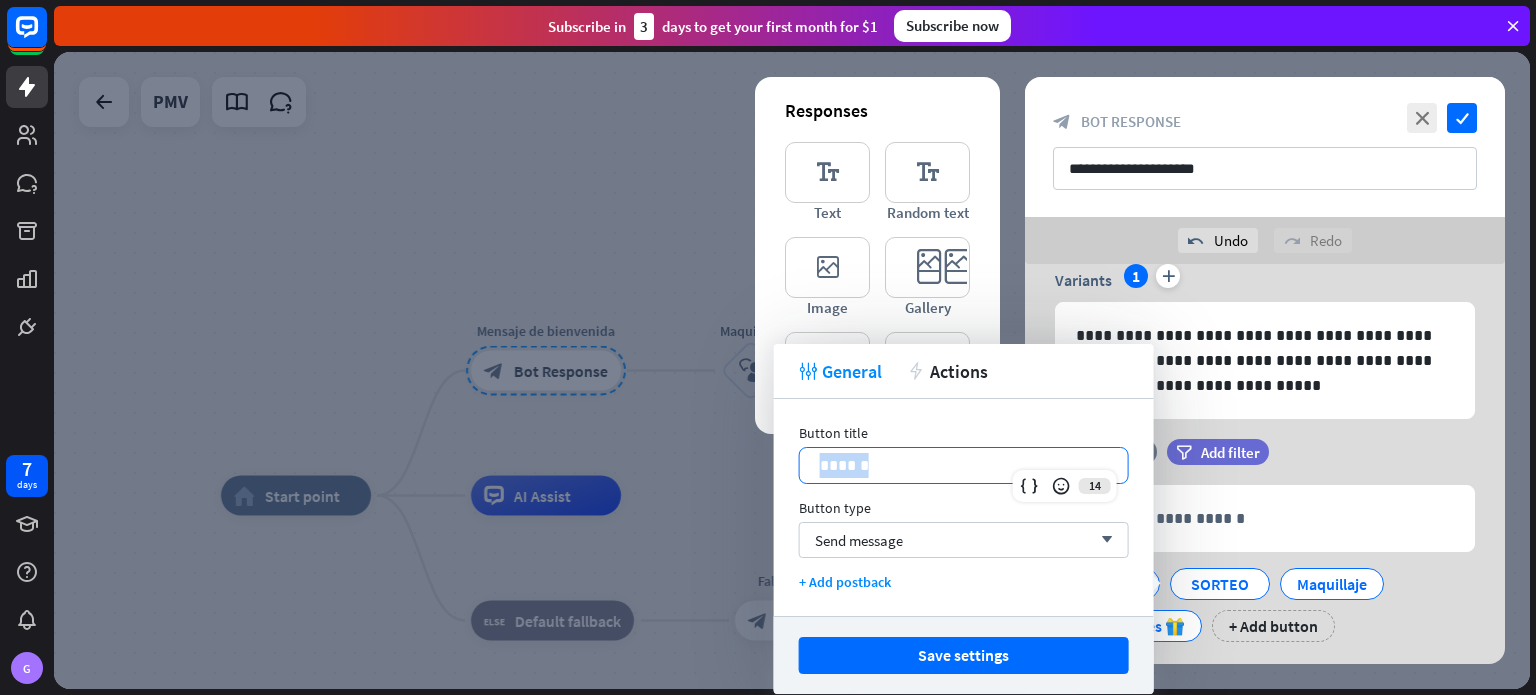 drag, startPoint x: 887, startPoint y: 463, endPoint x: 796, endPoint y: 477, distance: 92.070625 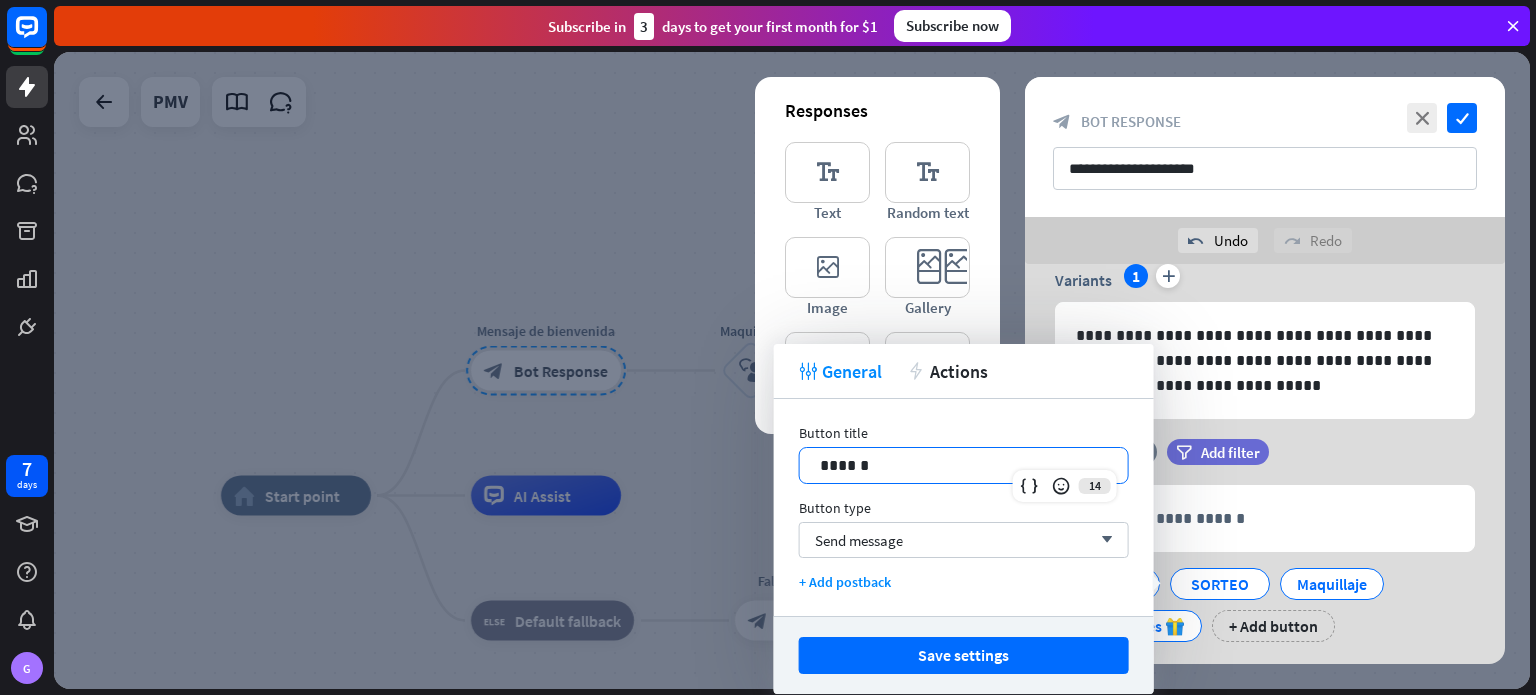 click on "******" at bounding box center (964, 465) 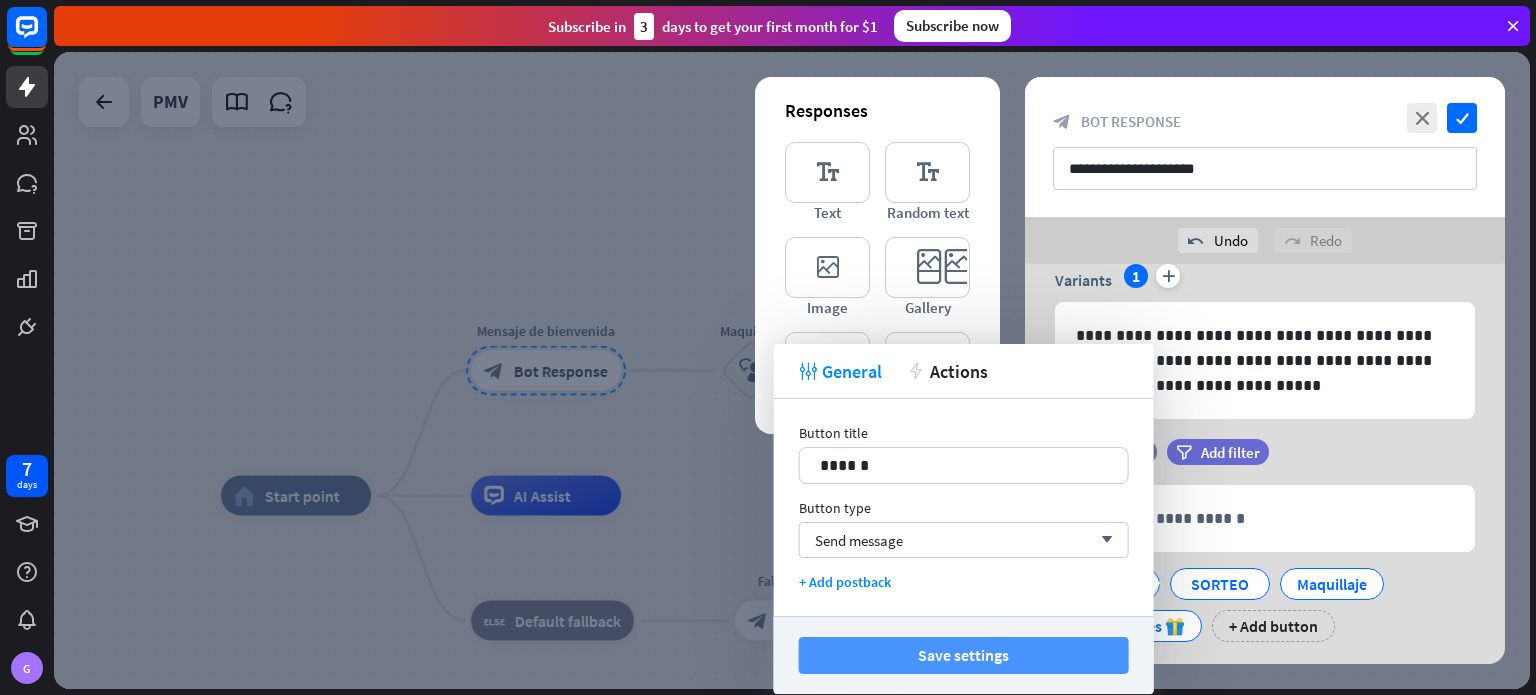 click on "Save settings" at bounding box center [964, 655] 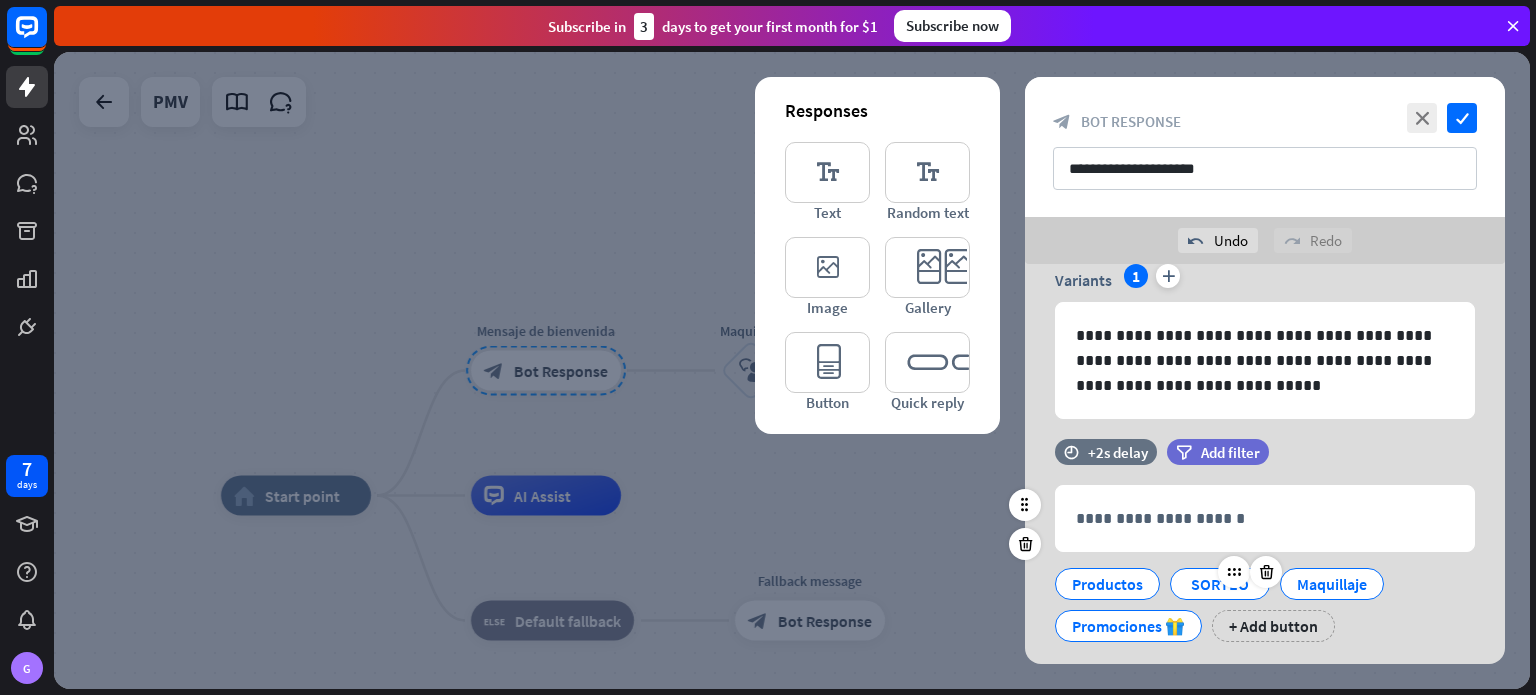 click on "SORTEO" at bounding box center [1220, 584] 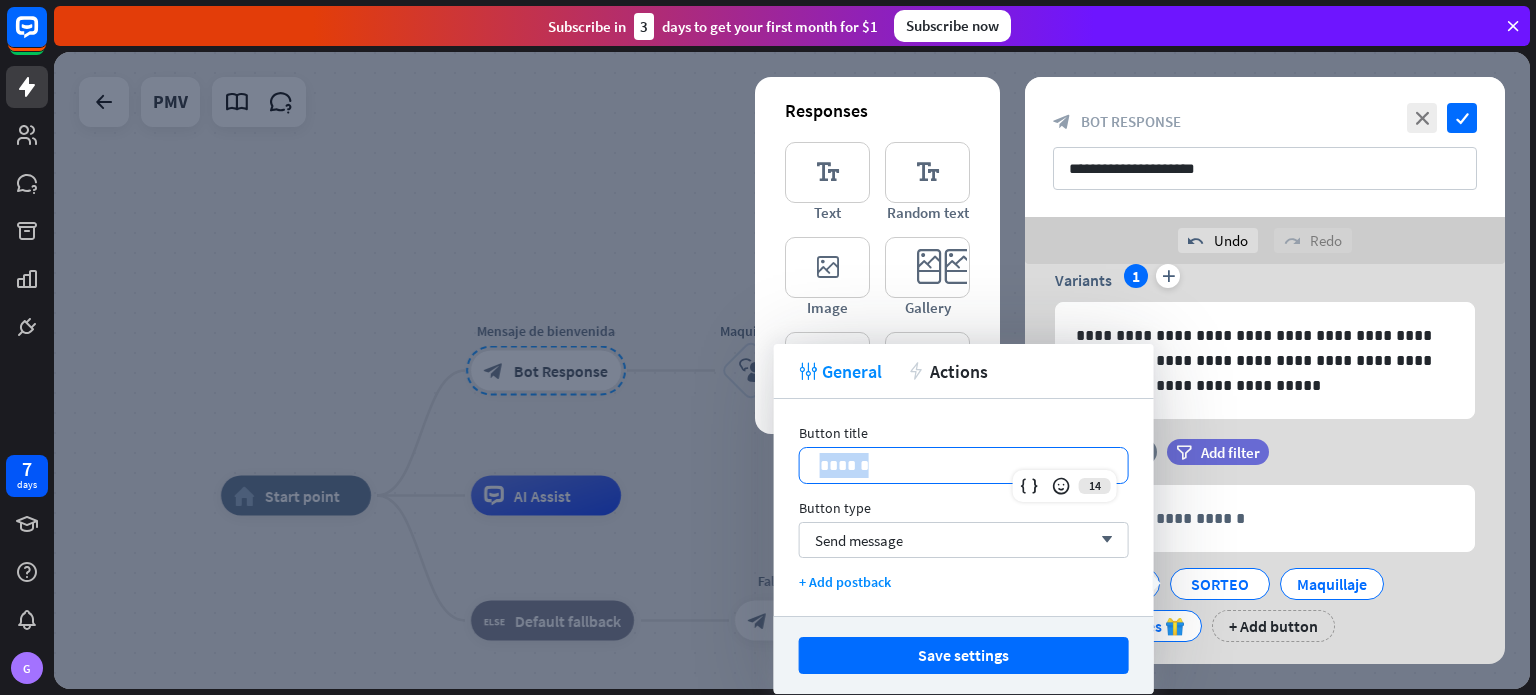drag, startPoint x: 867, startPoint y: 470, endPoint x: 783, endPoint y: 471, distance: 84.00595 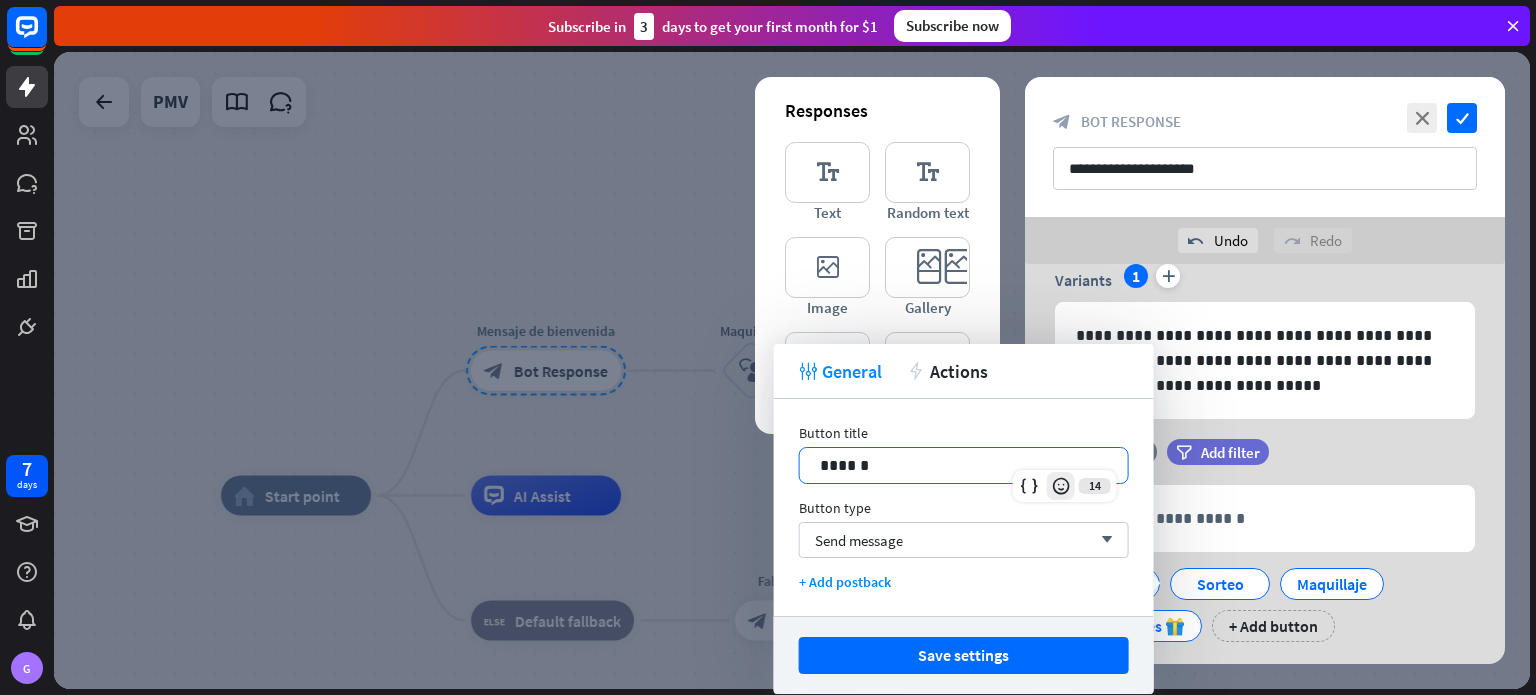 click at bounding box center [1061, 486] 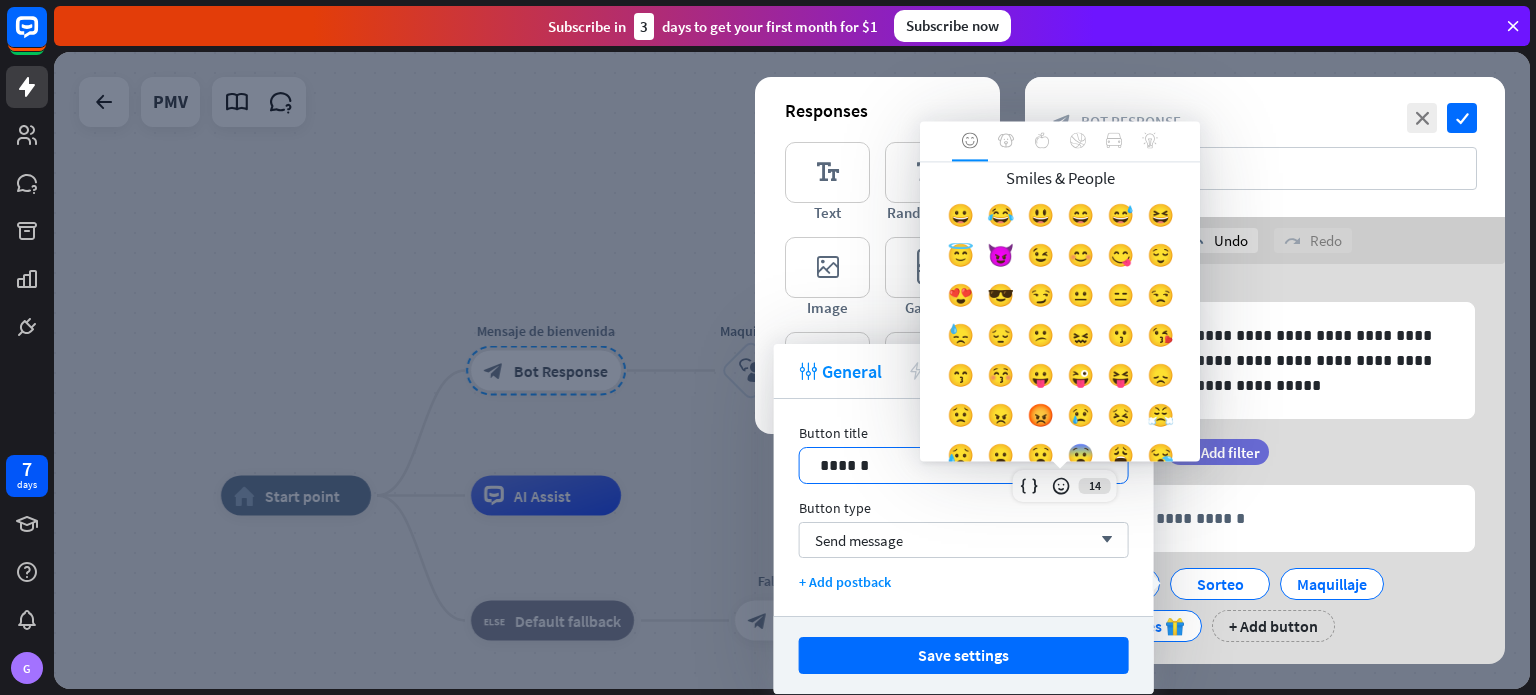 scroll, scrollTop: 0, scrollLeft: 0, axis: both 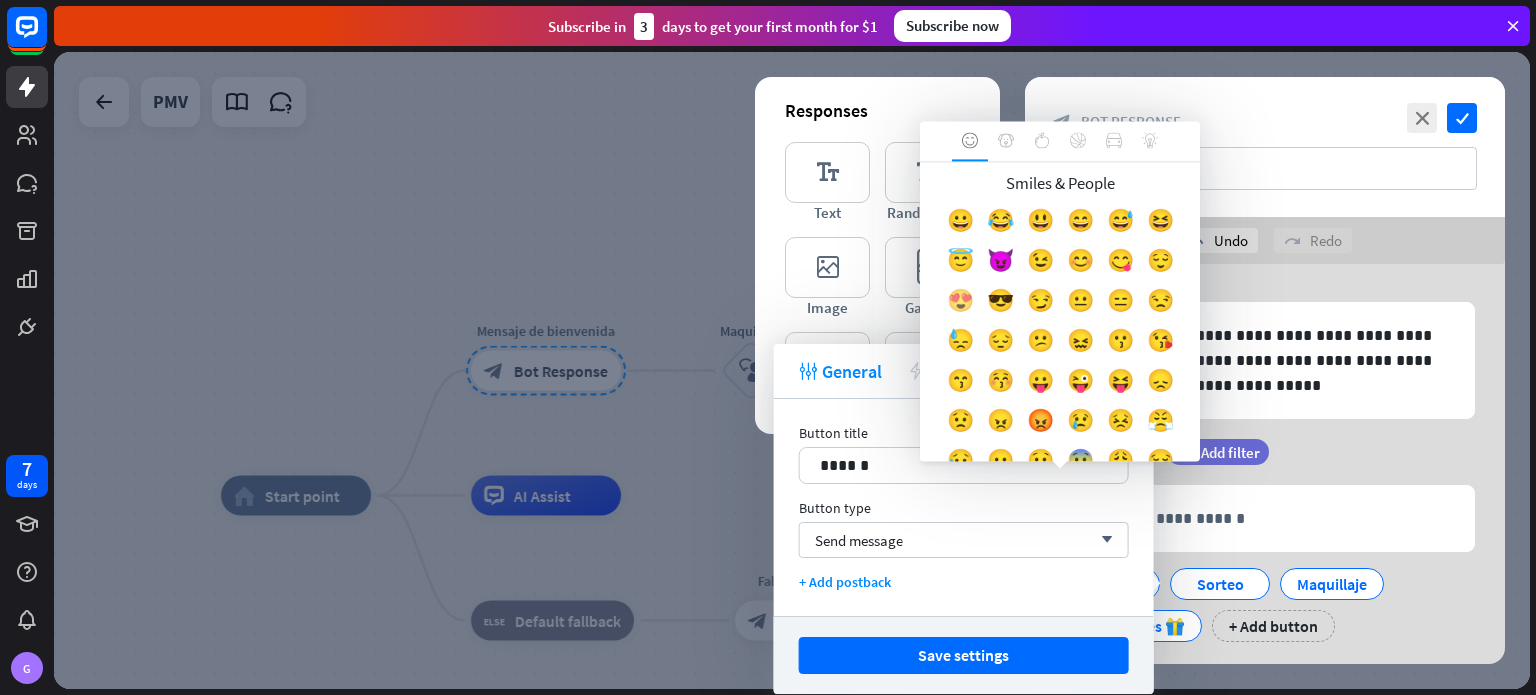 click on "😍" at bounding box center (960, 306) 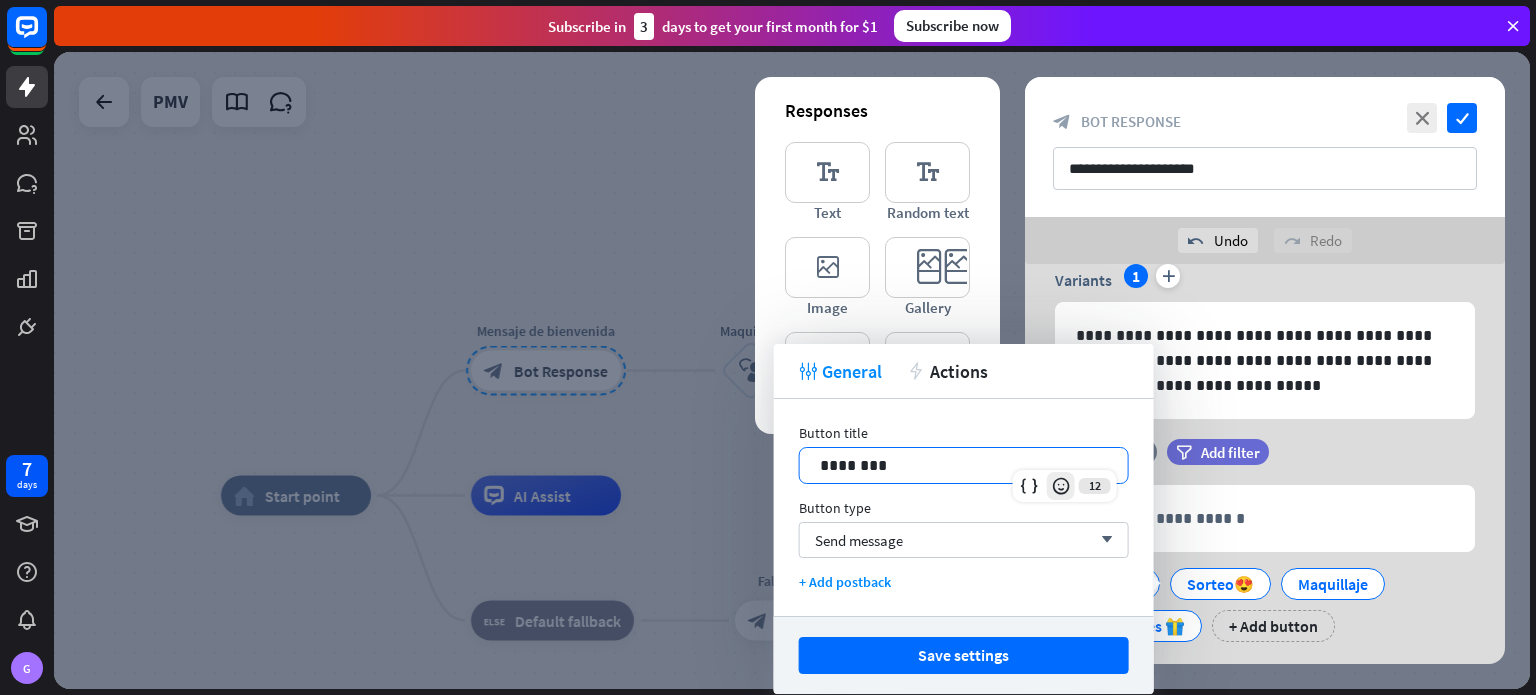 click at bounding box center [1061, 486] 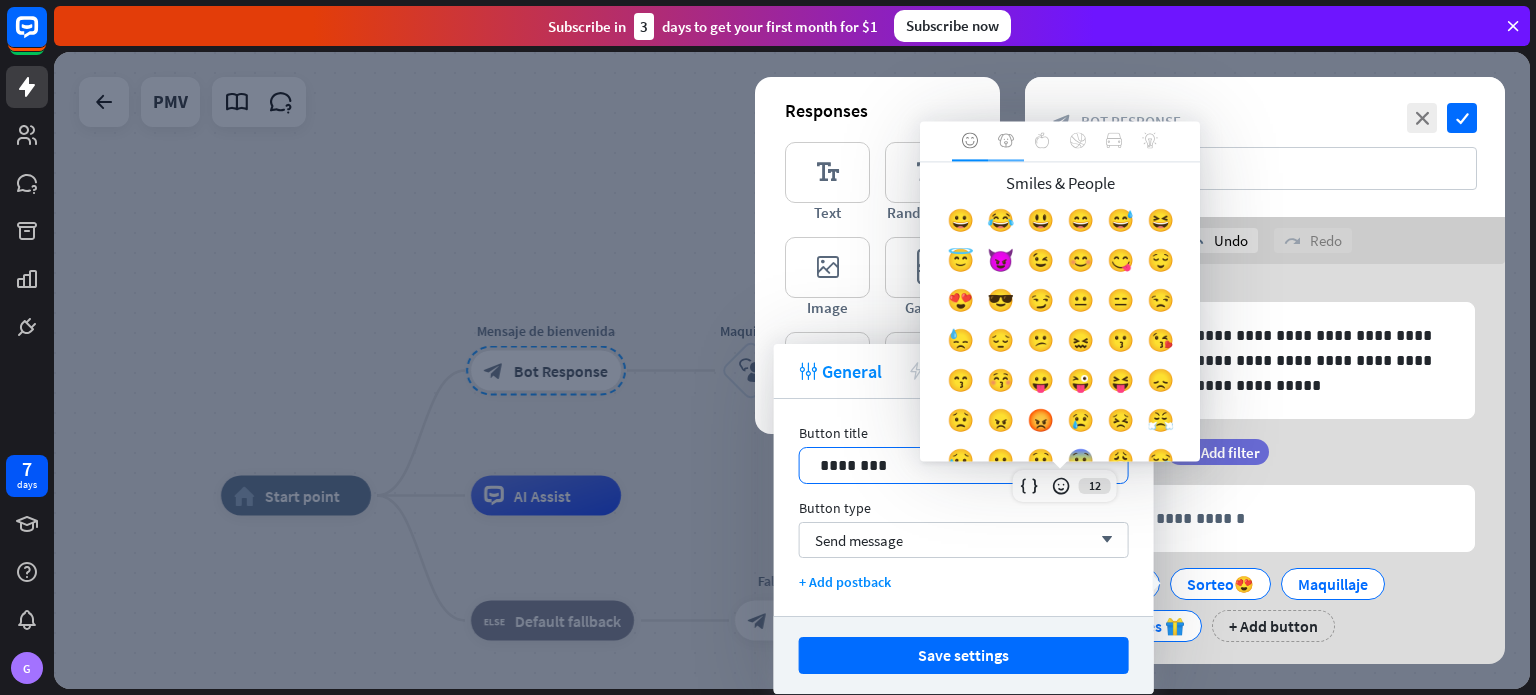 click at bounding box center [1006, 141] 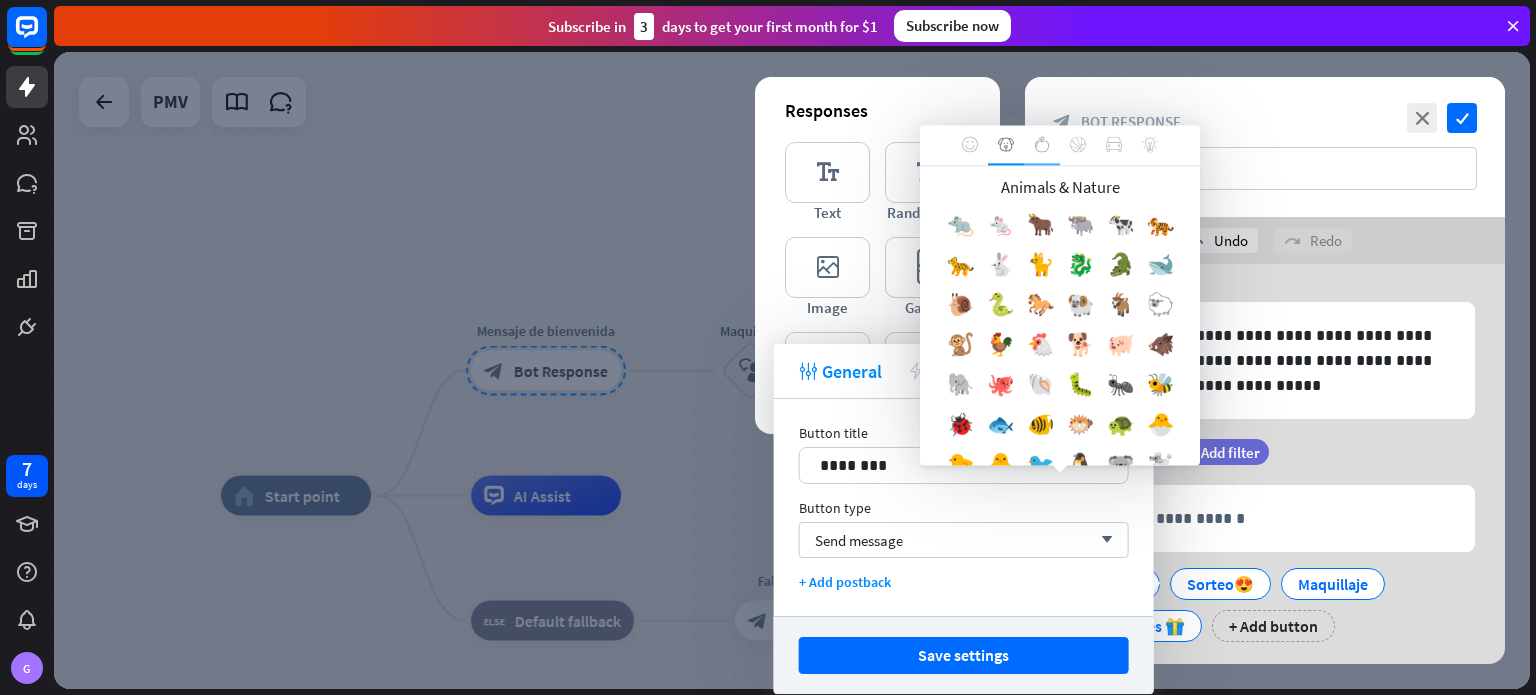 click 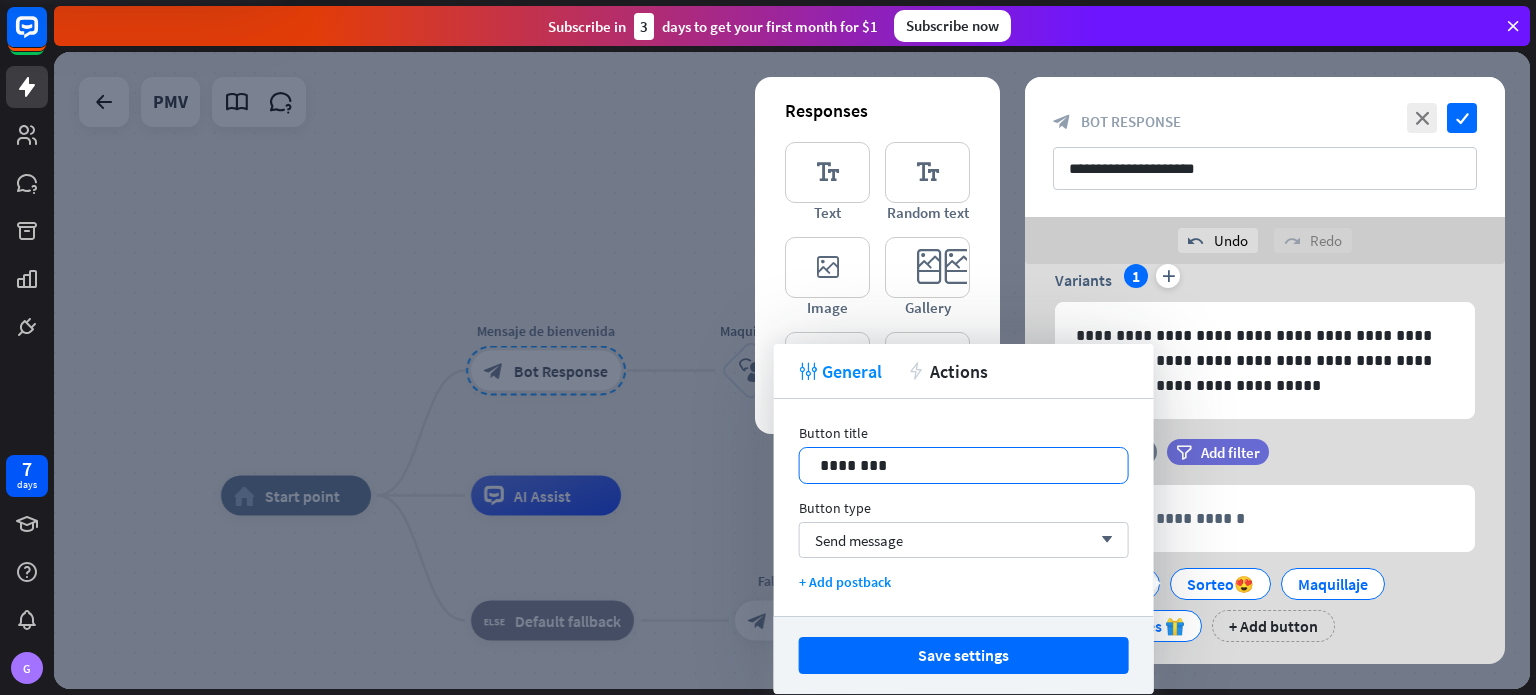 click on "********" at bounding box center [964, 465] 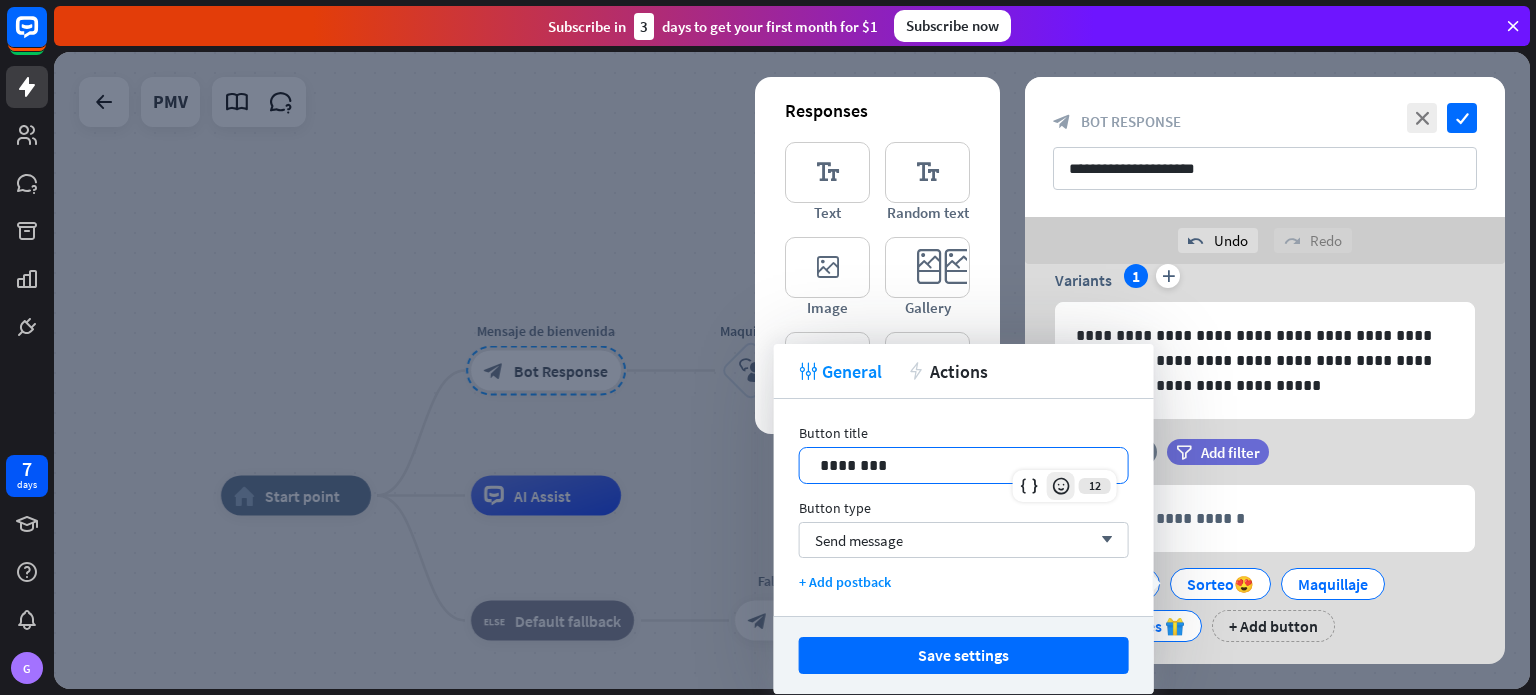 click at bounding box center [1061, 486] 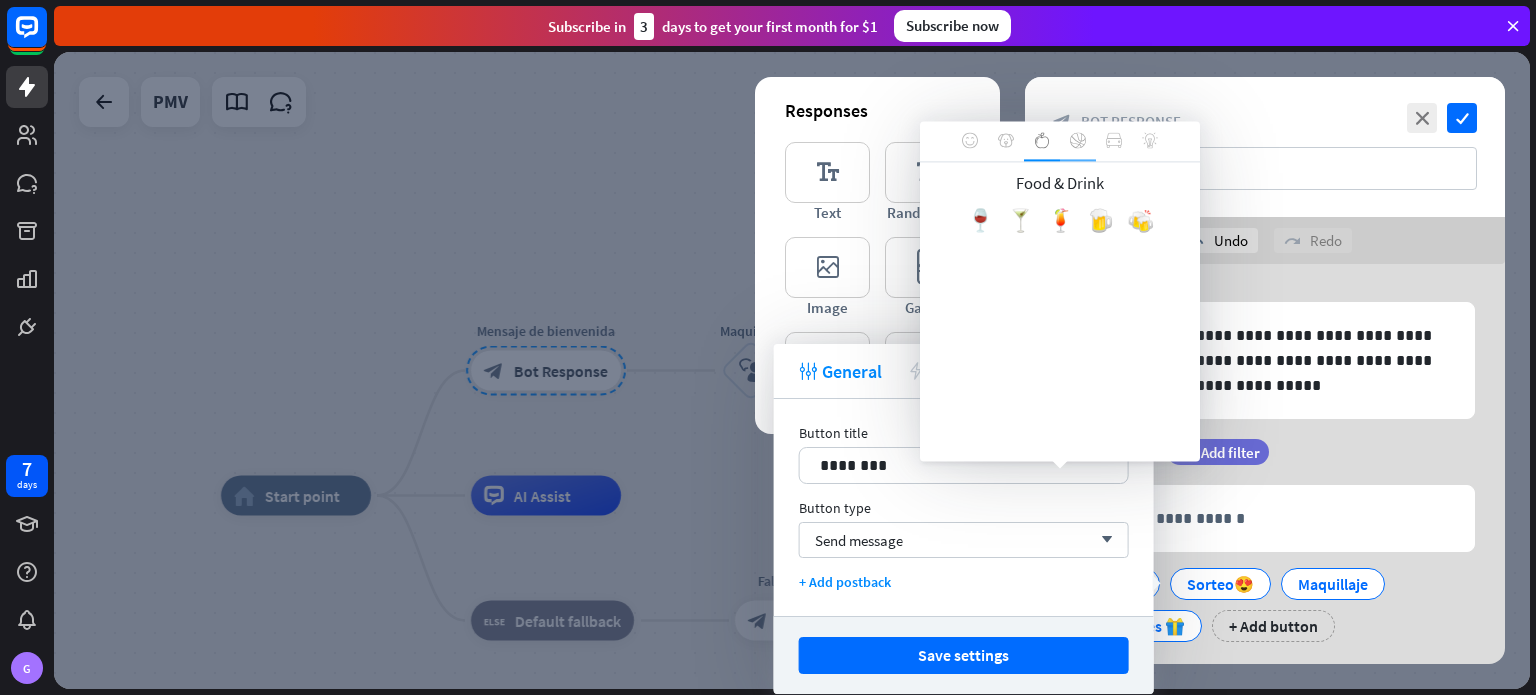 click at bounding box center [1078, 141] 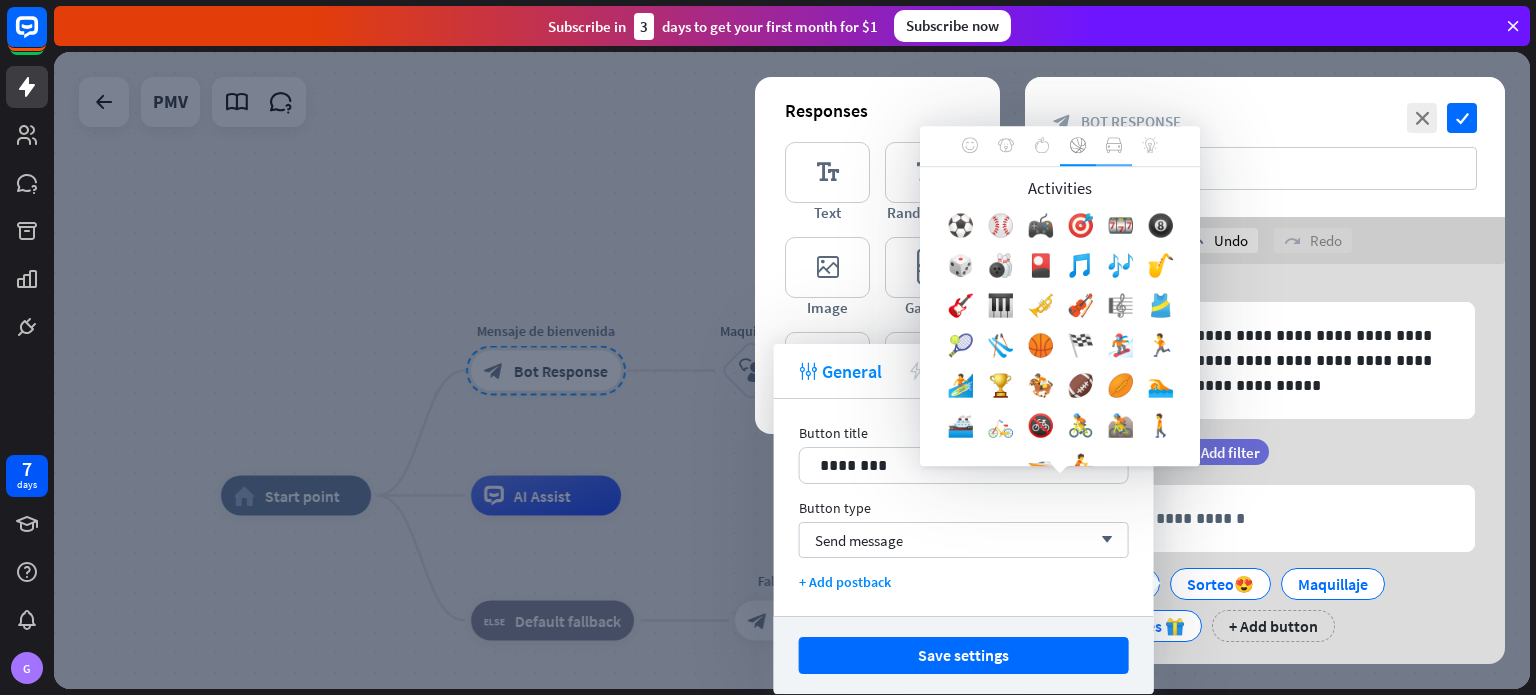 click 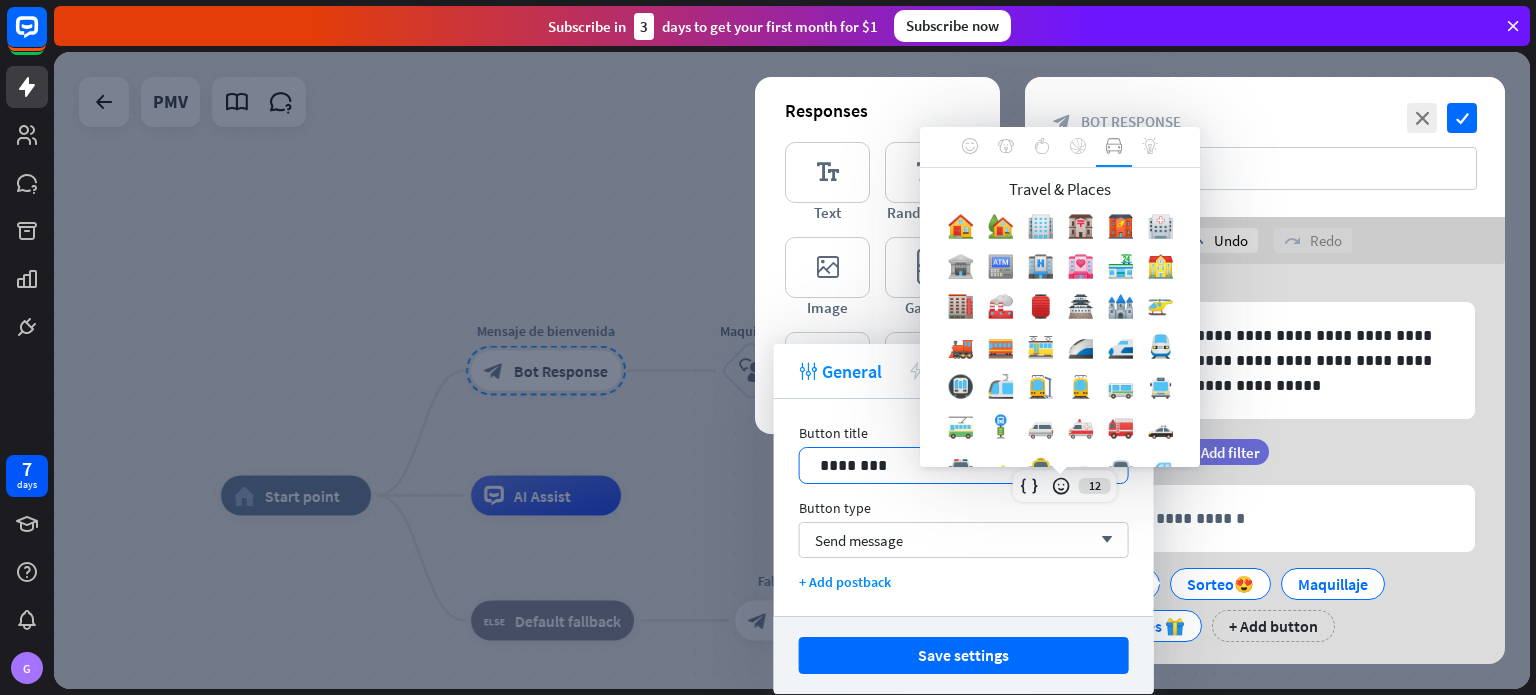 click on "12   ********" at bounding box center (964, 465) 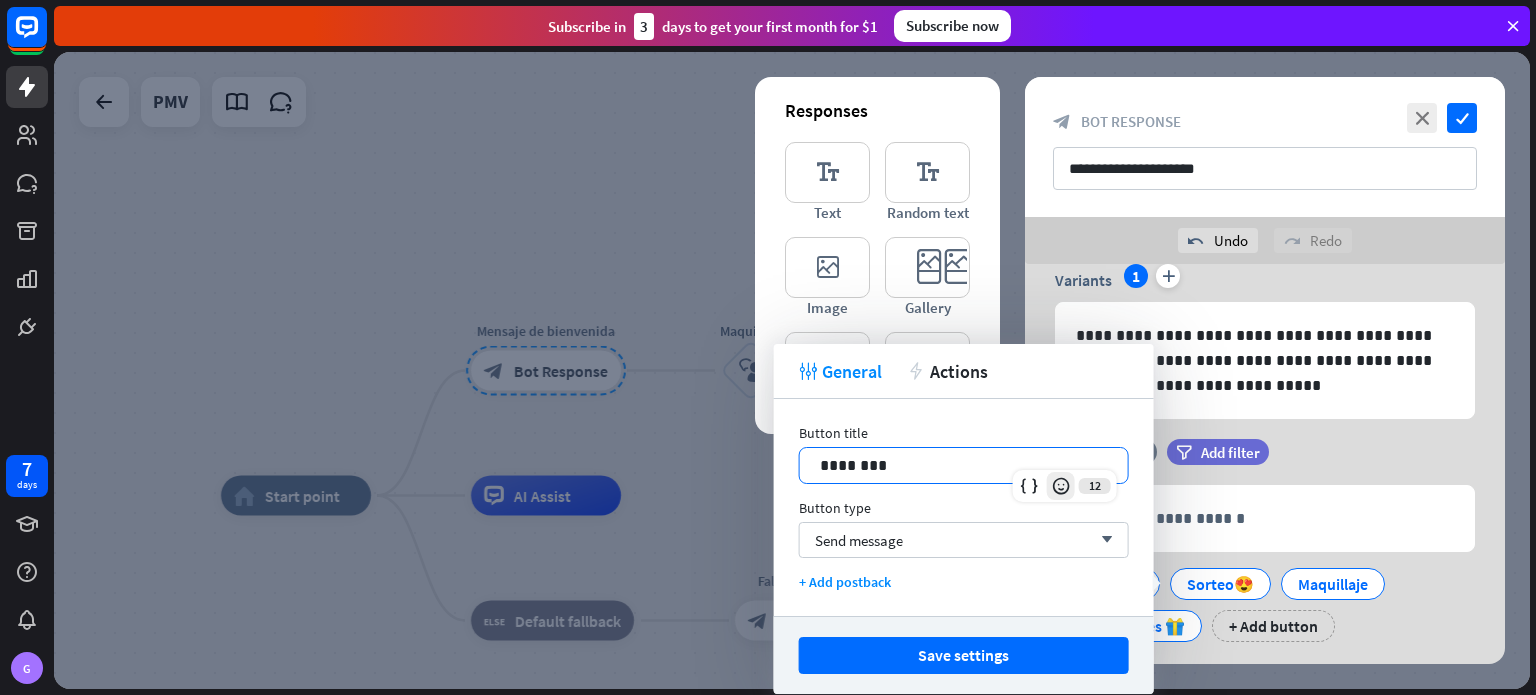 click at bounding box center (1061, 486) 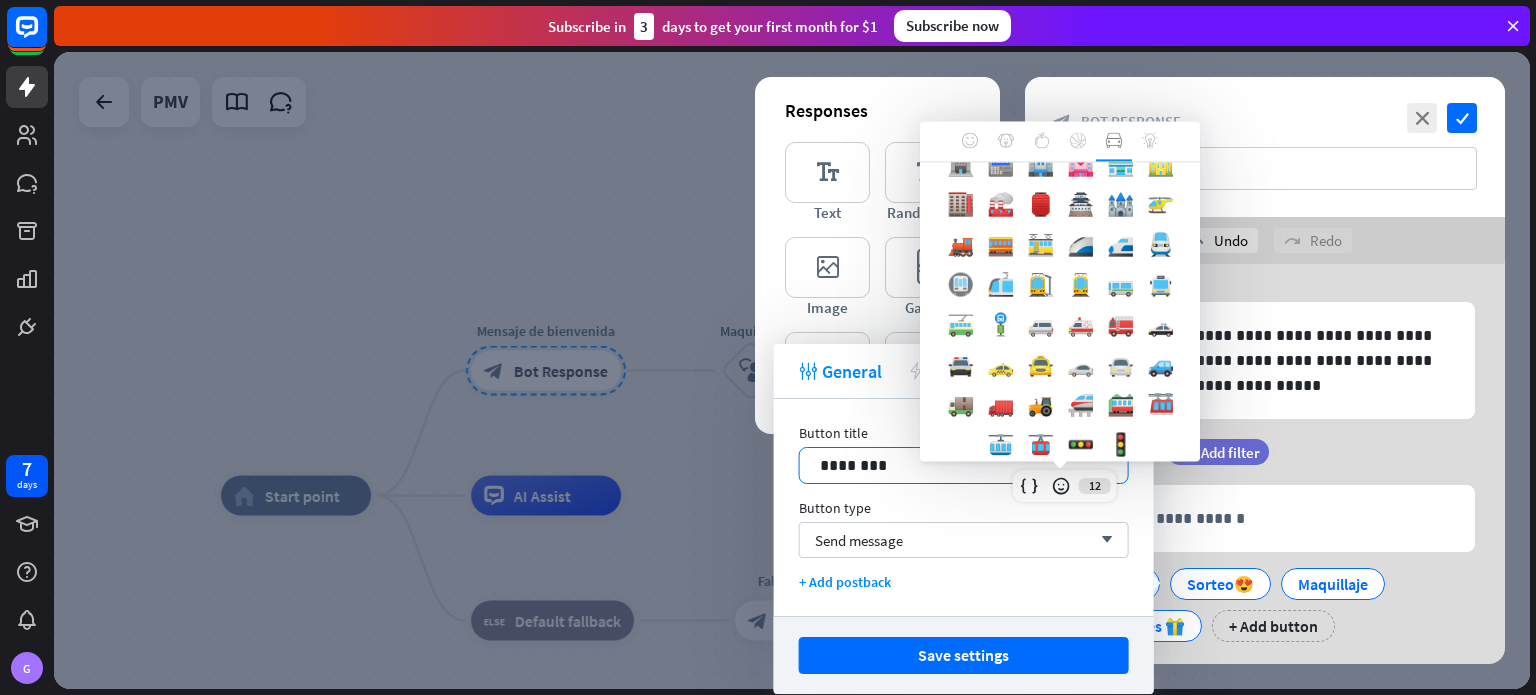 scroll, scrollTop: 194, scrollLeft: 0, axis: vertical 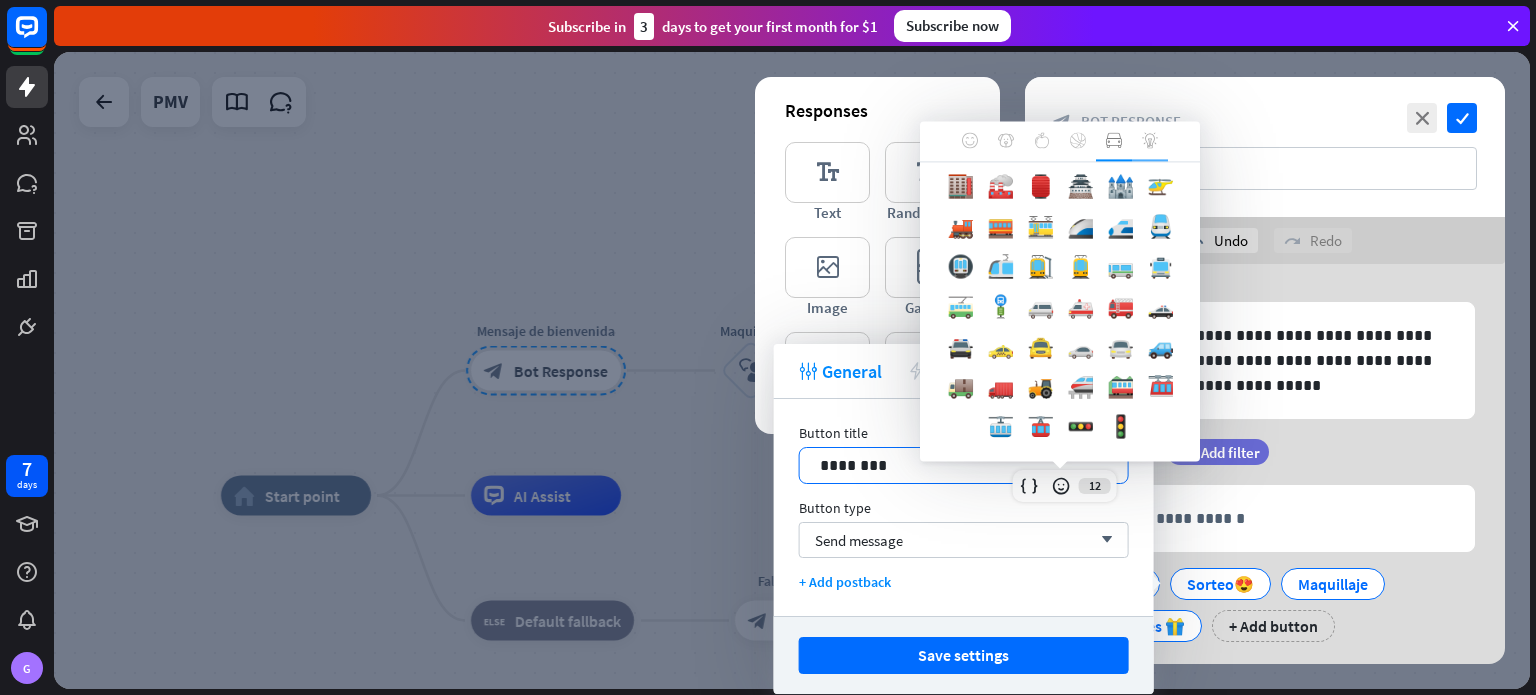 click 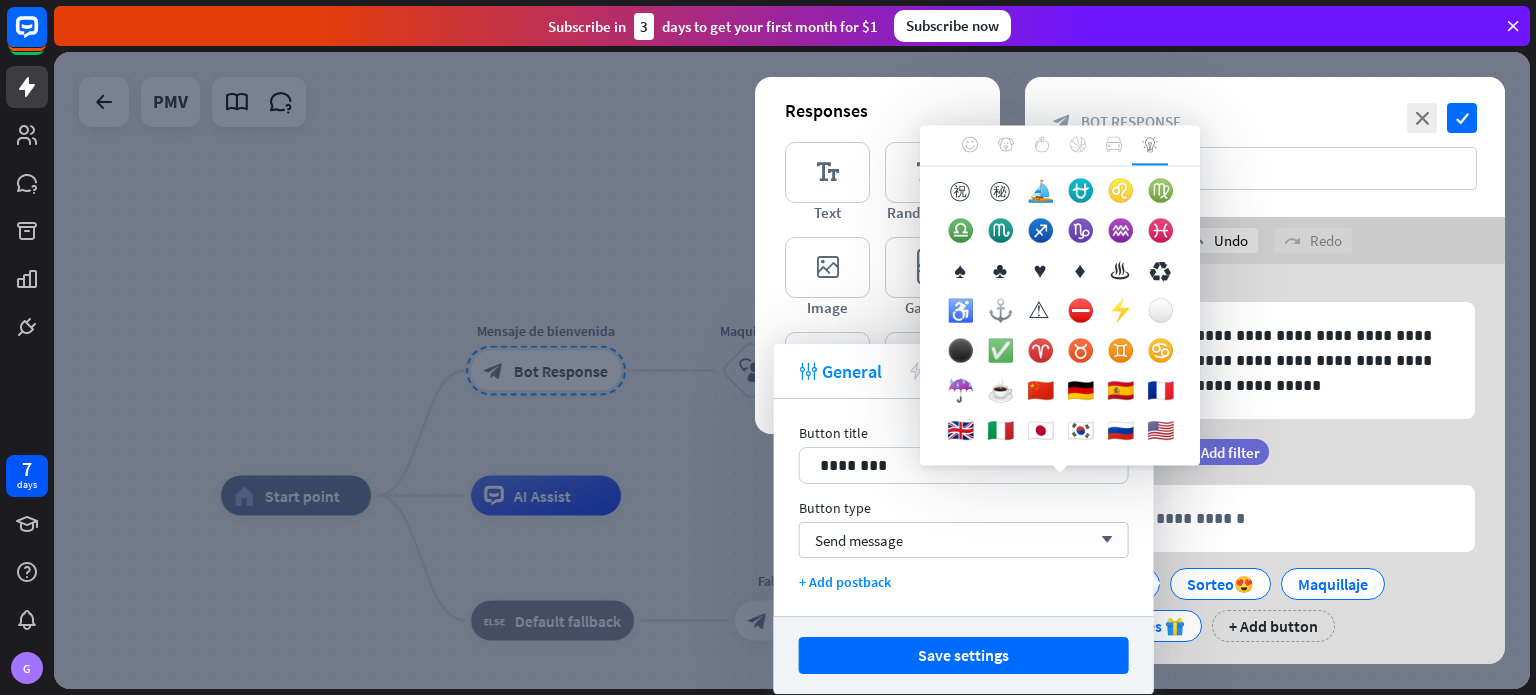 scroll, scrollTop: 2334, scrollLeft: 0, axis: vertical 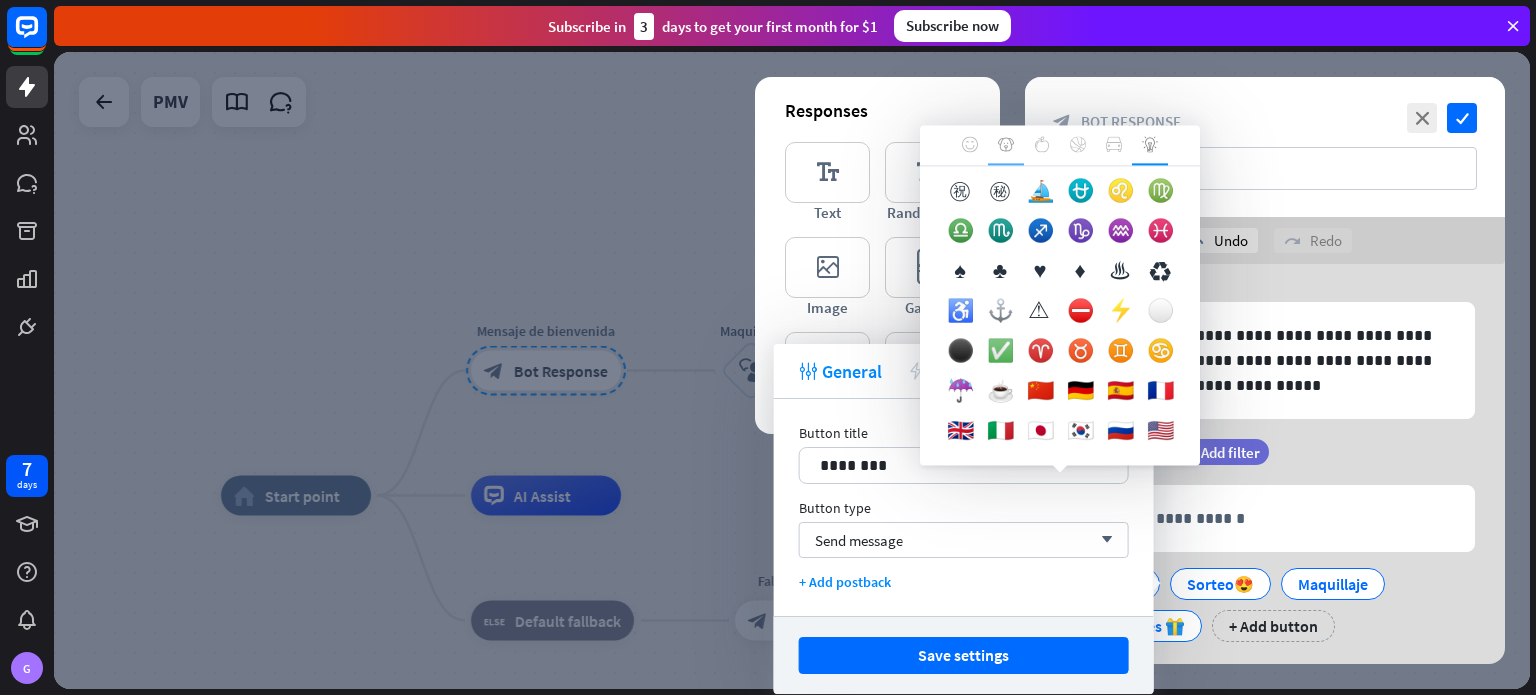 click 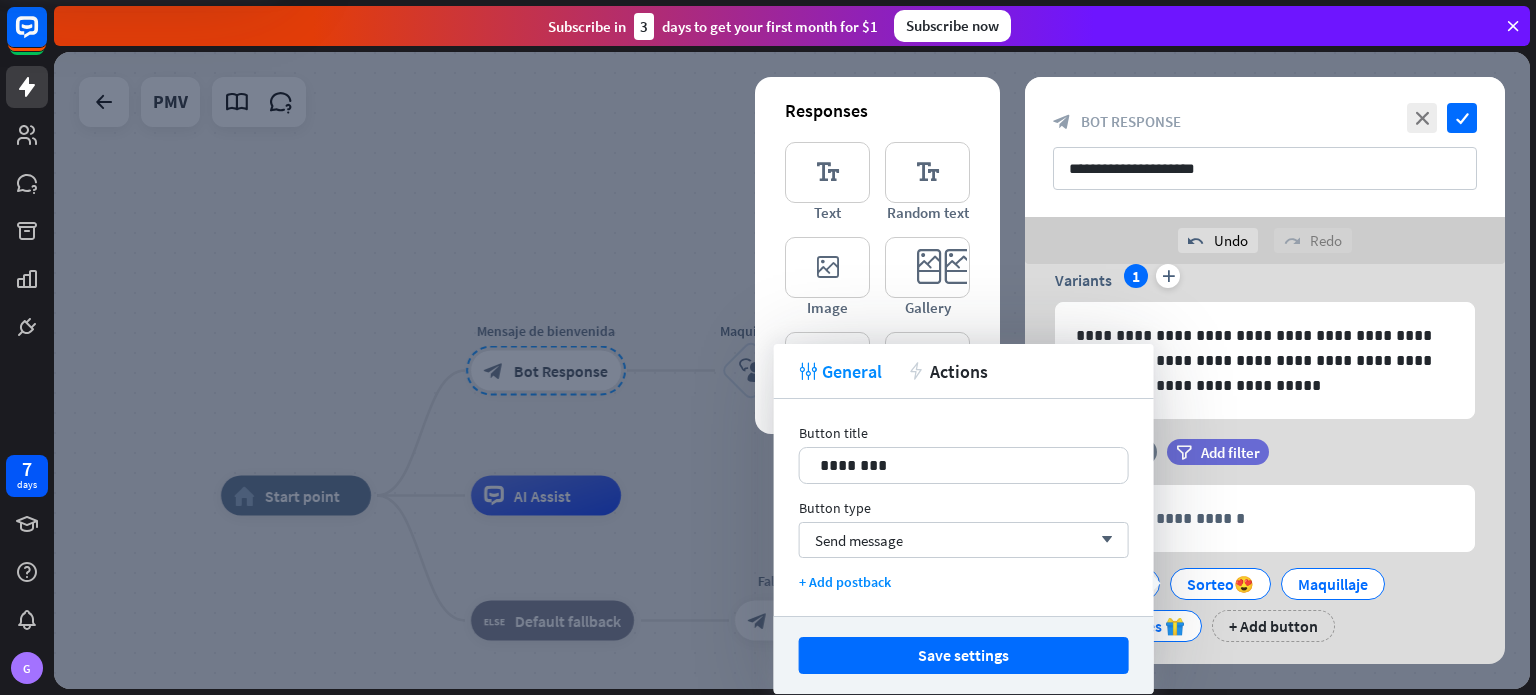 scroll, scrollTop: 714, scrollLeft: 0, axis: vertical 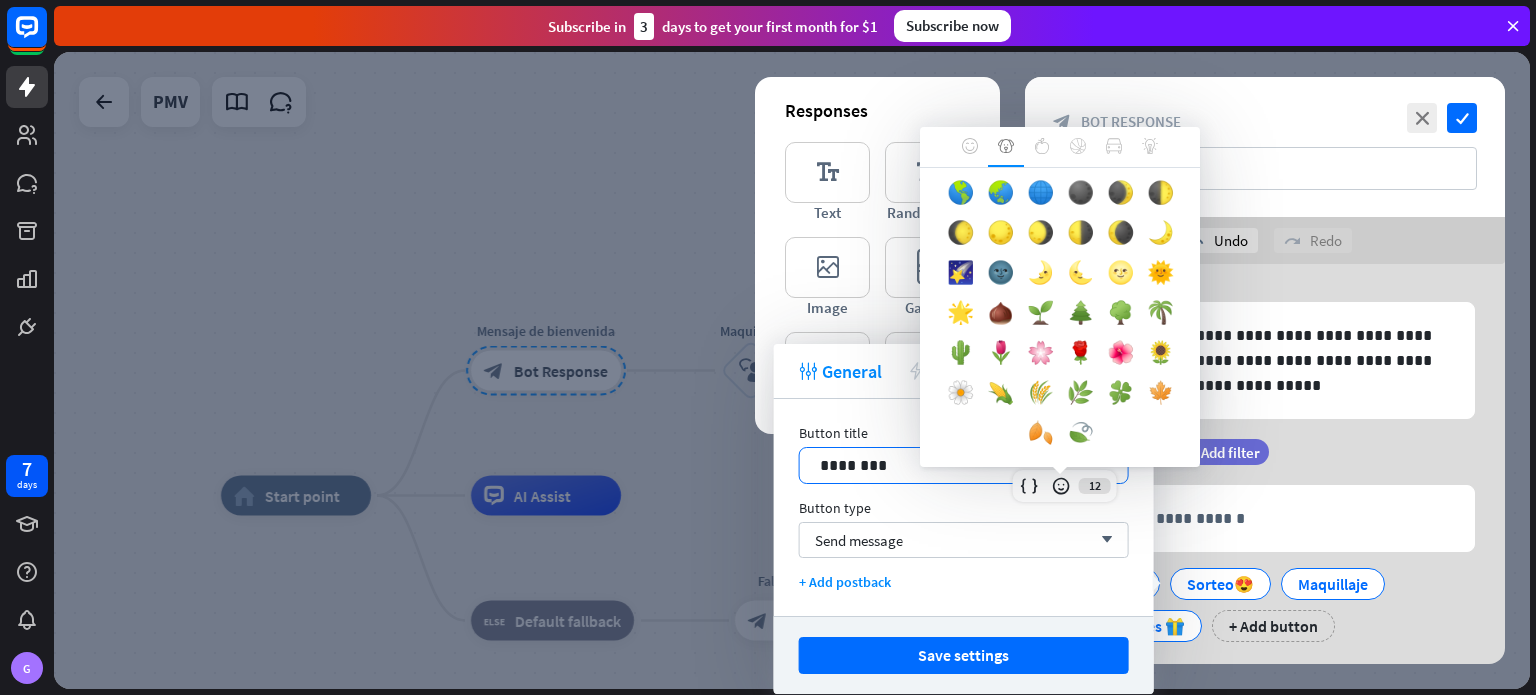 click on "12   ********" at bounding box center [964, 465] 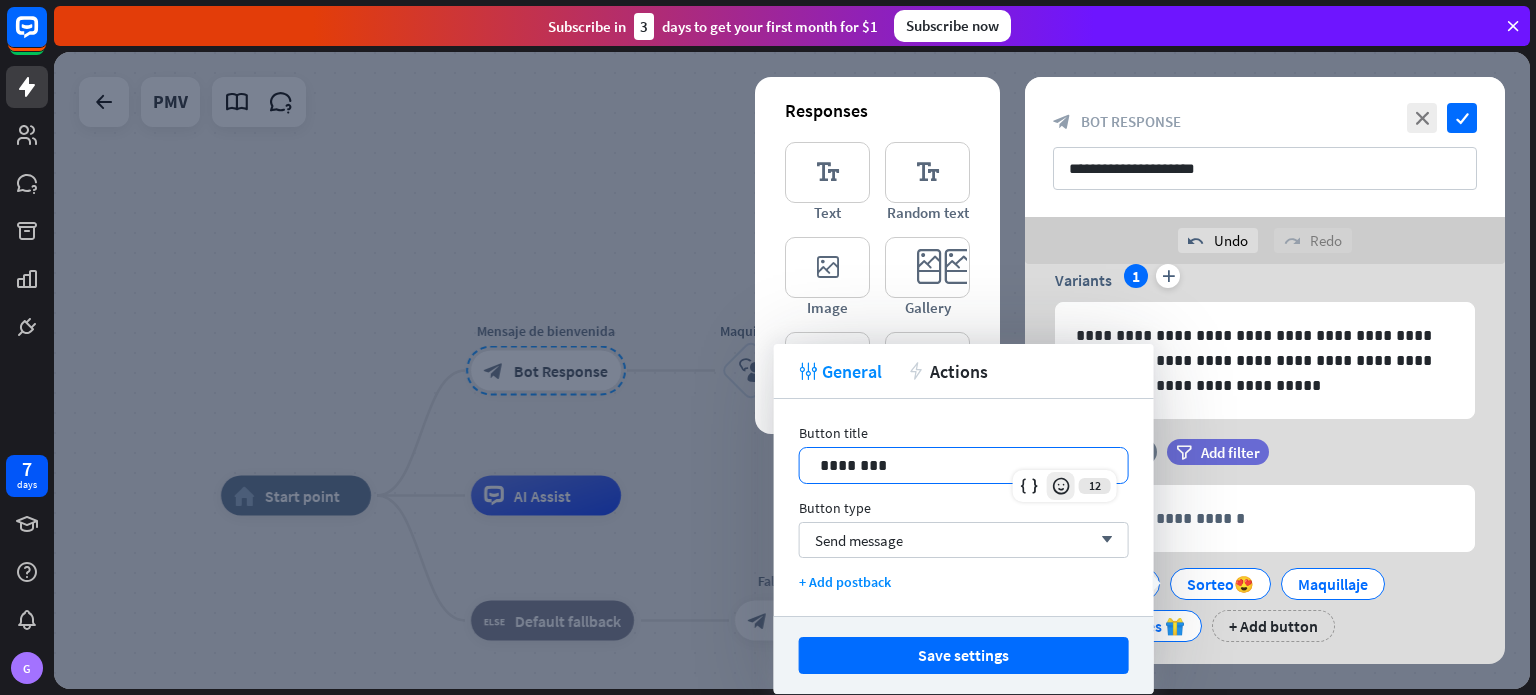 click at bounding box center (1061, 486) 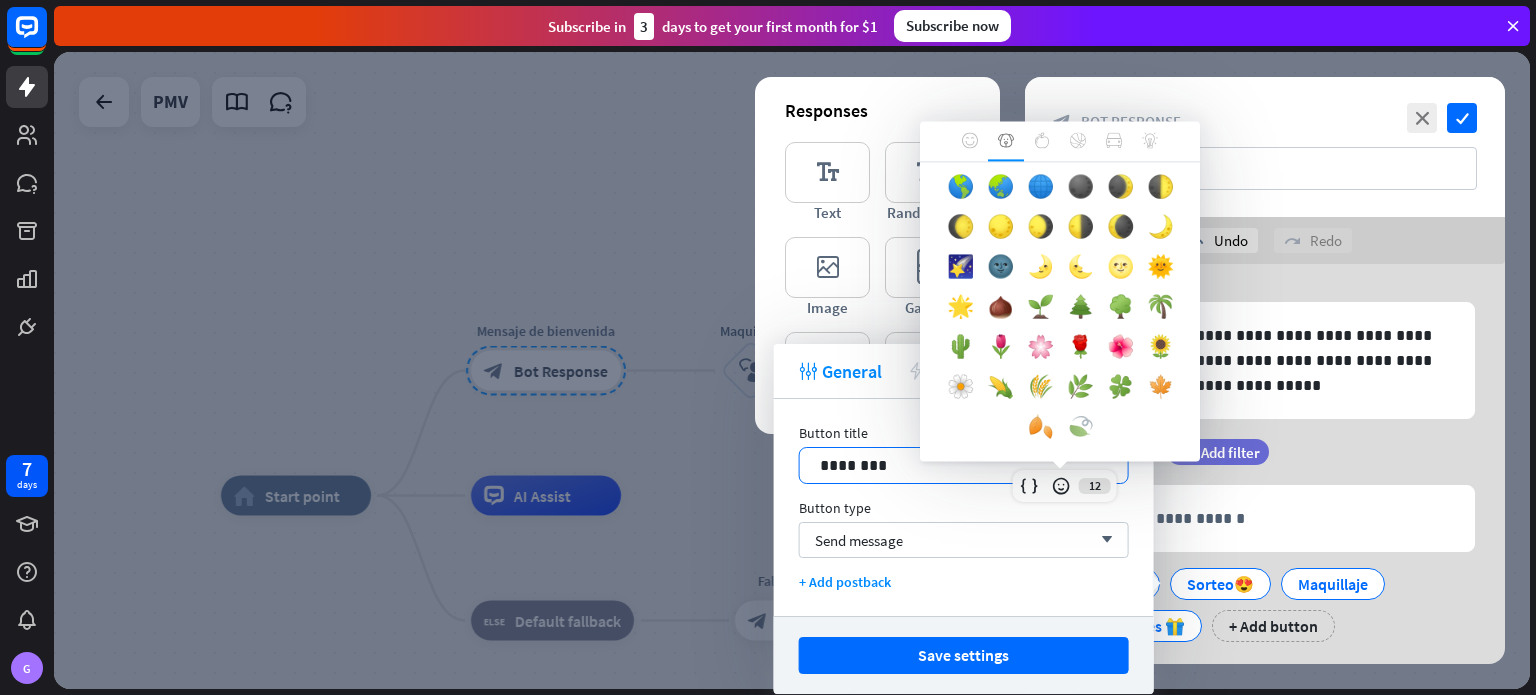 scroll, scrollTop: 614, scrollLeft: 0, axis: vertical 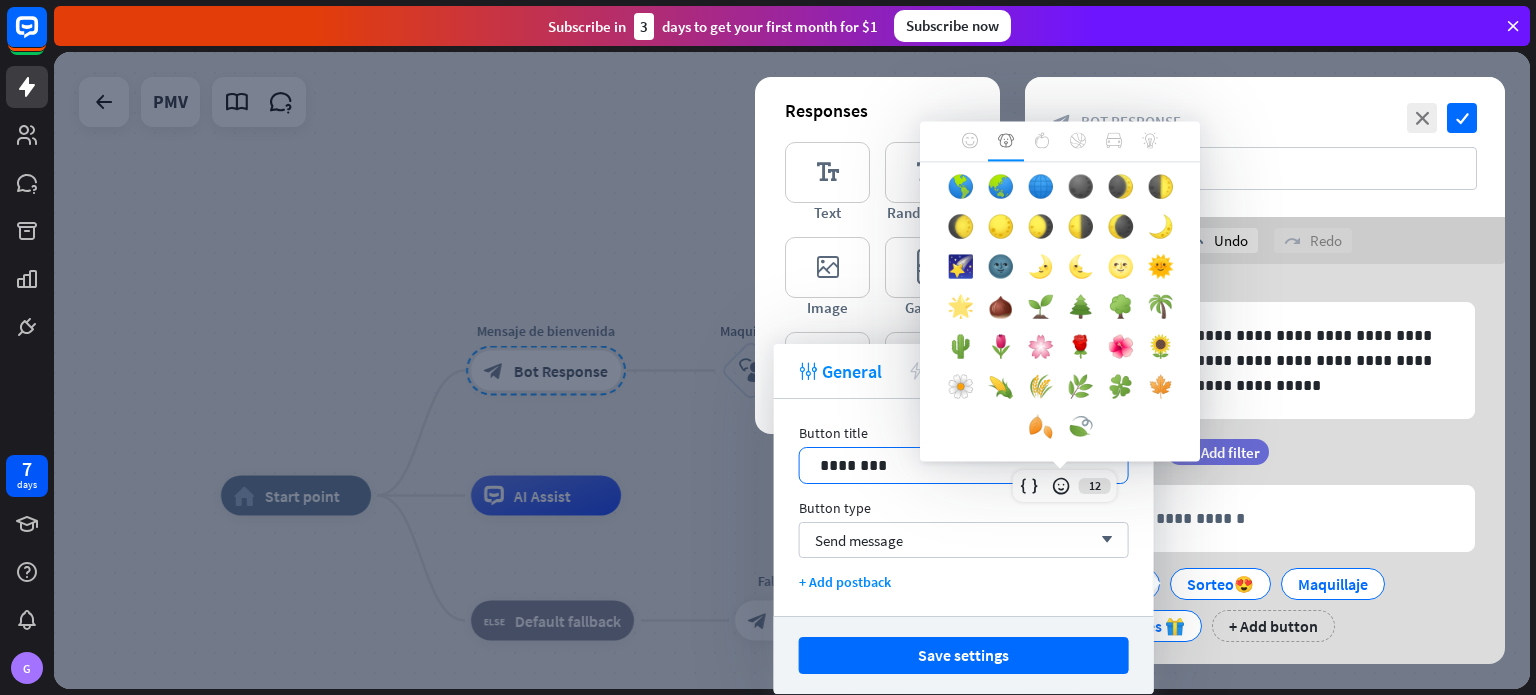 click on "🌟" at bounding box center (960, 312) 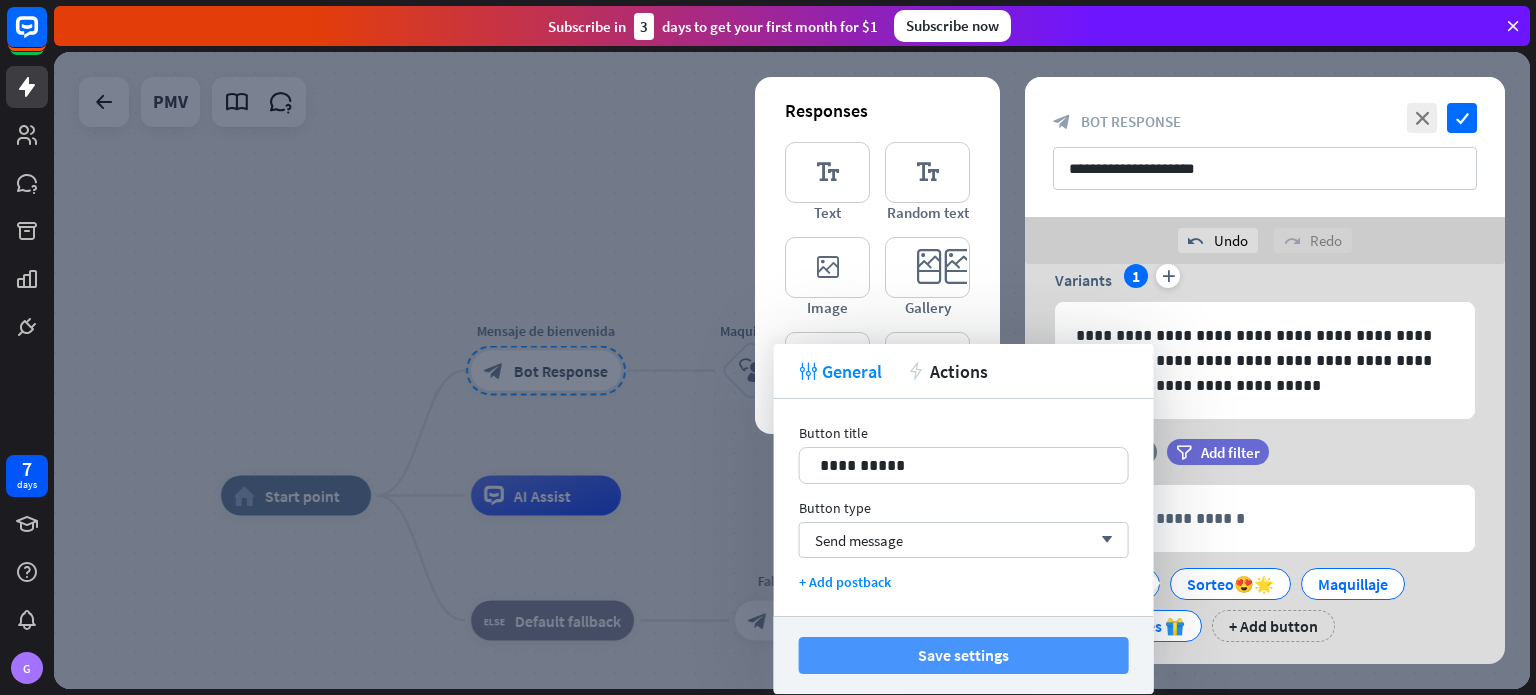 click on "Save settings" at bounding box center [964, 655] 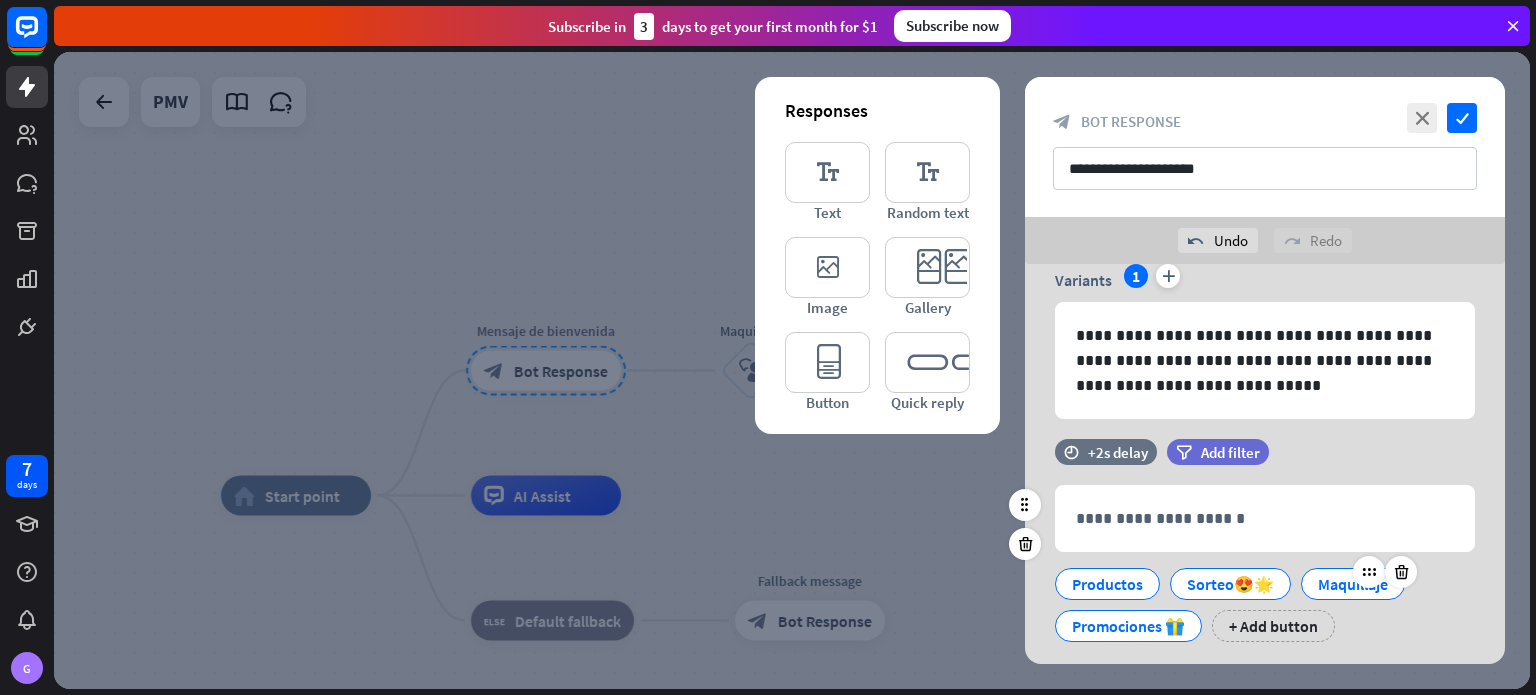 click on "Maquillaje" at bounding box center (1353, 584) 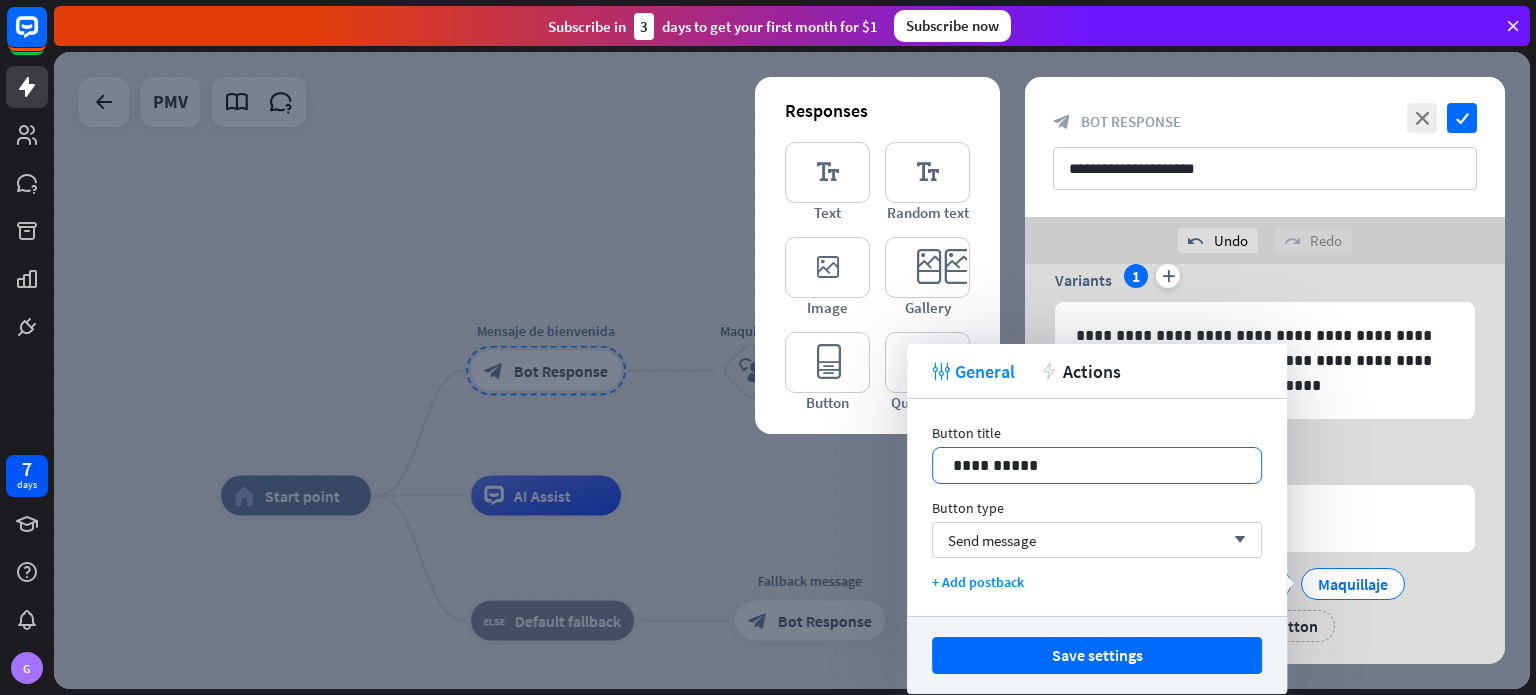 click on "**********" at bounding box center (1097, 465) 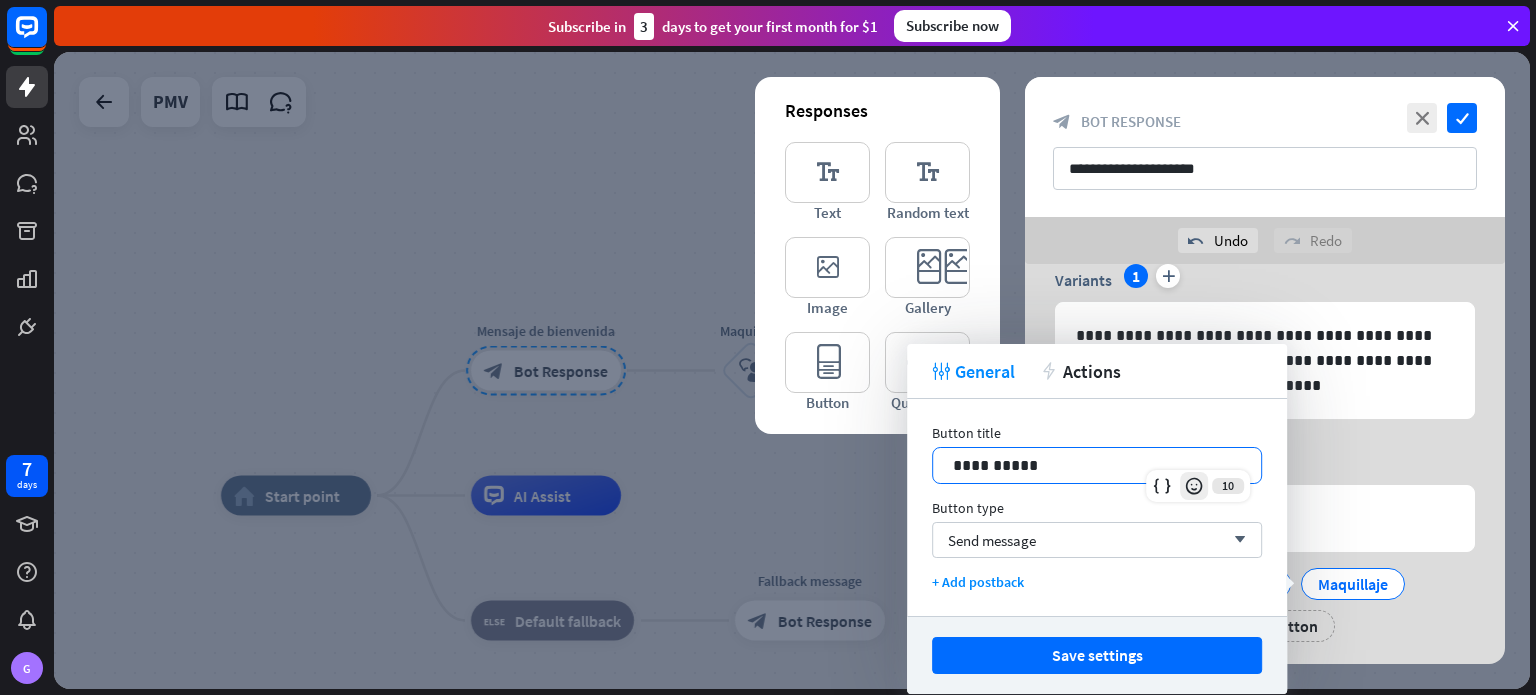 click at bounding box center [1194, 486] 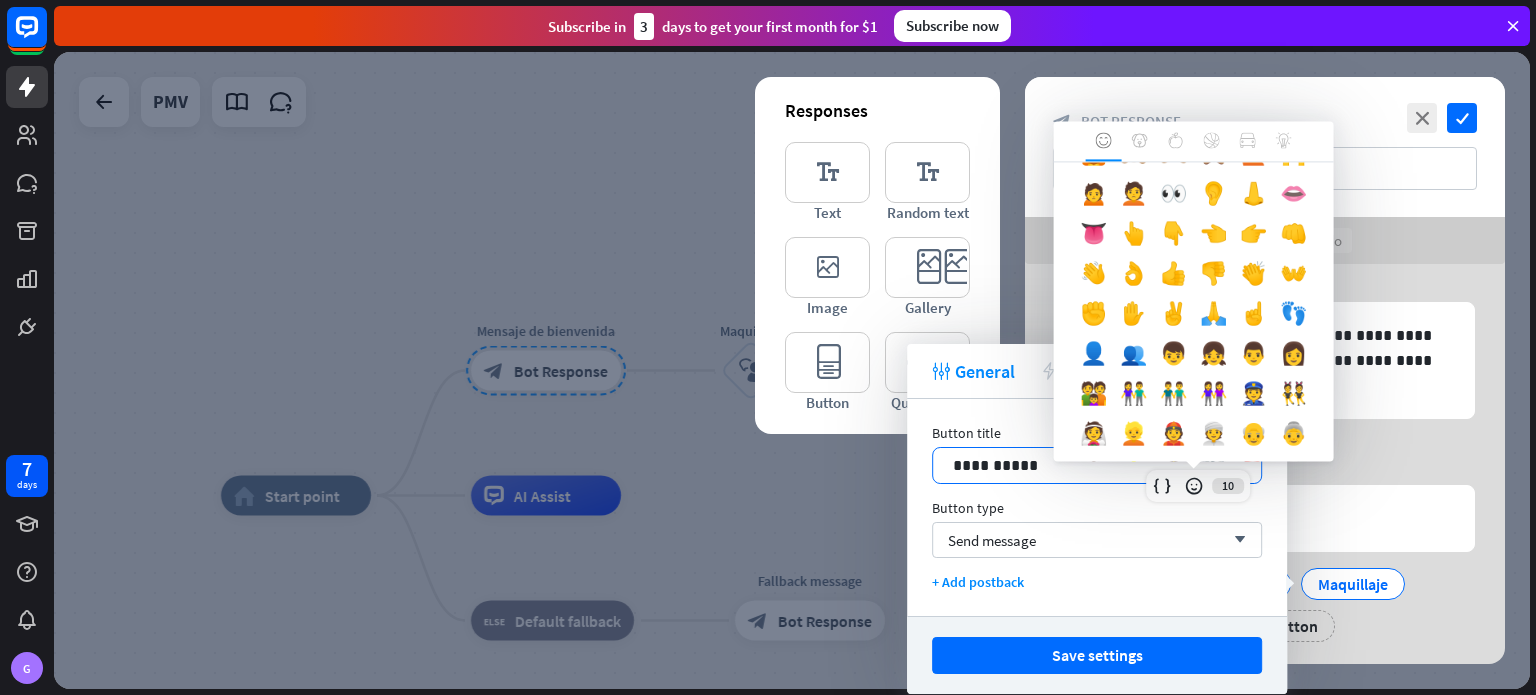scroll, scrollTop: 500, scrollLeft: 0, axis: vertical 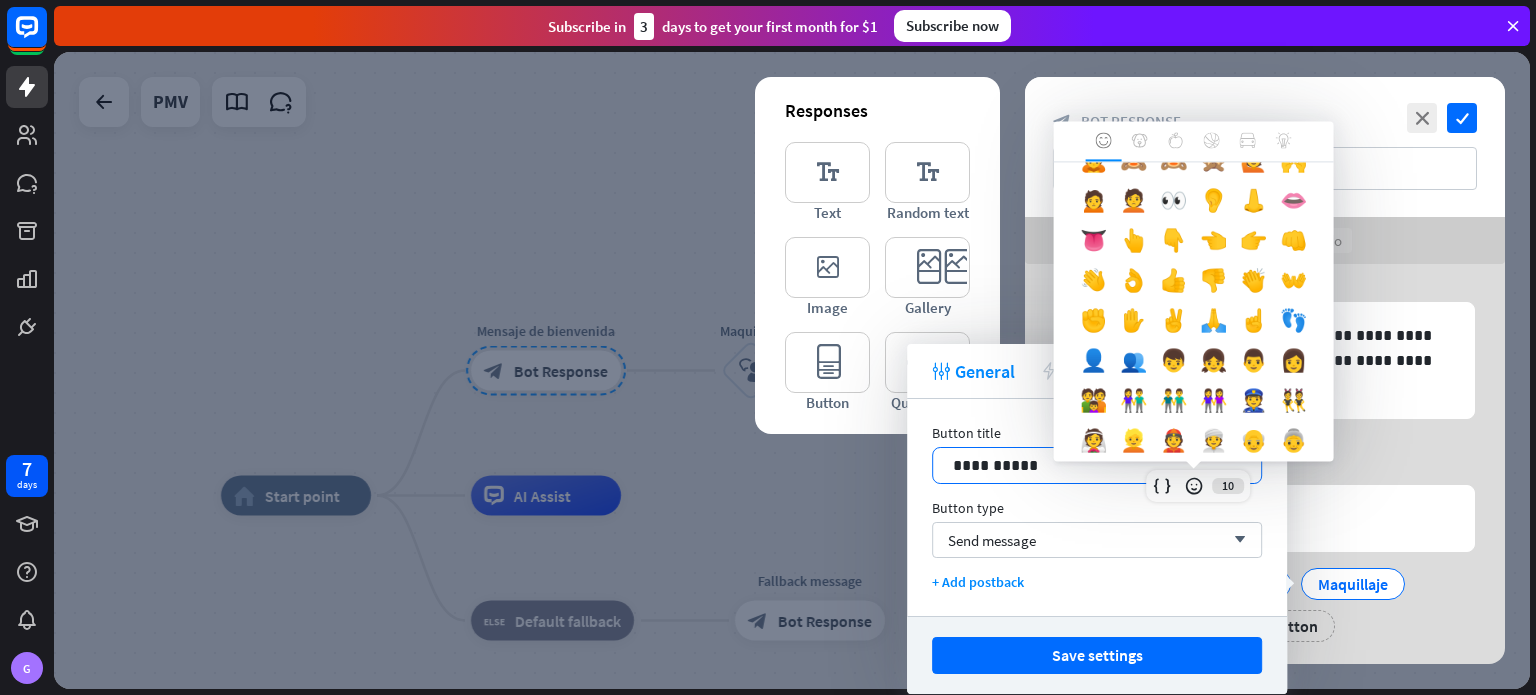 click on "👄" at bounding box center (1294, 206) 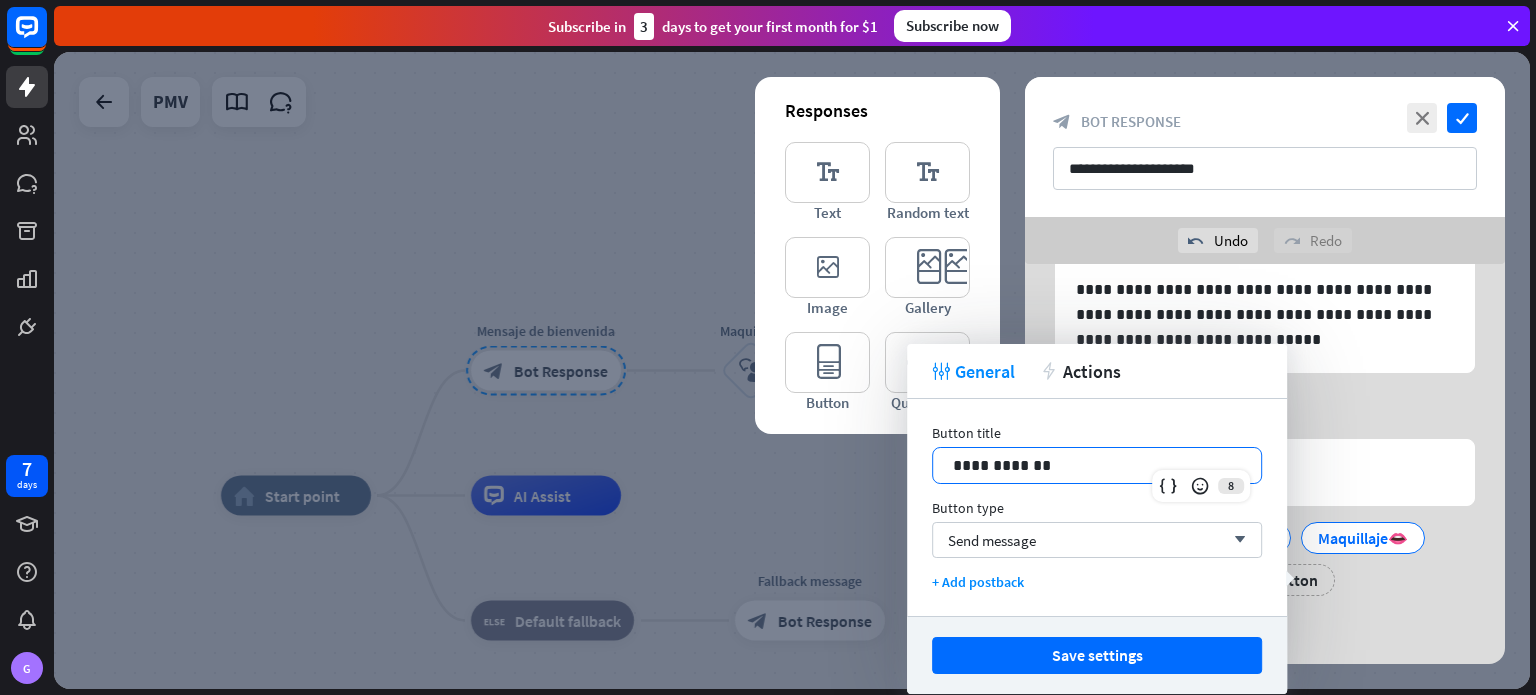 scroll, scrollTop: 131, scrollLeft: 0, axis: vertical 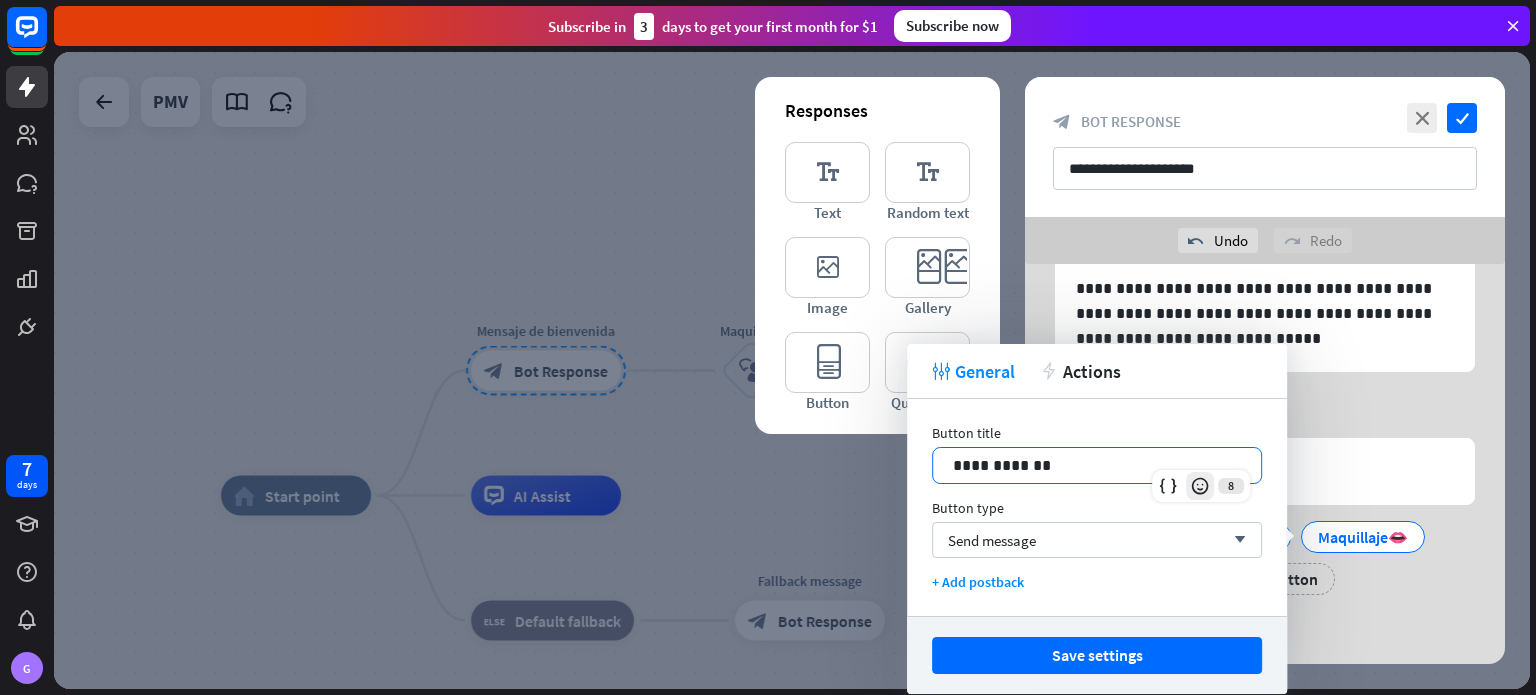 click at bounding box center [1200, 486] 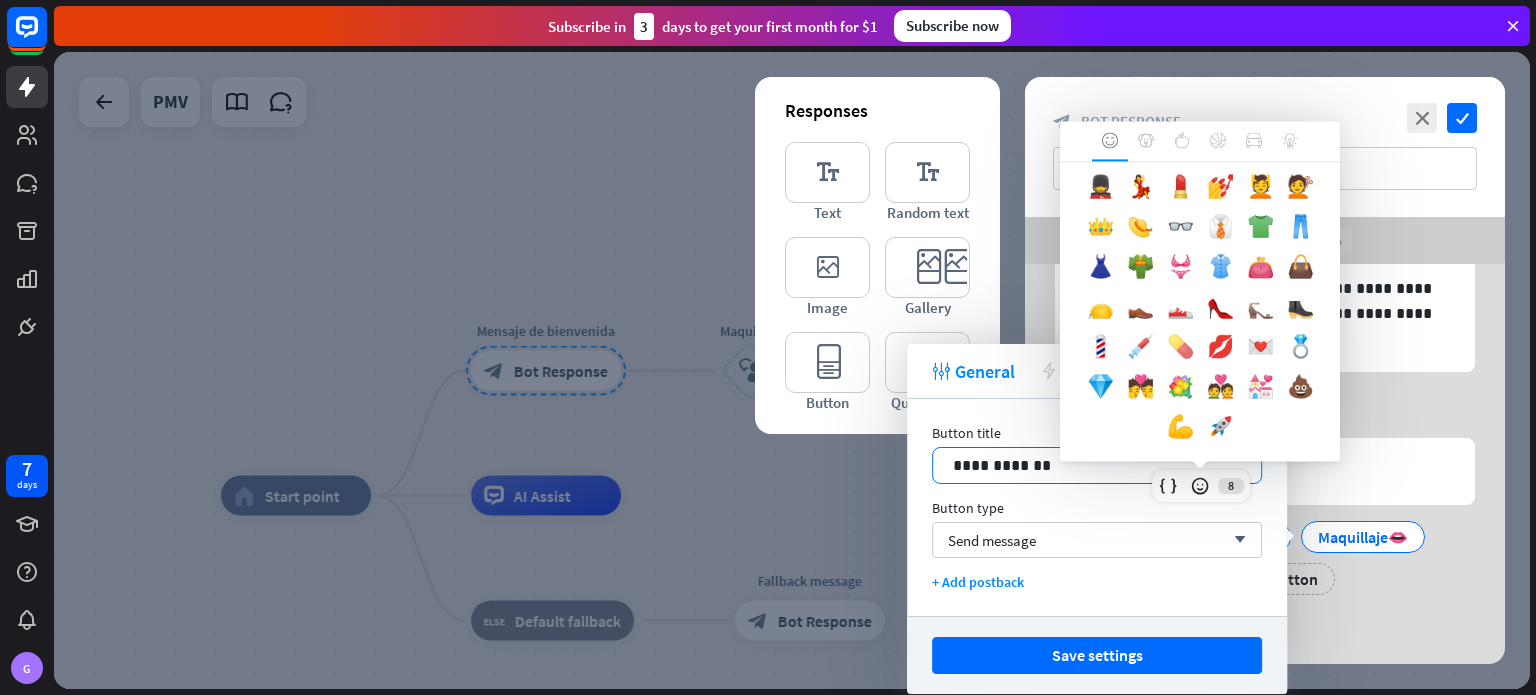 scroll, scrollTop: 974, scrollLeft: 0, axis: vertical 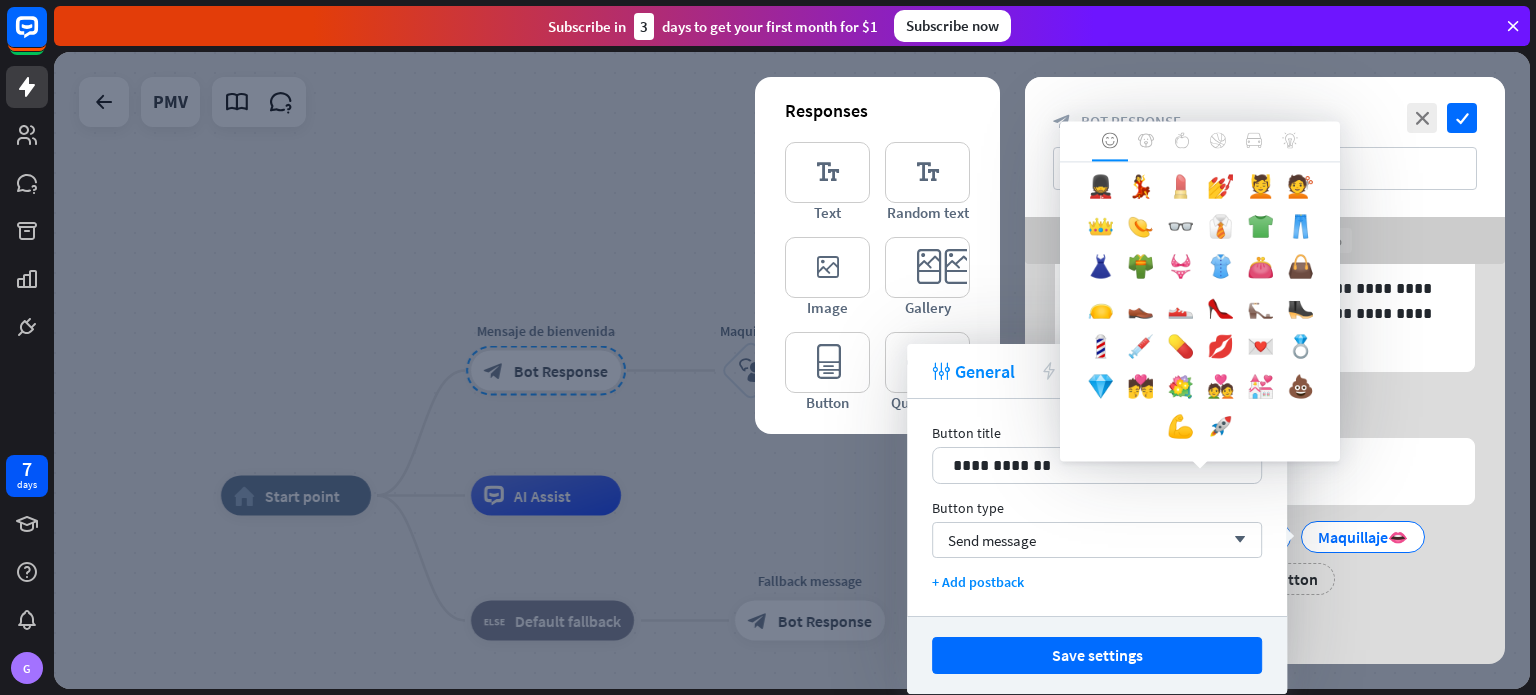 click on "💄" at bounding box center [1180, 192] 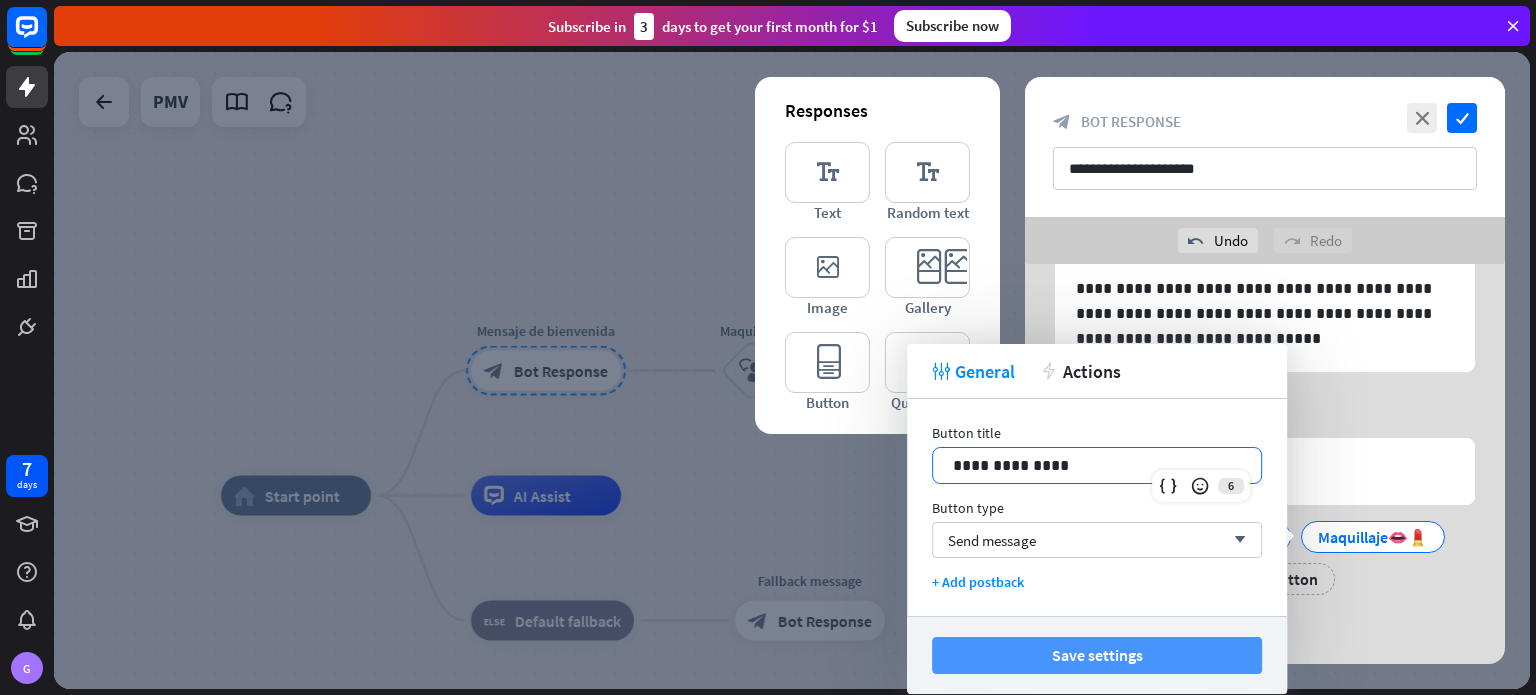 click on "Save settings" at bounding box center (1097, 655) 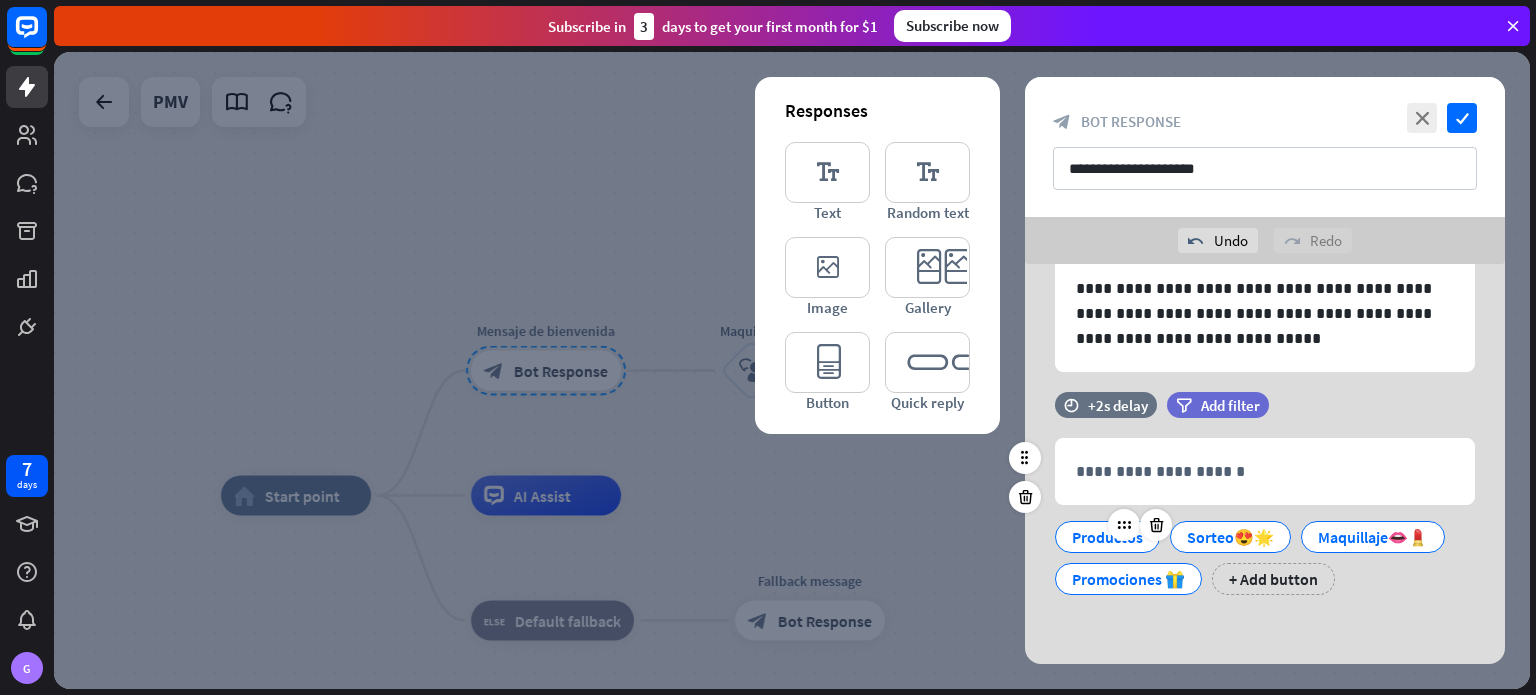 click on "Productos" at bounding box center [1107, 537] 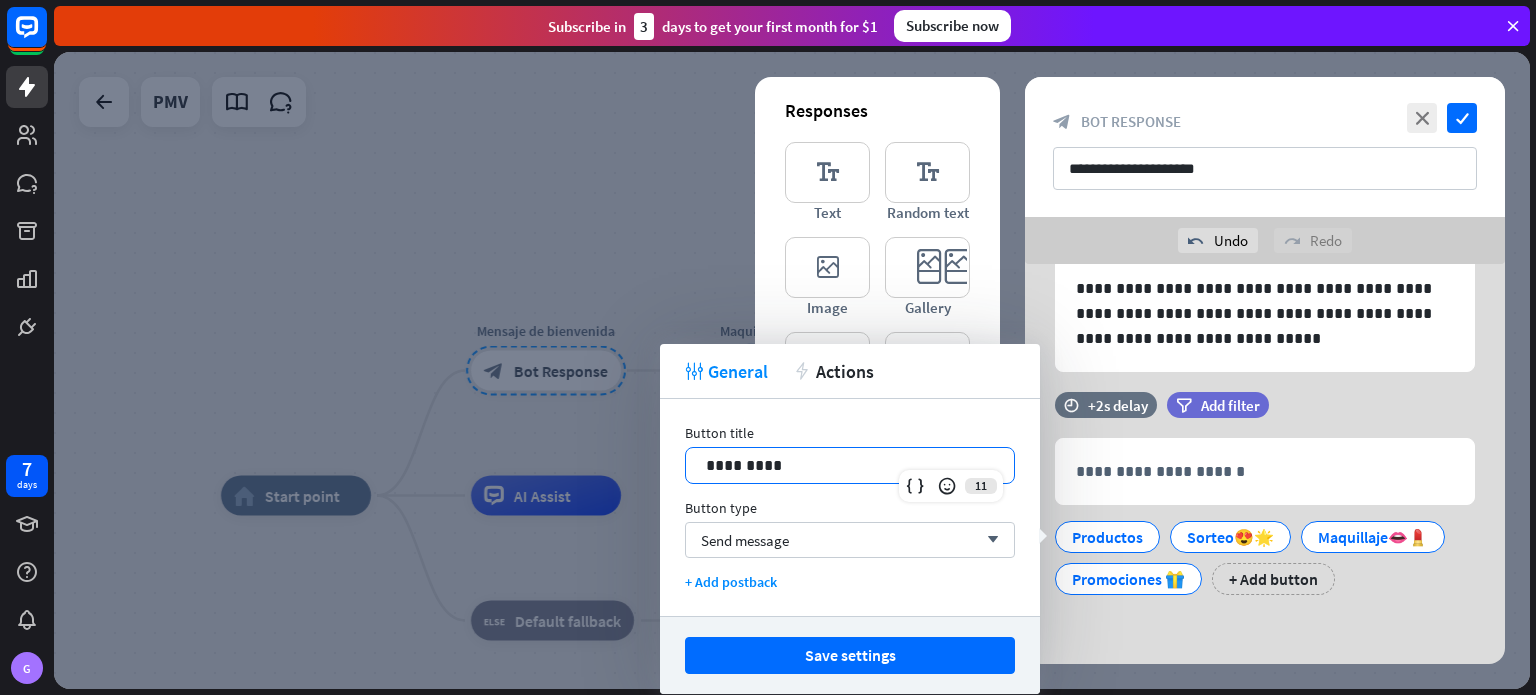 click on "*********" at bounding box center [850, 465] 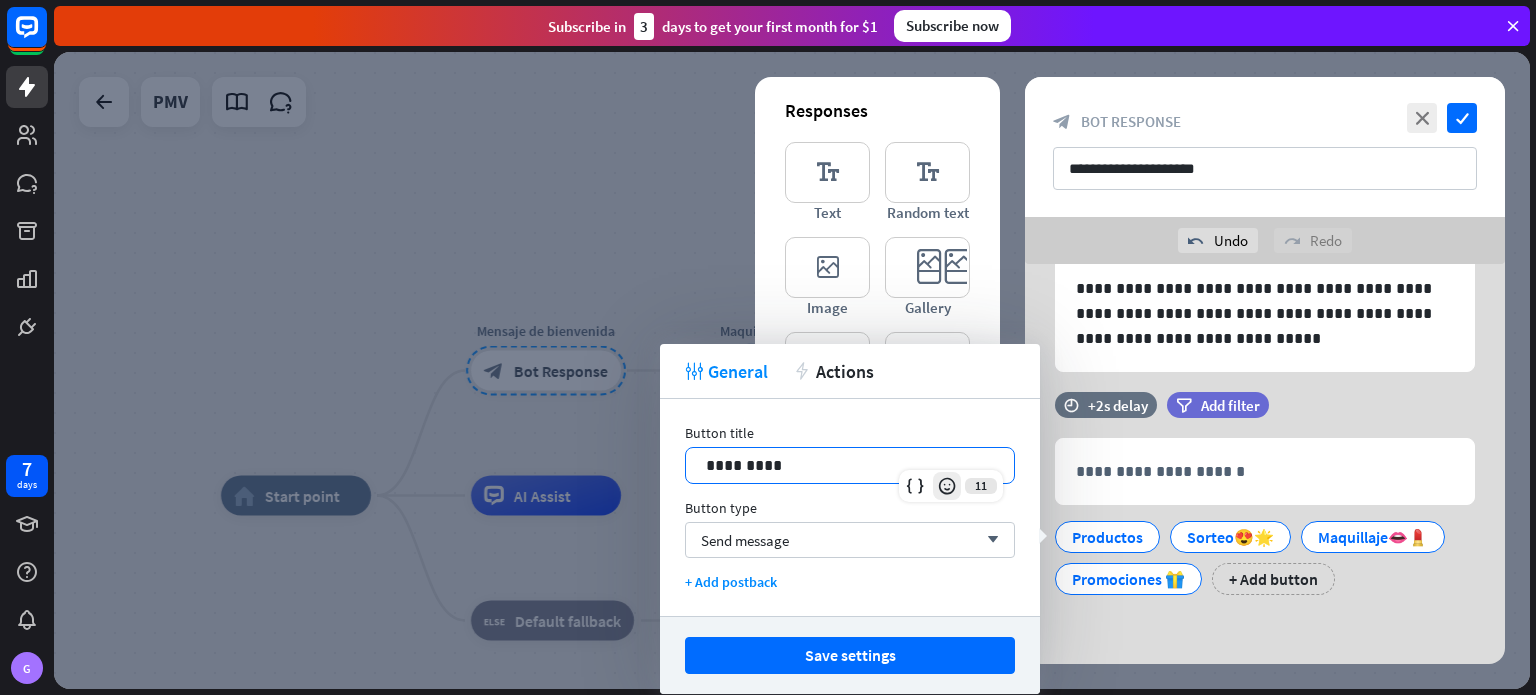 click at bounding box center [947, 486] 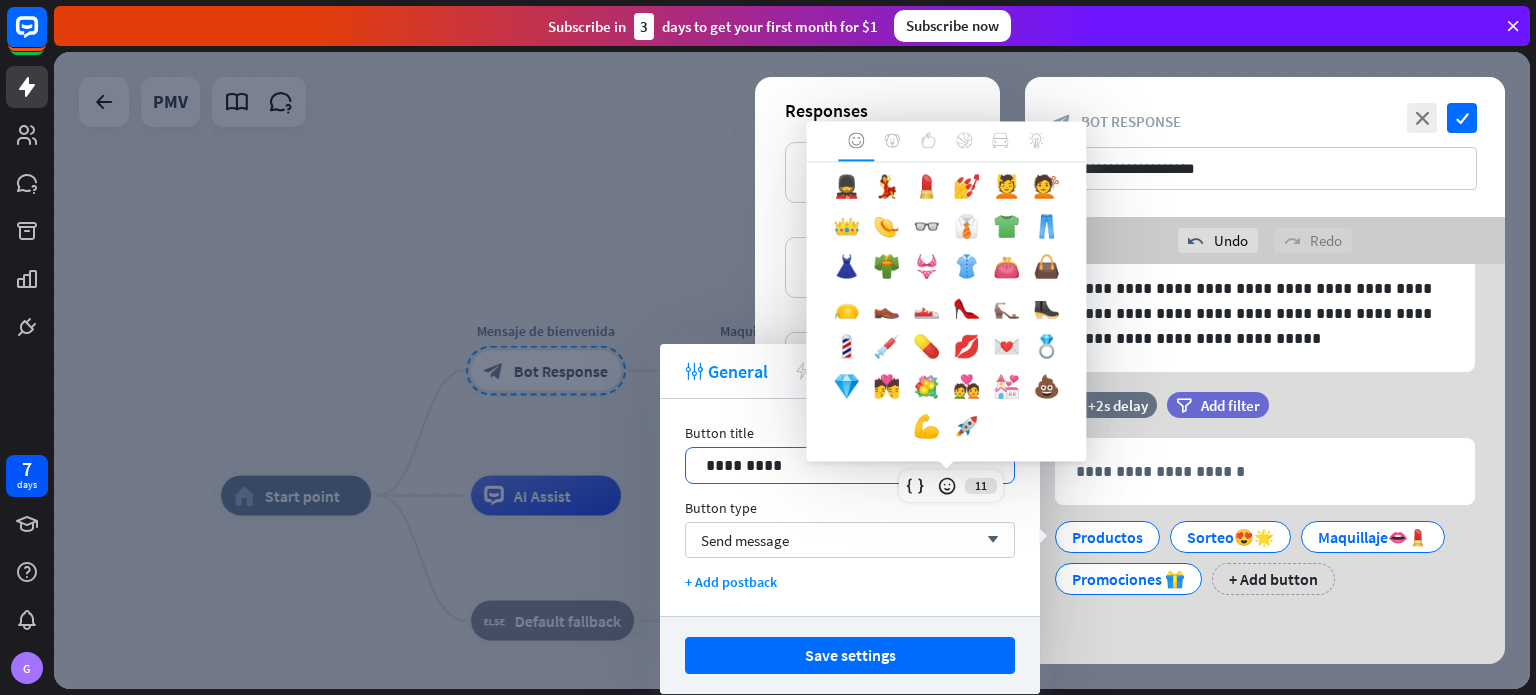 scroll, scrollTop: 1074, scrollLeft: 0, axis: vertical 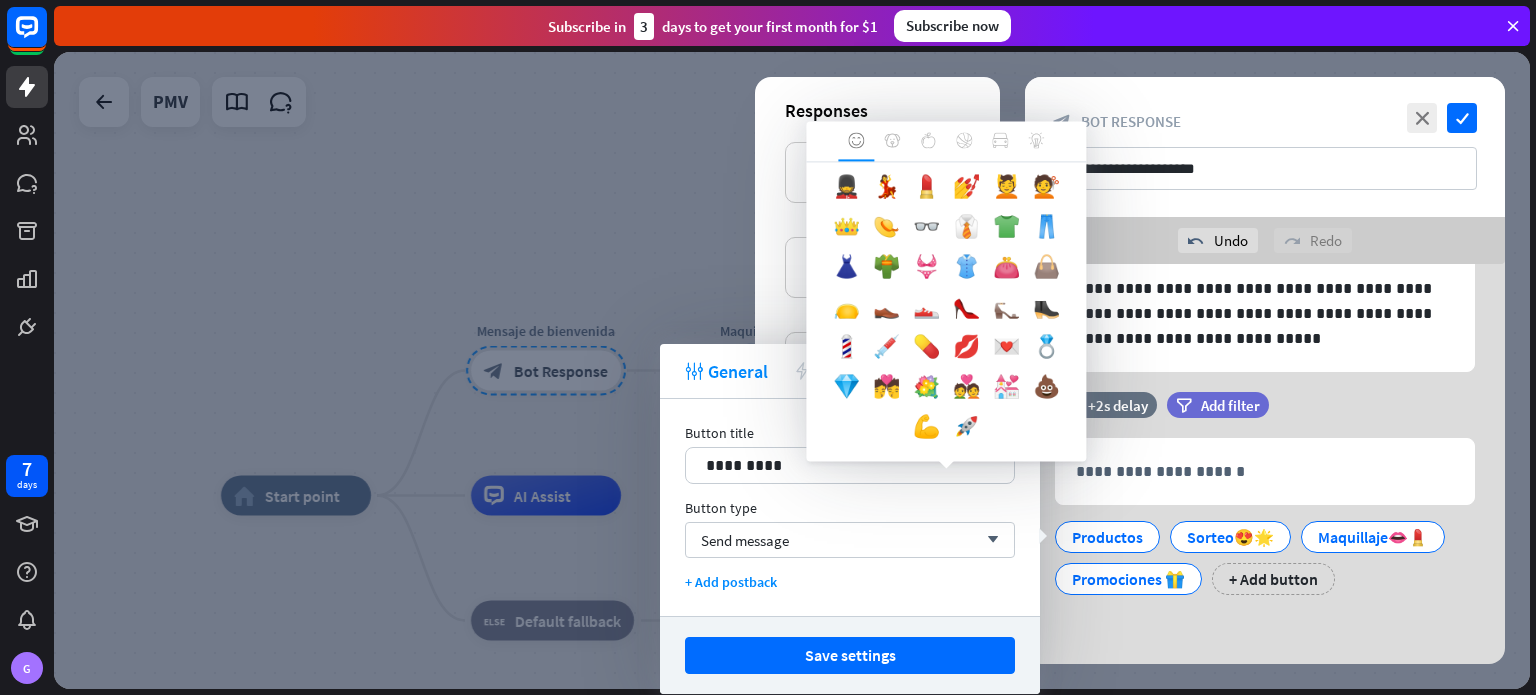 click on "👜" at bounding box center (1046, 272) 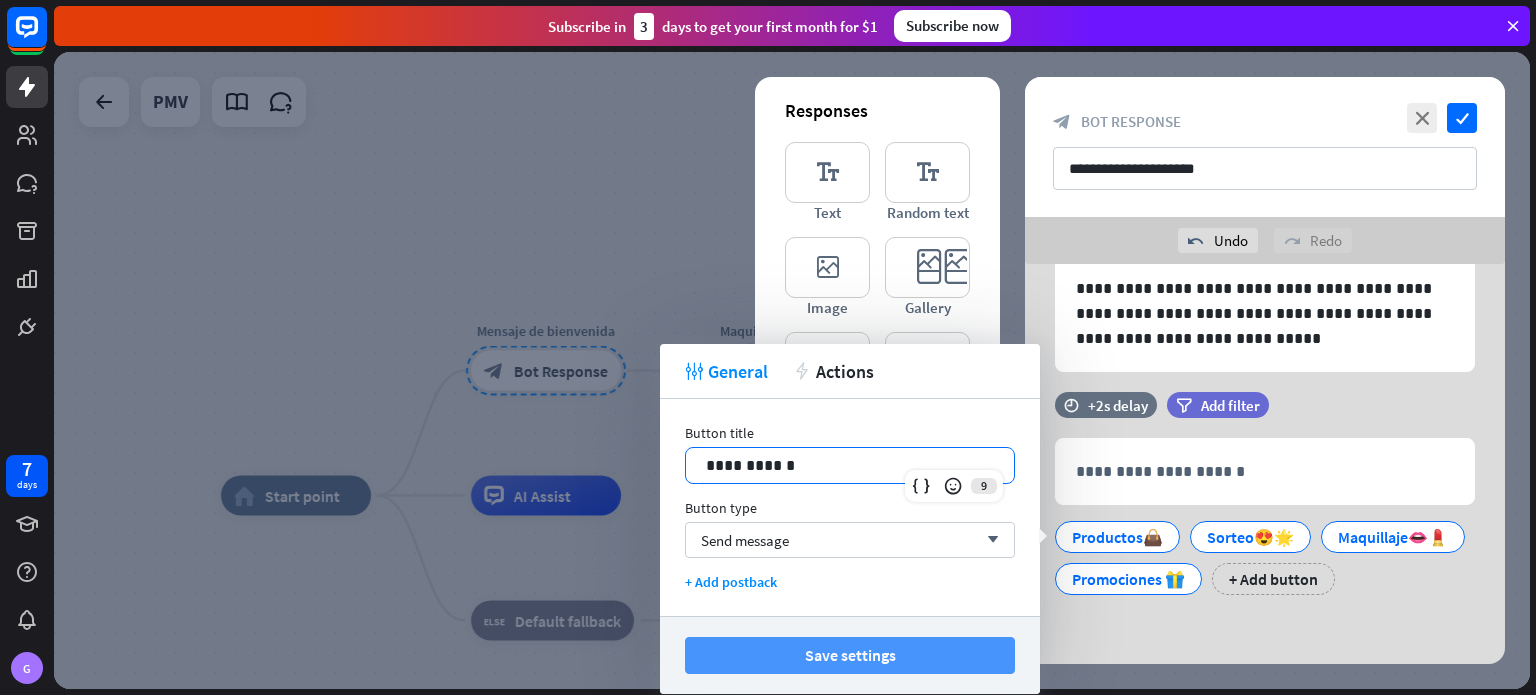 click on "Save settings" at bounding box center [850, 655] 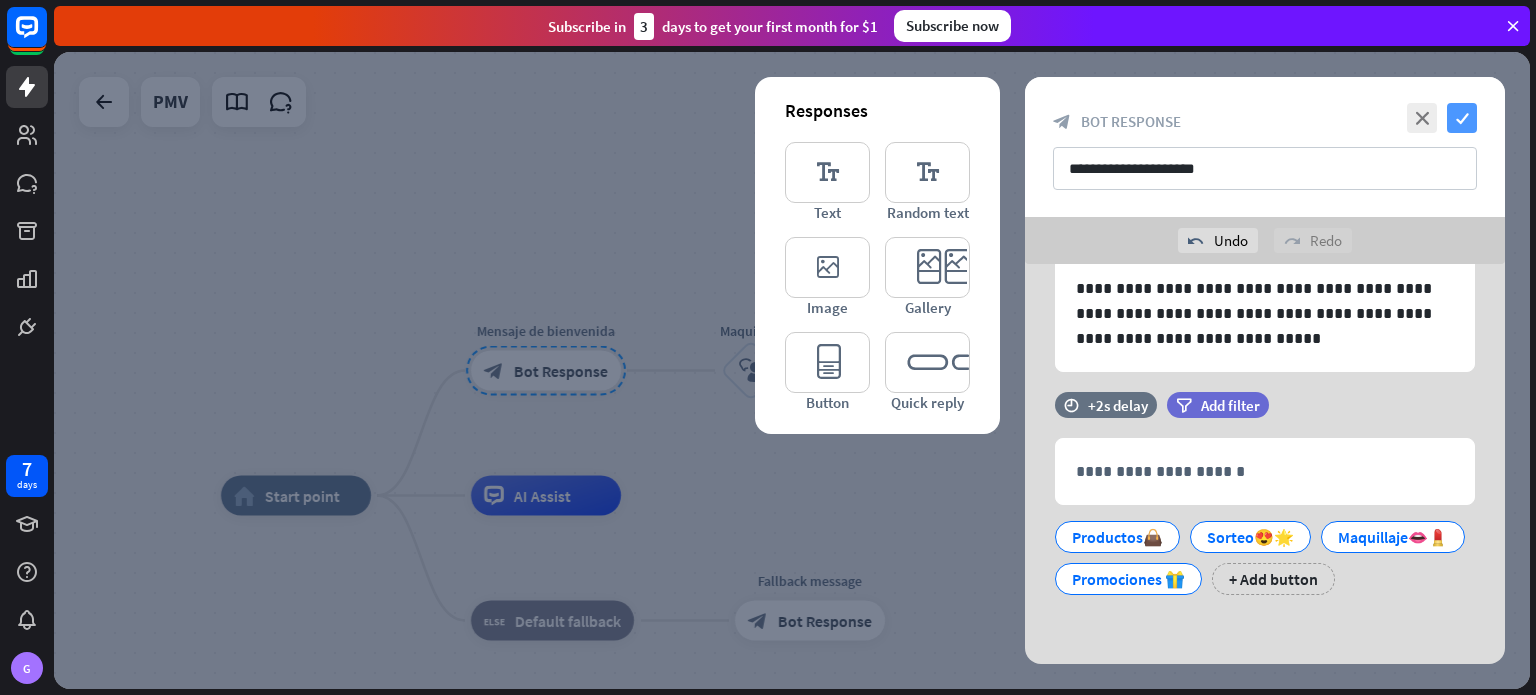 click on "check" at bounding box center (1462, 118) 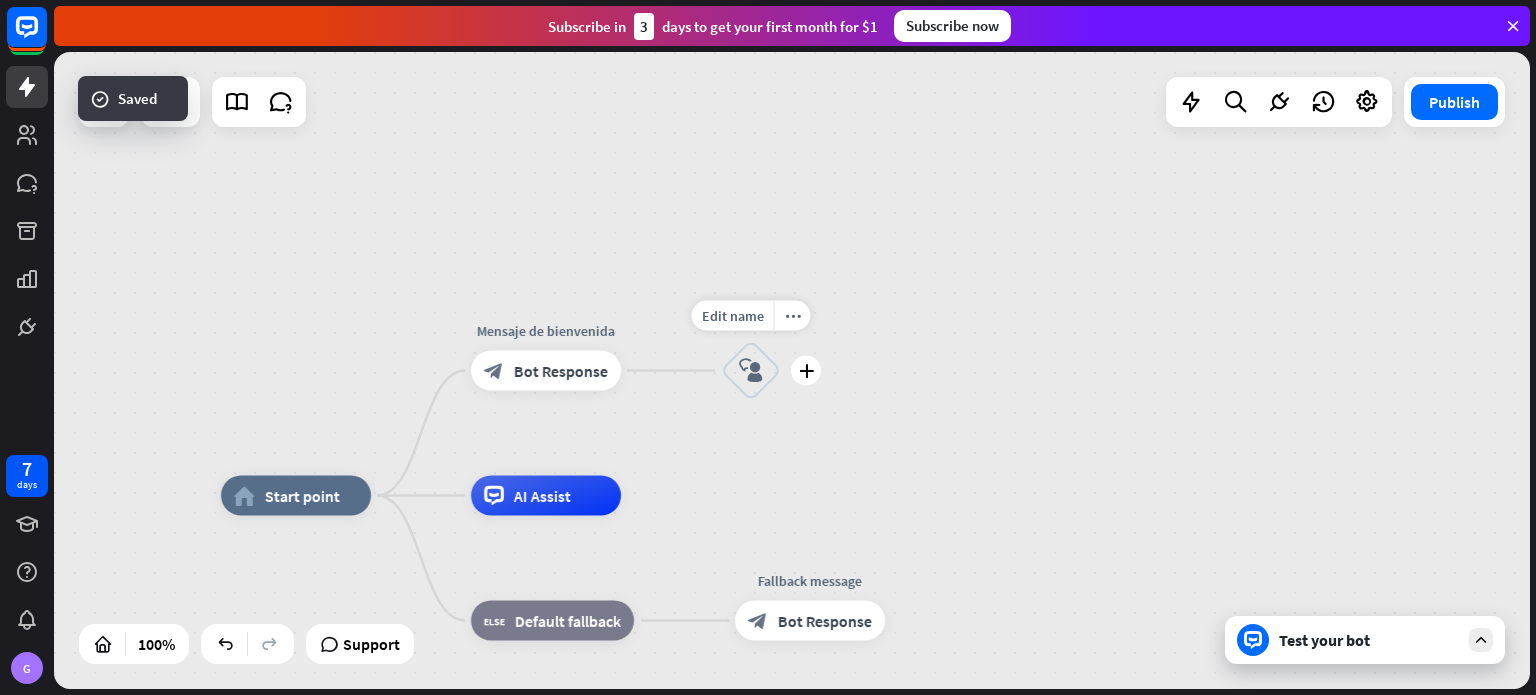 click on "block_user_input" at bounding box center [751, 371] 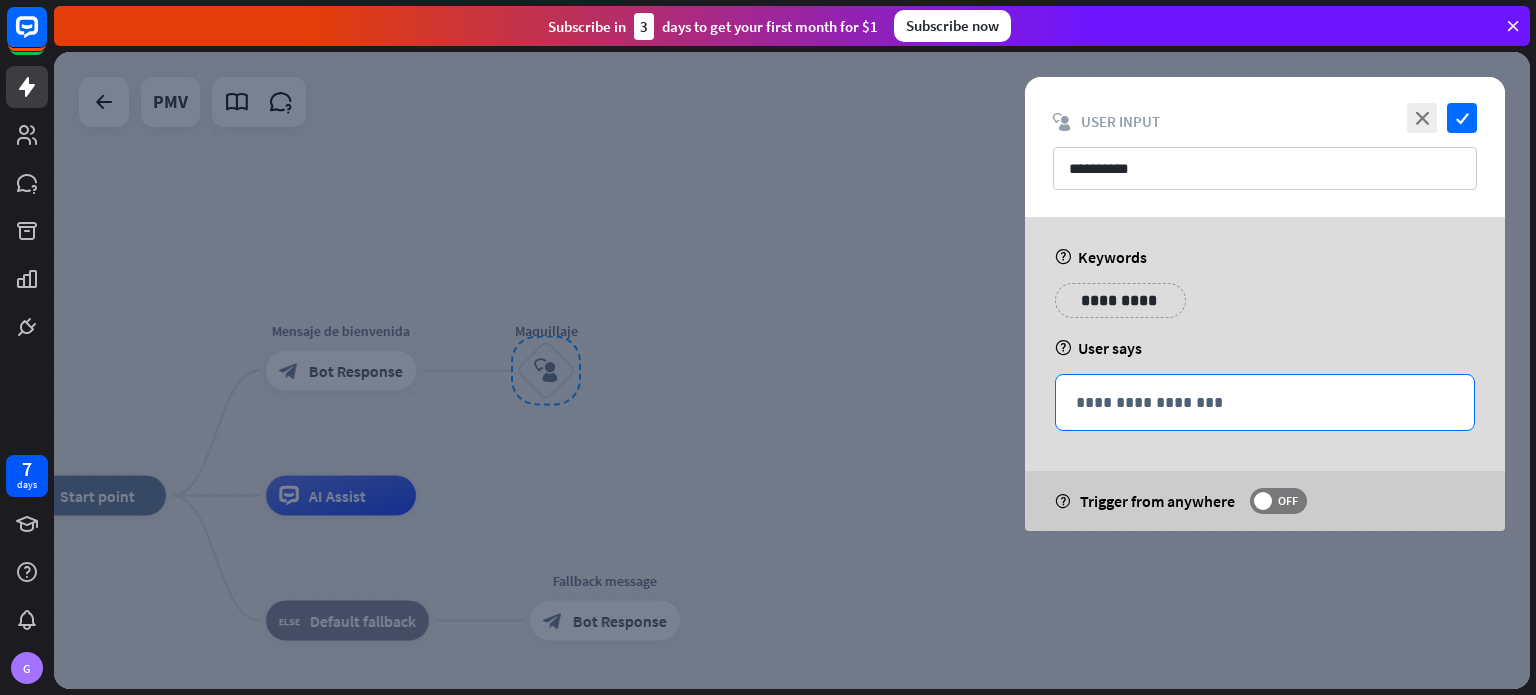 click on "**********" at bounding box center [1265, 402] 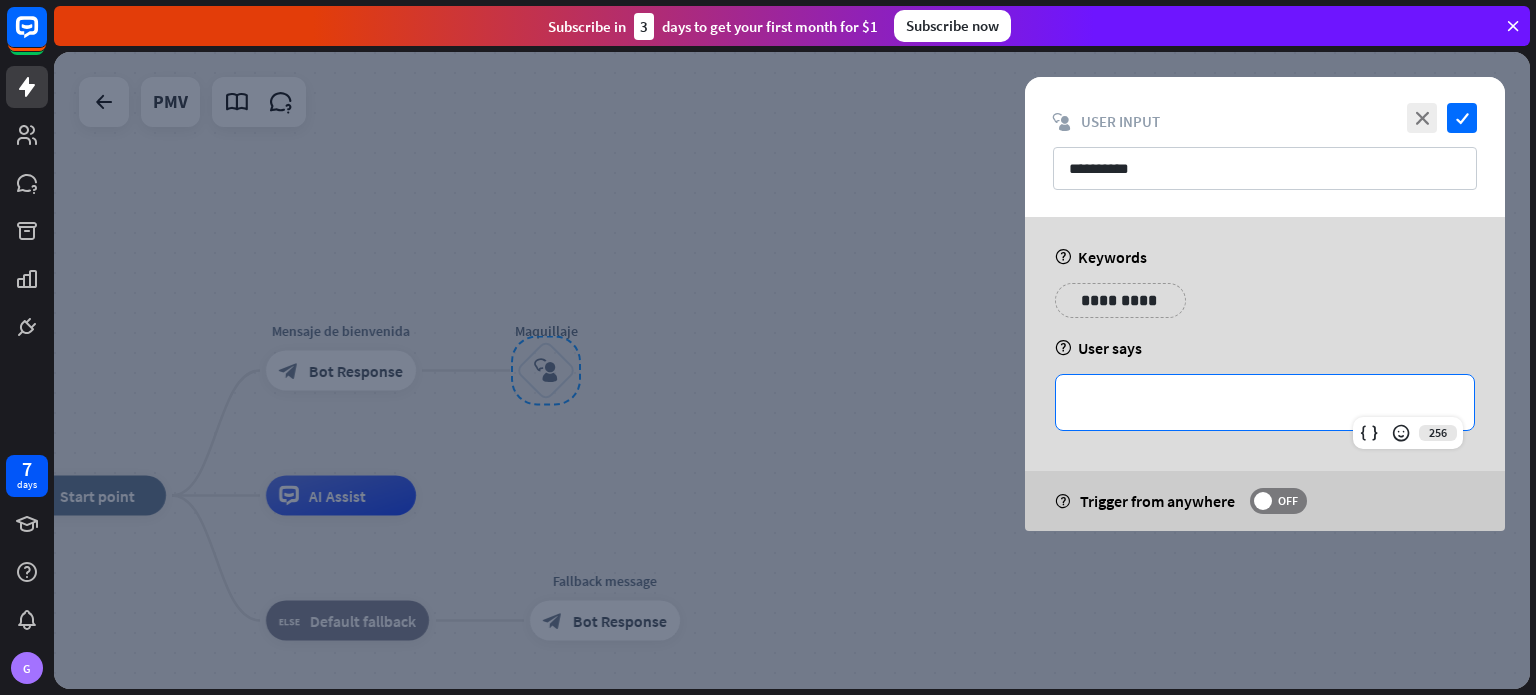 click on "**********" at bounding box center (1120, 300) 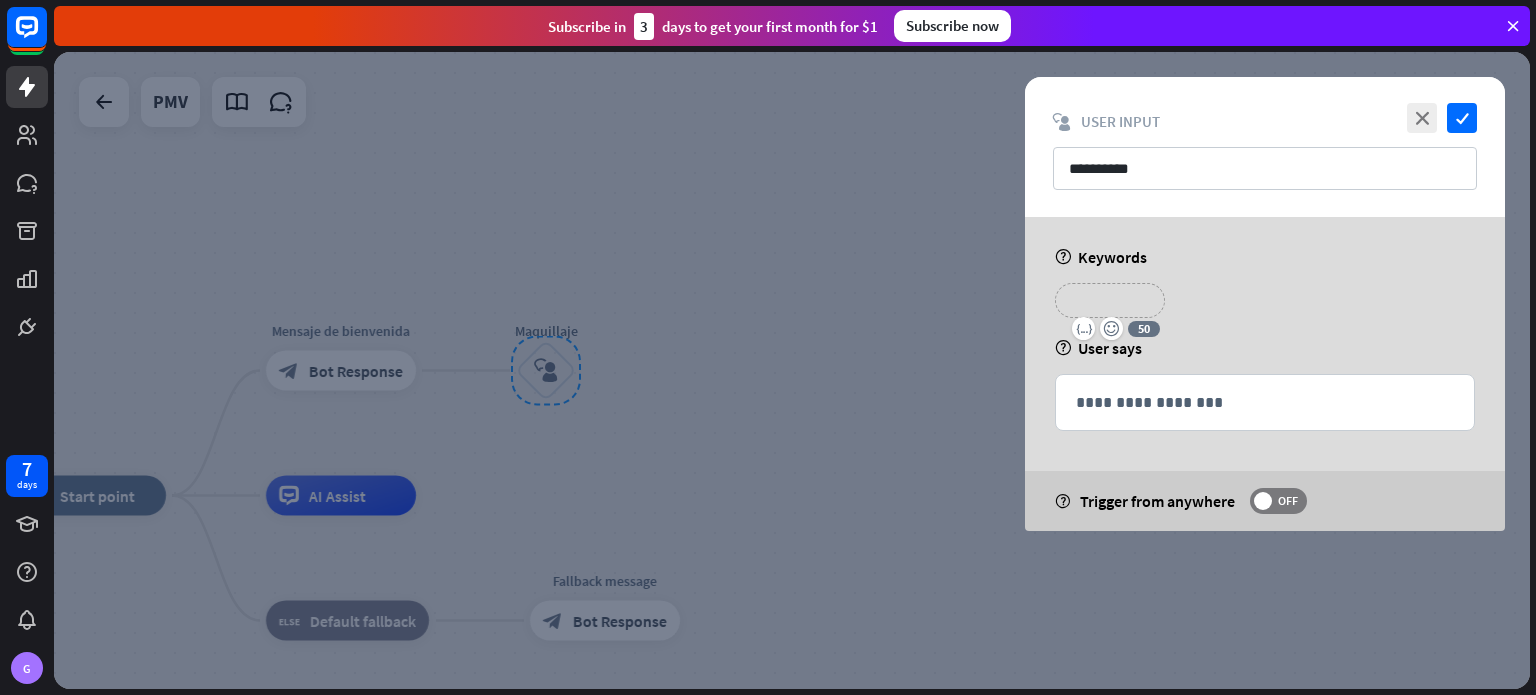 type 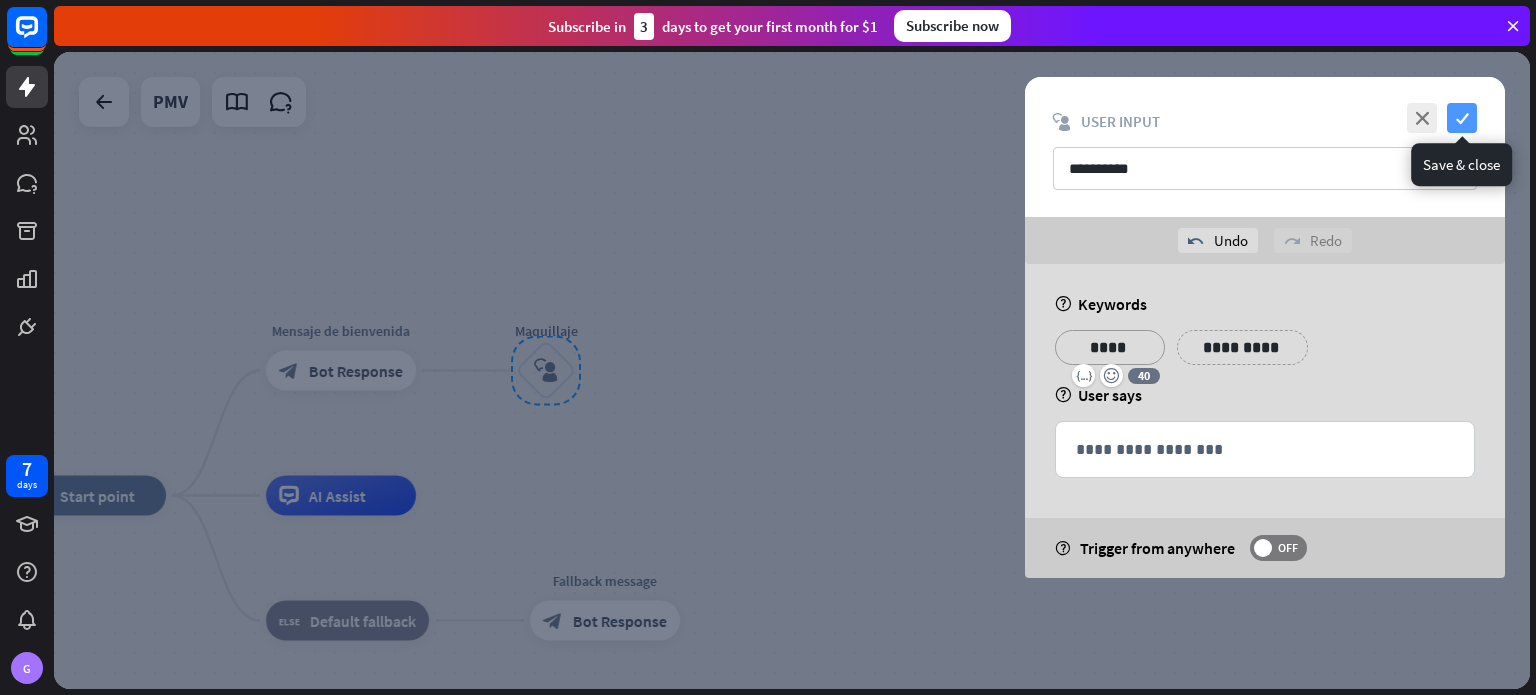 click on "check" at bounding box center [1462, 118] 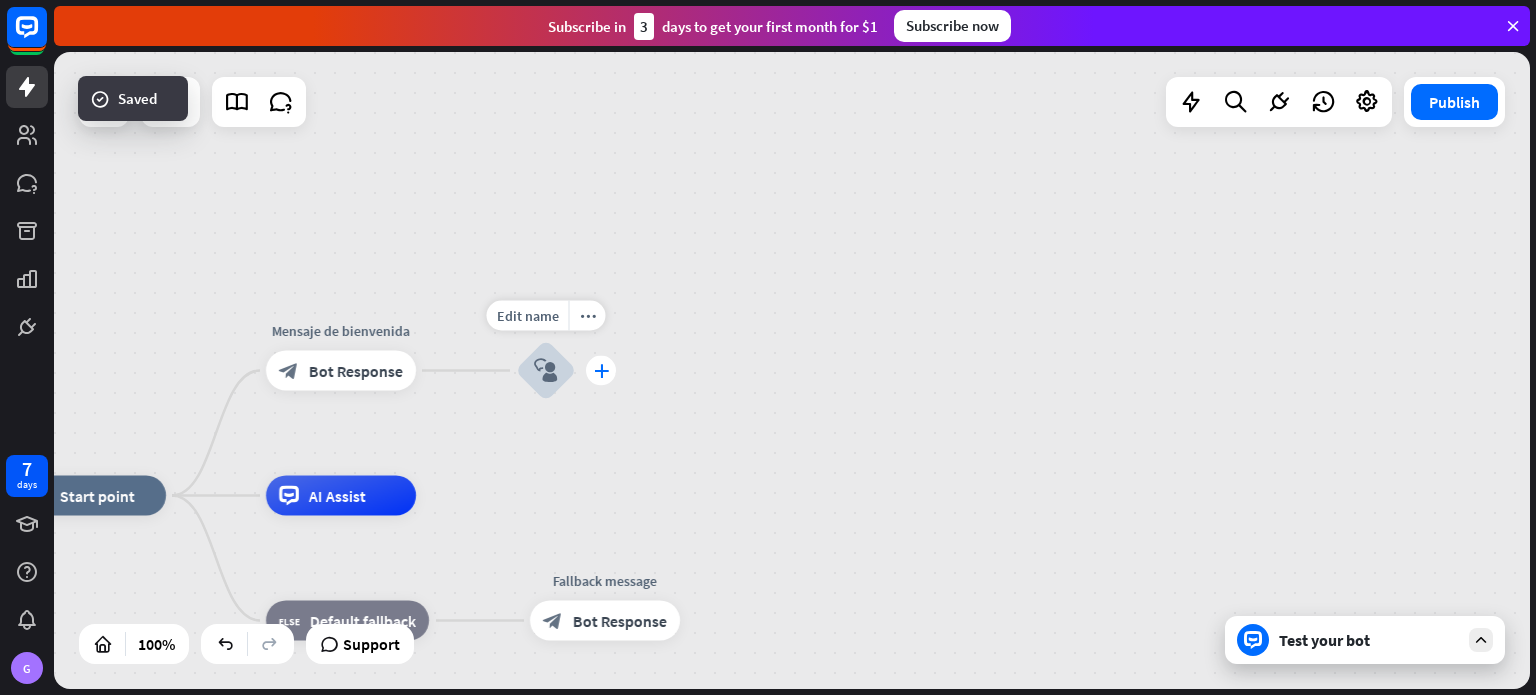 click on "plus" at bounding box center (601, 371) 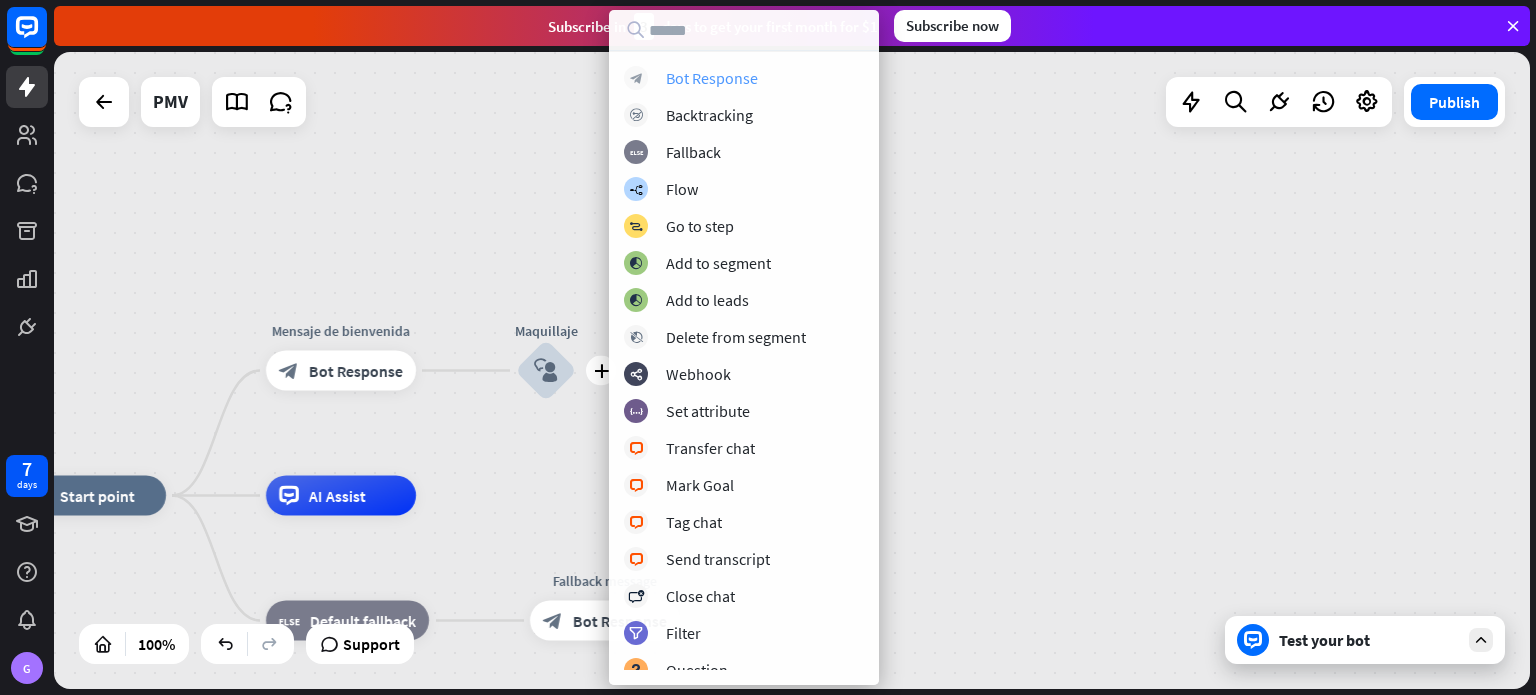 click on "Bot Response" at bounding box center (712, 78) 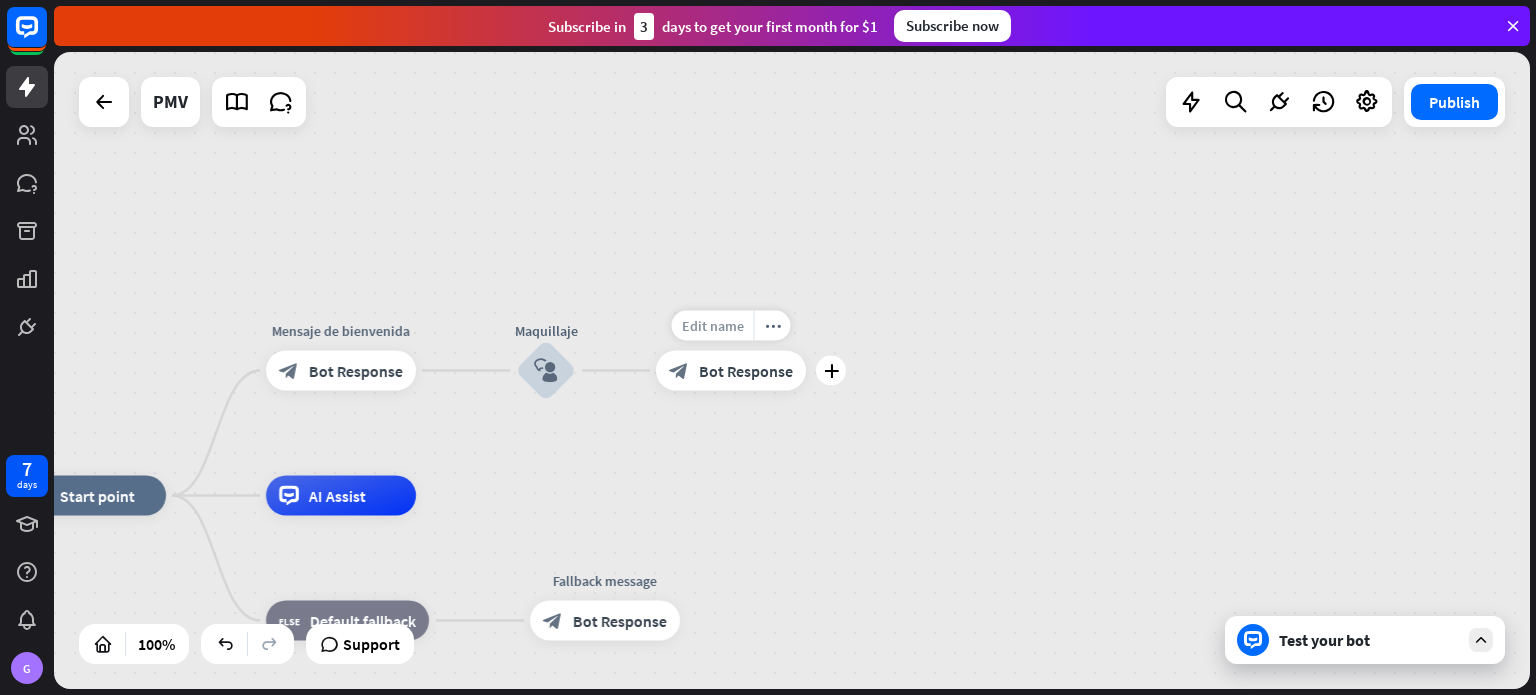 click on "Edit name" at bounding box center (713, 326) 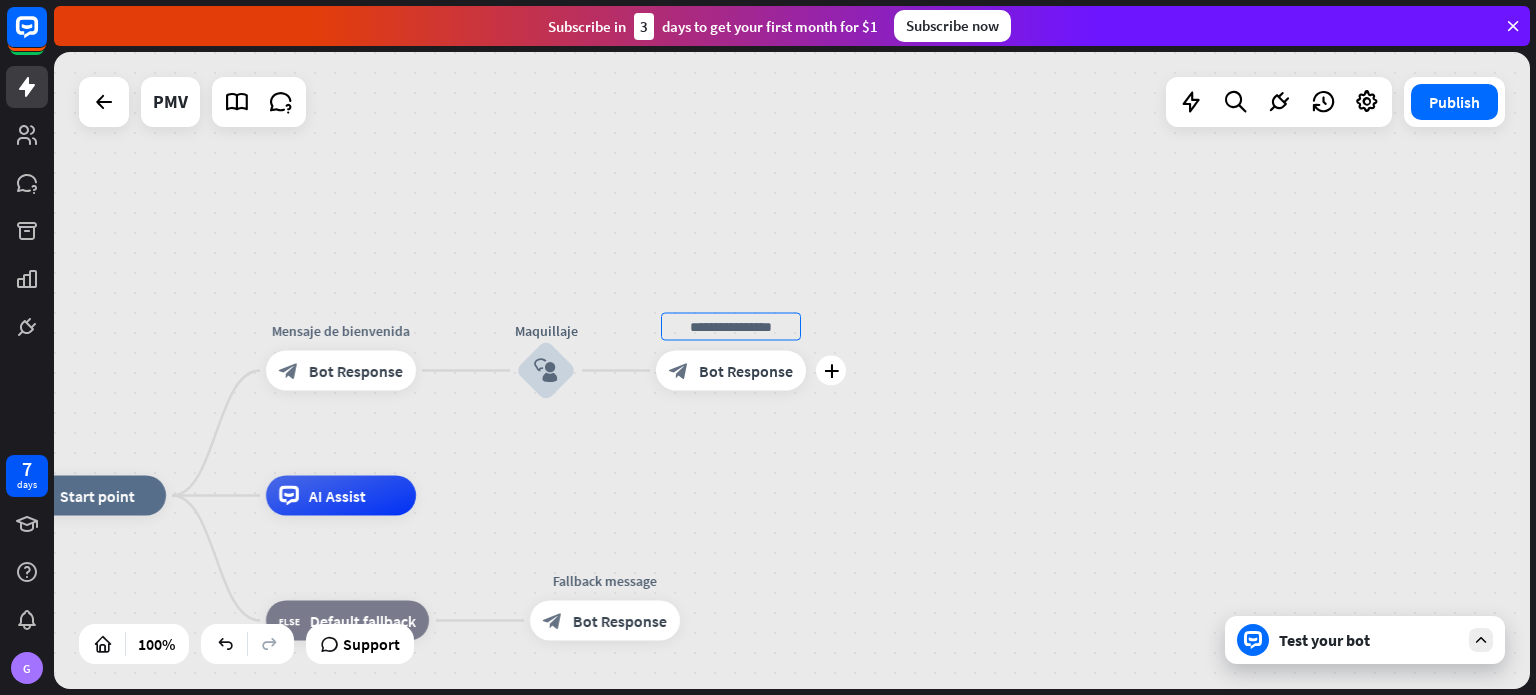click on "Bot Response" at bounding box center [746, 371] 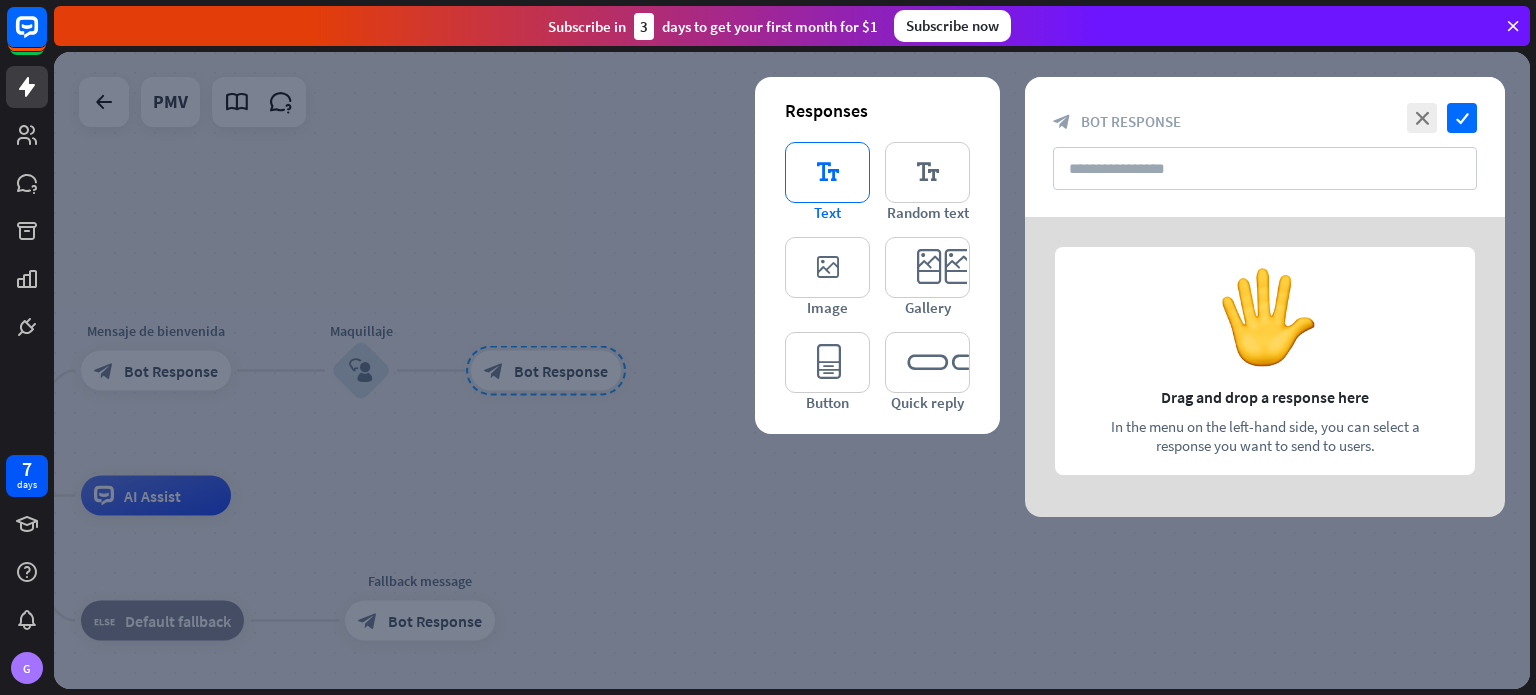 type 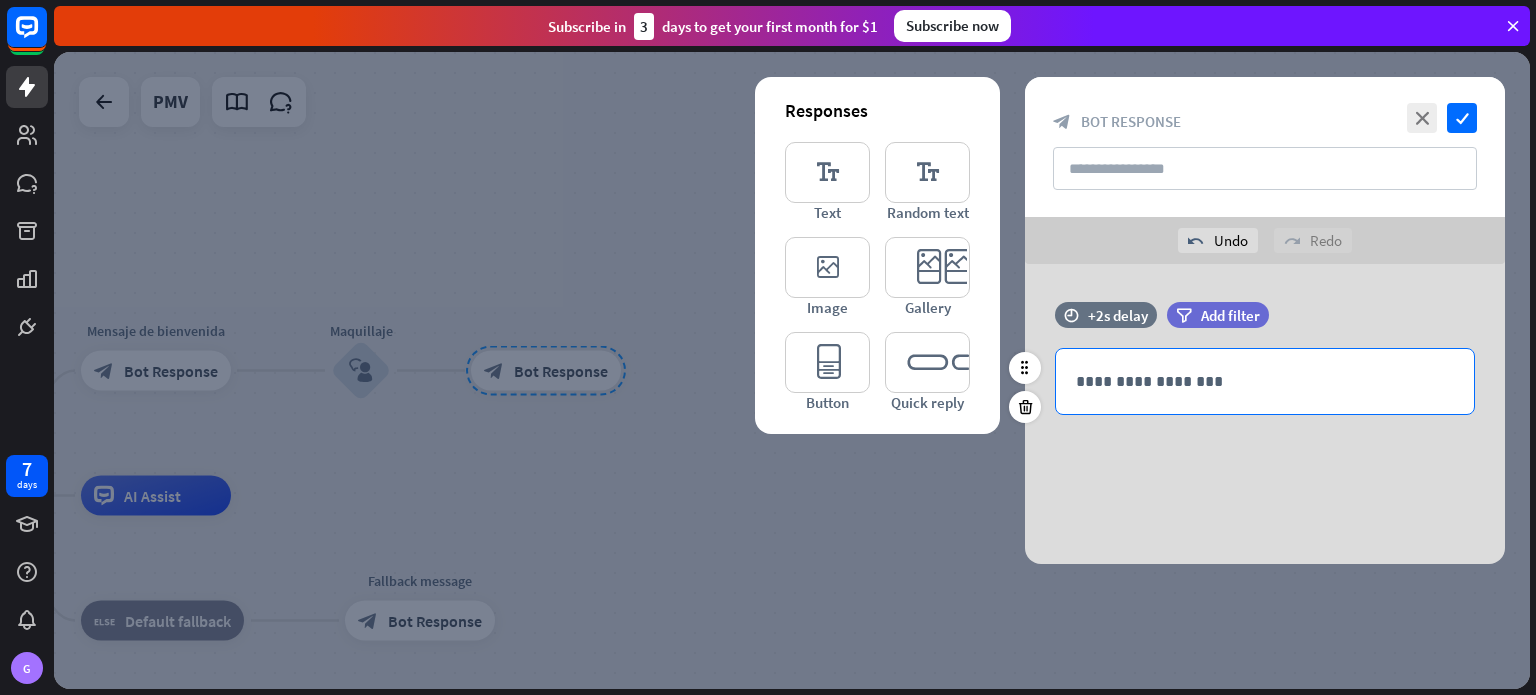 click on "**********" at bounding box center (1265, 381) 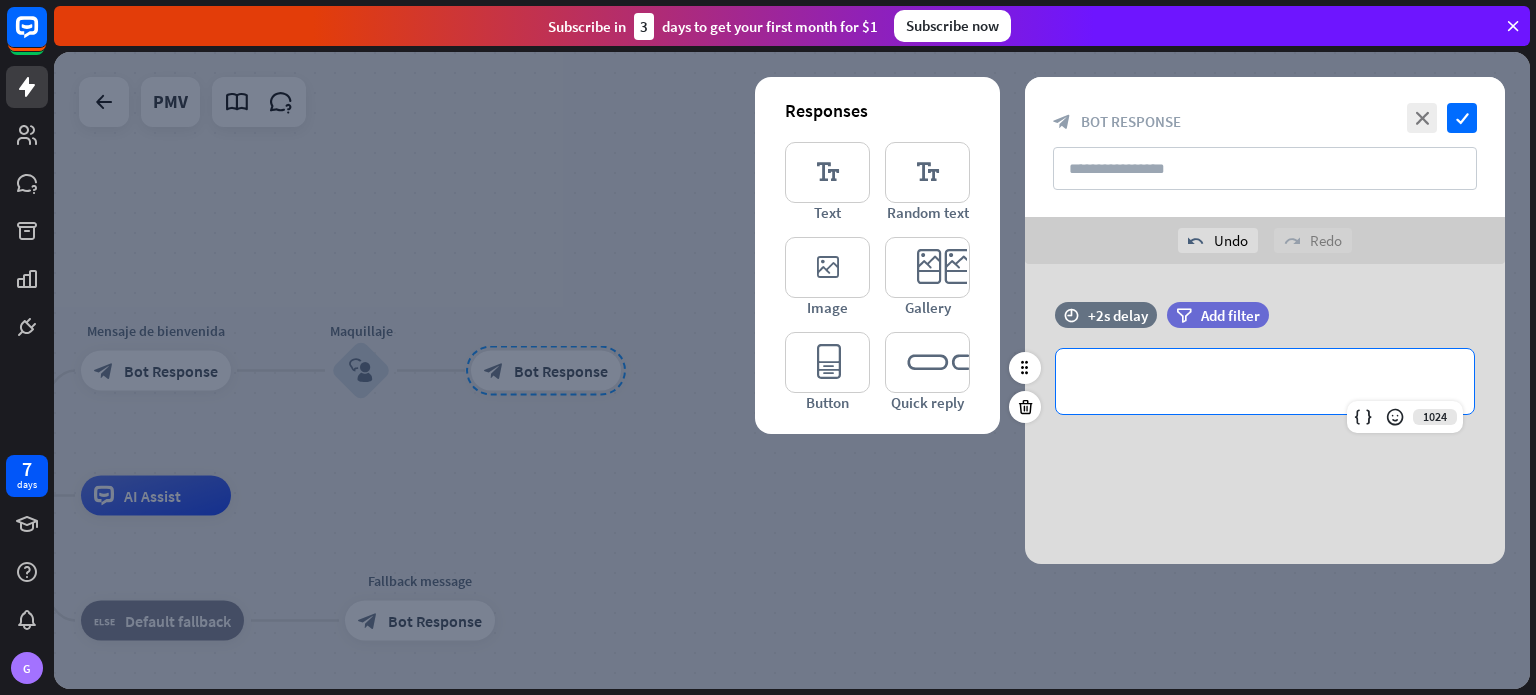 type 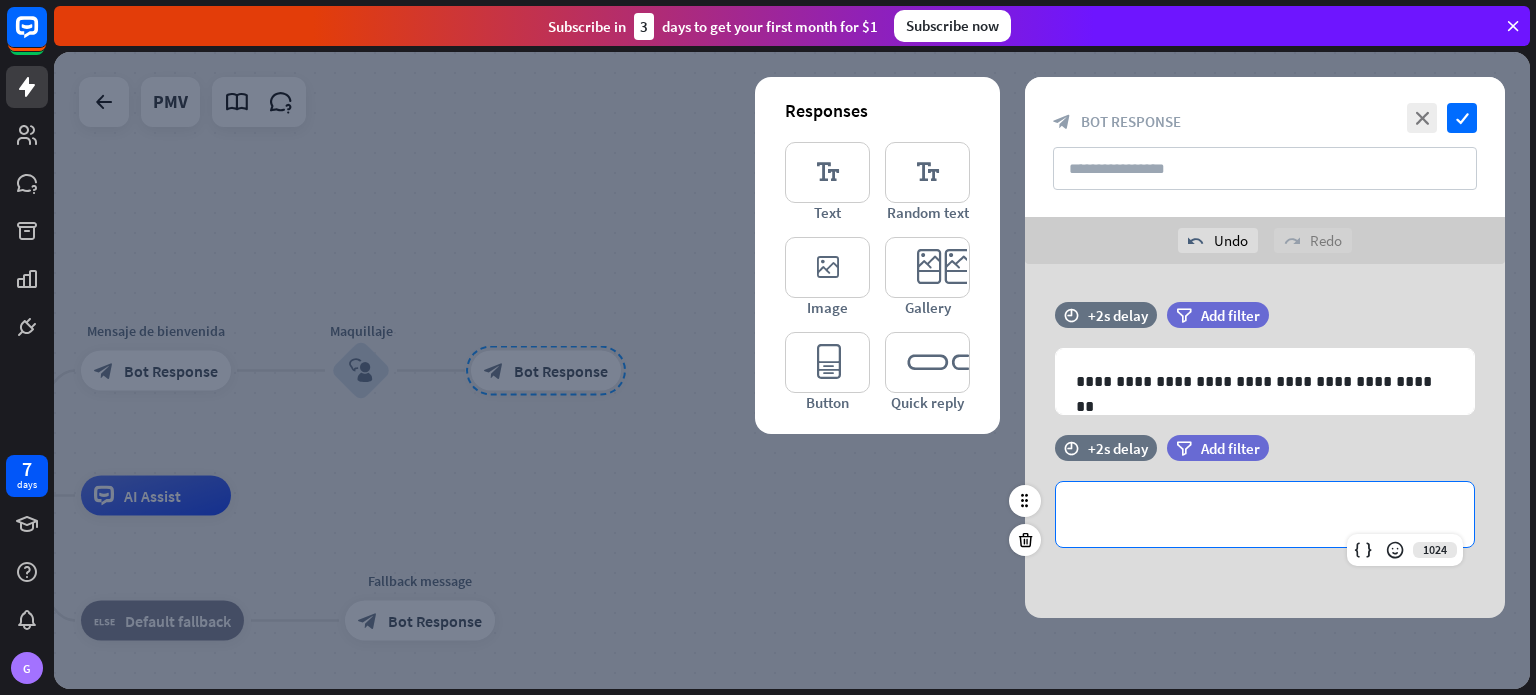 click on "**********" at bounding box center [1265, 514] 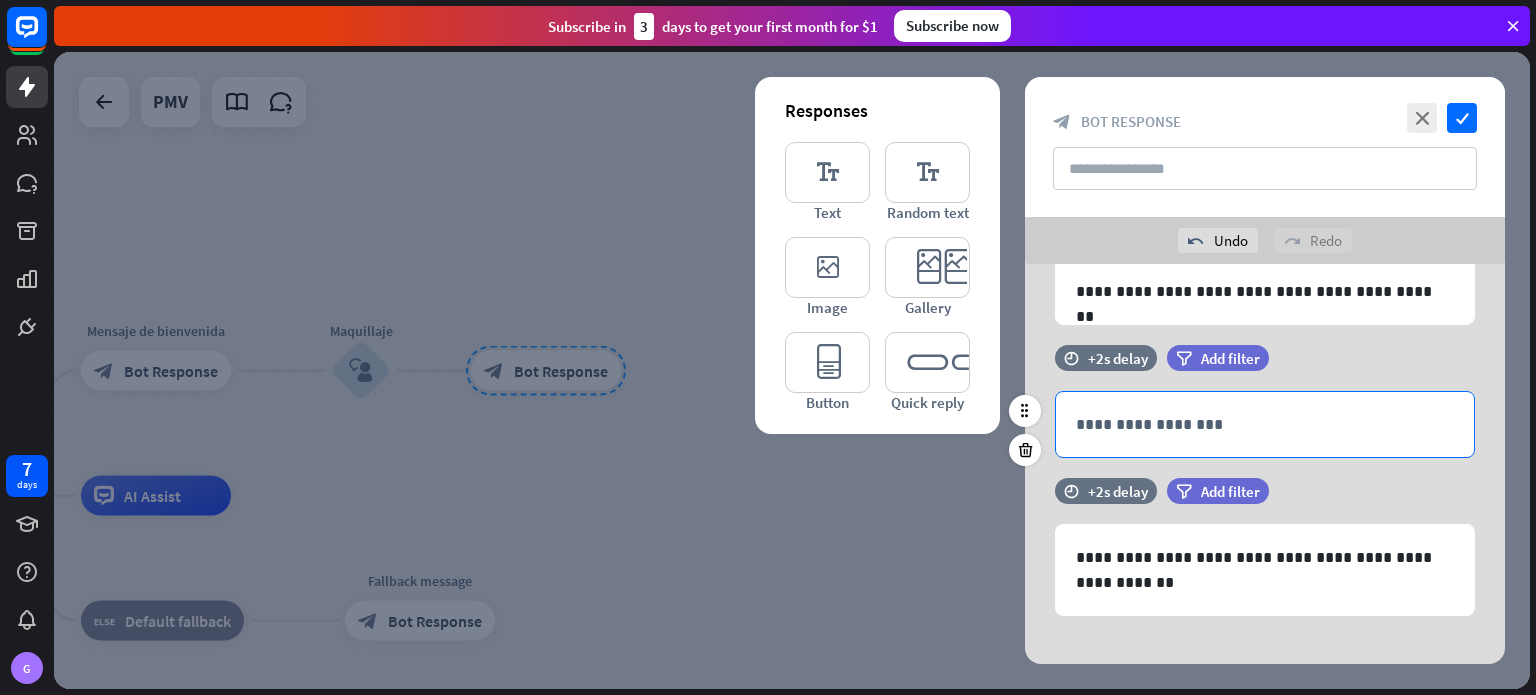 scroll, scrollTop: 111, scrollLeft: 0, axis: vertical 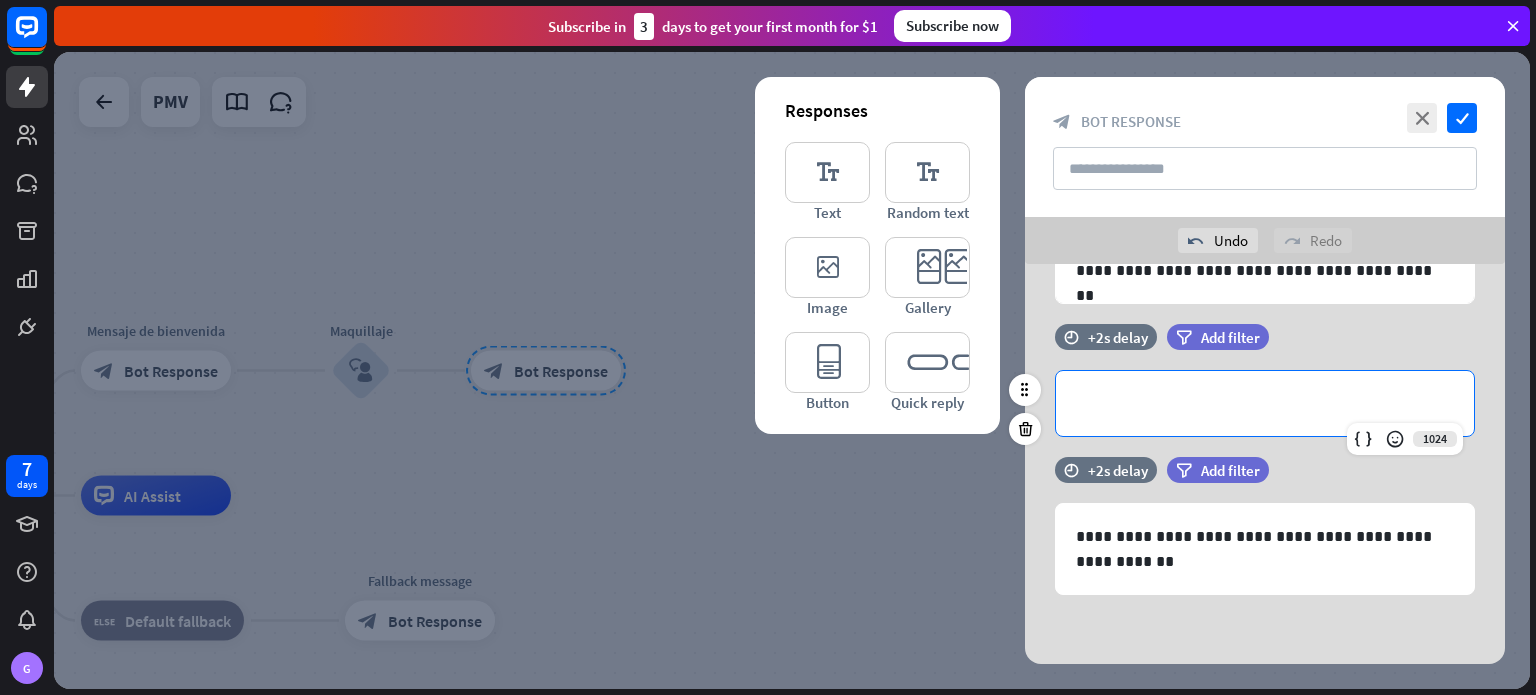 drag, startPoint x: 1173, startPoint y: 393, endPoint x: 1147, endPoint y: 400, distance: 26.925823 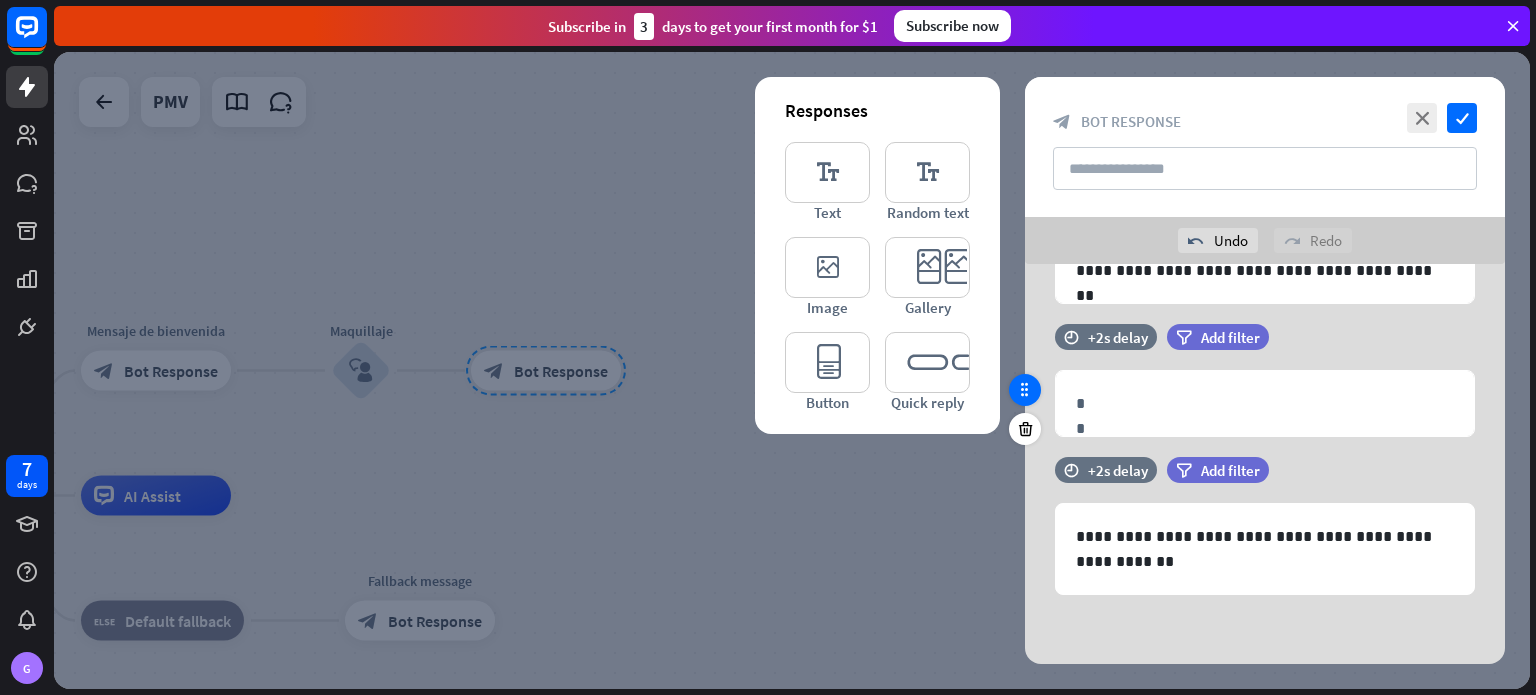 type 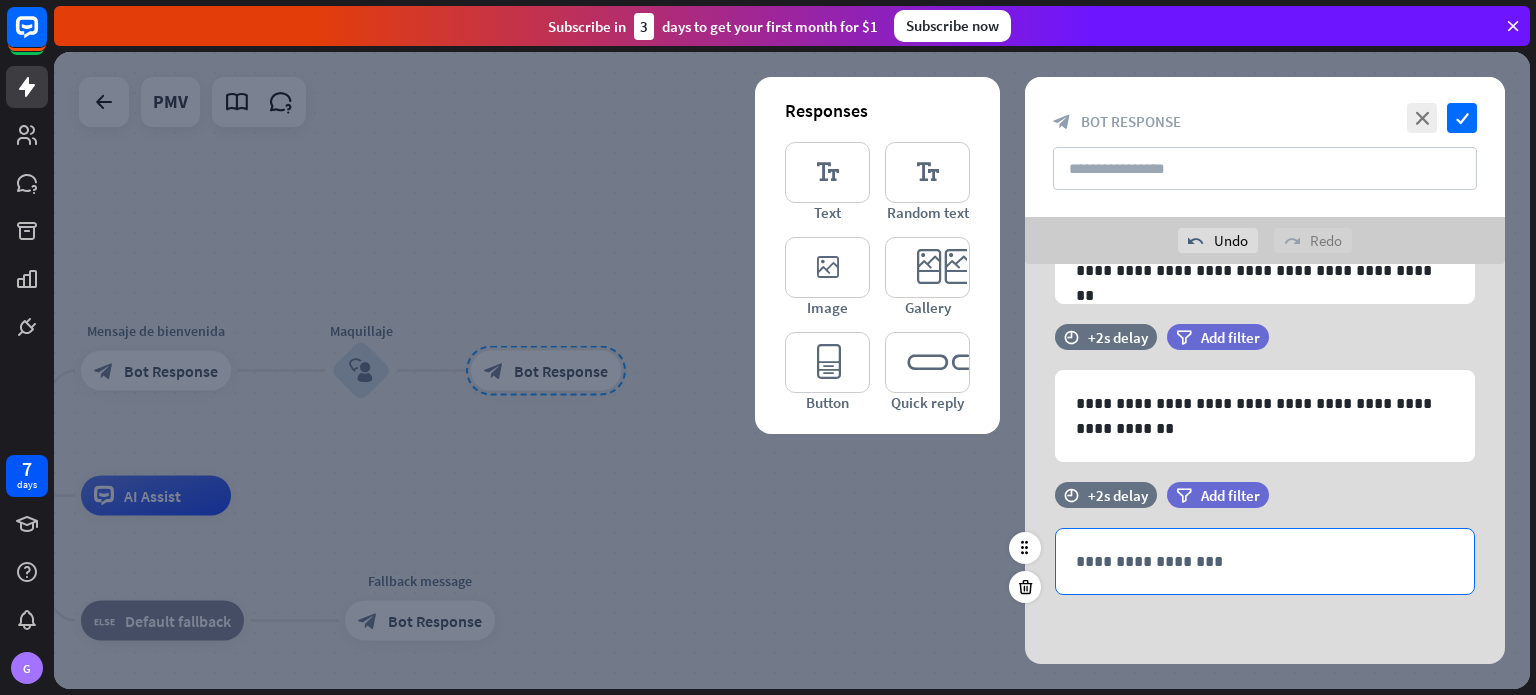 click on "**********" at bounding box center [1265, 561] 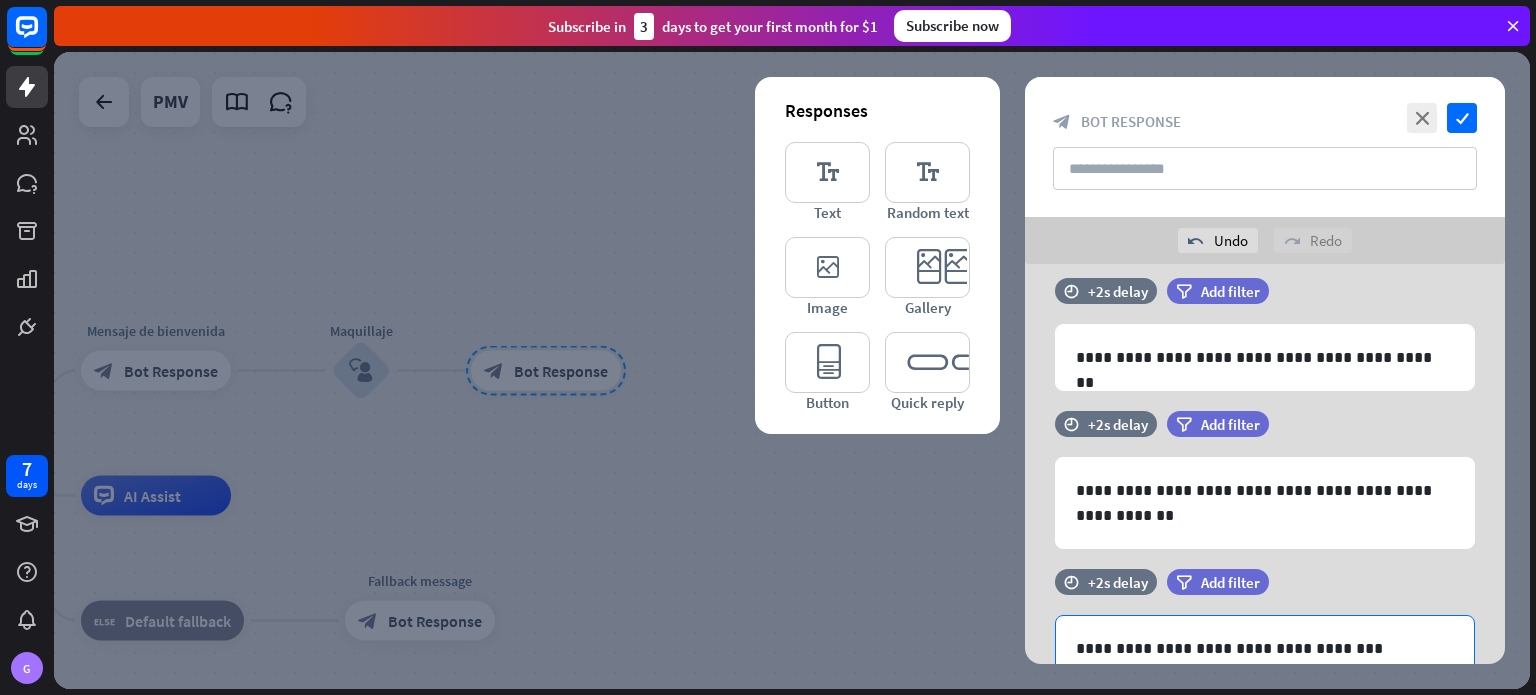 scroll, scrollTop: 0, scrollLeft: 0, axis: both 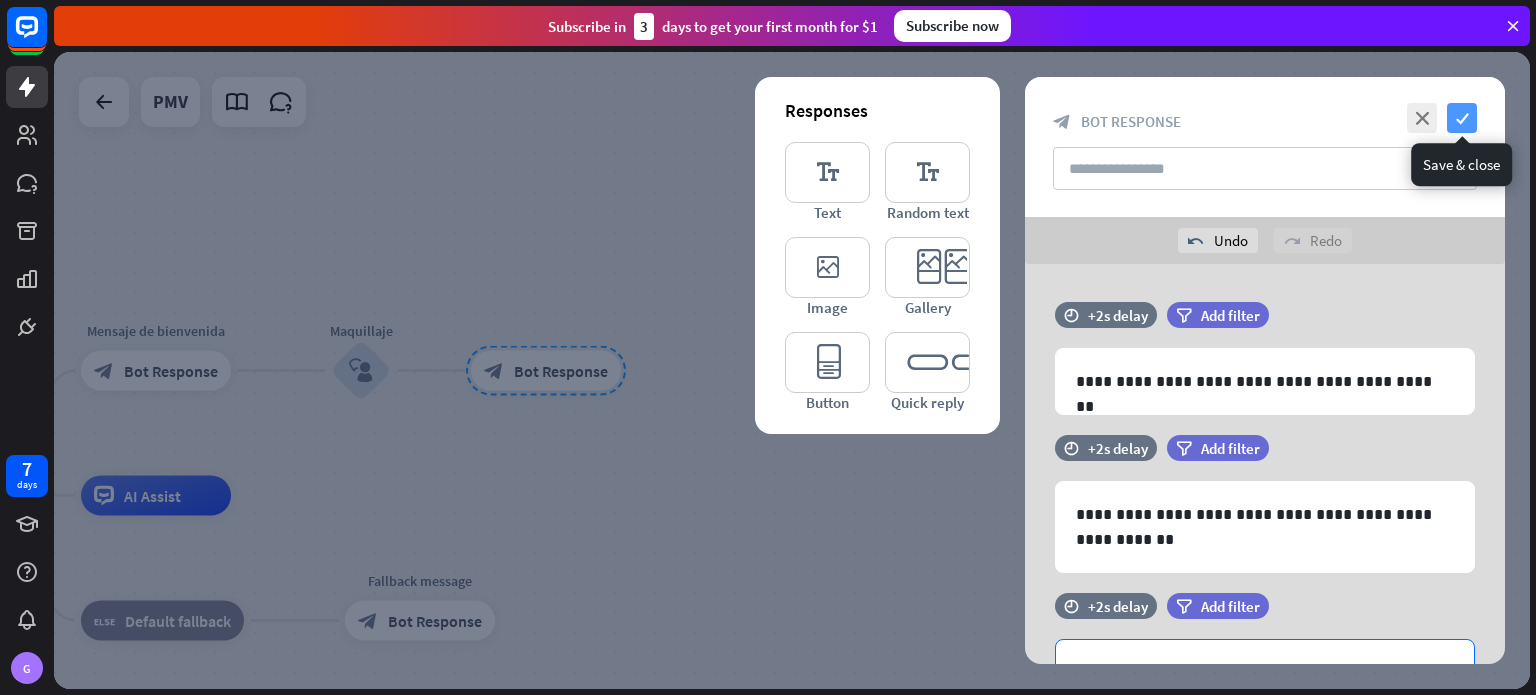click on "check" at bounding box center (1462, 118) 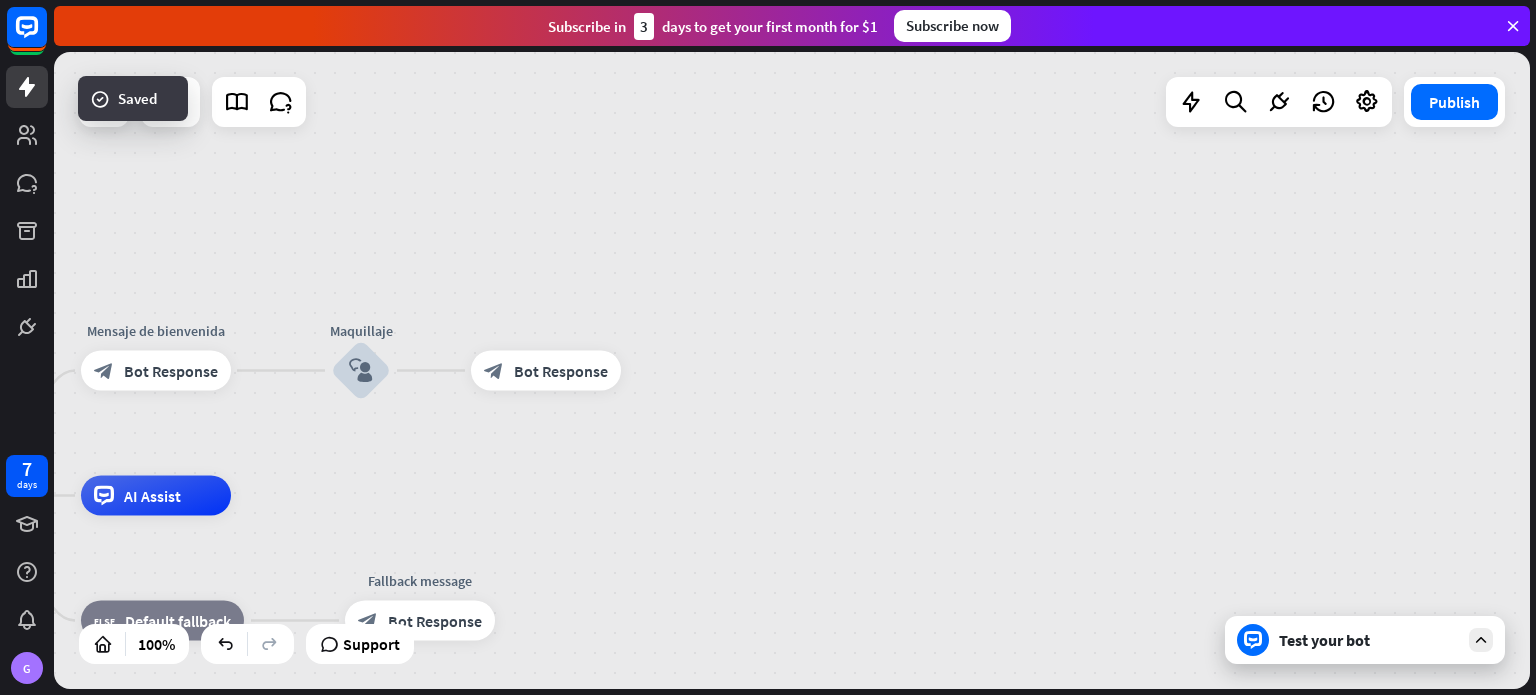 click on "Test your bot" at bounding box center (1369, 640) 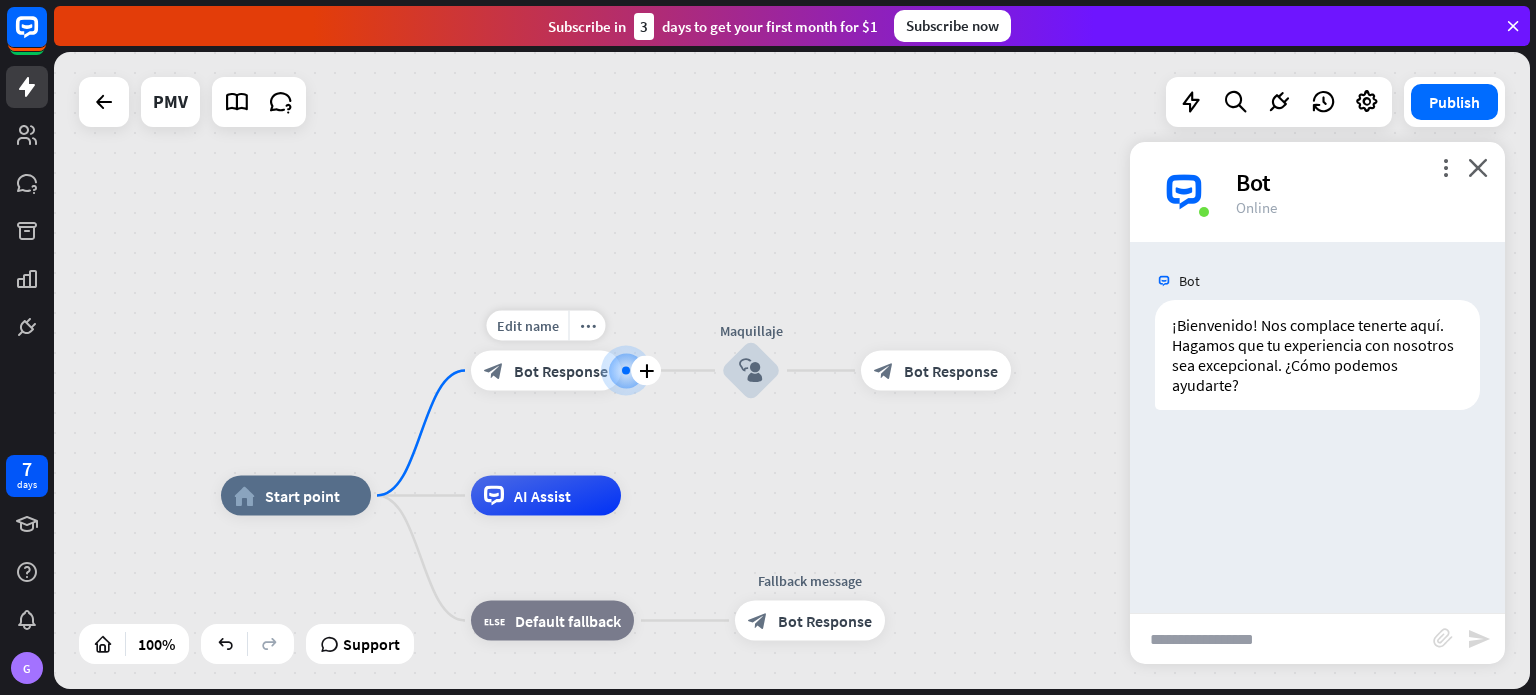 click on "block_bot_response   Bot Response" at bounding box center [546, 371] 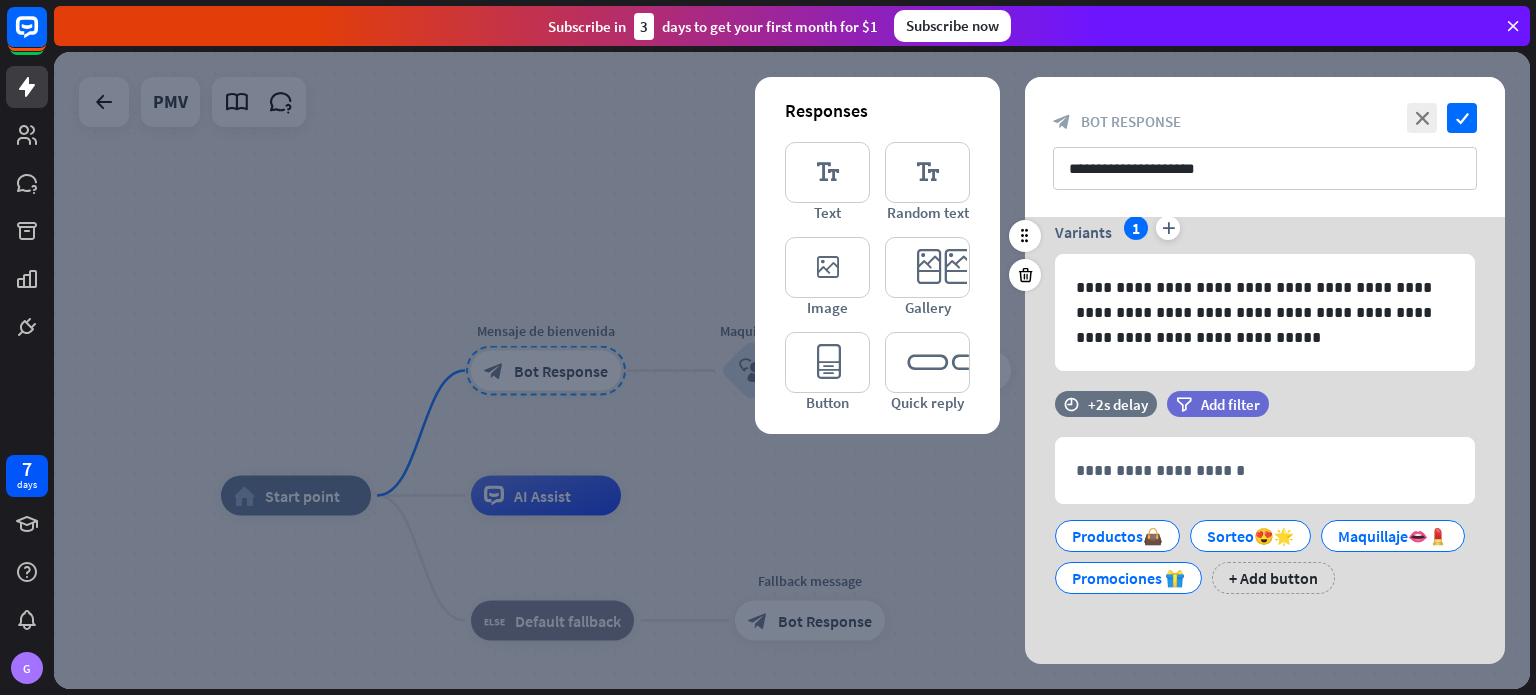 scroll, scrollTop: 126, scrollLeft: 0, axis: vertical 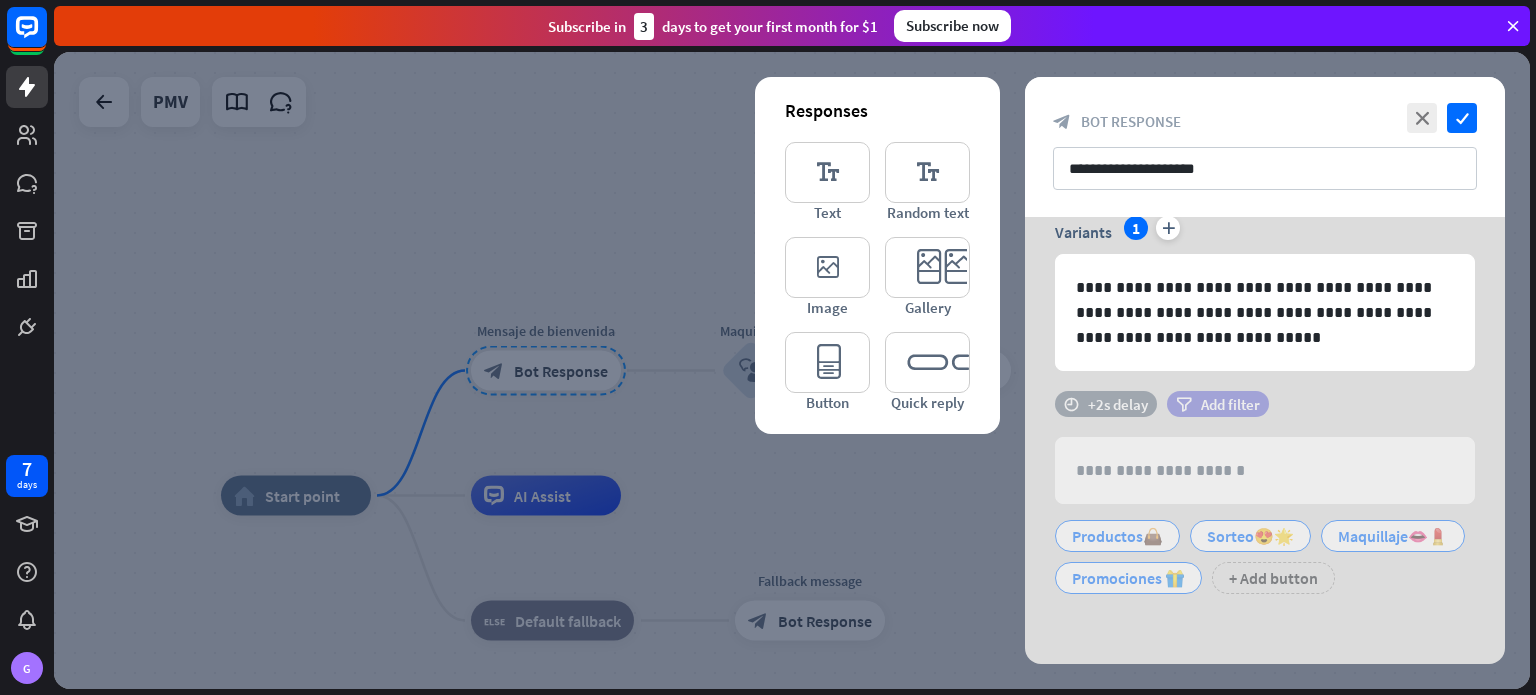 type 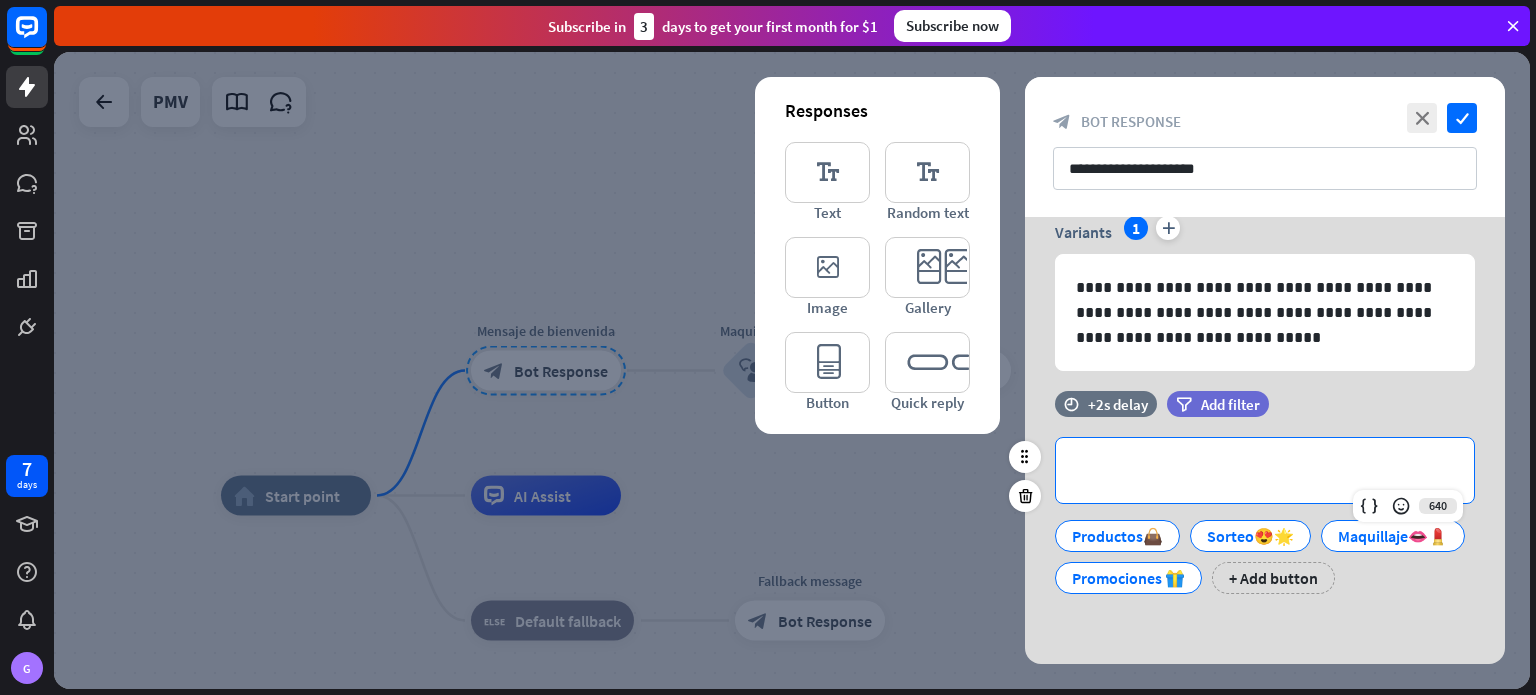 click on "**********" at bounding box center (1265, 470) 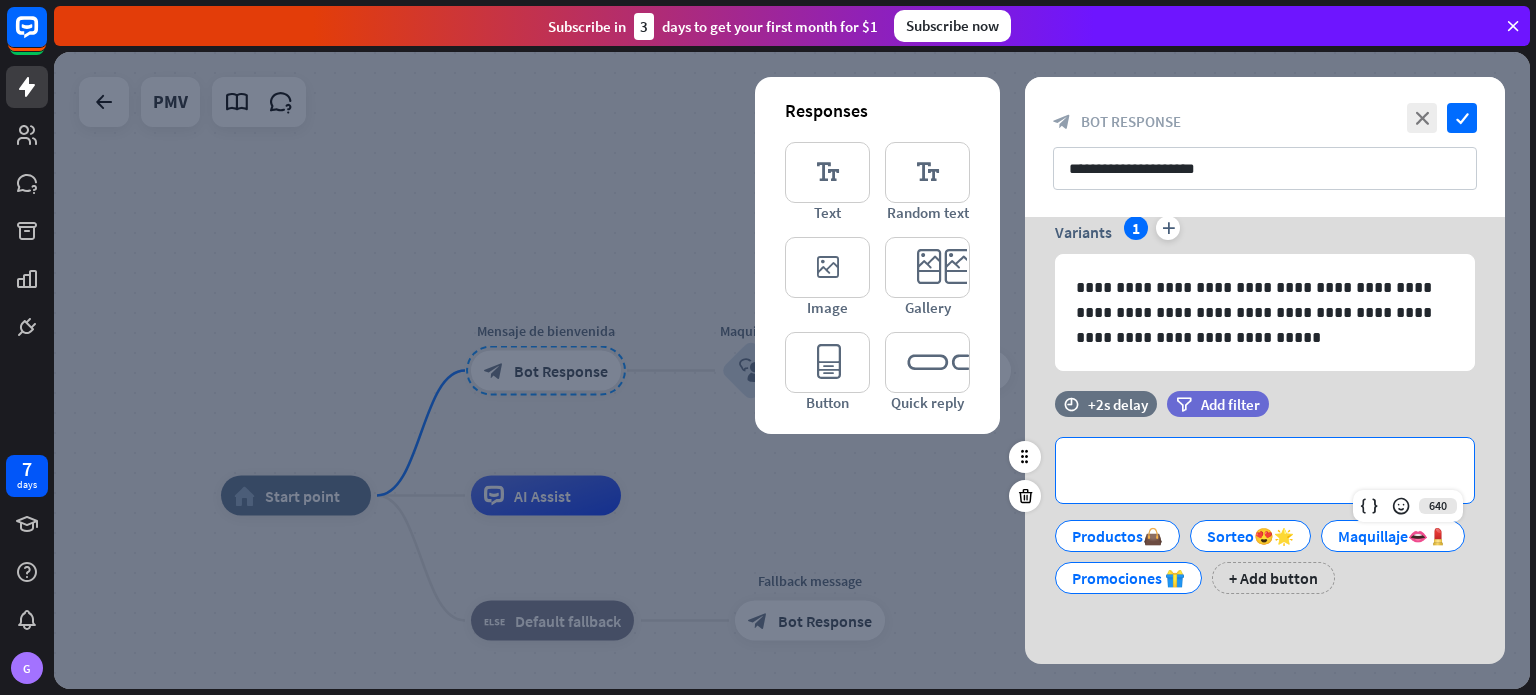 type 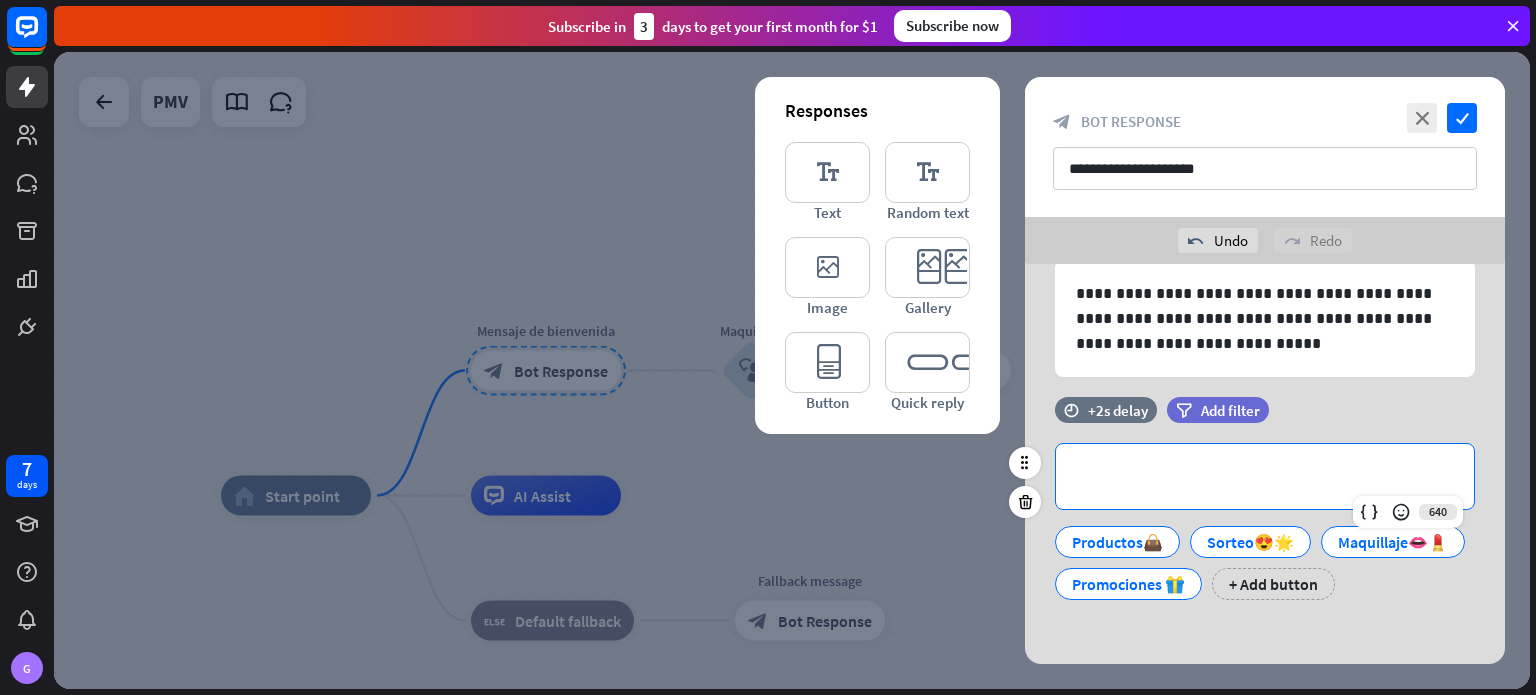 scroll, scrollTop: 0, scrollLeft: 0, axis: both 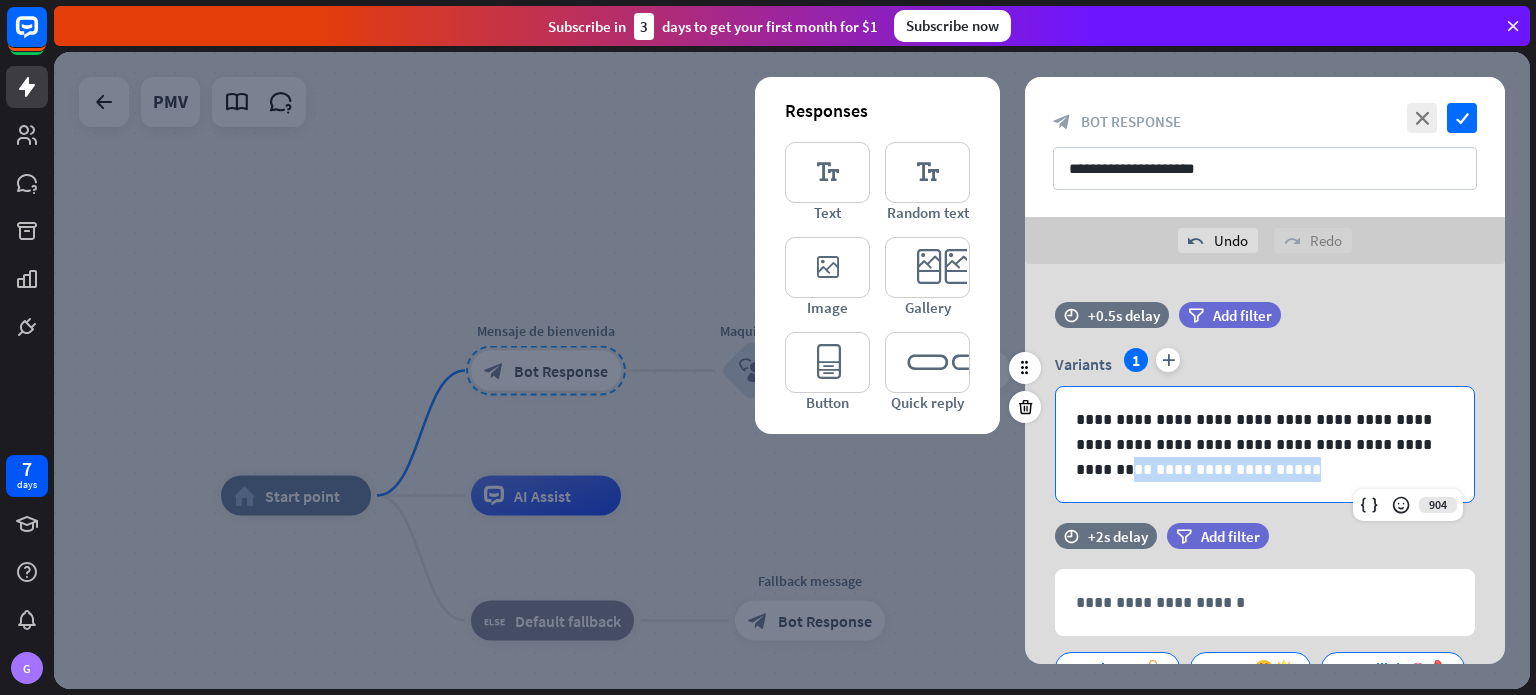 drag, startPoint x: 1237, startPoint y: 461, endPoint x: 1374, endPoint y: 443, distance: 138.17743 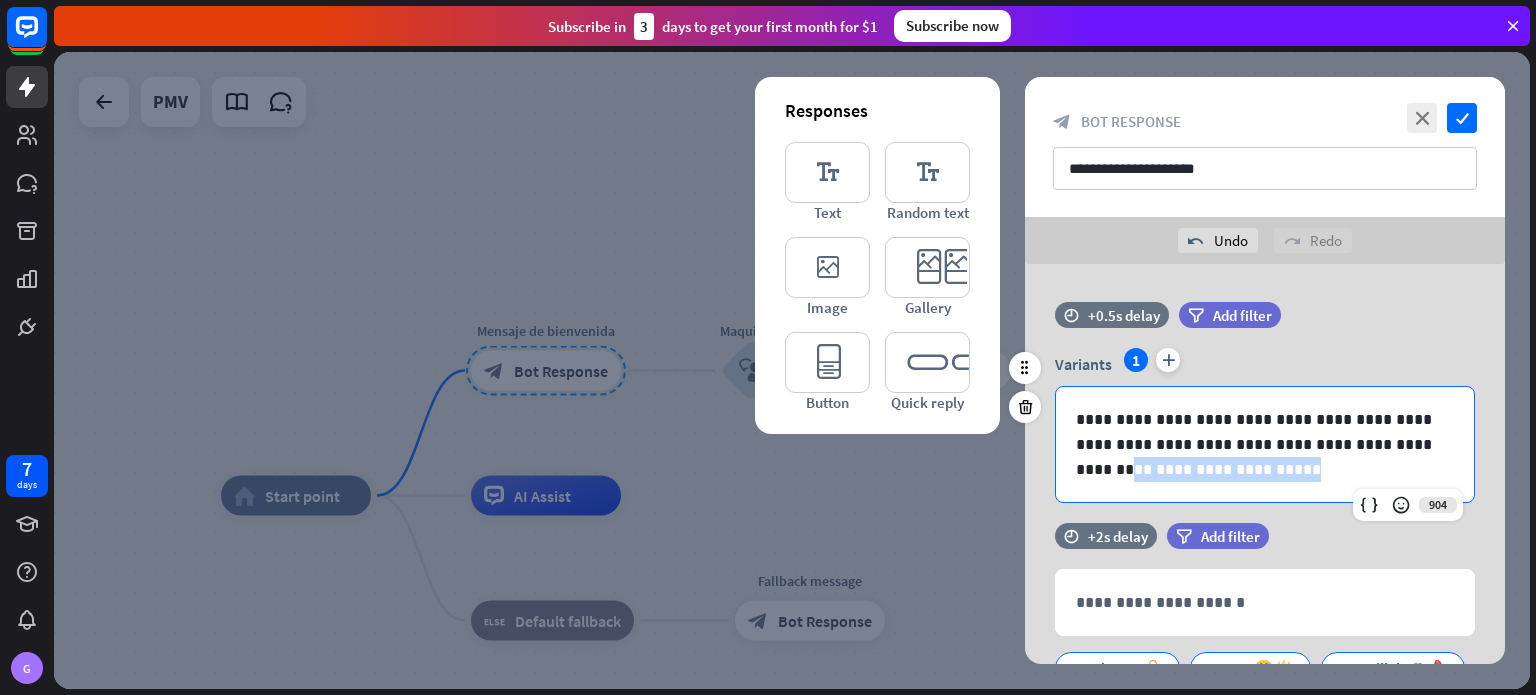 click on "**********" at bounding box center (1265, 444) 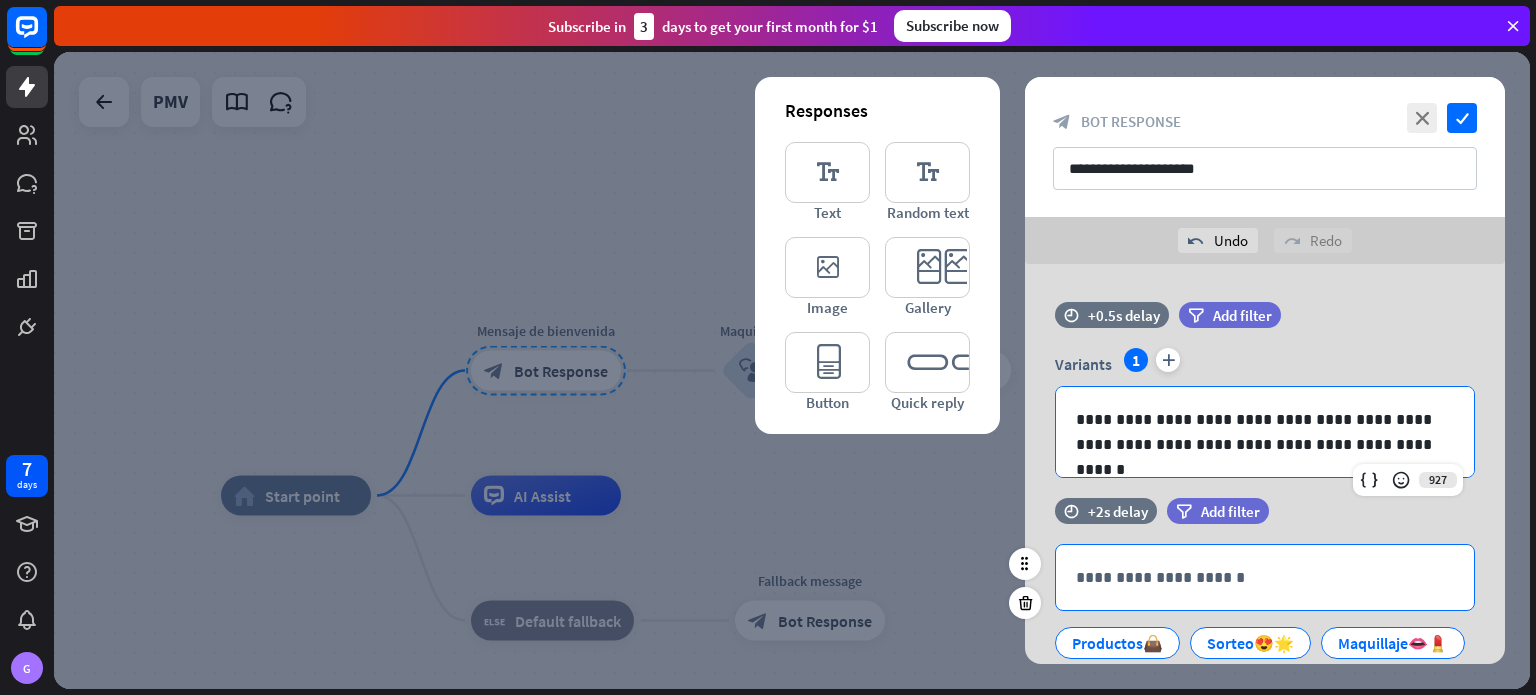 click on "**********" at bounding box center (1265, 577) 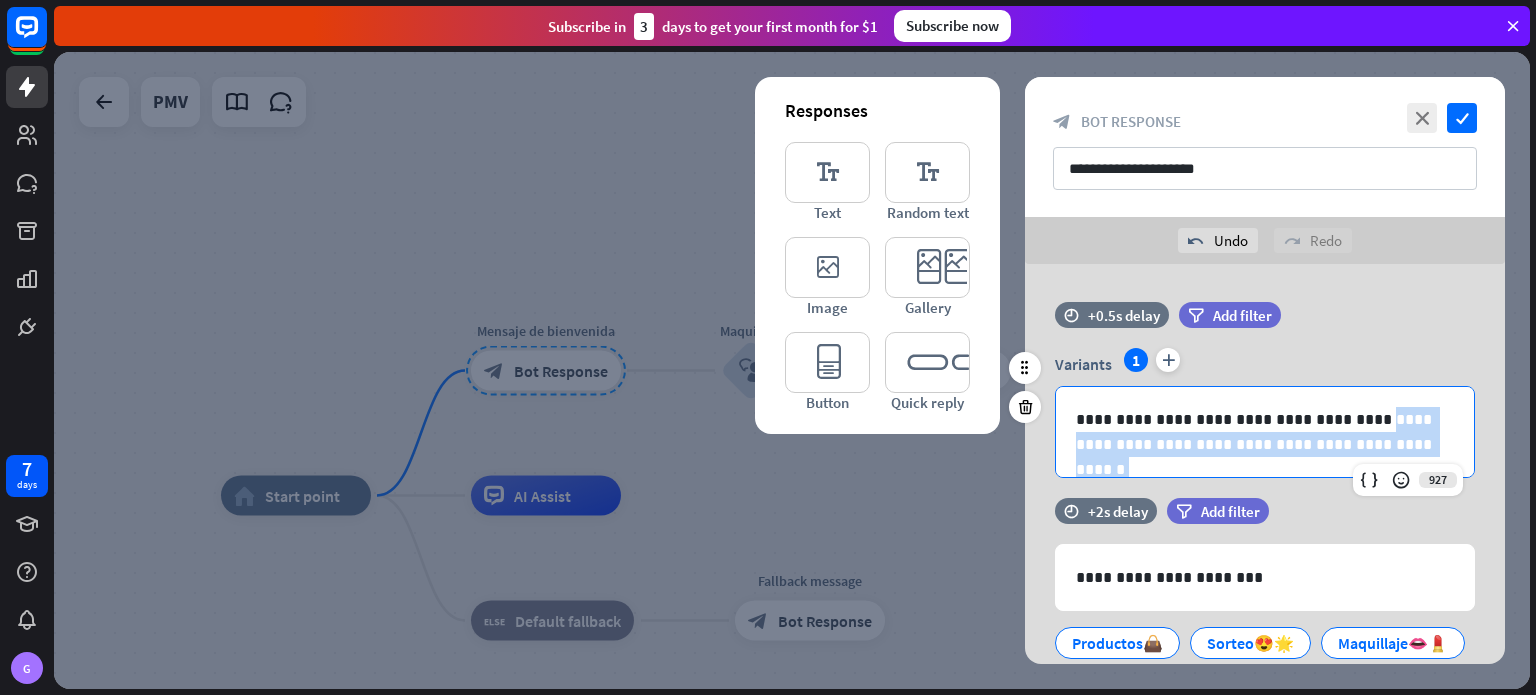 drag, startPoint x: 1380, startPoint y: 448, endPoint x: 1352, endPoint y: 427, distance: 35 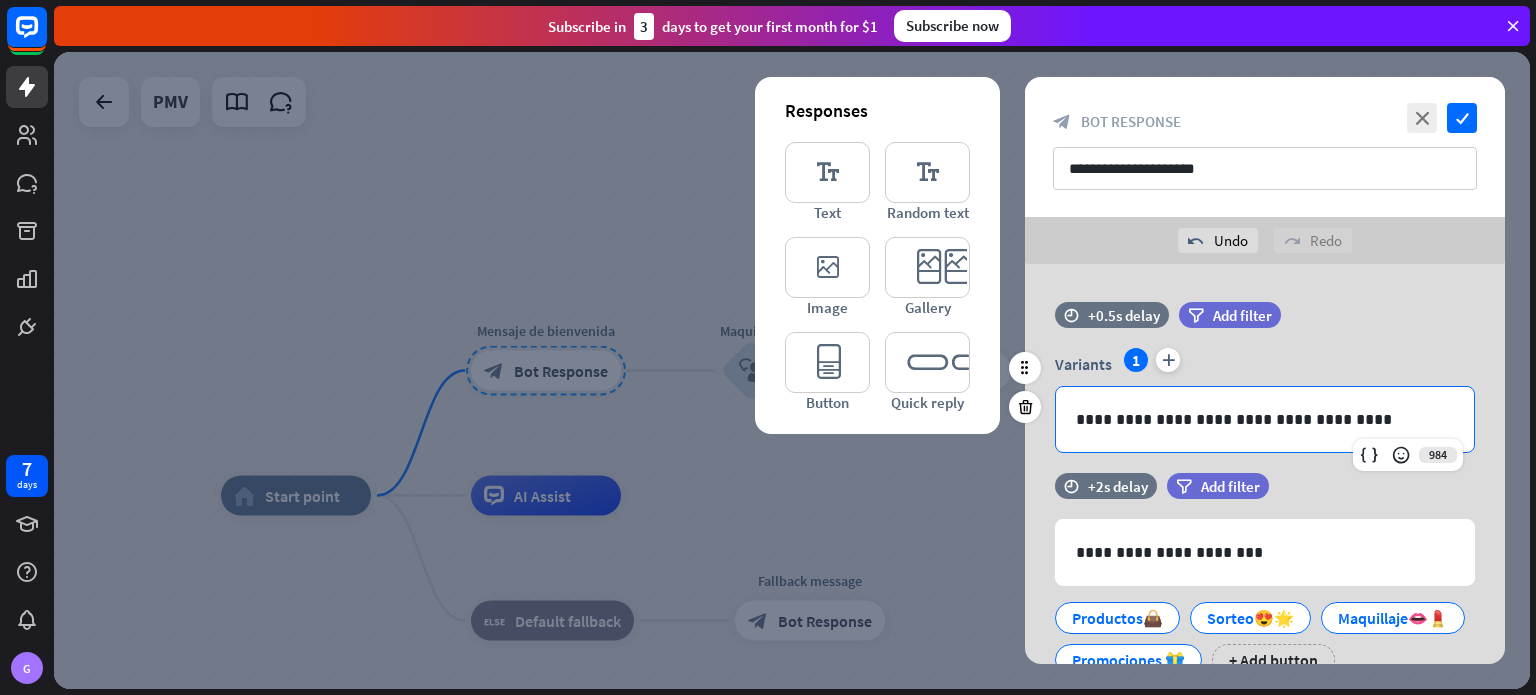 type 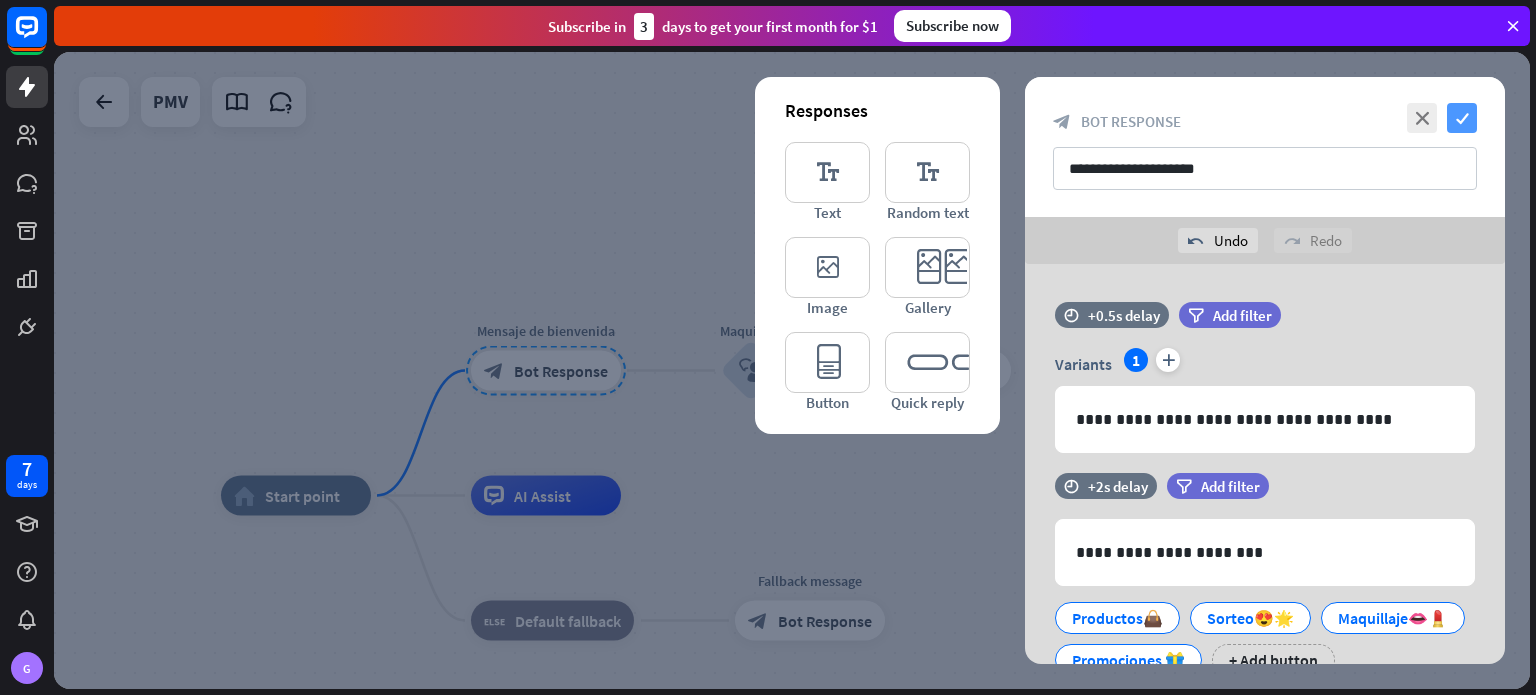 click on "check" at bounding box center [1462, 118] 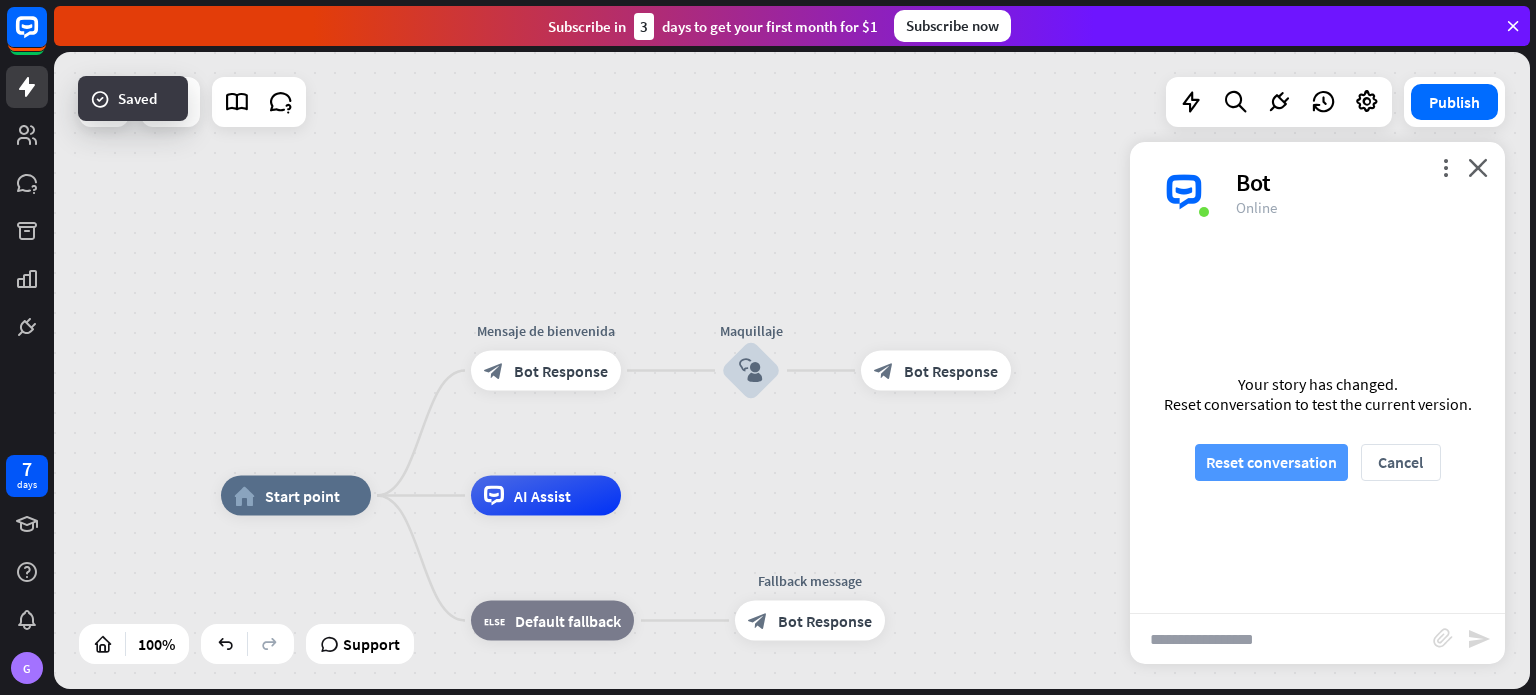 click on "Reset conversation" at bounding box center [1271, 462] 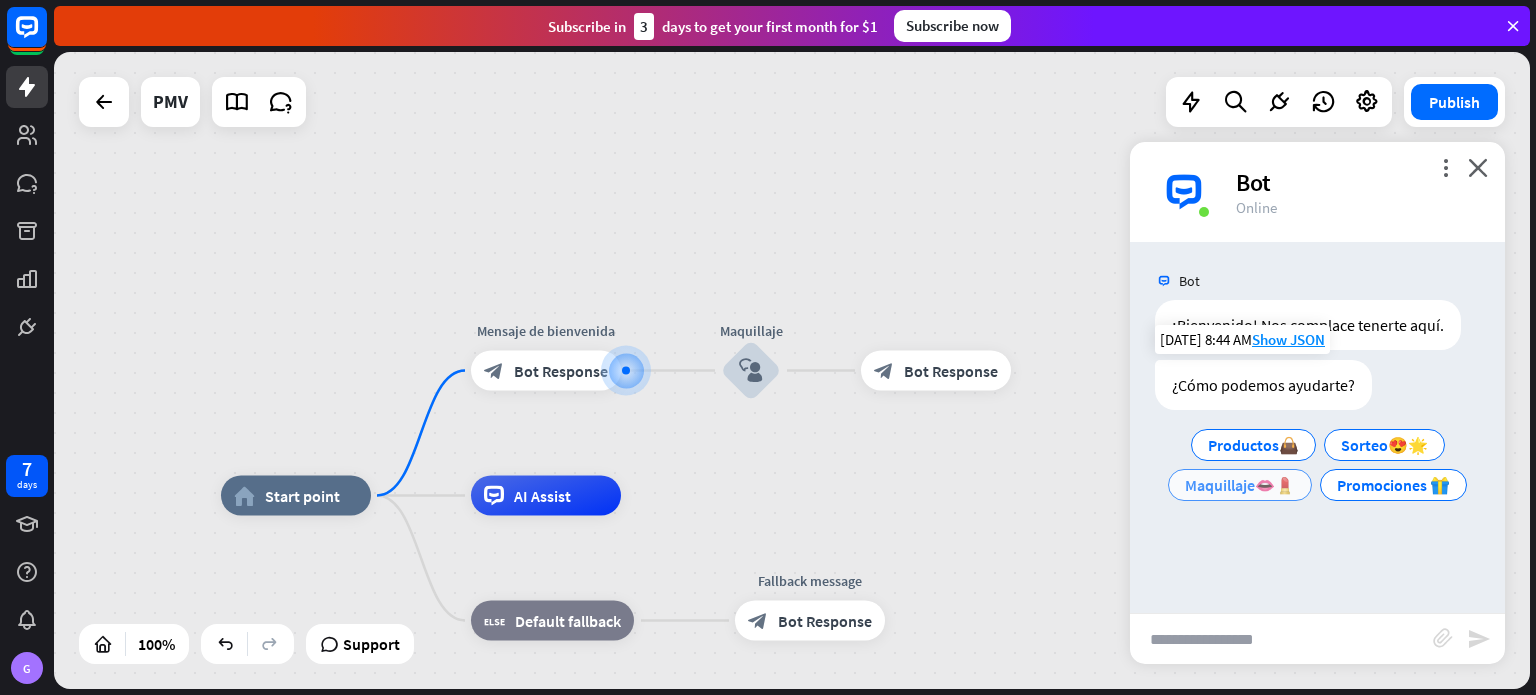 click on "Maquillaje👄💄" at bounding box center [1240, 485] 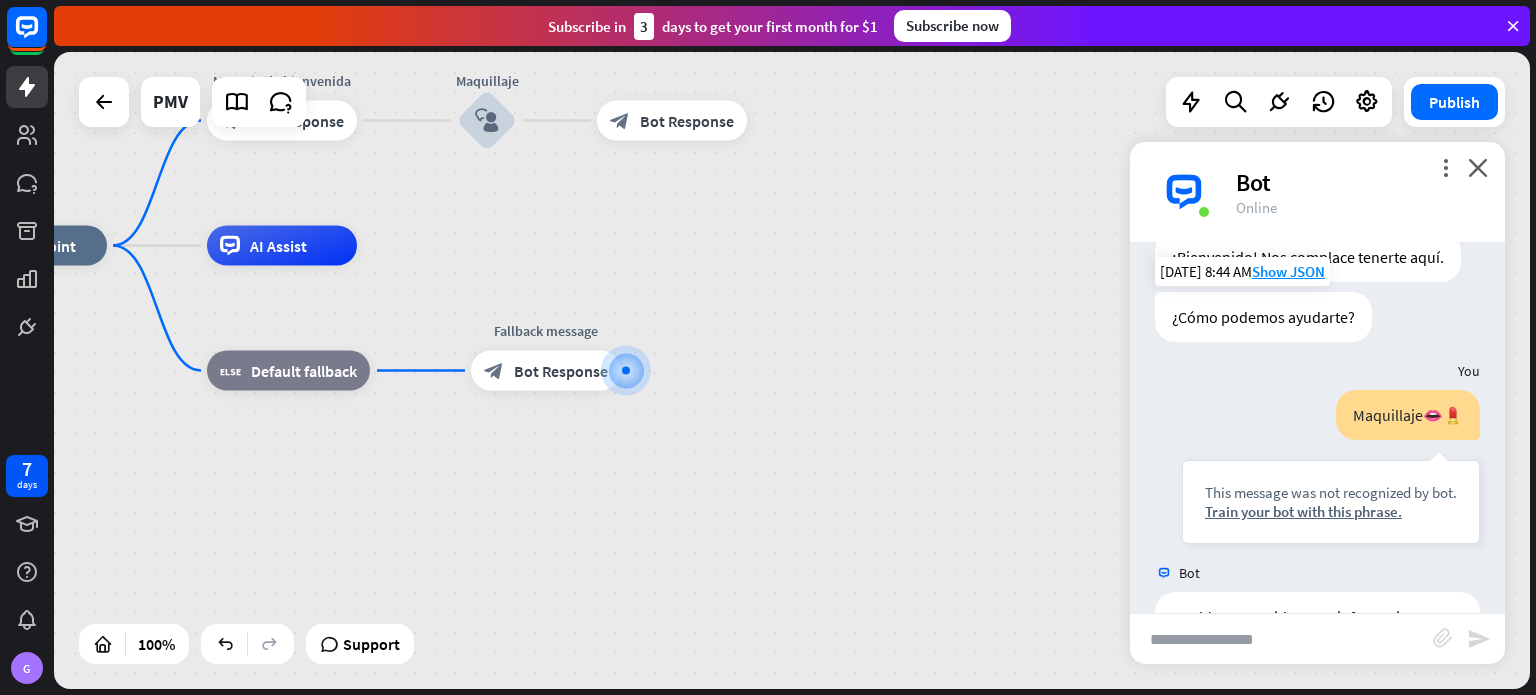 scroll, scrollTop: 66, scrollLeft: 0, axis: vertical 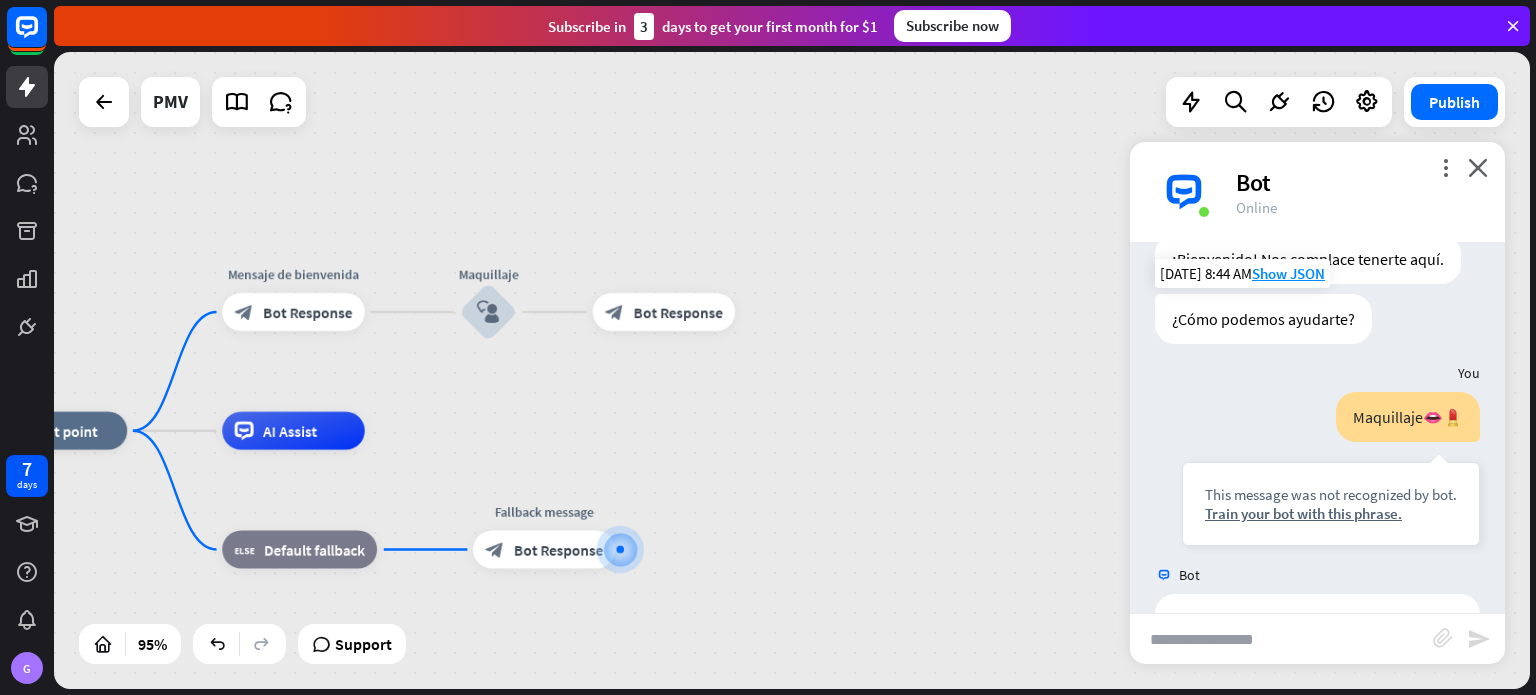 drag, startPoint x: 494, startPoint y: 183, endPoint x: 473, endPoint y: 360, distance: 178.24141 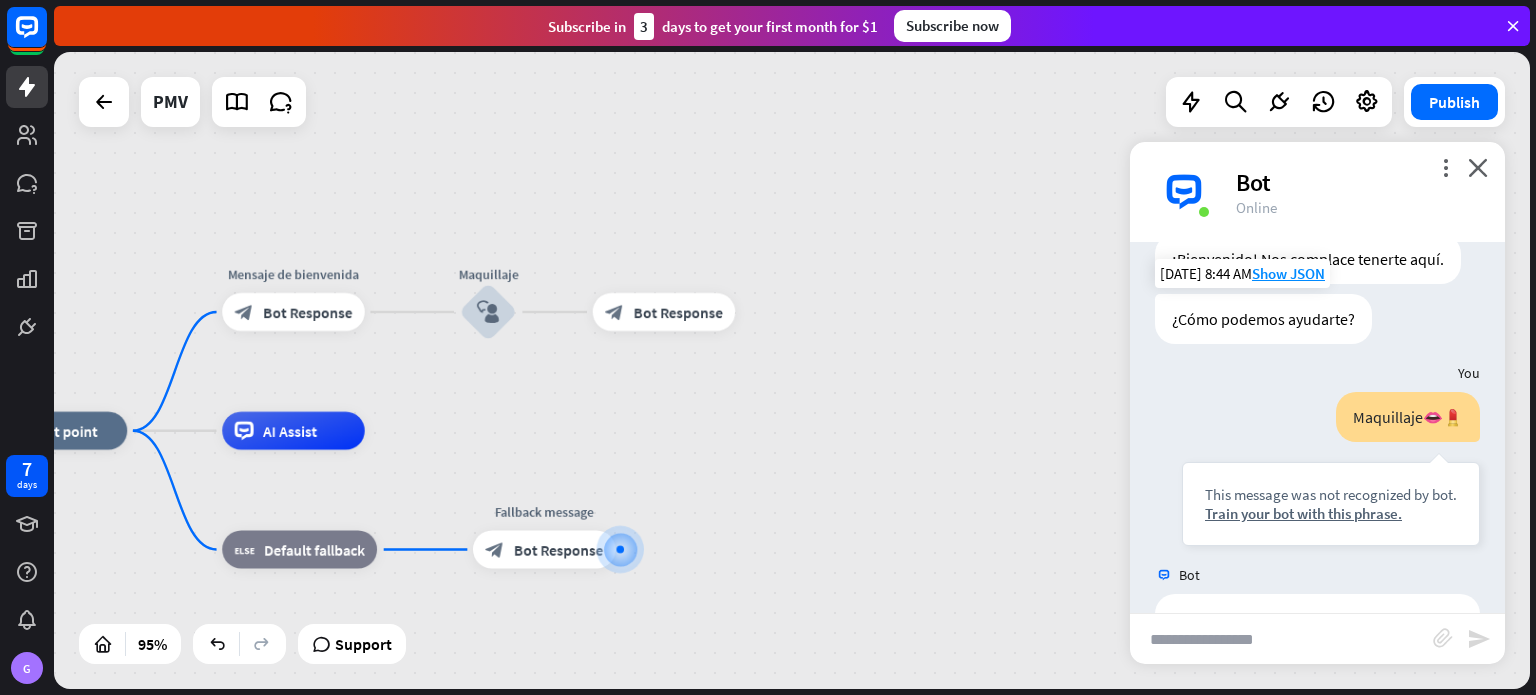 click on "home_2   Start point                 Mensaje de [PERSON_NAME]   block_bot_response   Bot Response                 Maquillaje   block_user_input                   block_bot_response   Bot Response                     AI Assist                   block_fallback   Default fallback                 Fallback message   block_bot_response   Bot Response" at bounding box center (792, 370) 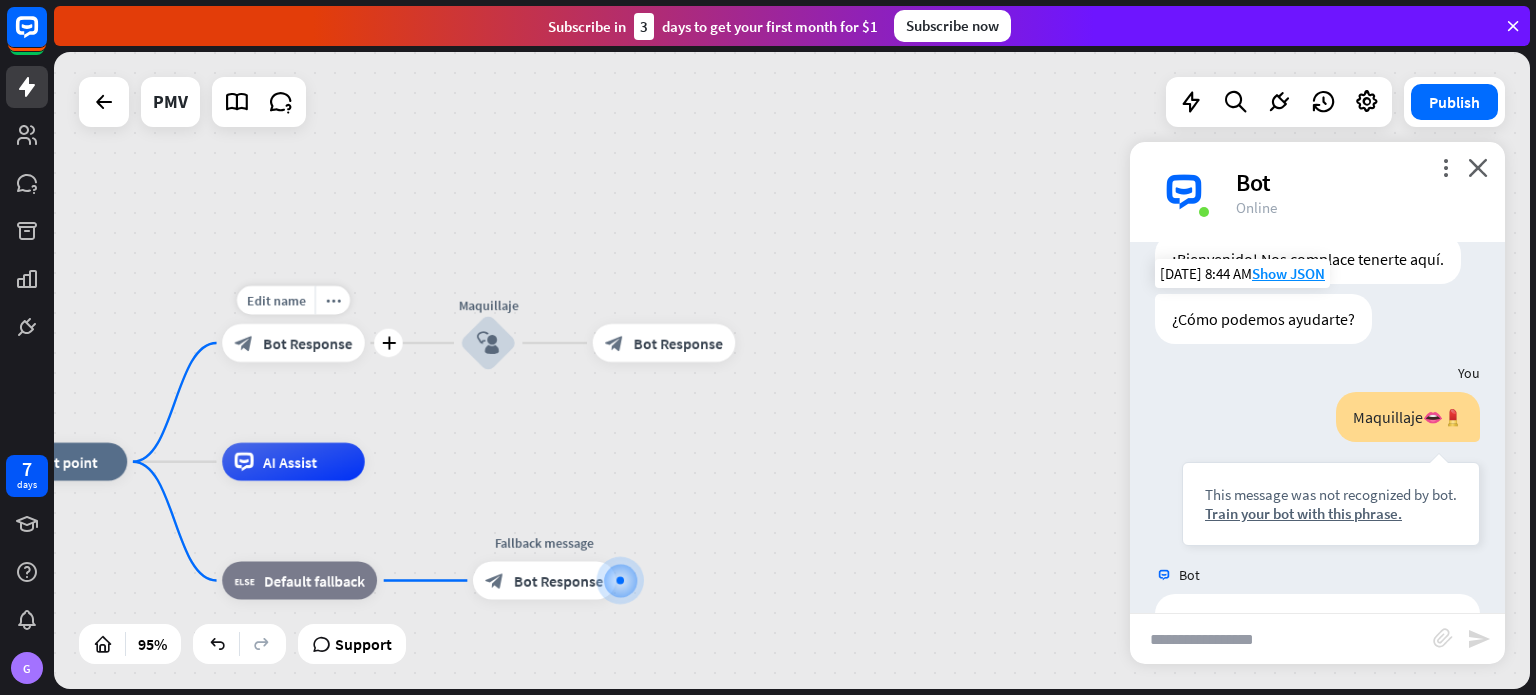 click on "Bot Response" at bounding box center (307, 342) 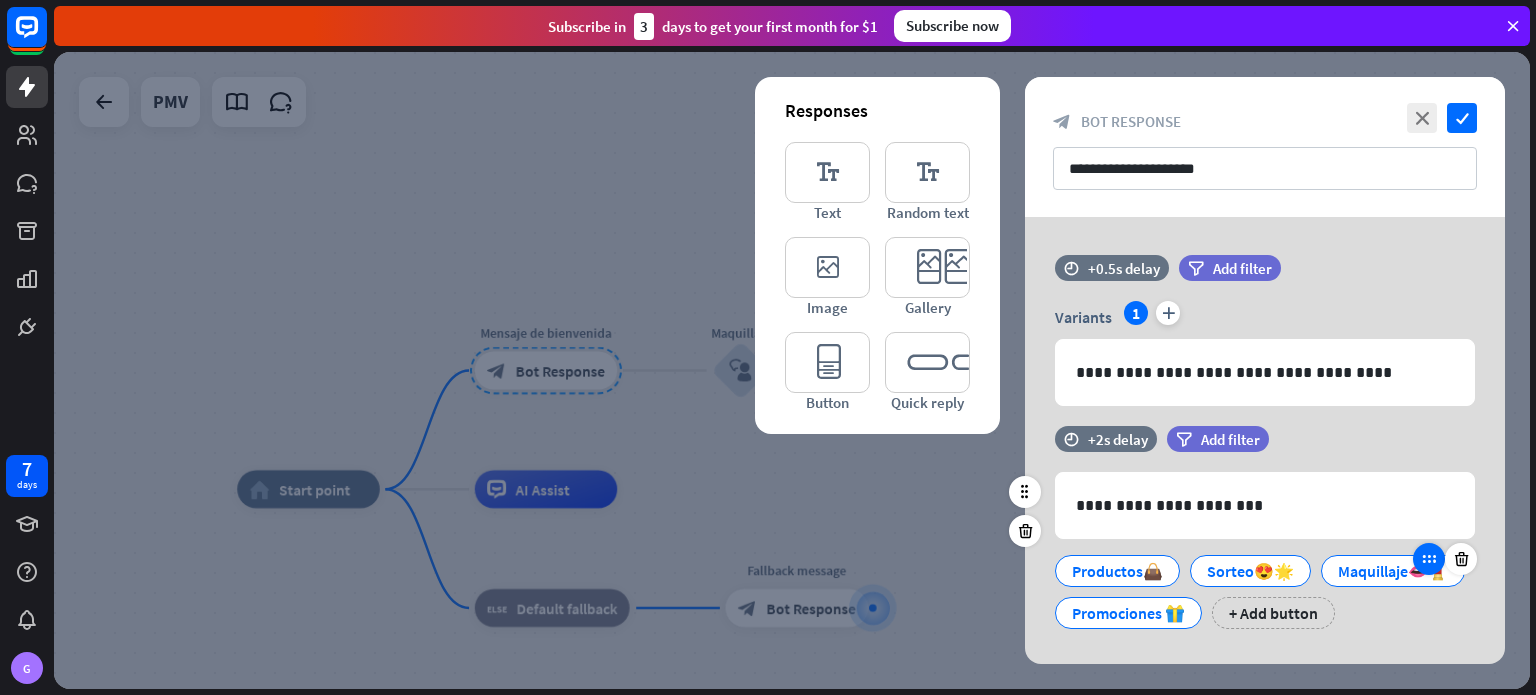 click at bounding box center [1429, 559] 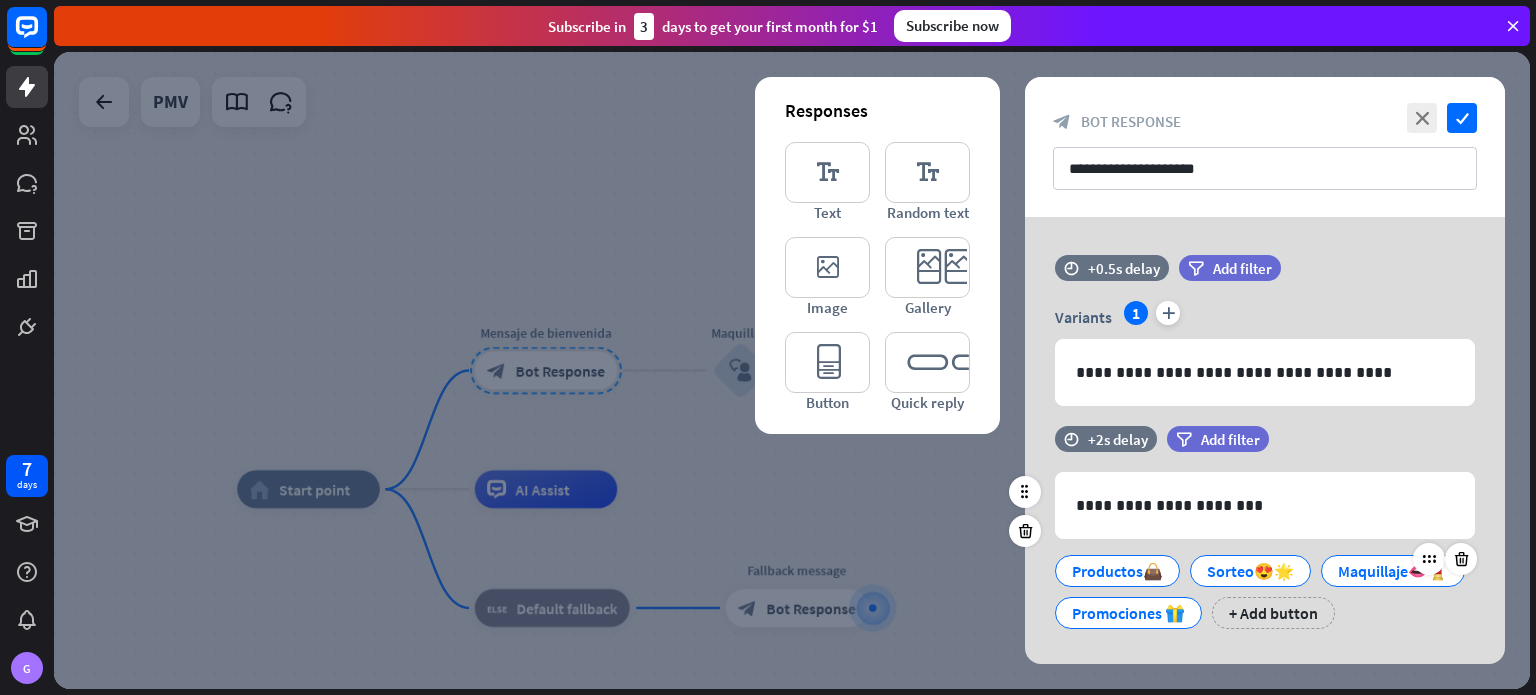 click on "Maquillaje👄💄" at bounding box center [1393, 571] 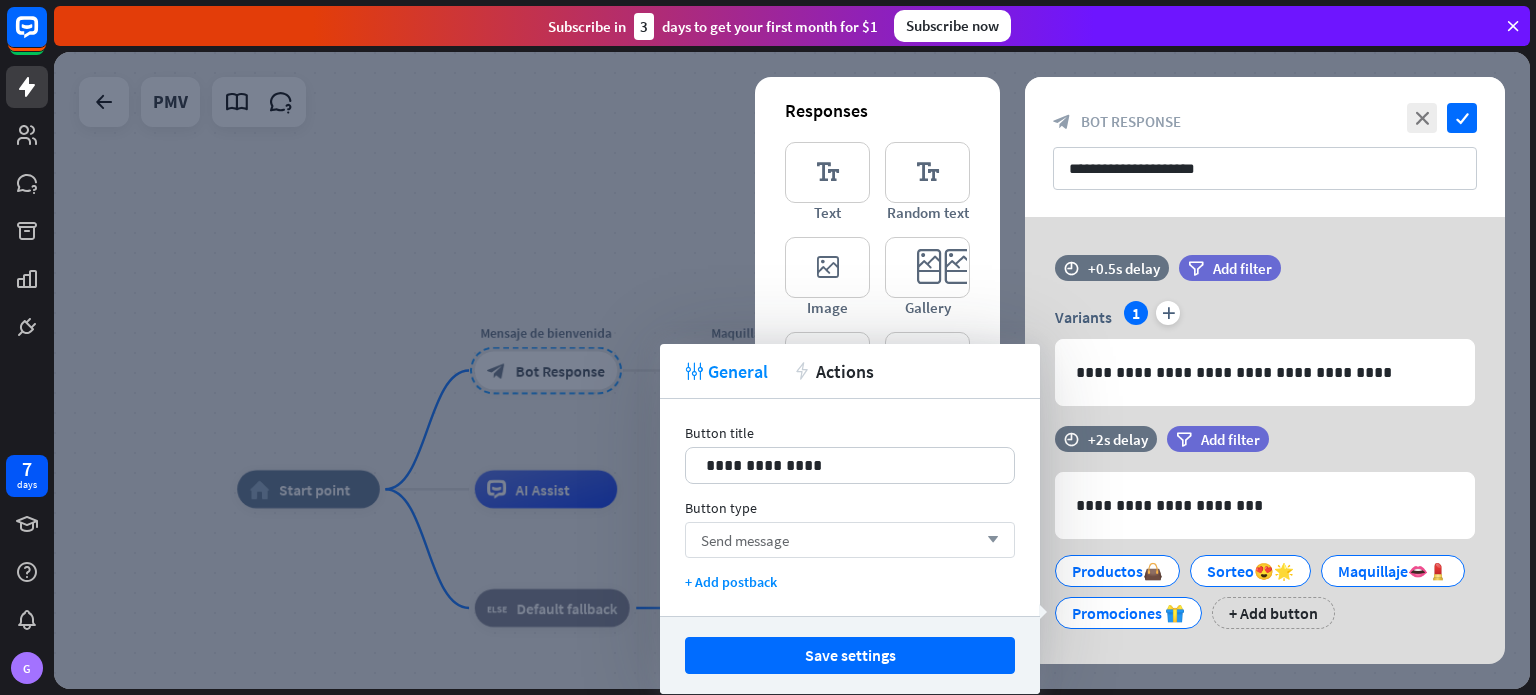 click on "Send message
arrow_down" at bounding box center (850, 540) 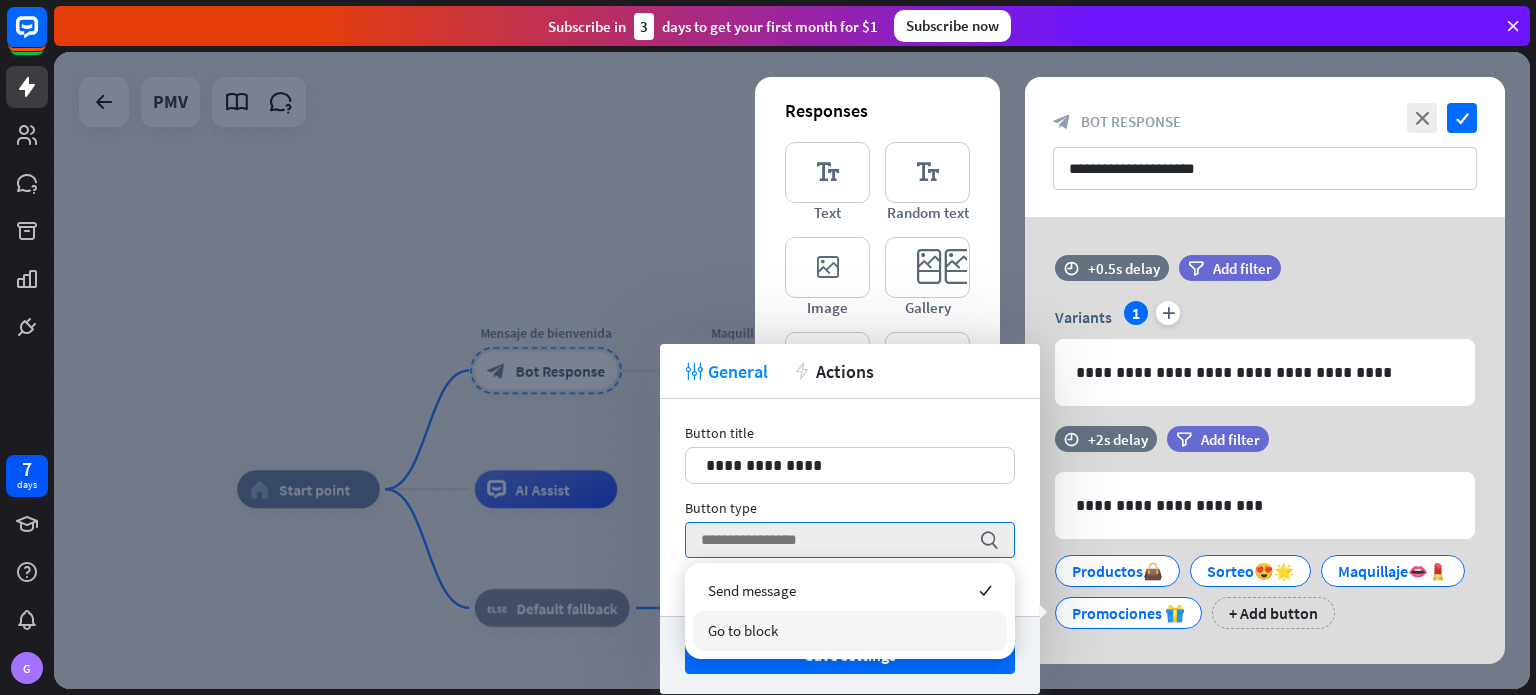 click on "Go to block" at bounding box center (850, 631) 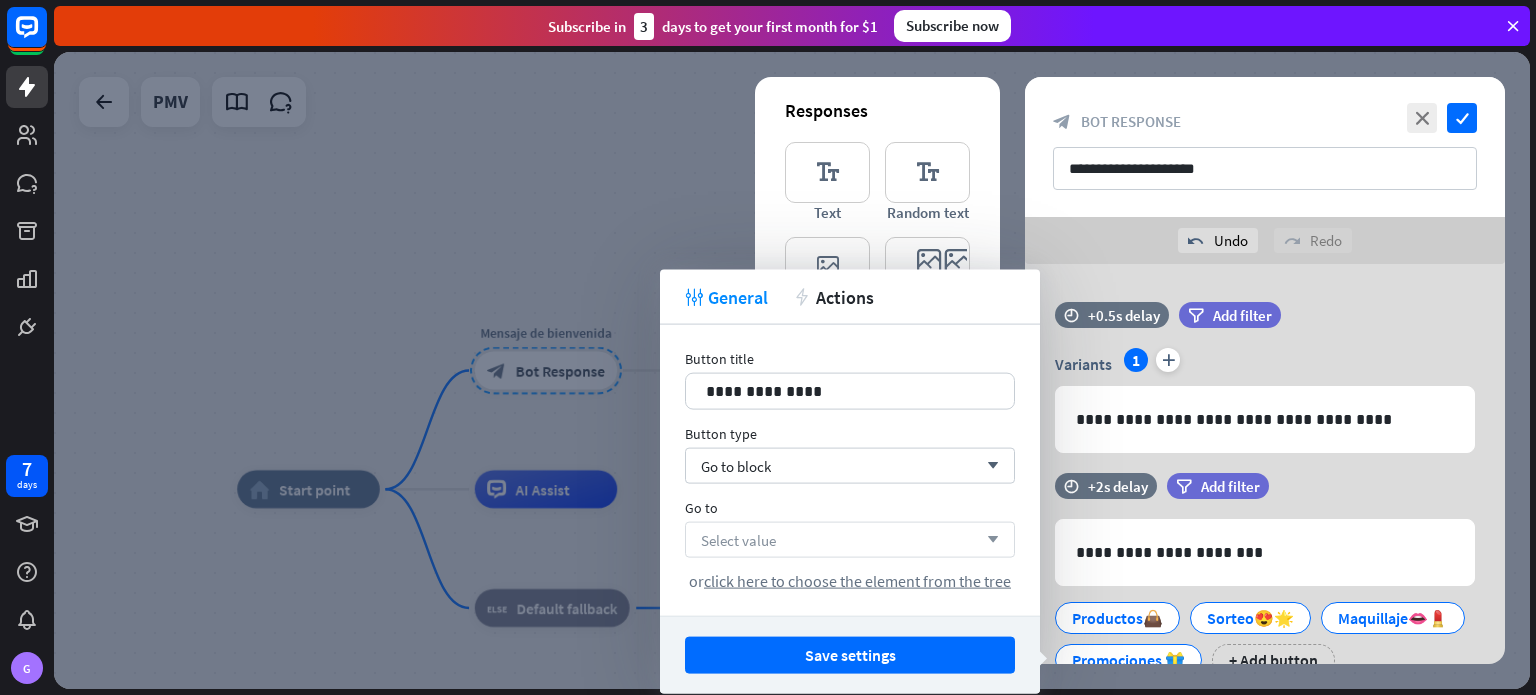 click on "Select value
arrow_down" at bounding box center (850, 540) 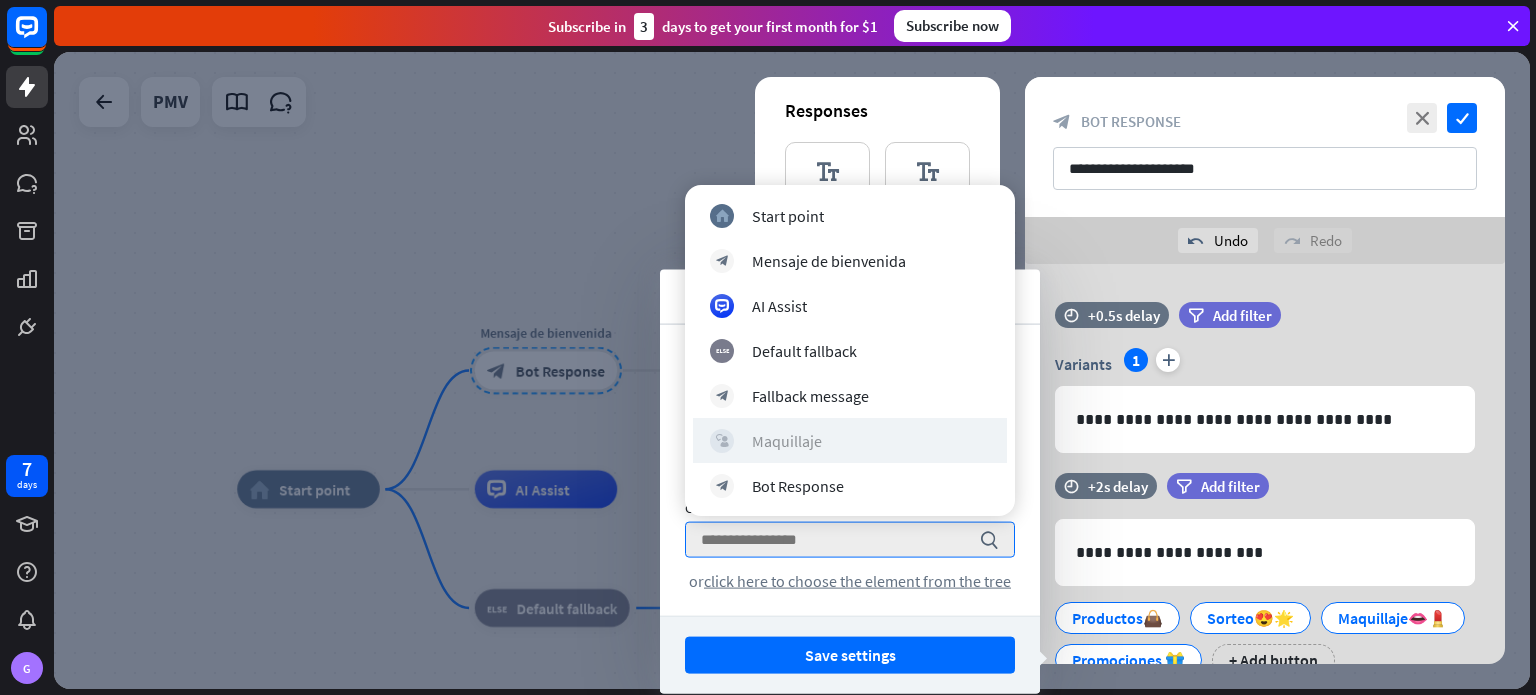 click on "block_user_input
Maquillaje" at bounding box center (850, 441) 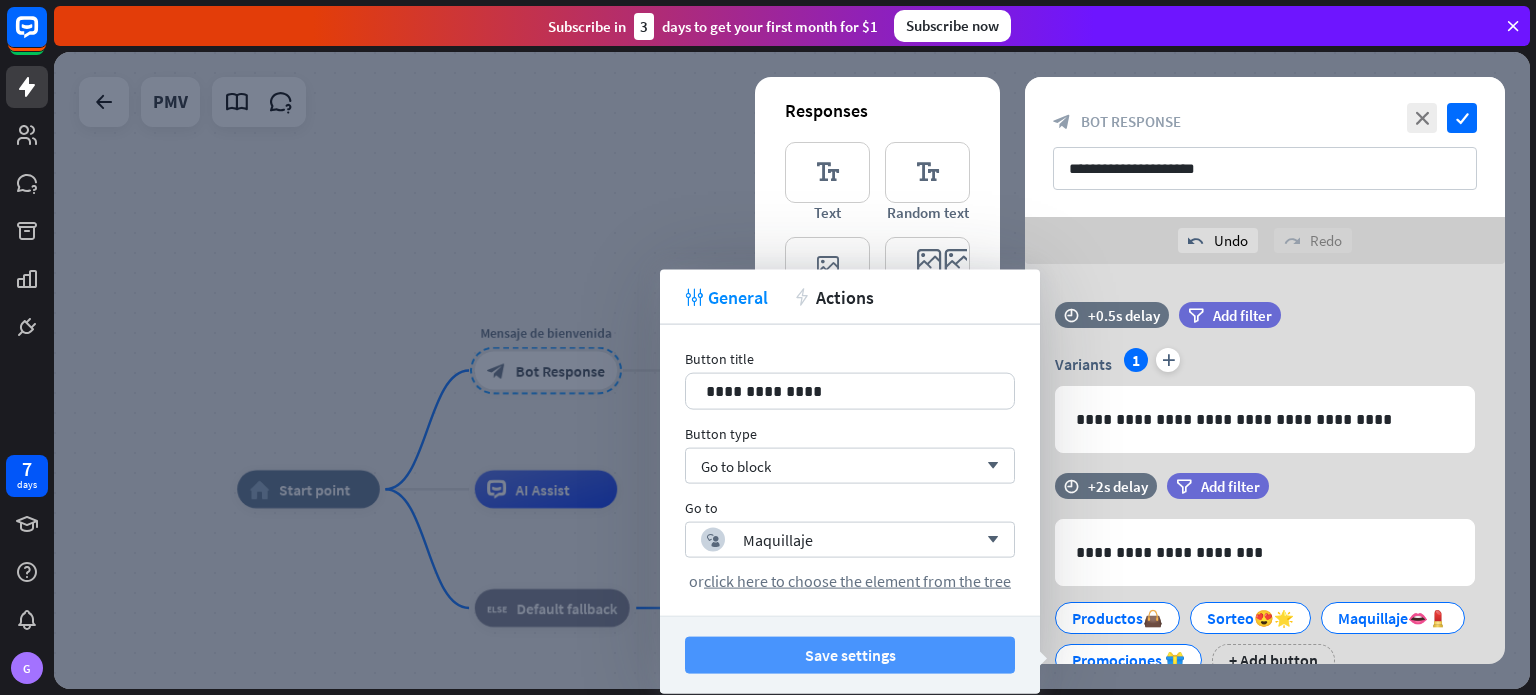 click on "Save settings" at bounding box center (850, 655) 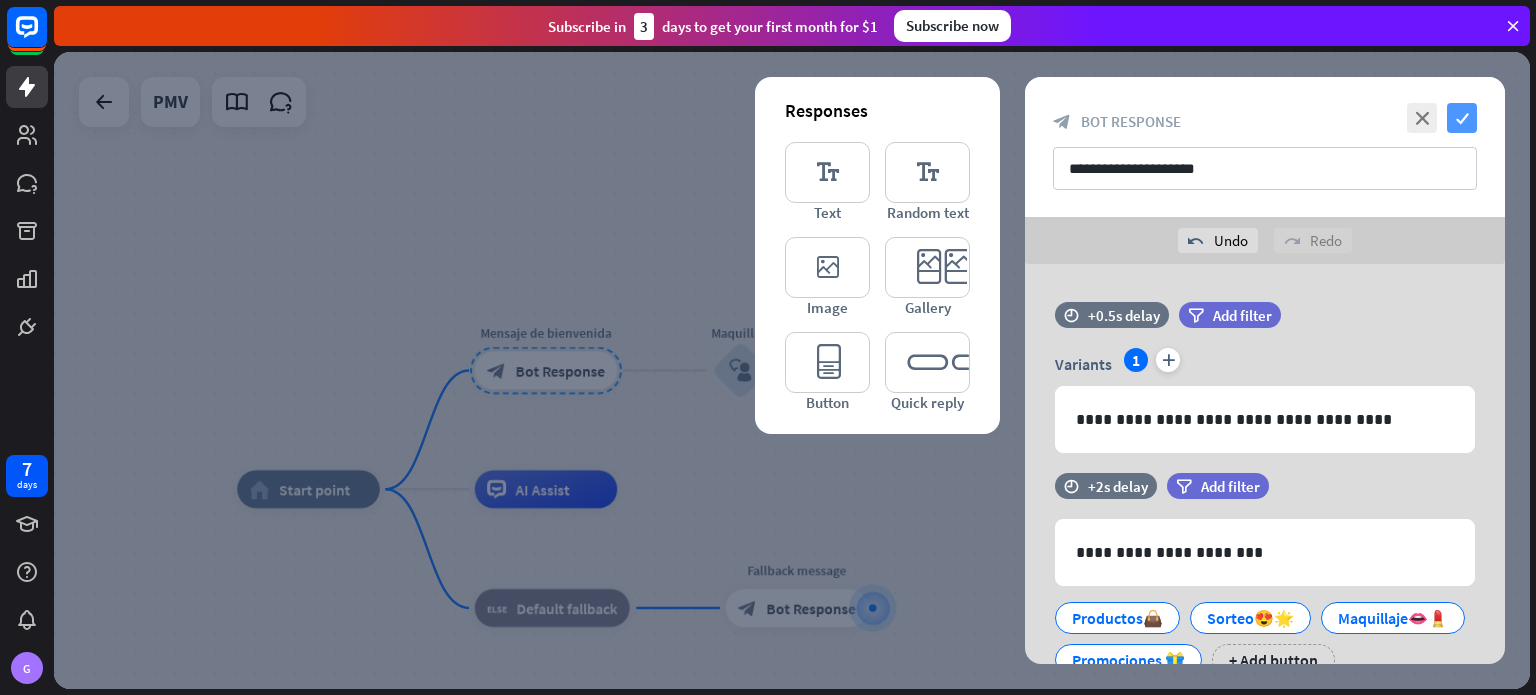 click on "check" at bounding box center (1462, 118) 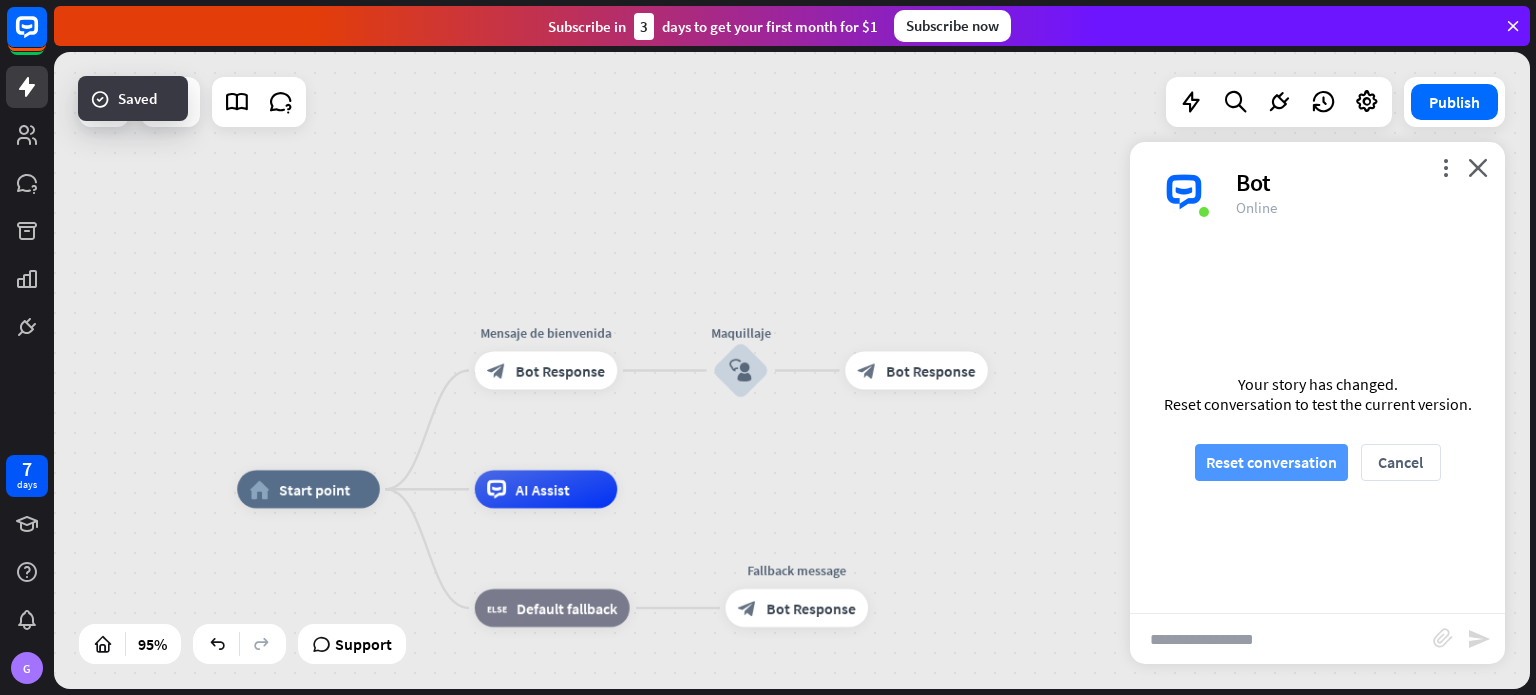 click on "Reset conversation" at bounding box center (1271, 462) 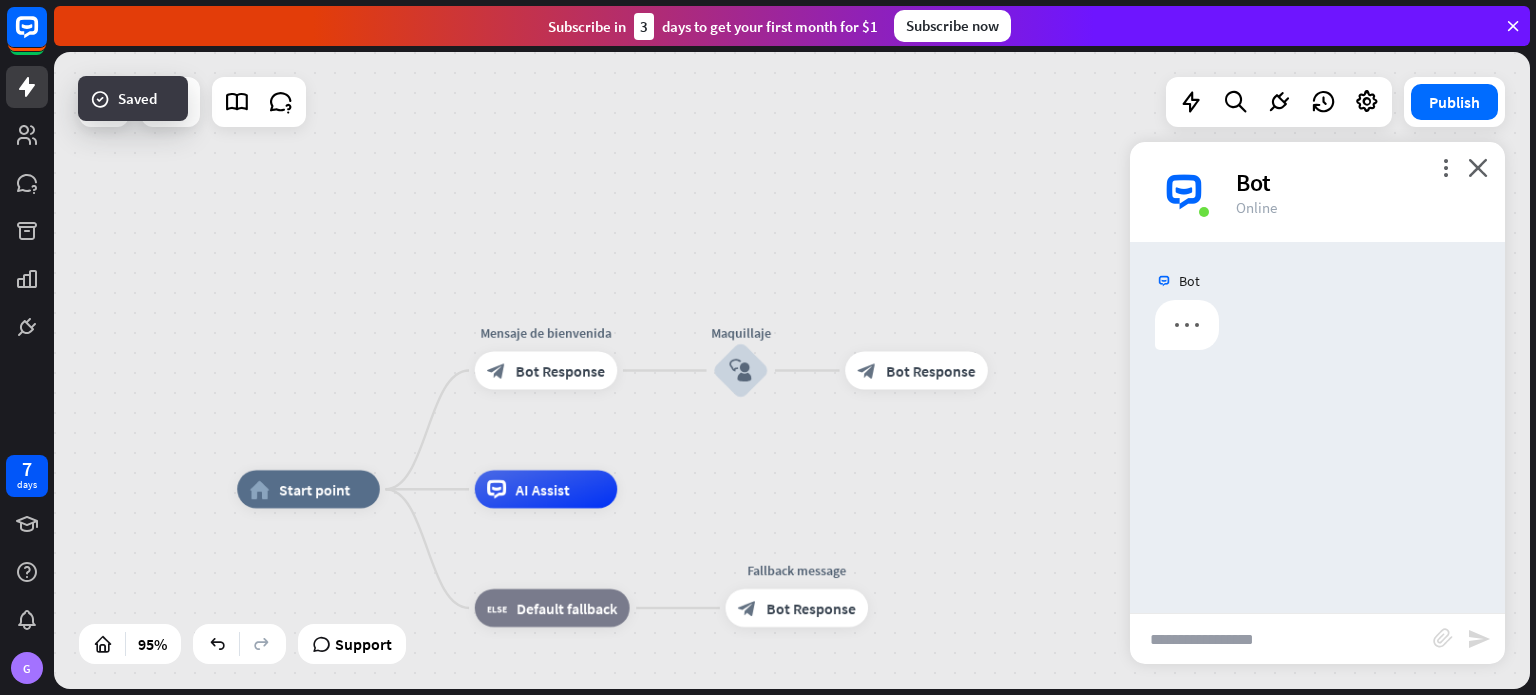 scroll, scrollTop: 0, scrollLeft: 0, axis: both 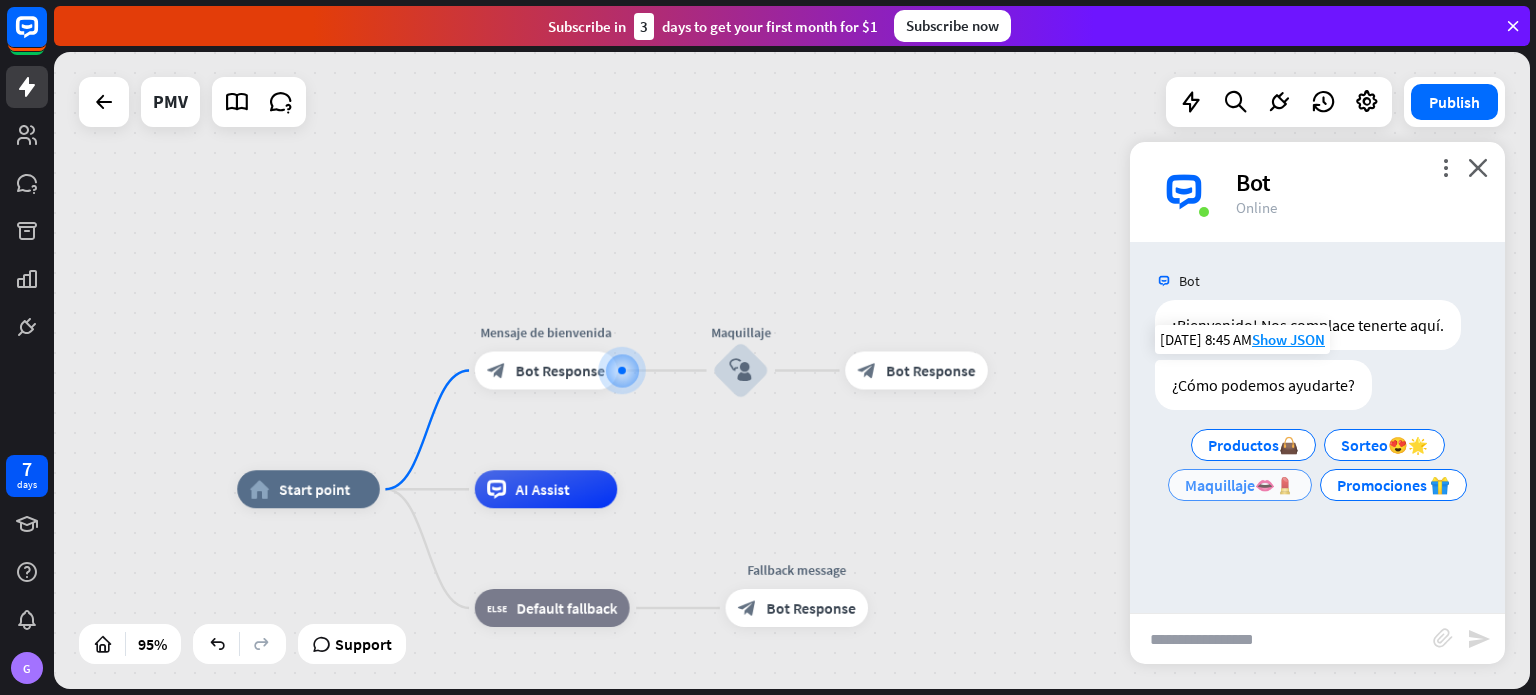 click on "Maquillaje👄💄" at bounding box center [1240, 485] 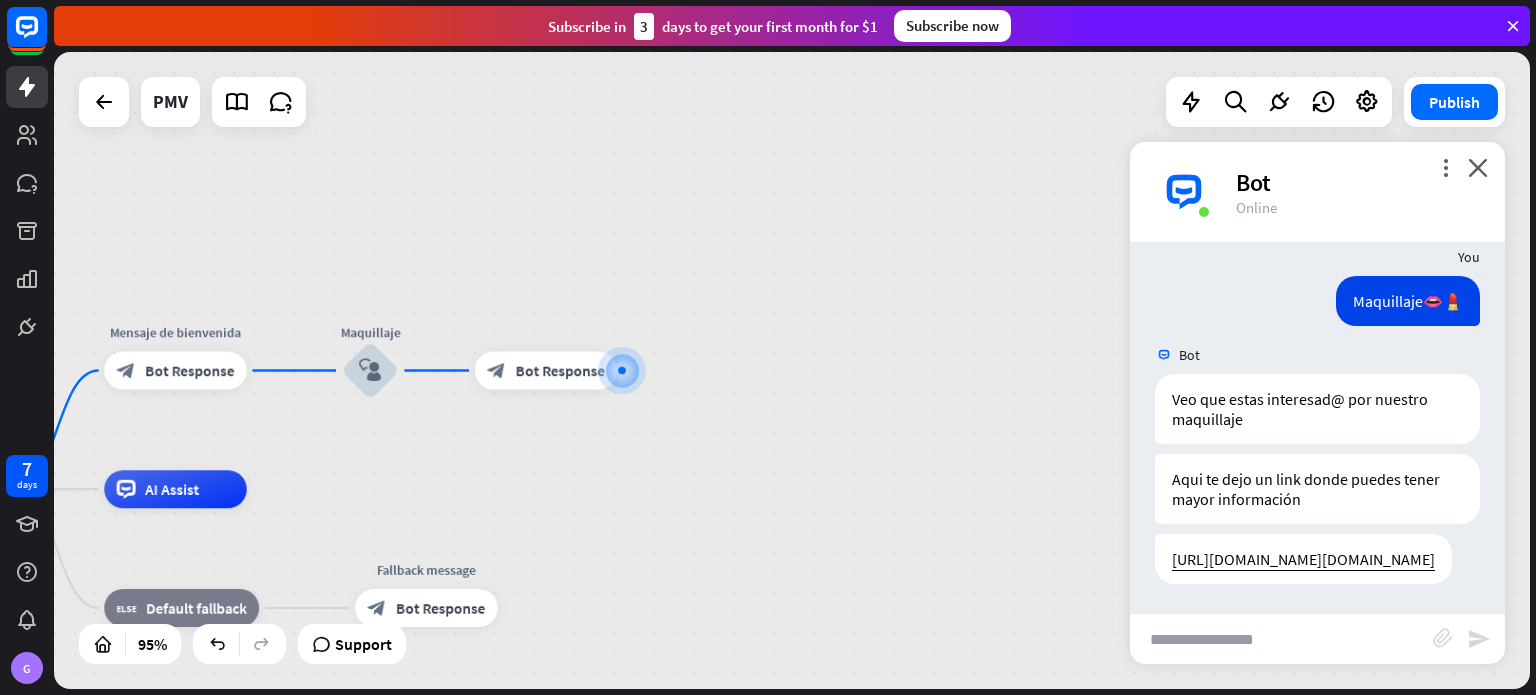 scroll, scrollTop: 200, scrollLeft: 0, axis: vertical 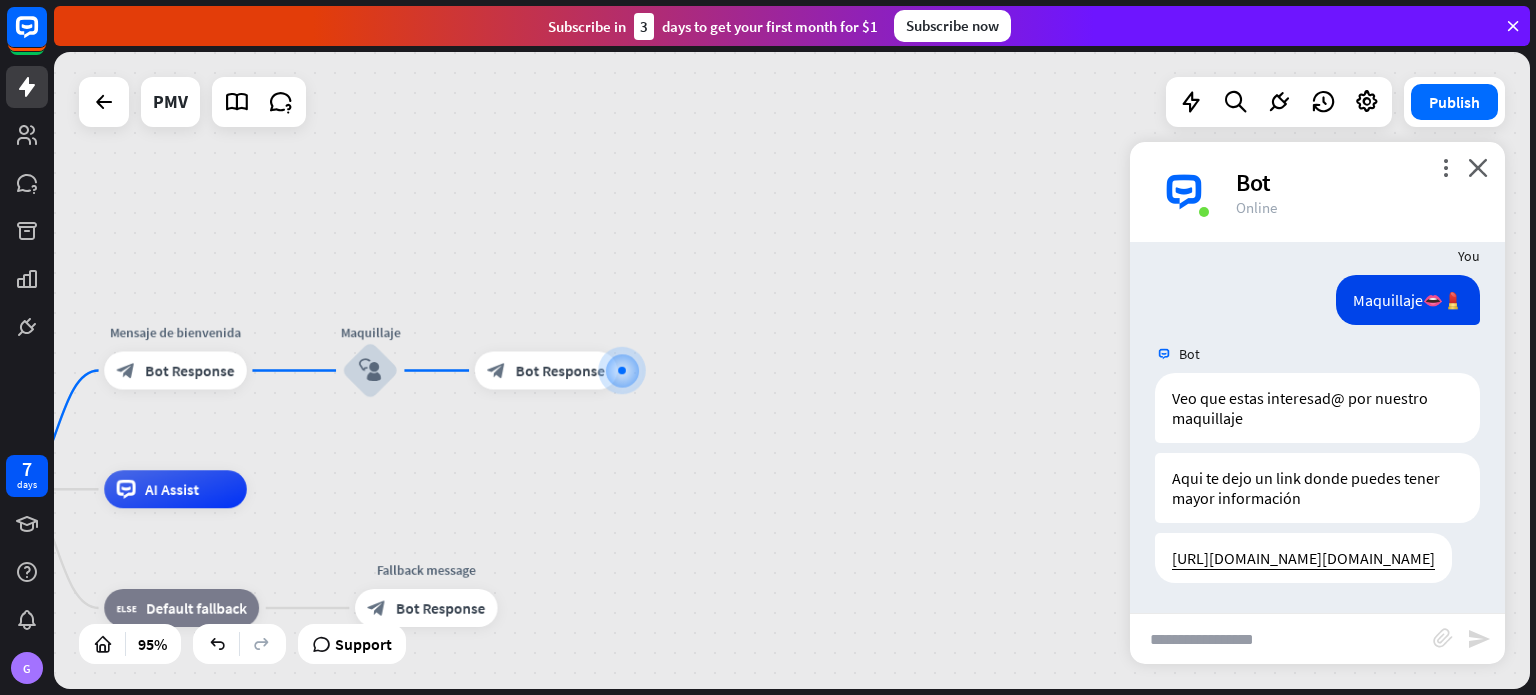 click on "block_bot_response   Bot Response" at bounding box center (546, 371) 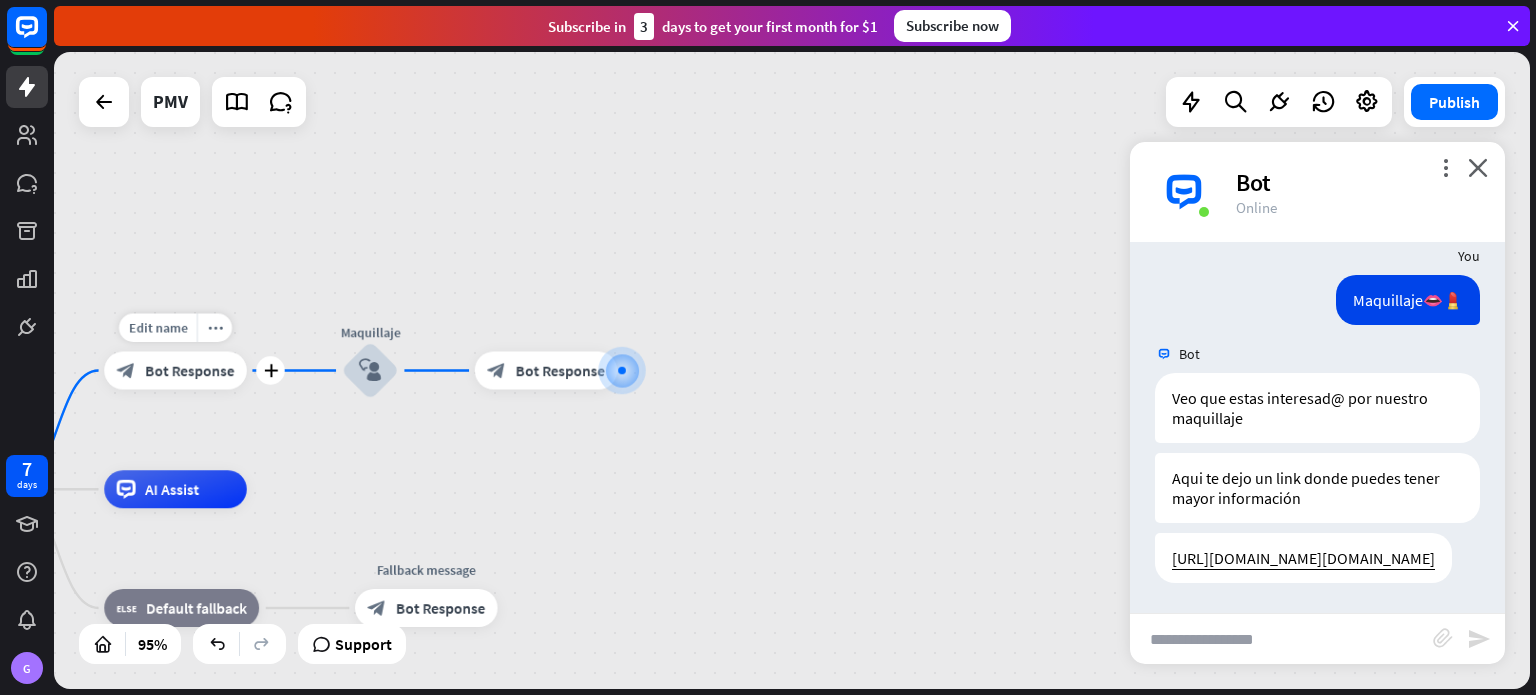 click on "Bot Response" at bounding box center (189, 370) 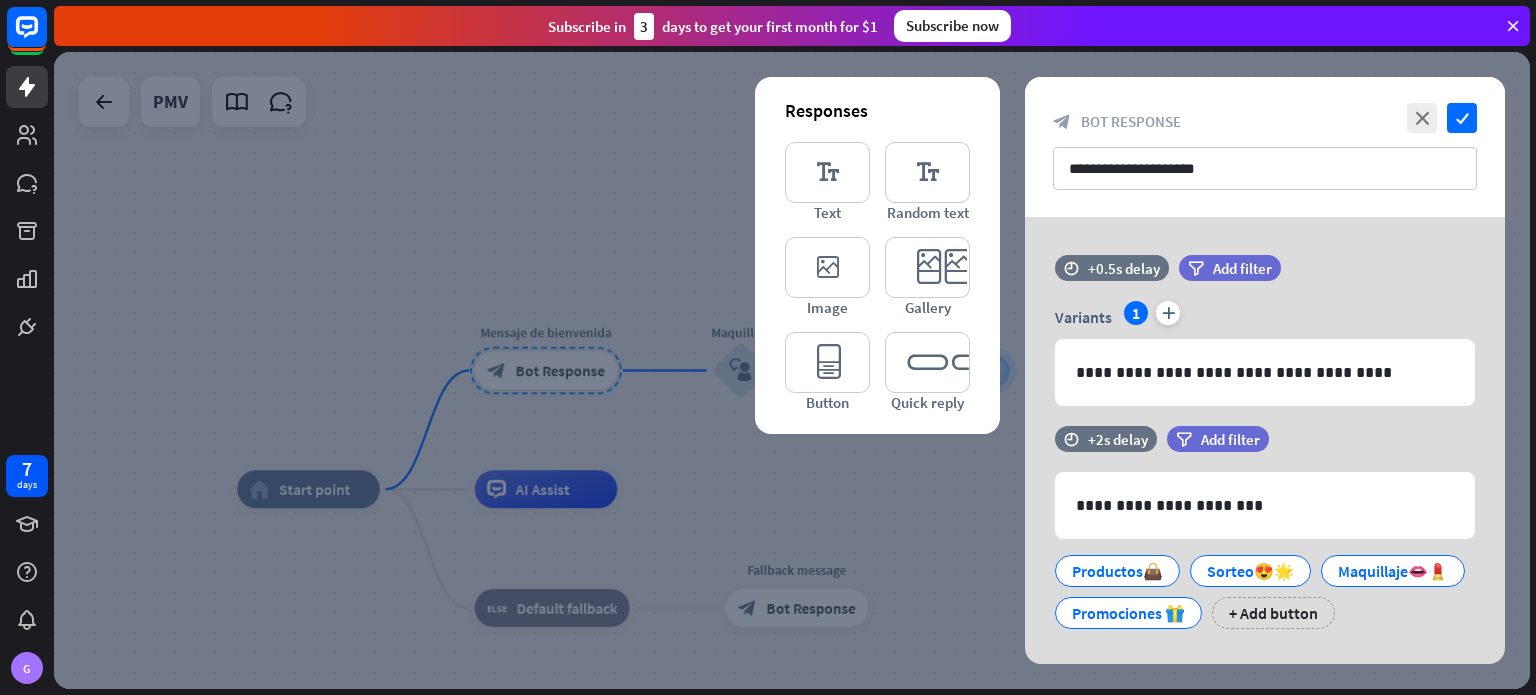 drag, startPoint x: 897, startPoint y: 491, endPoint x: 853, endPoint y: 460, distance: 53.823788 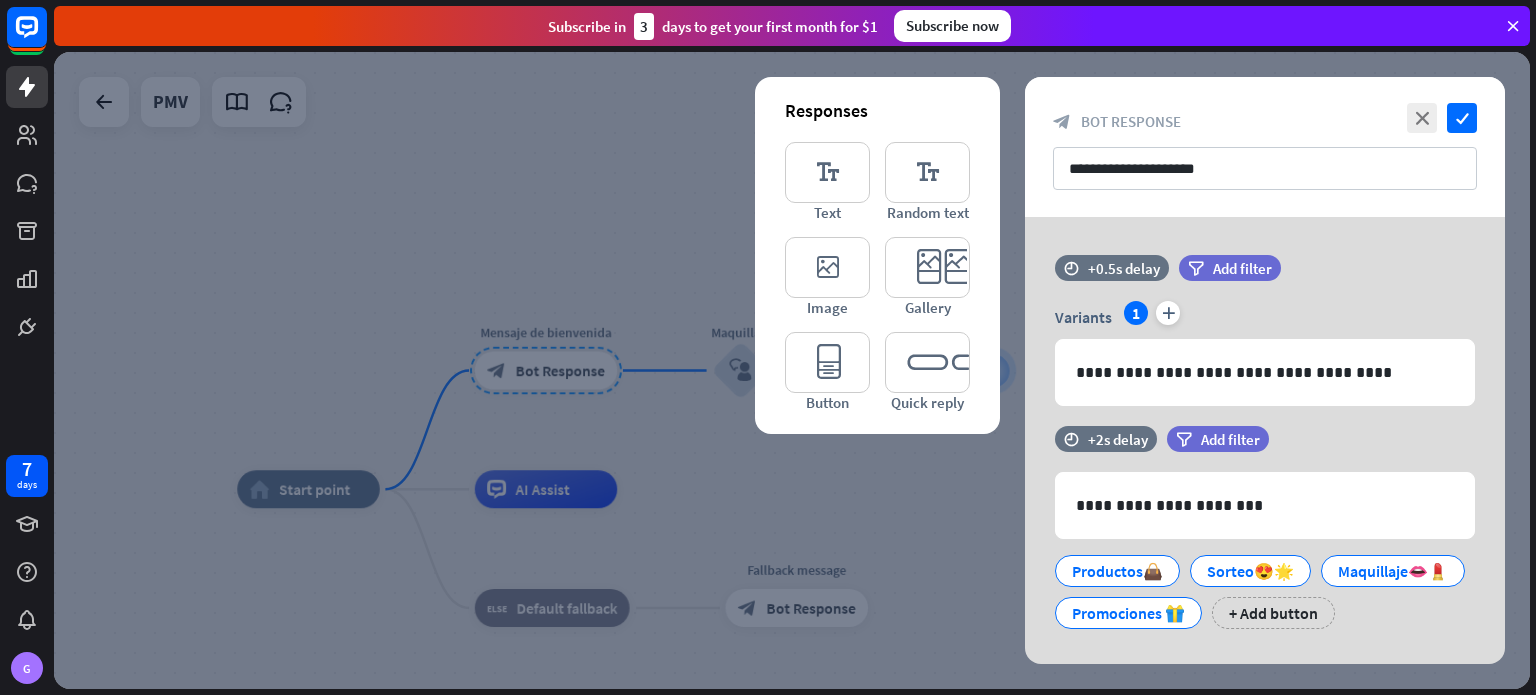 click at bounding box center (792, 370) 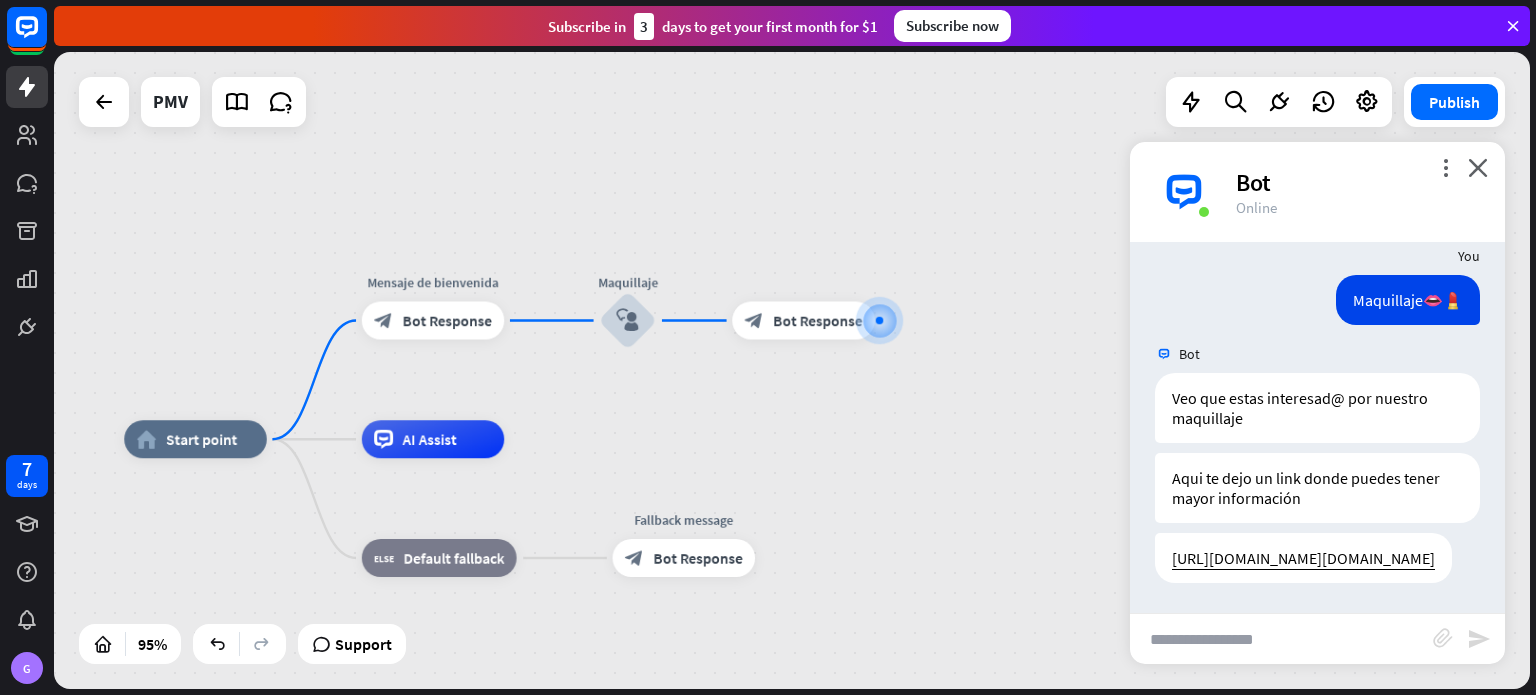 drag, startPoint x: 796, startPoint y: 472, endPoint x: 683, endPoint y: 417, distance: 125.67418 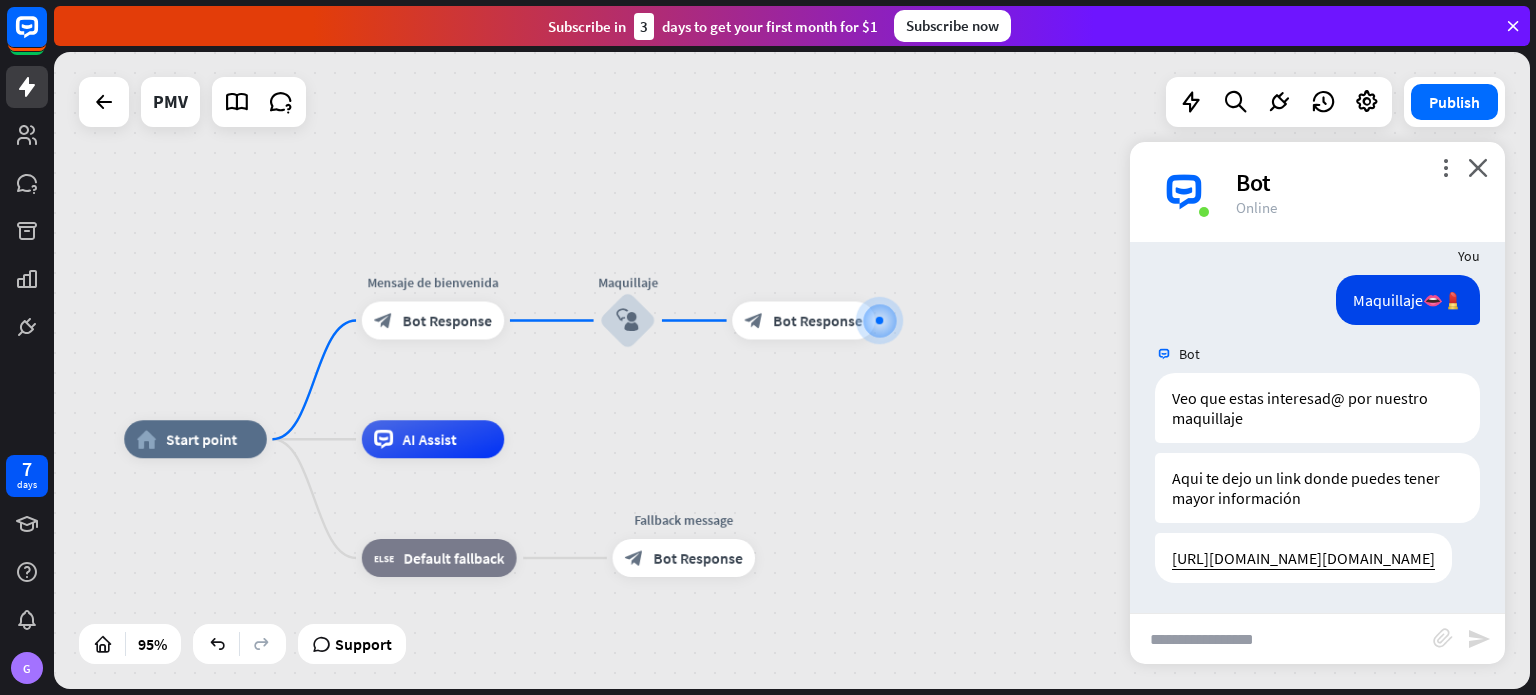 click on "home_2   Start point                 Mensaje de [PERSON_NAME]   block_bot_response   Bot Response                 Maquillaje   block_user_input                   block_bot_response   Bot Response                         AI Assist                   block_fallback   Default fallback                 Fallback message   block_bot_response   Bot Response" at bounding box center (792, 370) 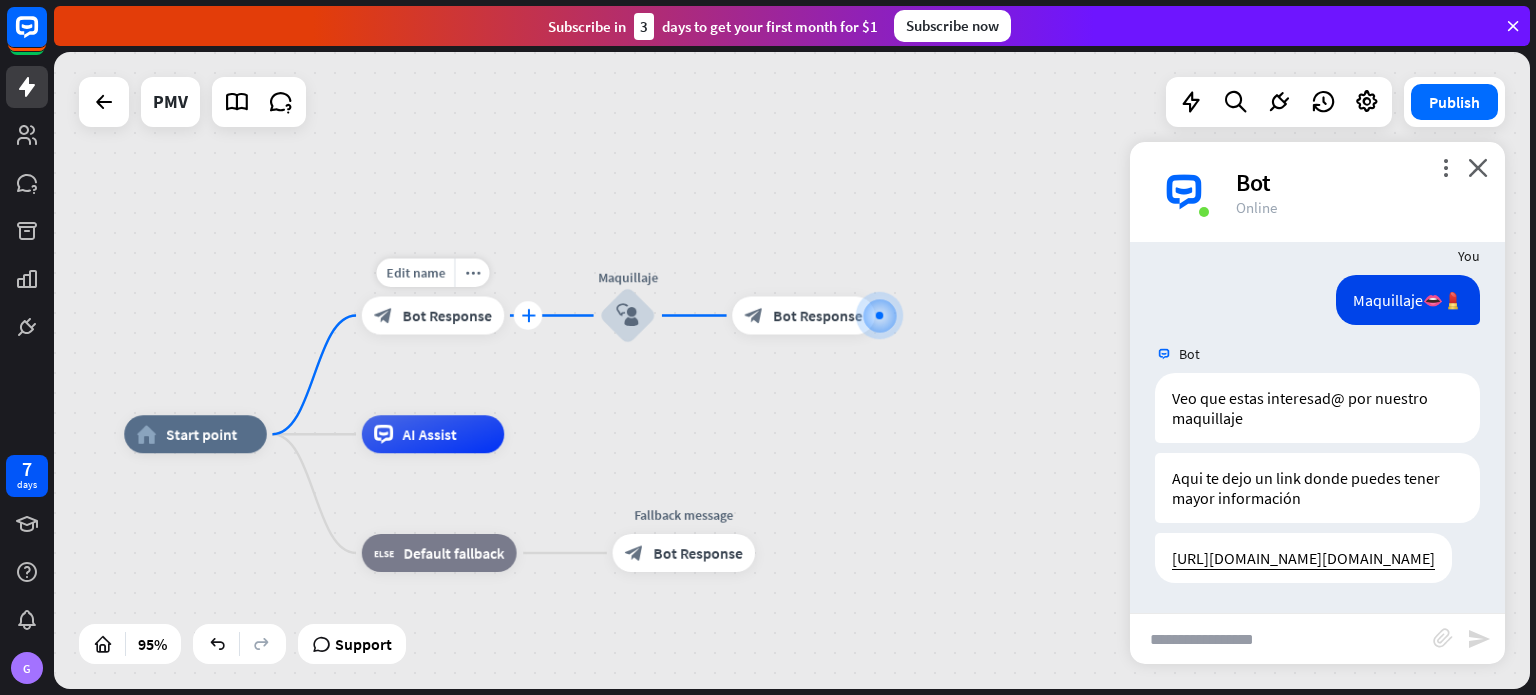 click on "plus" at bounding box center (528, 315) 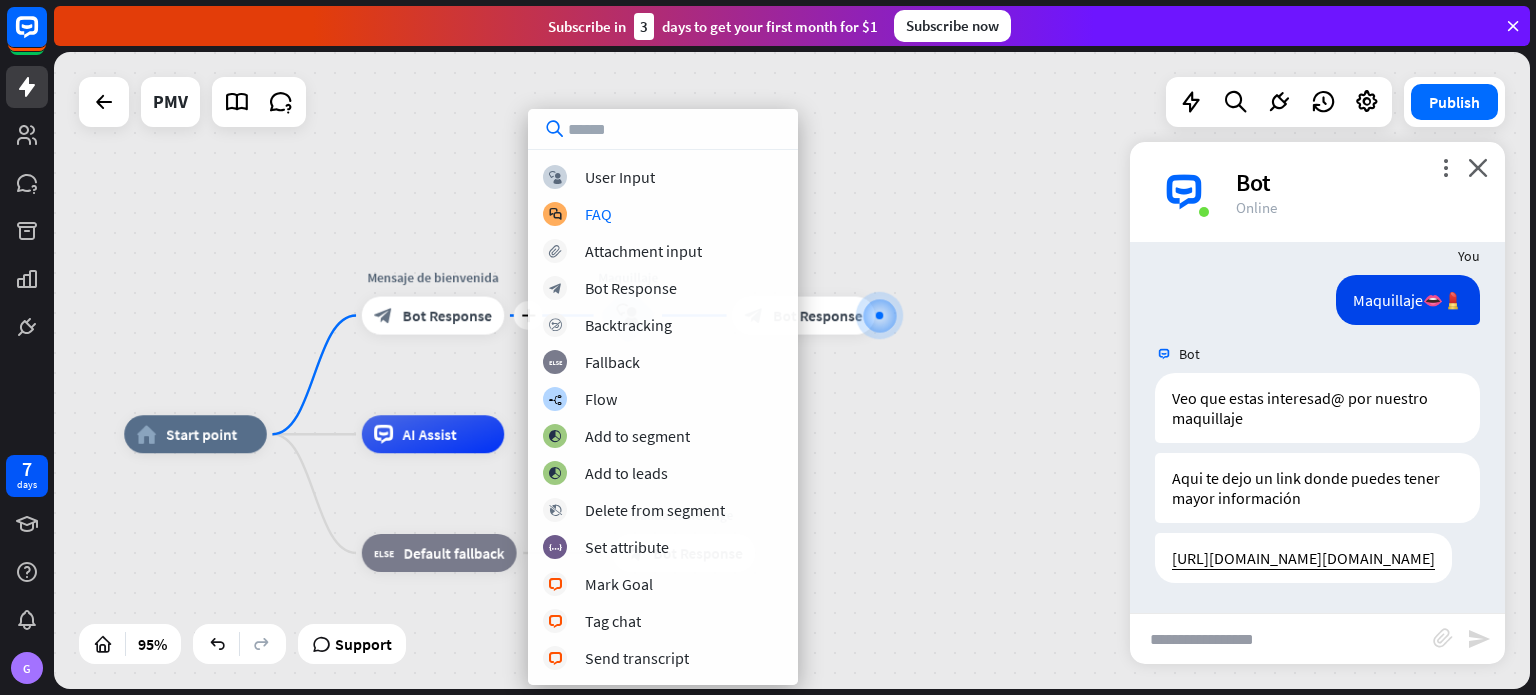 click on "block_user_input
User Input
block_faq
FAQ
block_attachment
Attachment input
block_bot_response
Bot Response
block_backtracking
Backtracking
block_fallback
Fallback
builder_tree
Flow
block_add_to_segment
Add to segment
block_add_to_segment
Add to leads
block_delete_from_segment
Delete from segment
block_set_attribute
Set attribute
block_livechat
Mark Goal
block_livechat
Tag chat
block_livechat
Send transcript" at bounding box center [663, 417] 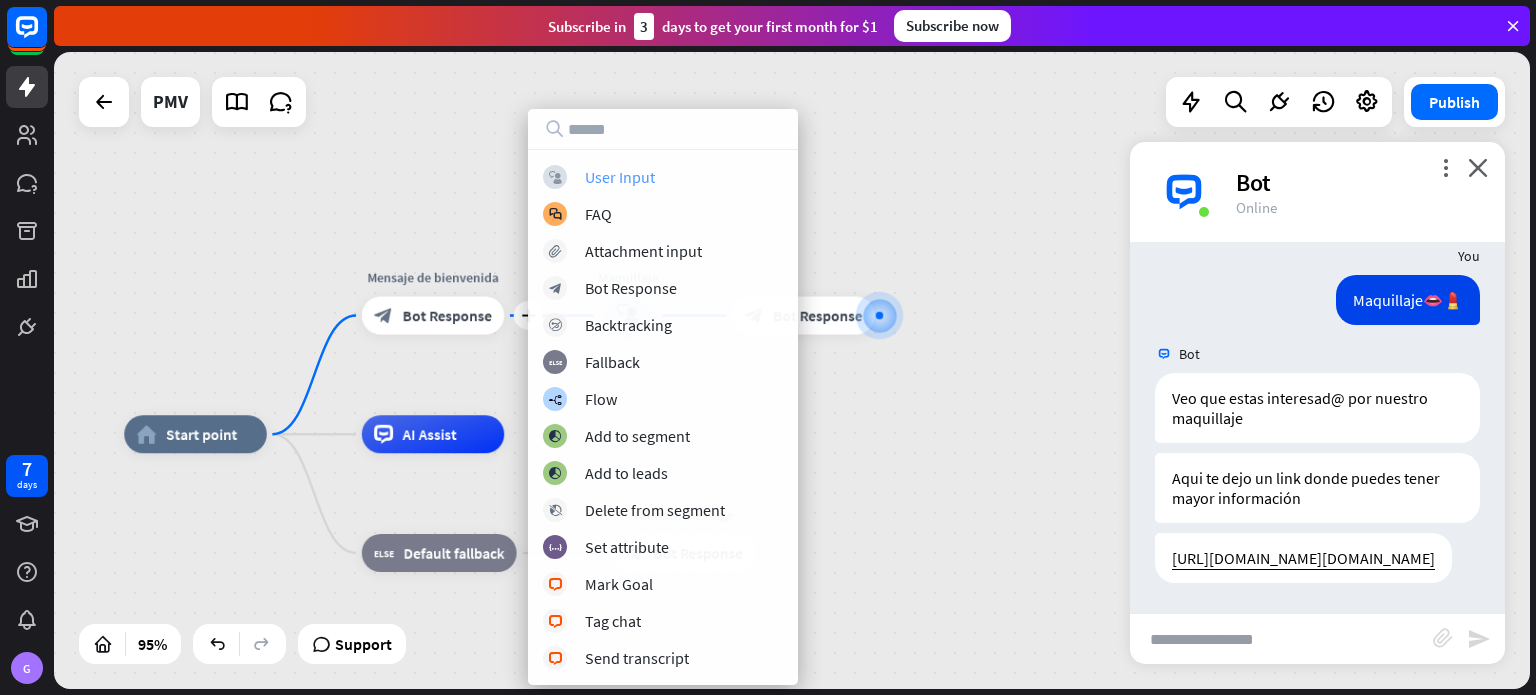 click on "block_user_input" at bounding box center [555, 177] 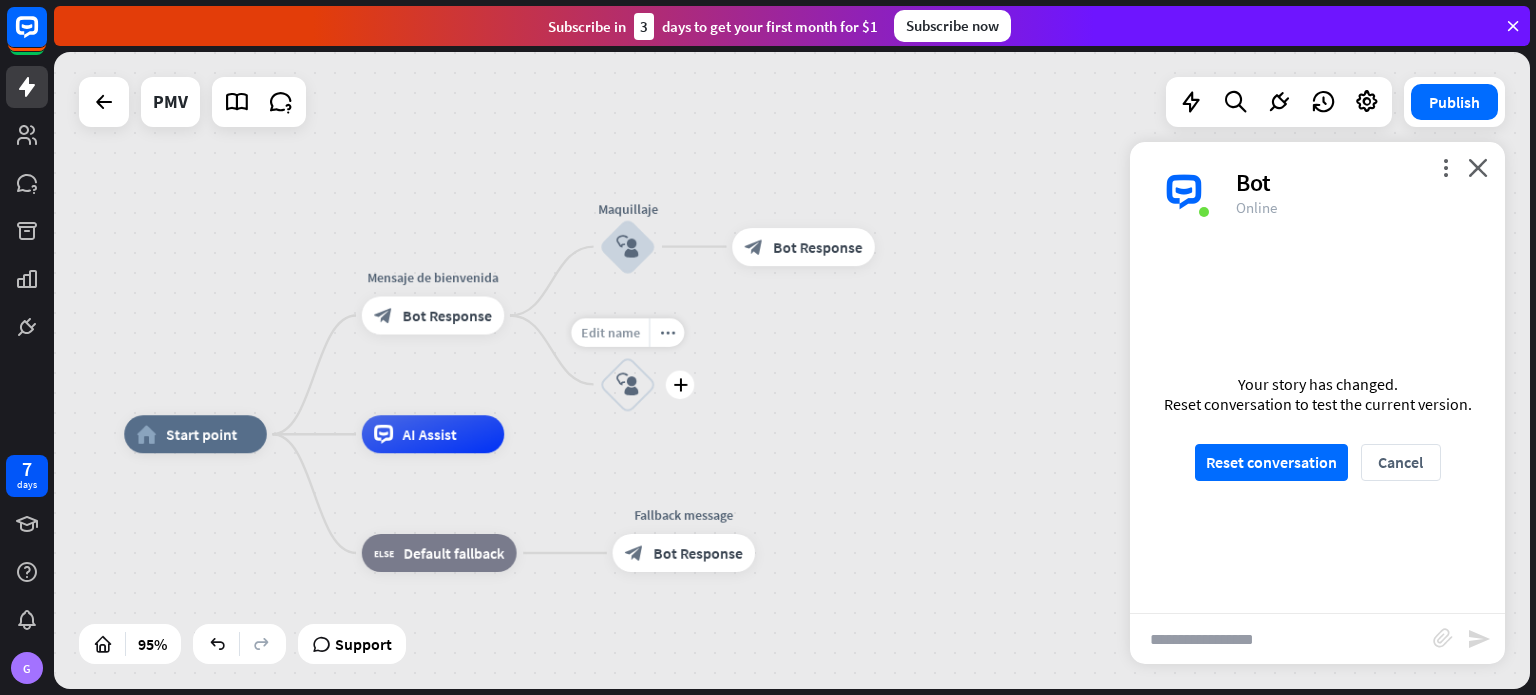 click on "Edit name" at bounding box center (610, 332) 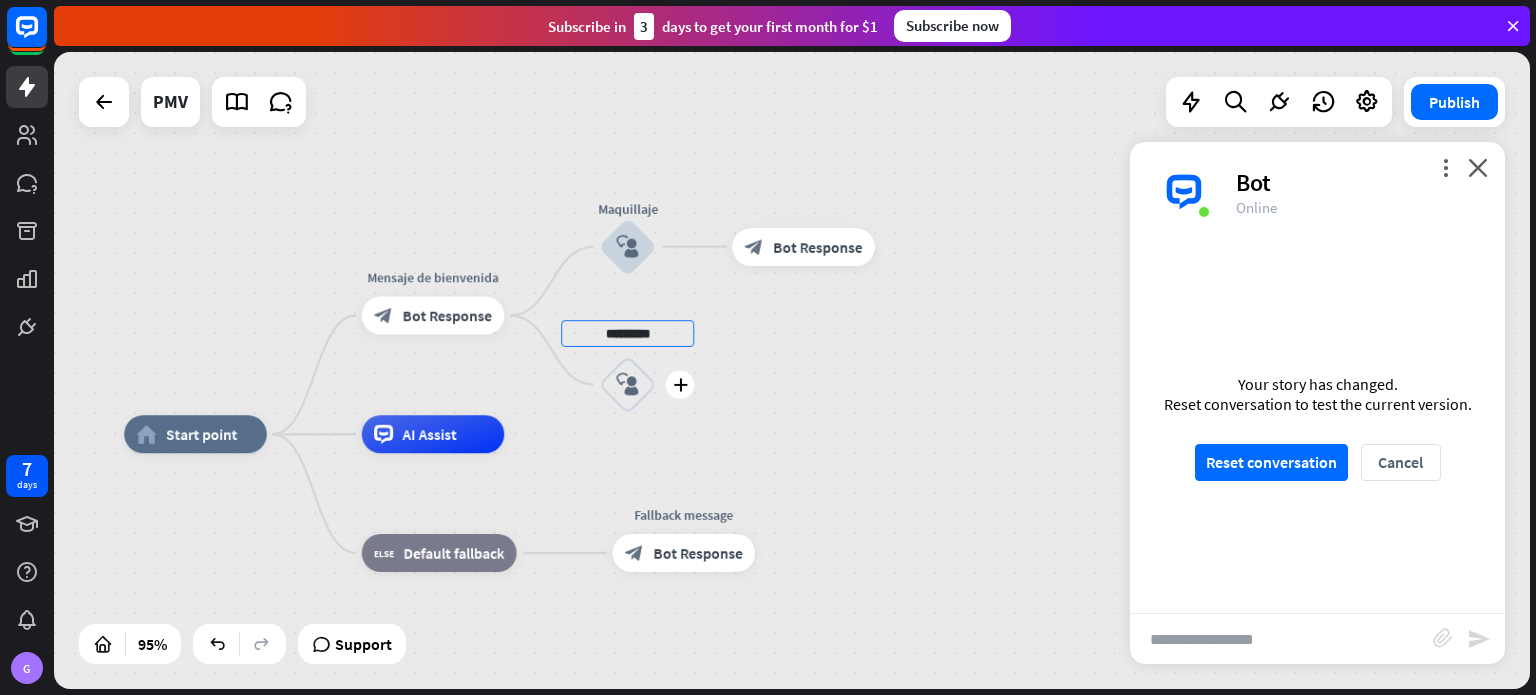 type on "*********" 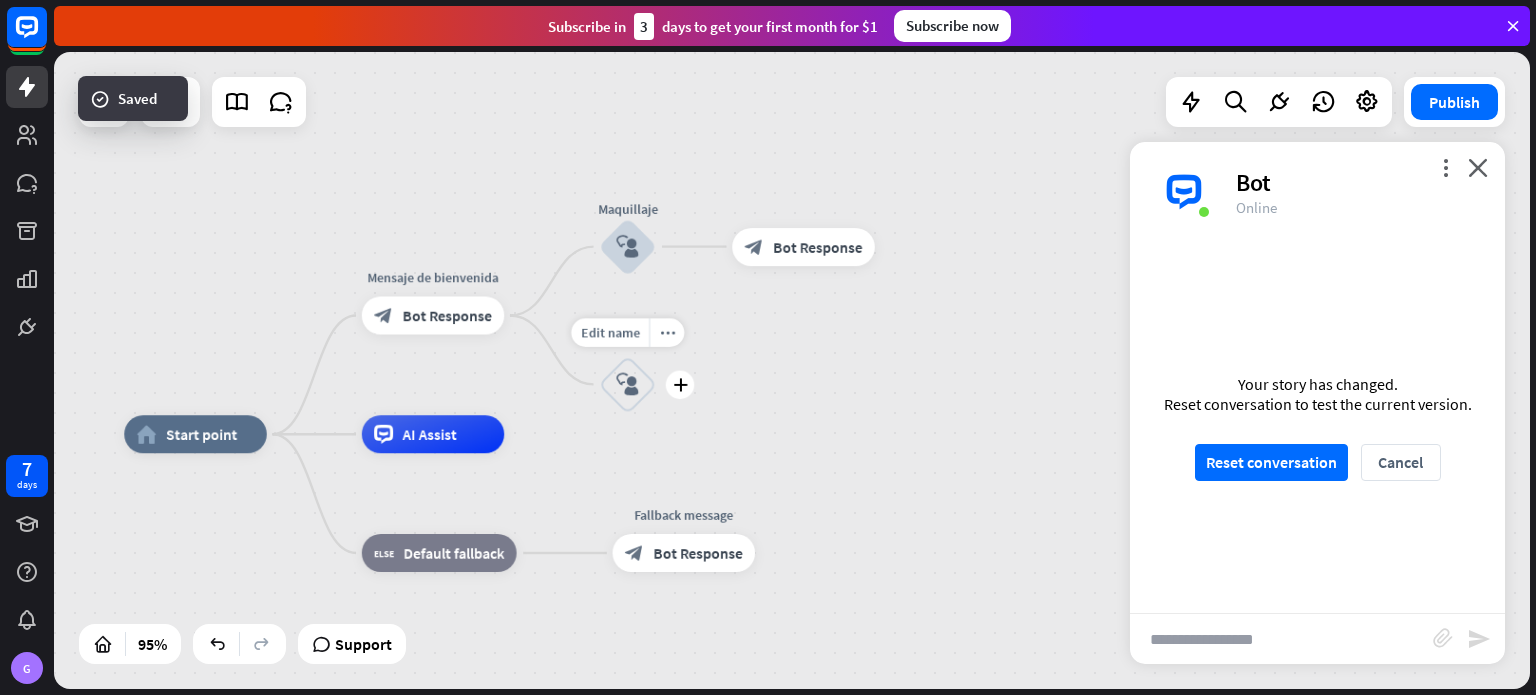 click on "block_user_input" at bounding box center [627, 384] 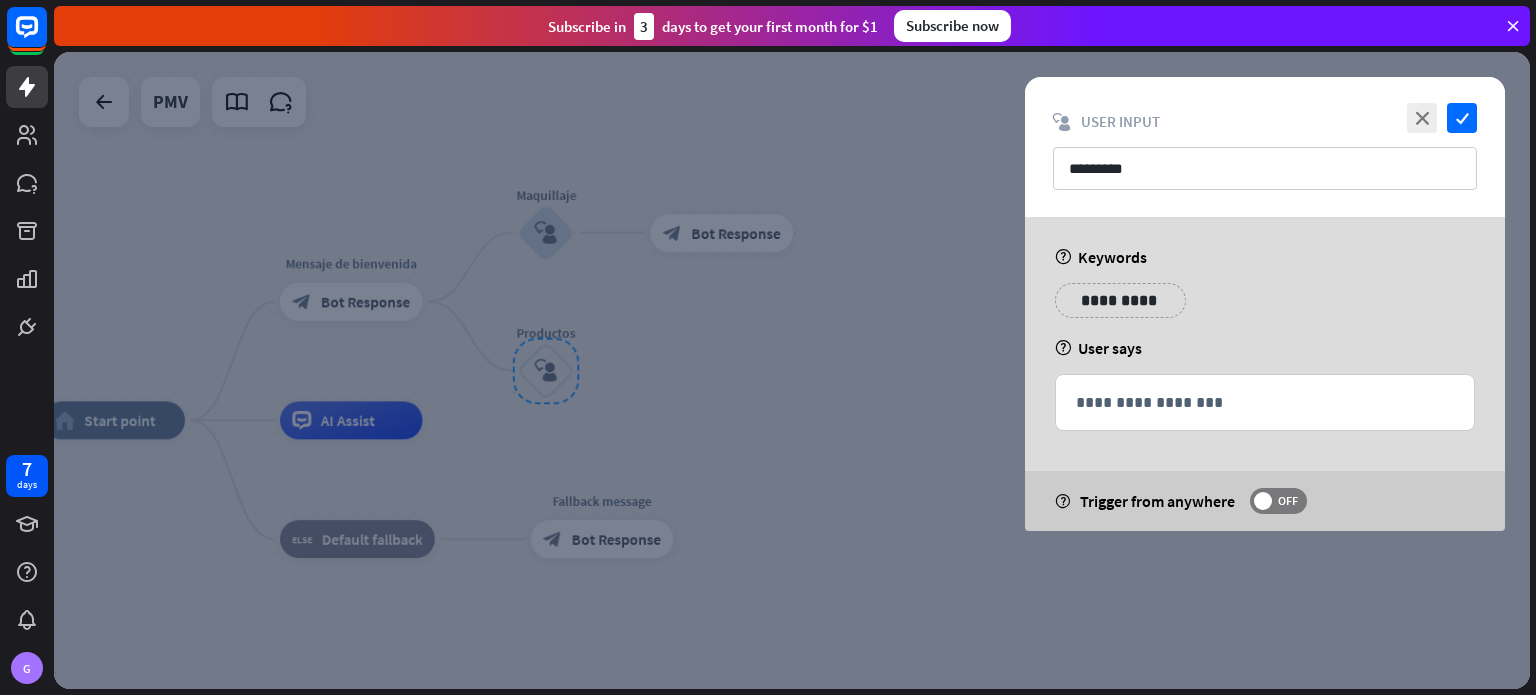 click on "**********" at bounding box center (1120, 300) 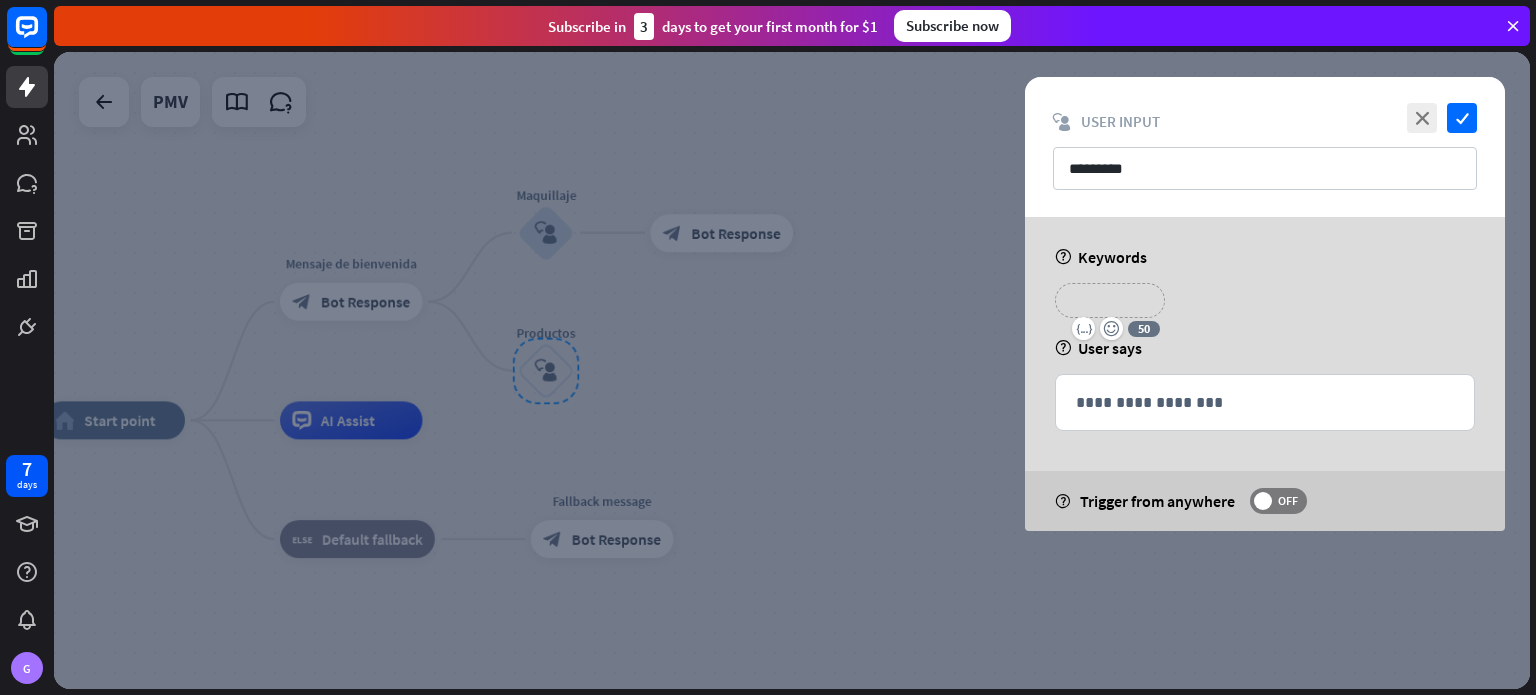 type 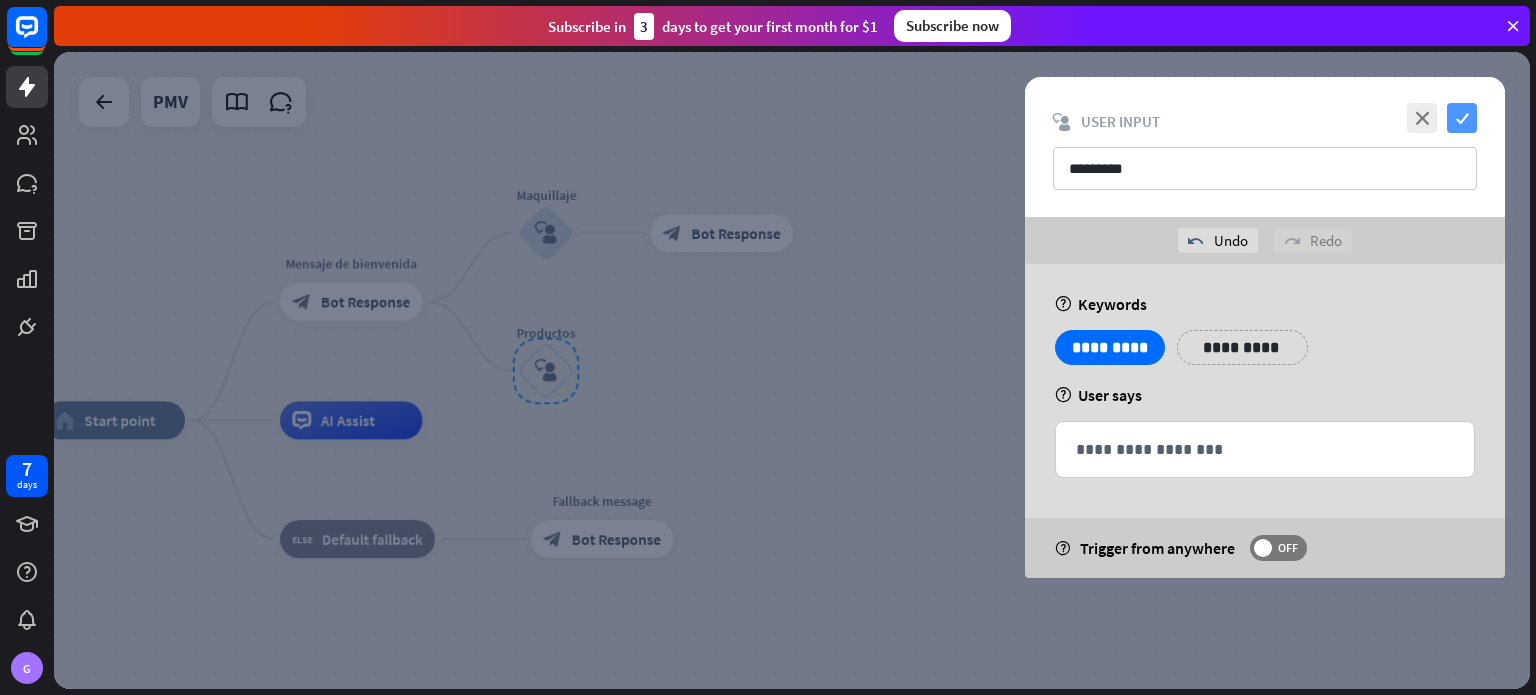 click on "check" at bounding box center [1462, 118] 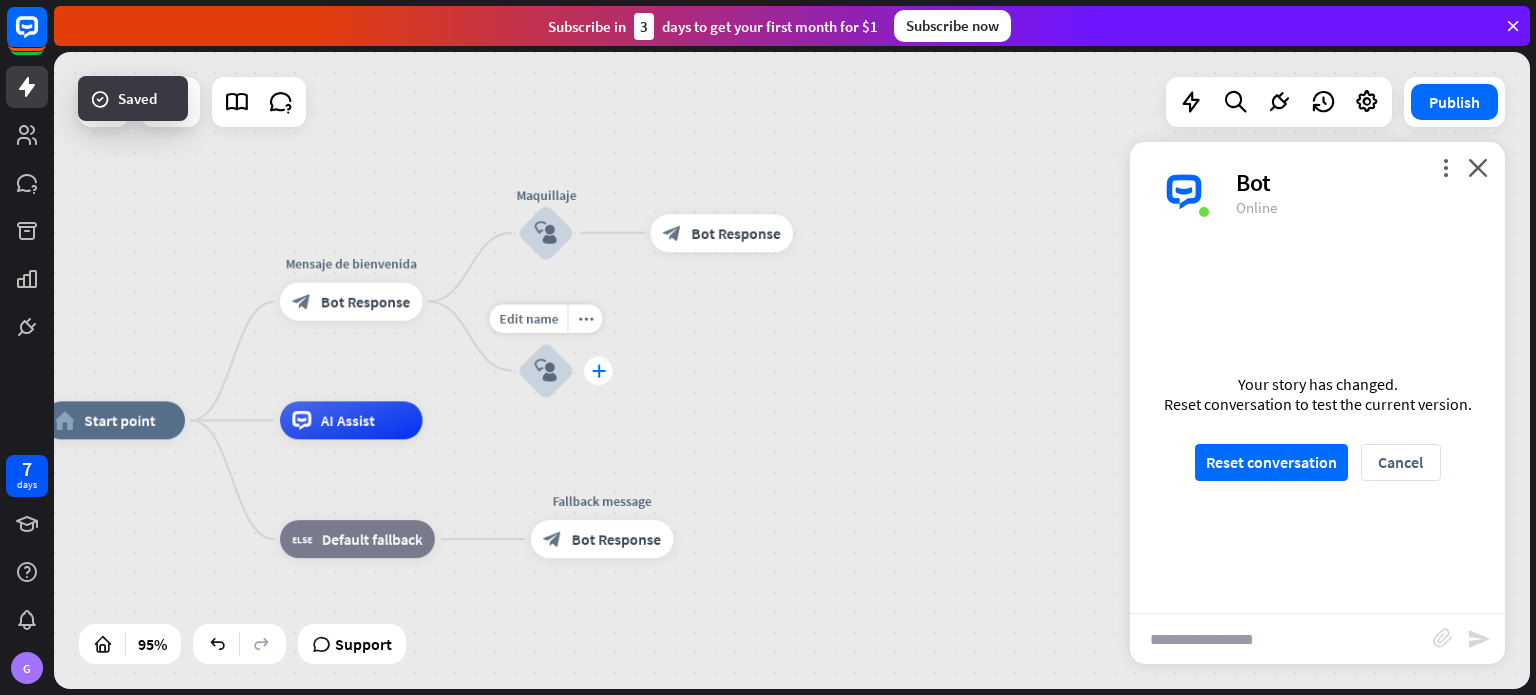 click on "plus" at bounding box center (598, 370) 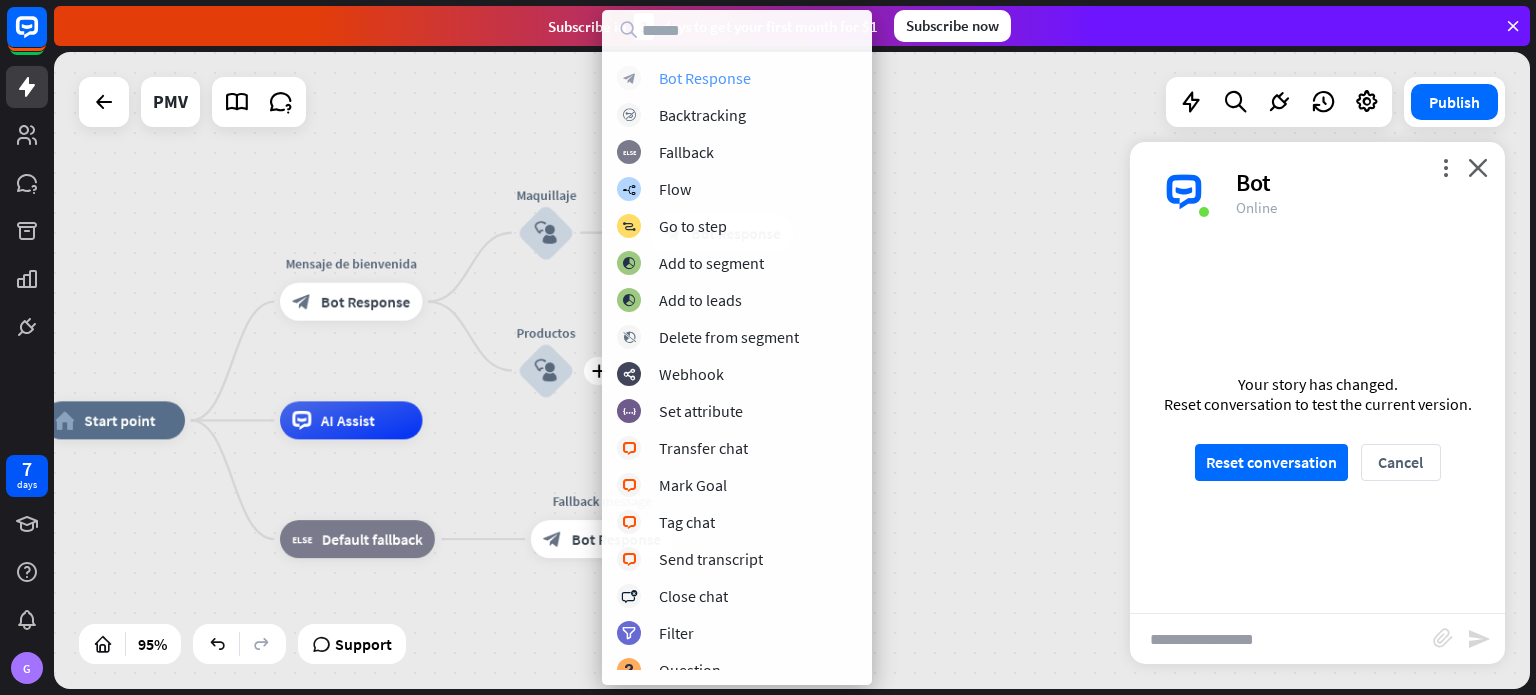 click on "Bot Response" at bounding box center [705, 78] 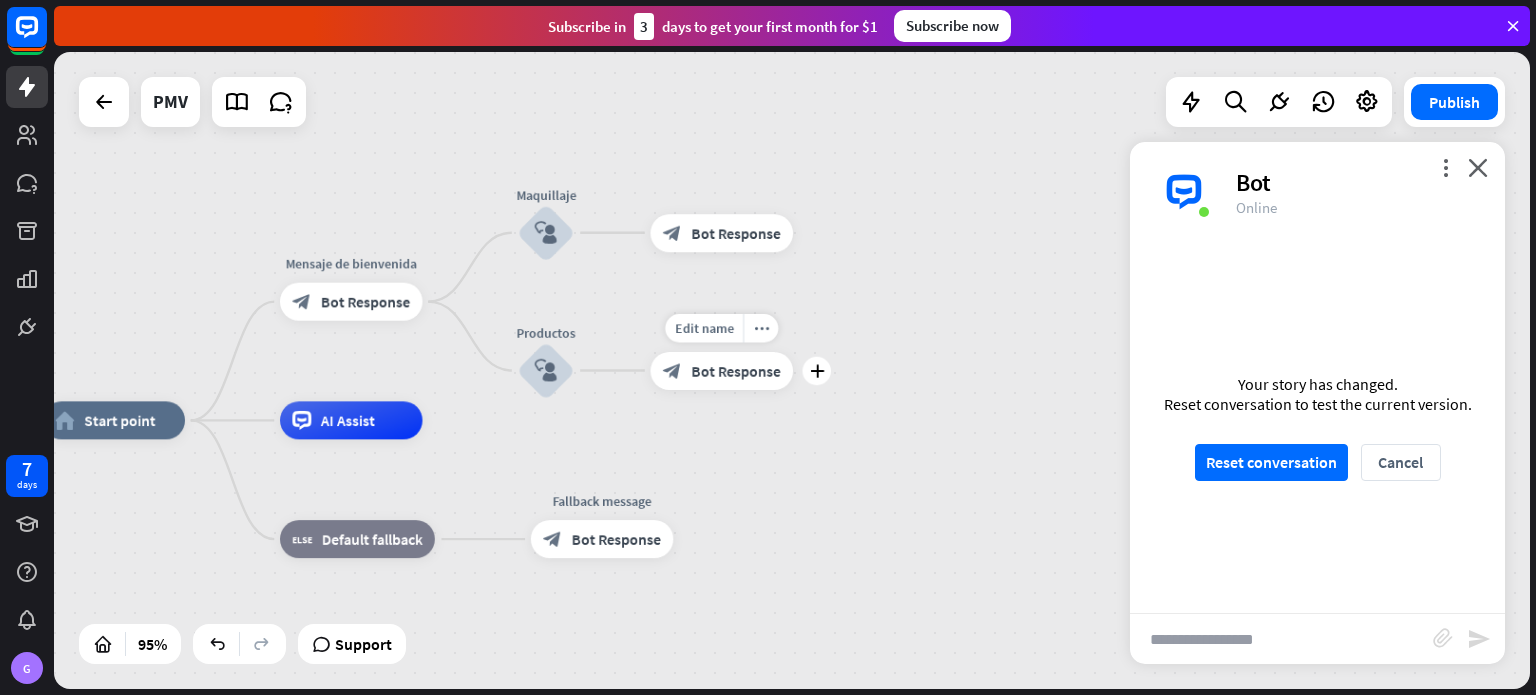 click on "Bot Response" at bounding box center [735, 370] 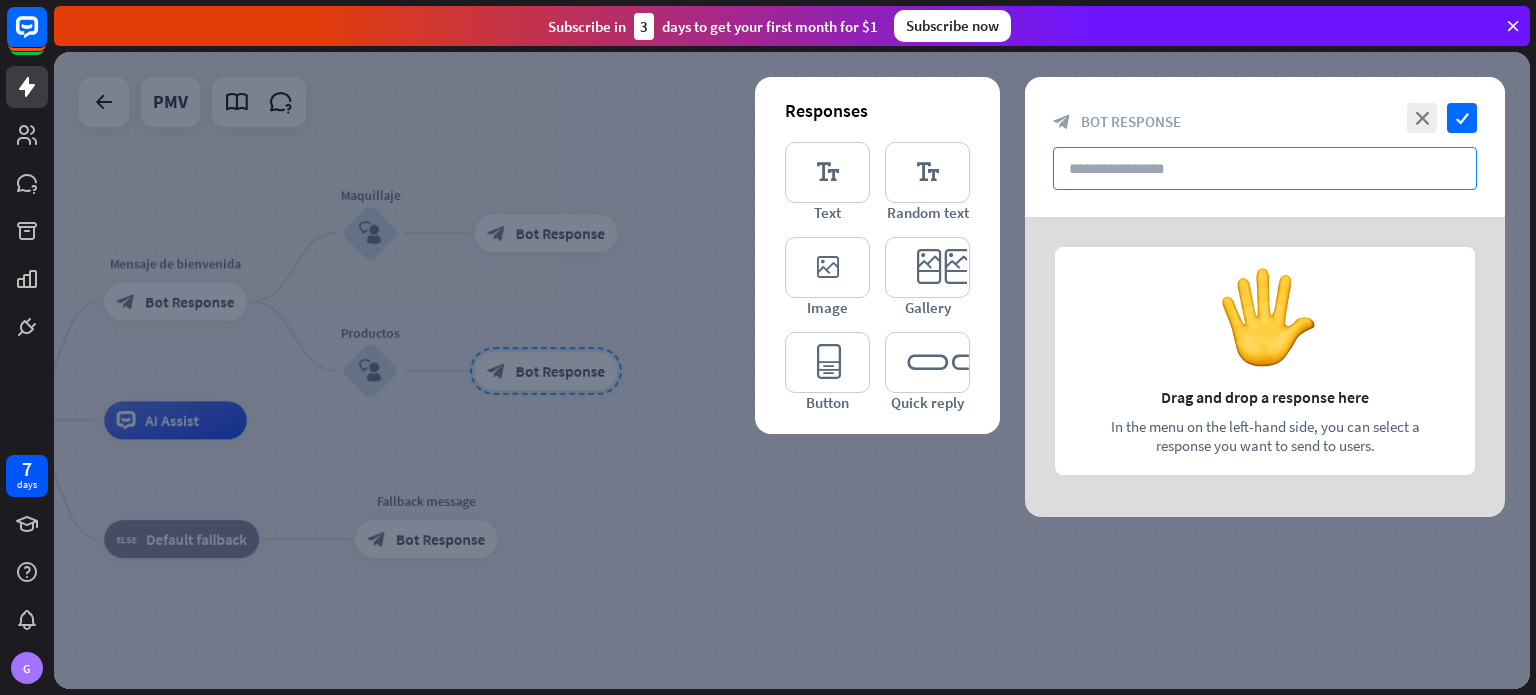 click at bounding box center [1265, 168] 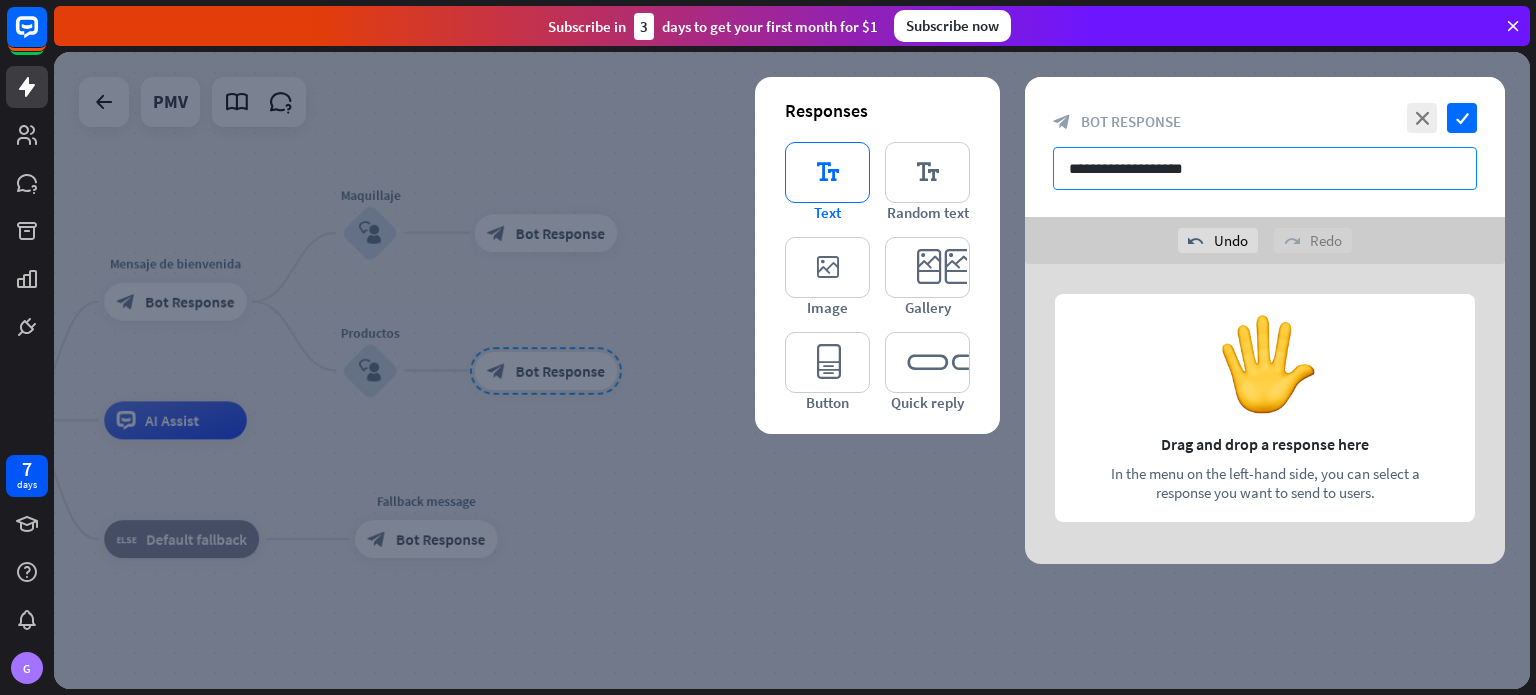 type on "**********" 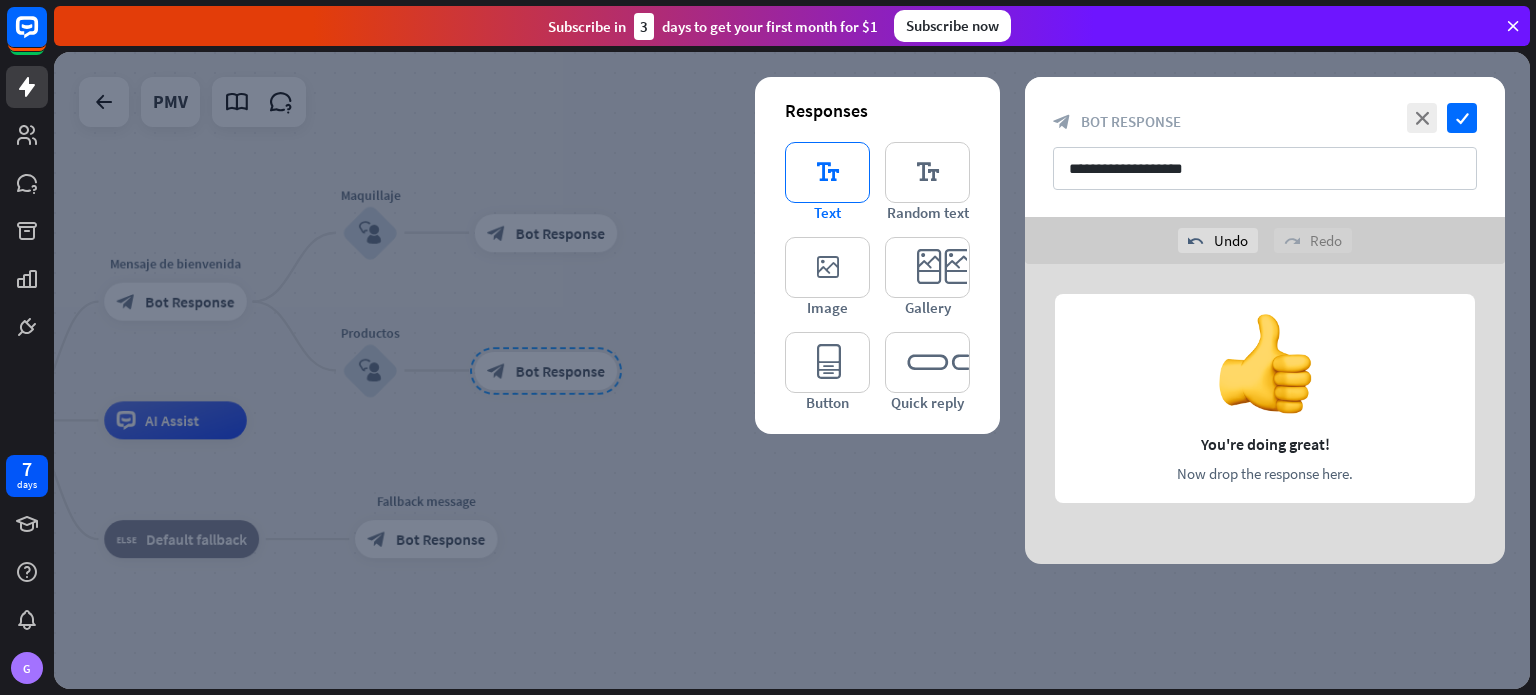 type 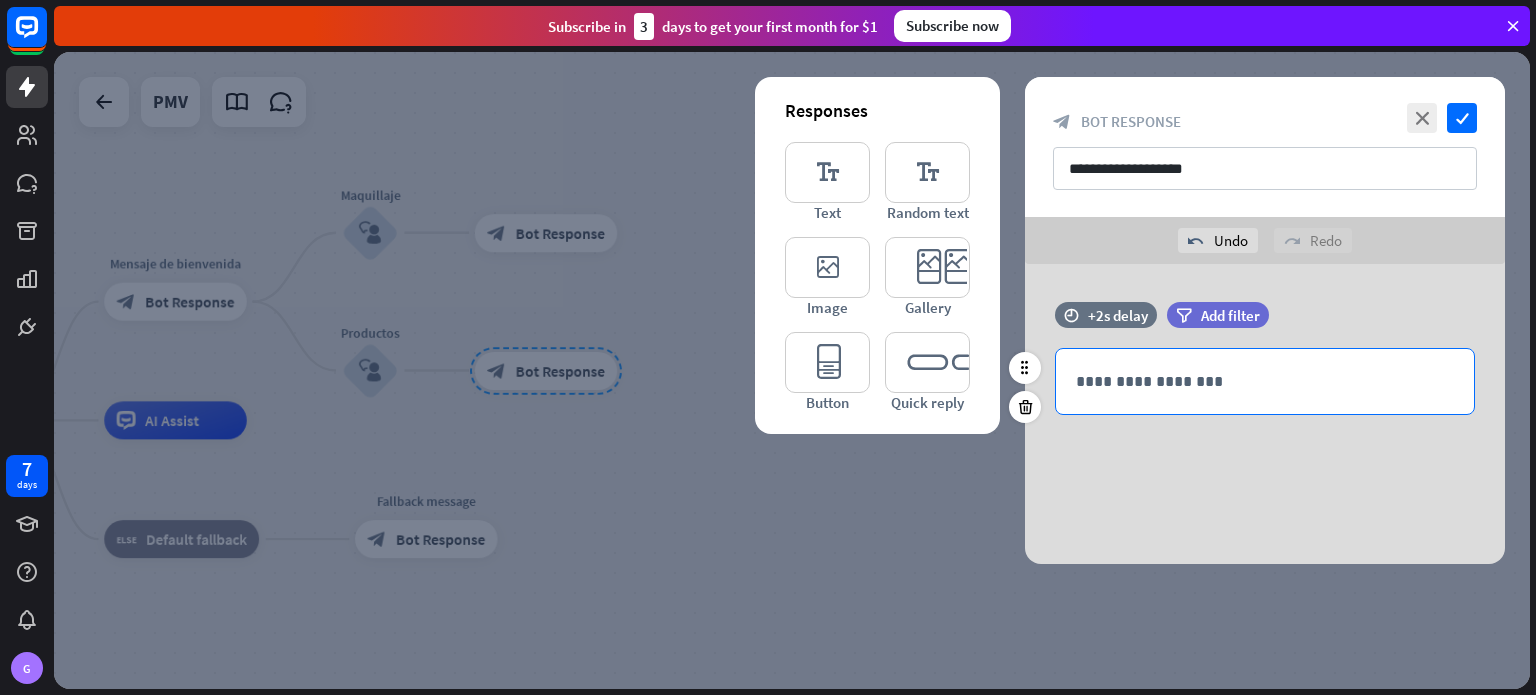 click on "**********" at bounding box center (1265, 381) 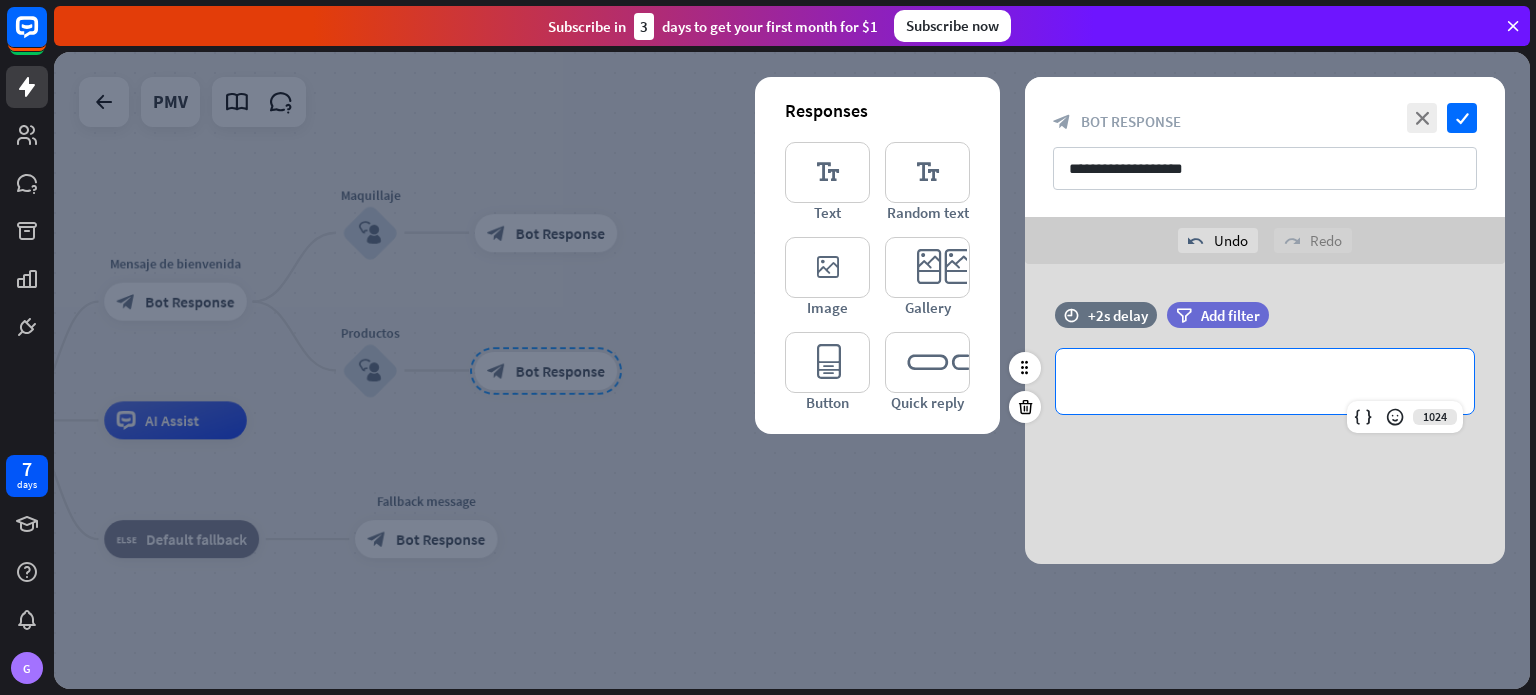 type 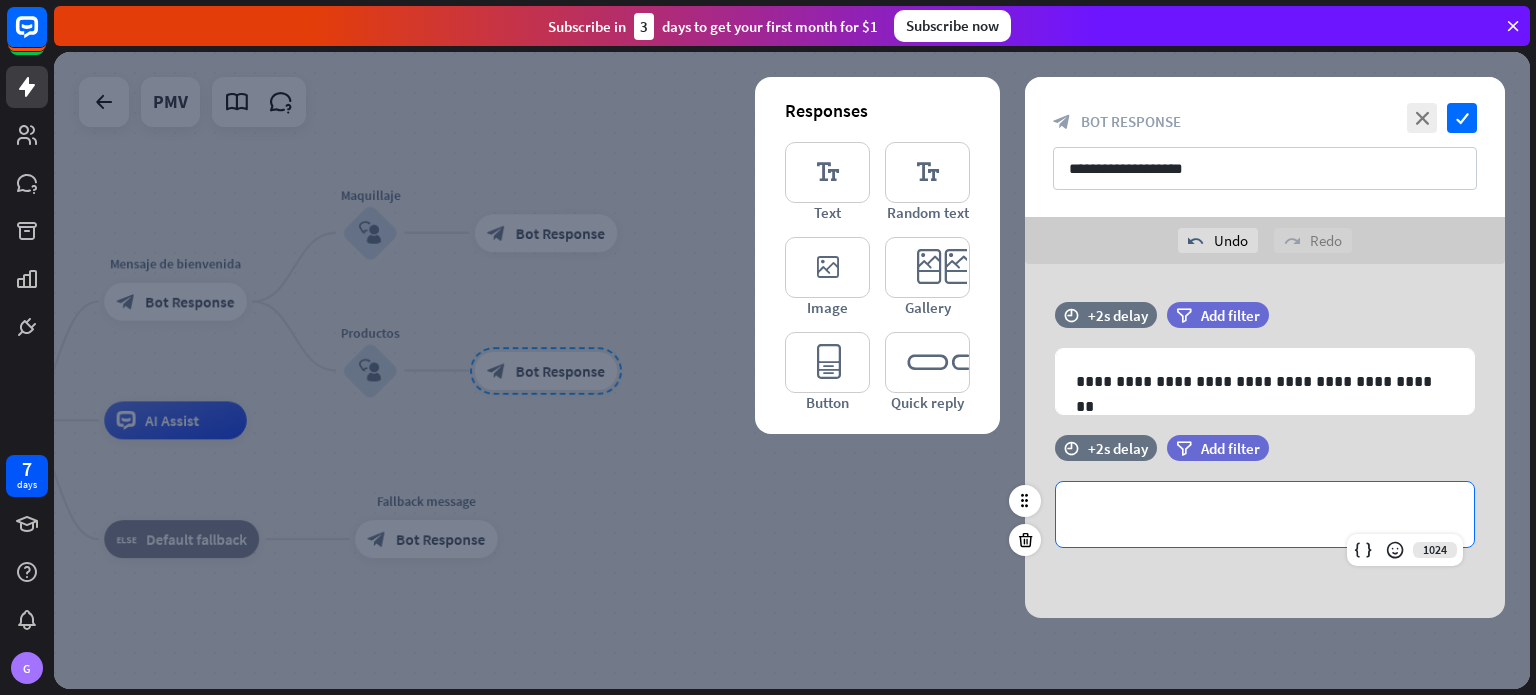 click on "**********" at bounding box center [1265, 514] 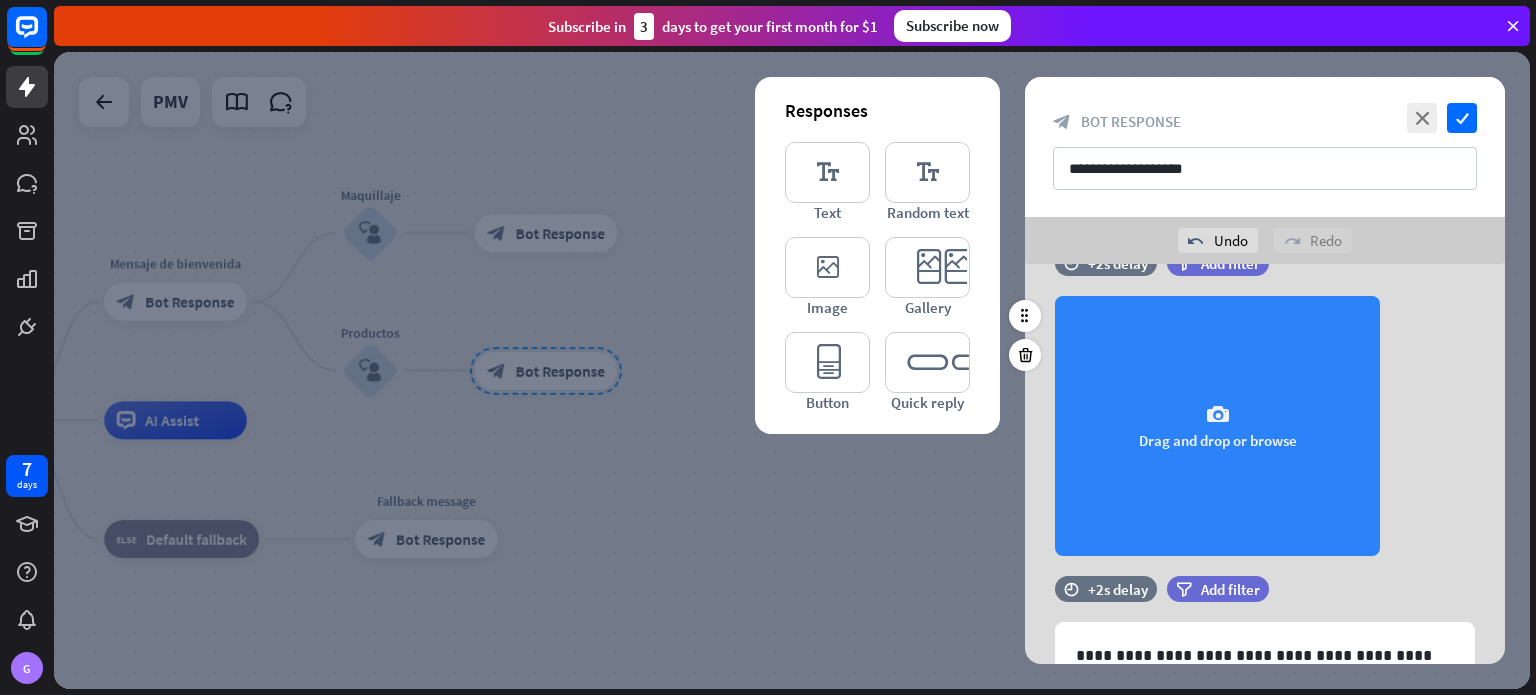 scroll, scrollTop: 179, scrollLeft: 0, axis: vertical 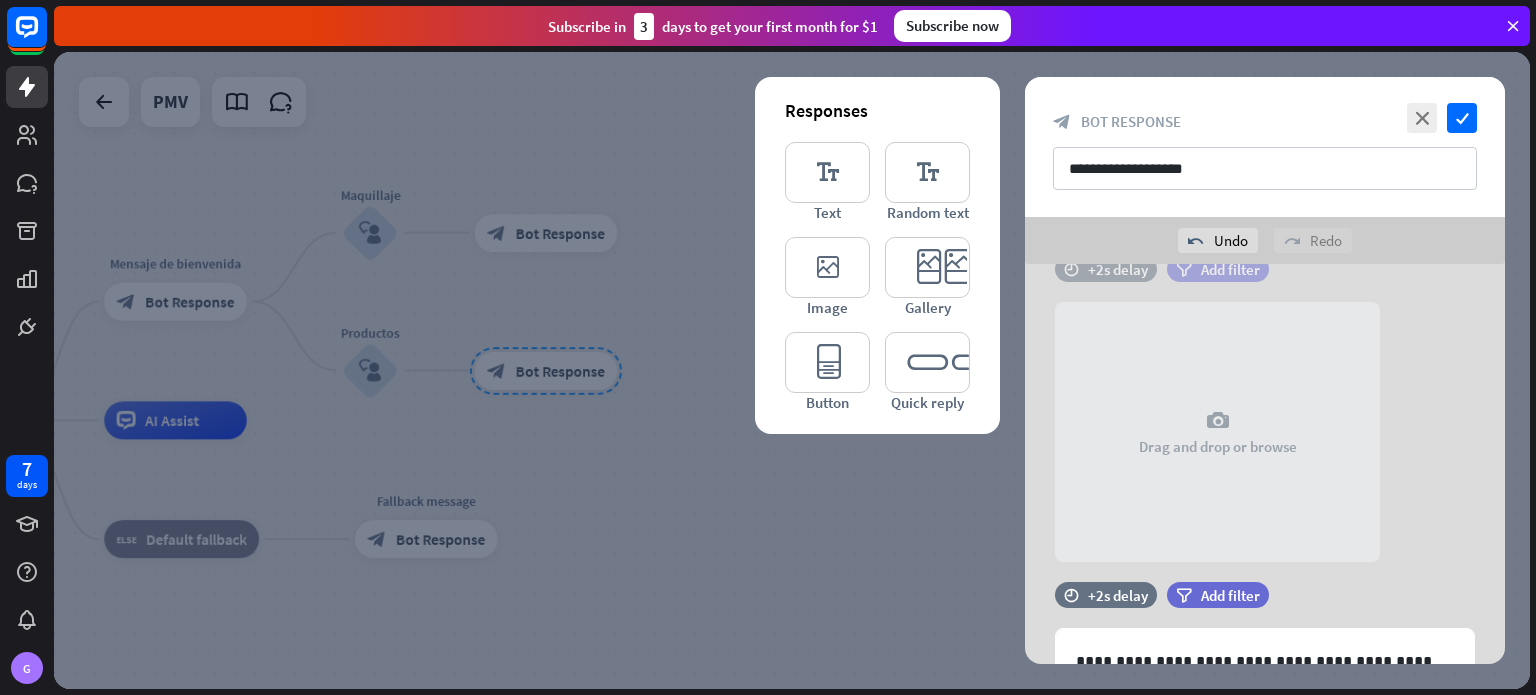 type 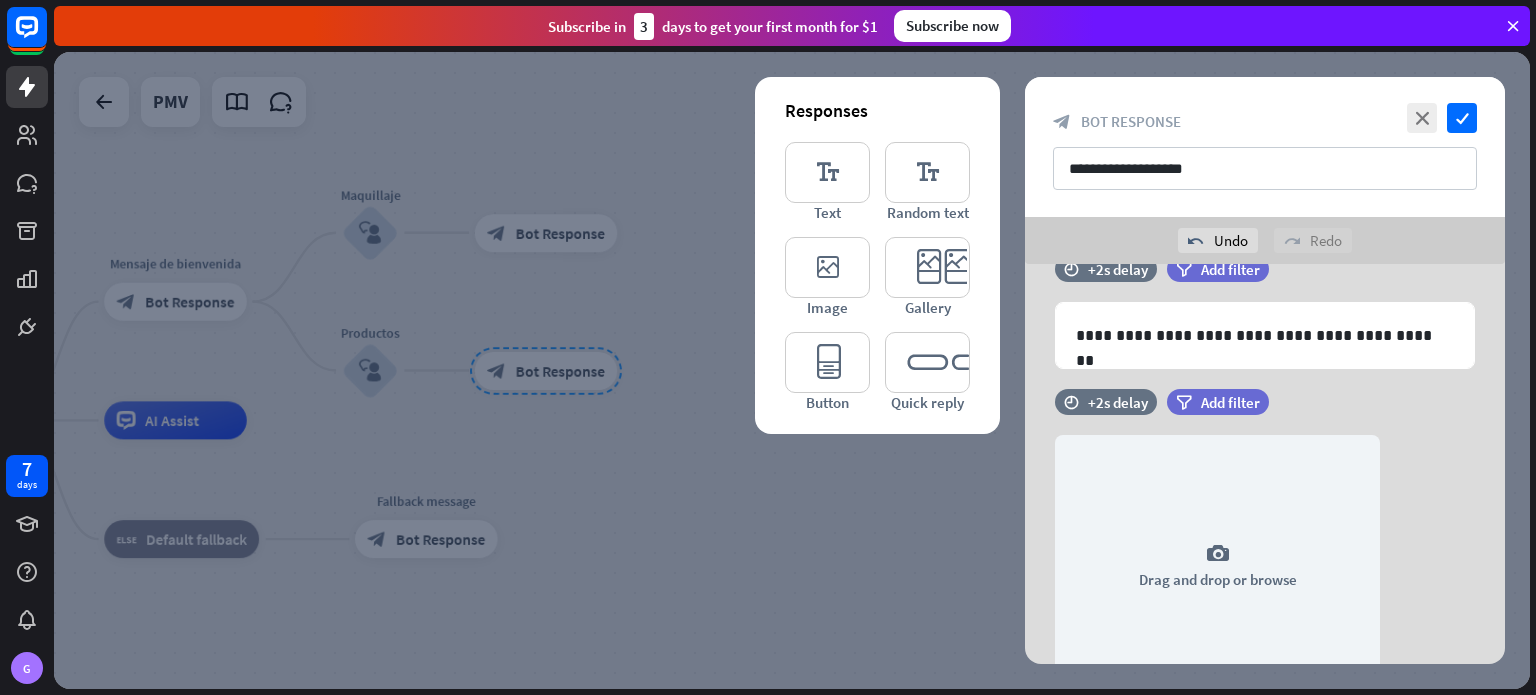 scroll, scrollTop: 279, scrollLeft: 0, axis: vertical 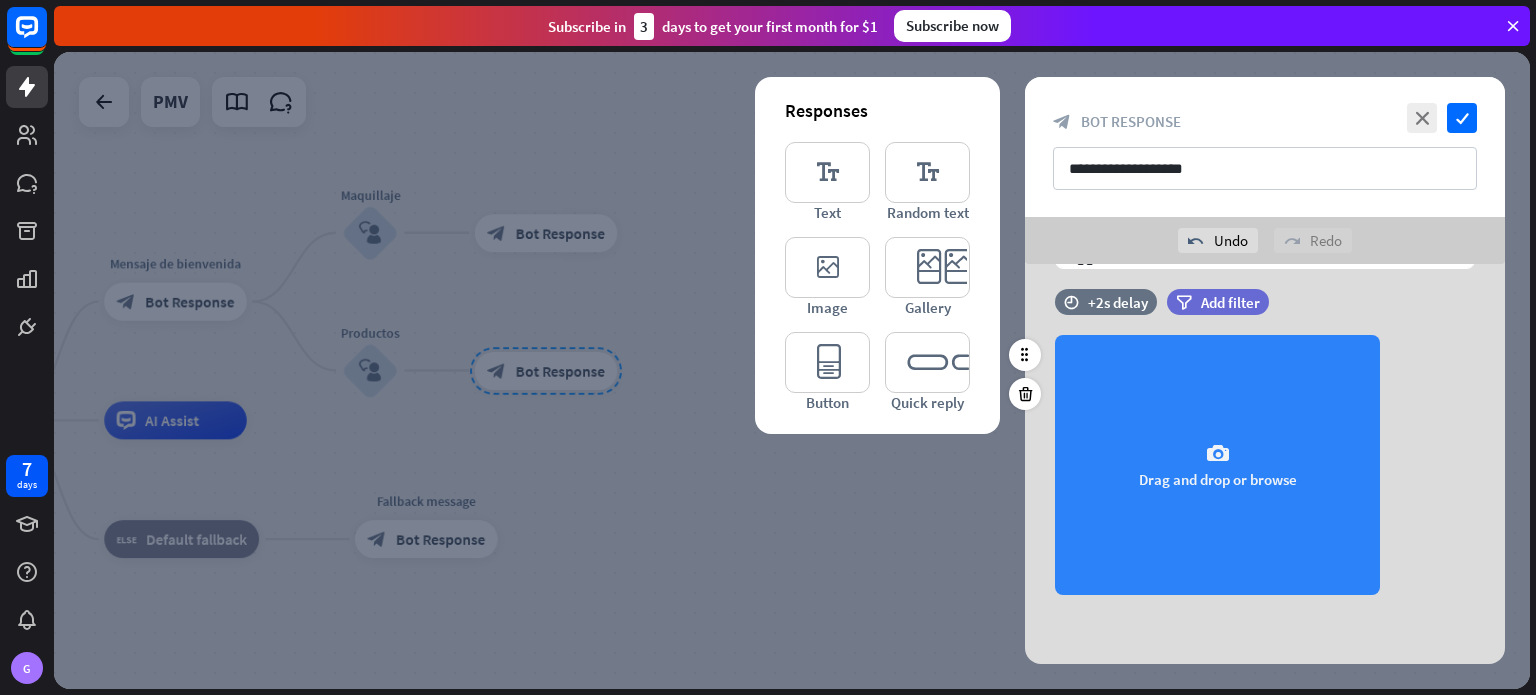 click on "camera" at bounding box center (1218, 454) 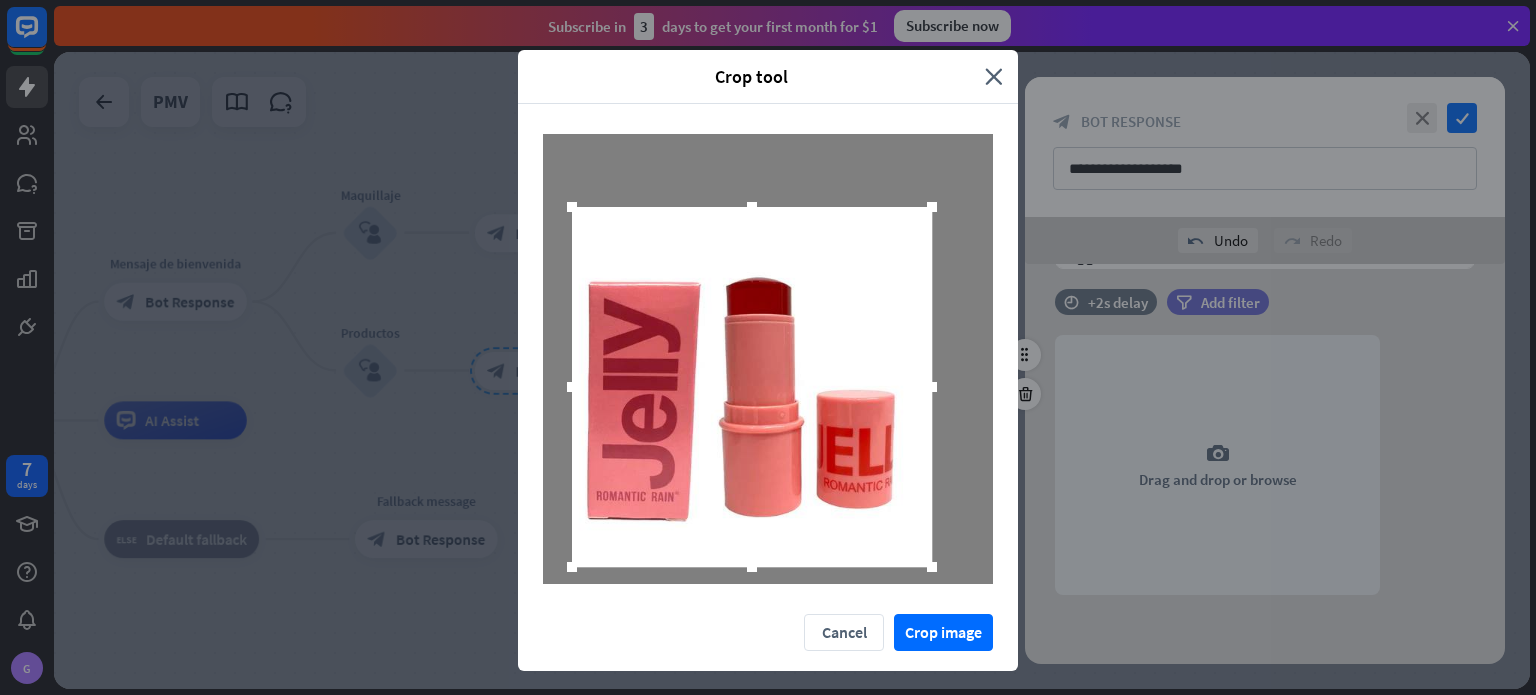 drag, startPoint x: 856, startPoint y: 473, endPoint x: 840, endPoint y: 501, distance: 32.24903 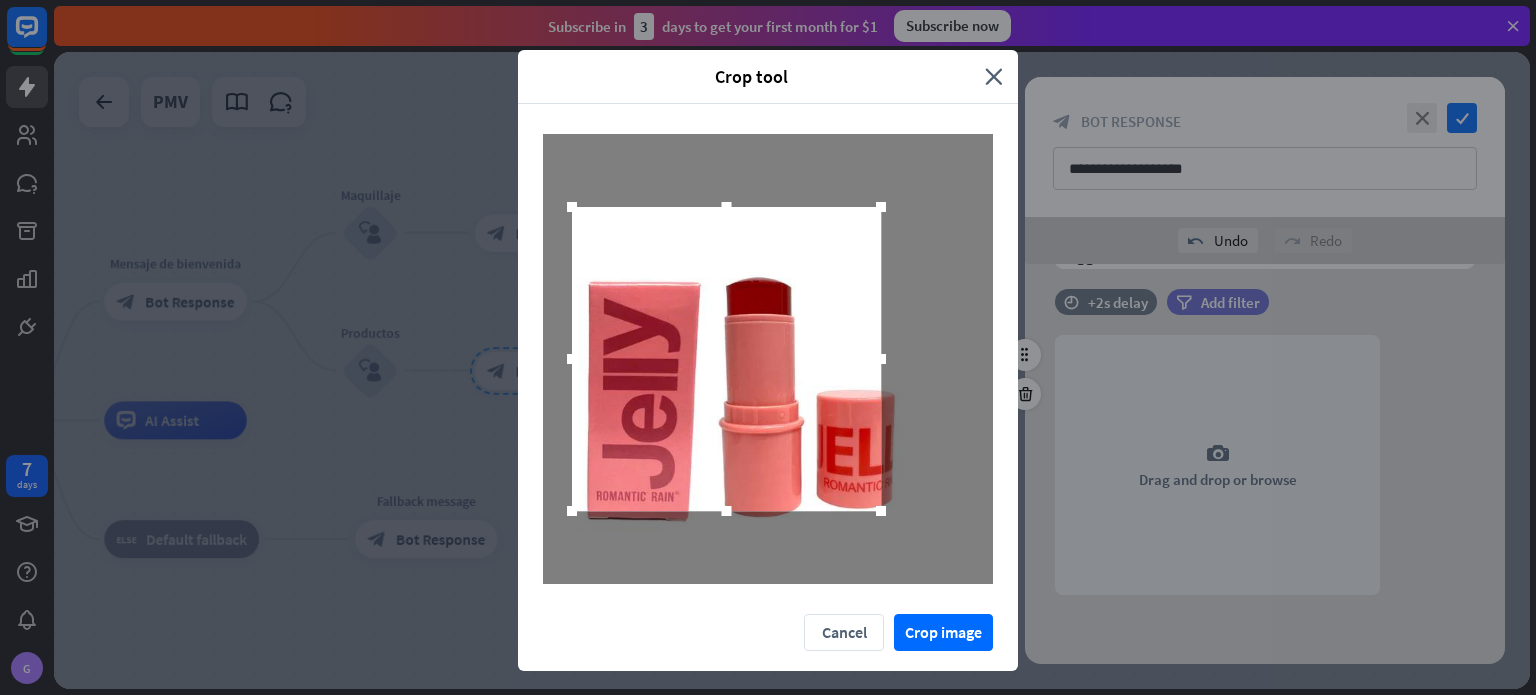 drag, startPoint x: 924, startPoint y: 563, endPoint x: 873, endPoint y: 507, distance: 75.74299 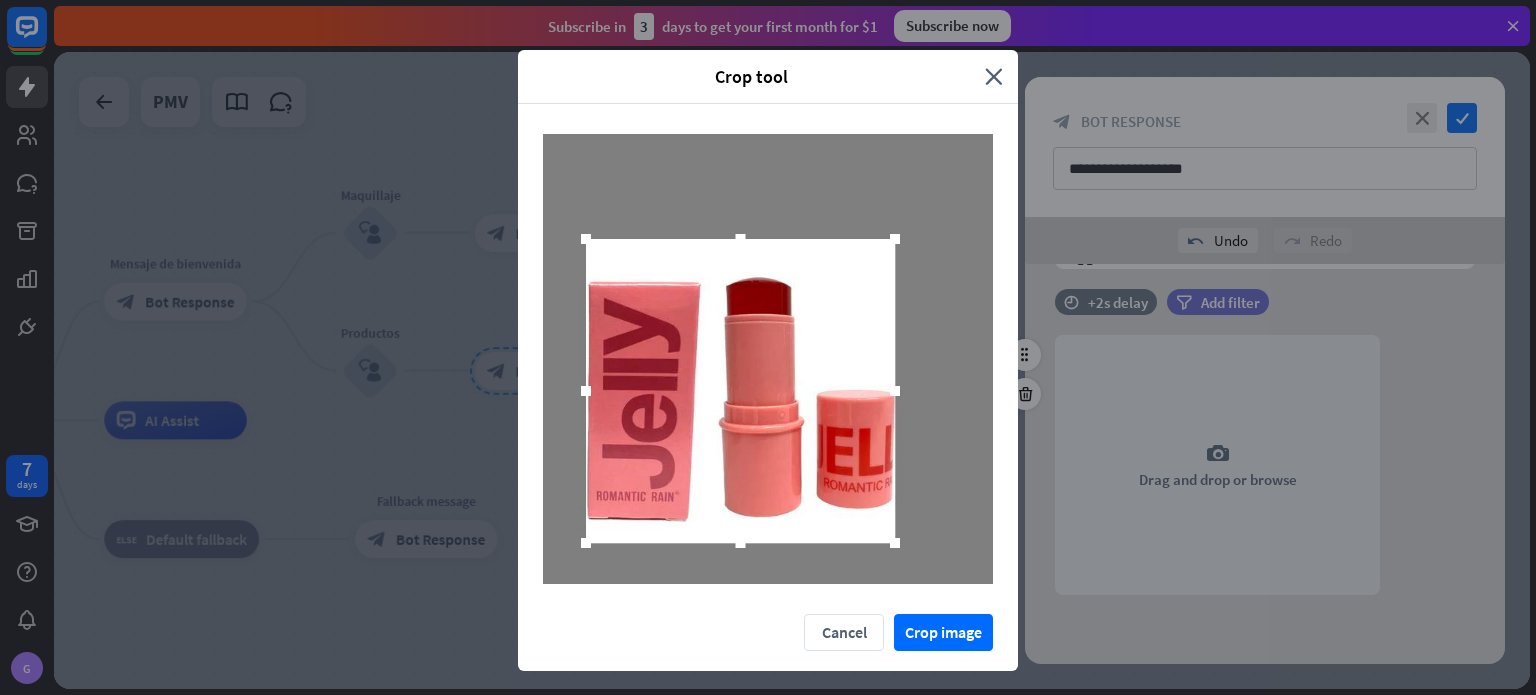drag, startPoint x: 722, startPoint y: 396, endPoint x: 736, endPoint y: 428, distance: 34.928497 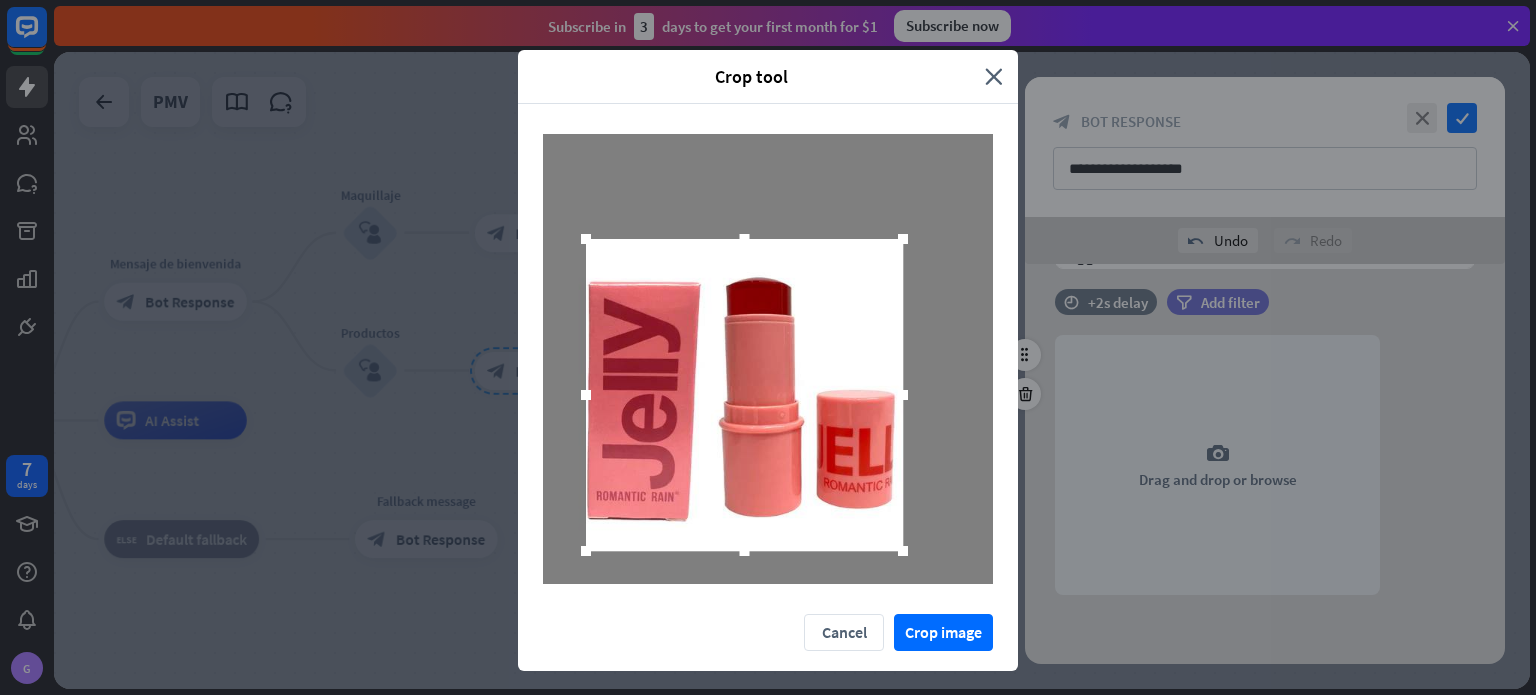 drag, startPoint x: 892, startPoint y: 536, endPoint x: 900, endPoint y: 544, distance: 11.313708 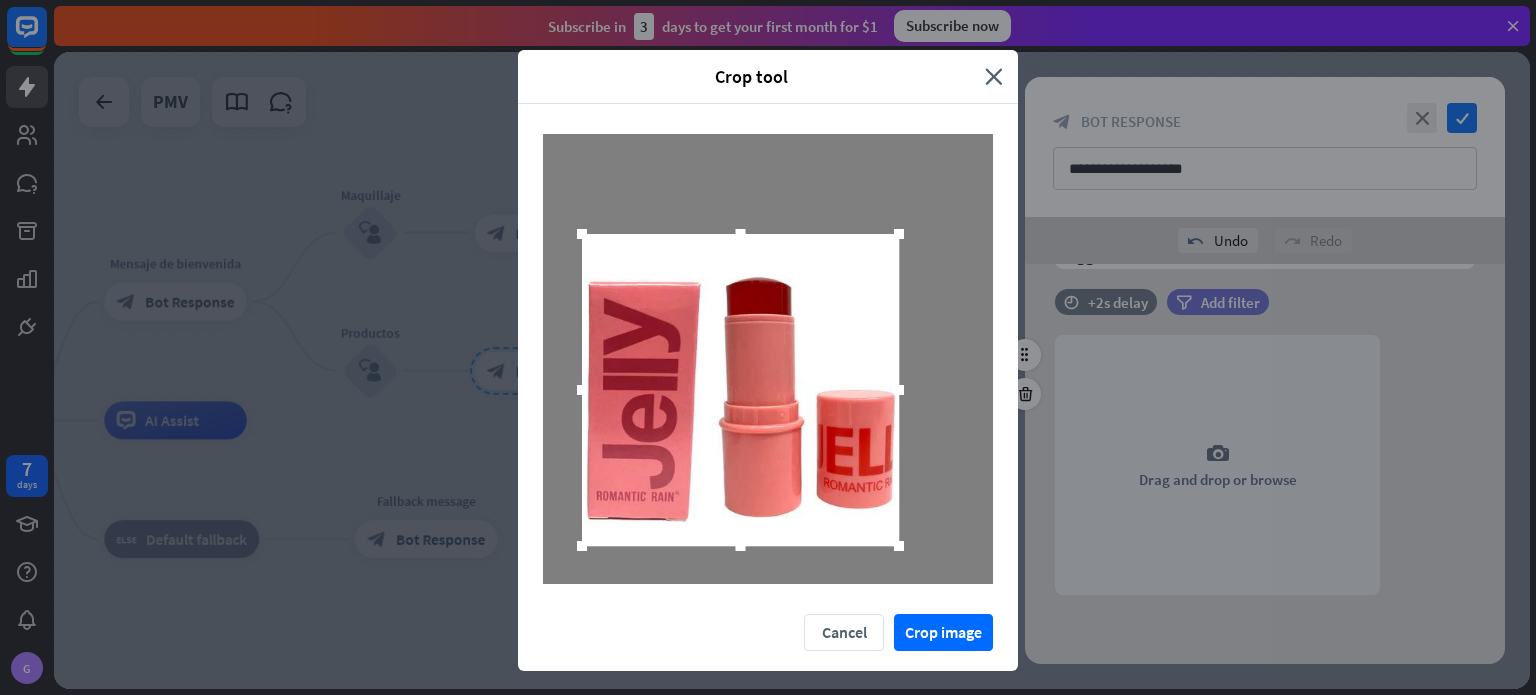 click at bounding box center (740, 390) 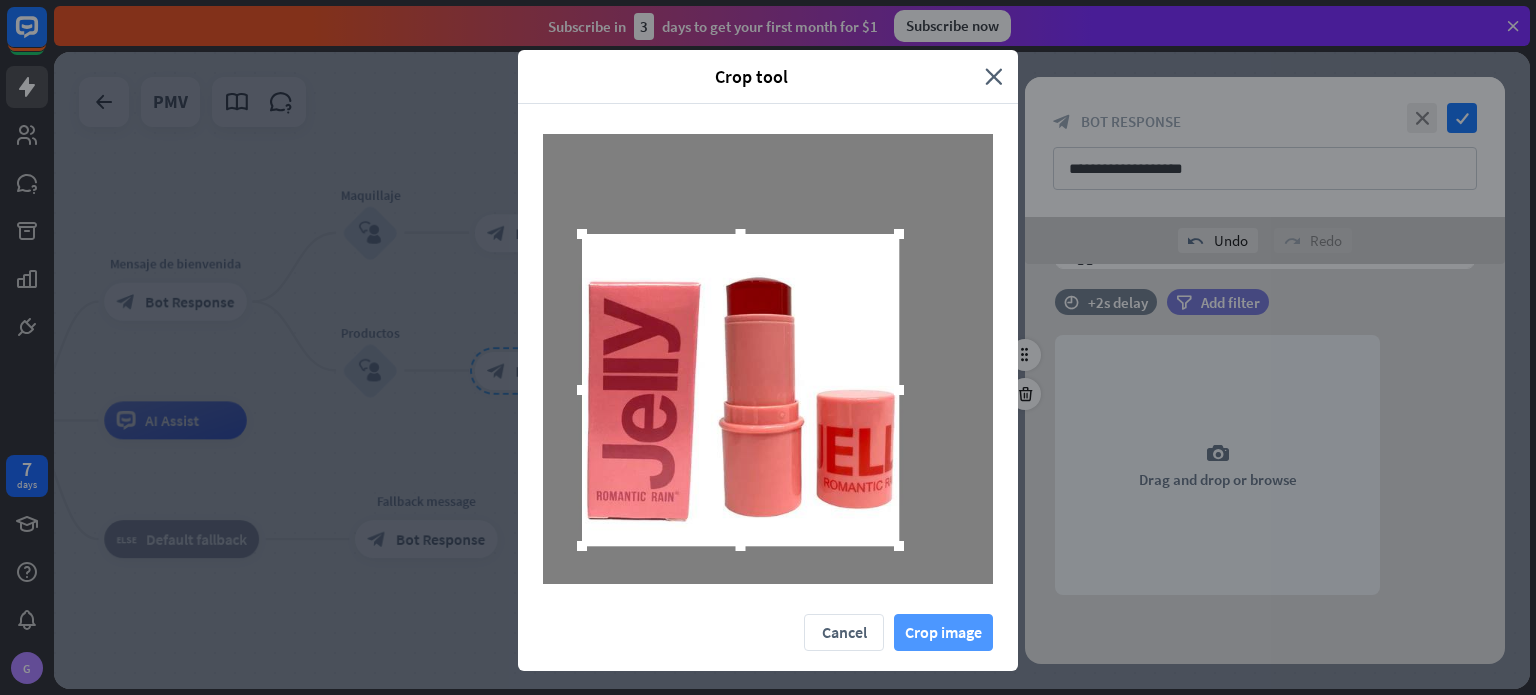 click on "Crop image" at bounding box center (943, 632) 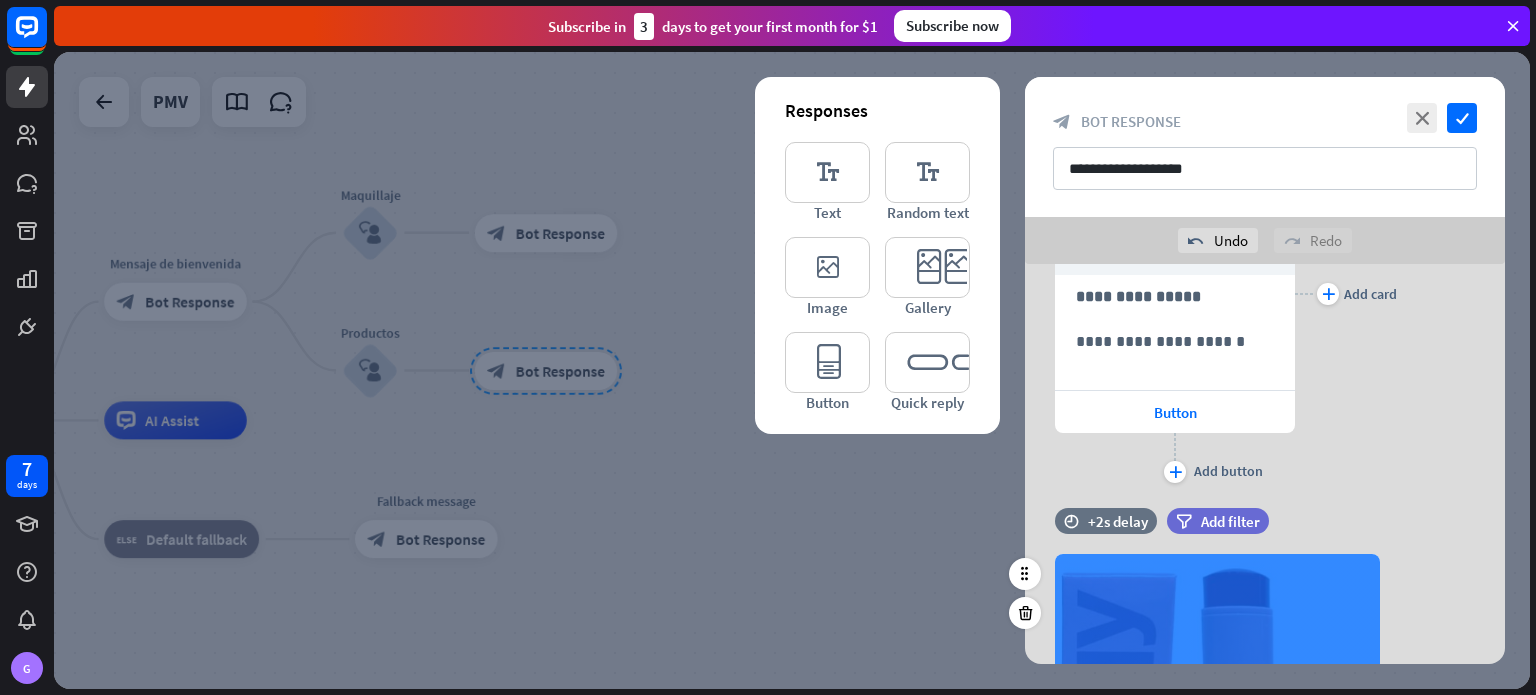 scroll, scrollTop: 479, scrollLeft: 0, axis: vertical 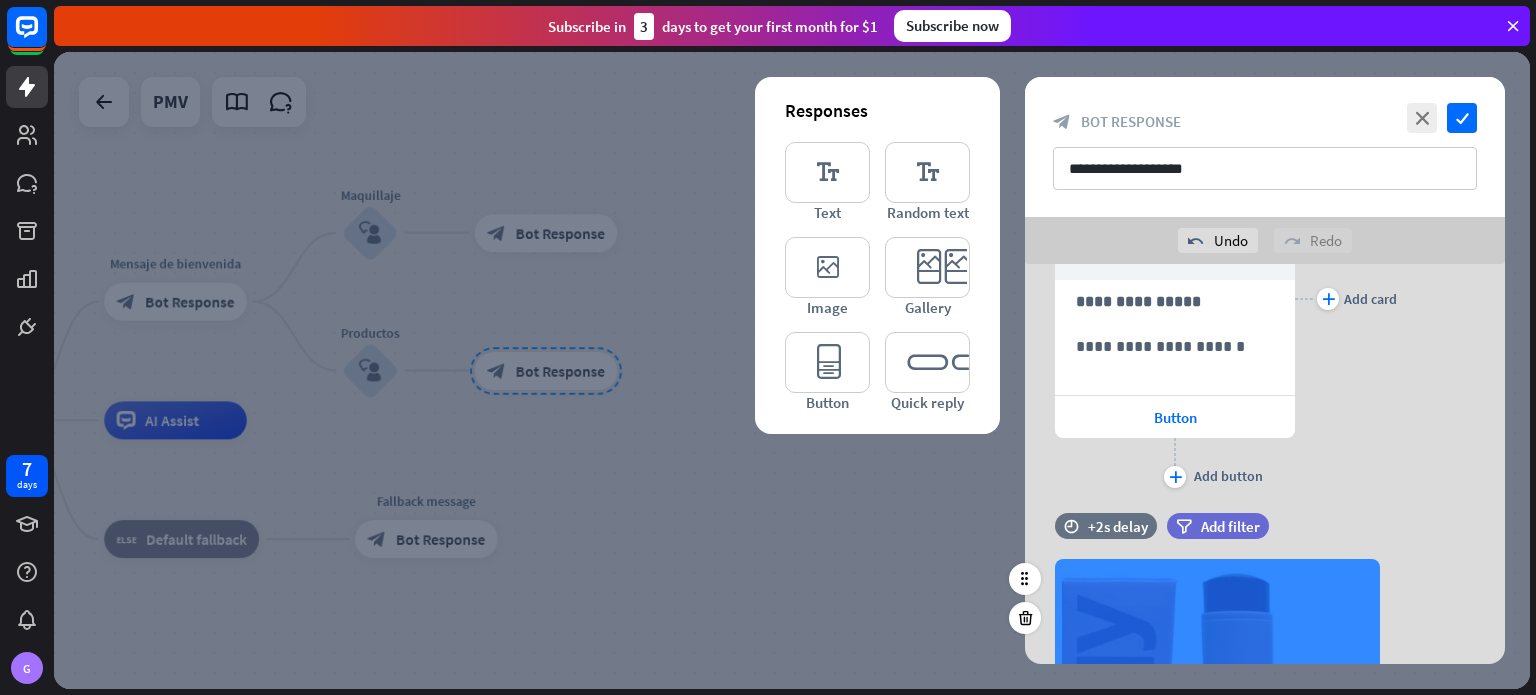 click on "camera
Choose or
remove
image" at bounding box center (1217, 689) 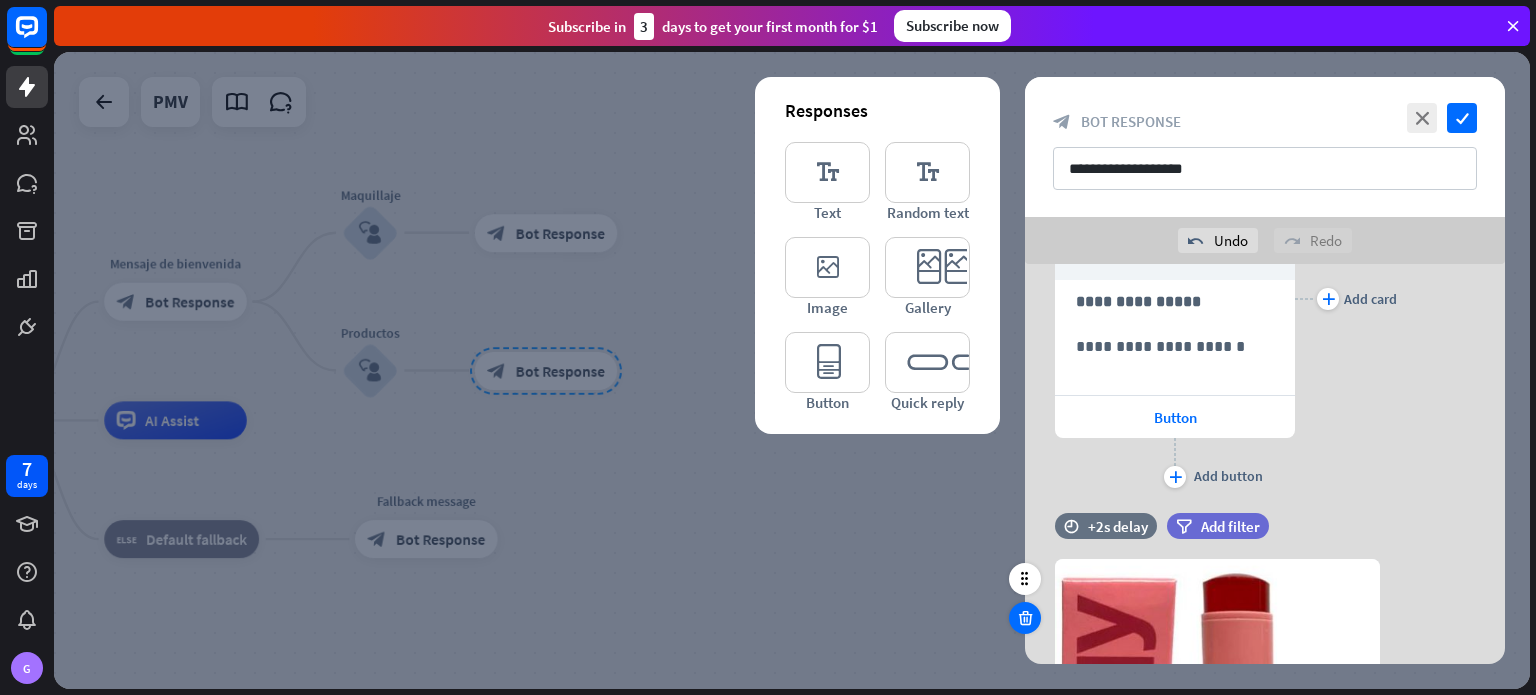 click at bounding box center (1025, 618) 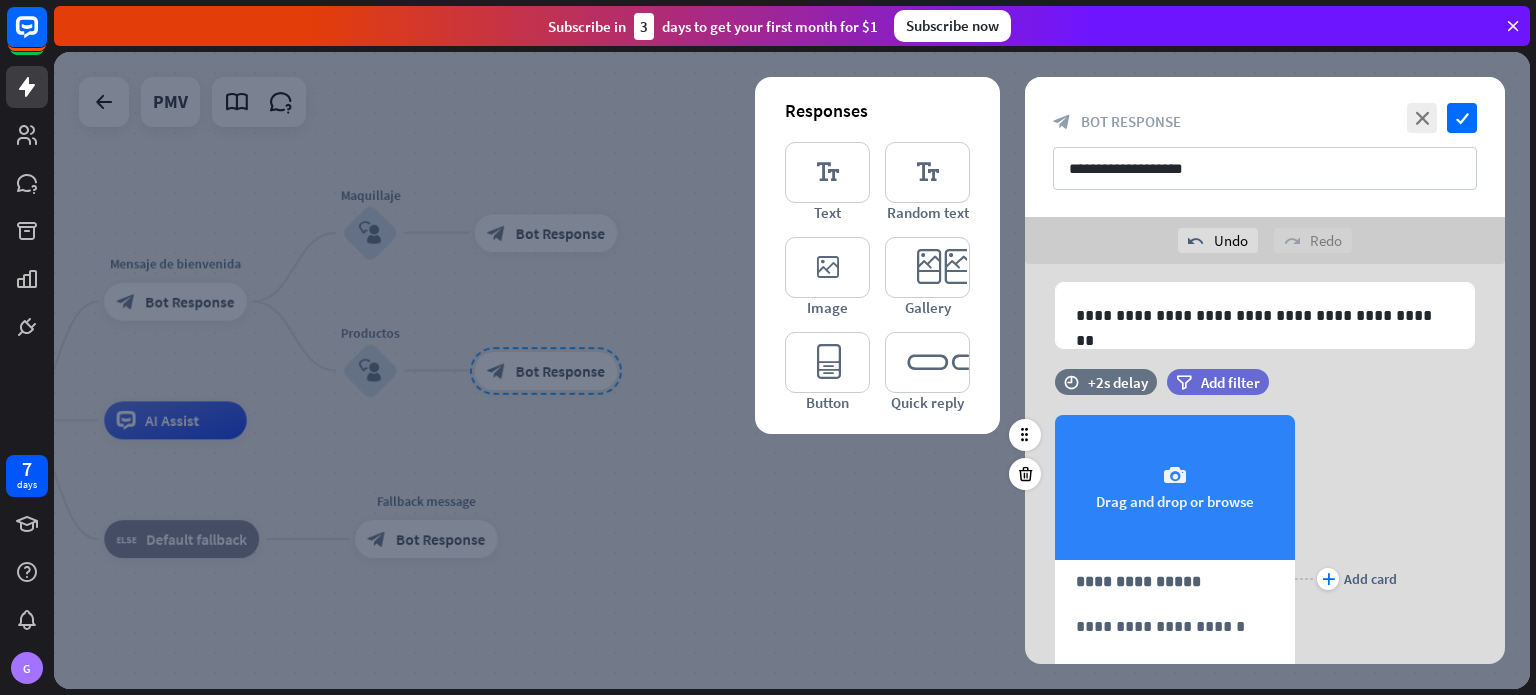 scroll, scrollTop: 176, scrollLeft: 0, axis: vertical 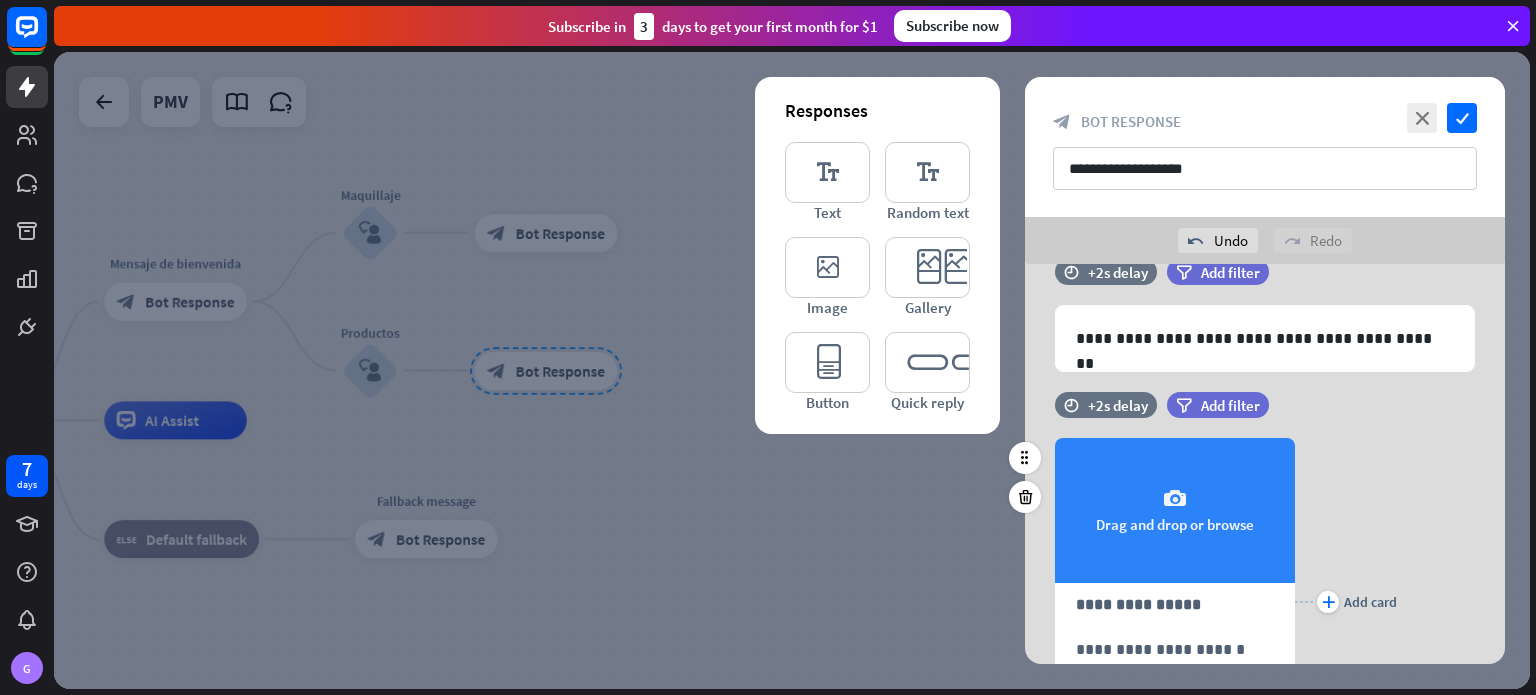 click on "camera
Drag and drop or browse" at bounding box center (1175, 510) 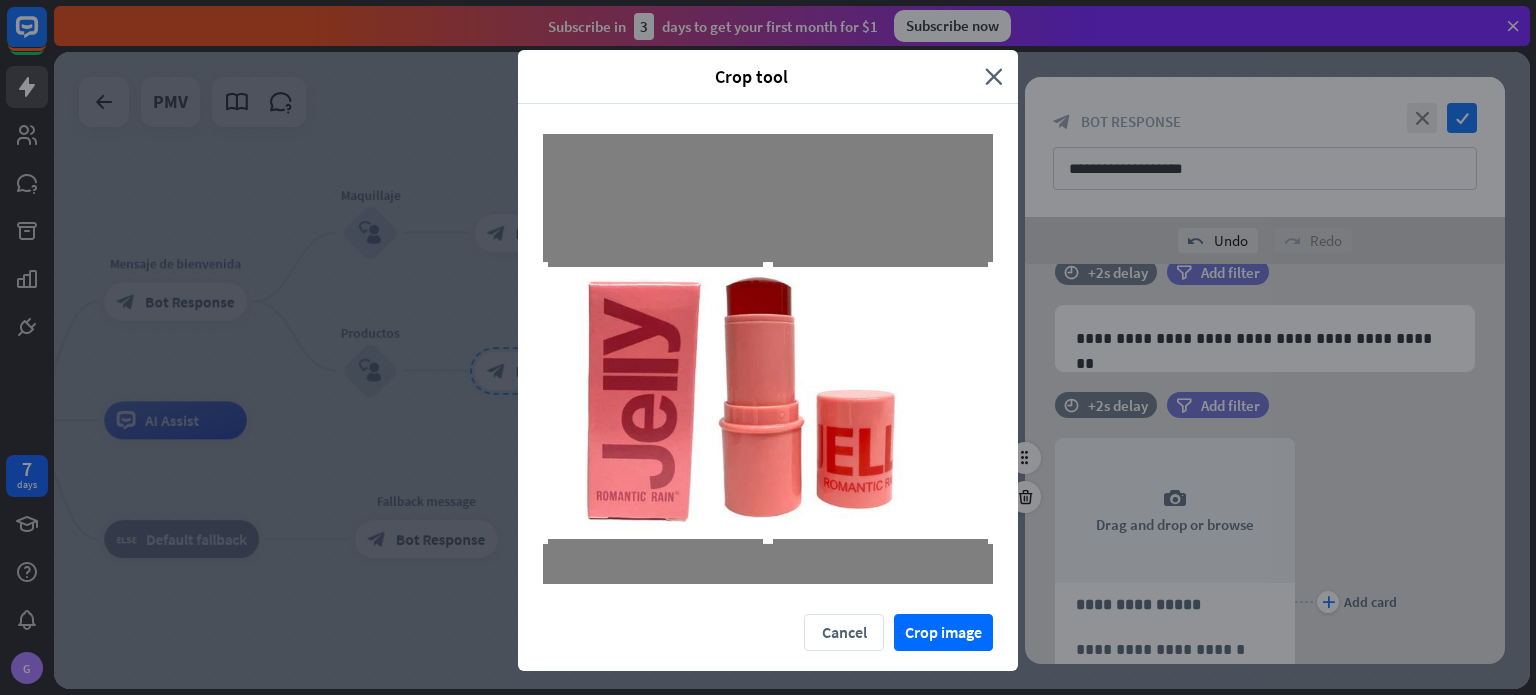 drag, startPoint x: 912, startPoint y: 408, endPoint x: 901, endPoint y: 452, distance: 45.35416 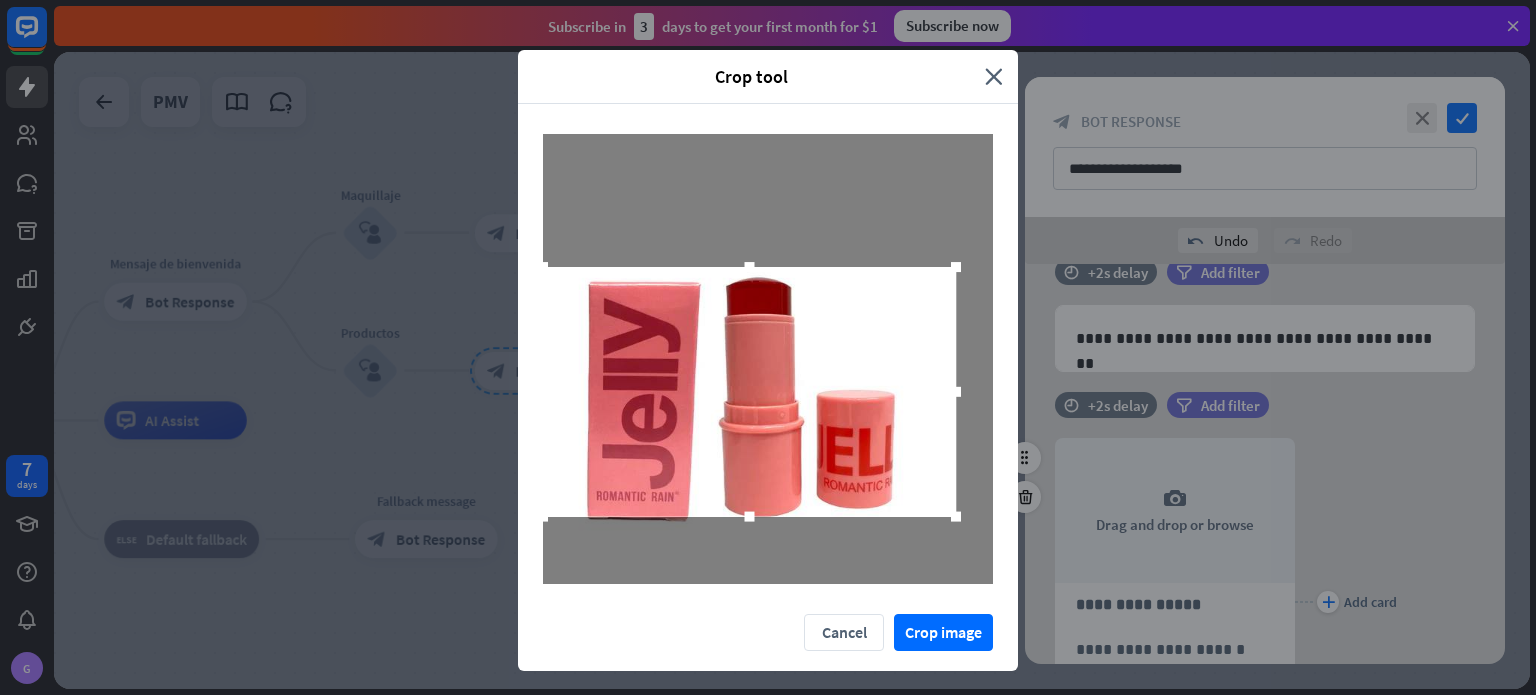drag, startPoint x: 982, startPoint y: 543, endPoint x: 946, endPoint y: 559, distance: 39.39543 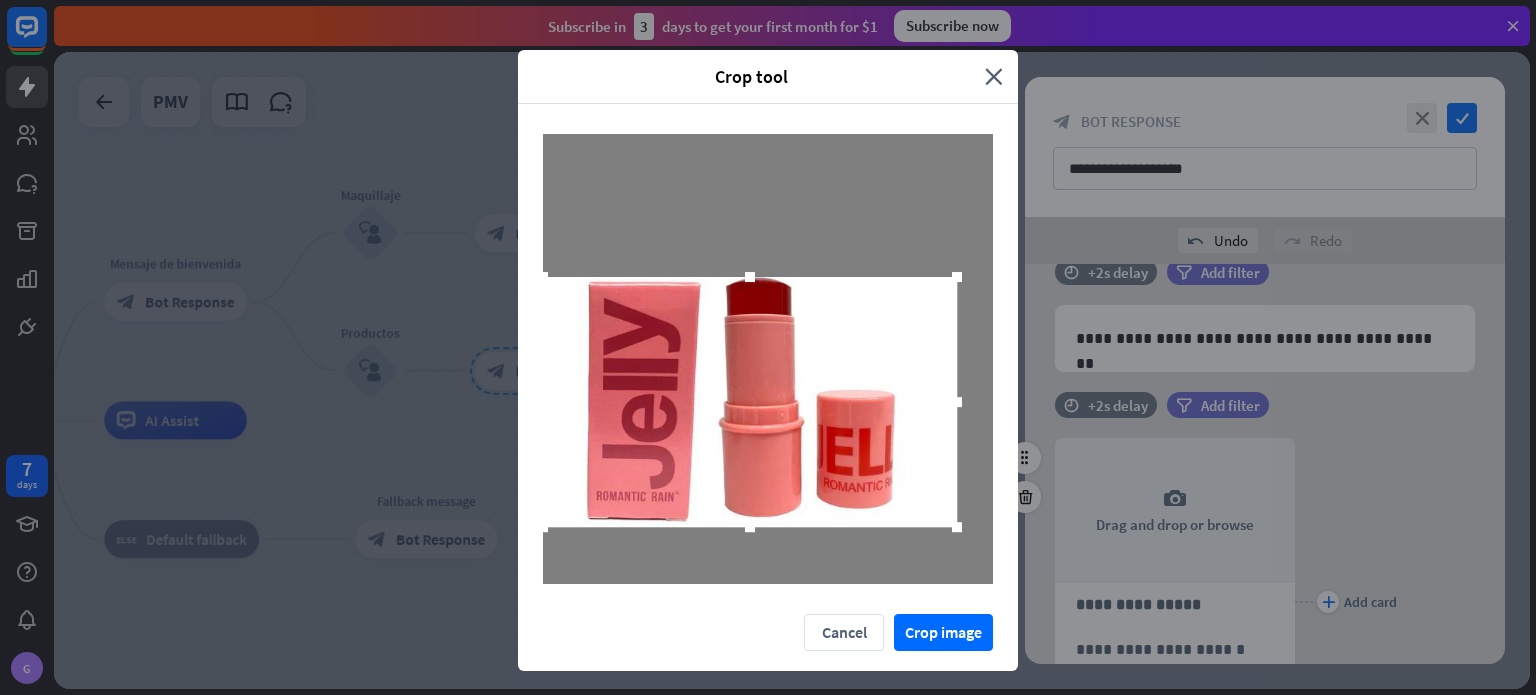 drag, startPoint x: 815, startPoint y: 469, endPoint x: 809, endPoint y: 479, distance: 11.661903 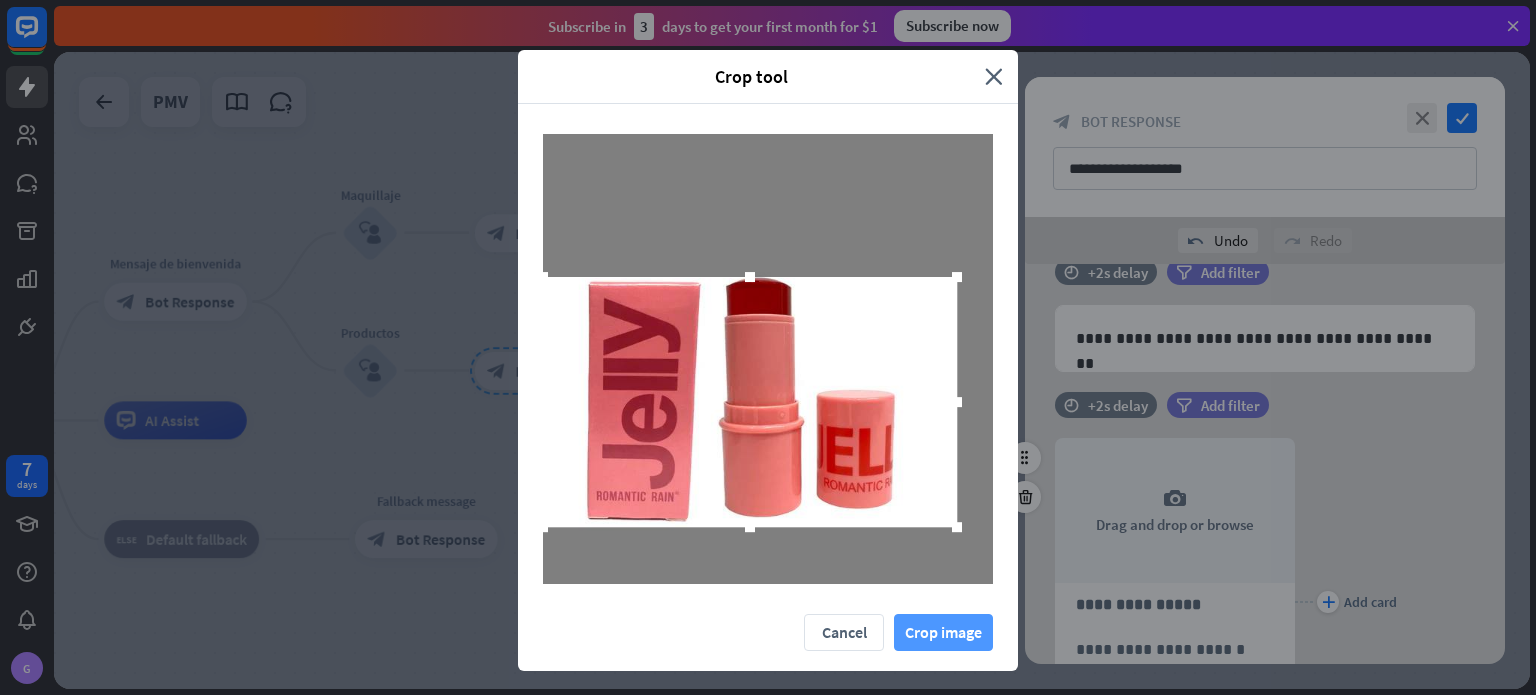 click on "Crop image" at bounding box center [943, 632] 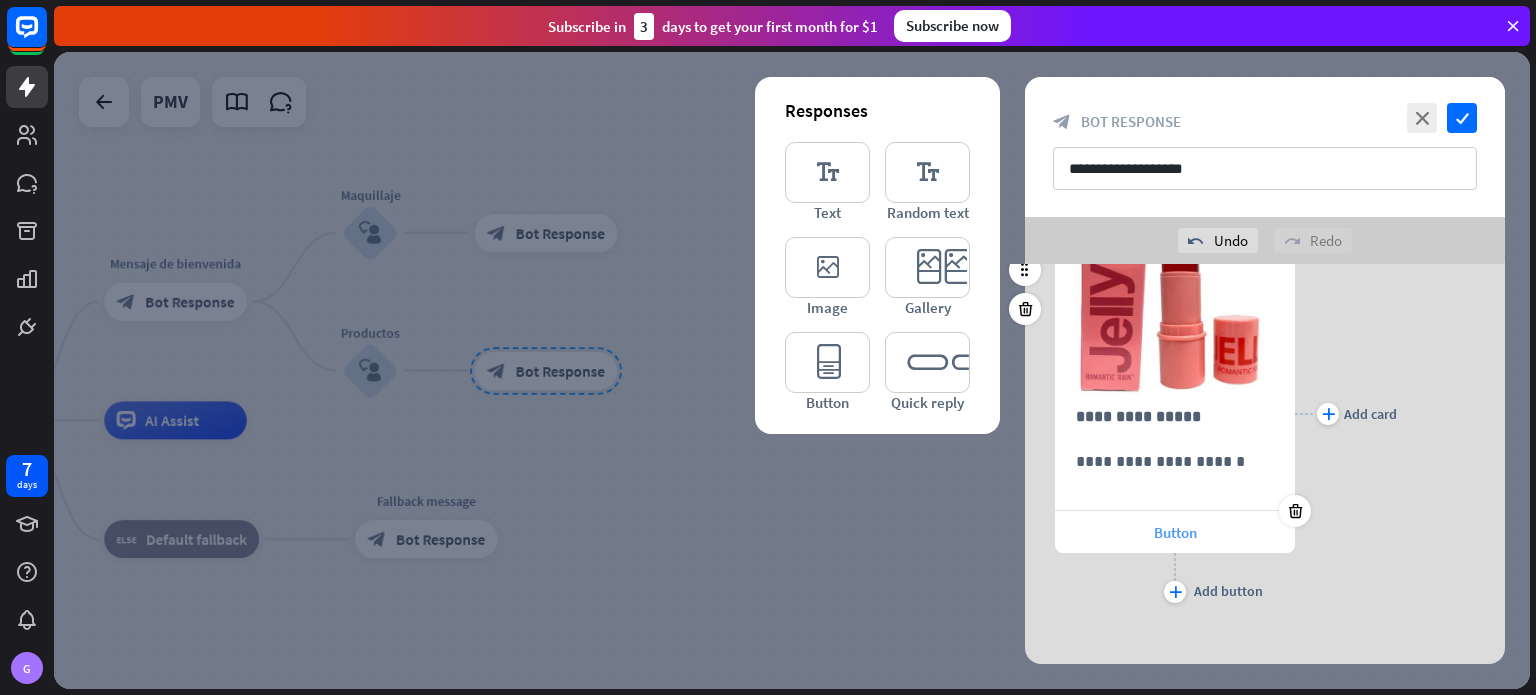 scroll, scrollTop: 376, scrollLeft: 0, axis: vertical 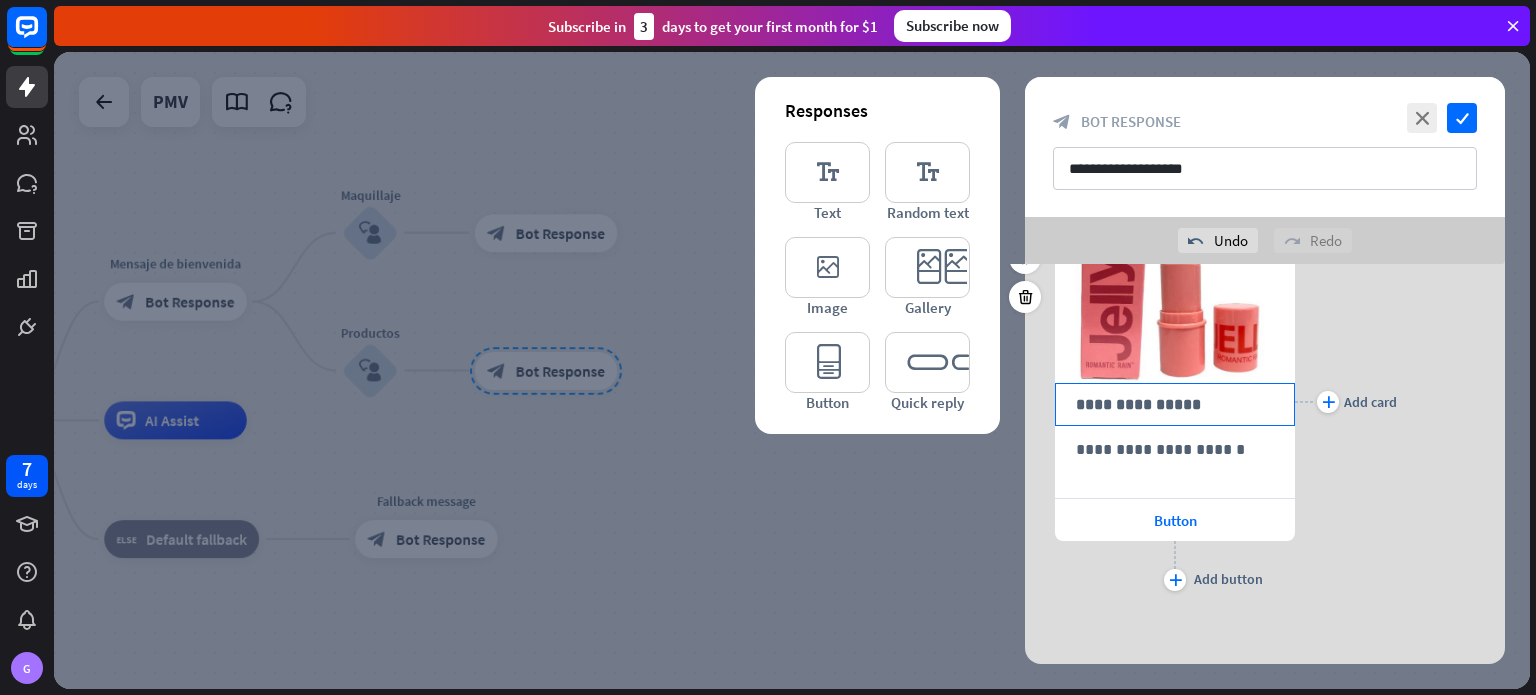 click on "**********" at bounding box center (1175, 404) 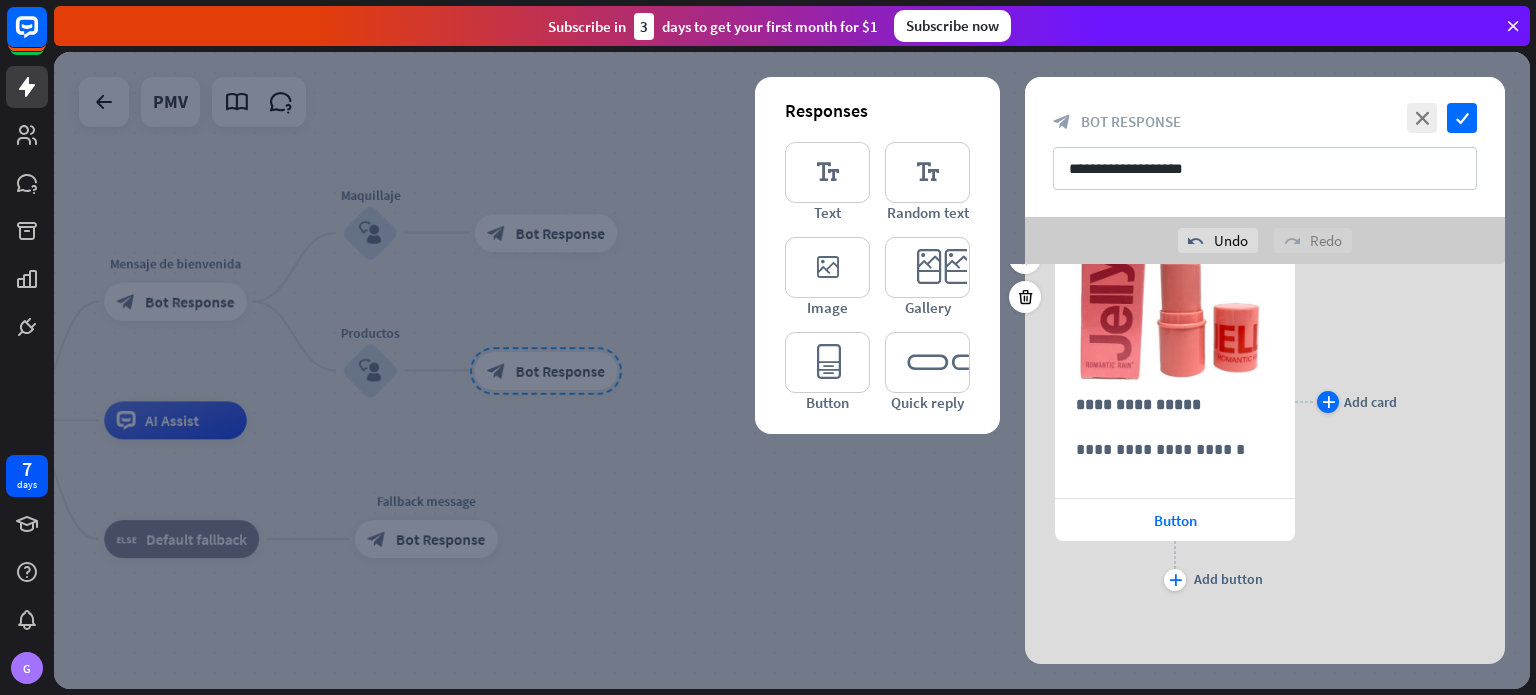 click on "plus" at bounding box center [1328, 402] 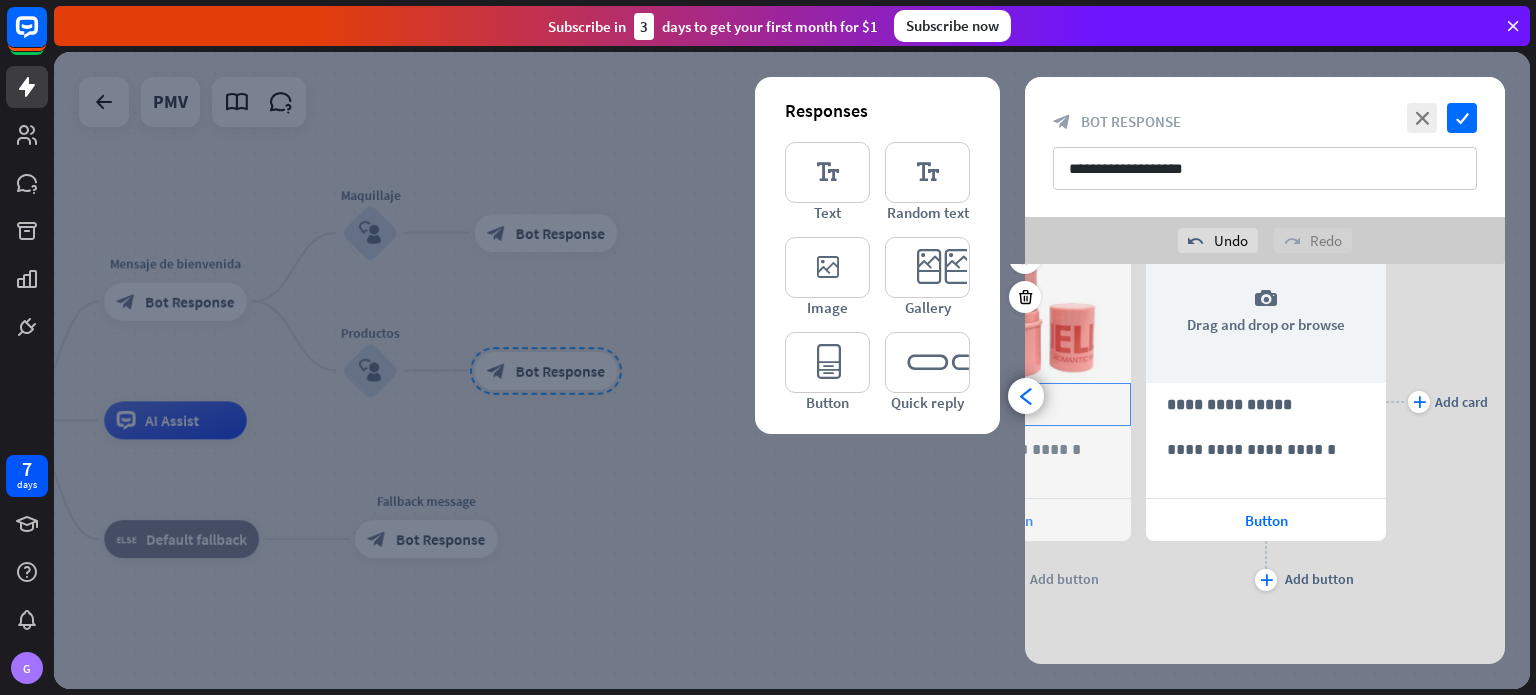 scroll, scrollTop: 0, scrollLeft: 164, axis: horizontal 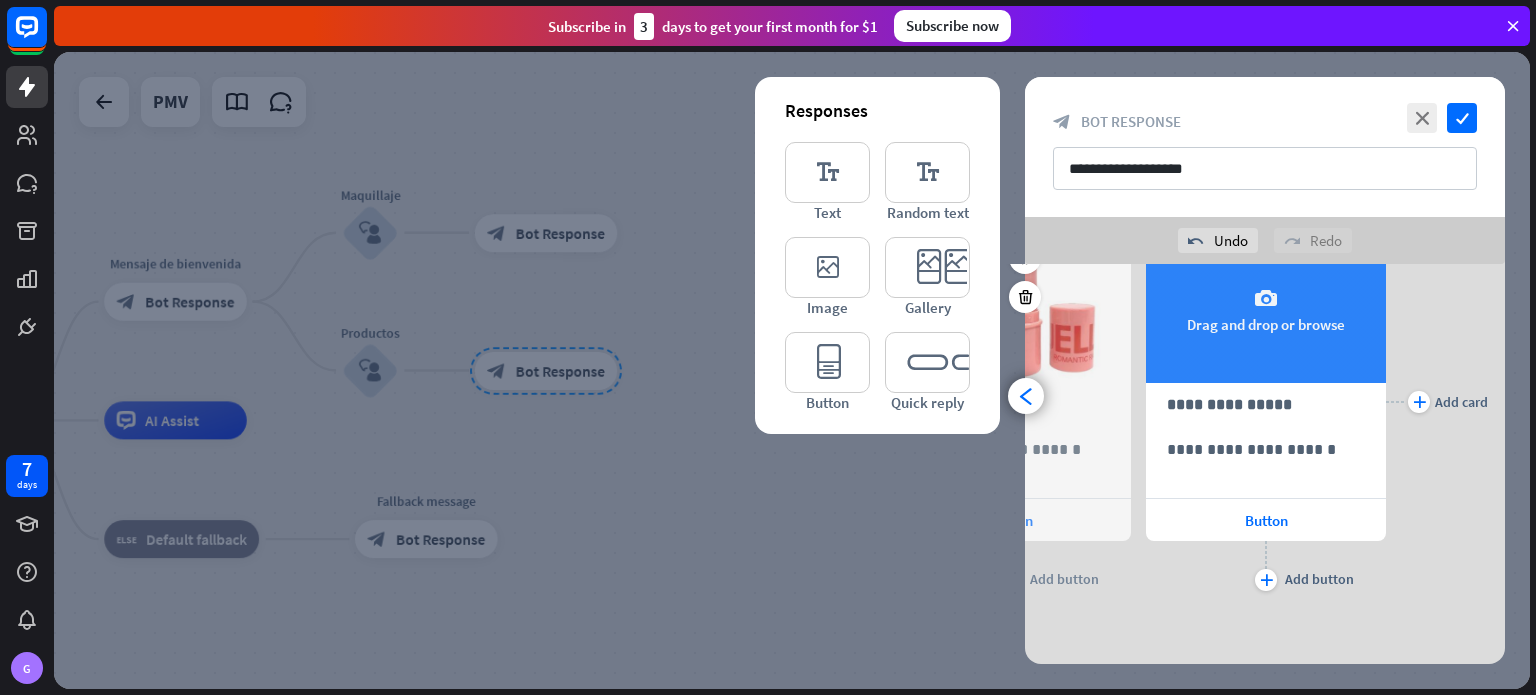 click on "camera
Drag and drop or browse" at bounding box center [1266, 310] 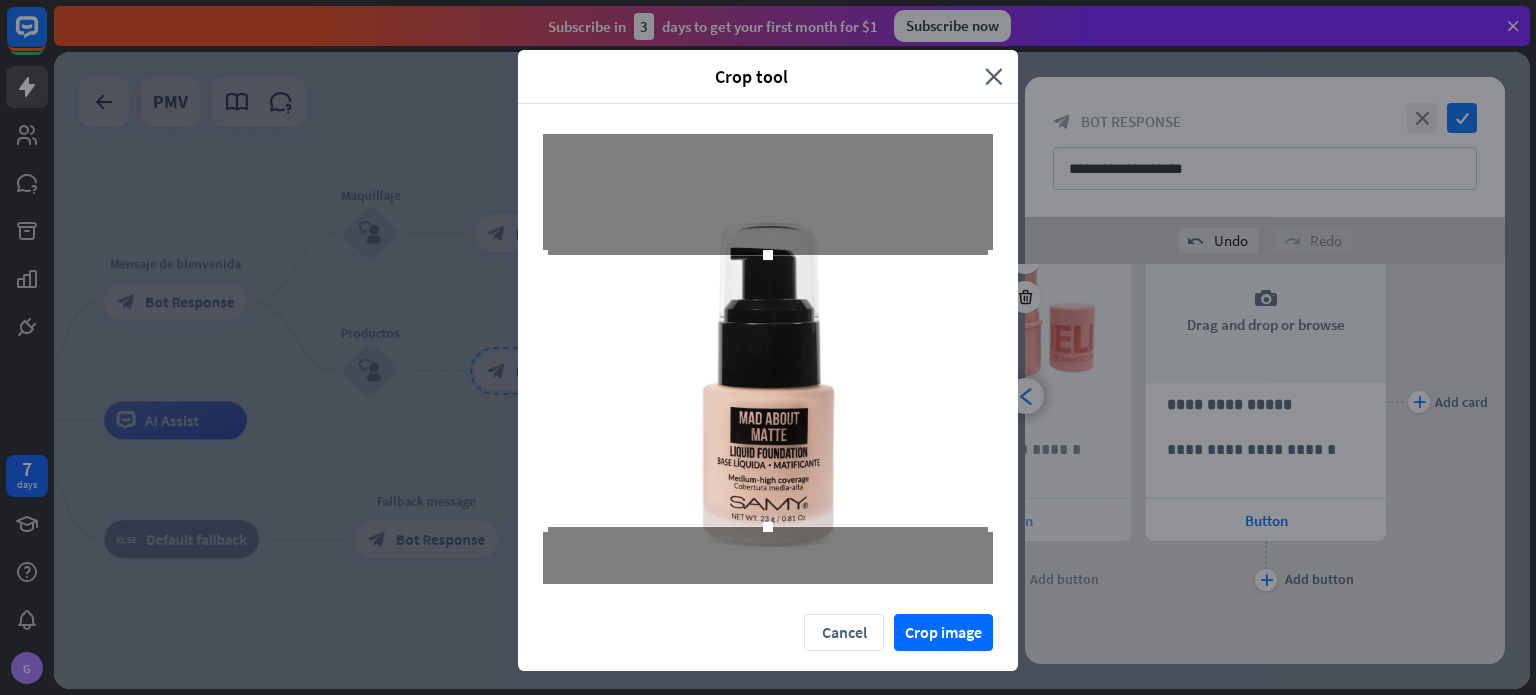 drag, startPoint x: 884, startPoint y: 455, endPoint x: 880, endPoint y: 487, distance: 32.24903 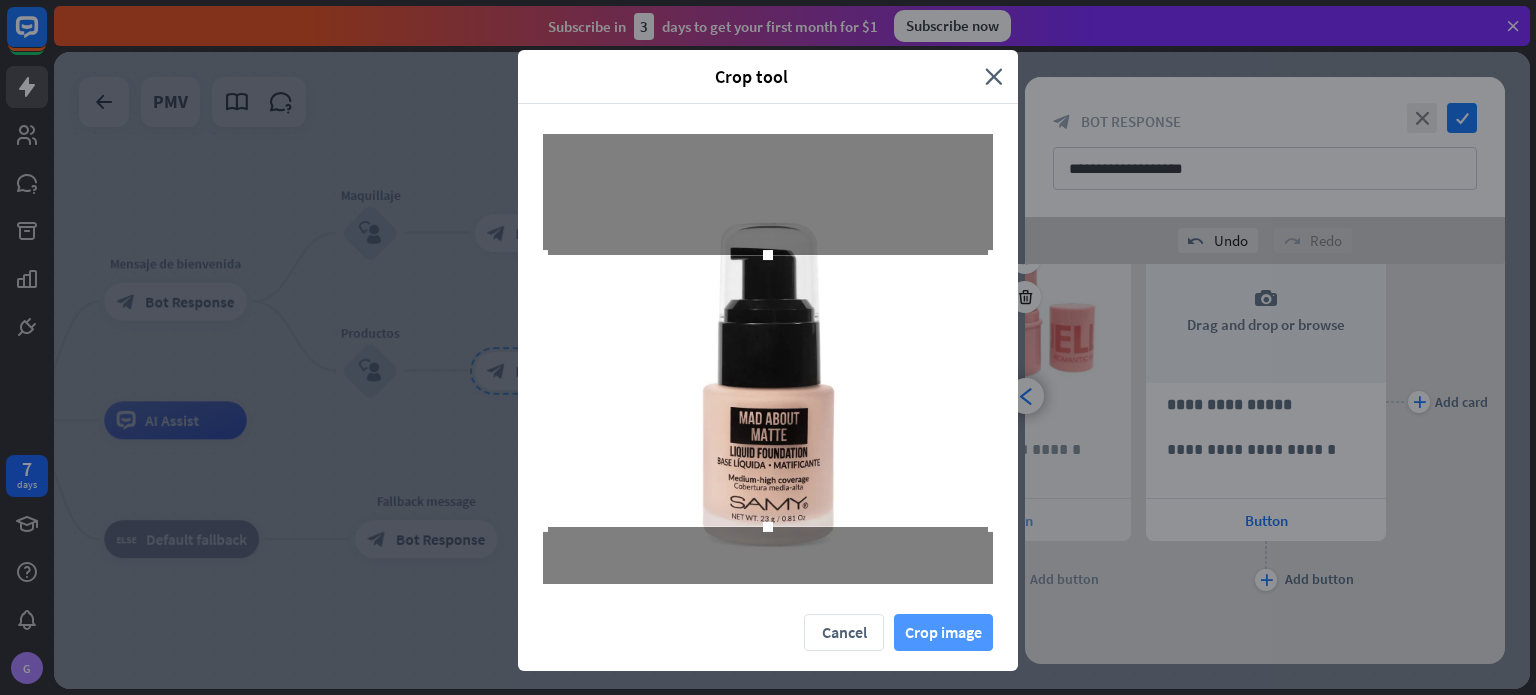 click on "Crop image" at bounding box center (943, 632) 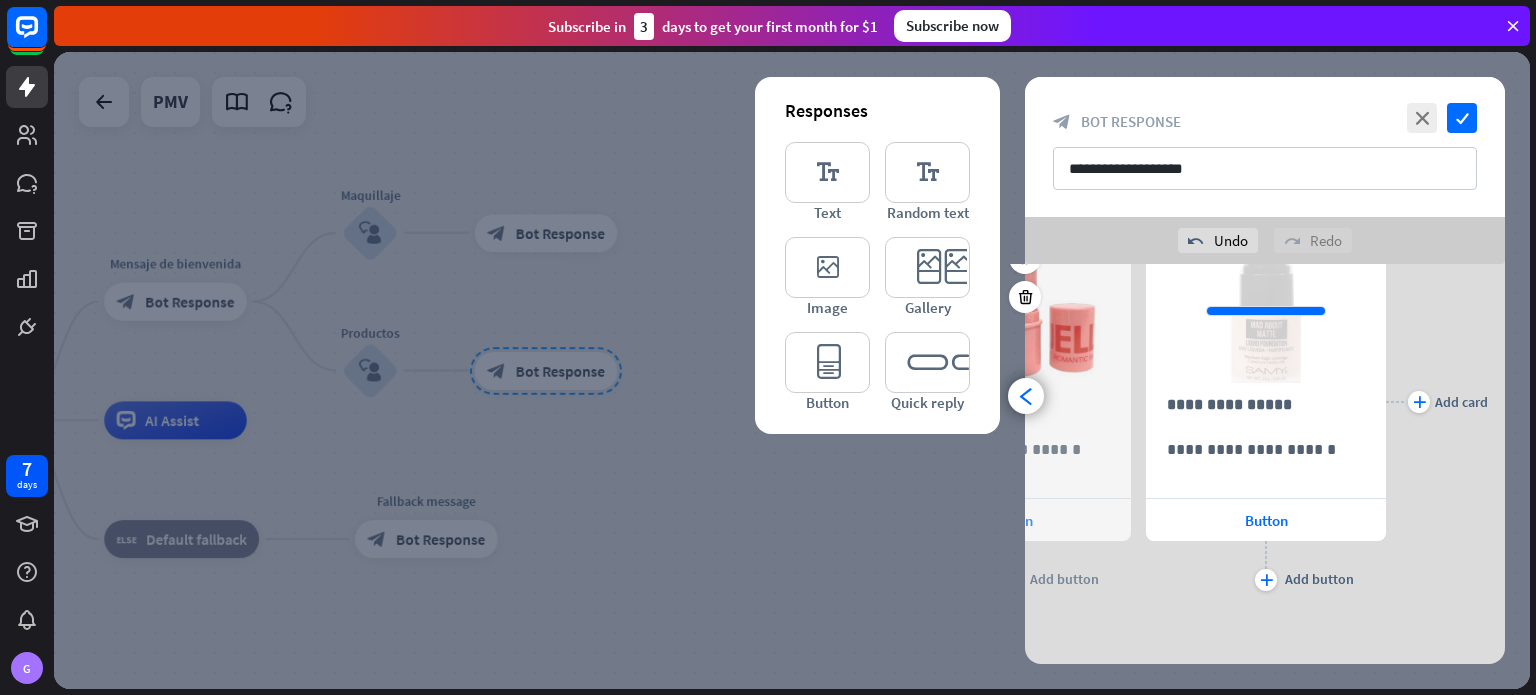 scroll, scrollTop: 0, scrollLeft: 164, axis: horizontal 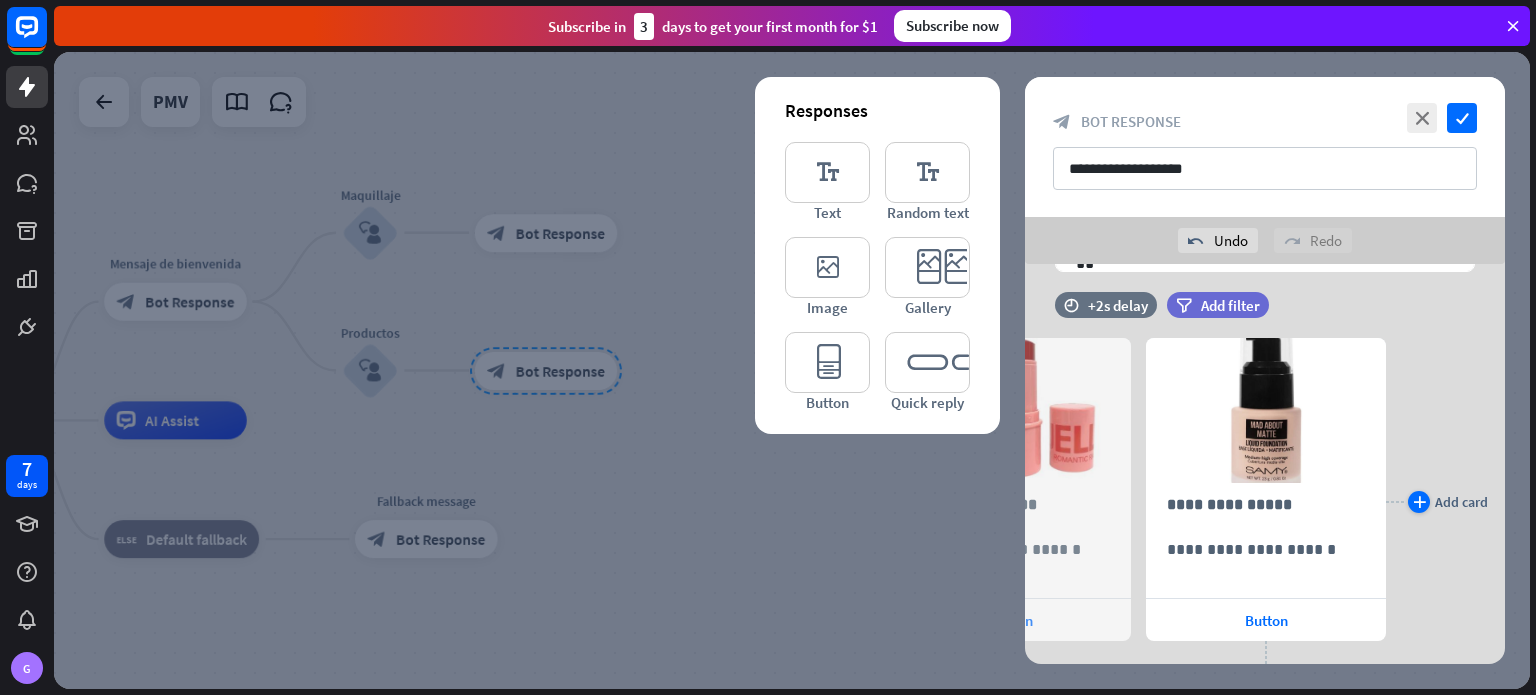 click on "plus   Add card" at bounding box center (1437, 502) 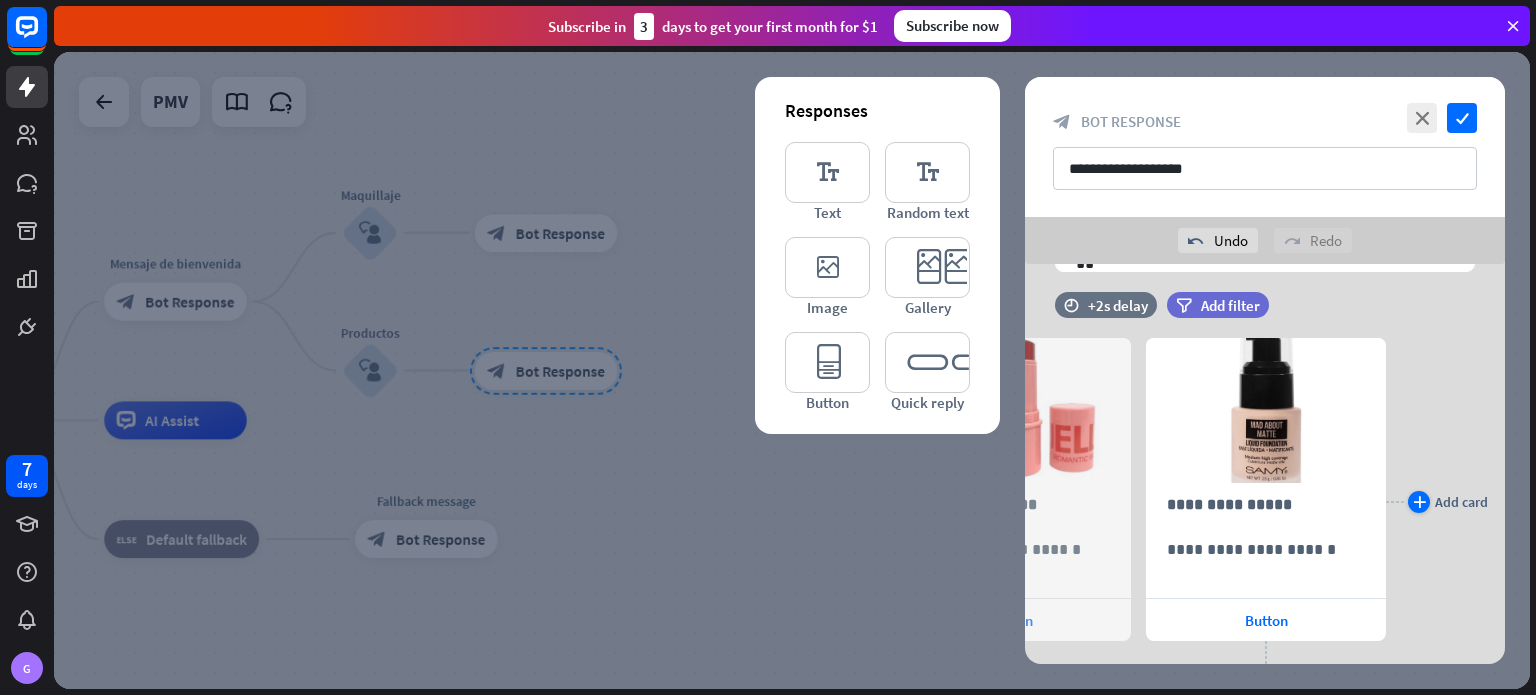 click on "plus" at bounding box center [1419, 502] 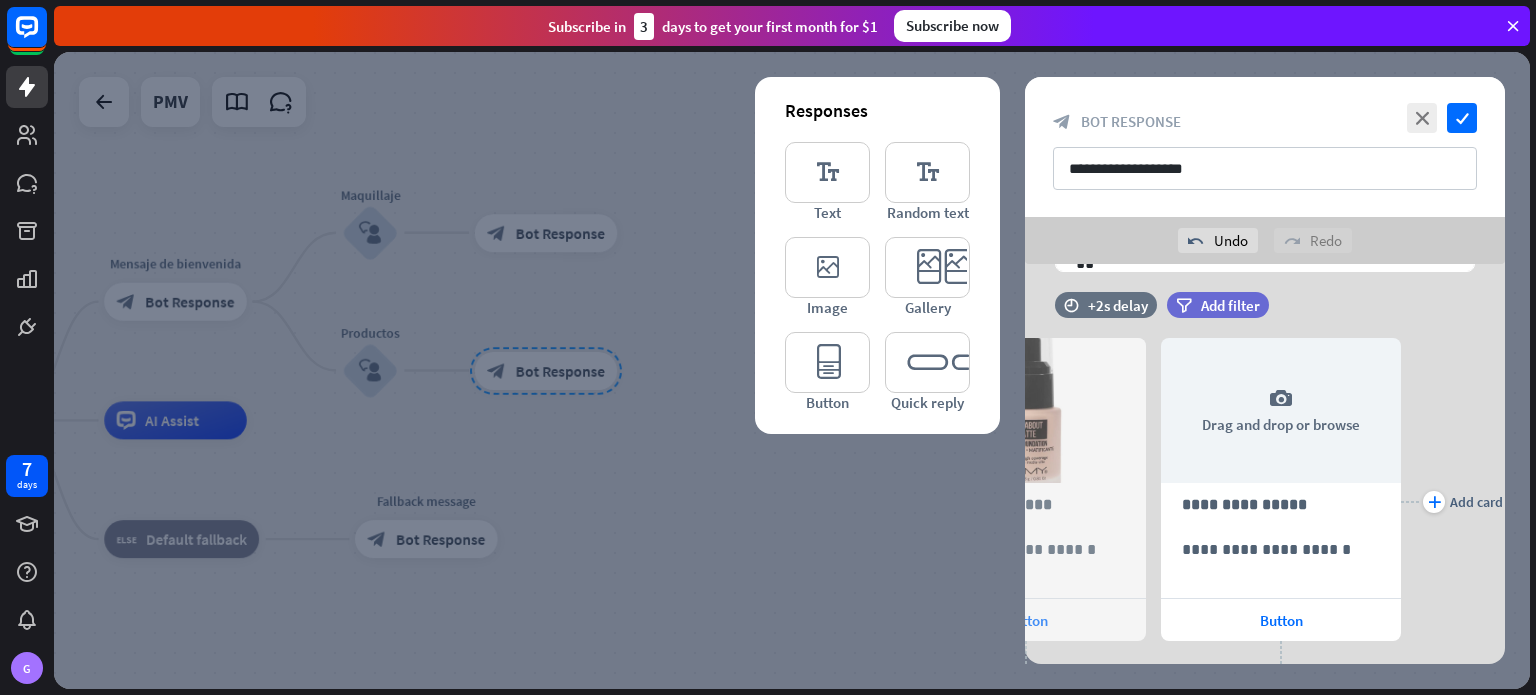 scroll, scrollTop: 0, scrollLeft: 420, axis: horizontal 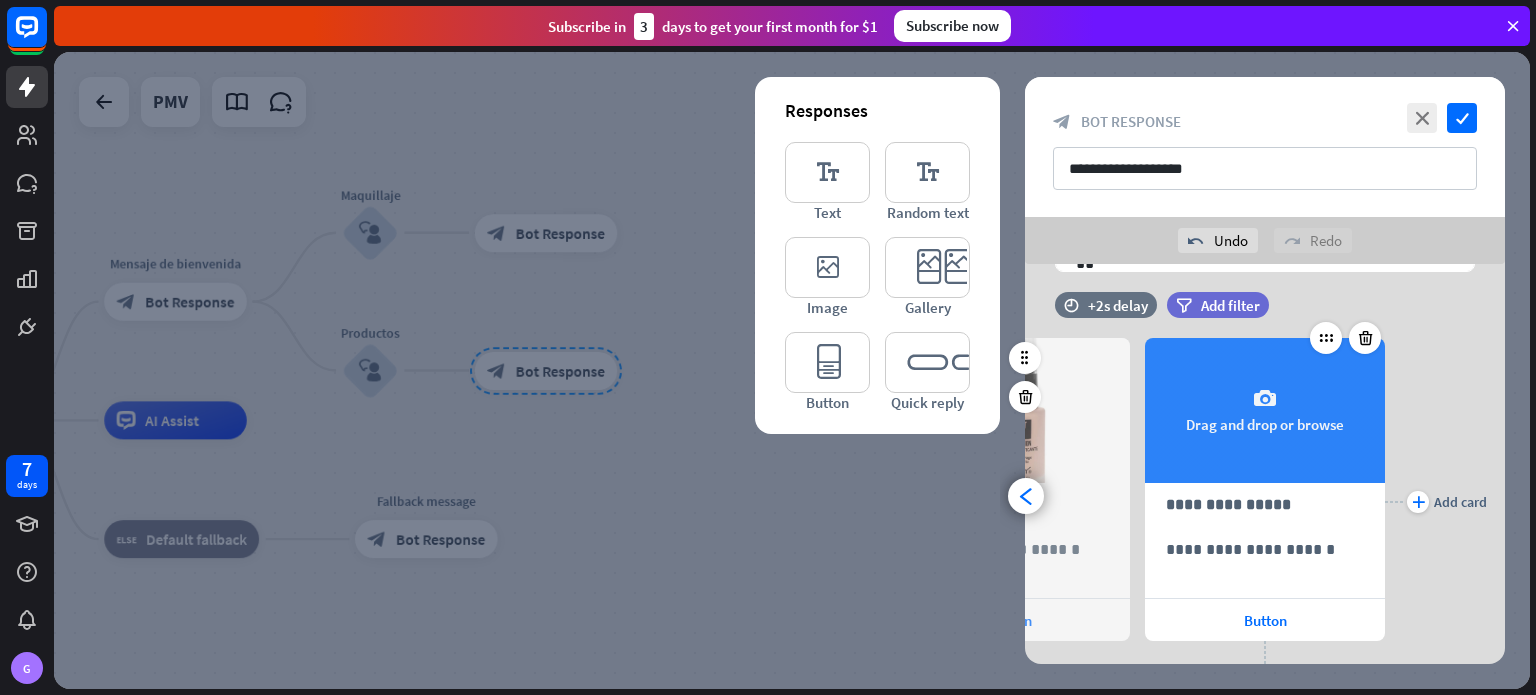 click on "camera
Drag and drop or browse" at bounding box center [1265, 410] 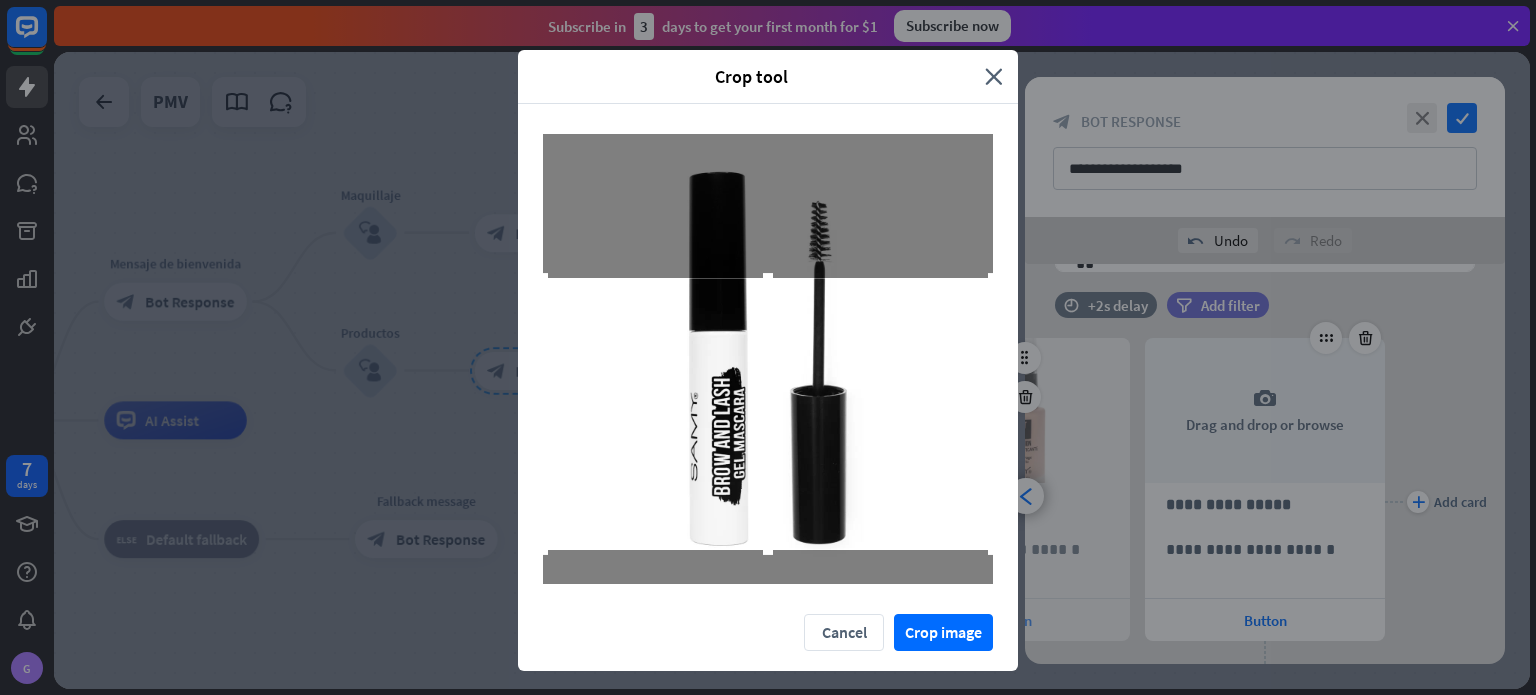 drag, startPoint x: 892, startPoint y: 439, endPoint x: 900, endPoint y: 494, distance: 55.578773 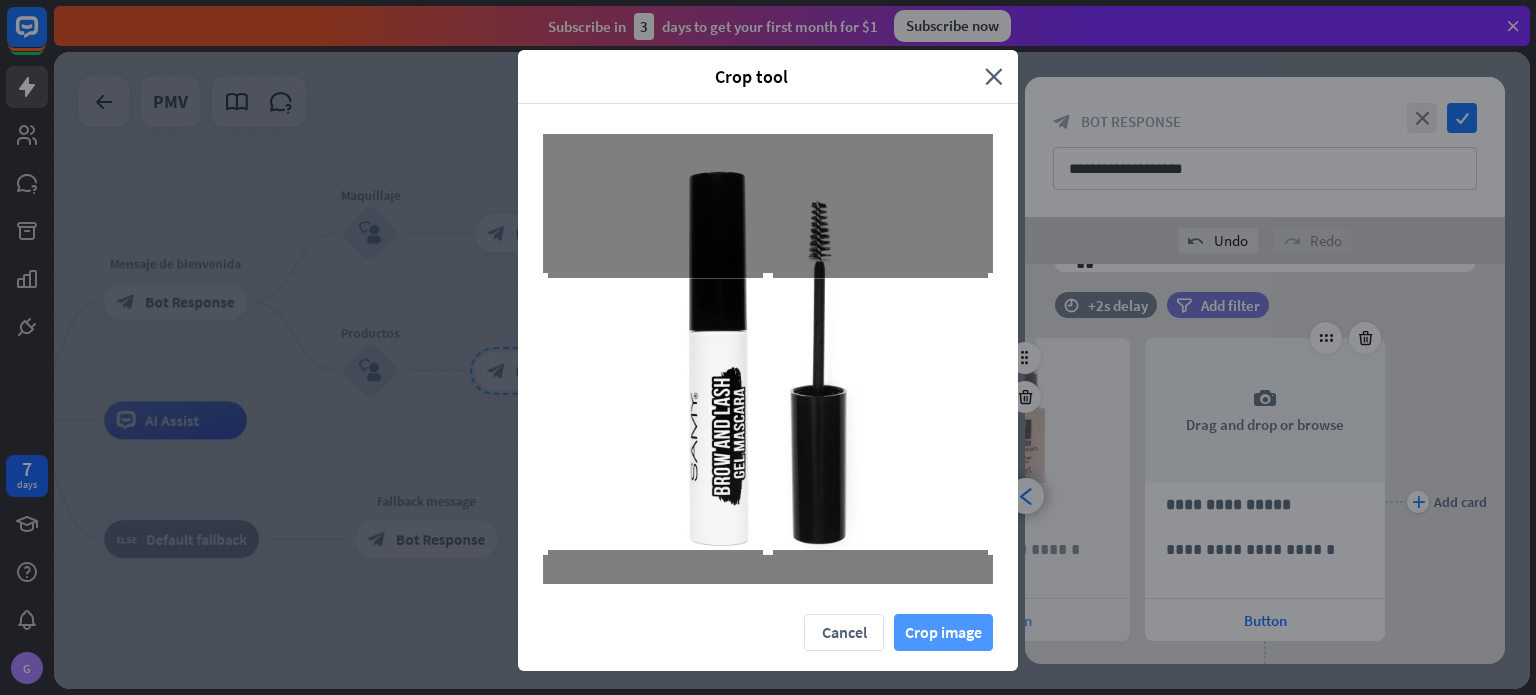click on "Crop image" at bounding box center [943, 632] 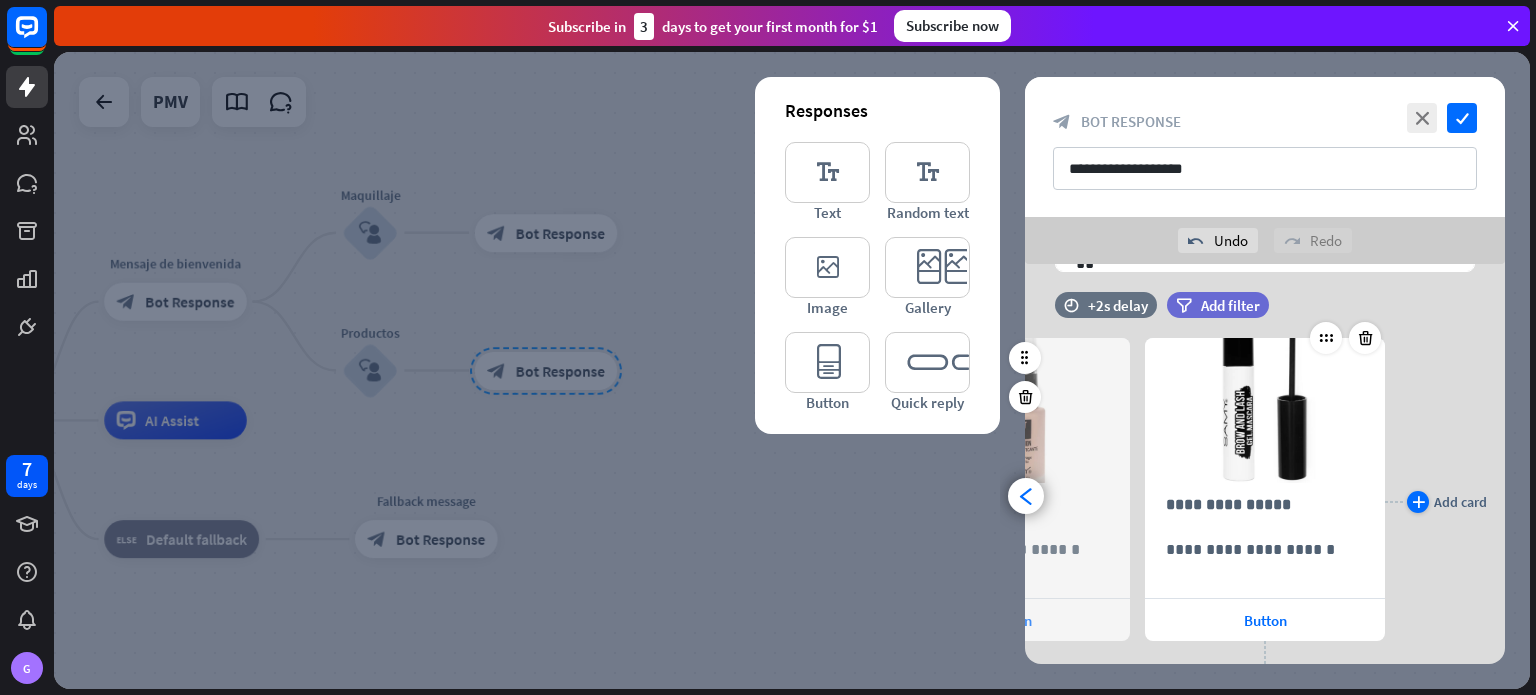 click on "plus" at bounding box center [1418, 502] 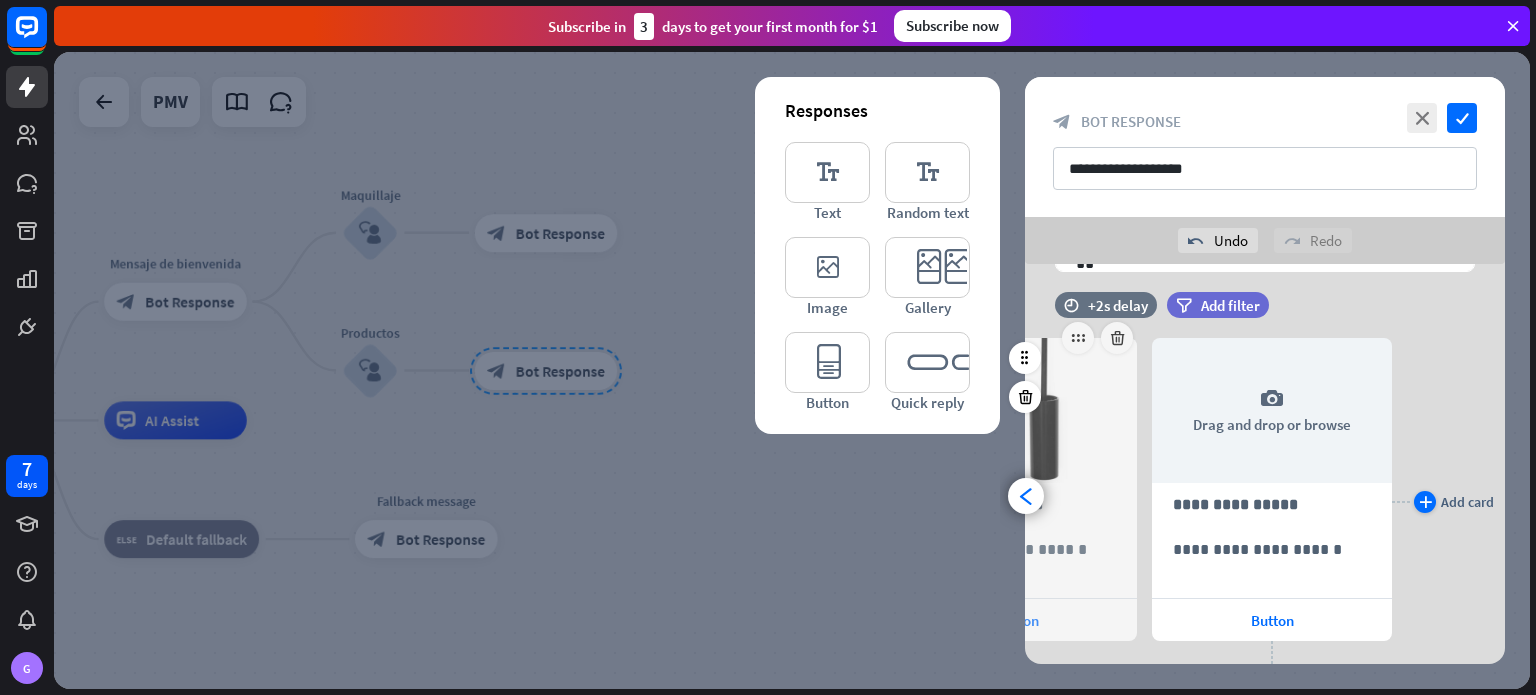 scroll, scrollTop: 0, scrollLeft: 675, axis: horizontal 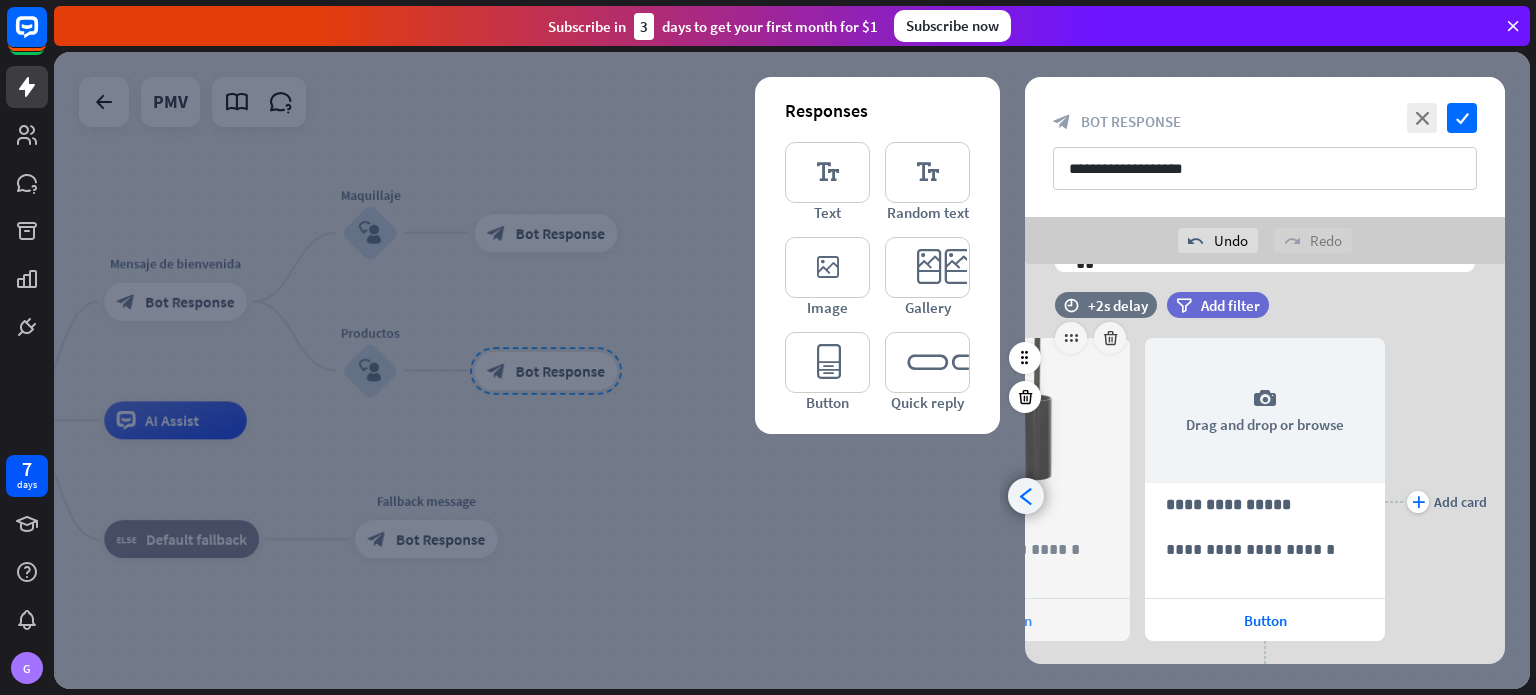 click on "arrowhead_left" at bounding box center (1026, 496) 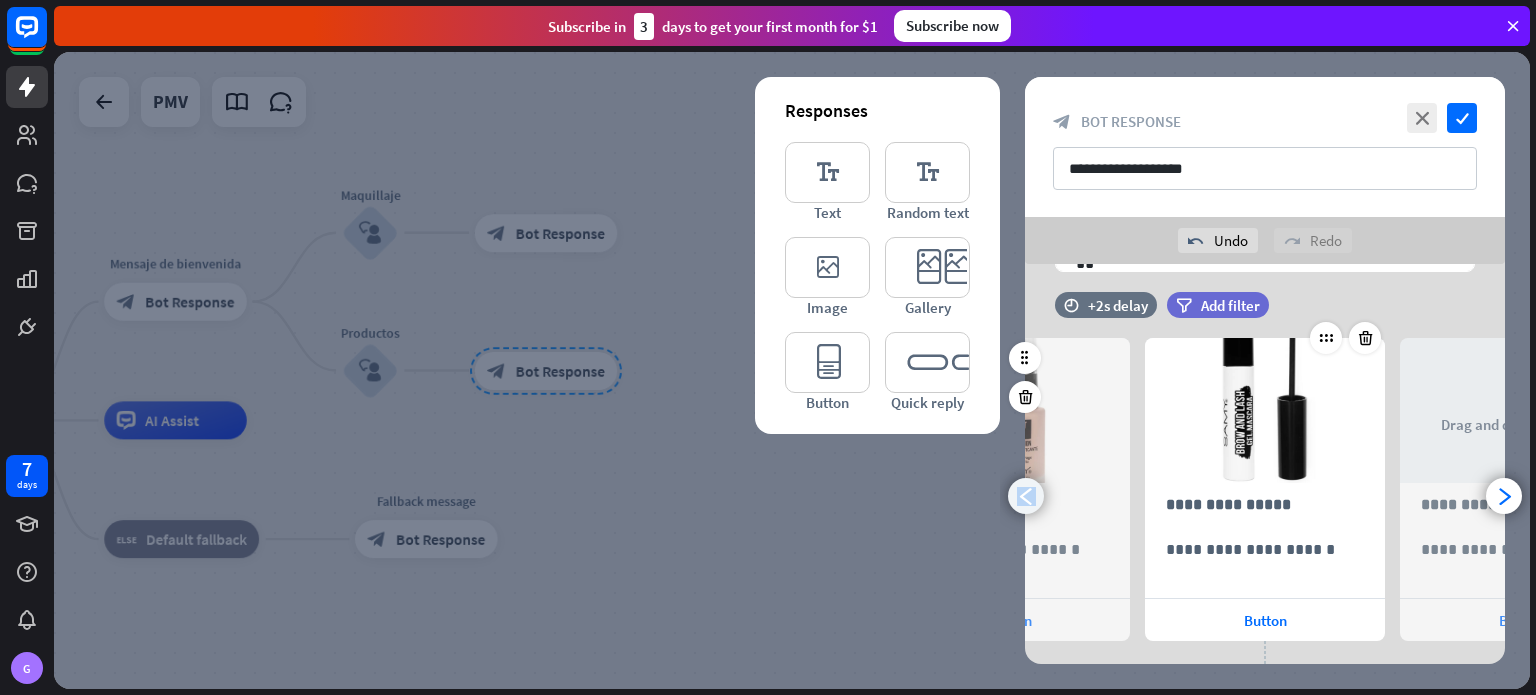 click on "arrowhead_left" at bounding box center (1026, 496) 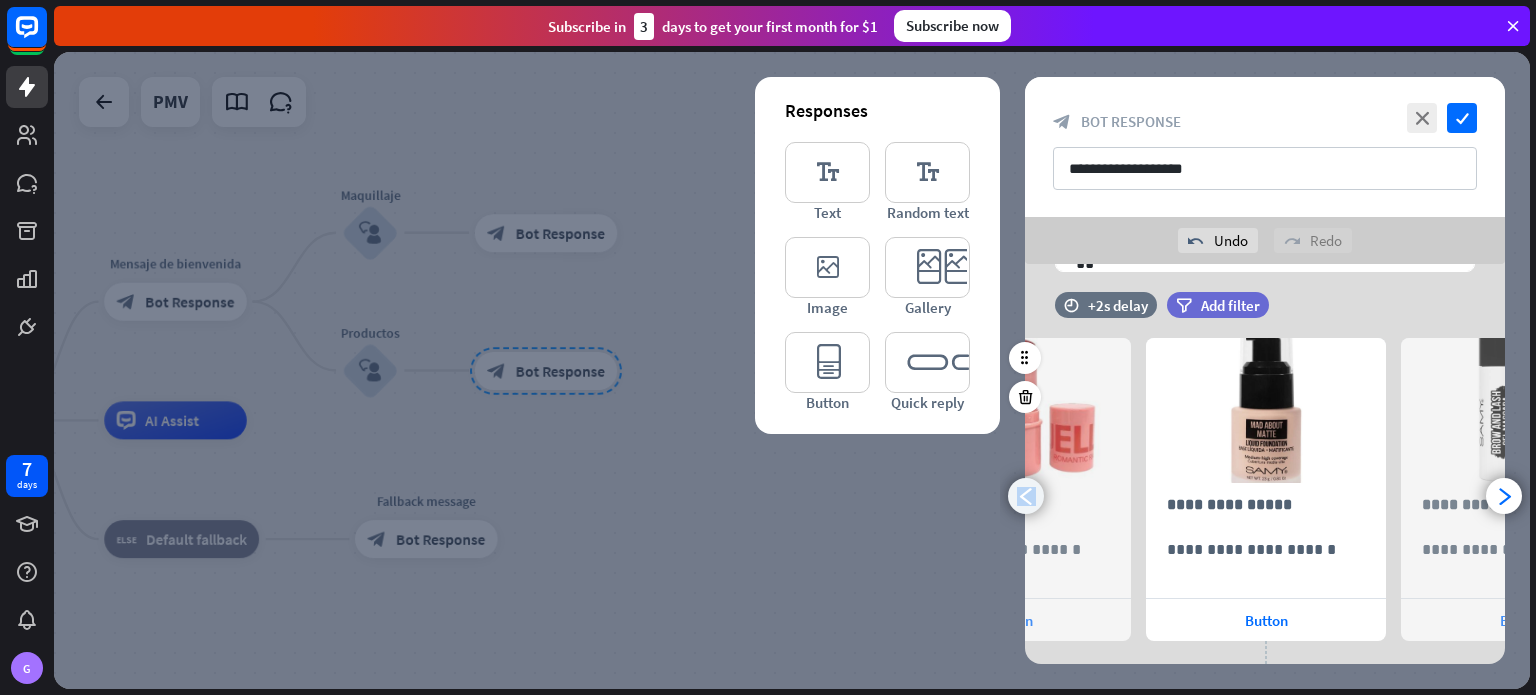 click on "arrowhead_left" at bounding box center (1026, 496) 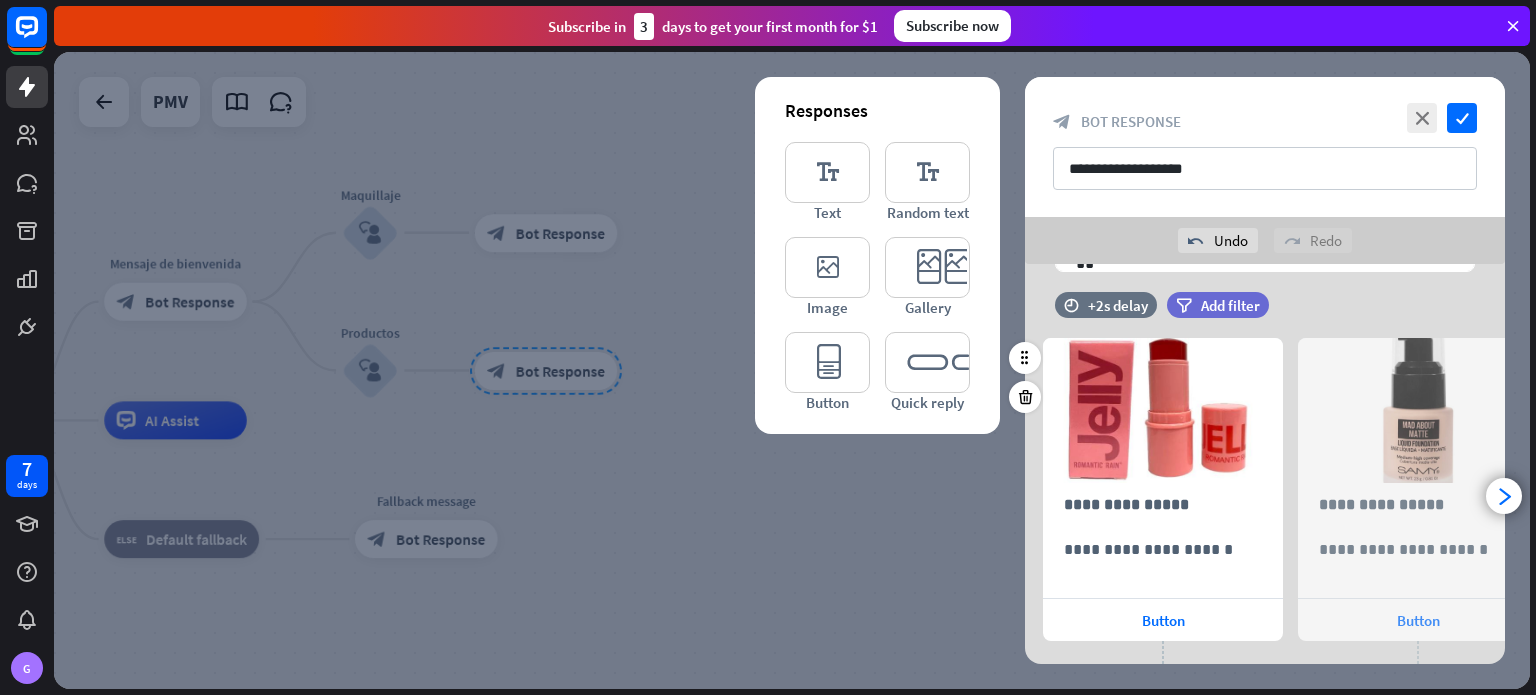 scroll, scrollTop: 0, scrollLeft: 0, axis: both 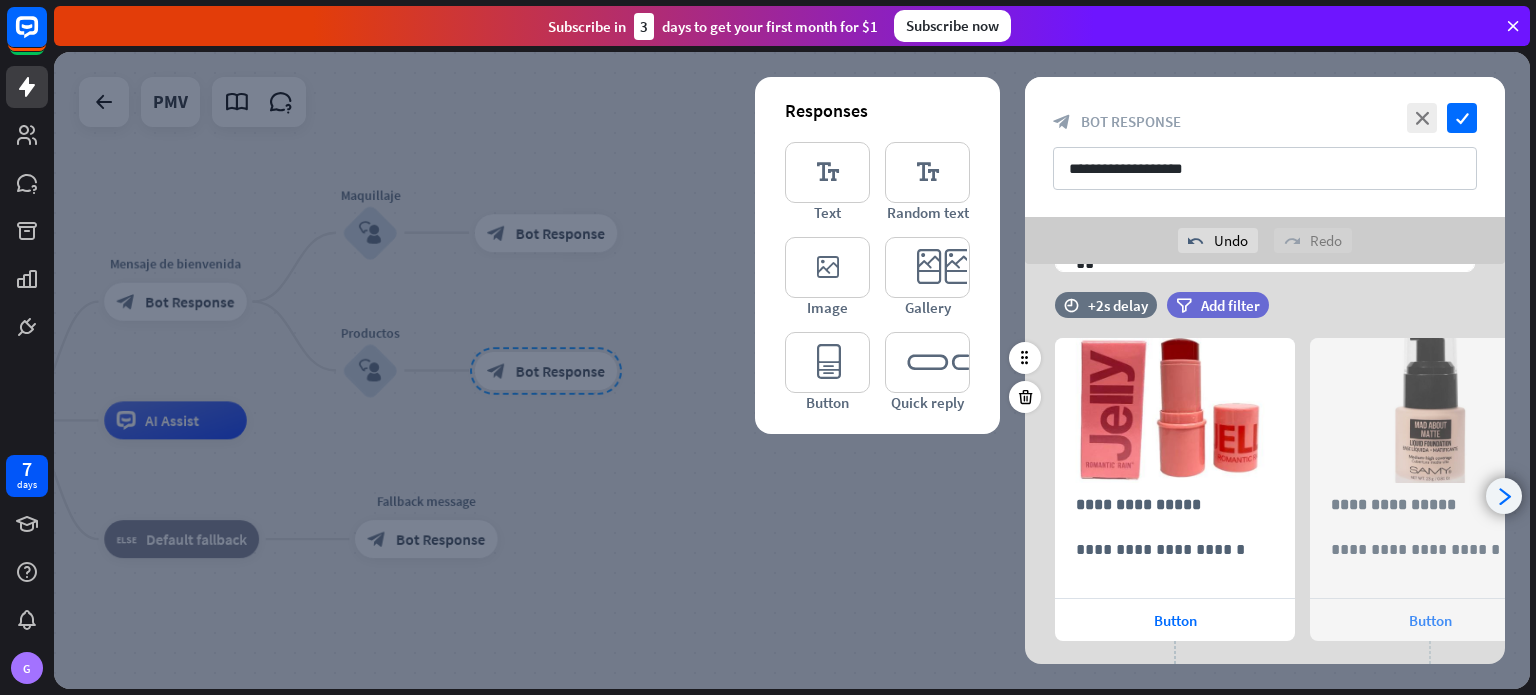 click on "arrowhead_right" at bounding box center (1504, 496) 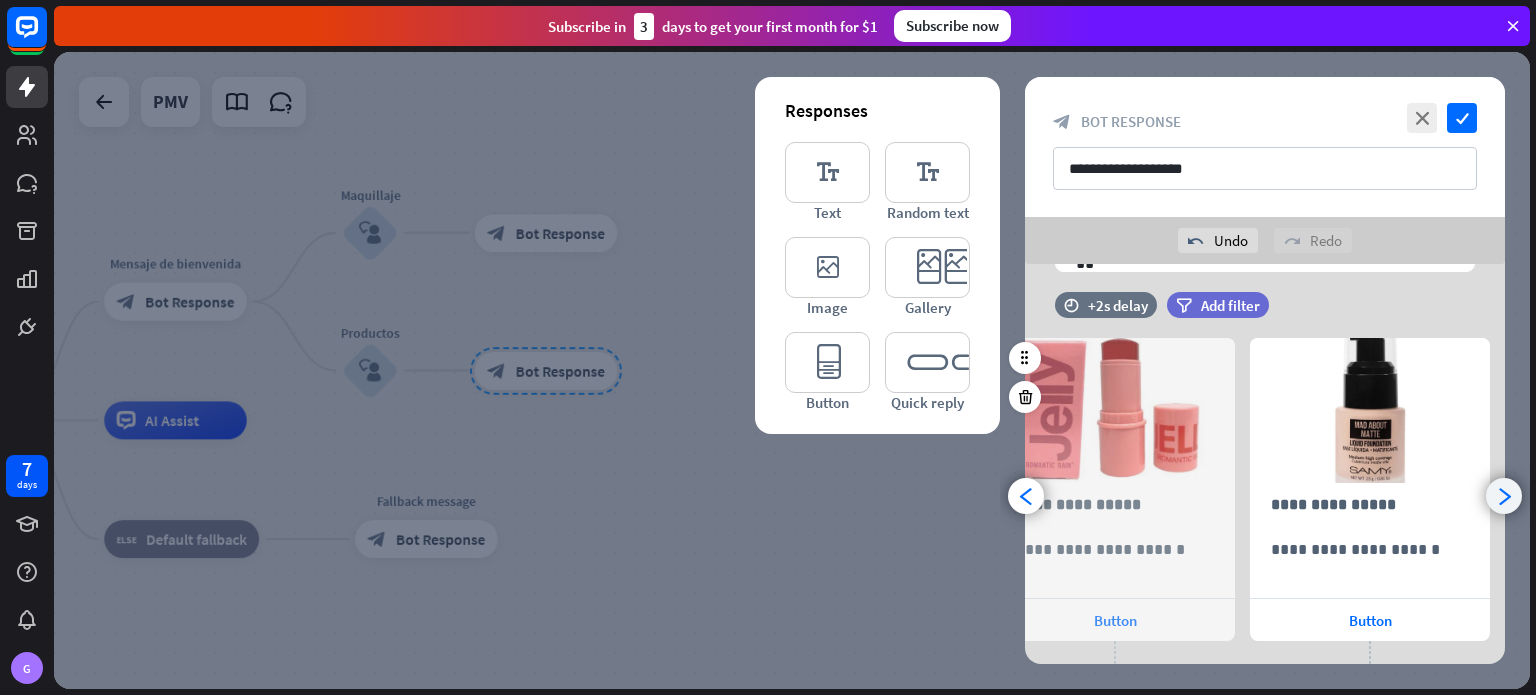 scroll, scrollTop: 0, scrollLeft: 164, axis: horizontal 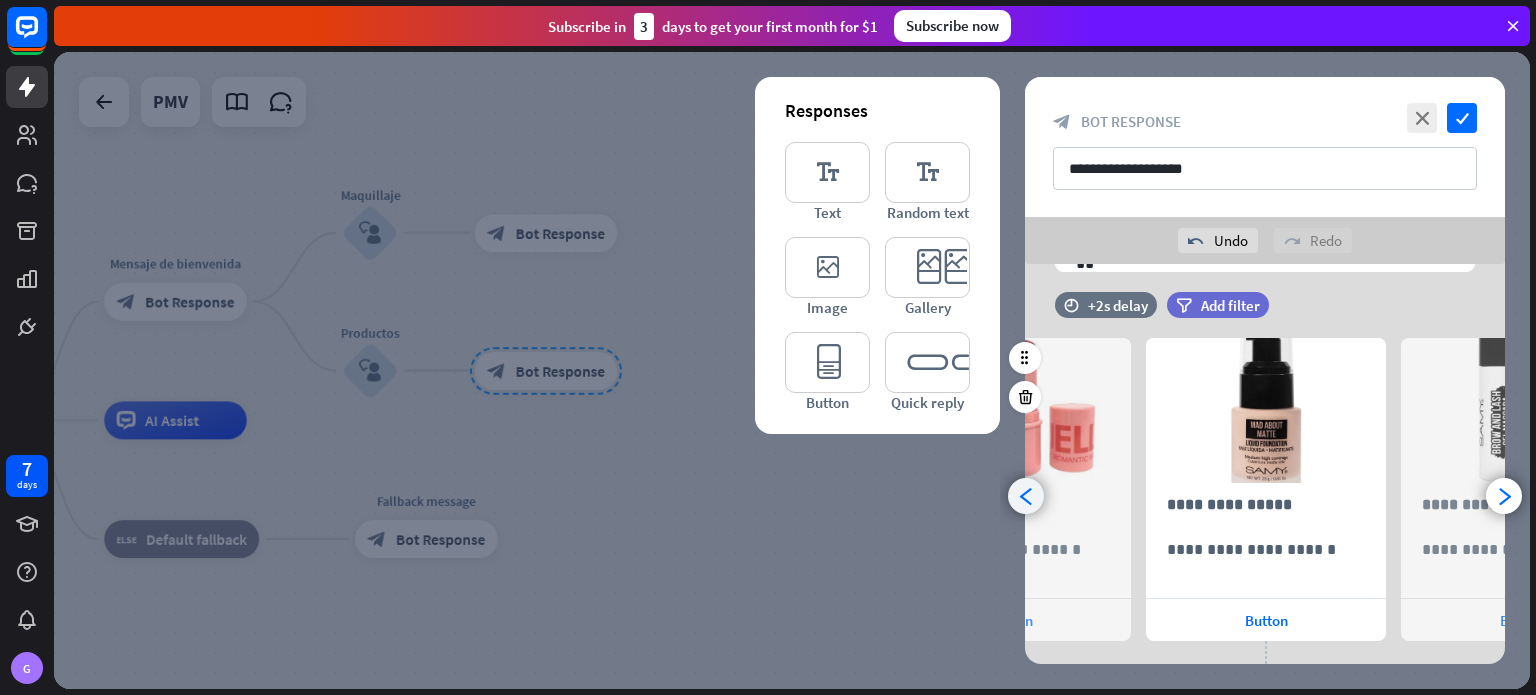 click on "arrowhead_left" at bounding box center (1026, 496) 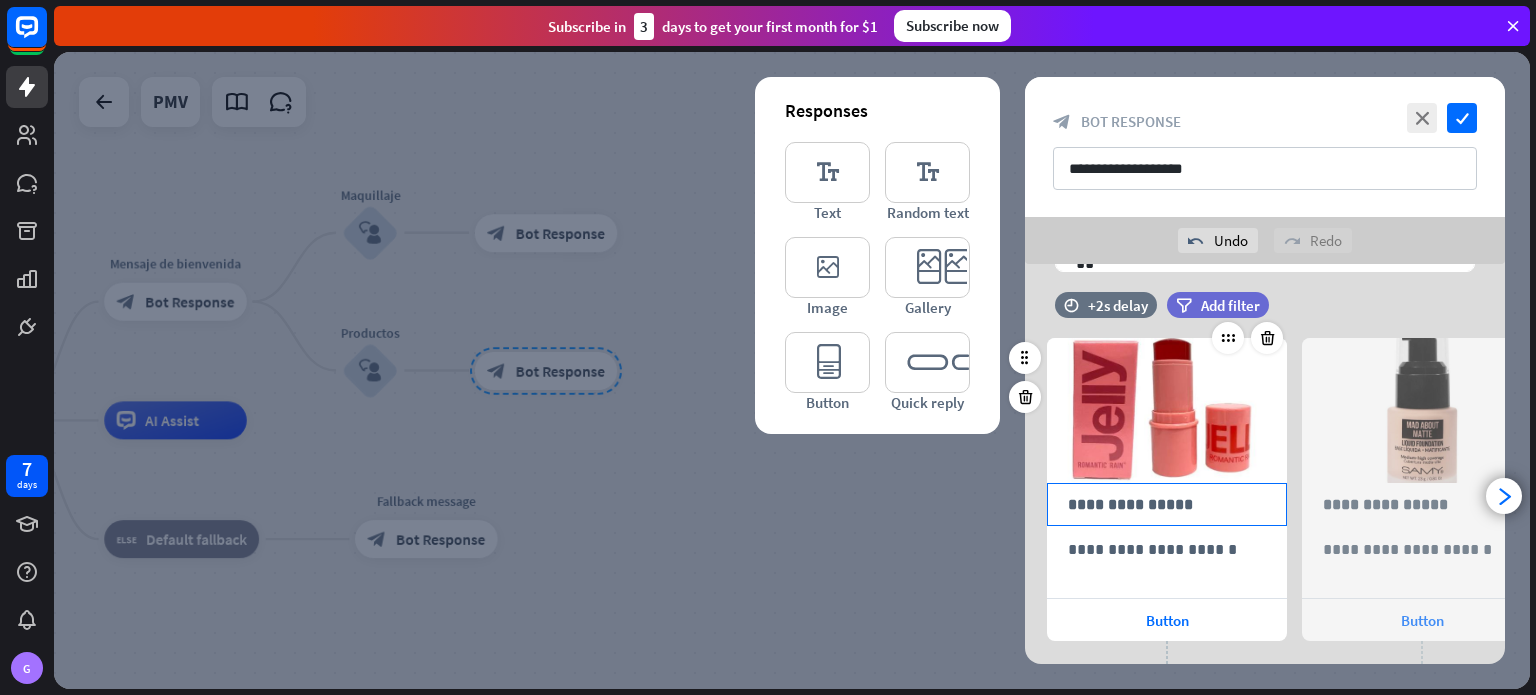scroll, scrollTop: 0, scrollLeft: 0, axis: both 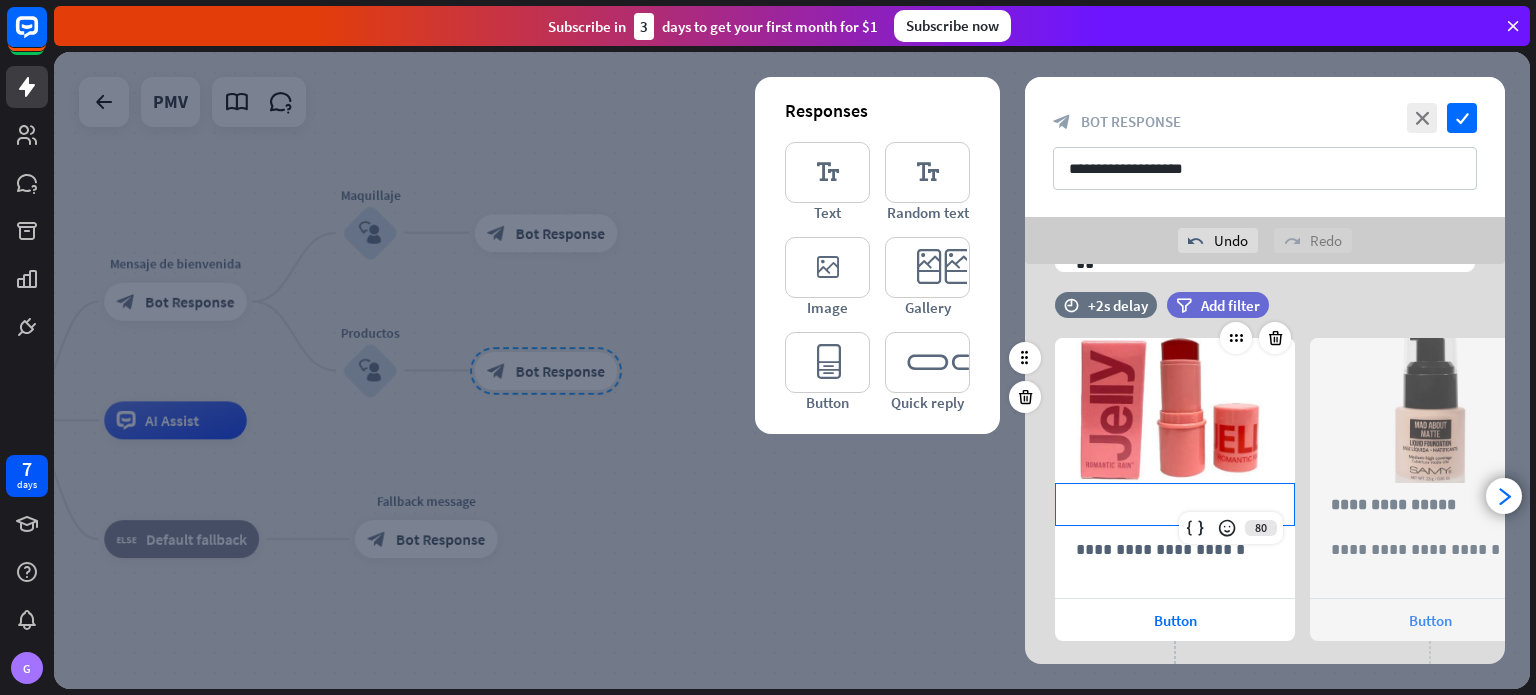 click on "**********" at bounding box center (1175, 504) 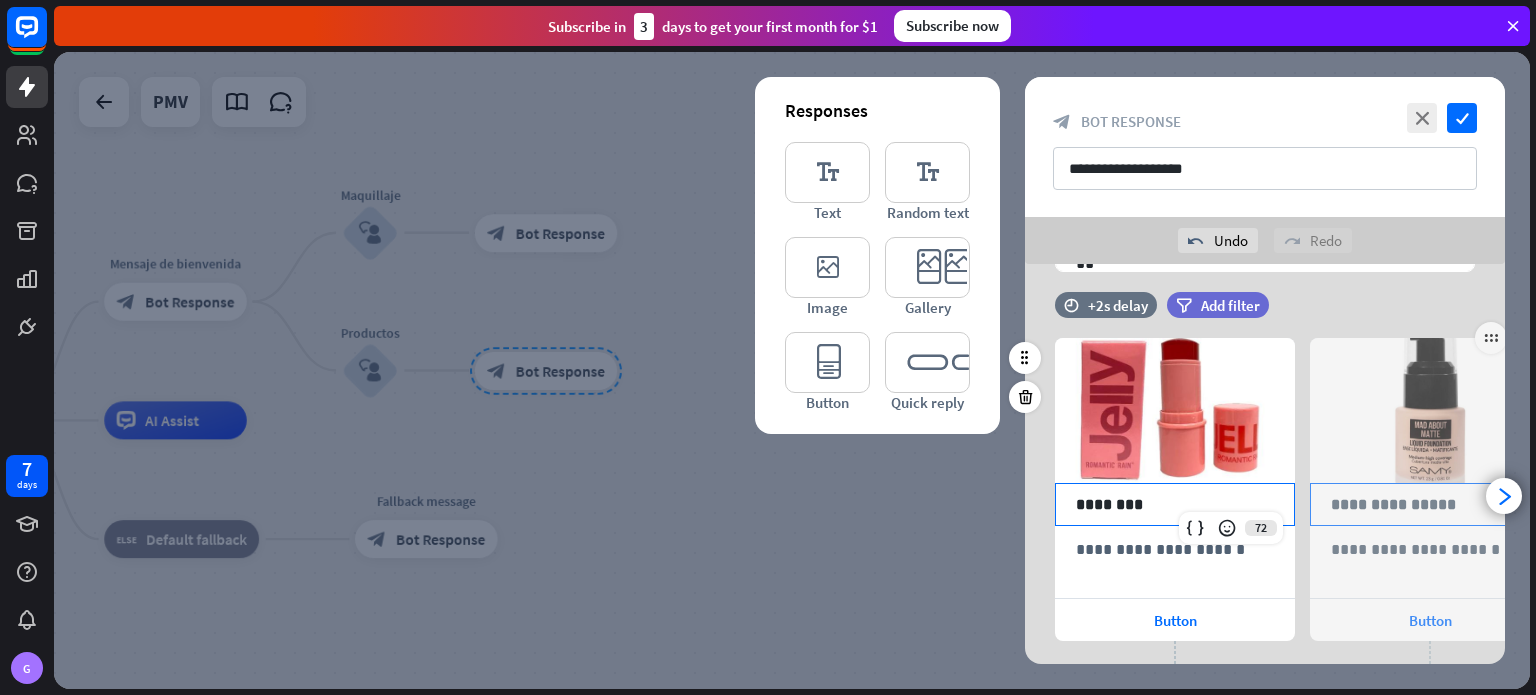 click on "**********" at bounding box center [1430, 504] 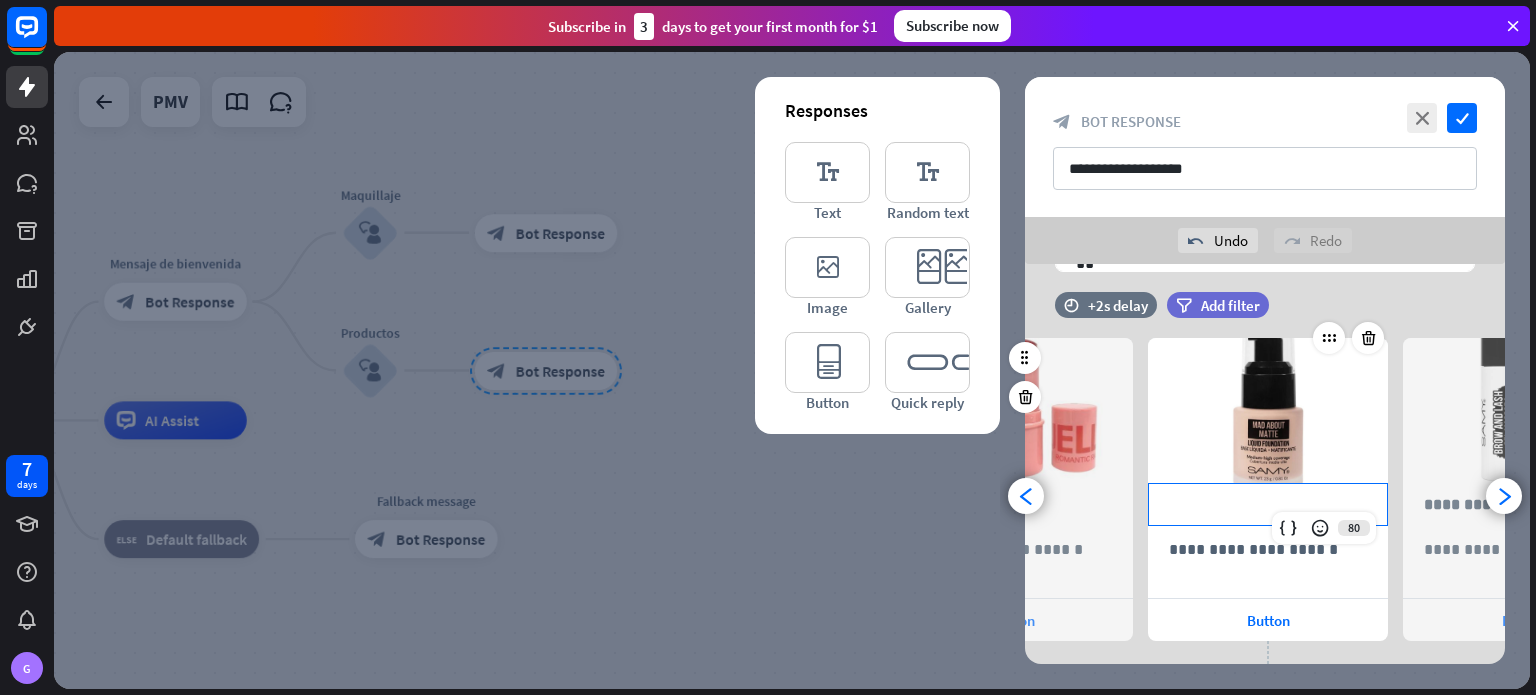 scroll, scrollTop: 0, scrollLeft: 164, axis: horizontal 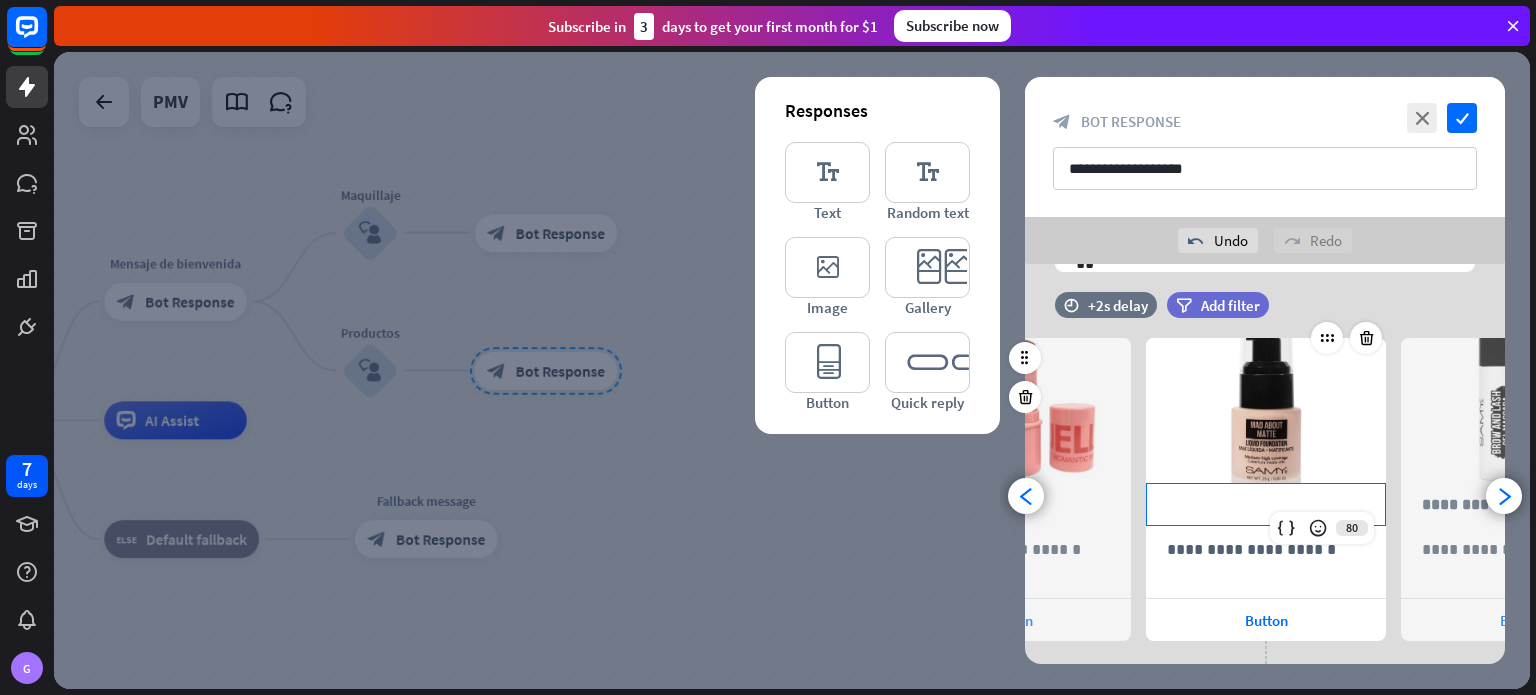 type 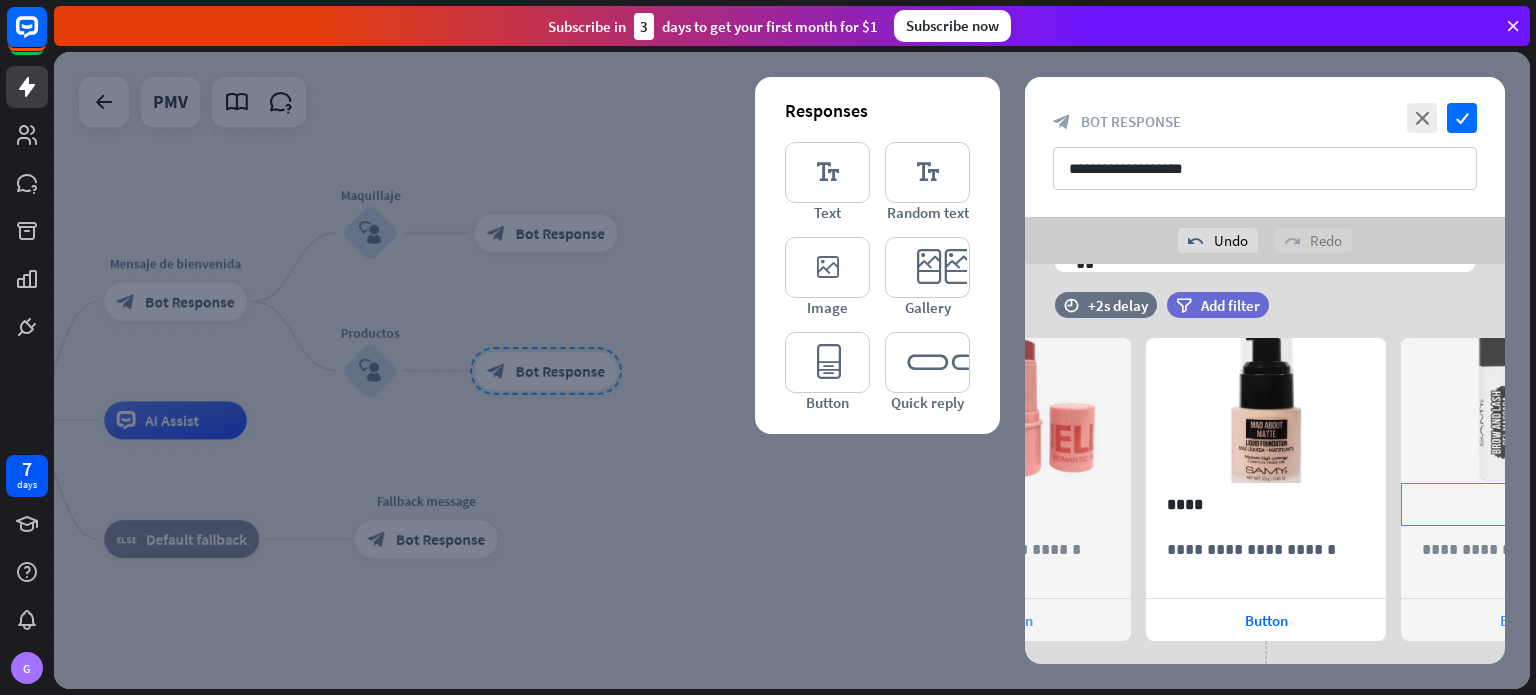 click on "**********" at bounding box center (1521, 504) 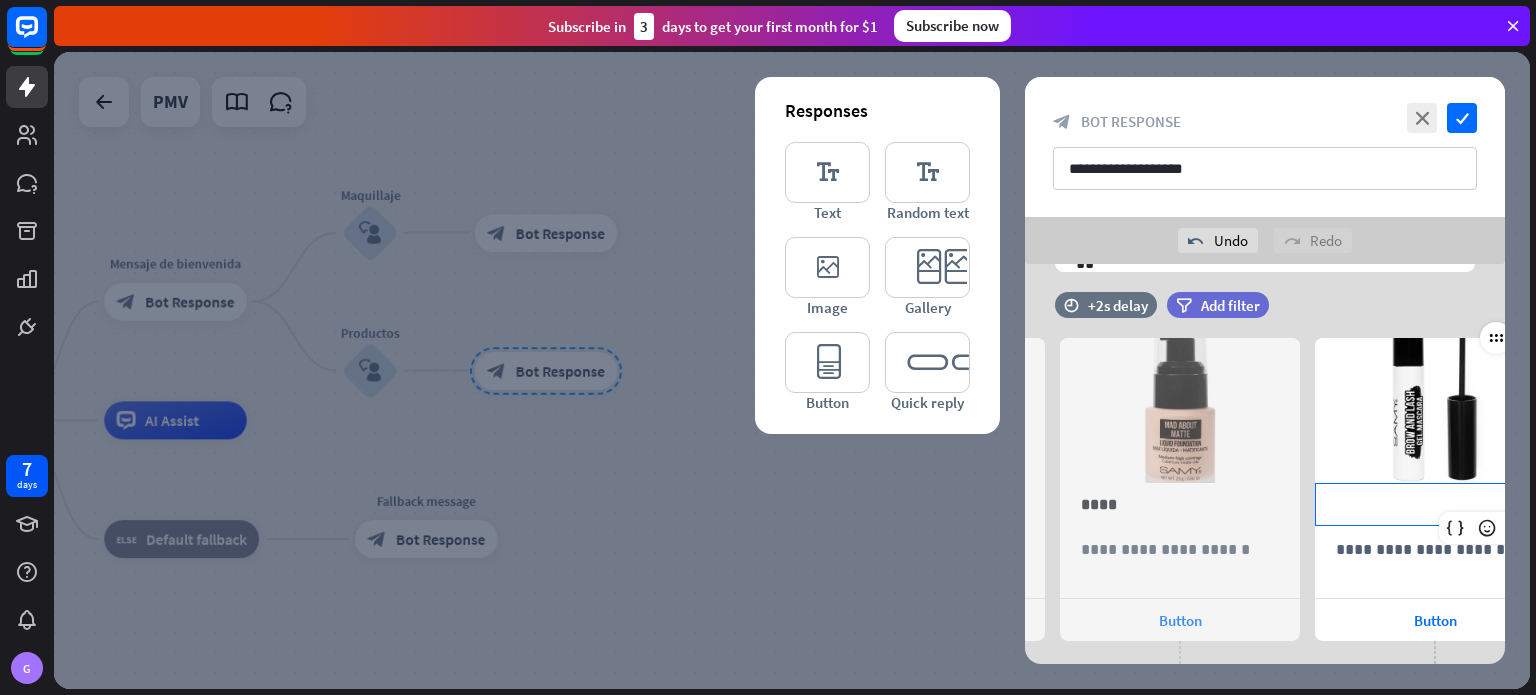 scroll, scrollTop: 0, scrollLeft: 420, axis: horizontal 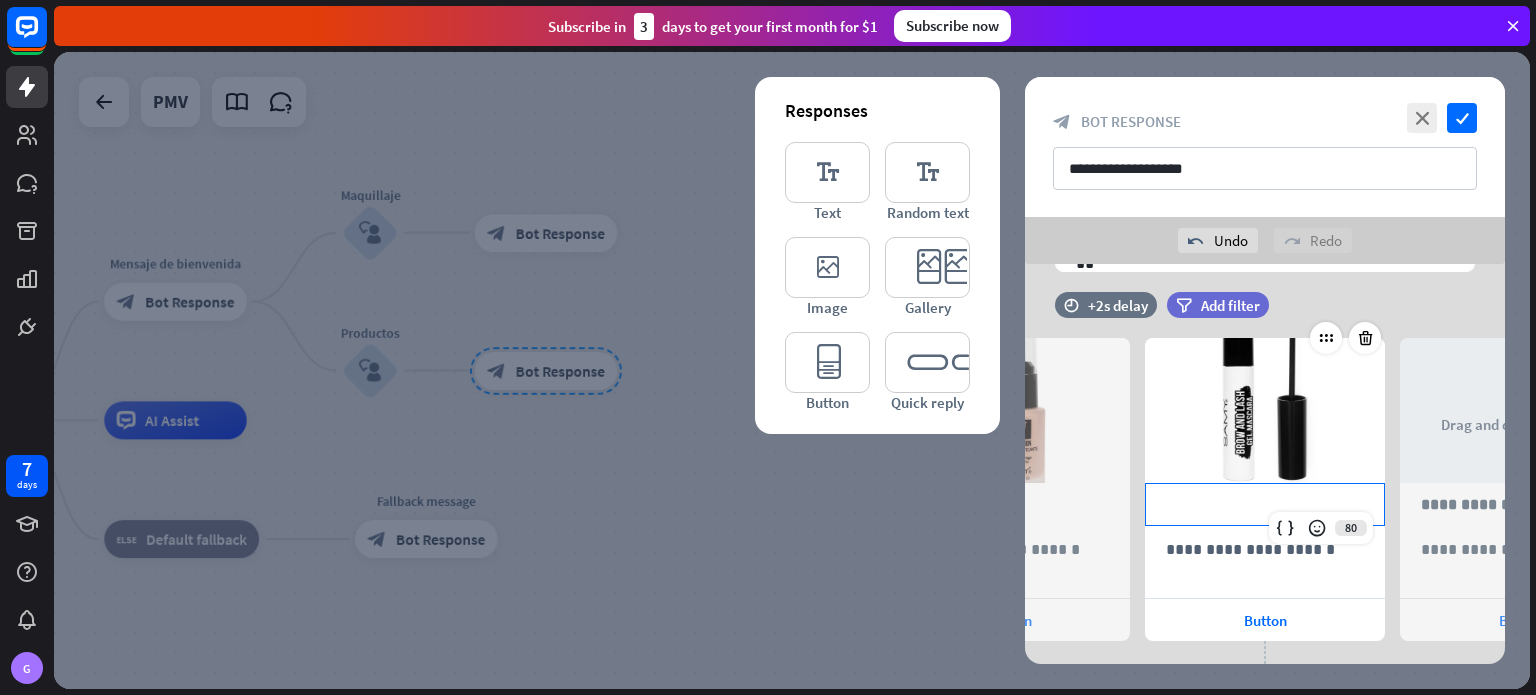type 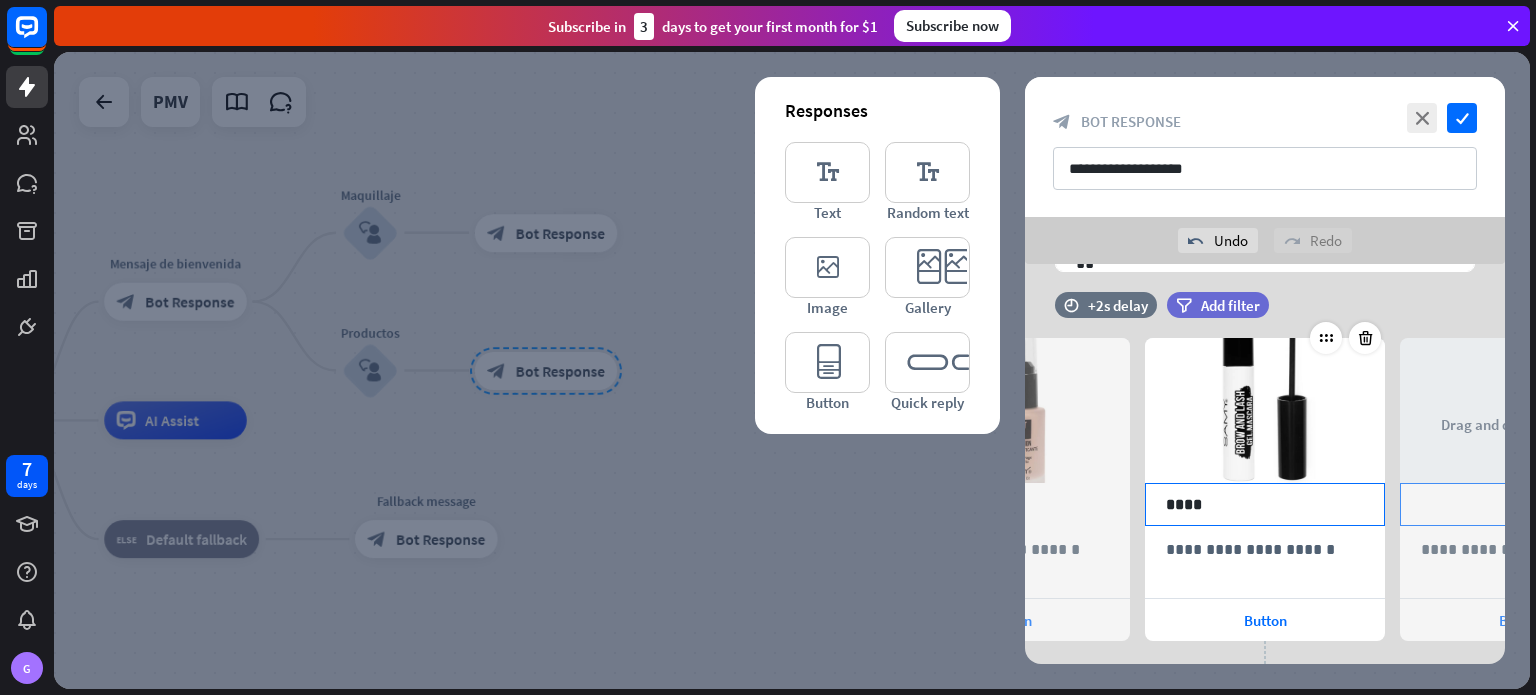 click on "**********" at bounding box center (1520, 504) 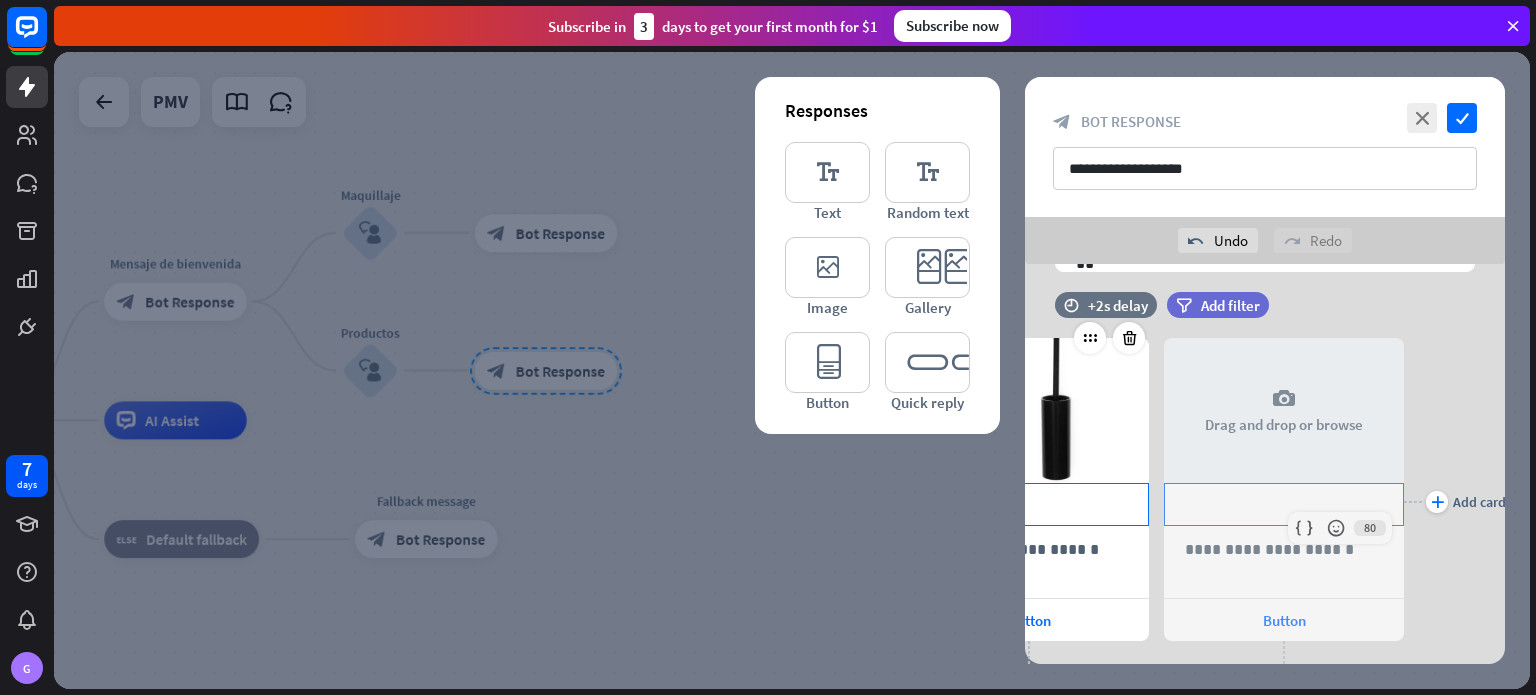 scroll, scrollTop: 0, scrollLeft: 675, axis: horizontal 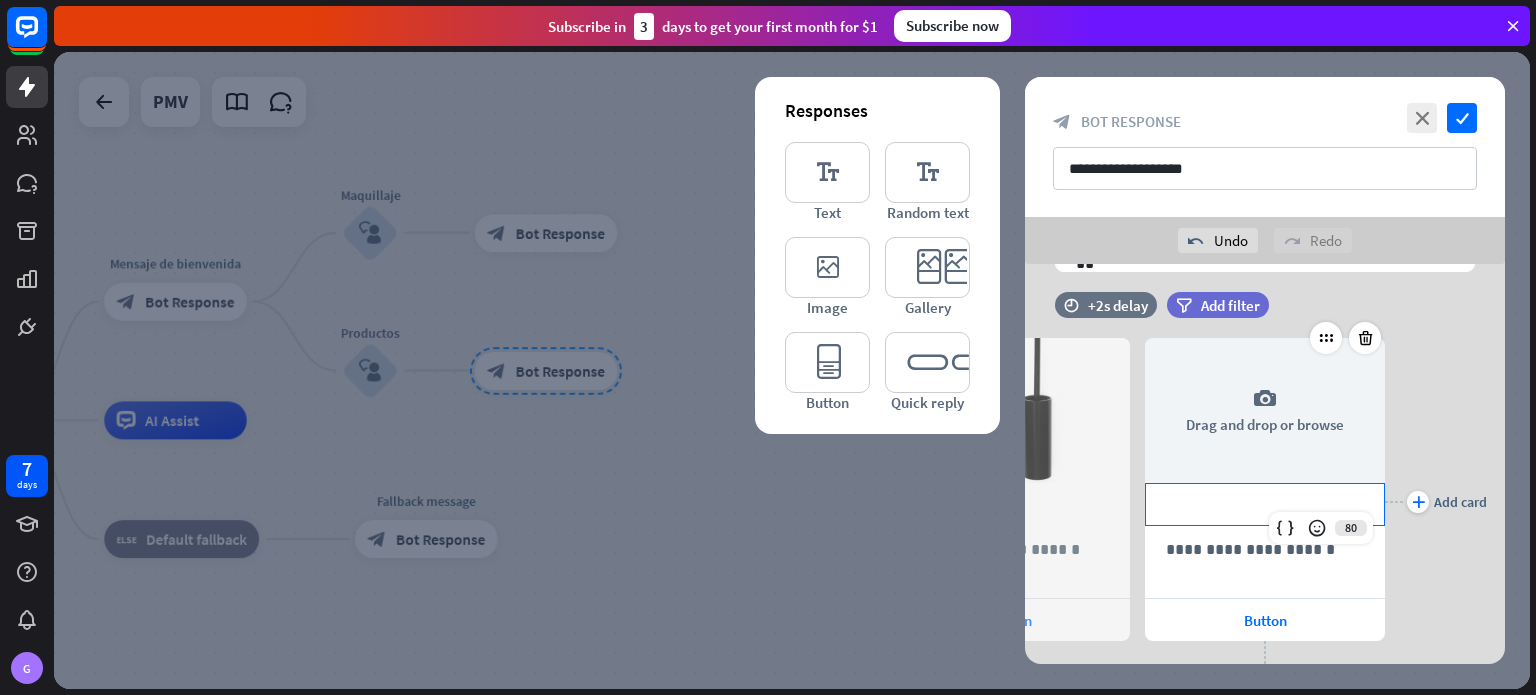 type 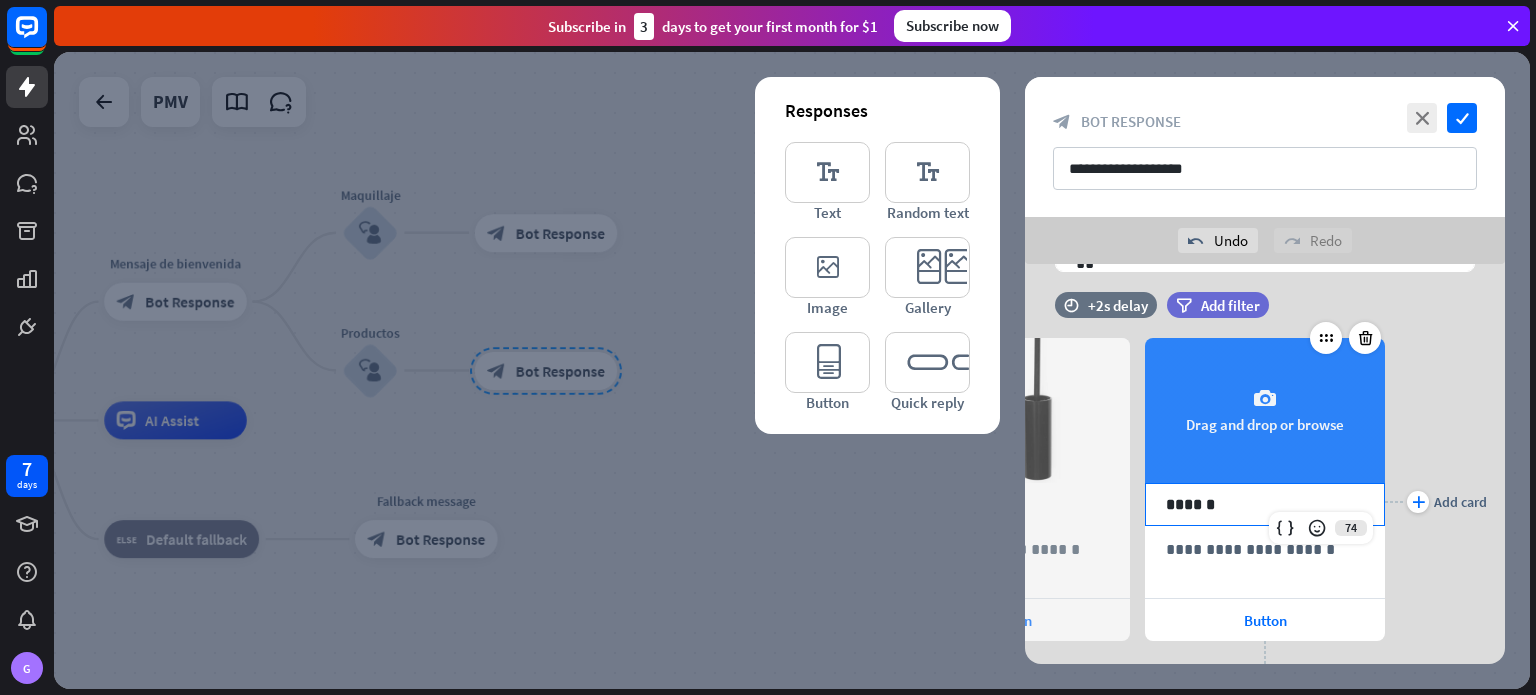 click on "camera
Drag and drop or browse" at bounding box center (1265, 410) 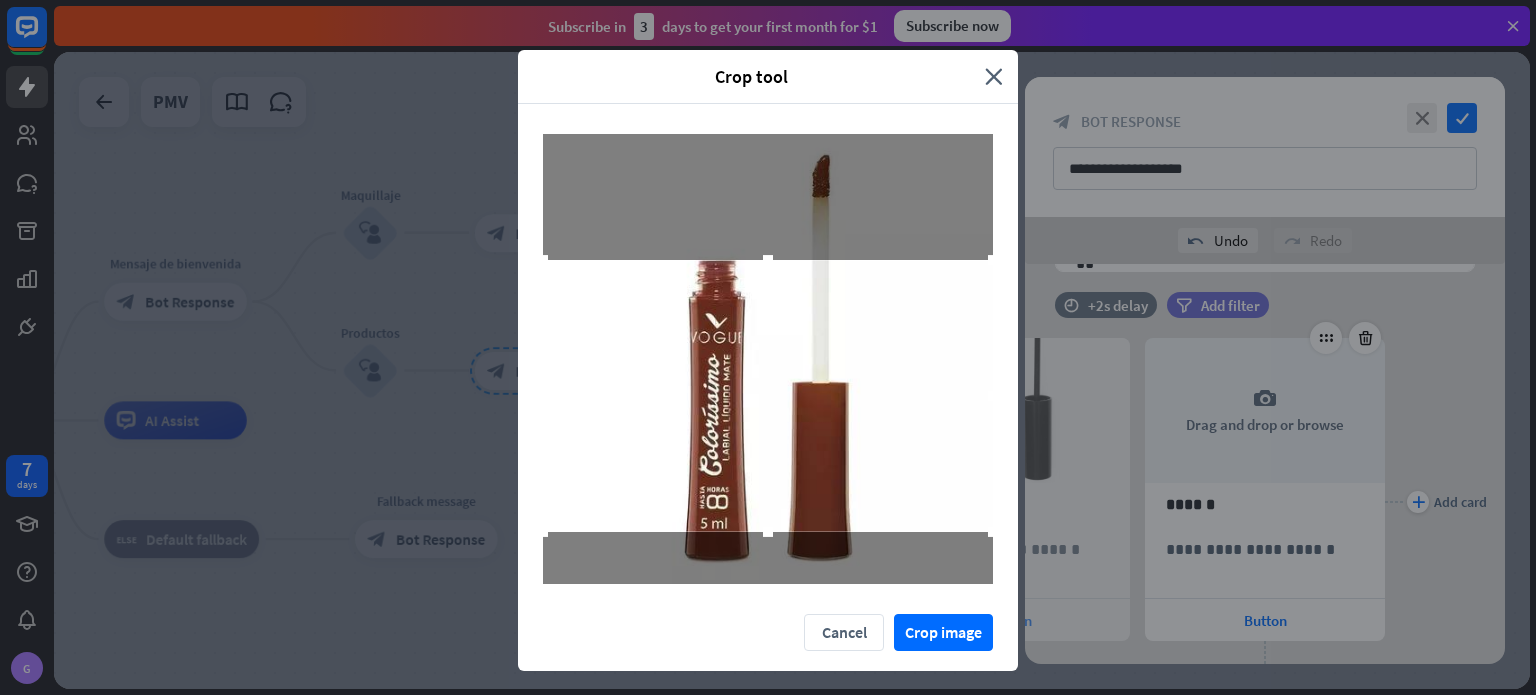 drag, startPoint x: 844, startPoint y: 380, endPoint x: 844, endPoint y: 430, distance: 50 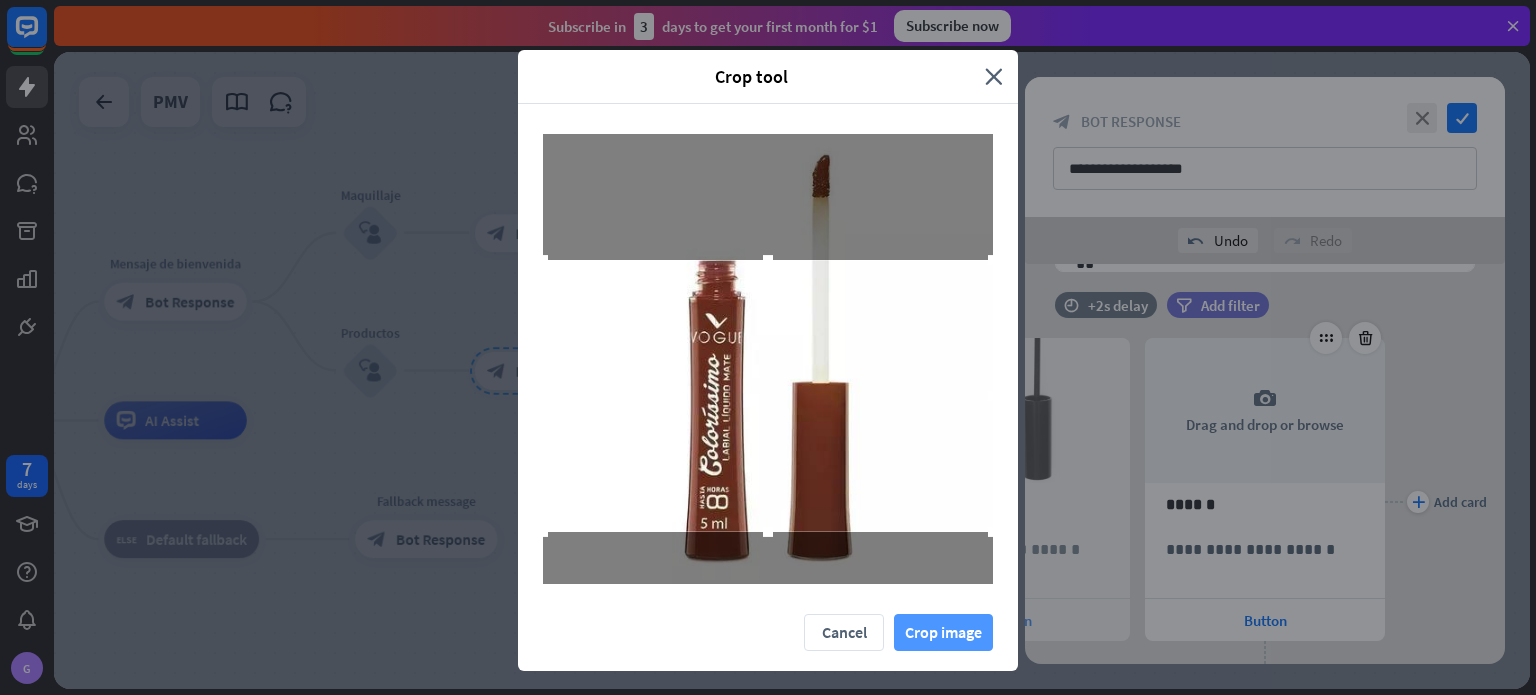 click on "Crop image" at bounding box center (943, 632) 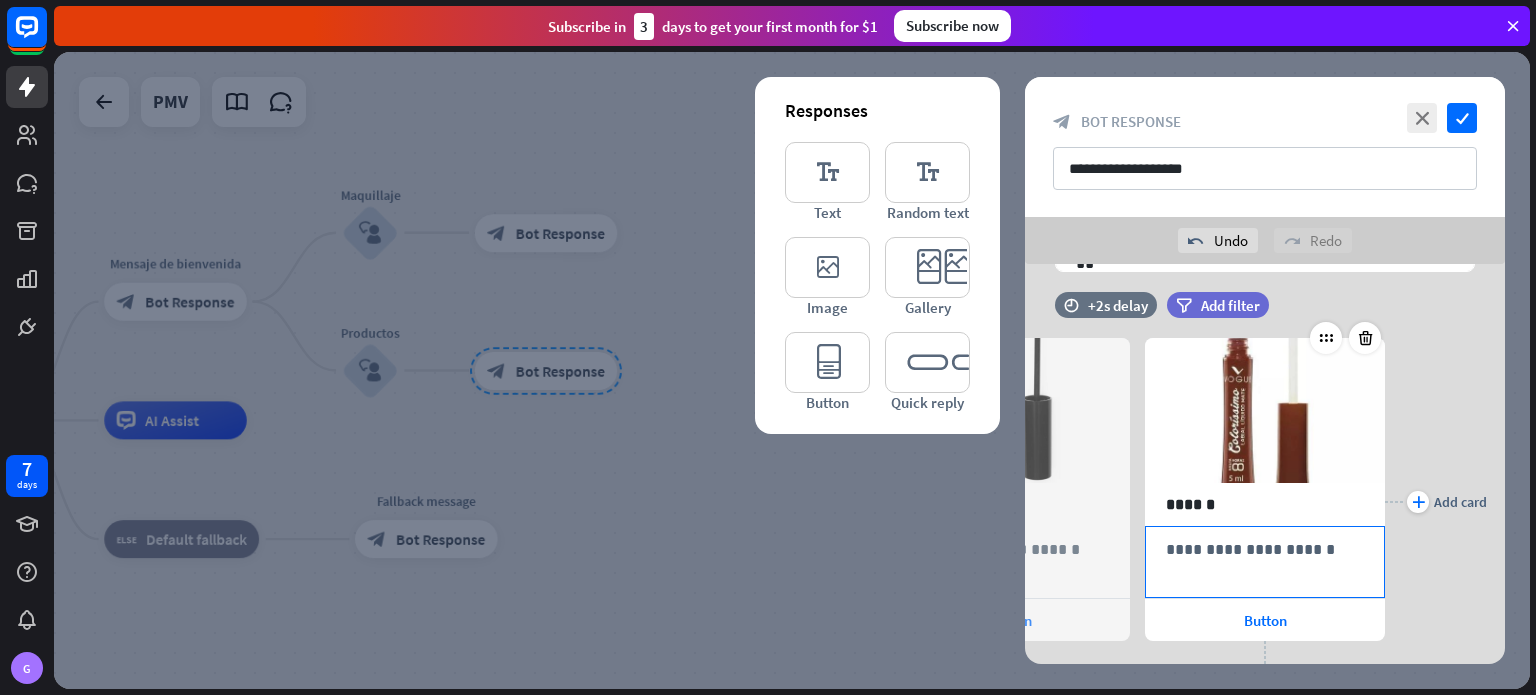 click on "**********" at bounding box center (1265, 549) 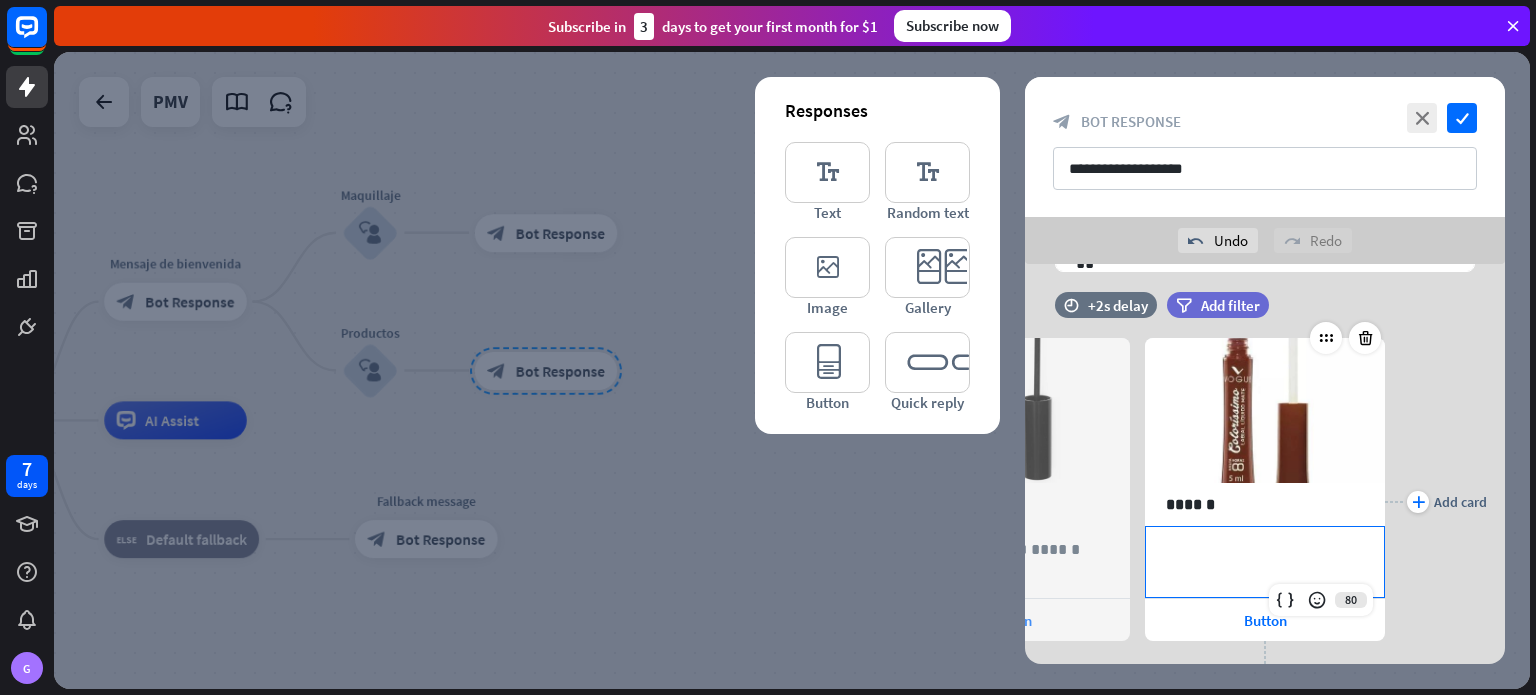 click on "**********" at bounding box center [1265, 549] 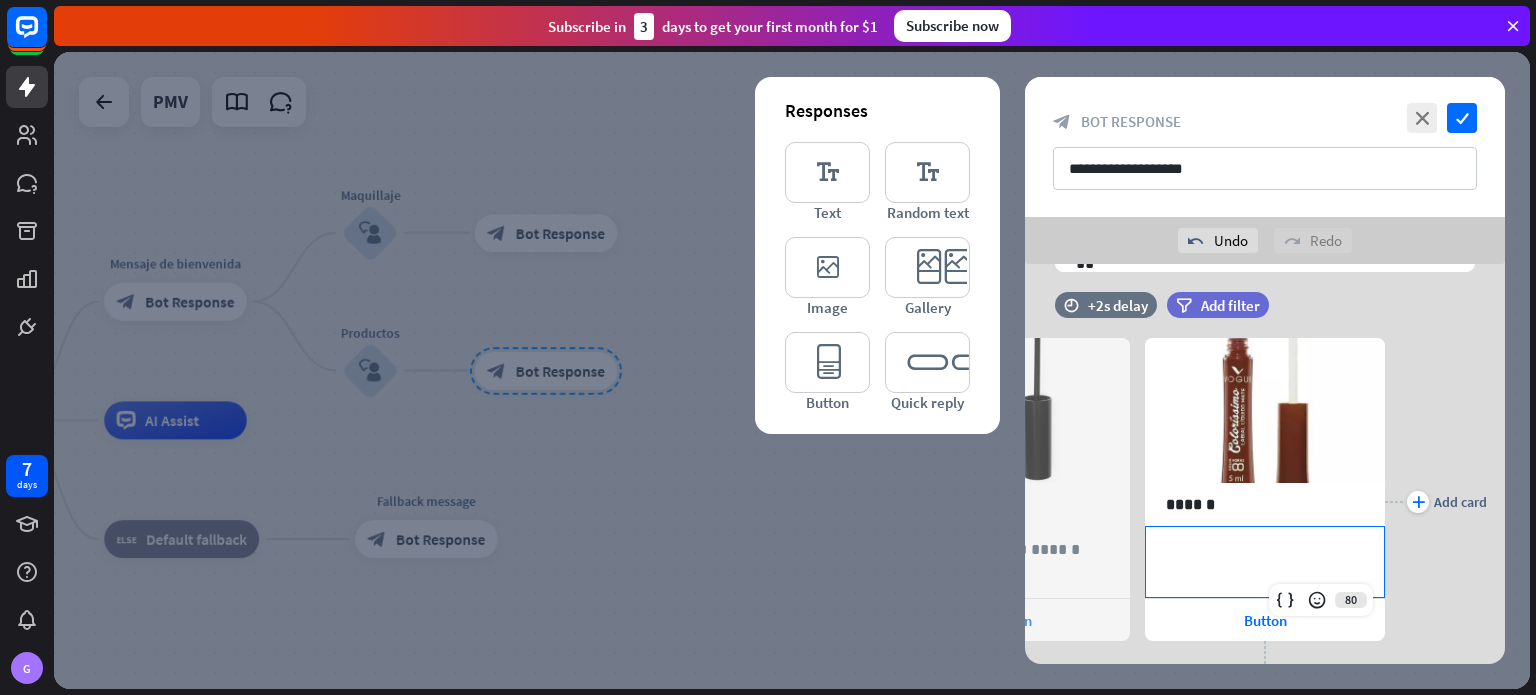 type 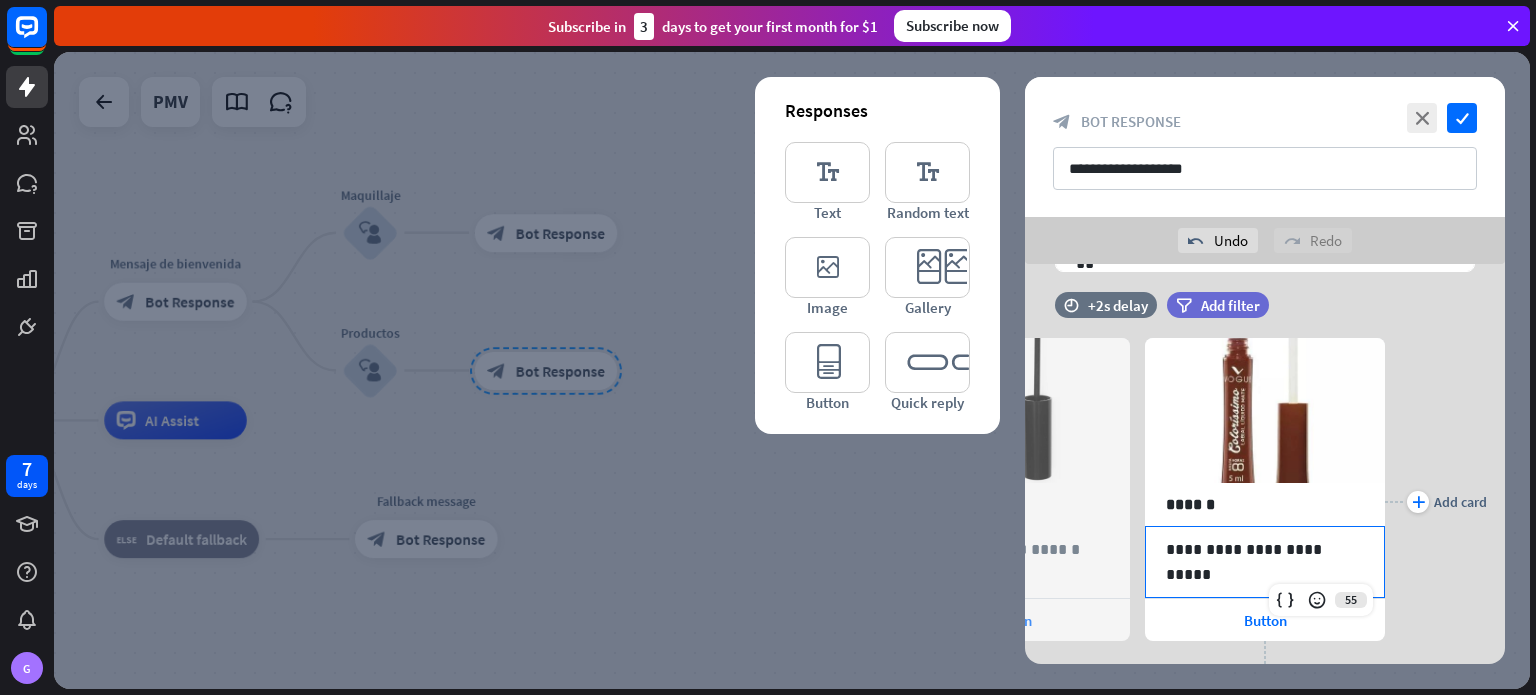 click on "arrowhead_left" at bounding box center (1026, 496) 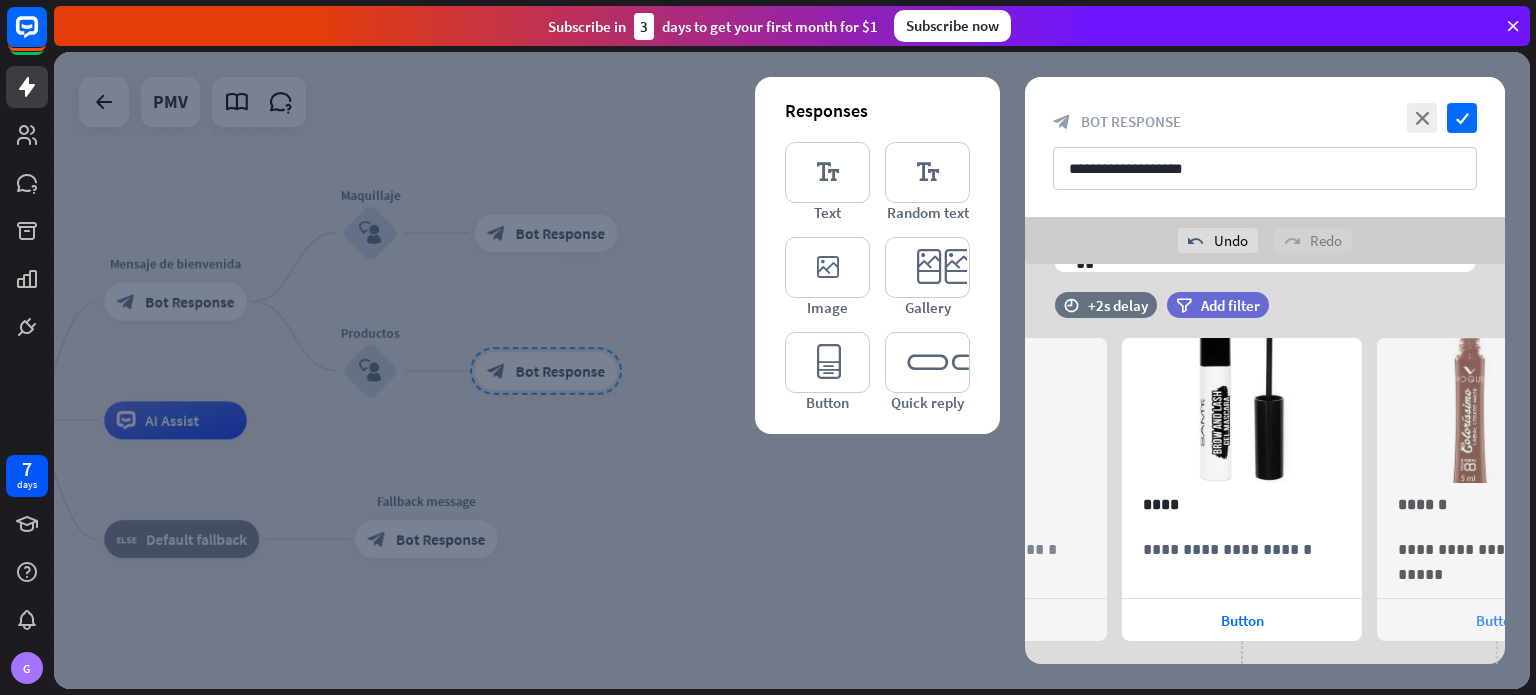 scroll, scrollTop: 0, scrollLeft: 420, axis: horizontal 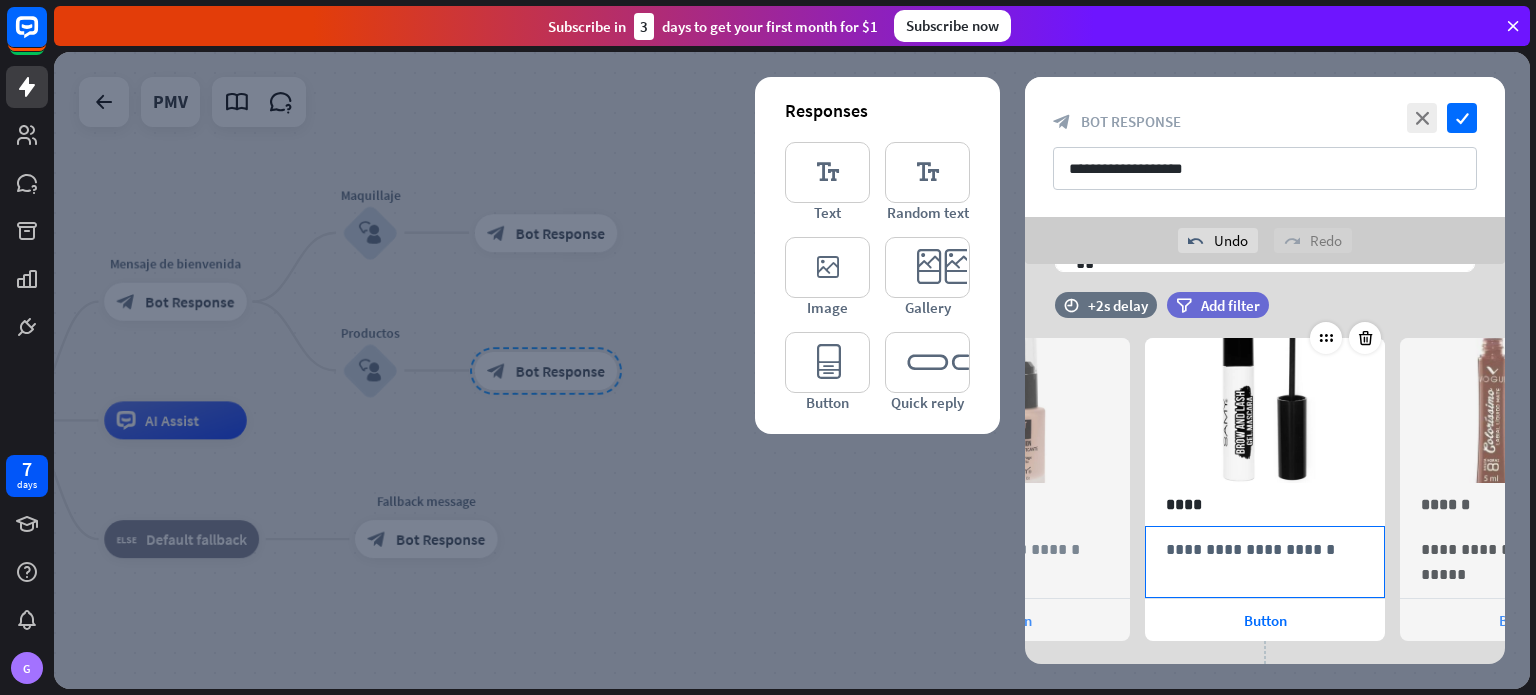 click on "**********" at bounding box center (1265, 549) 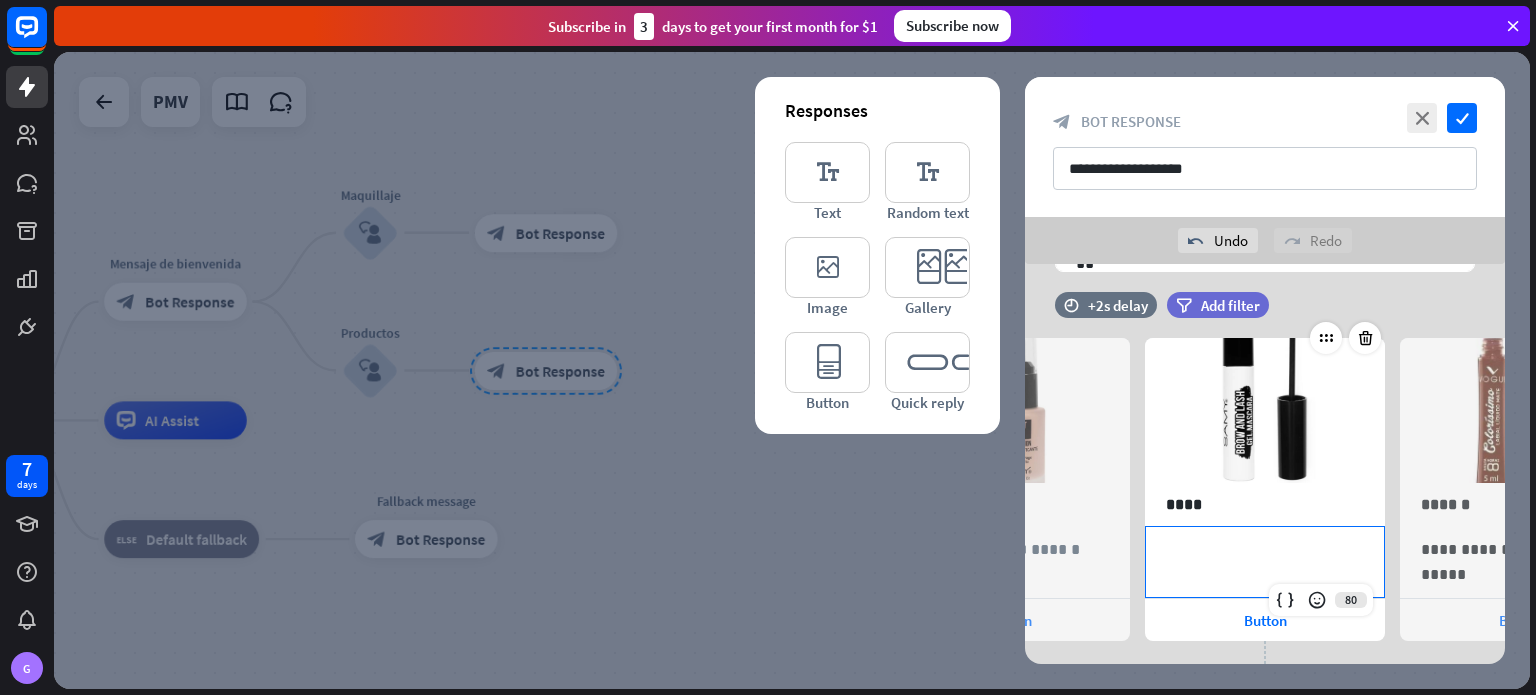 type 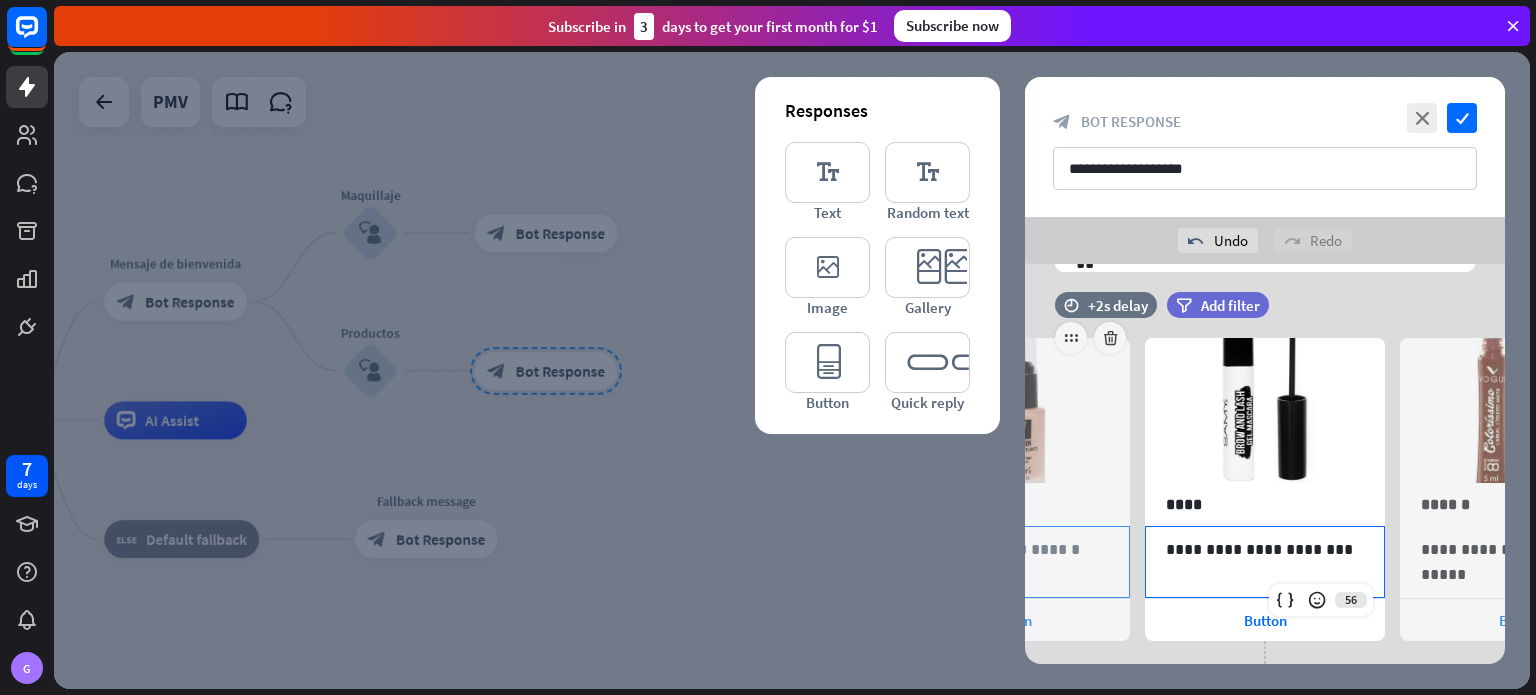 click on "**********" at bounding box center (1010, 562) 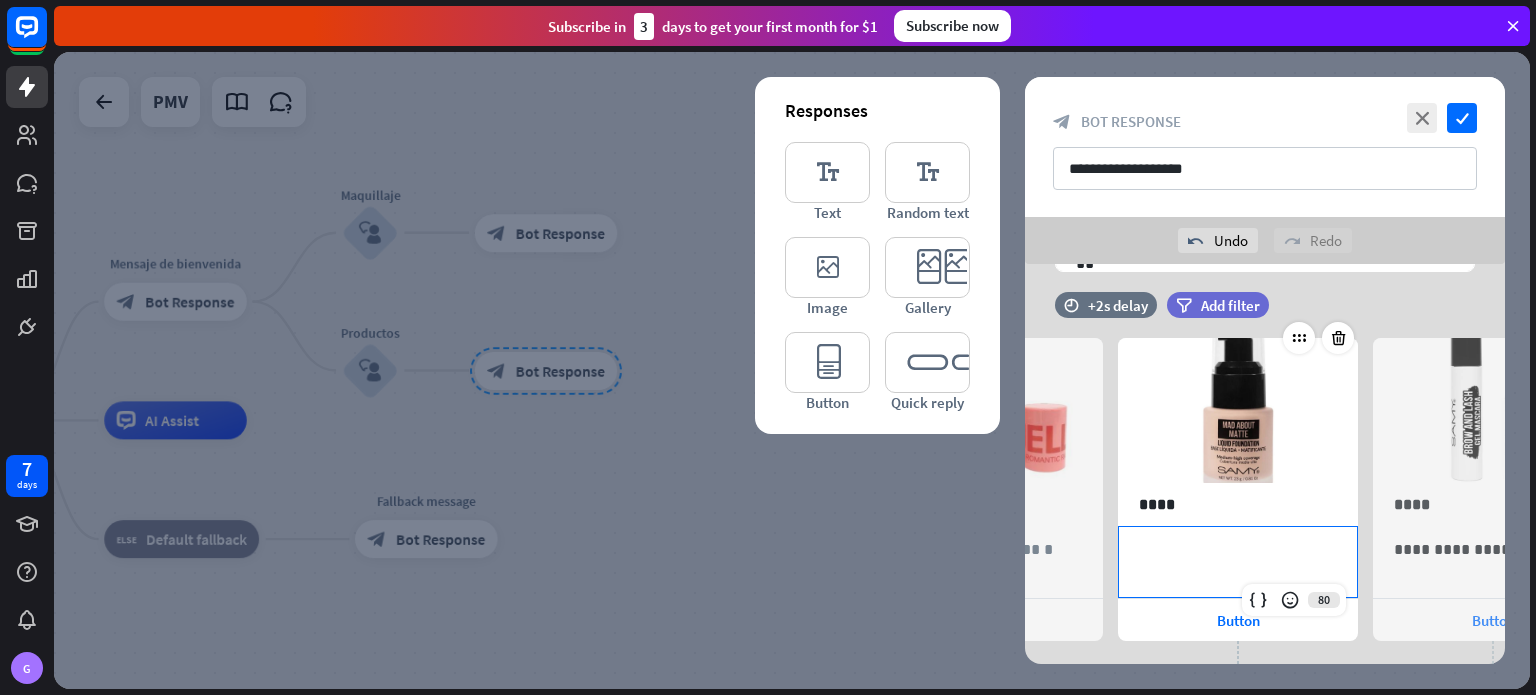 scroll, scrollTop: 0, scrollLeft: 164, axis: horizontal 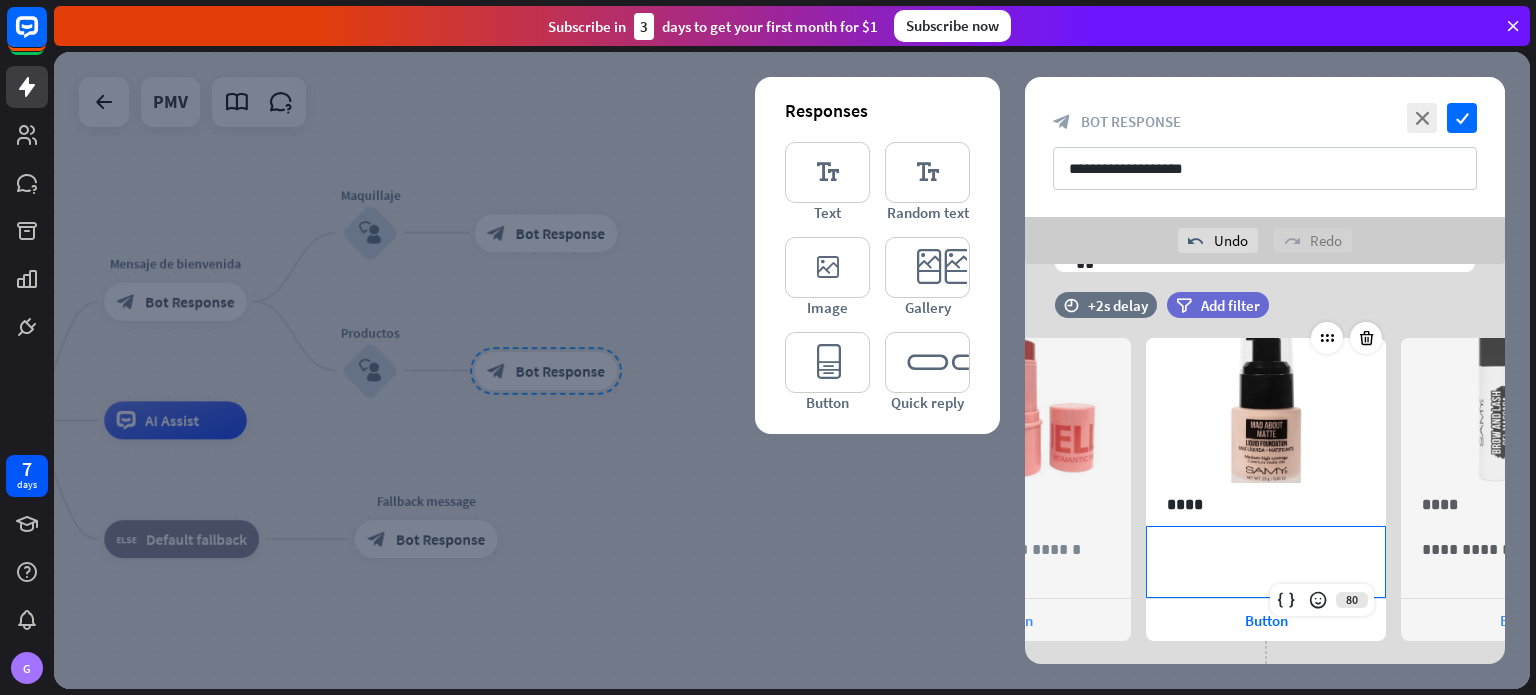 type 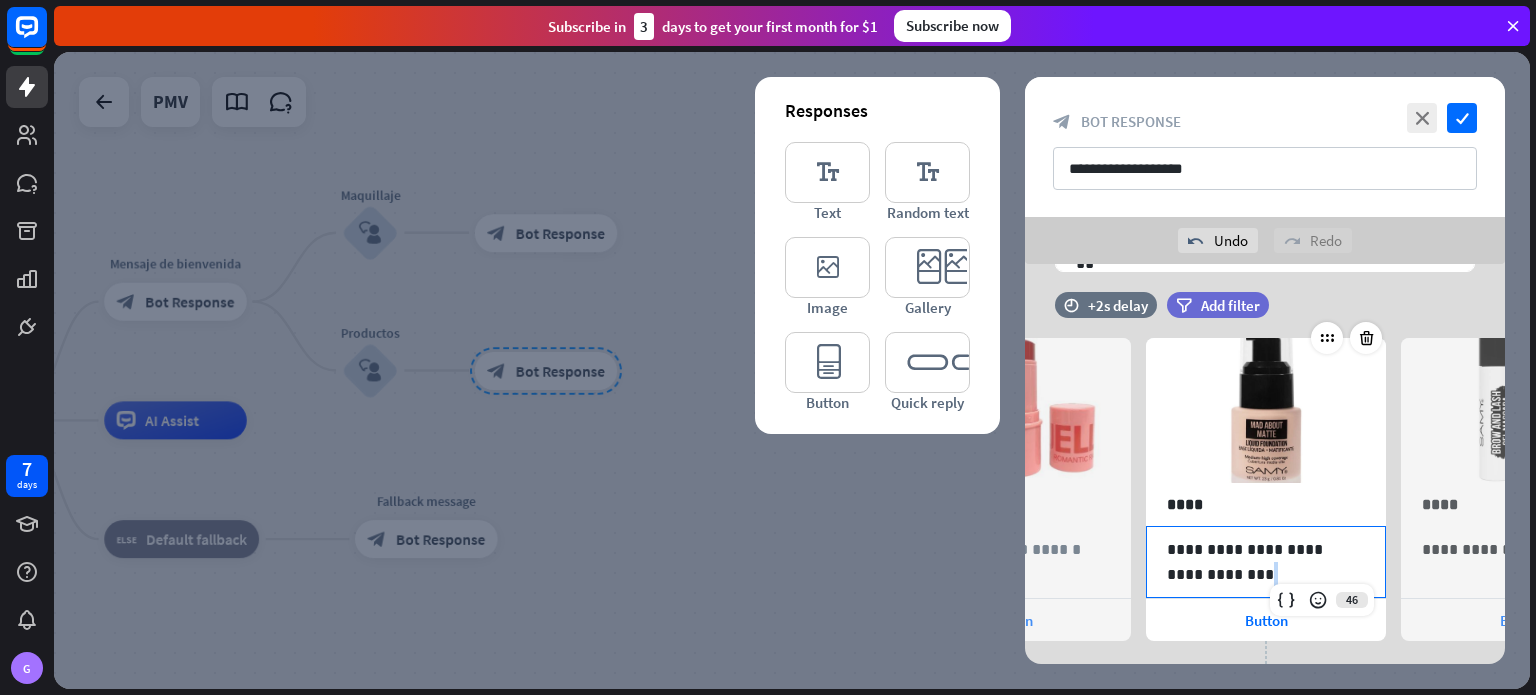 drag, startPoint x: 1241, startPoint y: 571, endPoint x: 1227, endPoint y: 574, distance: 14.3178215 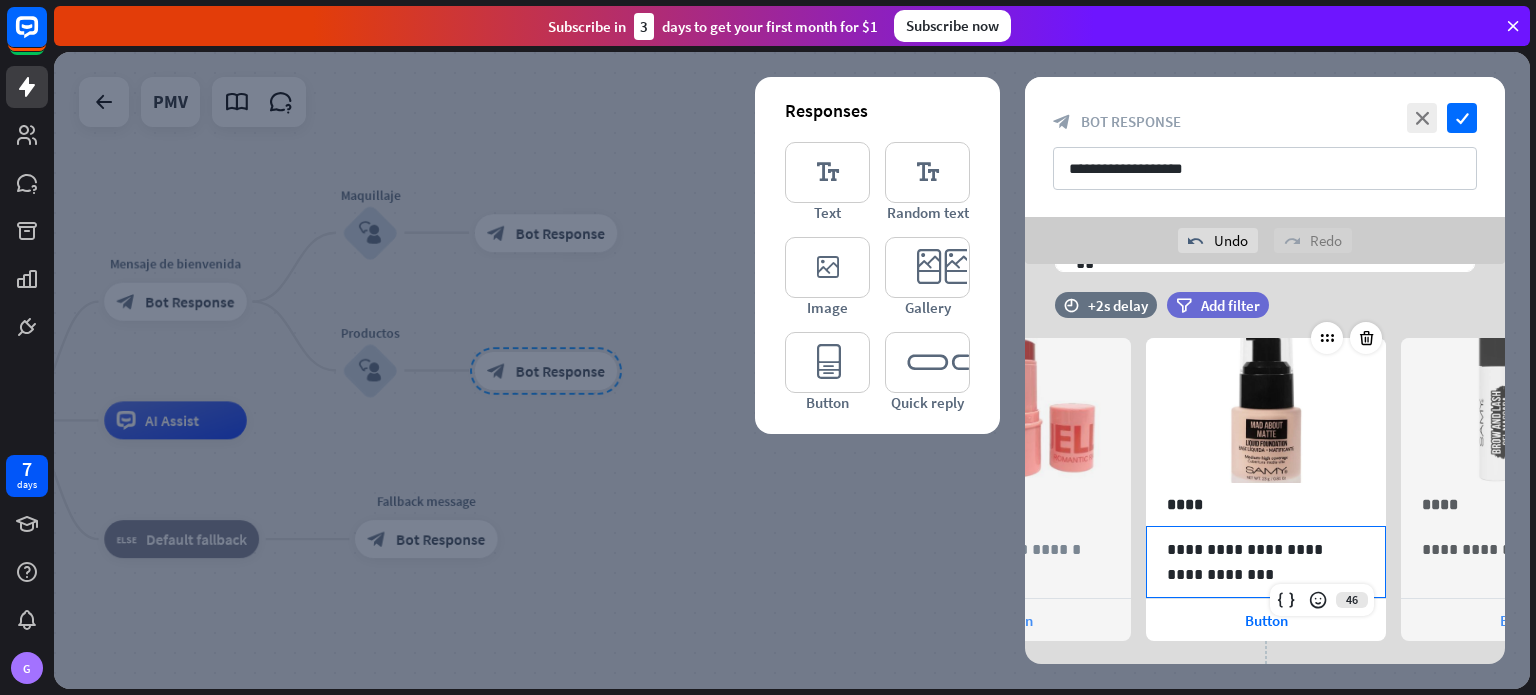 scroll, scrollTop: 0, scrollLeft: 164, axis: horizontal 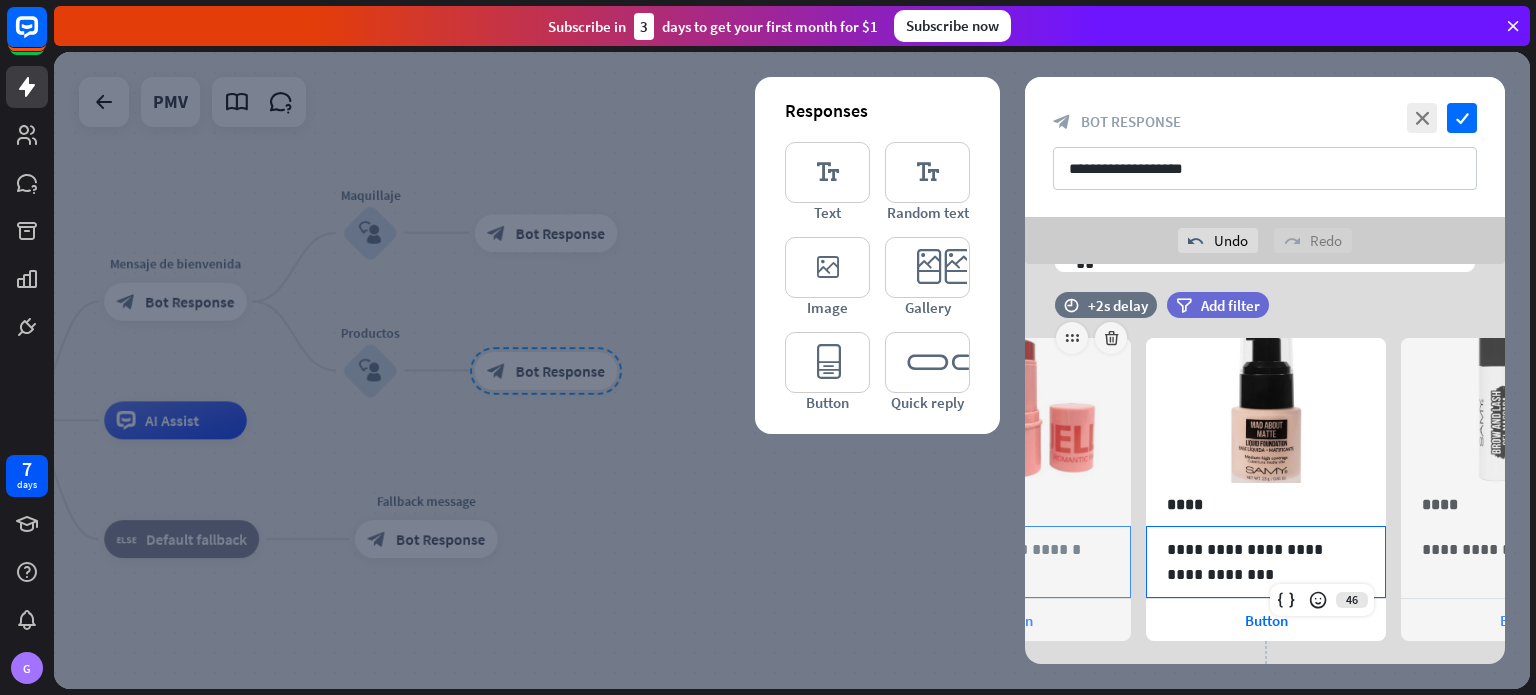 click on "**********" at bounding box center (1011, 562) 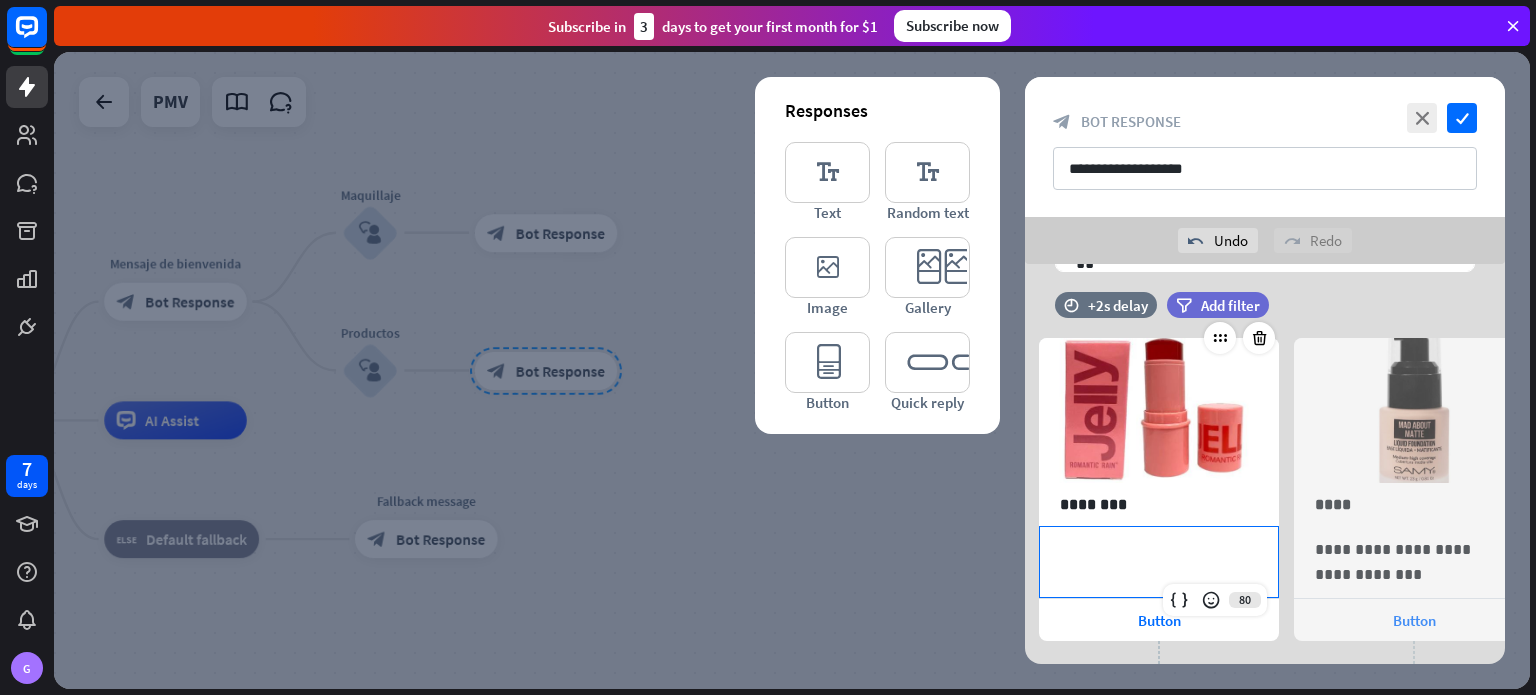 scroll, scrollTop: 0, scrollLeft: 0, axis: both 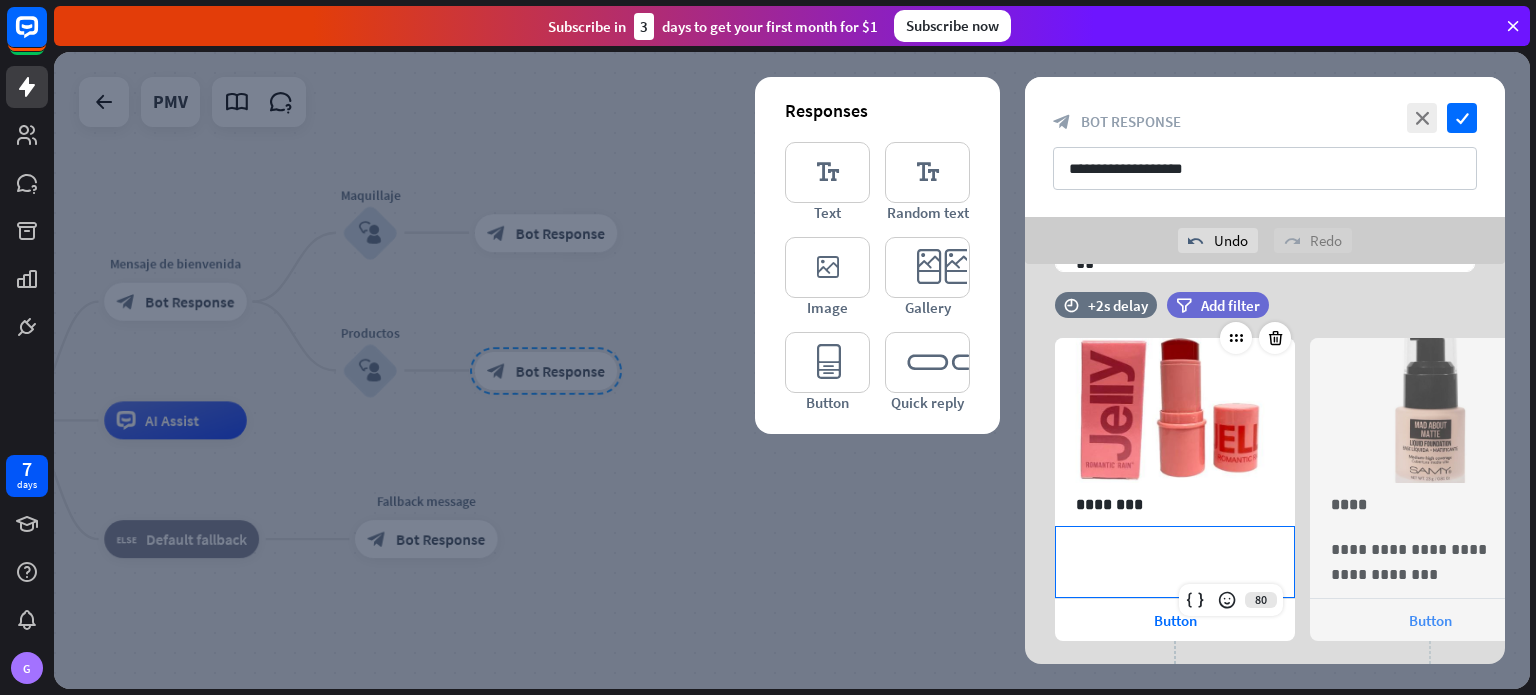 type 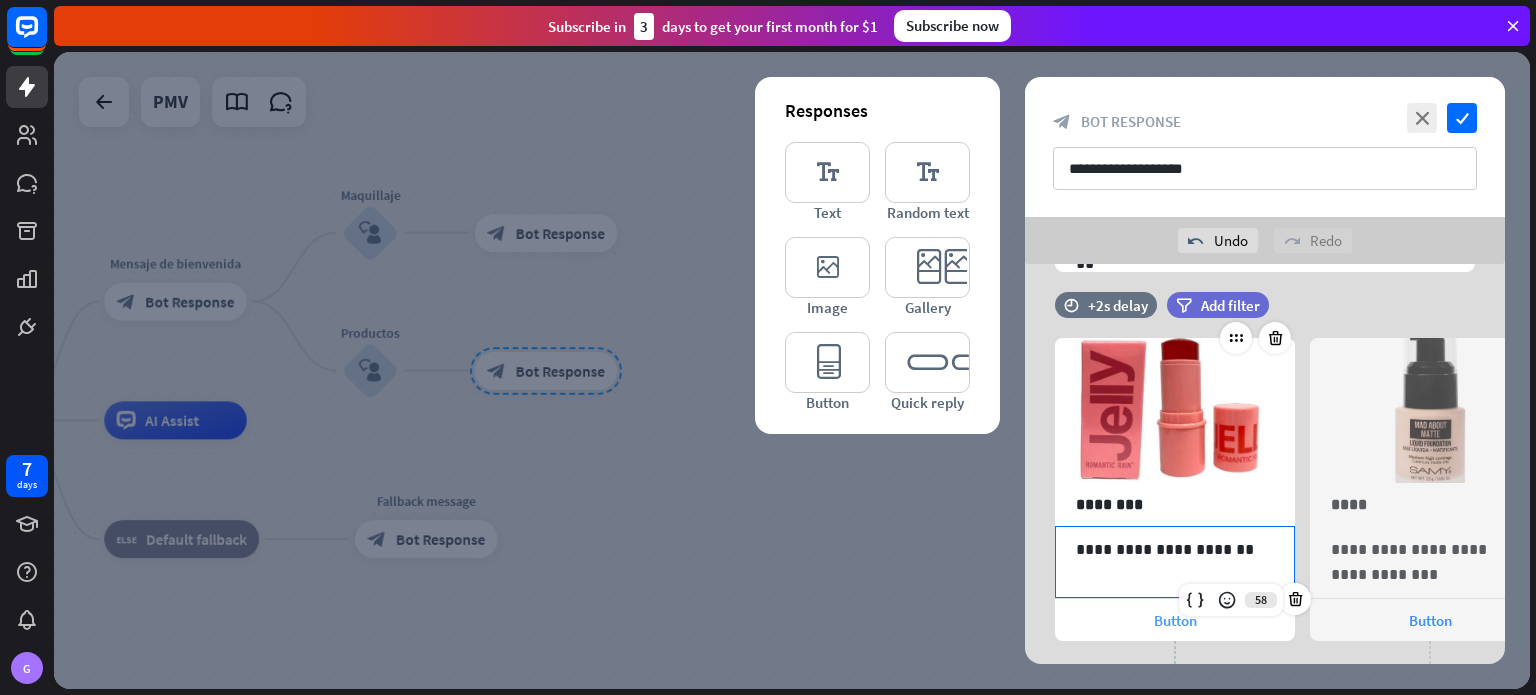 click on "Button" at bounding box center [1175, 620] 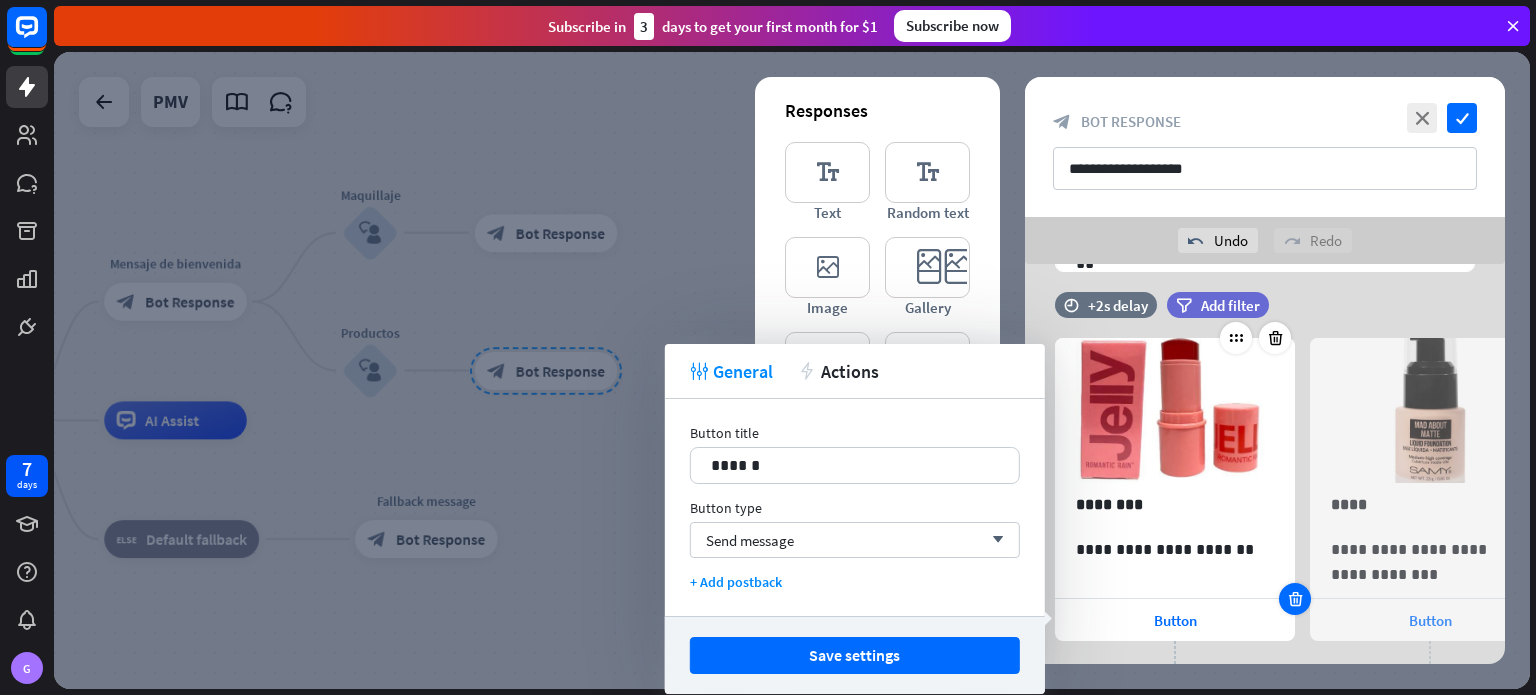 click at bounding box center [1295, 599] 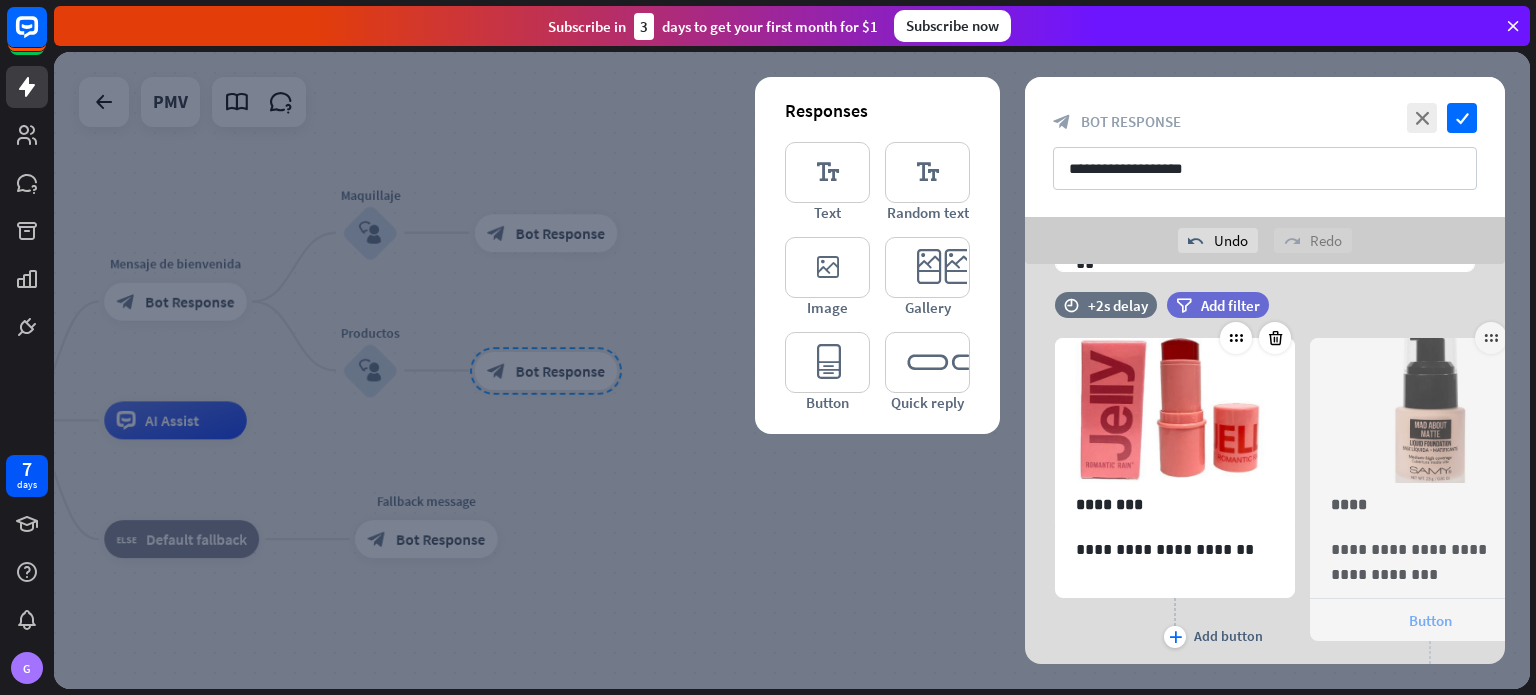 click on "Button" at bounding box center (1430, 620) 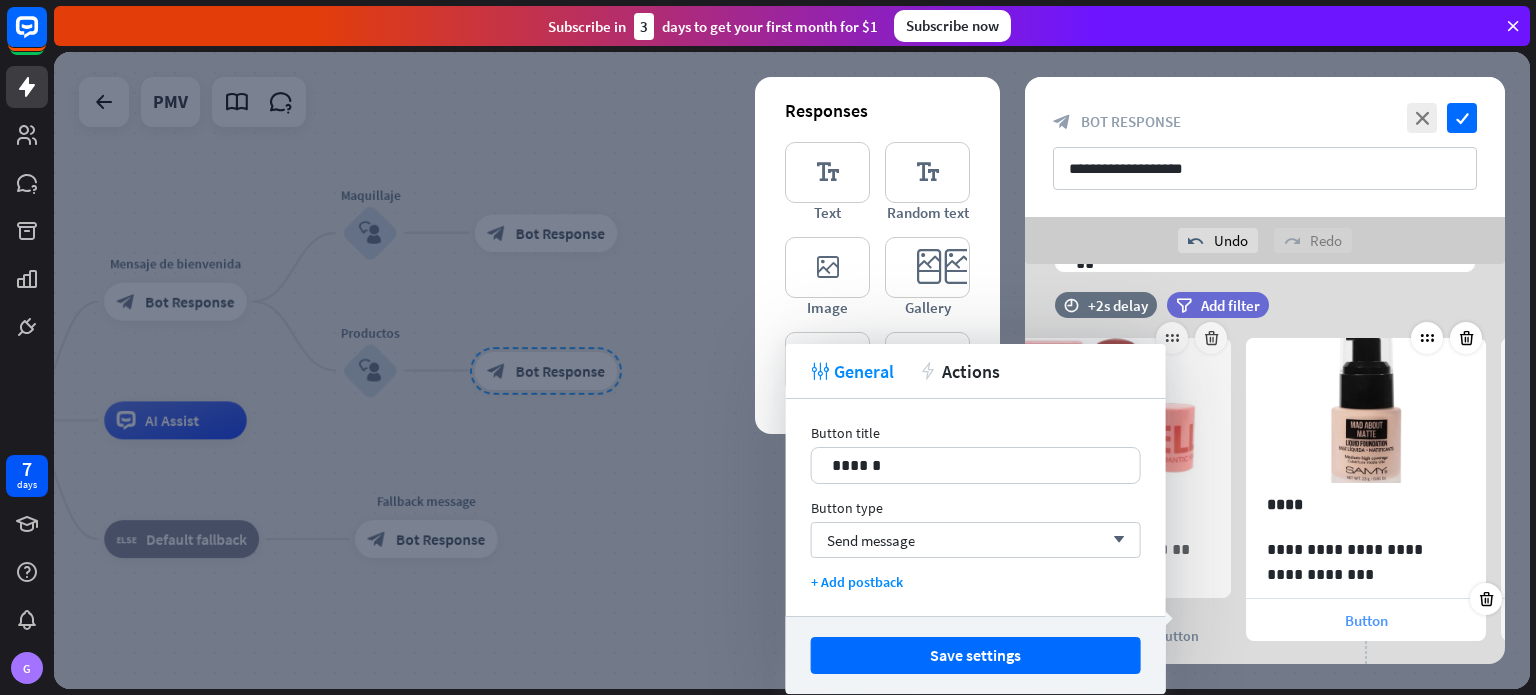 scroll, scrollTop: 0, scrollLeft: 164, axis: horizontal 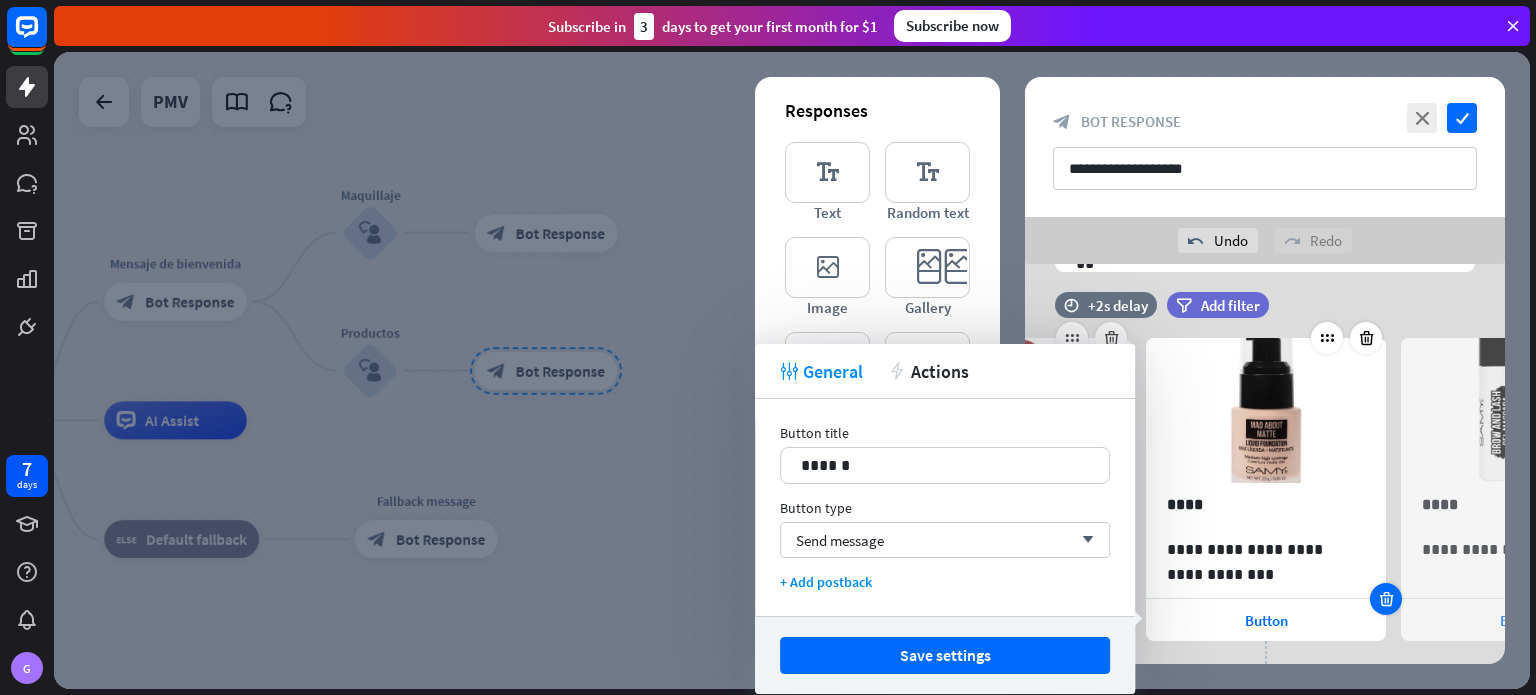 click at bounding box center [1386, 599] 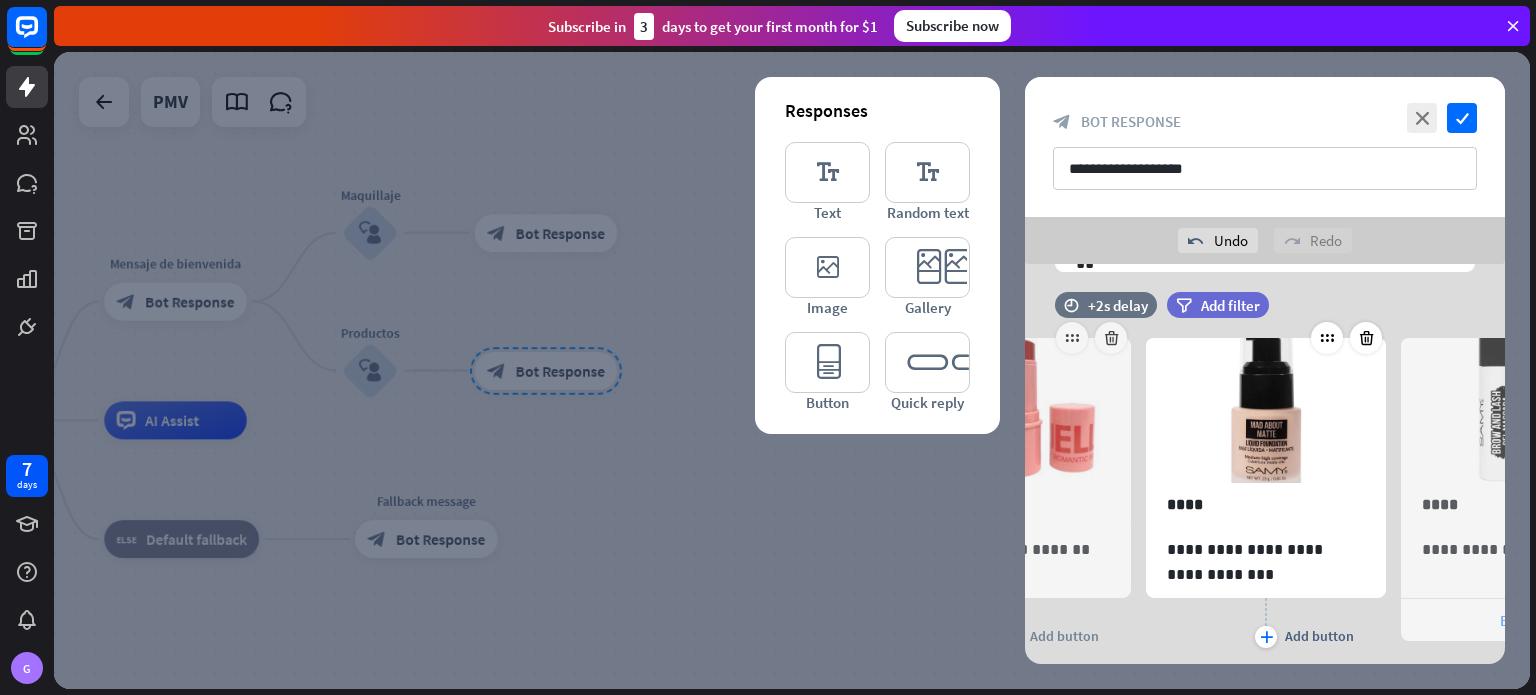 click on "Button" at bounding box center (1521, 620) 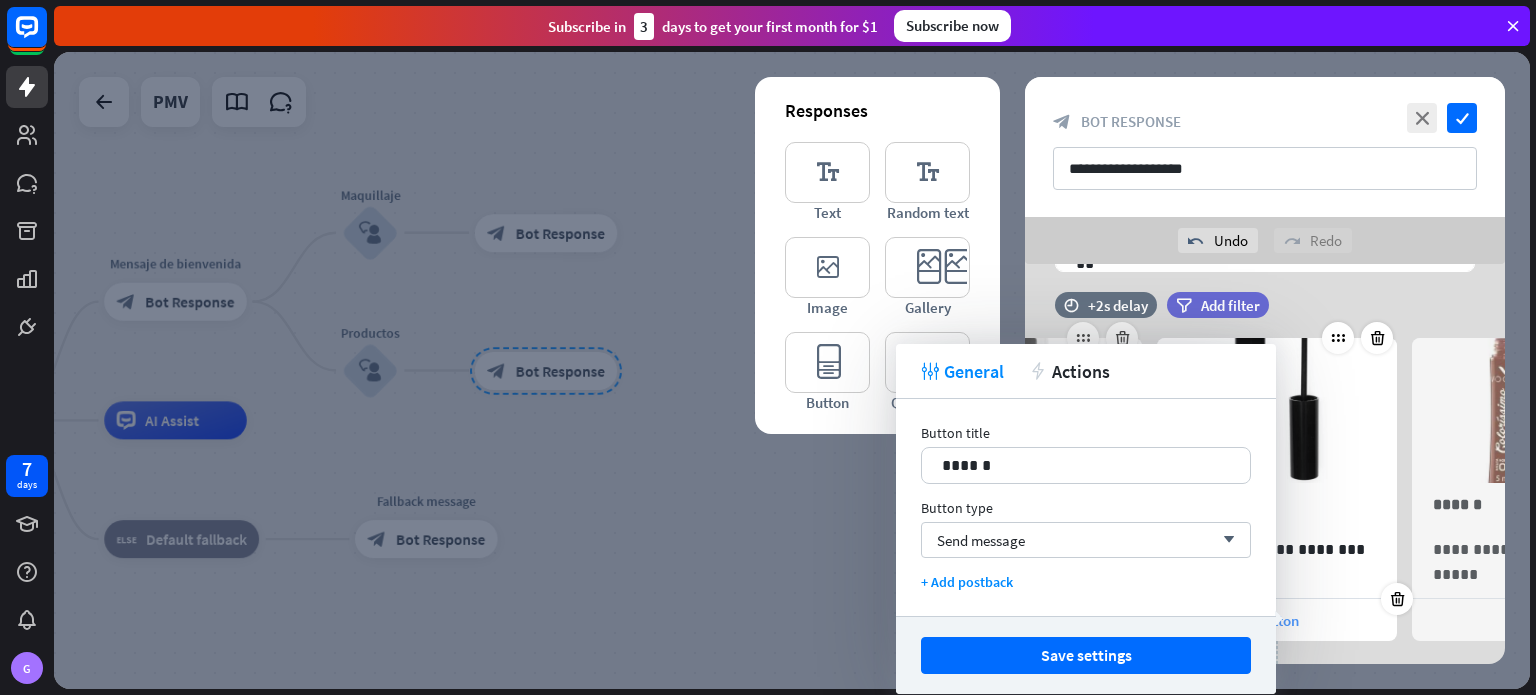 scroll, scrollTop: 0, scrollLeft: 420, axis: horizontal 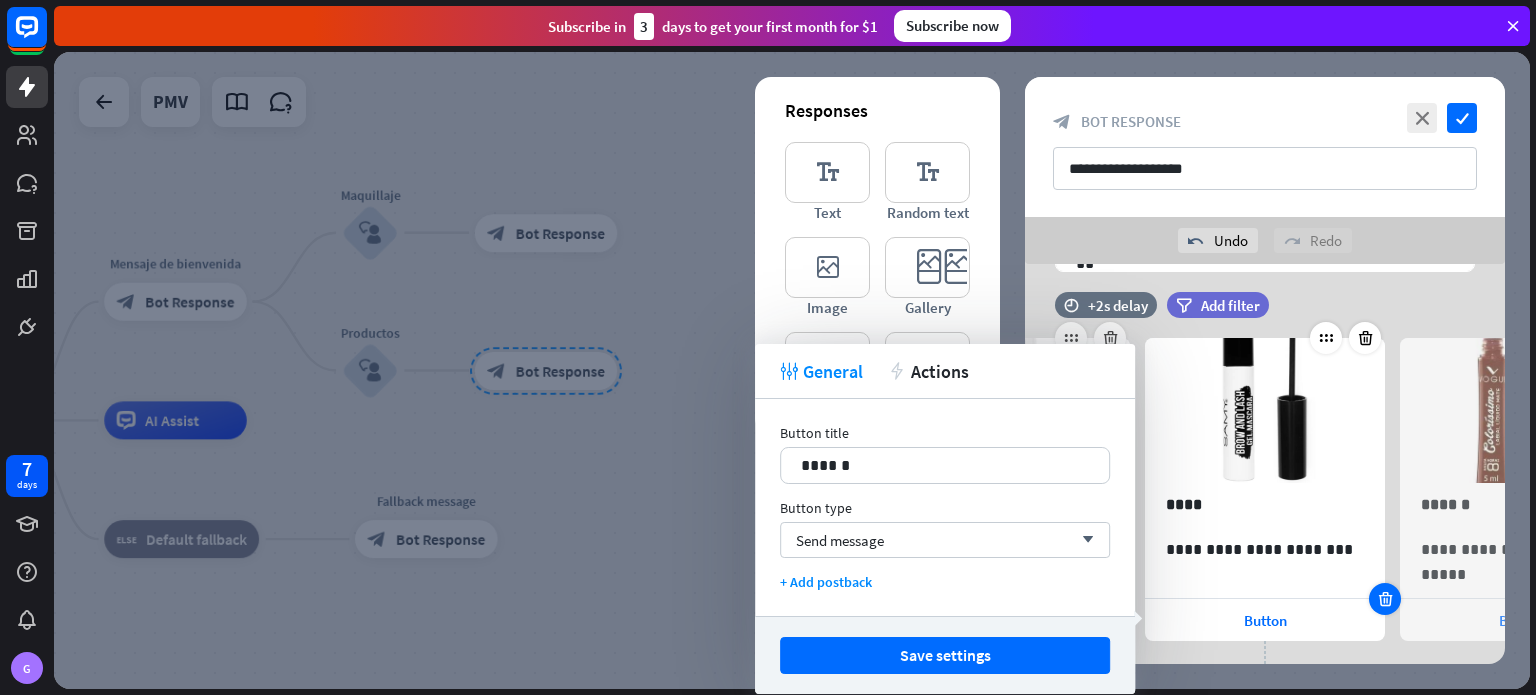 click at bounding box center [1385, 599] 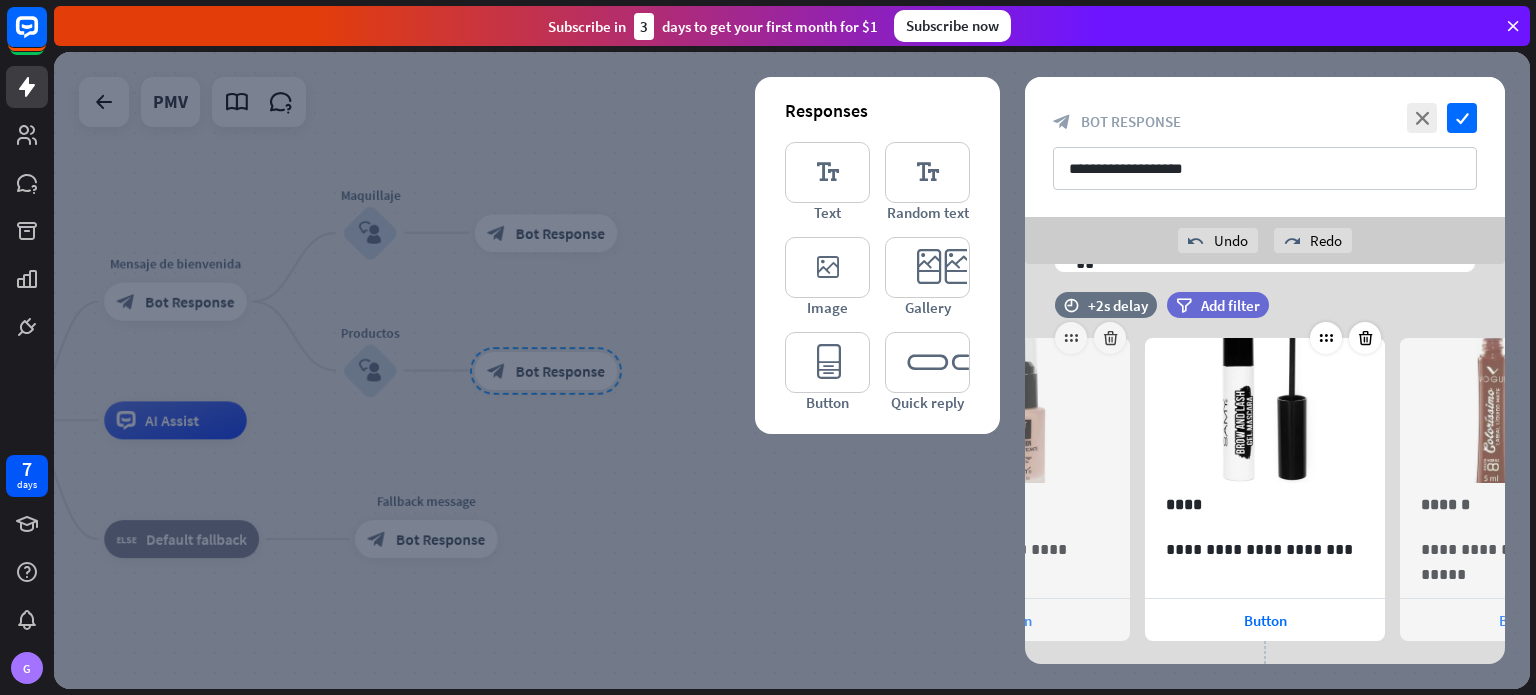 click on "arrowhead_left" at bounding box center [1026, 496] 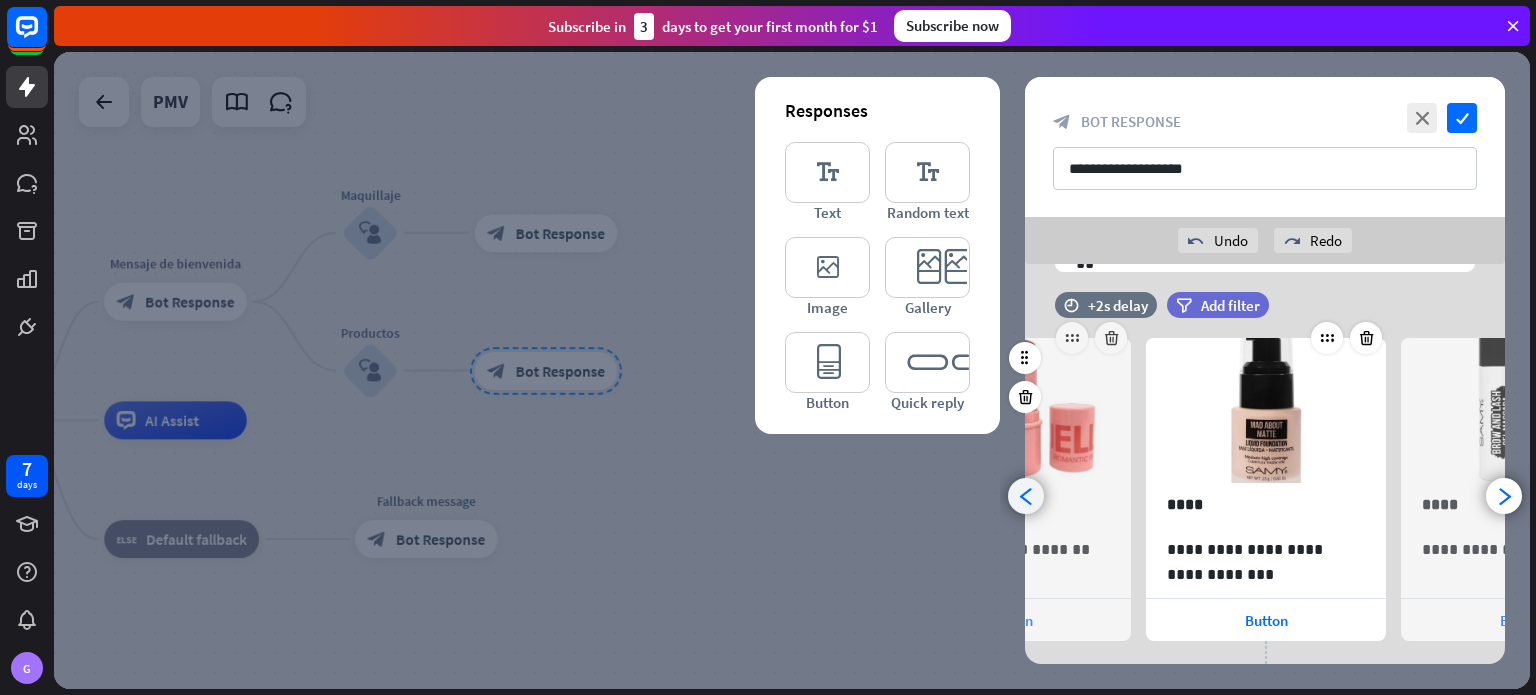 click on "arrowhead_left" at bounding box center (1026, 496) 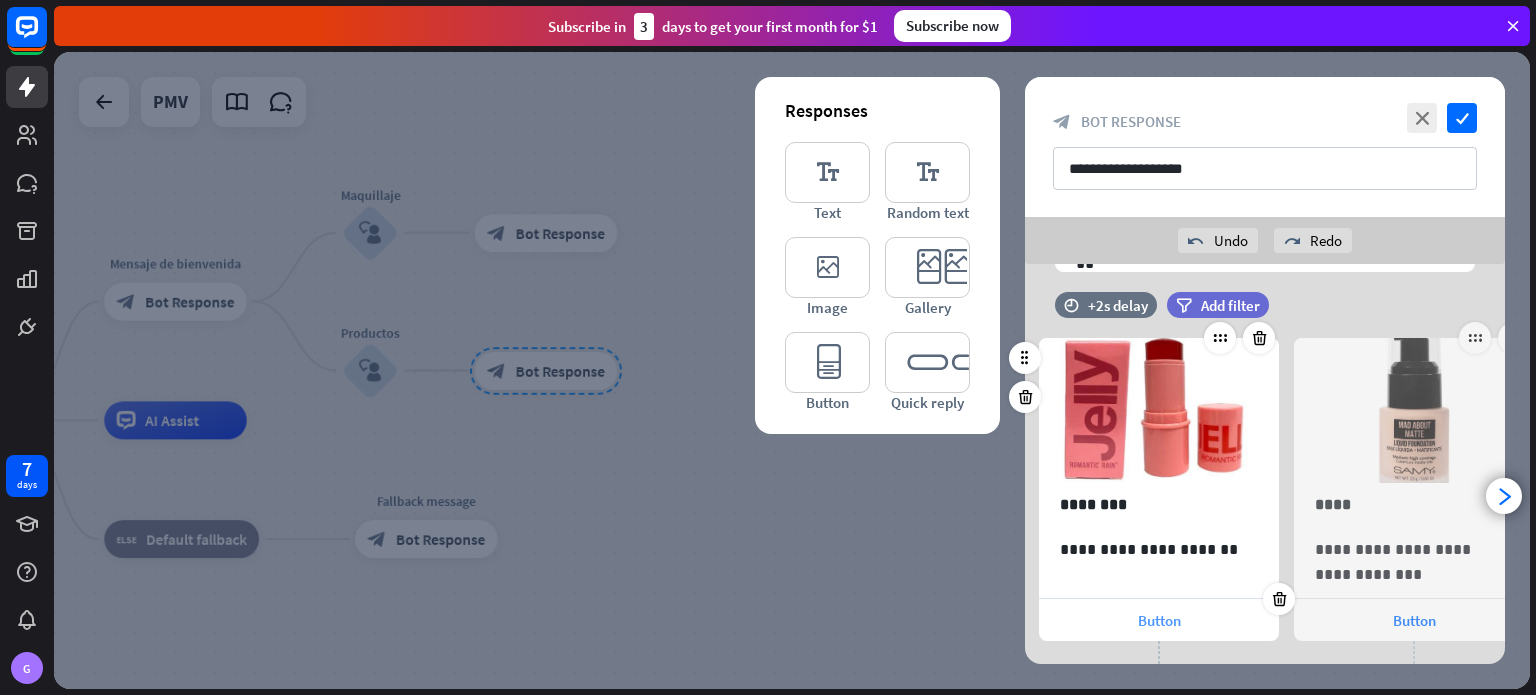 scroll, scrollTop: 0, scrollLeft: 0, axis: both 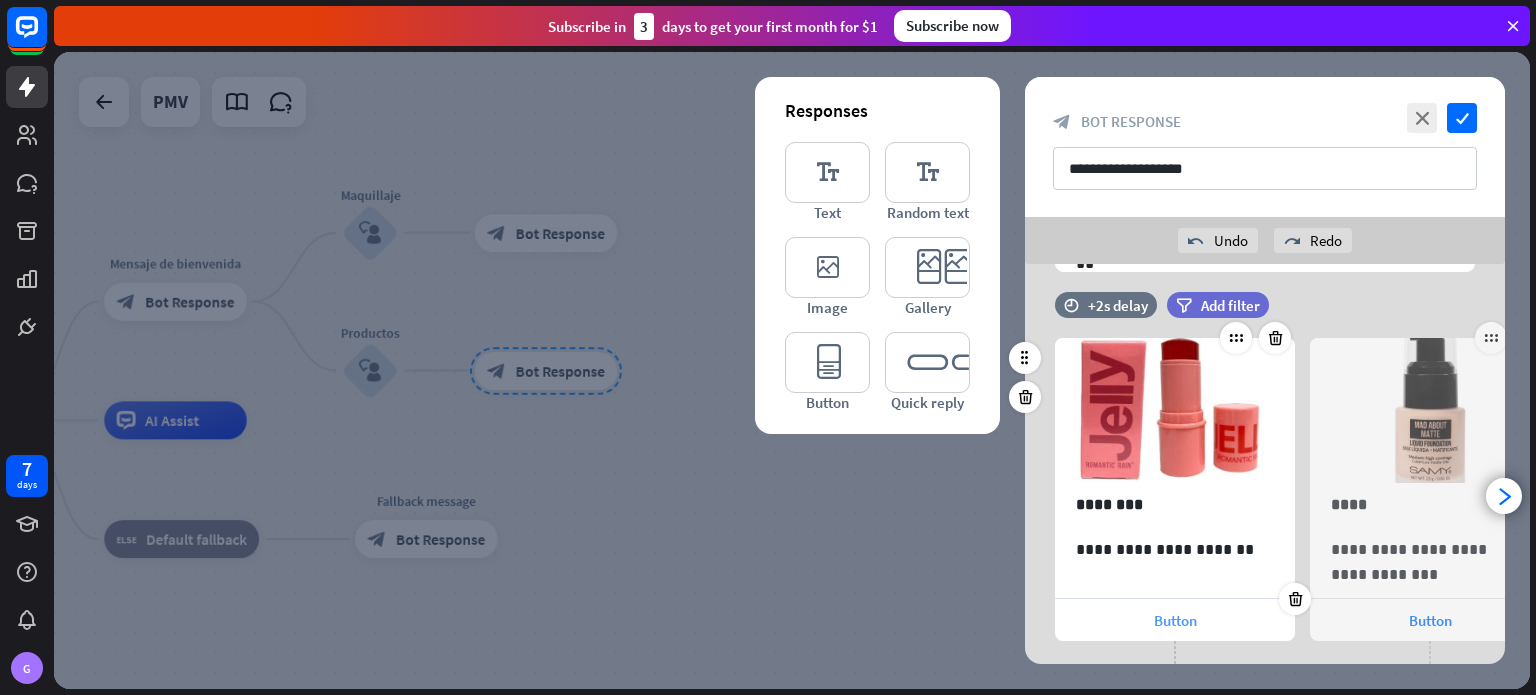 click on "Button" at bounding box center [1175, 620] 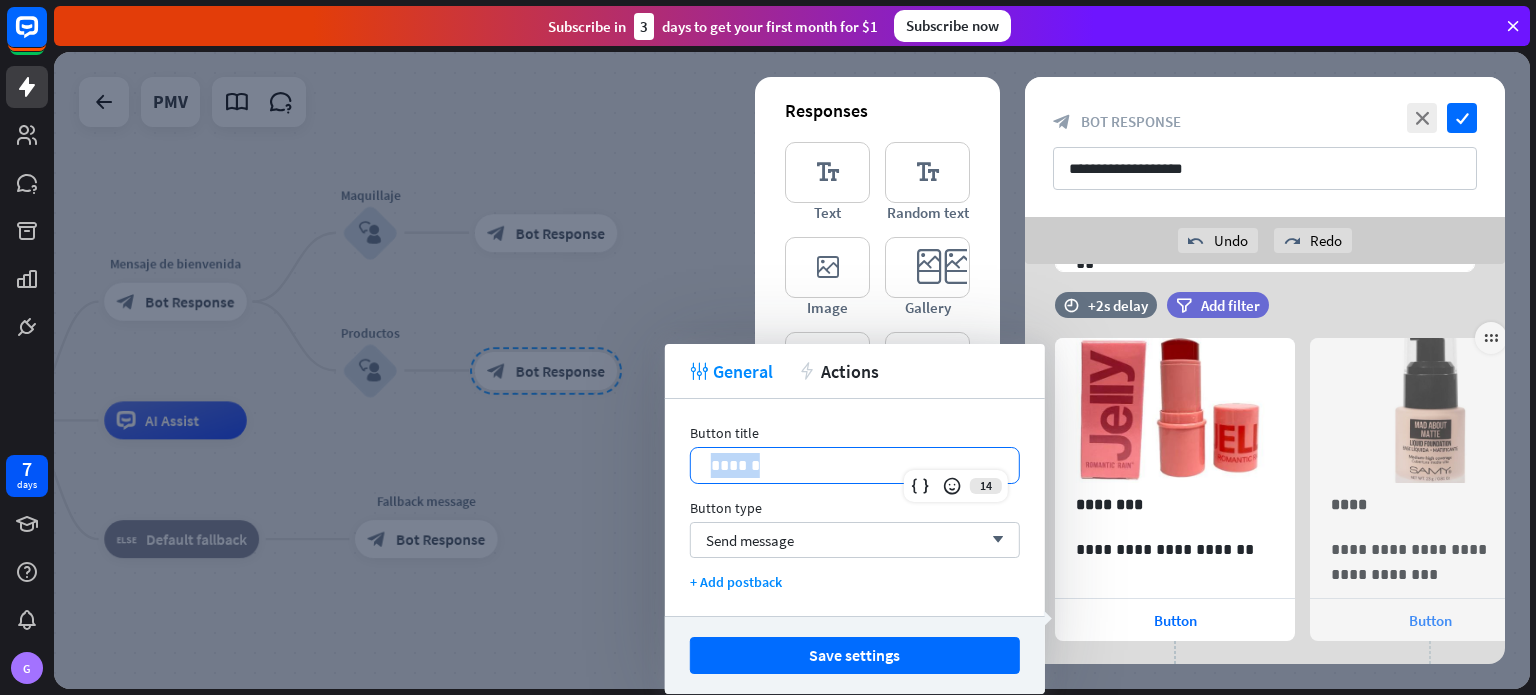 drag, startPoint x: 808, startPoint y: 468, endPoint x: 698, endPoint y: 467, distance: 110.00455 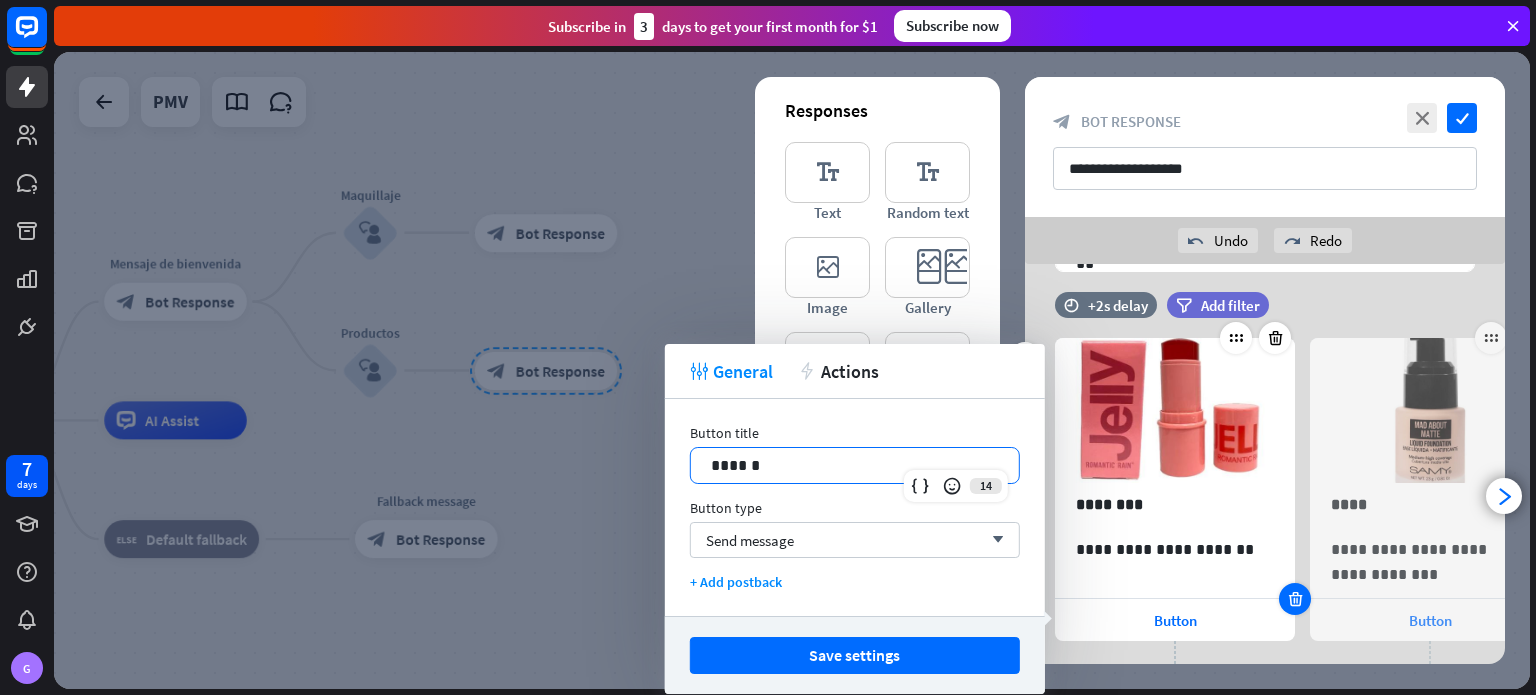 click at bounding box center (1295, 599) 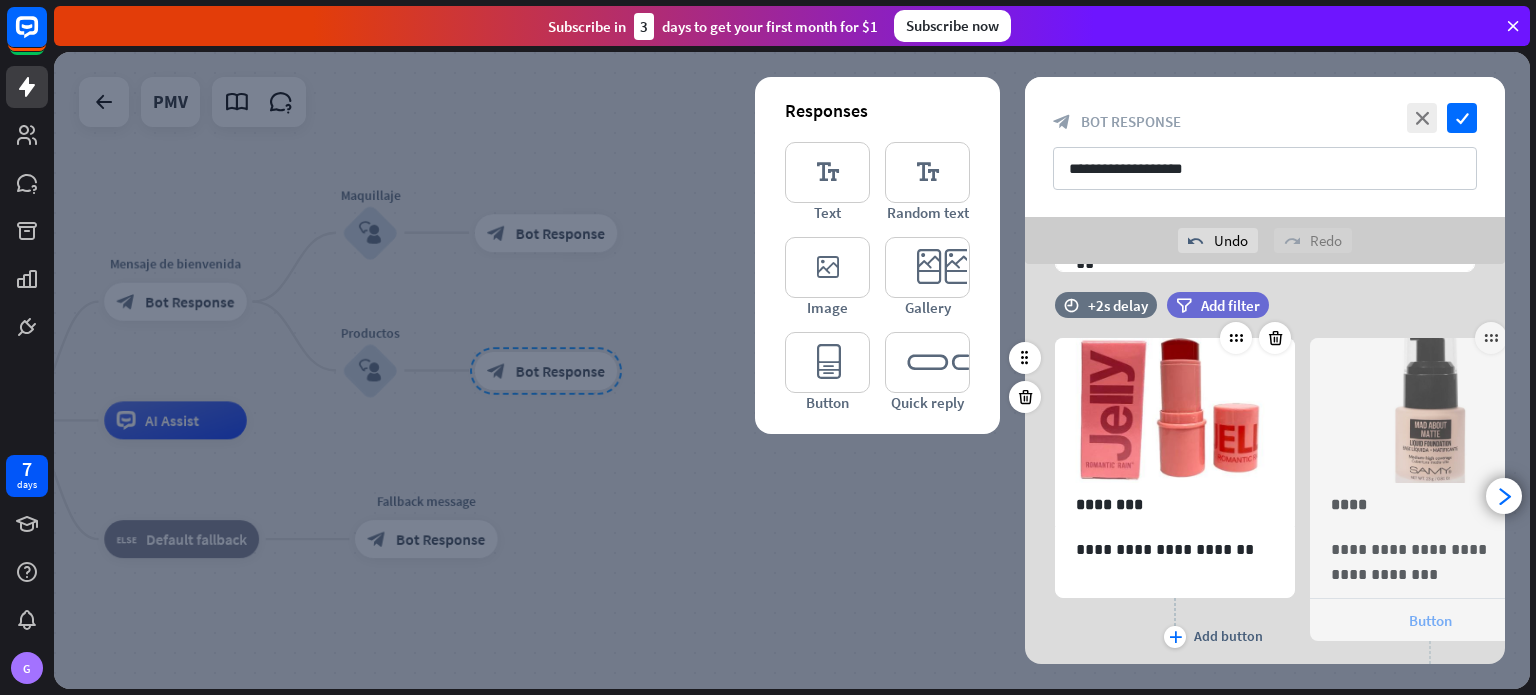 click on "Button" at bounding box center (1430, 620) 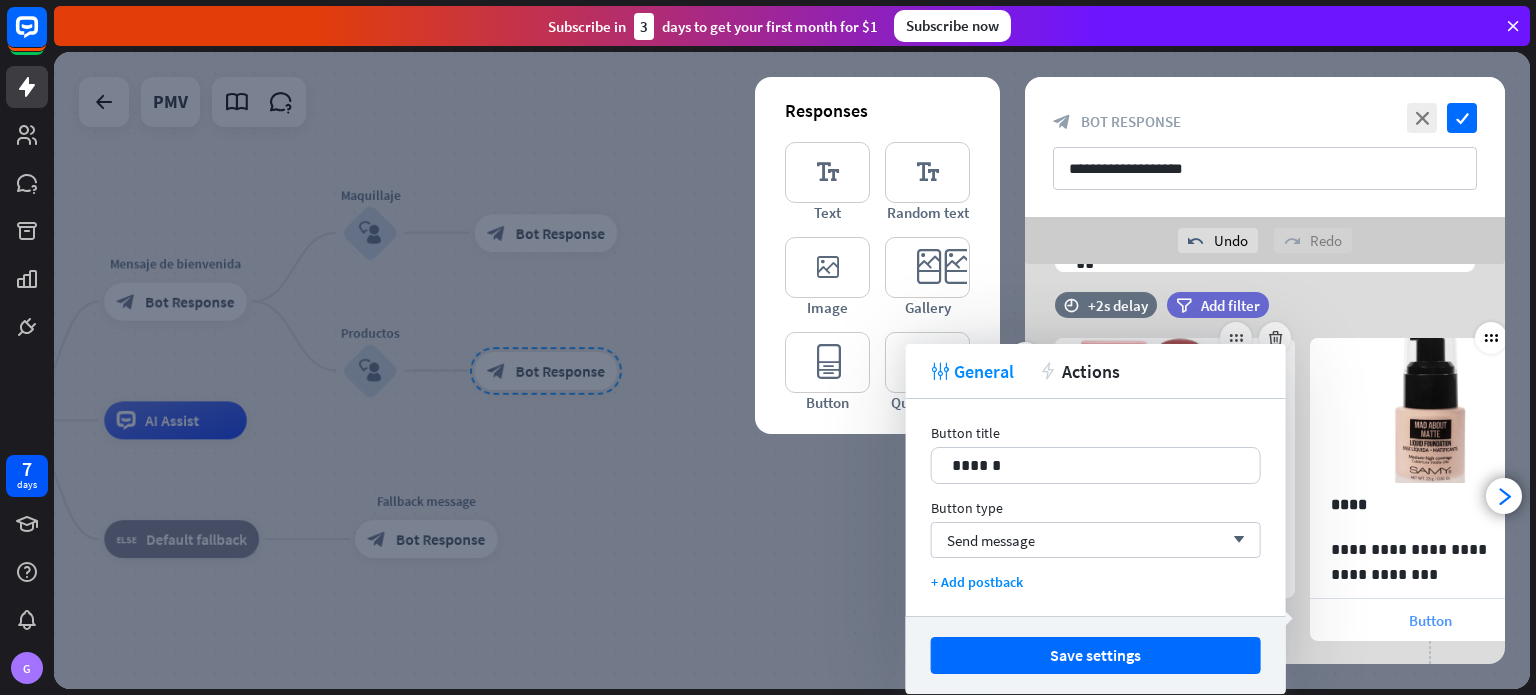 scroll, scrollTop: 0, scrollLeft: 164, axis: horizontal 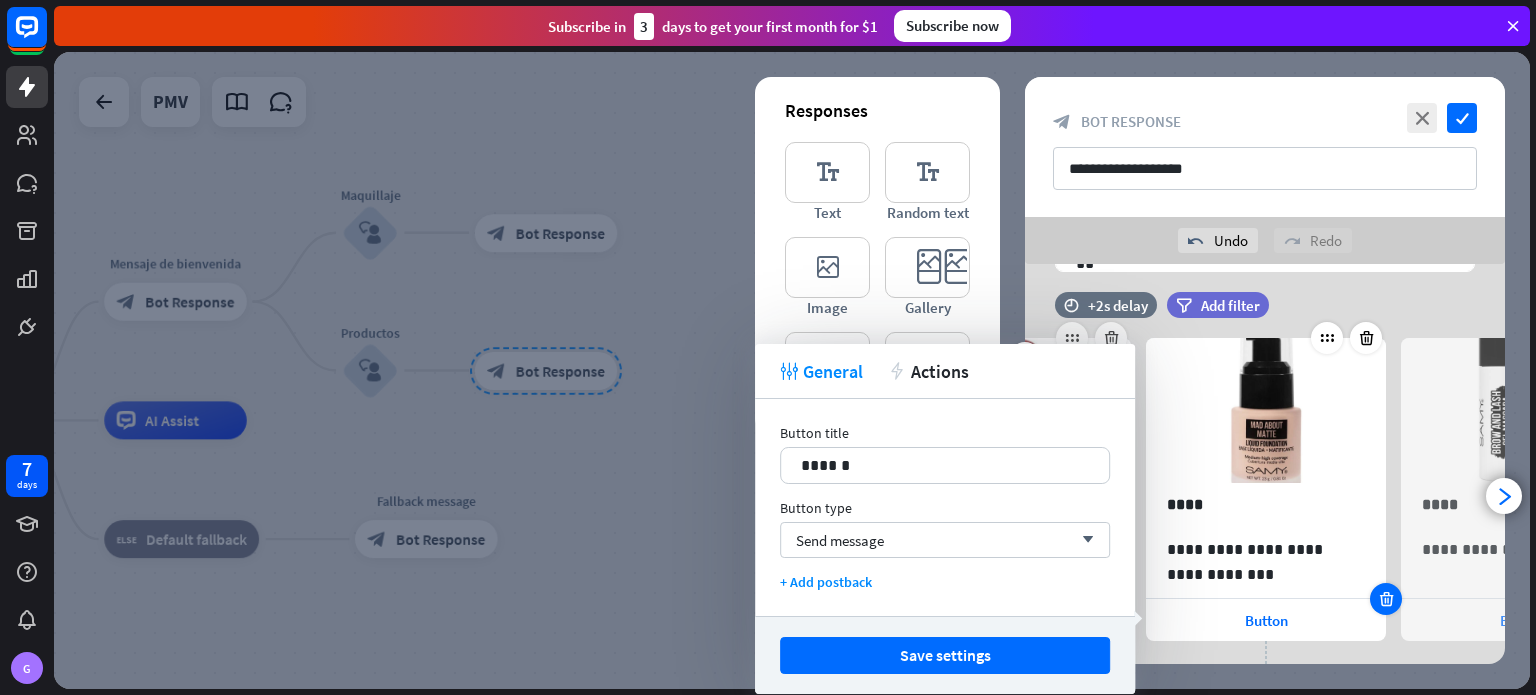 click at bounding box center [1386, 599] 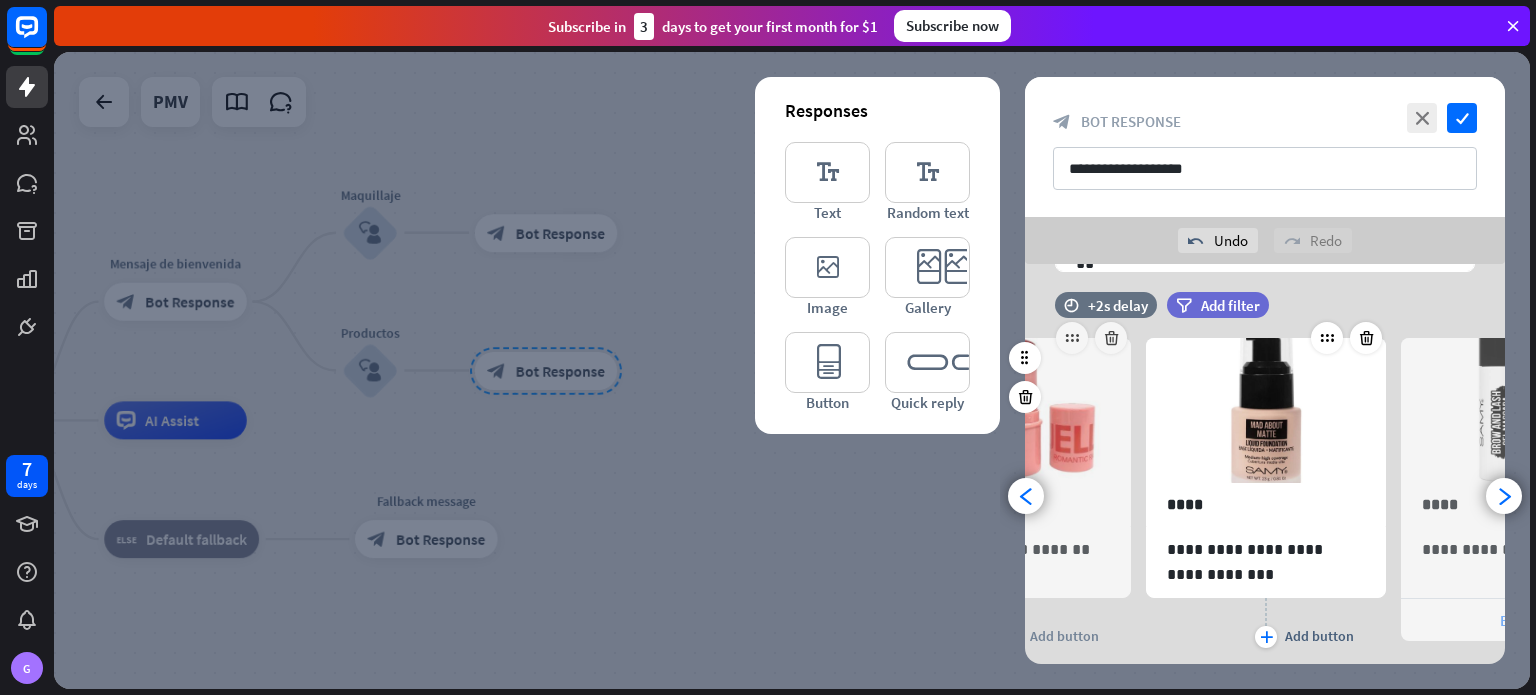 click on "Button" at bounding box center [1521, 620] 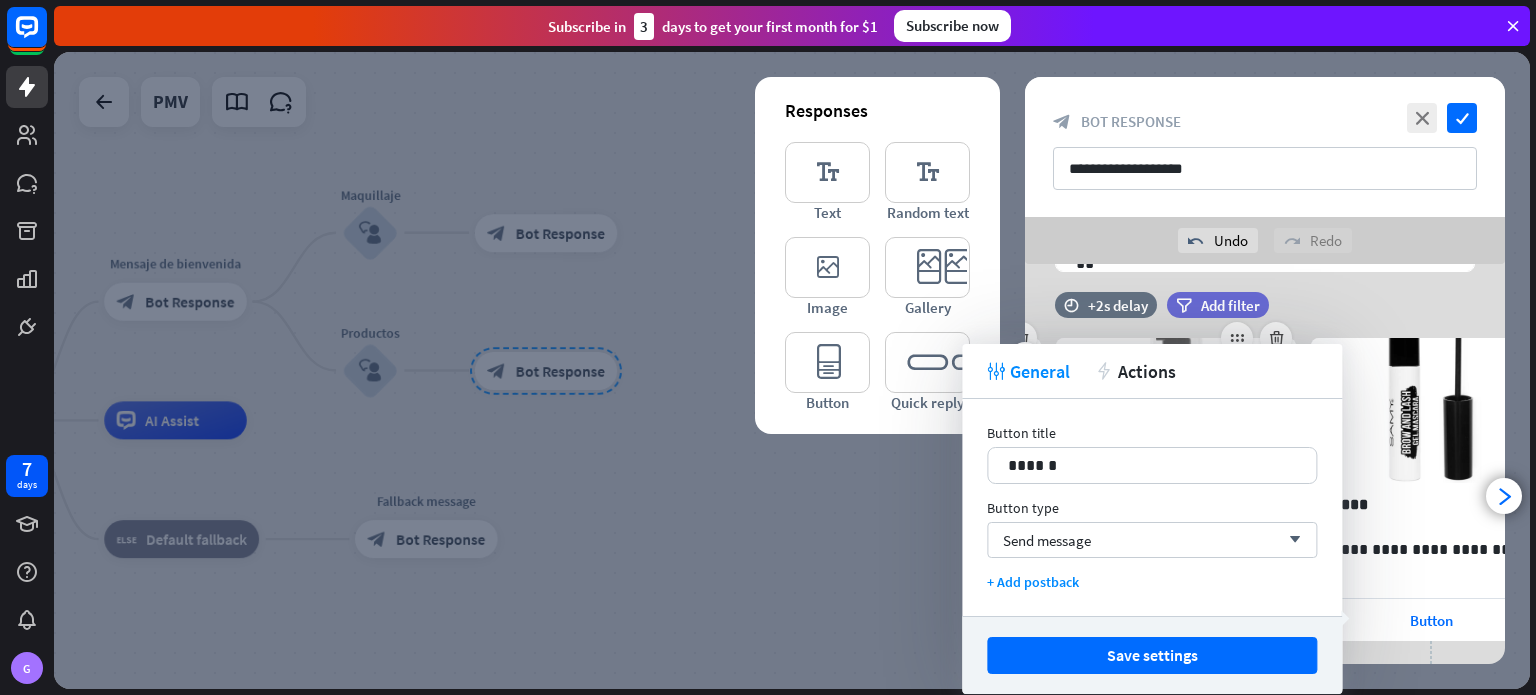 scroll, scrollTop: 0, scrollLeft: 420, axis: horizontal 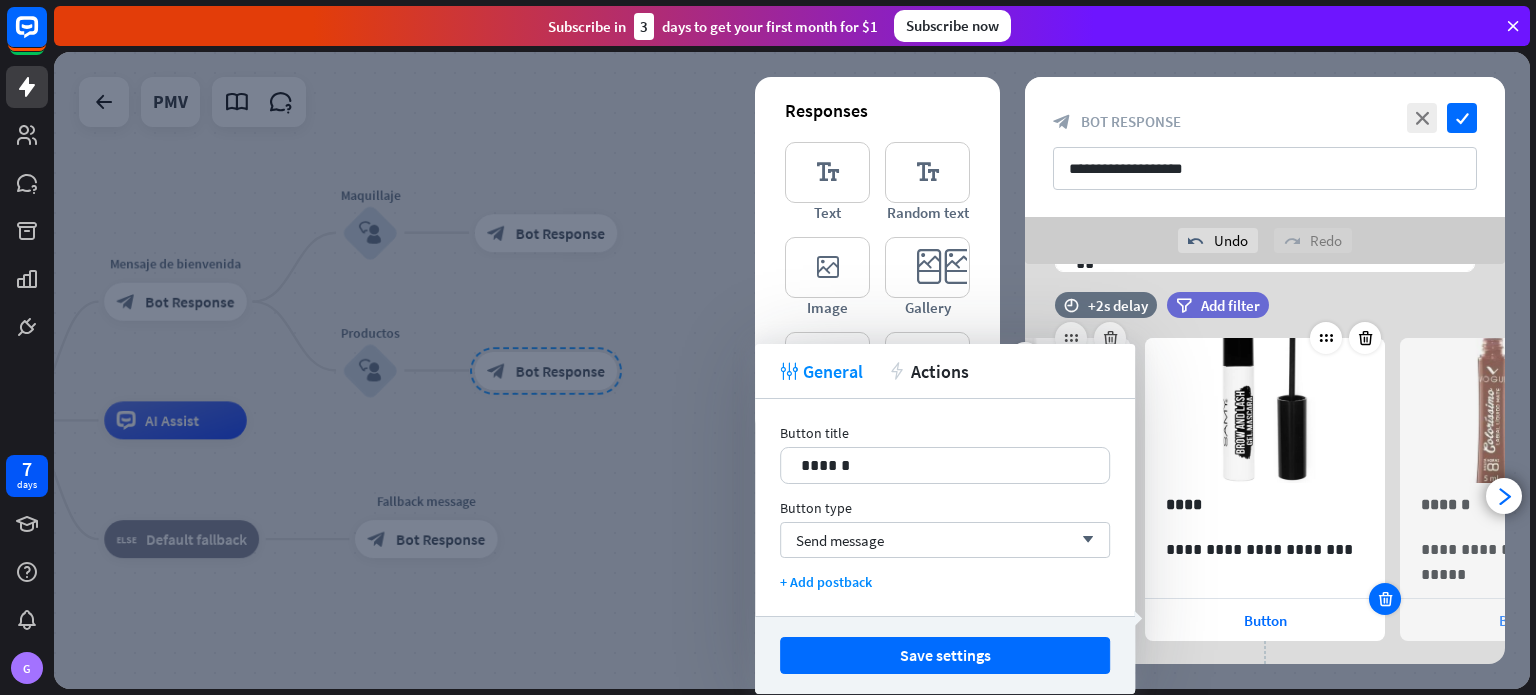 click at bounding box center [1385, 599] 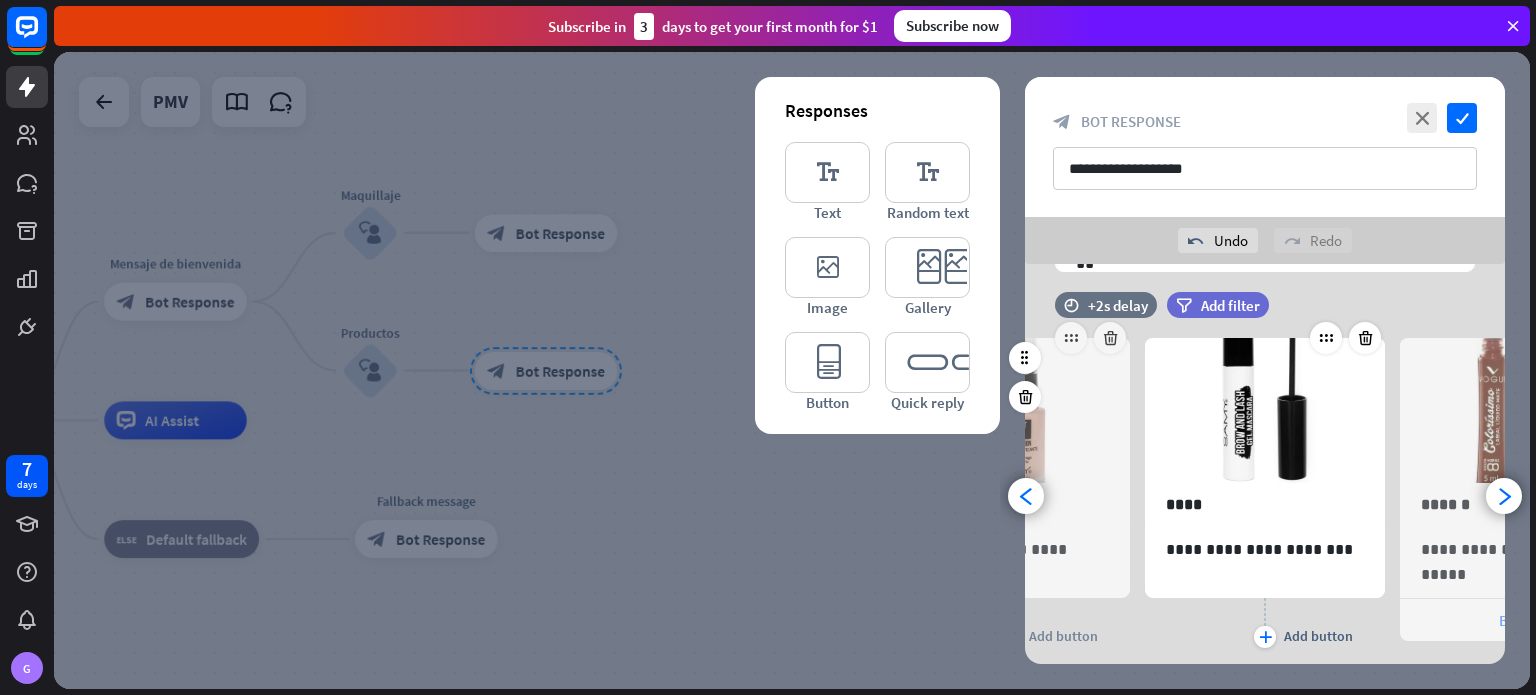 click on "Button" at bounding box center [1520, 620] 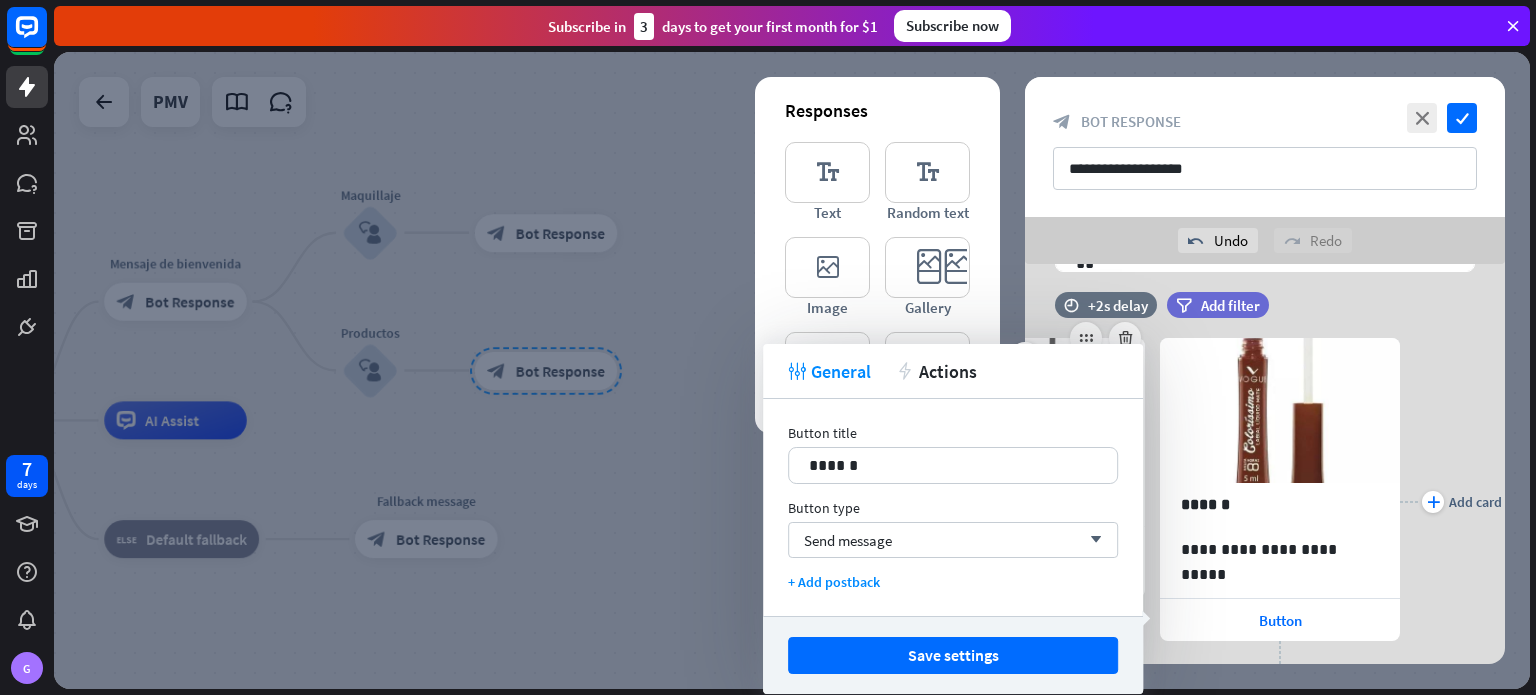 scroll, scrollTop: 0, scrollLeft: 675, axis: horizontal 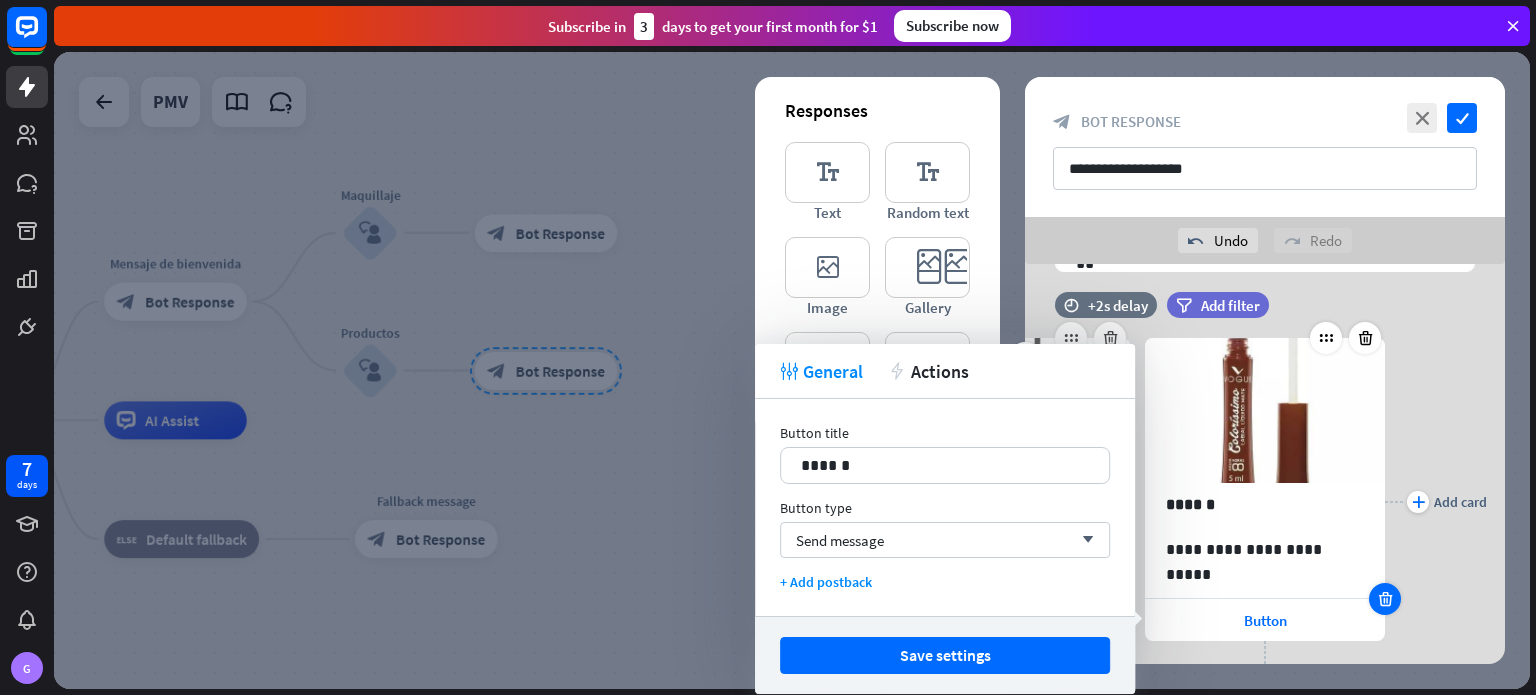 click at bounding box center [1385, 599] 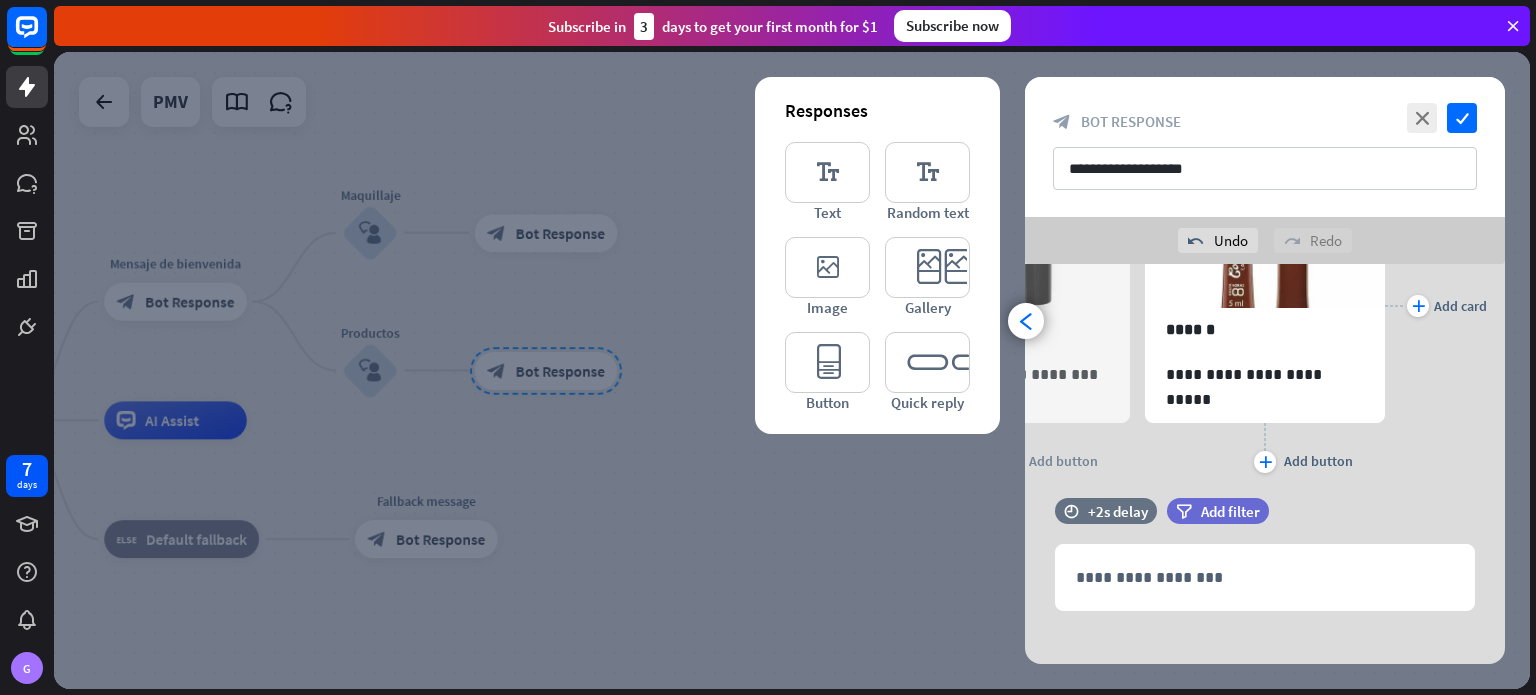 scroll, scrollTop: 466, scrollLeft: 0, axis: vertical 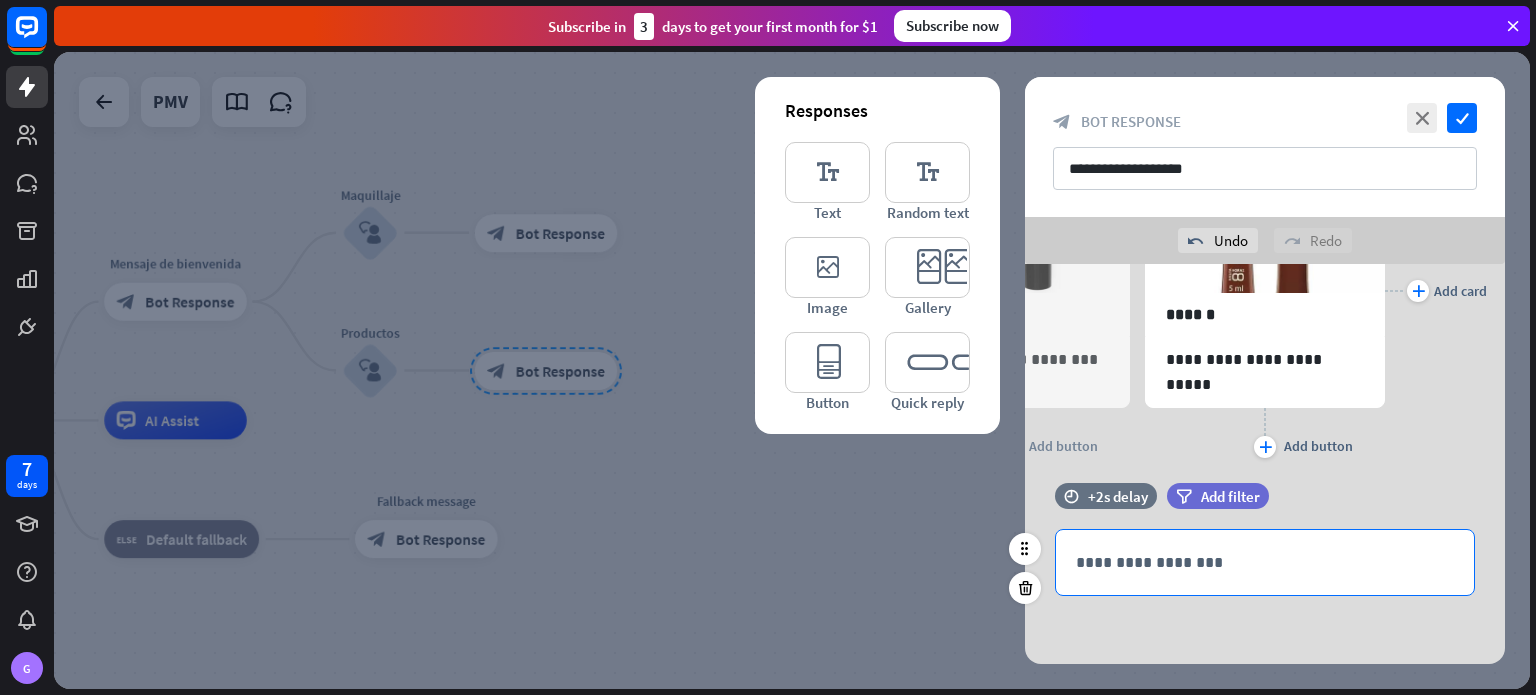 click on "**********" at bounding box center (1265, 562) 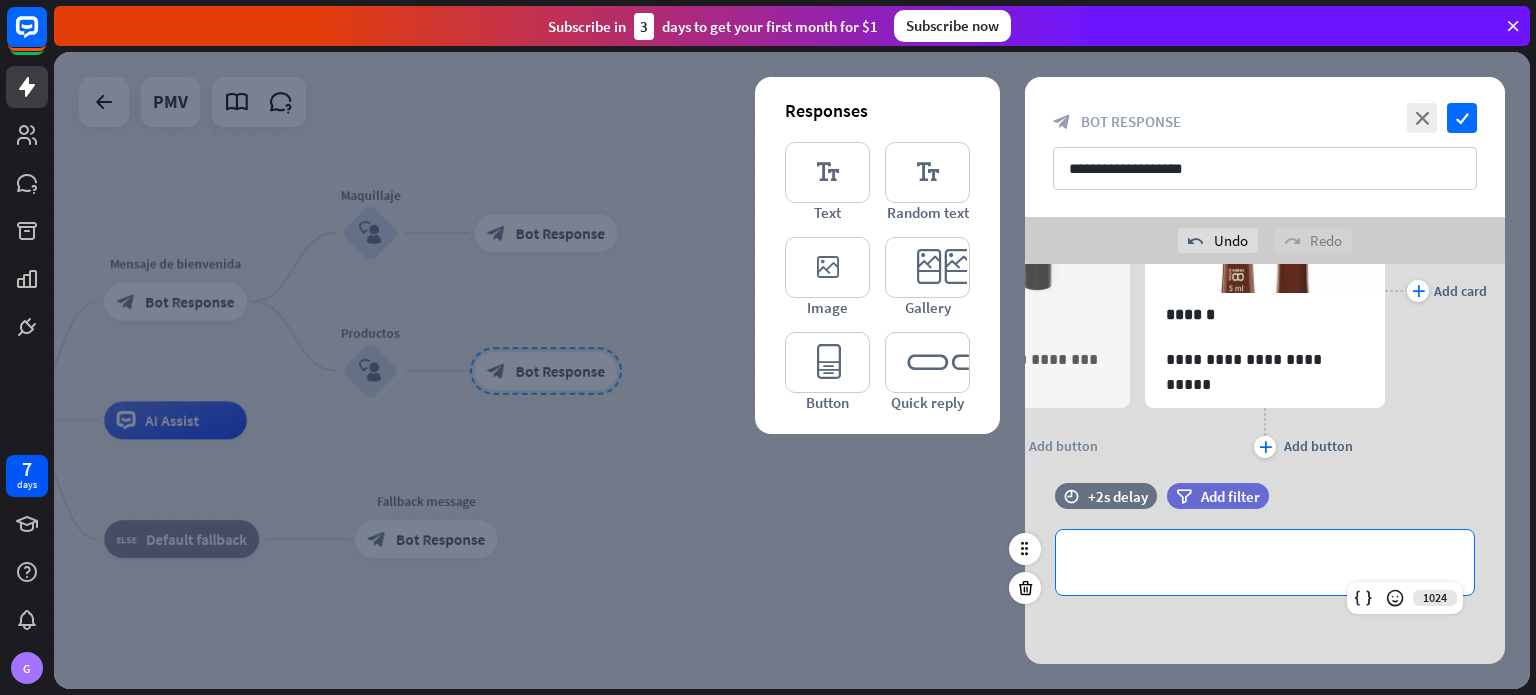 type 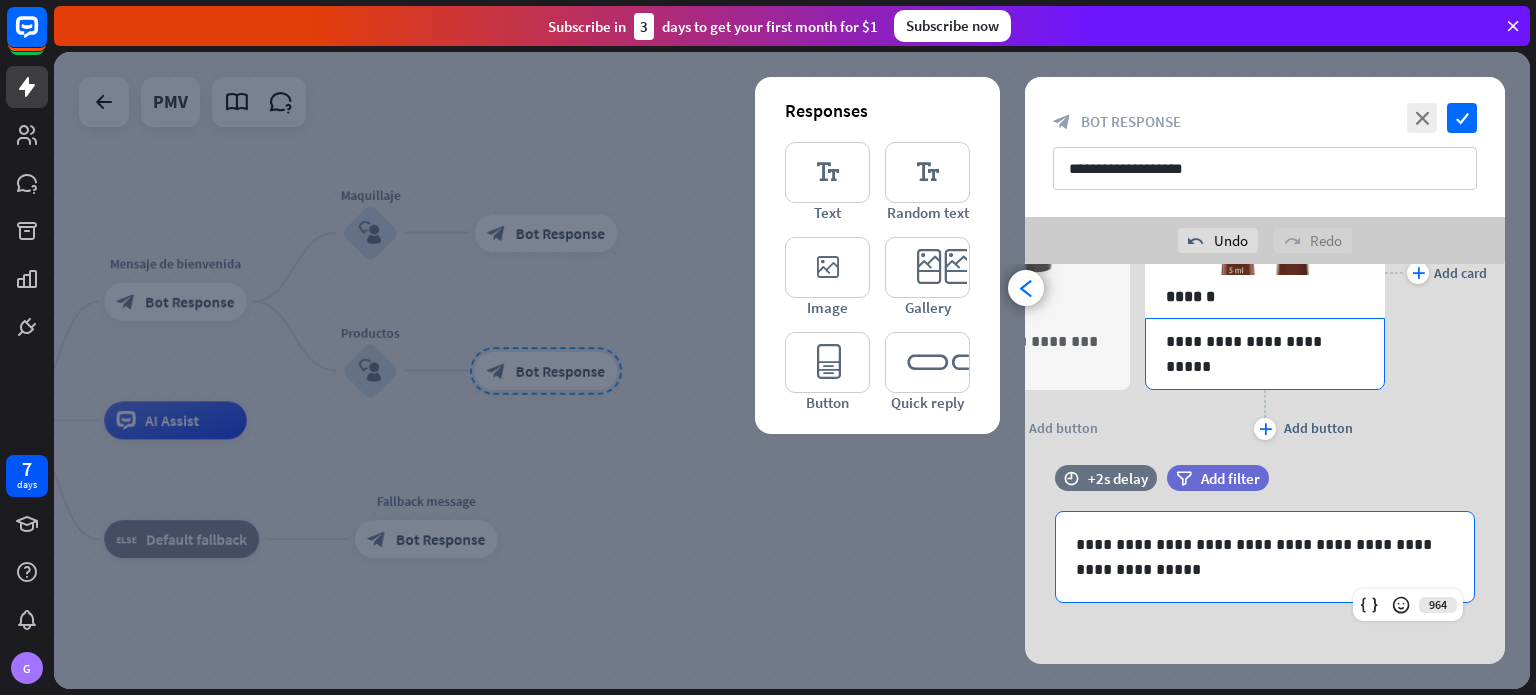 scroll, scrollTop: 491, scrollLeft: 0, axis: vertical 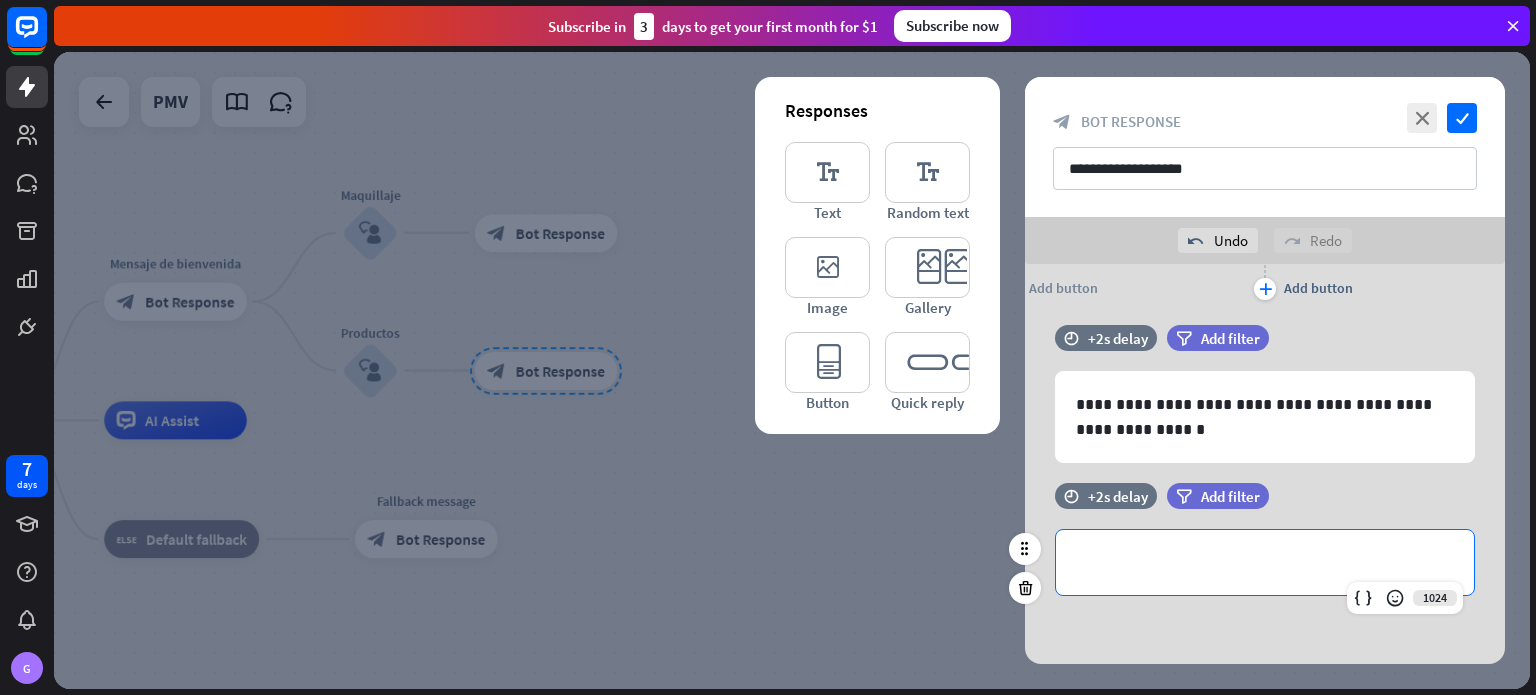click on "**********" at bounding box center (1265, 562) 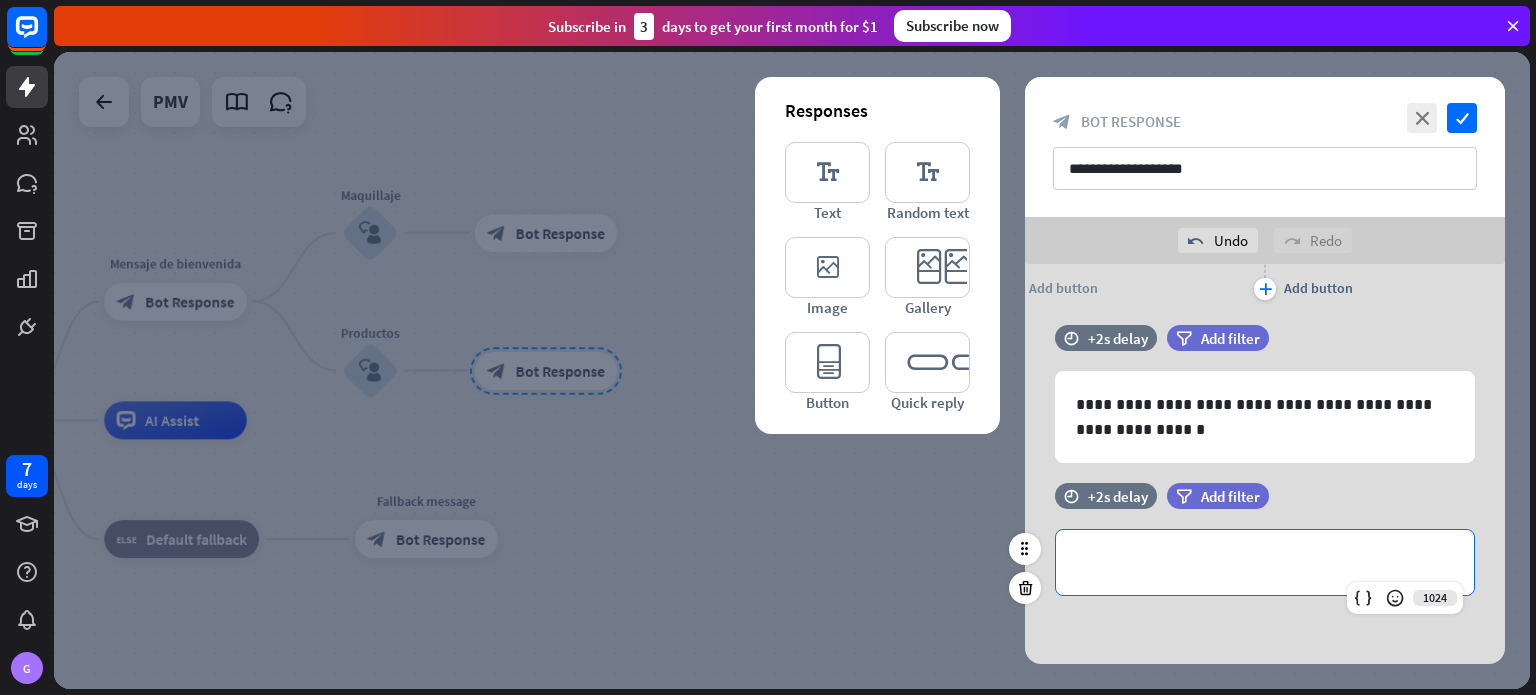 type 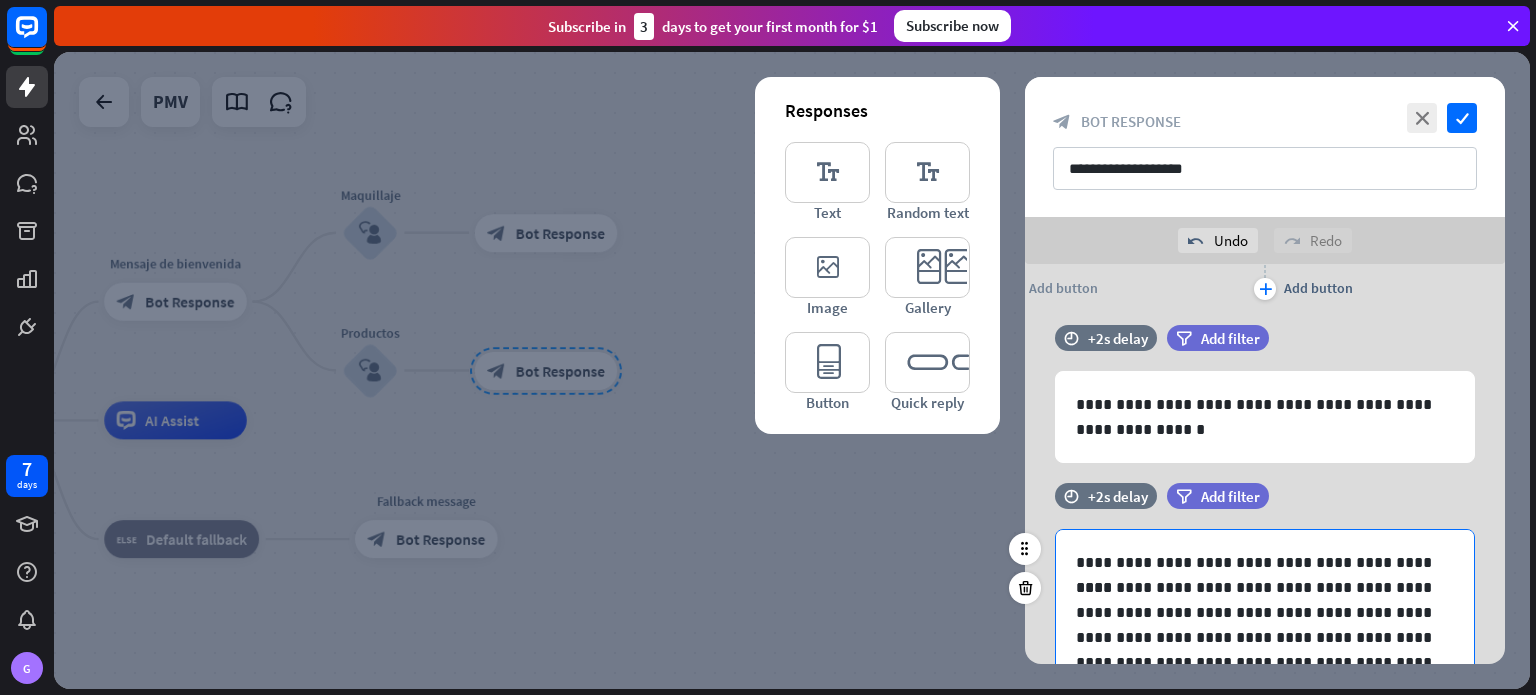 scroll, scrollTop: 110, scrollLeft: 0, axis: vertical 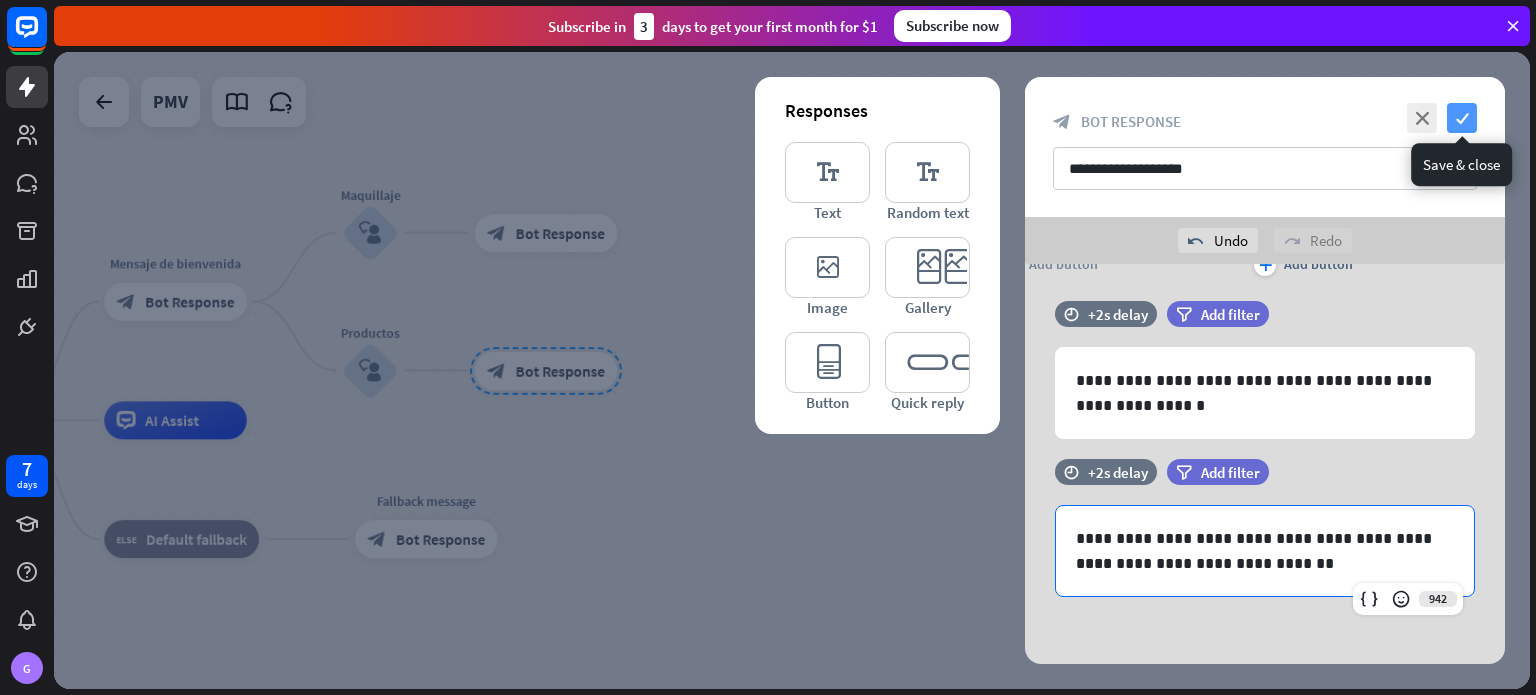 click on "check" at bounding box center [1462, 118] 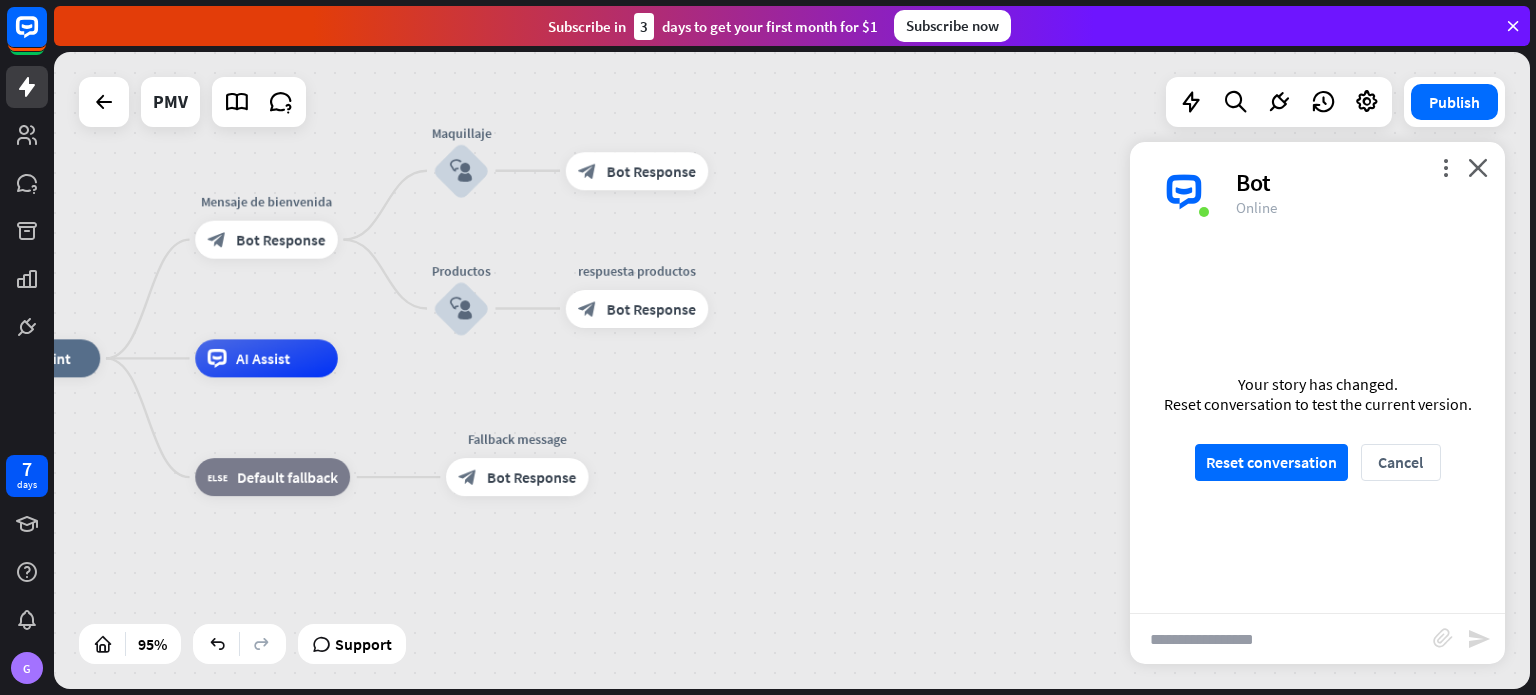 drag, startPoint x: 615, startPoint y: 453, endPoint x: 706, endPoint y: 383, distance: 114.80853 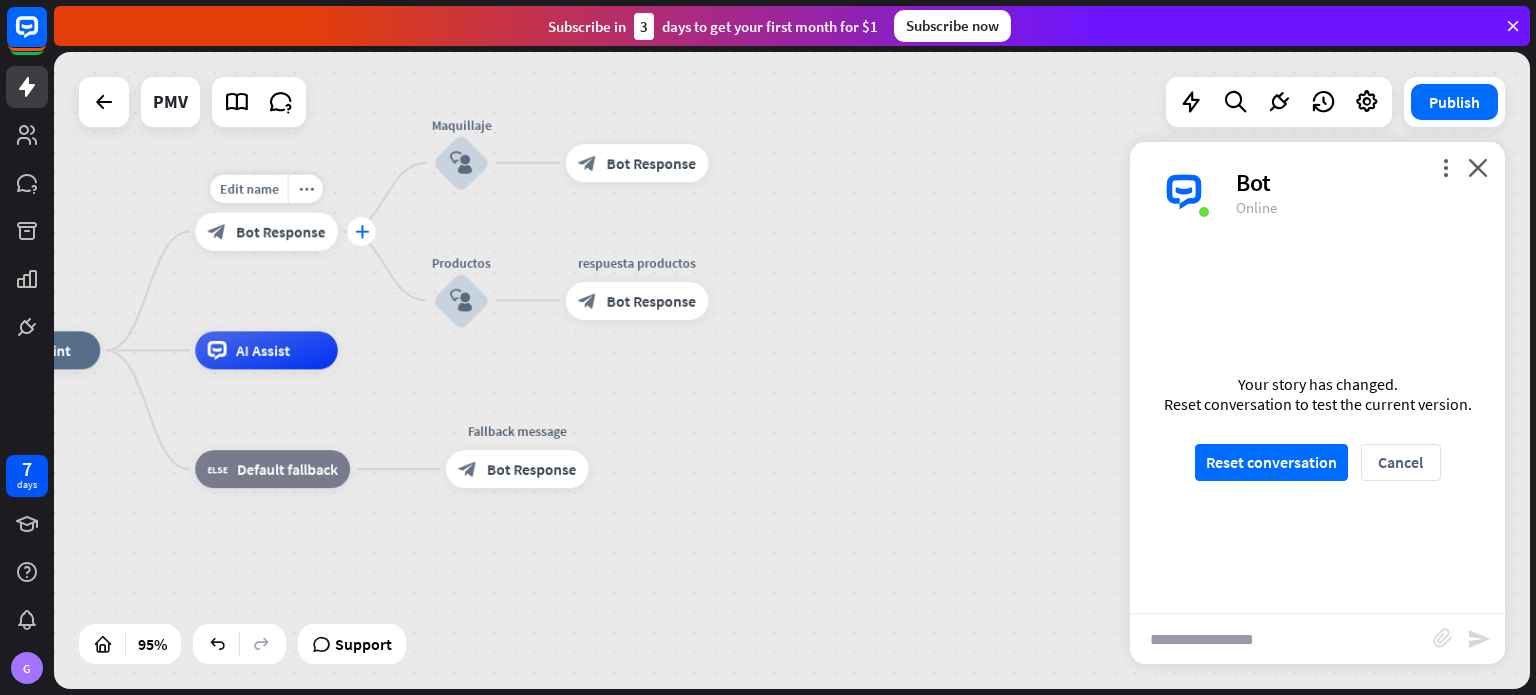 click on "plus" at bounding box center [361, 231] 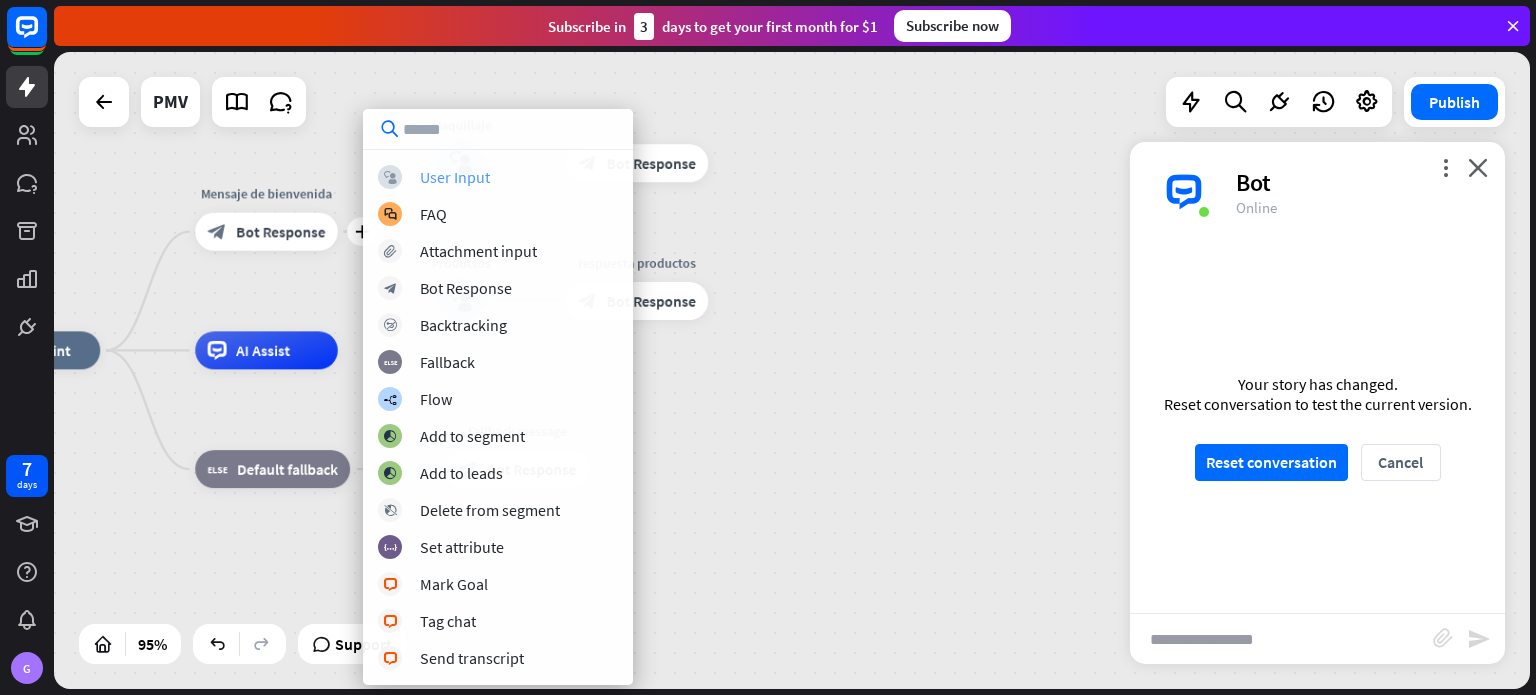 click on "block_user_input
User Input" at bounding box center [498, 177] 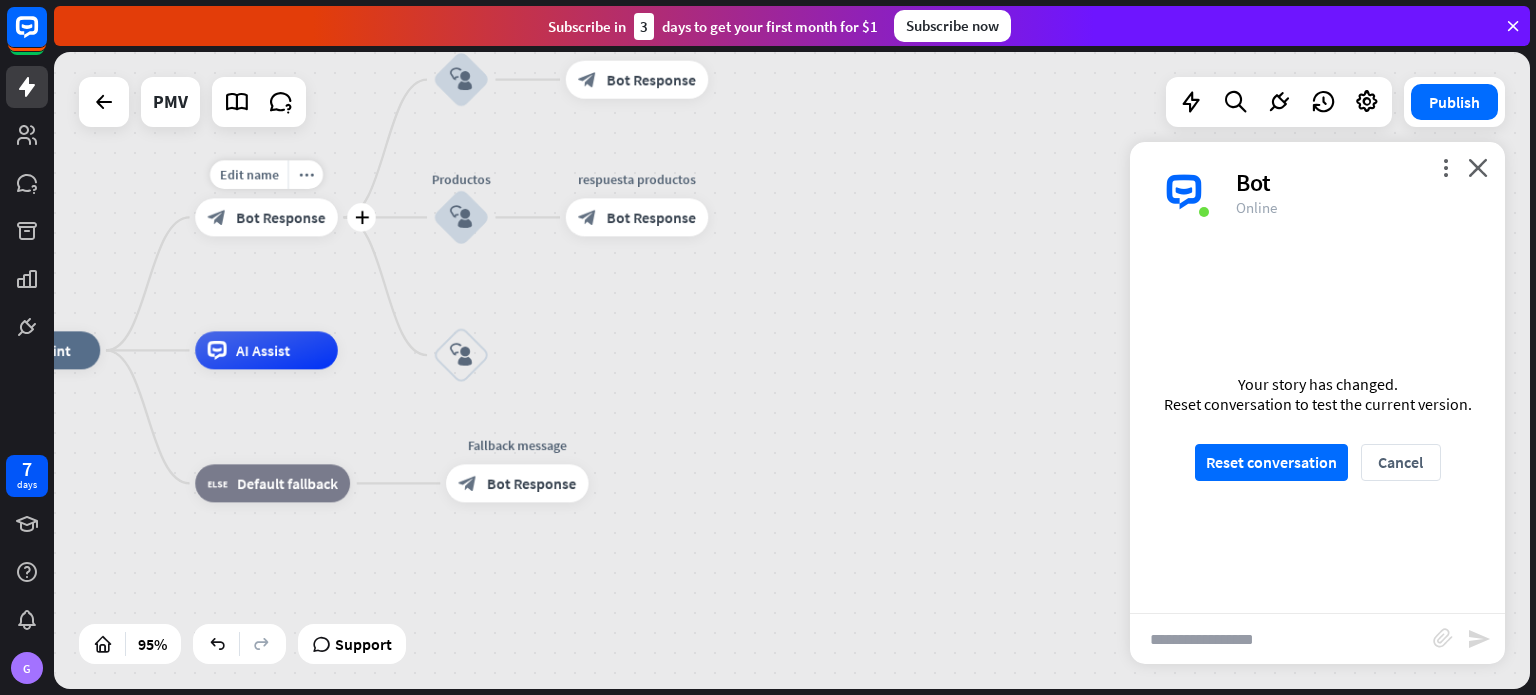 click on "Bot Response" at bounding box center (280, 217) 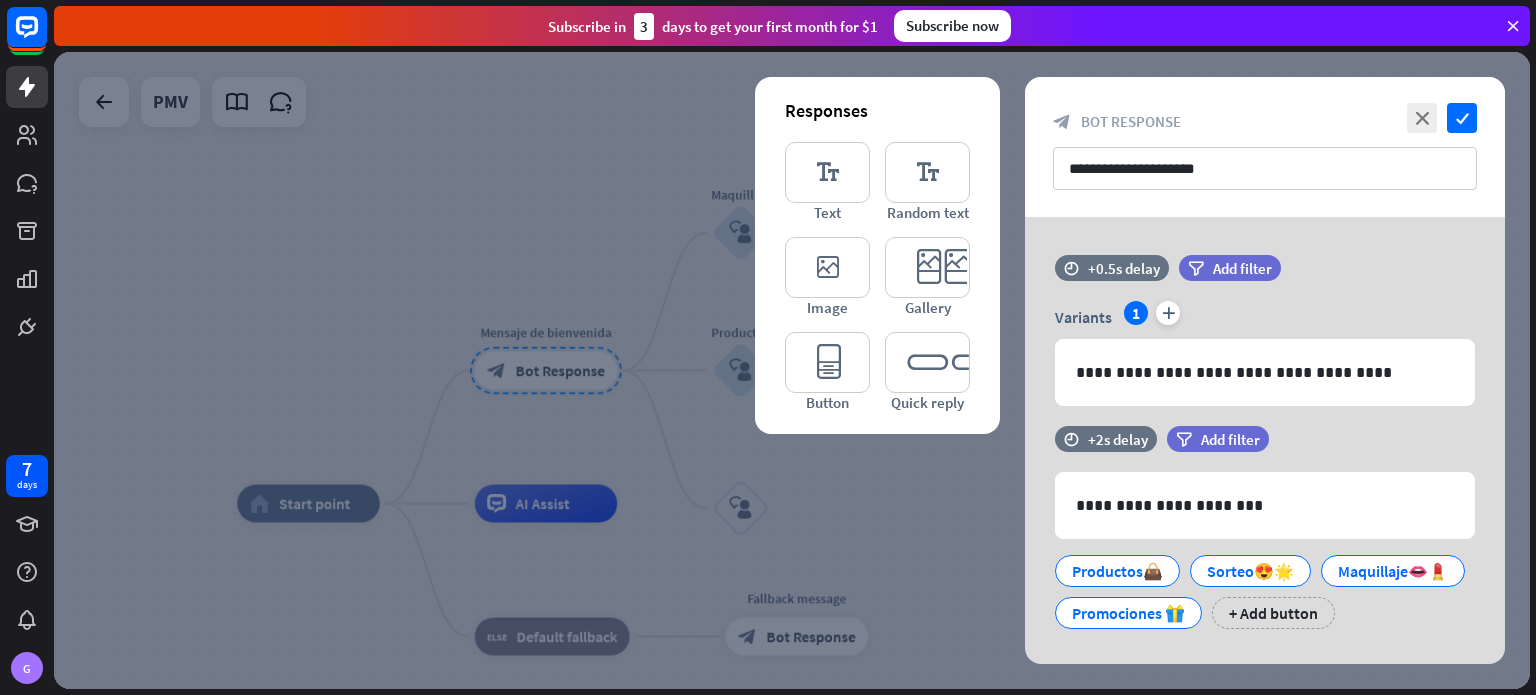 click at bounding box center [792, 370] 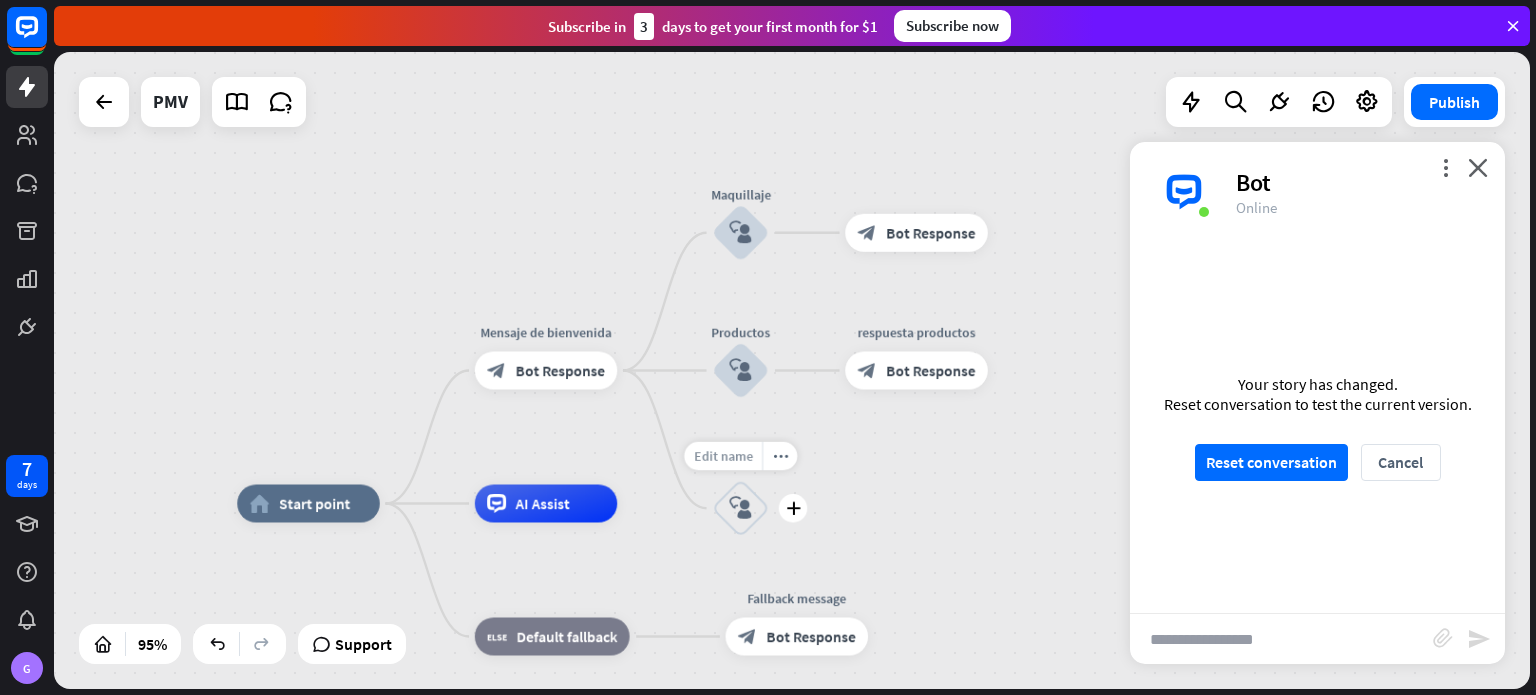 click on "Edit name" at bounding box center [723, 455] 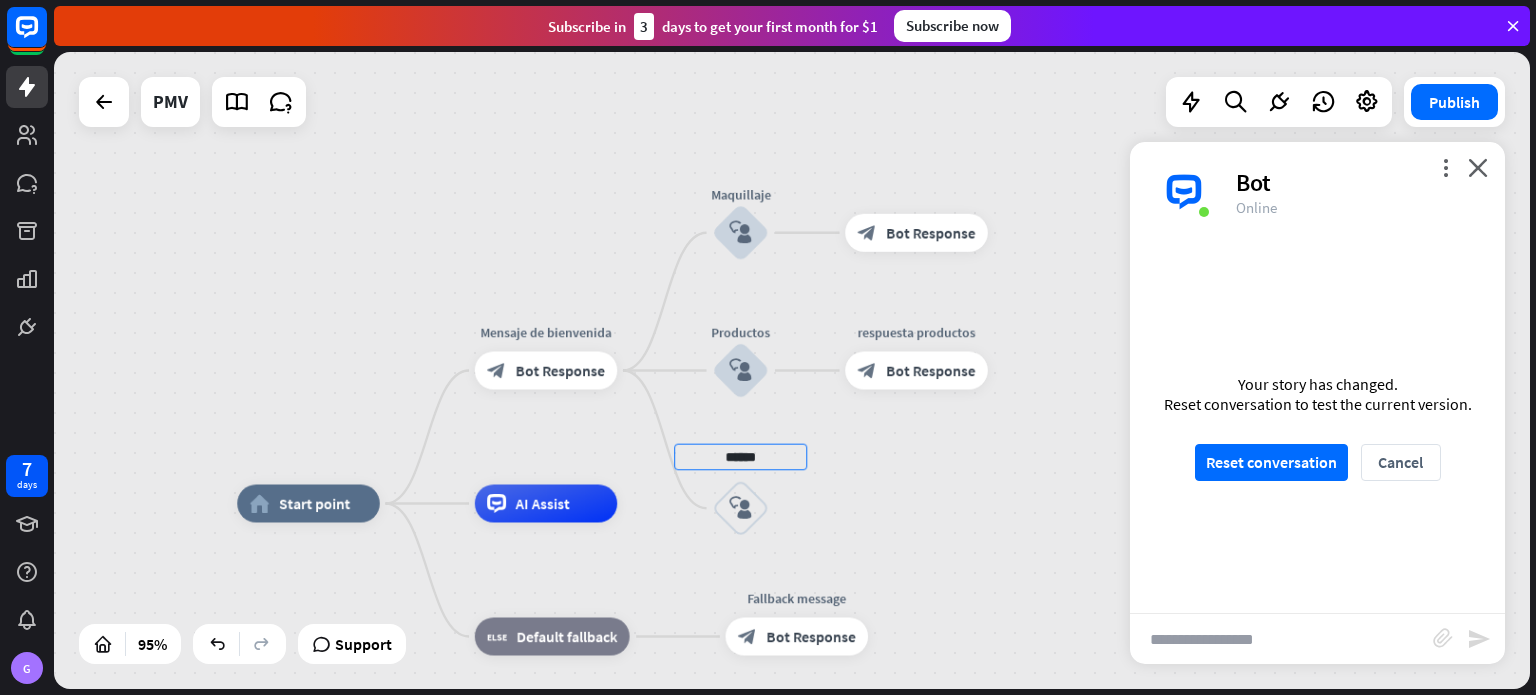 type on "******" 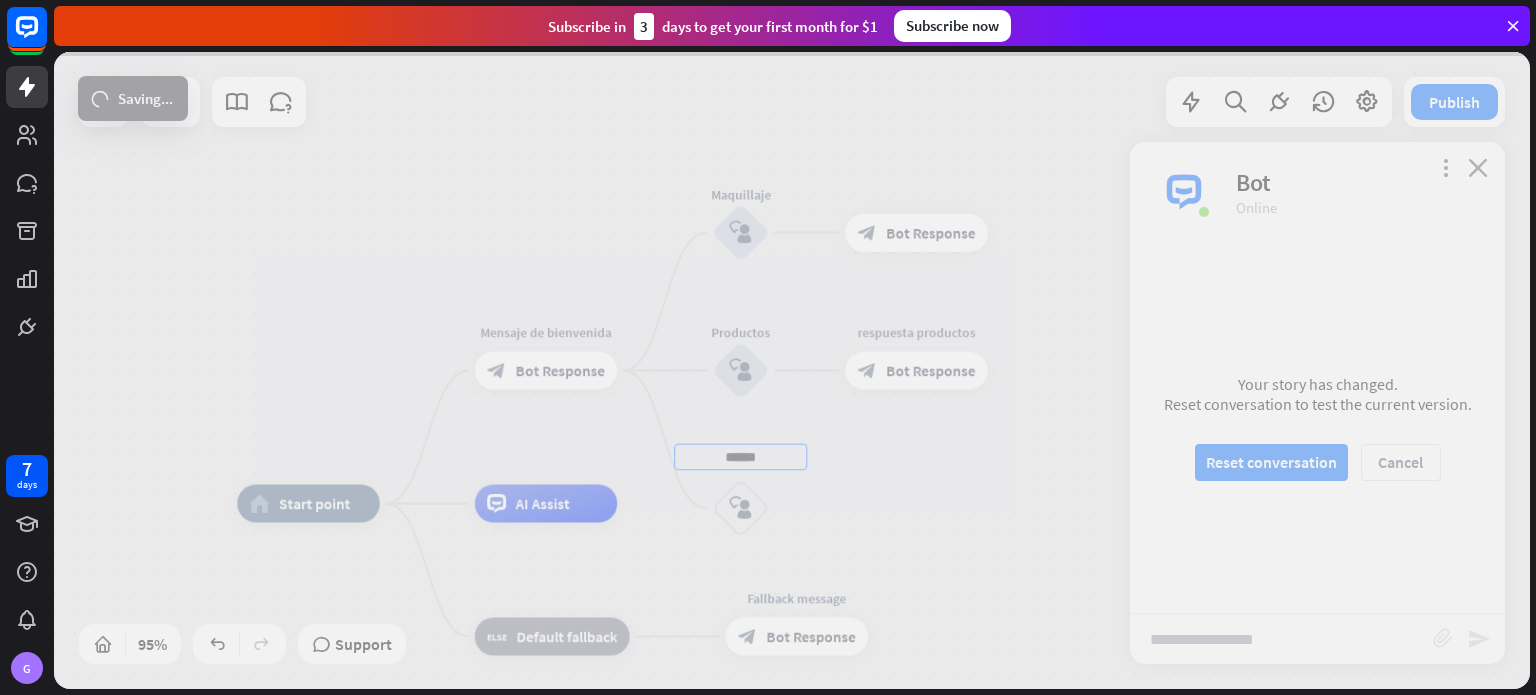 click on "home_2   Start point                 Mensaje de [PERSON_NAME]   block_bot_response   Bot Response                 Maquillaje   block_user_input                   block_bot_response   Bot Response                 Productos   block_user_input                 respuesta productos   block_bot_response   Bot Response         ******           block_user_input                     AI Assist                   block_fallback   Default fallback                 Fallback message   block_bot_response   Bot Response
PMV
Publish
95%           Support             loader   Saving...           close   Interactions   block_user_input   User Input block_bot_response   Bot Response block_fallback   Fallback filter   Filter block_attachment   Attachment input builder_tree   Flow Actions   block_goto   Go to step block_faq   FAQ block_add_to_segment   Add to leads block_add_to_segment   Add to segment   webhooks" at bounding box center [792, 370] 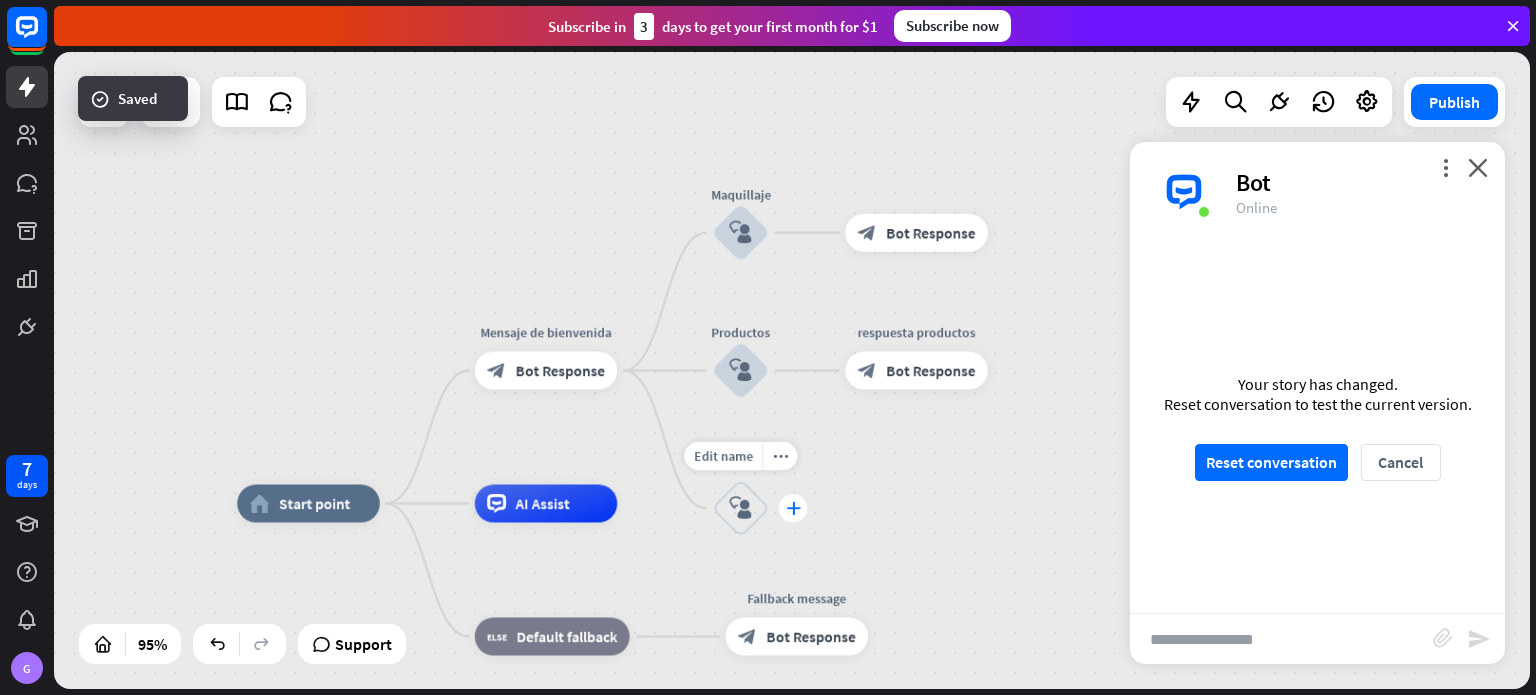 click on "plus" at bounding box center (793, 508) 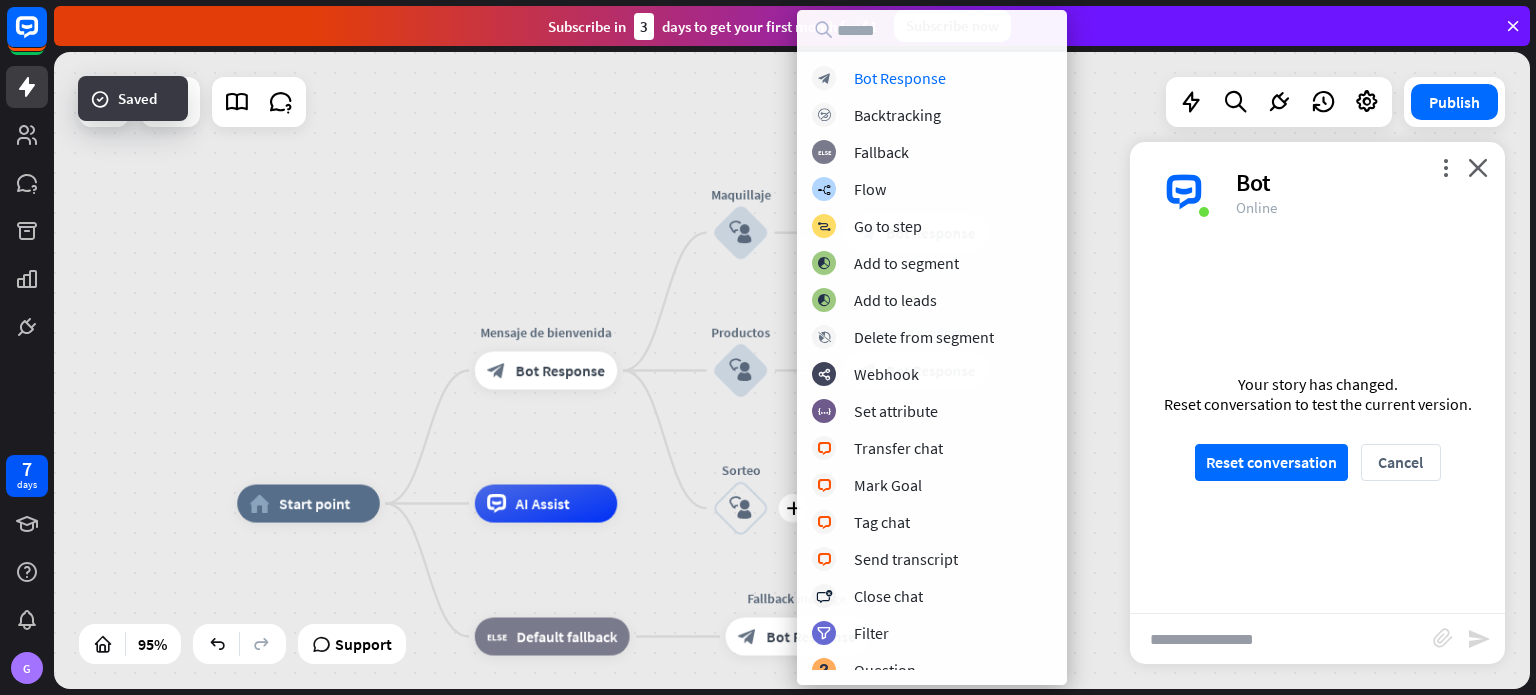 click on "block_bot_response
Bot Response
block_backtracking
Backtracking
block_fallback
Fallback
builder_tree
Flow
block_goto
Go to step
block_add_to_segment
Add to segment
block_add_to_segment
Add to leads
block_delete_from_segment
Delete from segment
webhooks
Webhook
block_set_attribute
Set attribute
block_livechat
Transfer chat
block_livechat
Mark Goal
block_livechat
Tag chat
block_livechat
Send transcript
block_close_chat
Close chat
filter
Filter
block_question
Question
block_ab_testing
A/B Test
Create ticket" at bounding box center (932, 347) 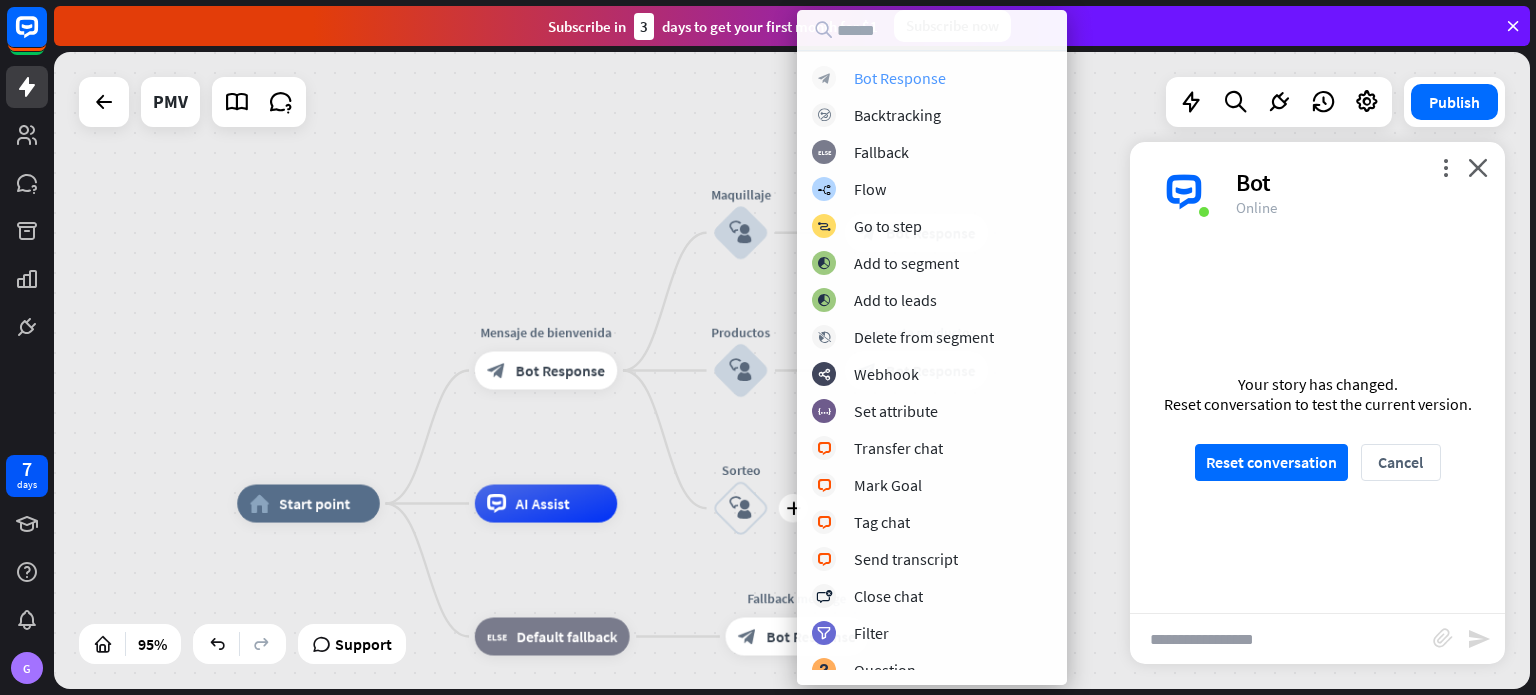 click on "Bot Response" at bounding box center (900, 78) 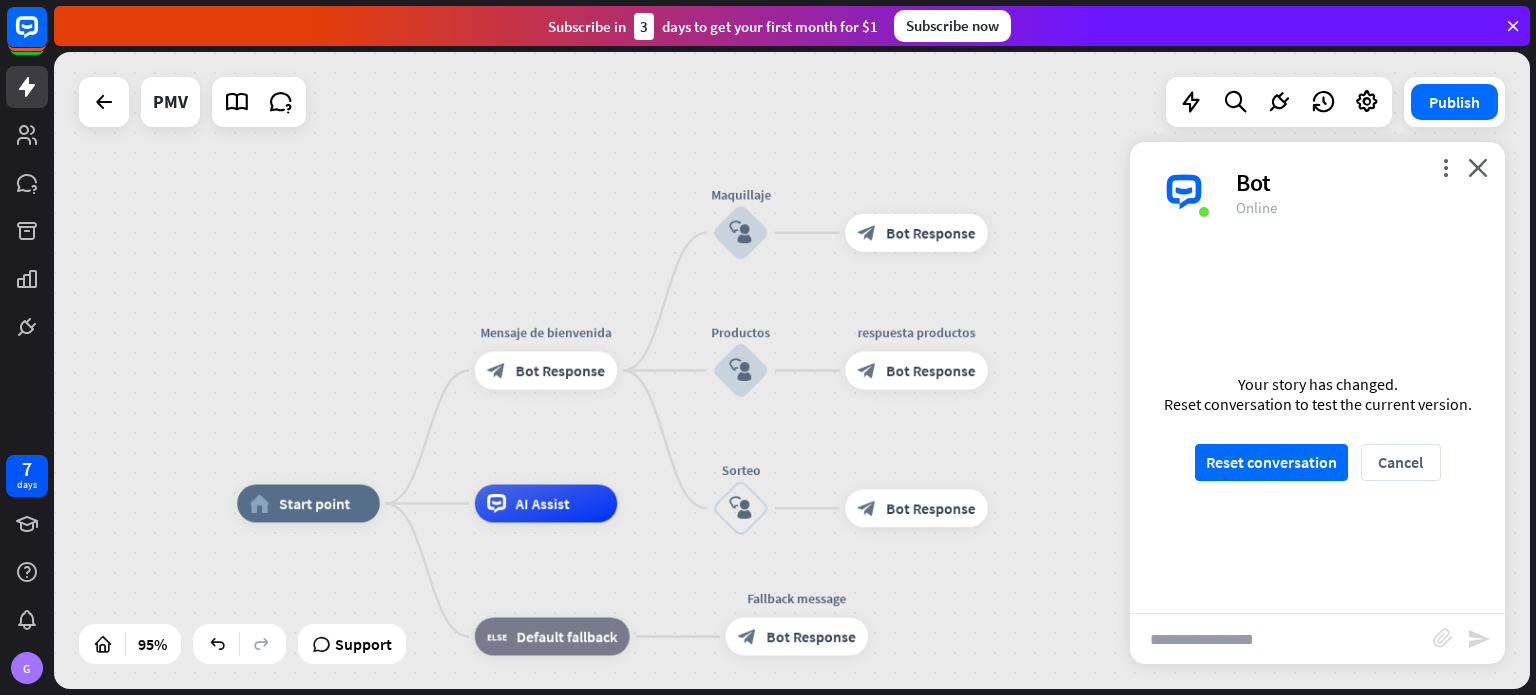 drag, startPoint x: 871, startPoint y: 431, endPoint x: 820, endPoint y: 429, distance: 51.0392 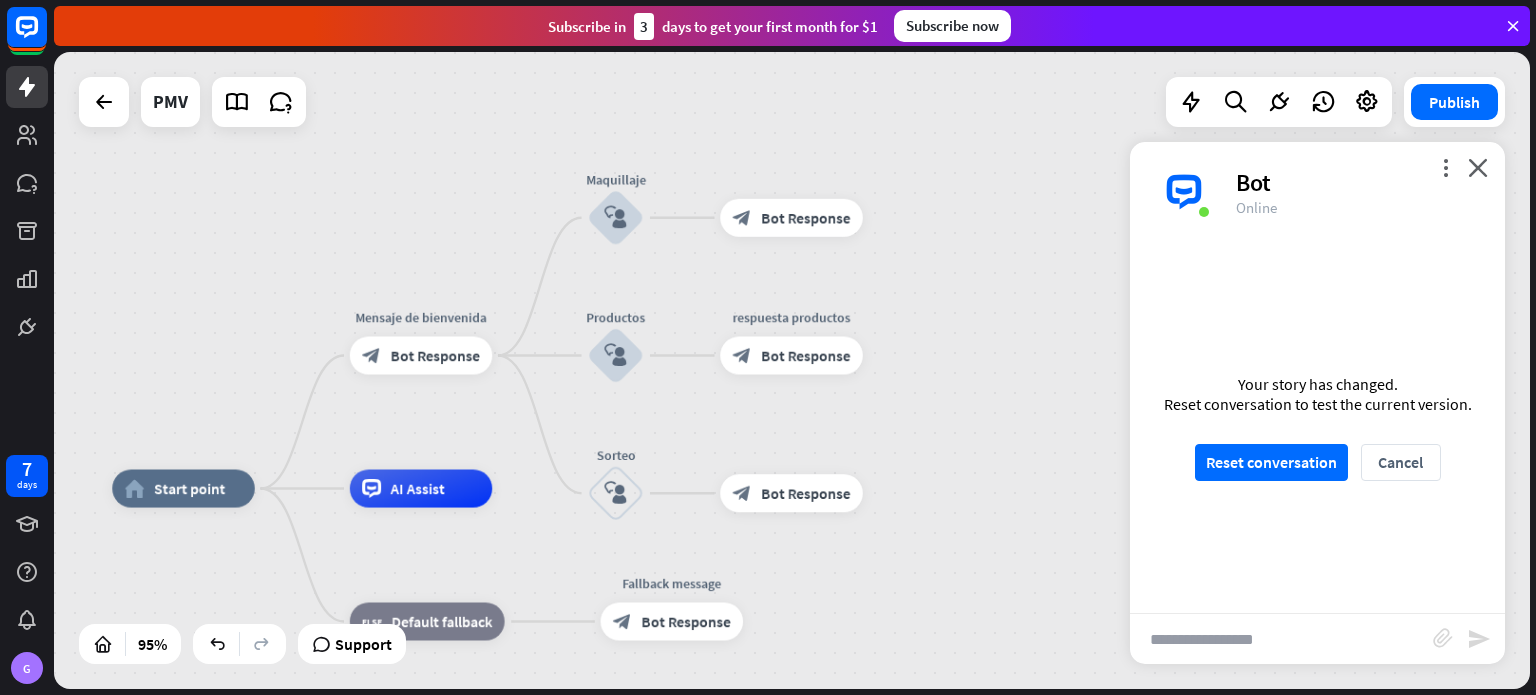 drag, startPoint x: 1031, startPoint y: 444, endPoint x: 808, endPoint y: 414, distance: 225.0089 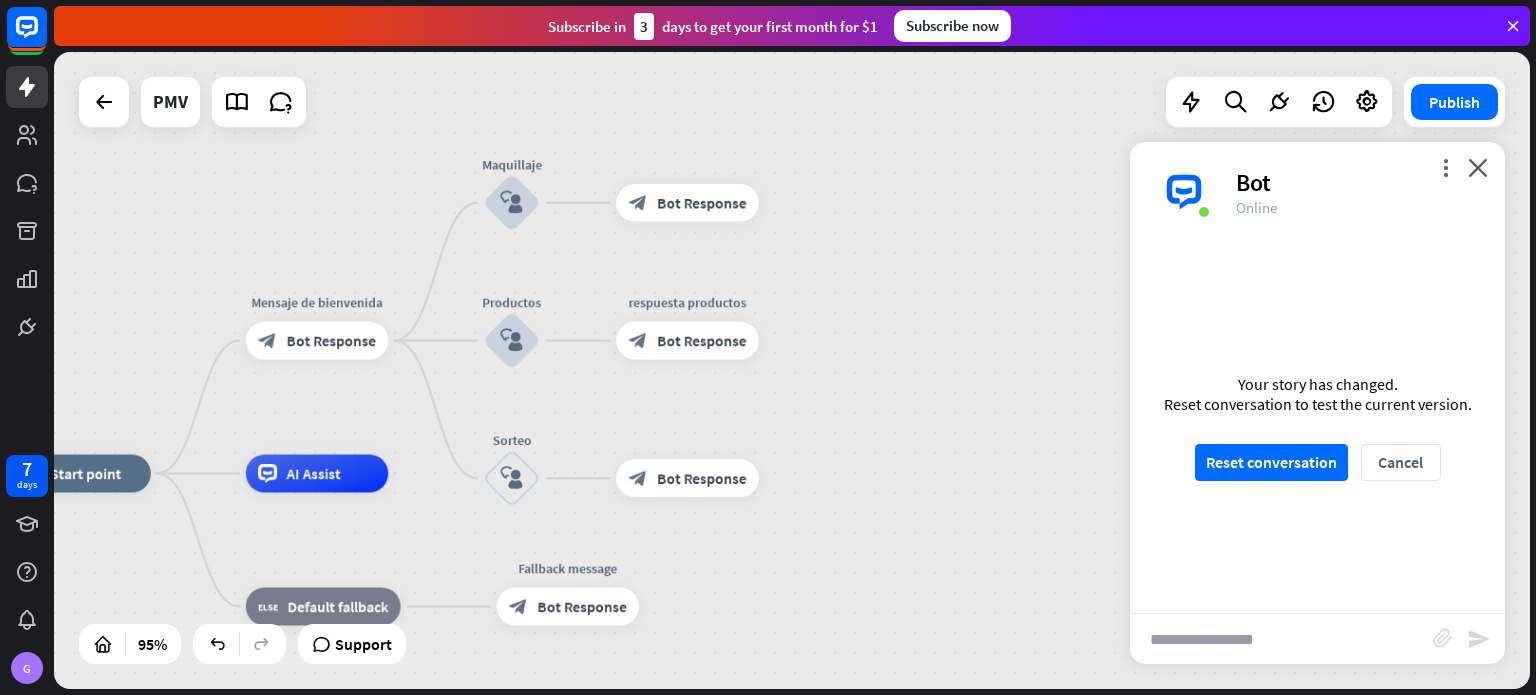 click on "home_2   Start point                 Mensaje de [PERSON_NAME]   block_bot_response   Bot Response                 Maquillaje   block_user_input                   block_bot_response   Bot Response                 Productos   block_user_input                 respuesta productos   block_bot_response   Bot Response                 Sorteo   block_user_input                   block_bot_response   Bot Response                     AI Assist                   block_fallback   Default fallback                 Fallback message   block_bot_response   Bot Response" at bounding box center [792, 370] 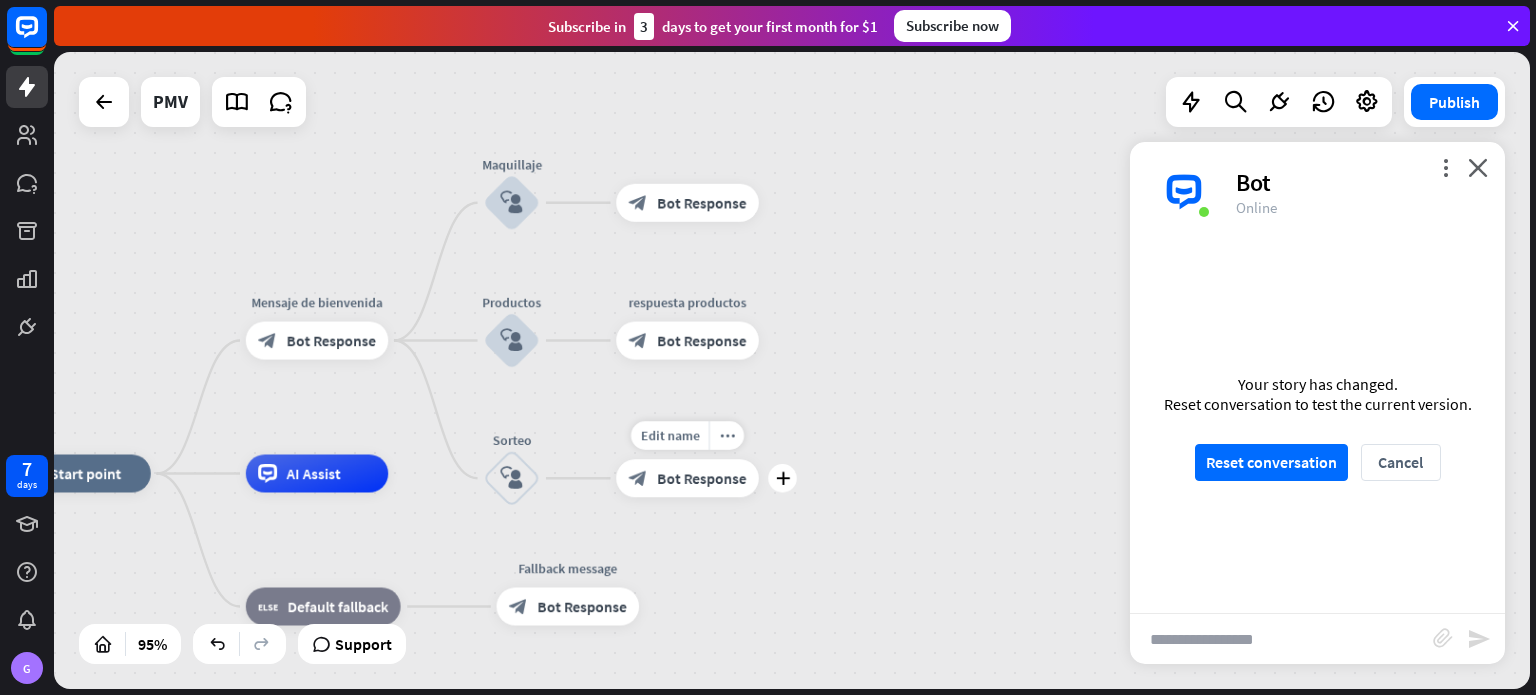 click on "Bot Response" at bounding box center (701, 478) 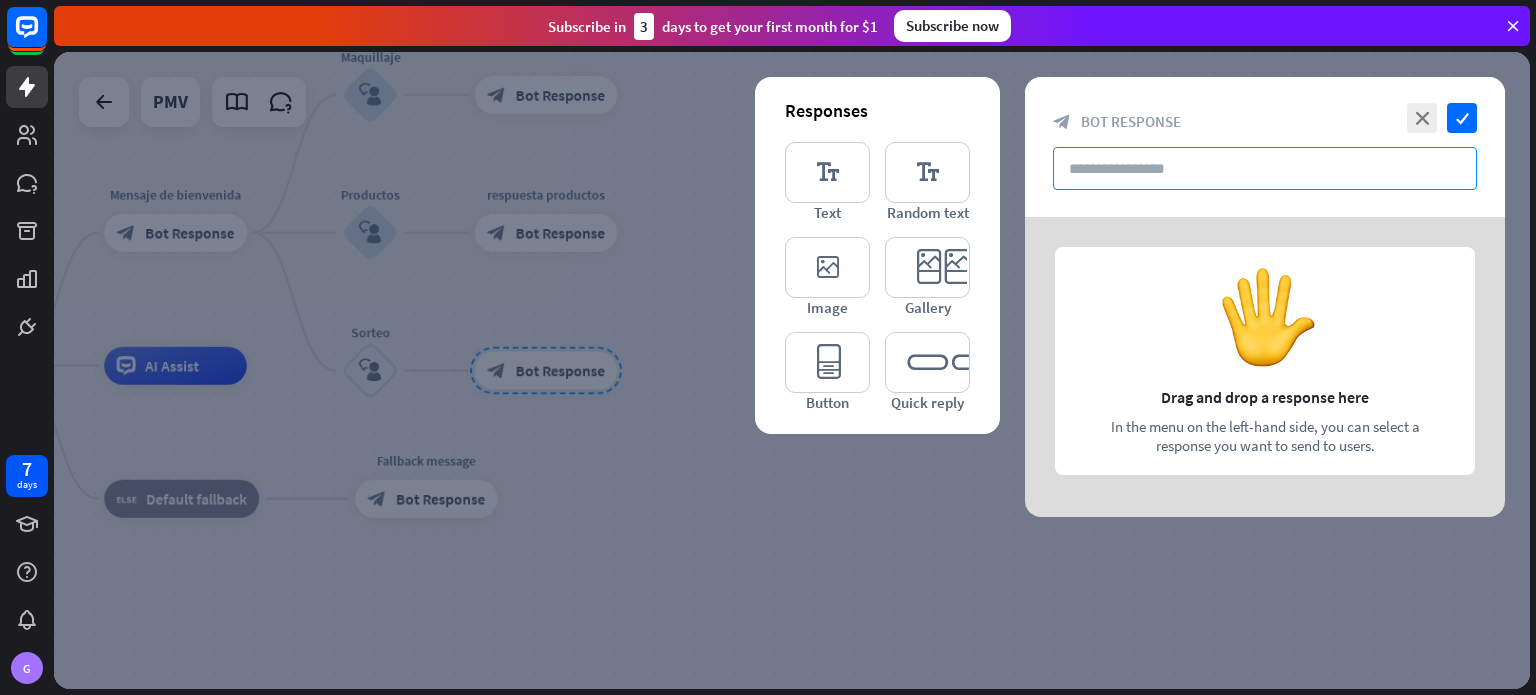 click at bounding box center (1265, 168) 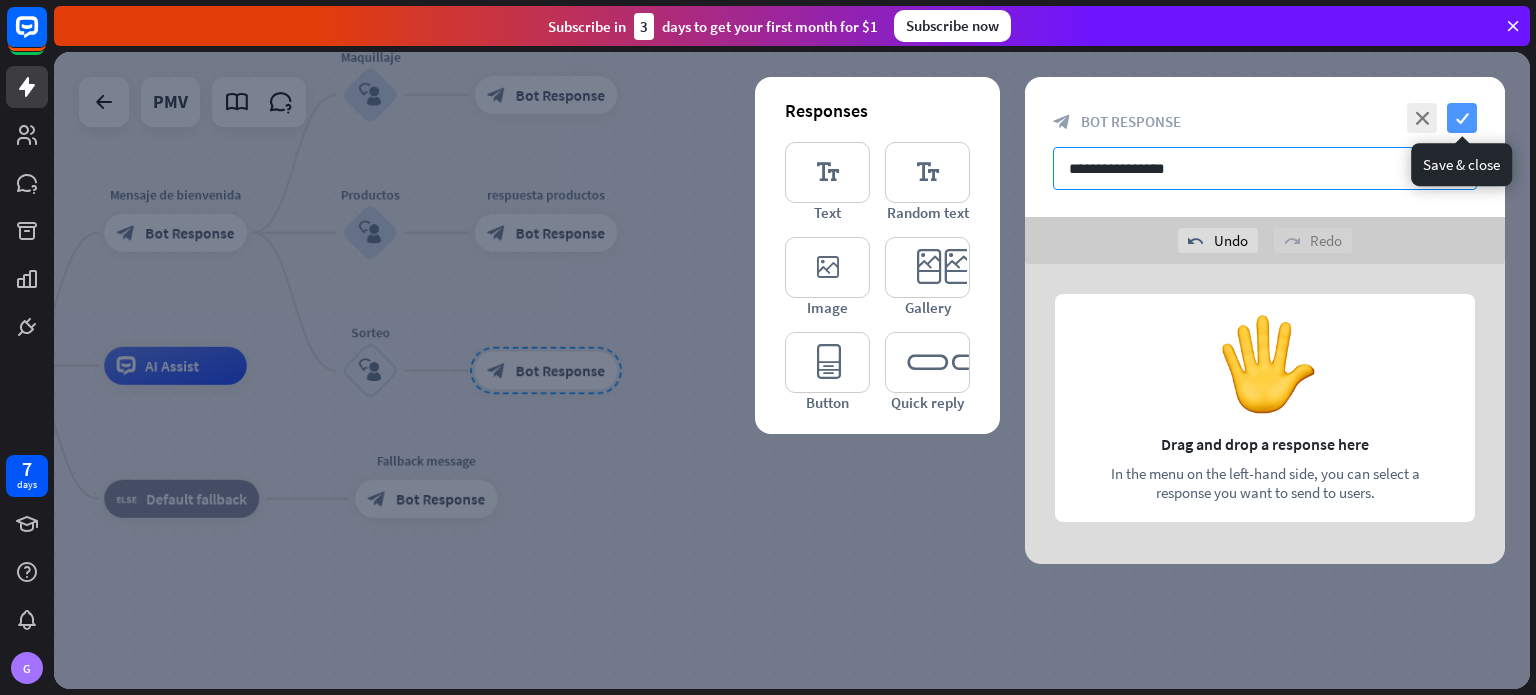 type on "**********" 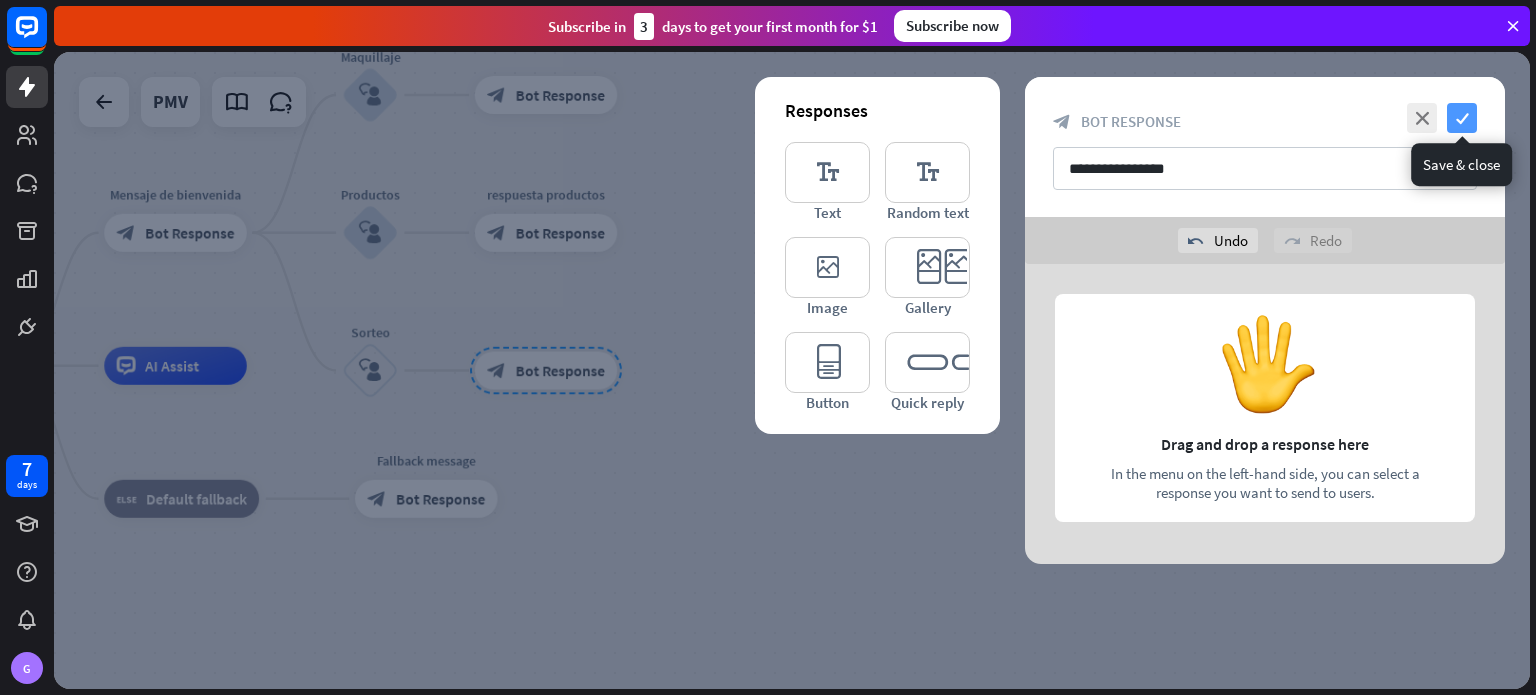 click on "check" at bounding box center (1462, 118) 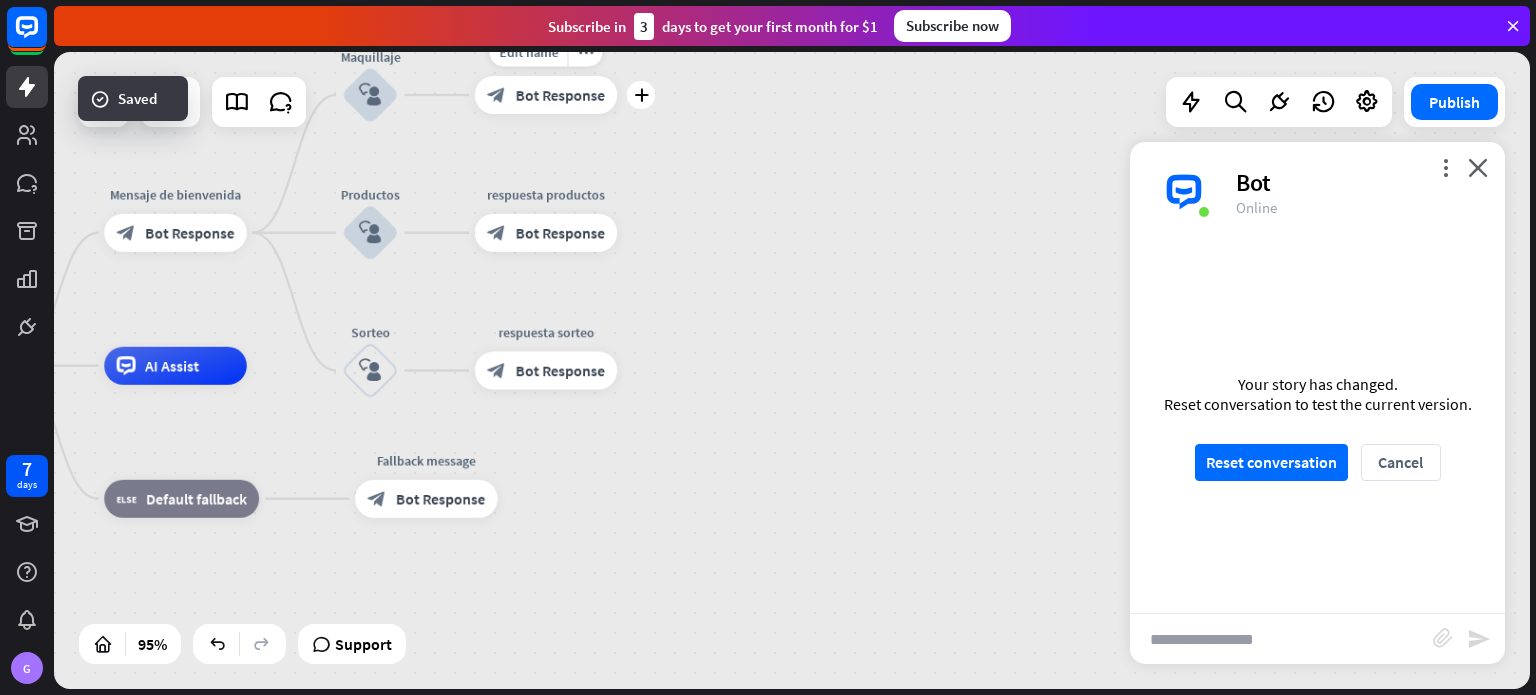 click on "block_bot_response   Bot Response" at bounding box center (546, 95) 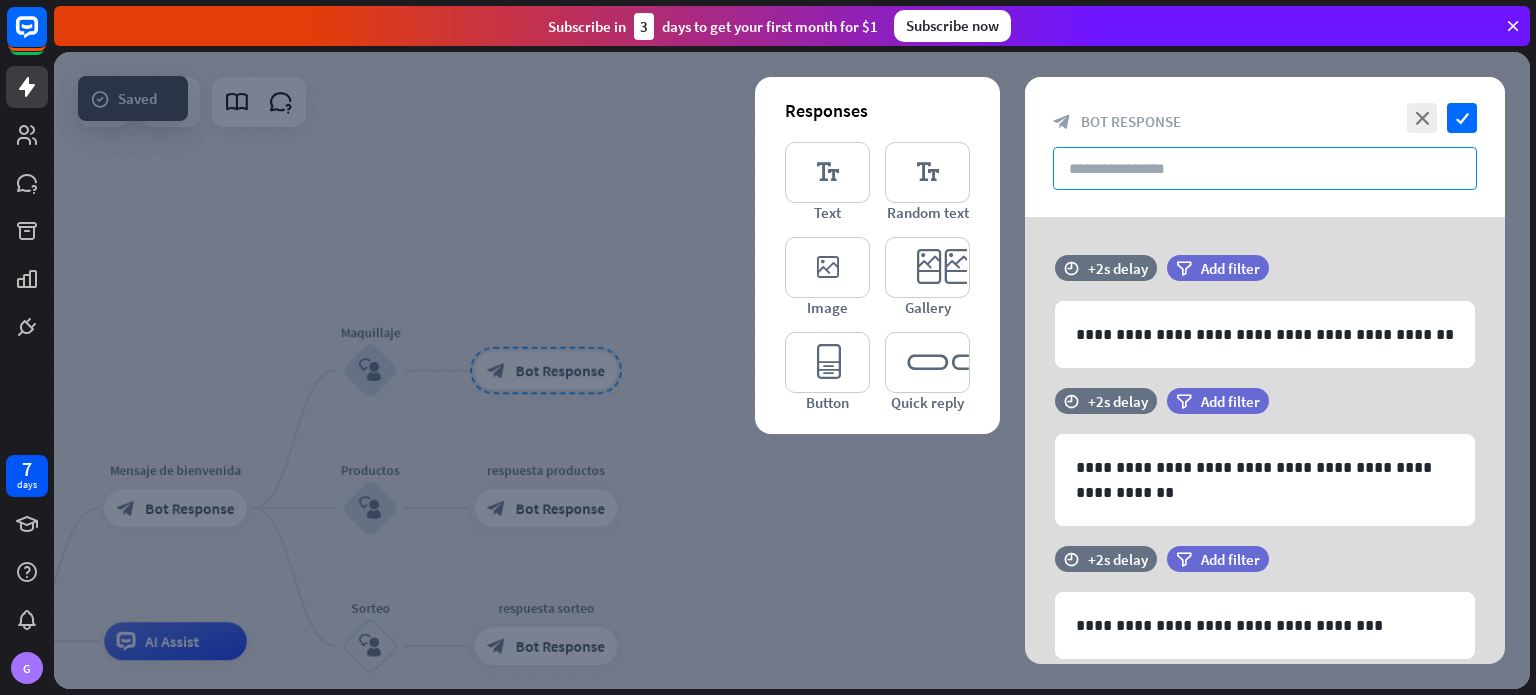 click at bounding box center [1265, 168] 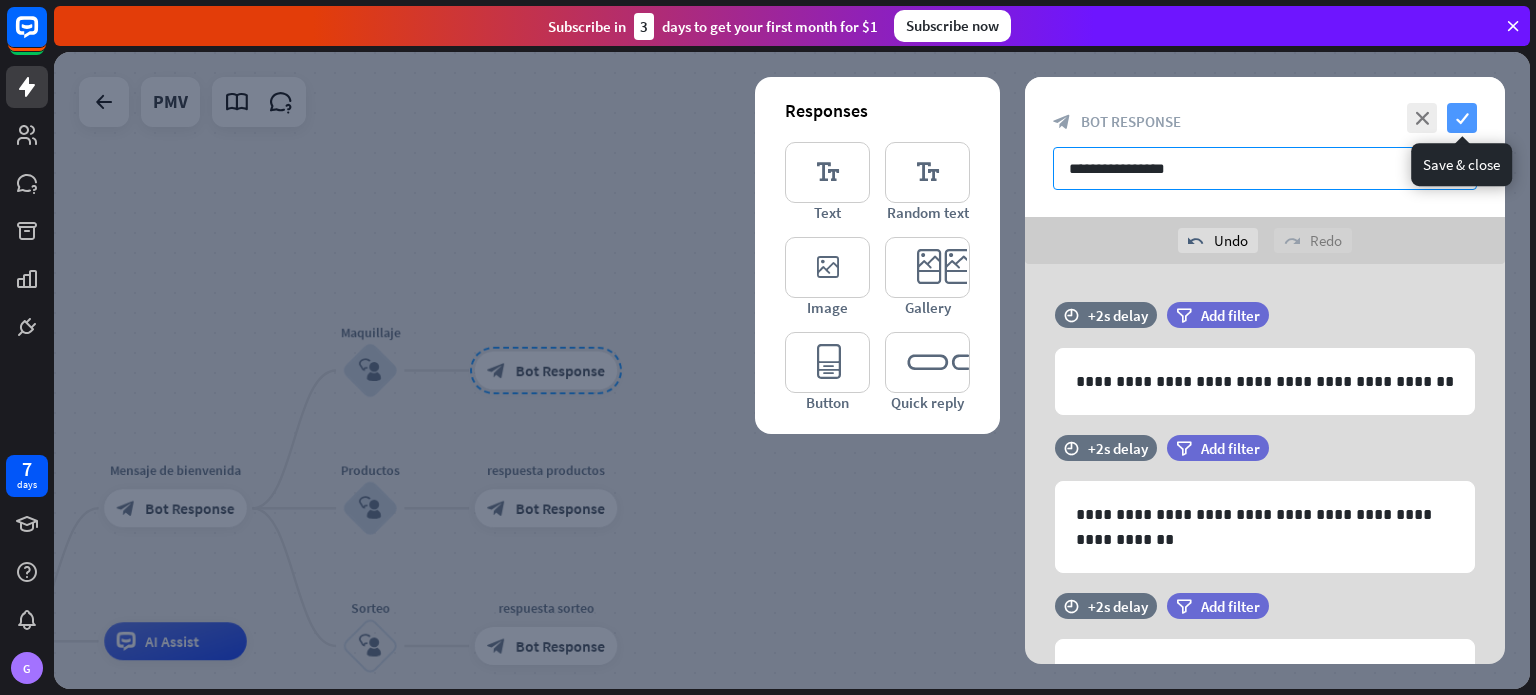 type on "**********" 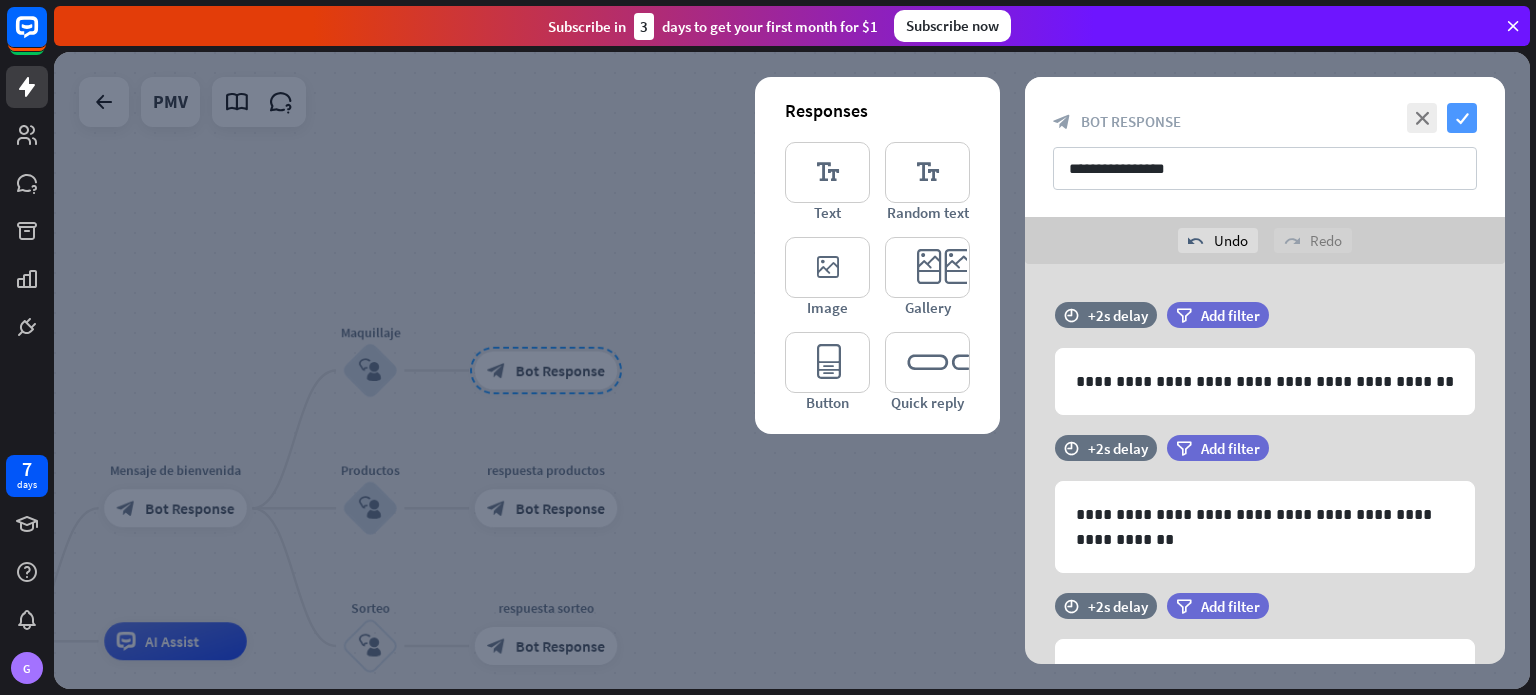 click on "check" at bounding box center [1462, 118] 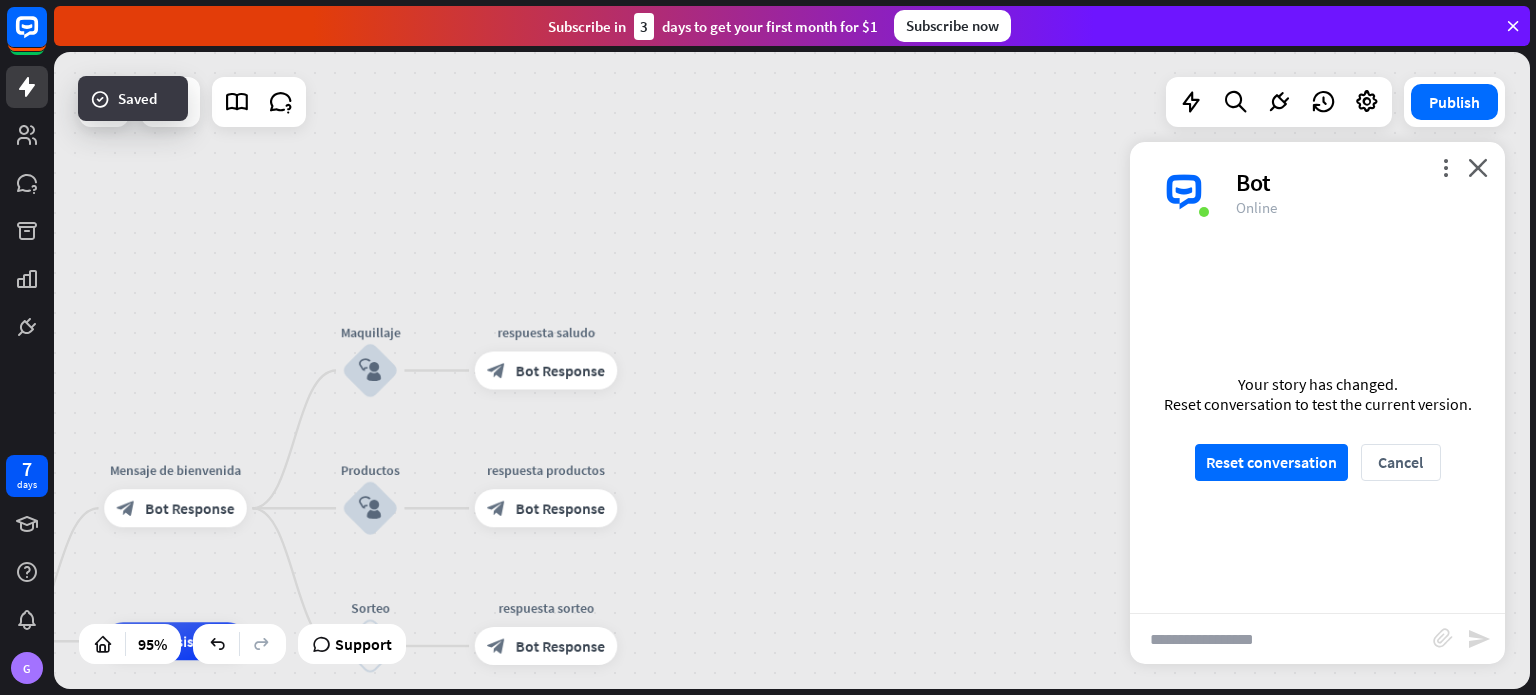 click on "home_2   Start point                 Mensaje de [PERSON_NAME]   block_bot_response   Bot Response                 Maquillaje   block_user_input       Edit name   more_horiz           respuesta saludo   block_bot_response   Bot Response                 Productos   block_user_input                 respuesta productos   block_bot_response   Bot Response                 Sorteo   block_user_input                 respuesta sorteo   block_bot_response   Bot Response                     AI Assist                   block_fallback   Default fallback                 Fallback message   block_bot_response   Bot Response" at bounding box center (792, 370) 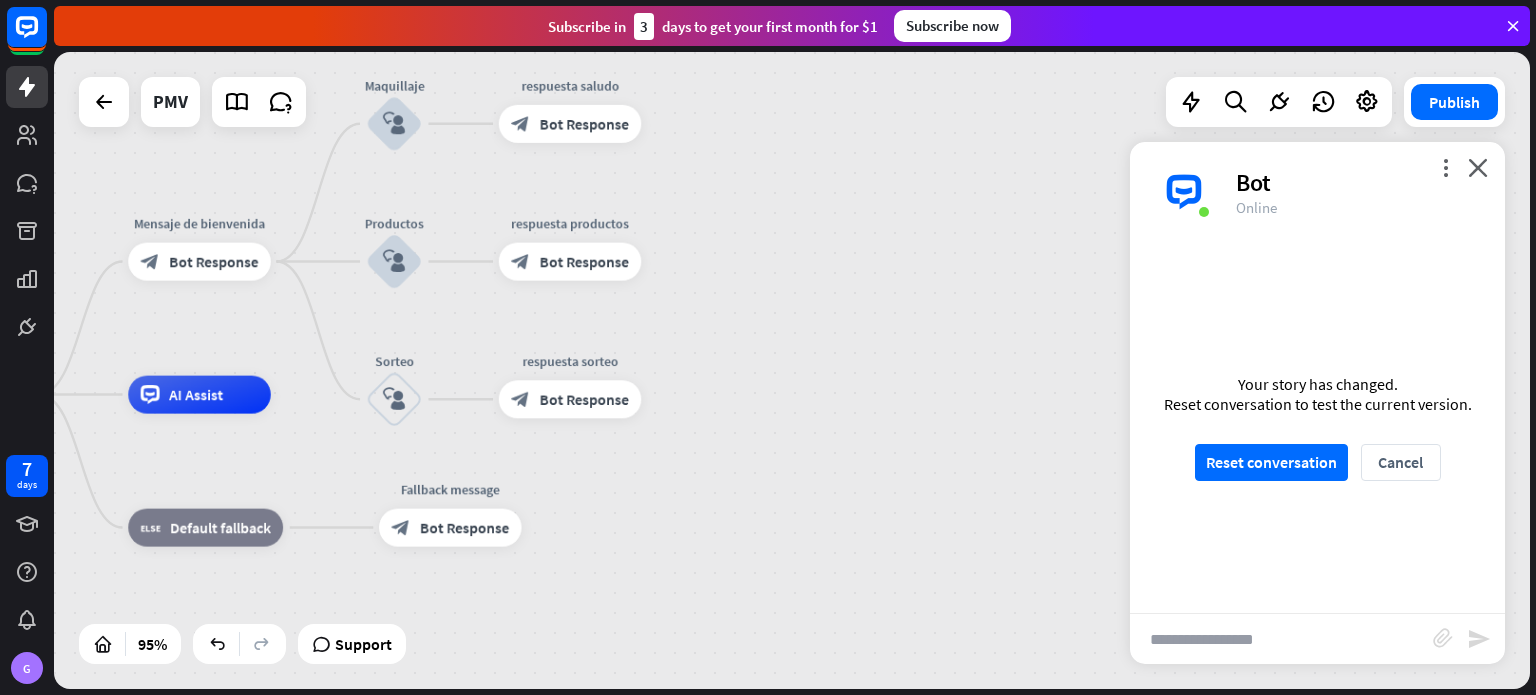 drag, startPoint x: 791, startPoint y: 470, endPoint x: 822, endPoint y: 306, distance: 166.90416 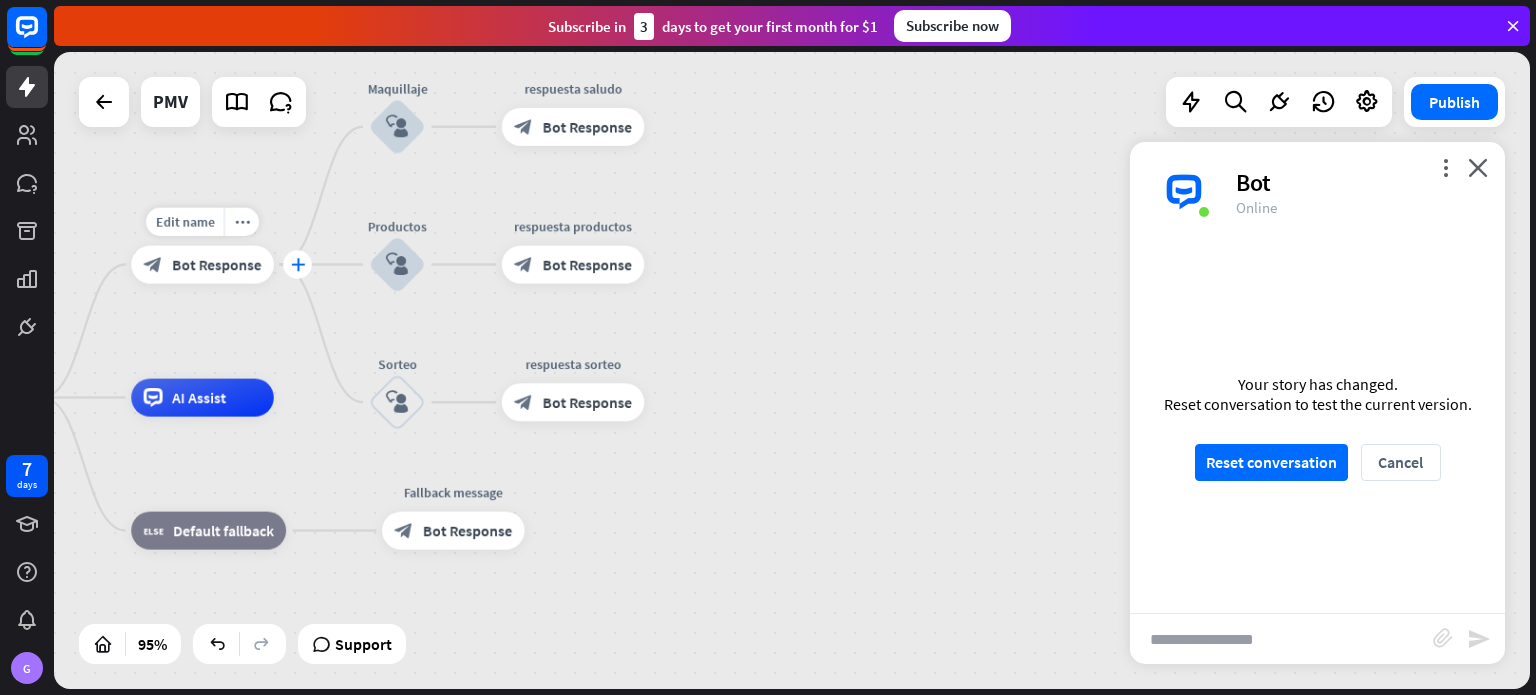 click on "plus" at bounding box center [297, 264] 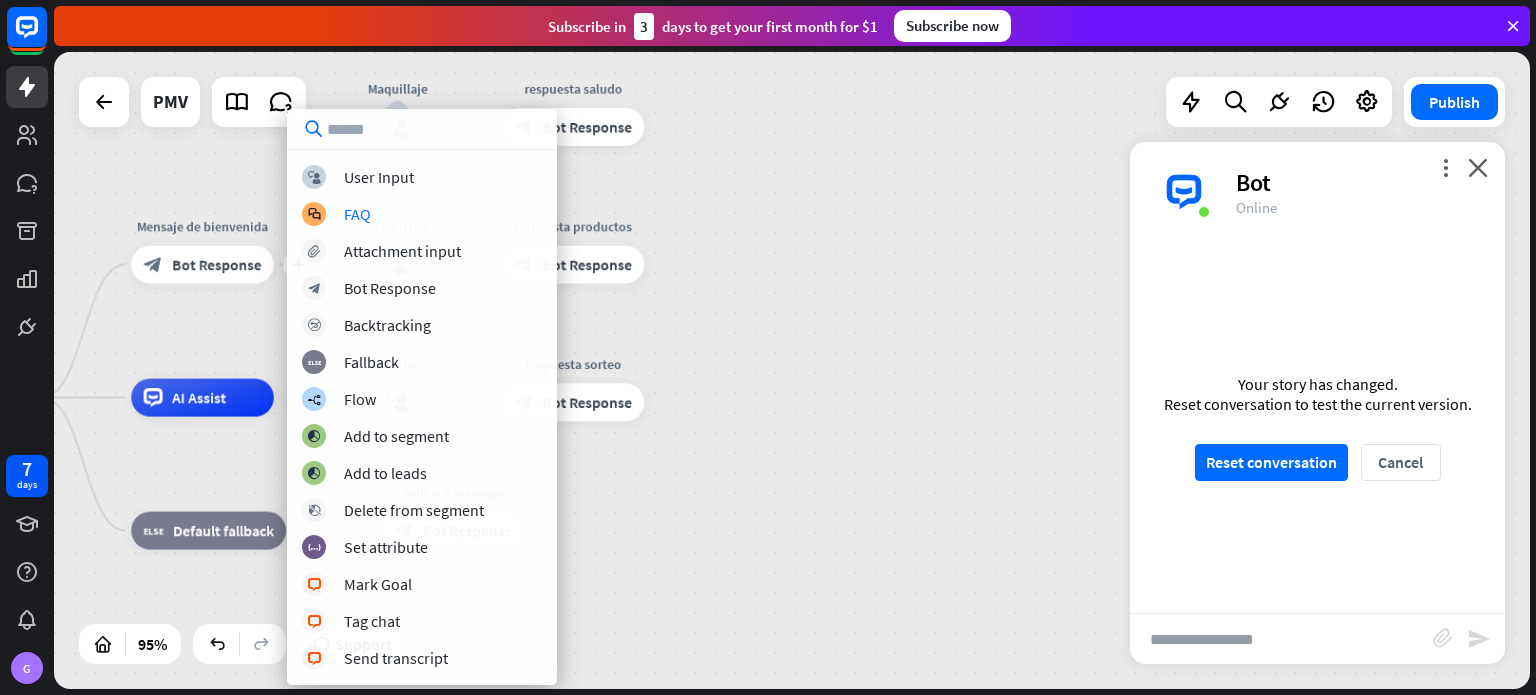 click on "block_user_input
User Input
block_faq
FAQ
block_attachment
Attachment input
block_bot_response
Bot Response
block_backtracking
Backtracking
block_fallback
Fallback
builder_tree
Flow
block_add_to_segment
Add to segment
block_add_to_segment
Add to leads
block_delete_from_segment
Delete from segment
block_set_attribute
Set attribute
block_livechat
Mark Goal
block_livechat
Tag chat
block_livechat
Send transcript" at bounding box center (422, 417) 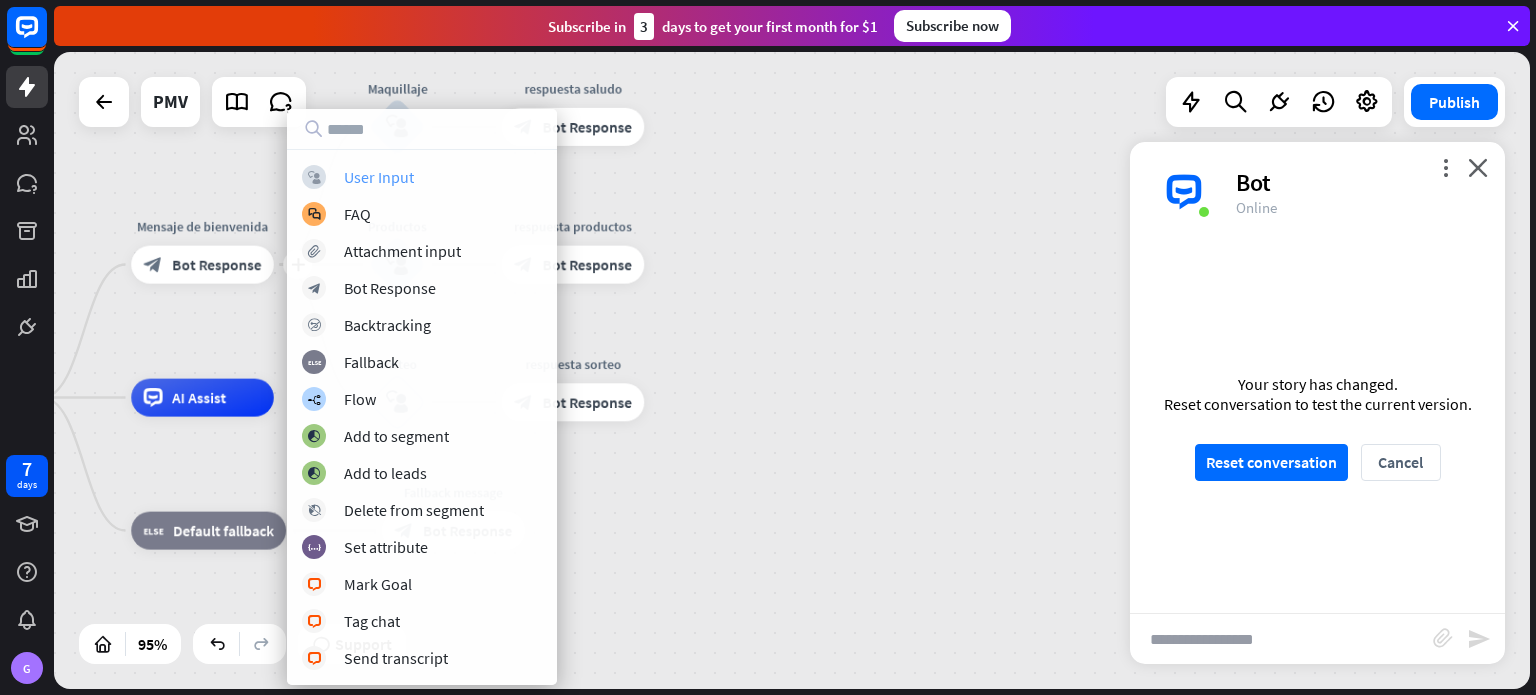 click on "User Input" at bounding box center [379, 177] 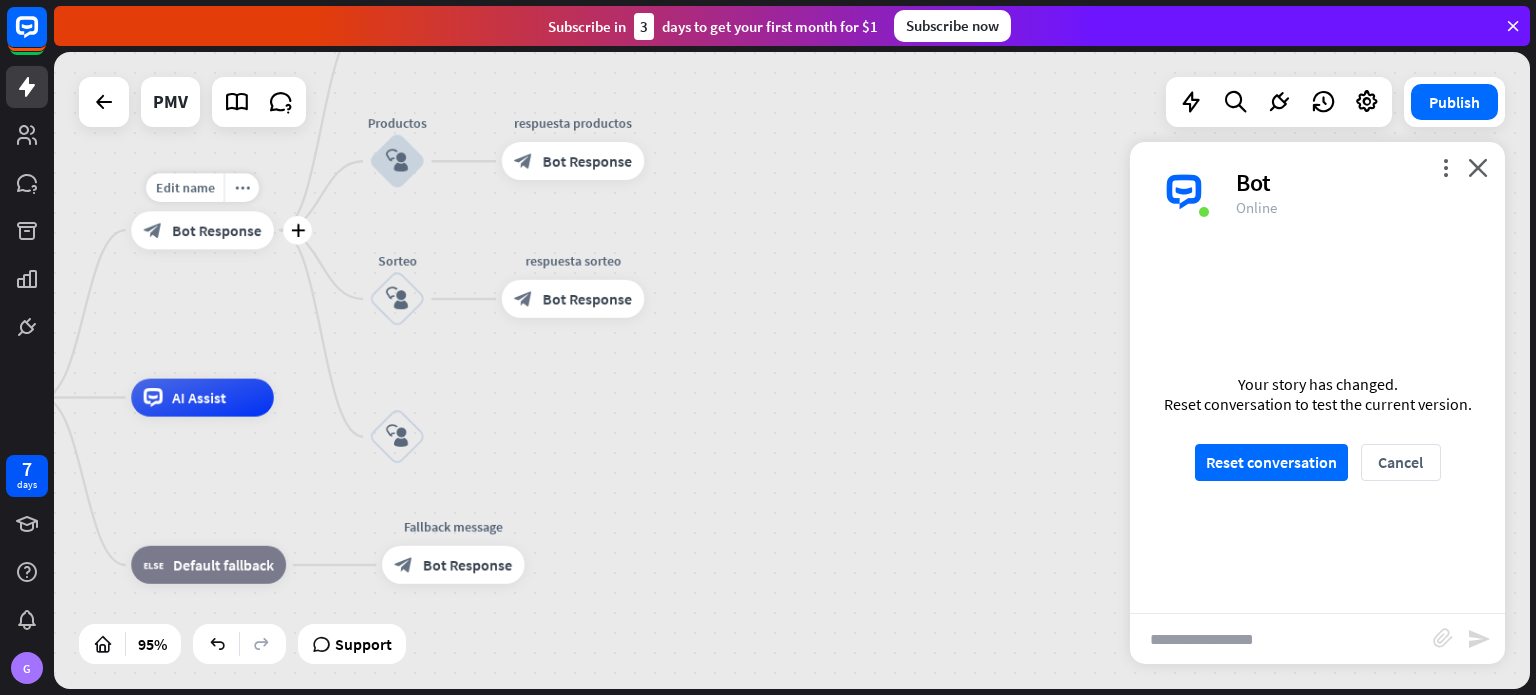 click on "Bot Response" at bounding box center [216, 230] 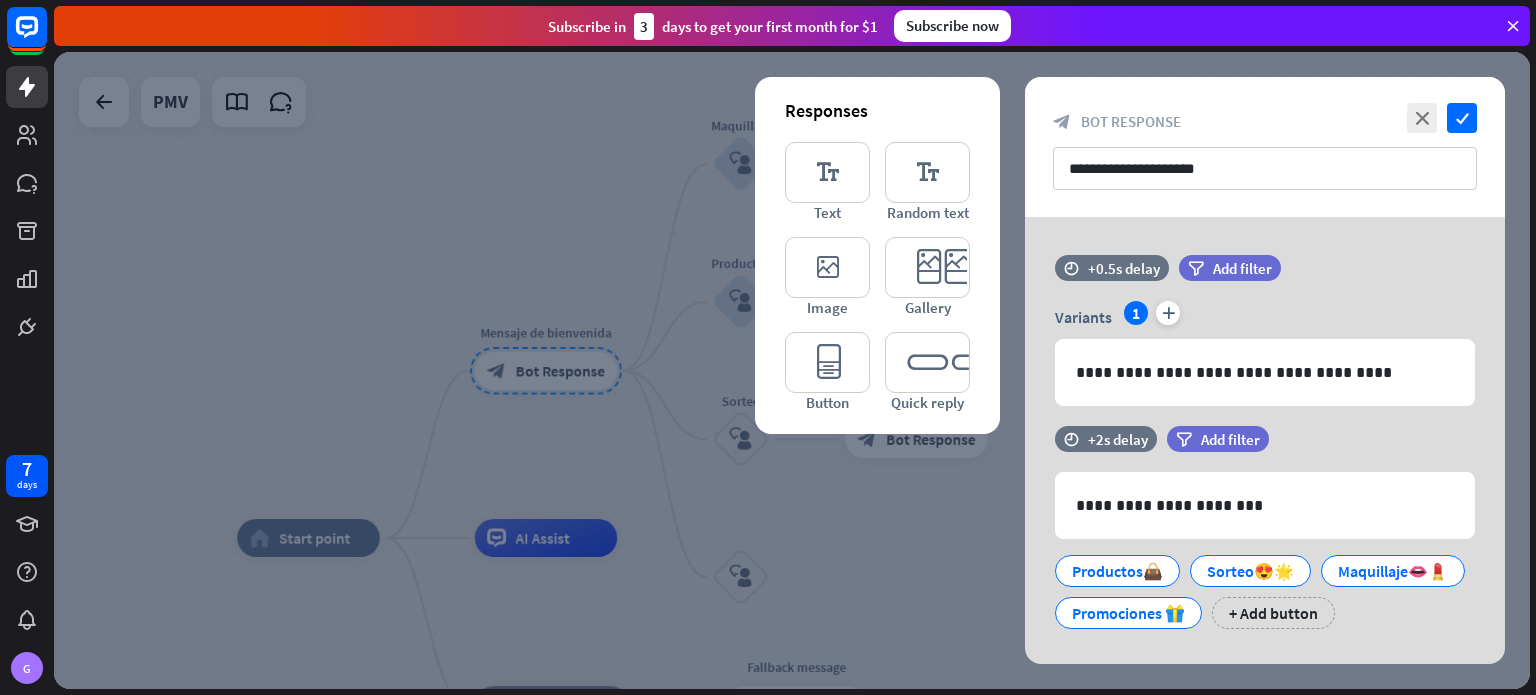 click at bounding box center (792, 370) 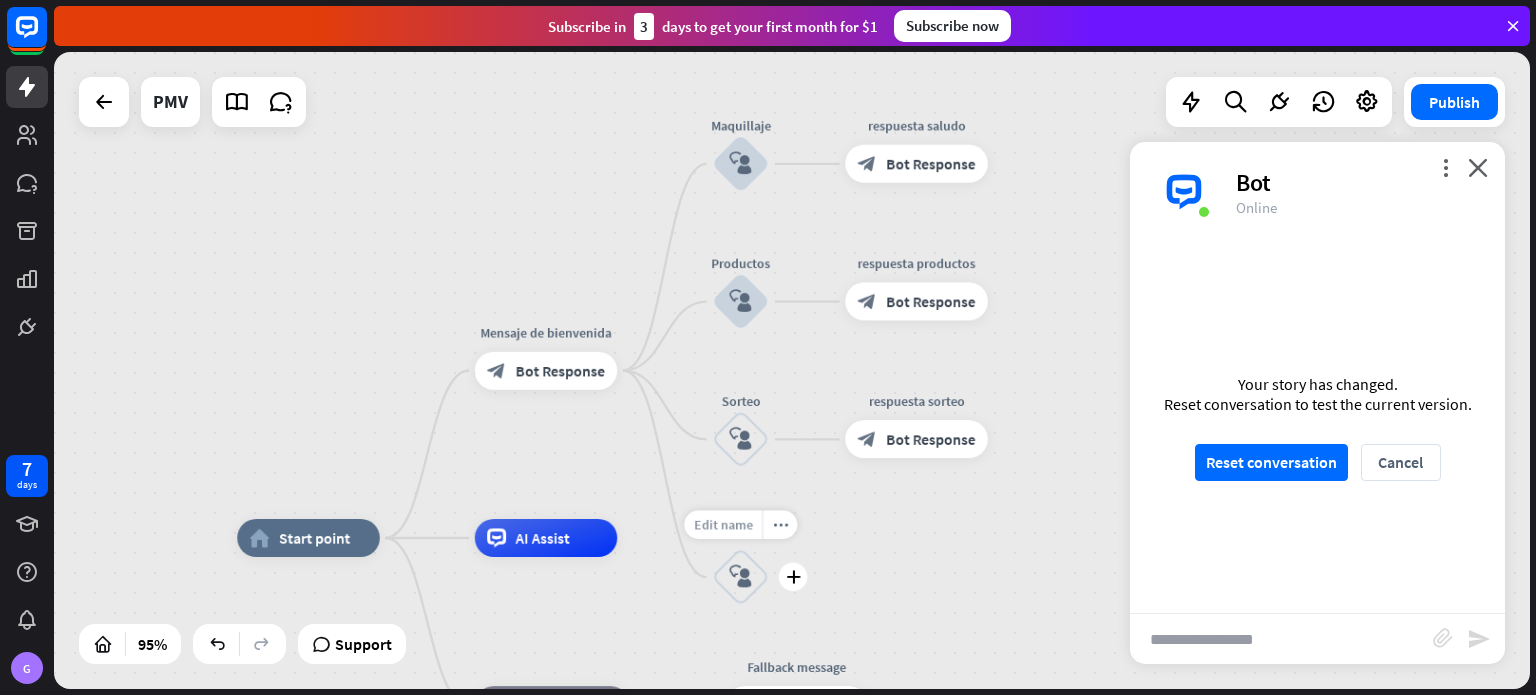 click on "Edit name" at bounding box center [723, 524] 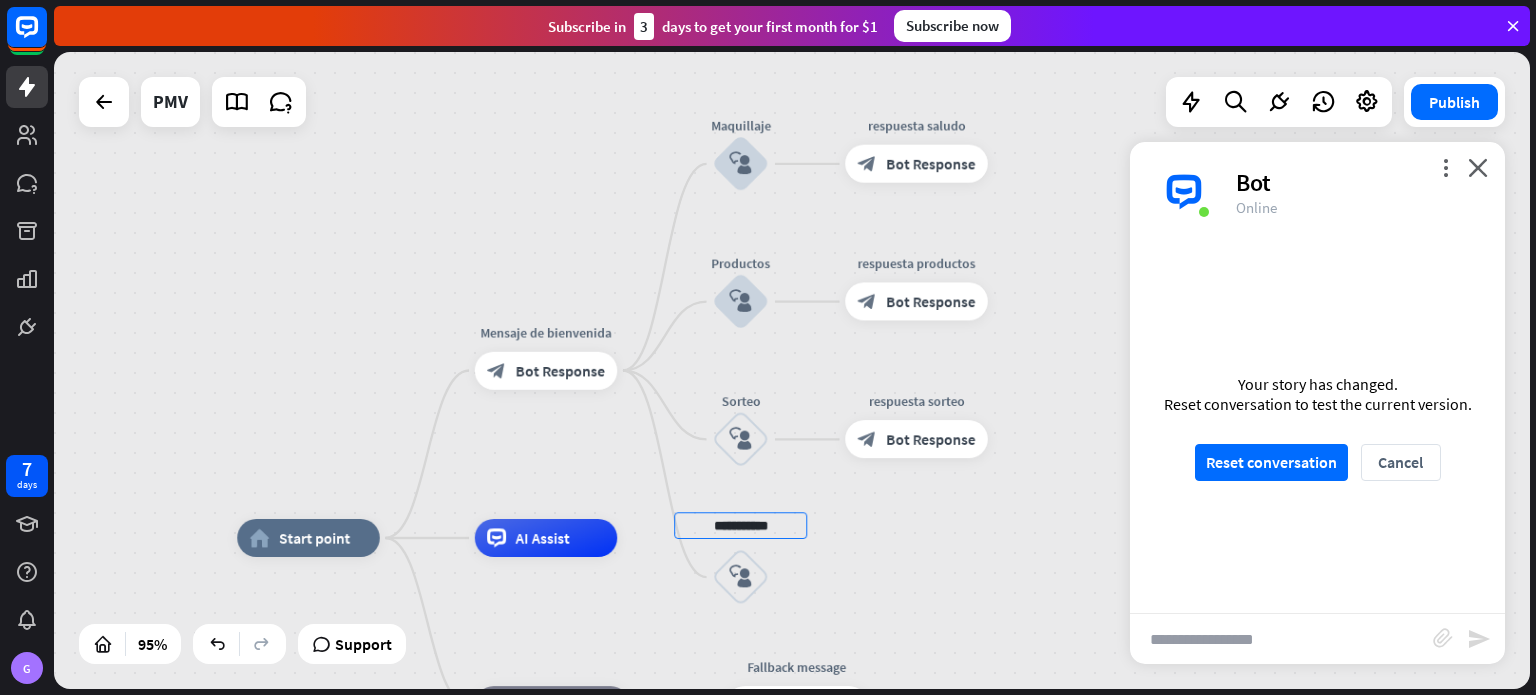 type on "**********" 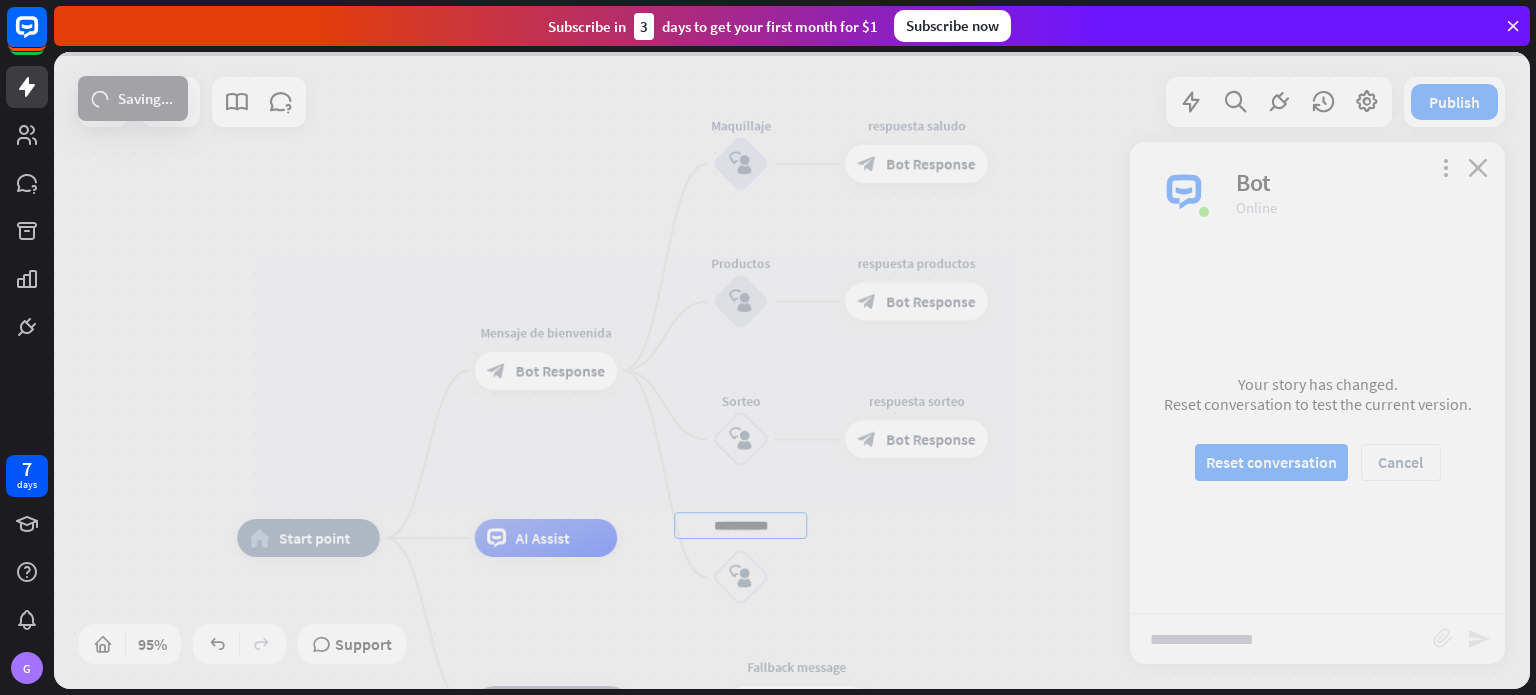click on "**********" at bounding box center [792, 370] 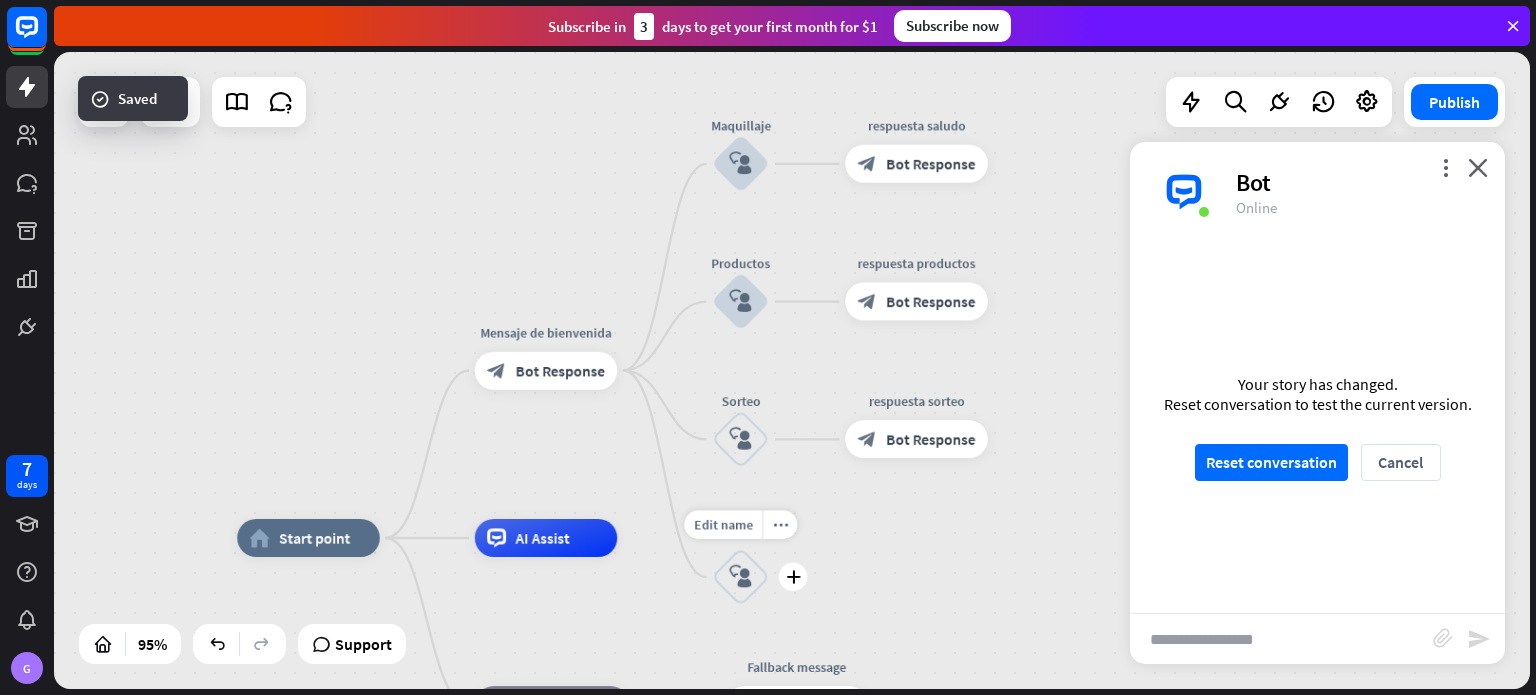 click on "plus" at bounding box center (793, 576) 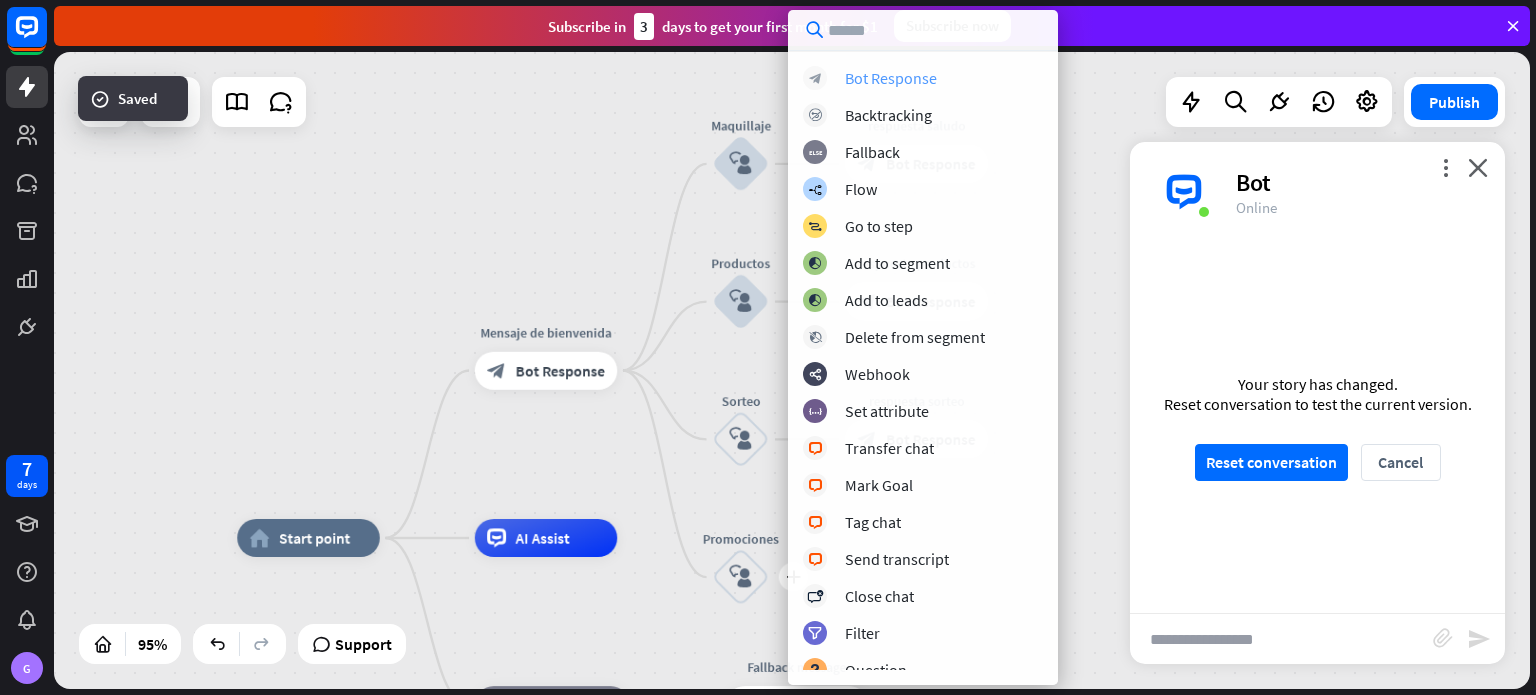 click on "Bot Response" at bounding box center [891, 78] 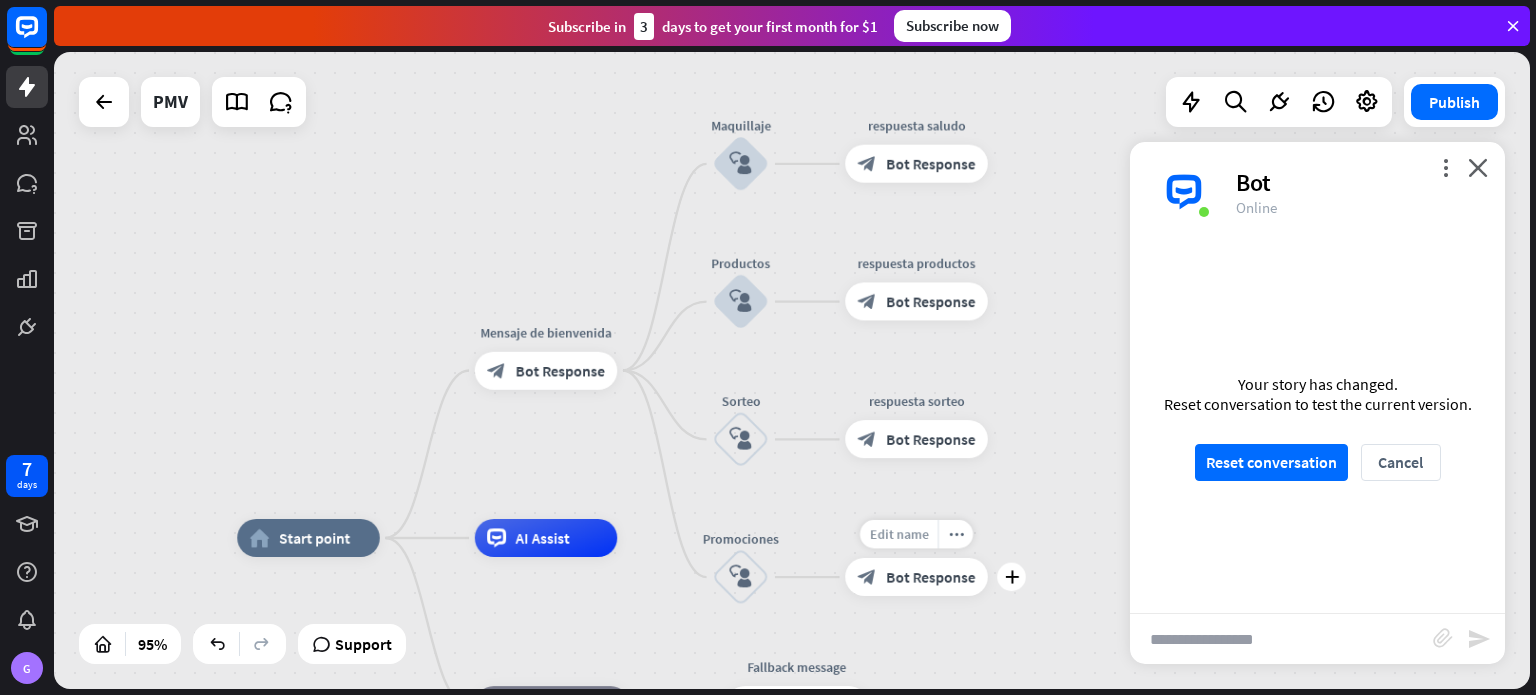 click on "Edit name" at bounding box center [898, 534] 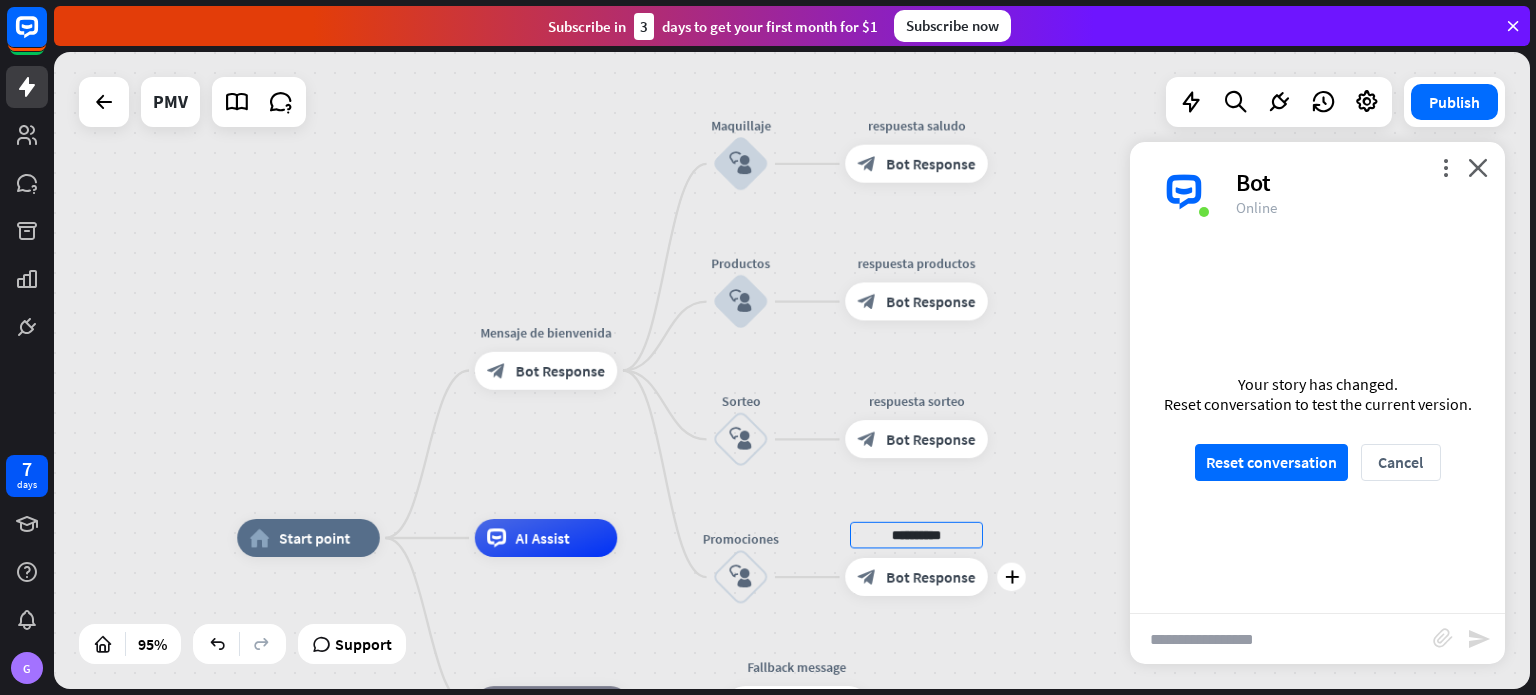 type on "*********" 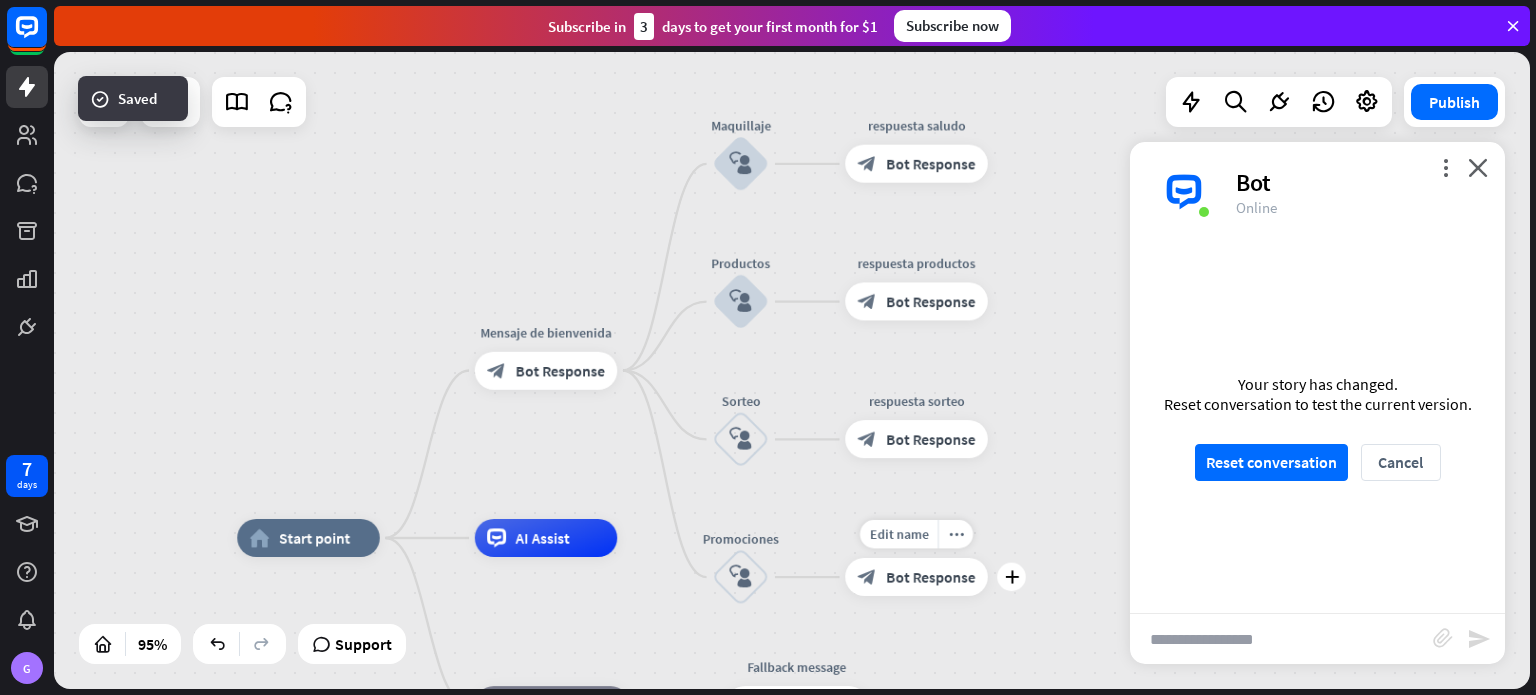 click on "Edit name   more_horiz         plus   Respuesta    block_bot_response   Bot Response" at bounding box center [916, 577] 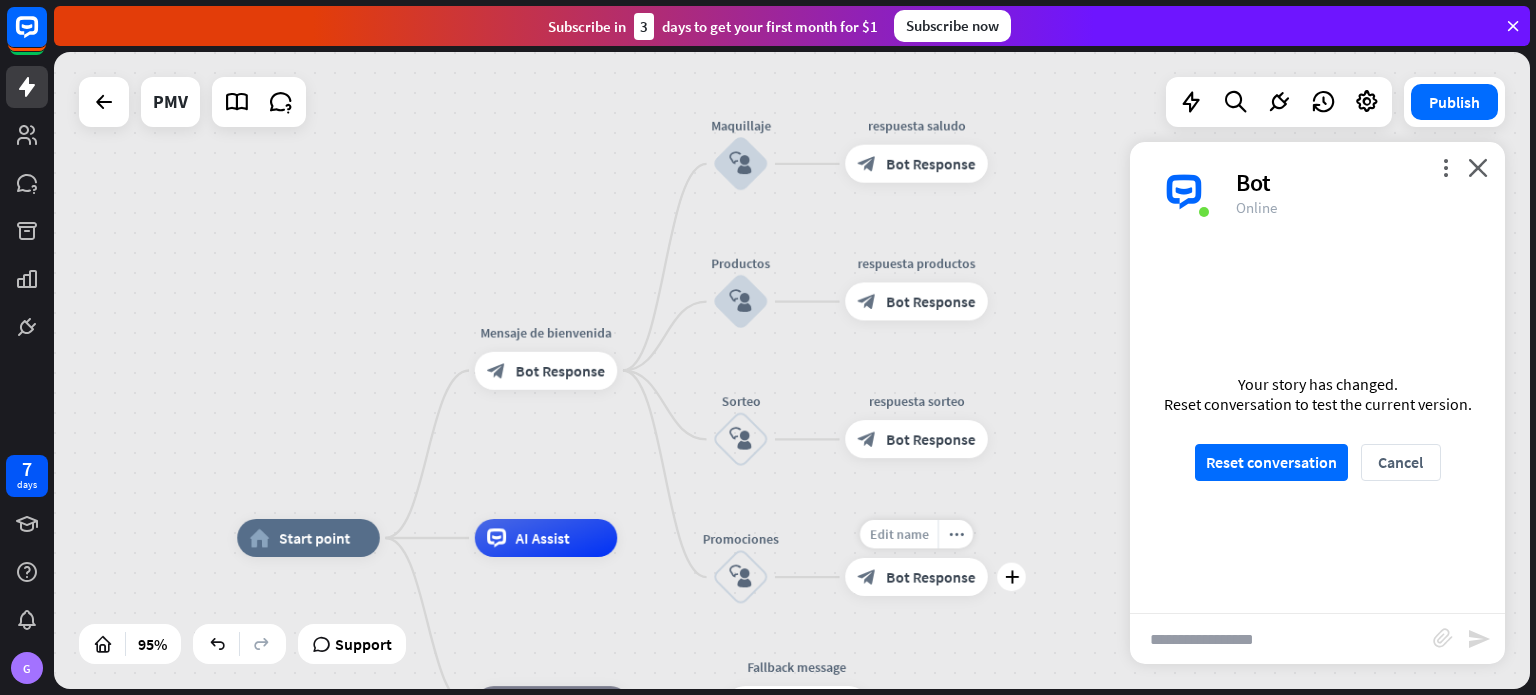 click on "Edit name" at bounding box center [898, 534] 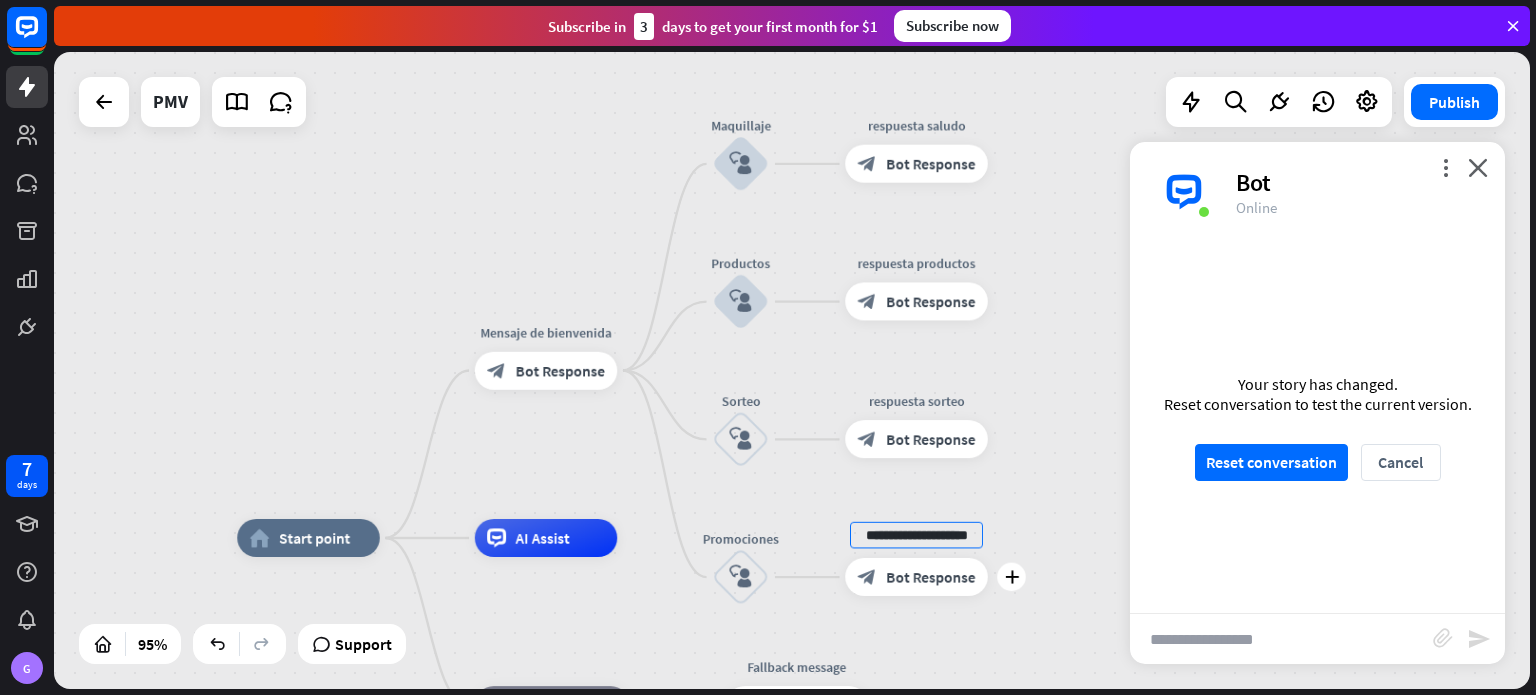 scroll, scrollTop: 0, scrollLeft: 24, axis: horizontal 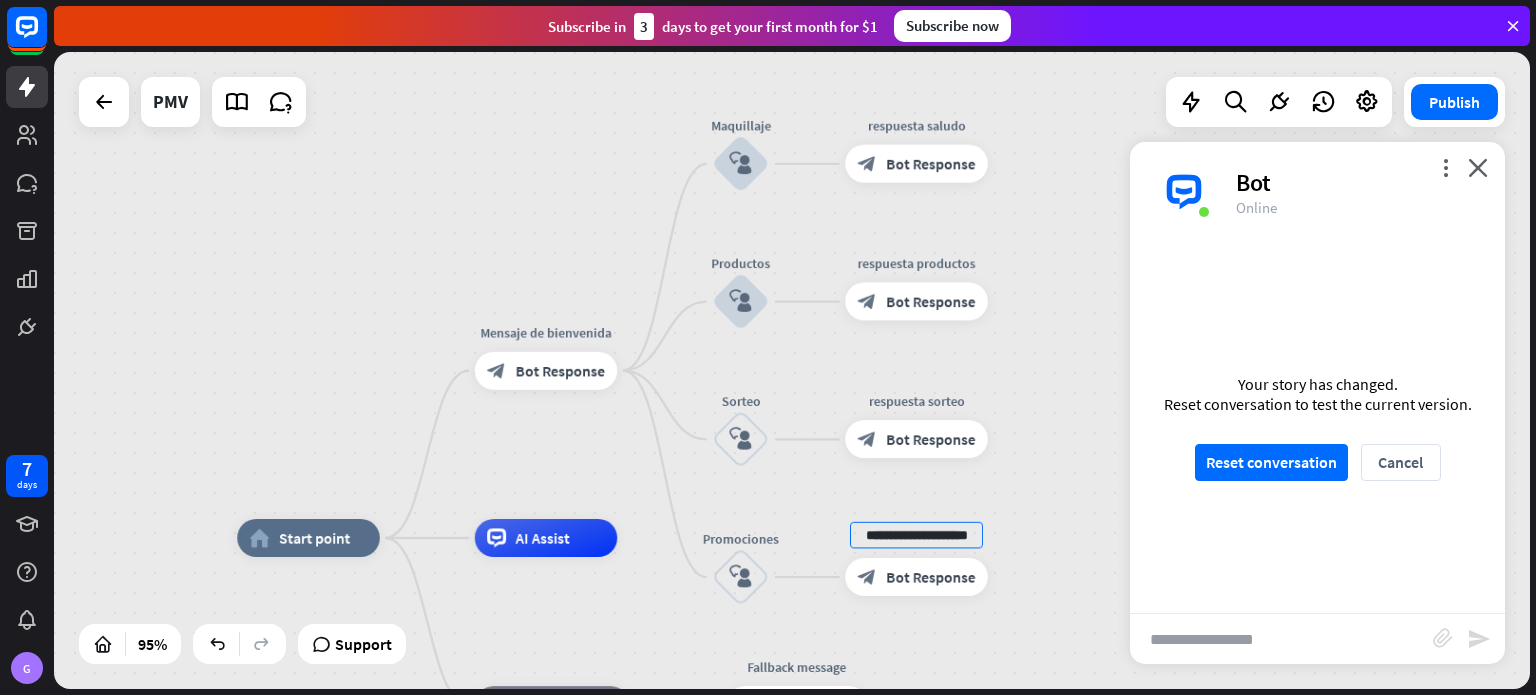 type on "**********" 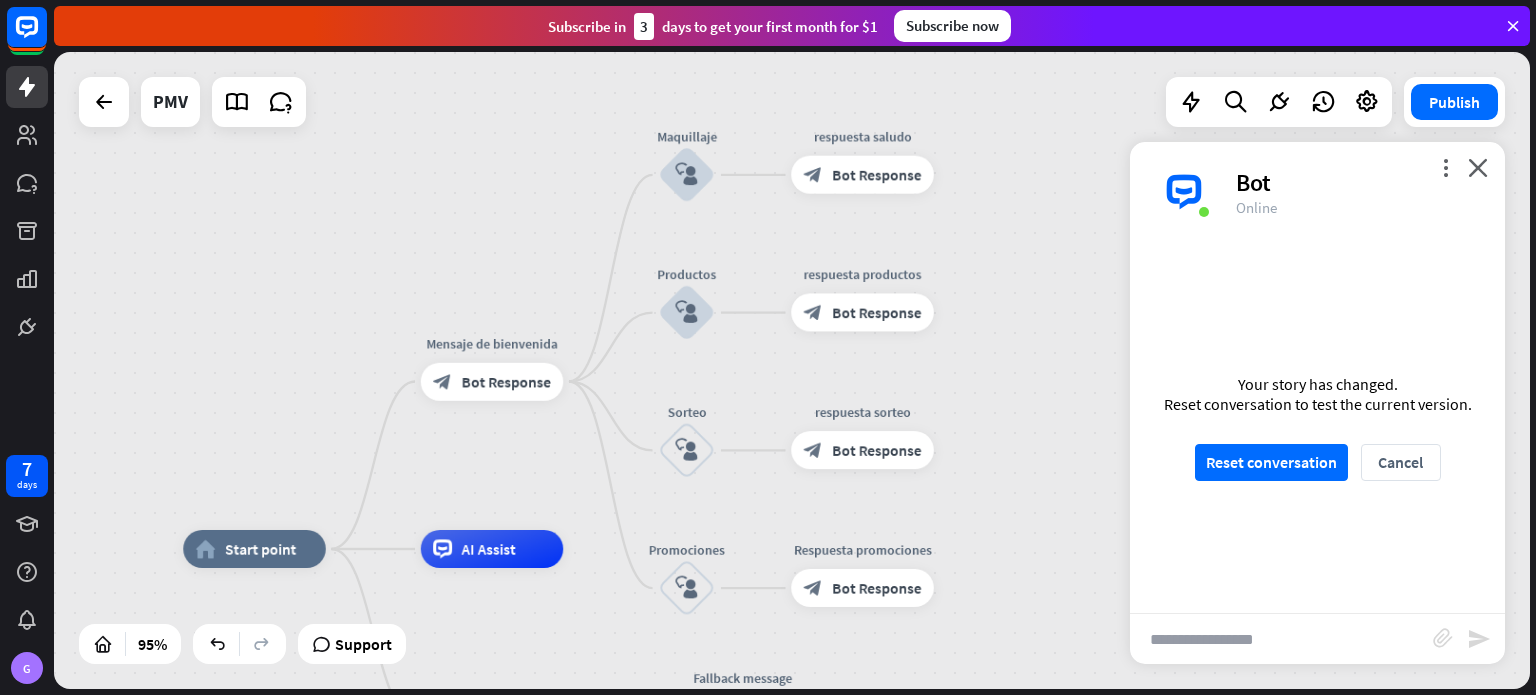 drag, startPoint x: 1014, startPoint y: 510, endPoint x: 1104, endPoint y: 449, distance: 108.72442 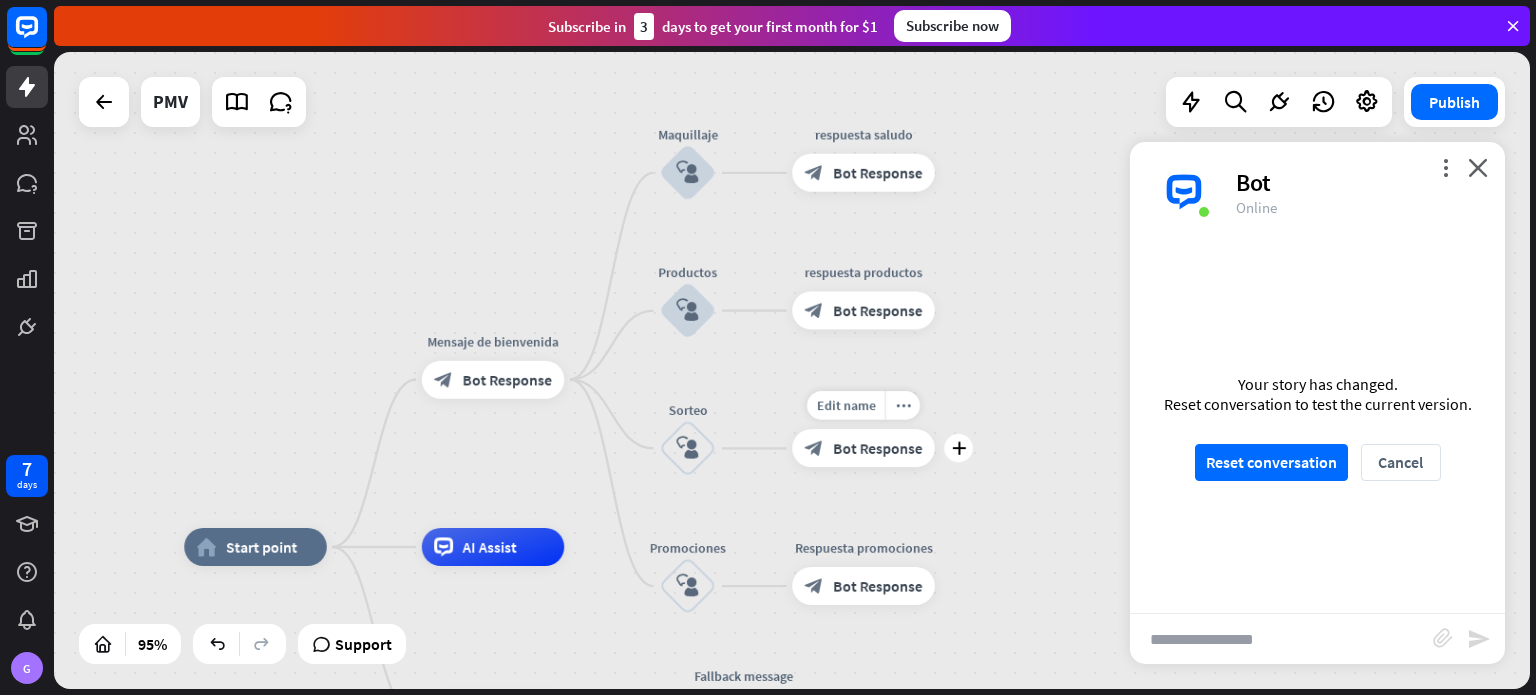 click on "Bot Response" at bounding box center (877, 448) 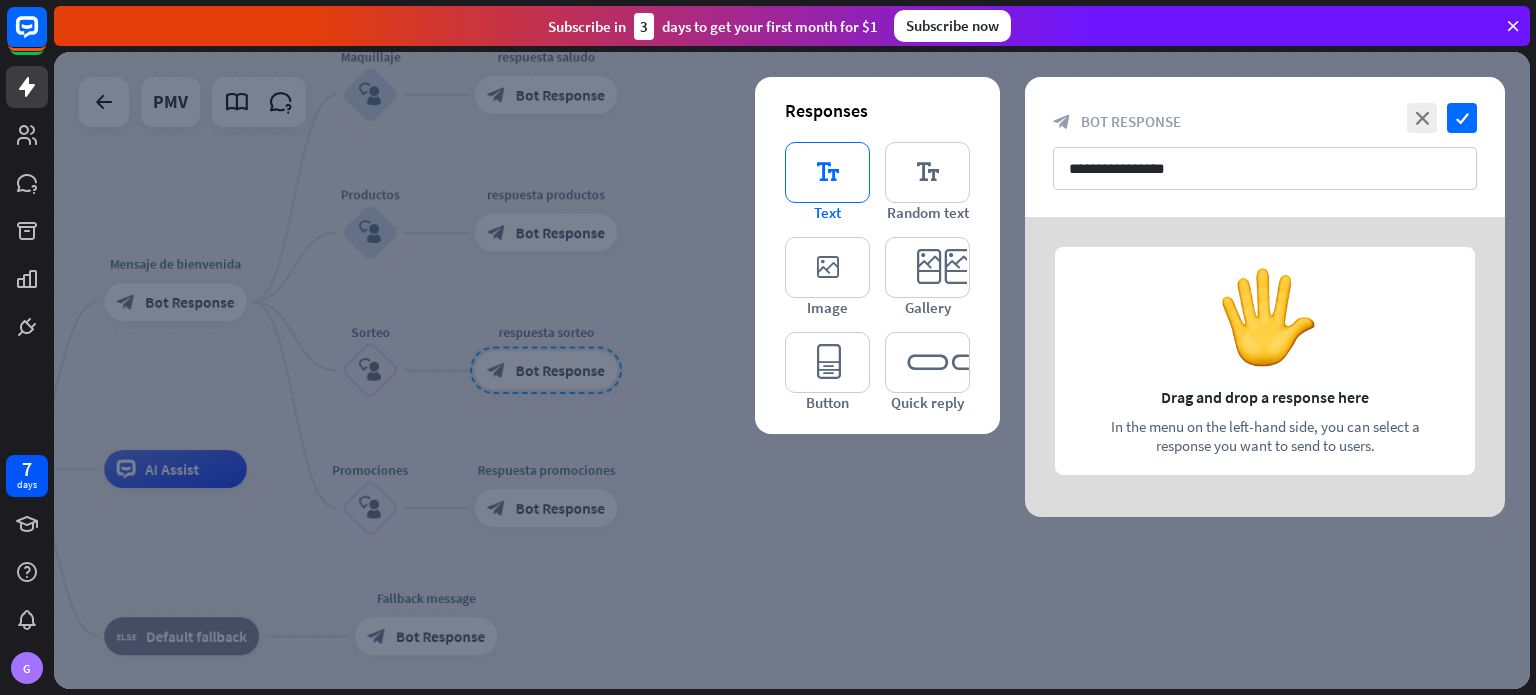type 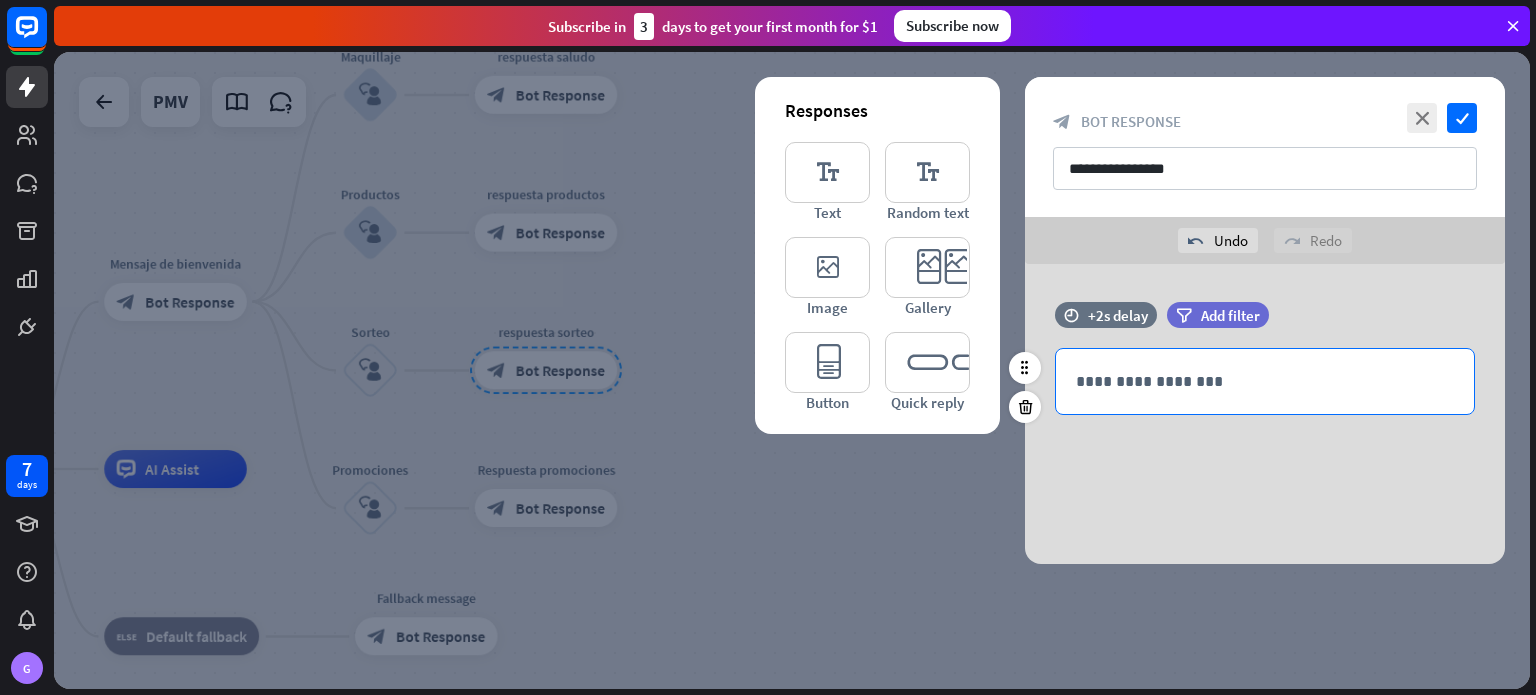click on "**********" at bounding box center [1265, 381] 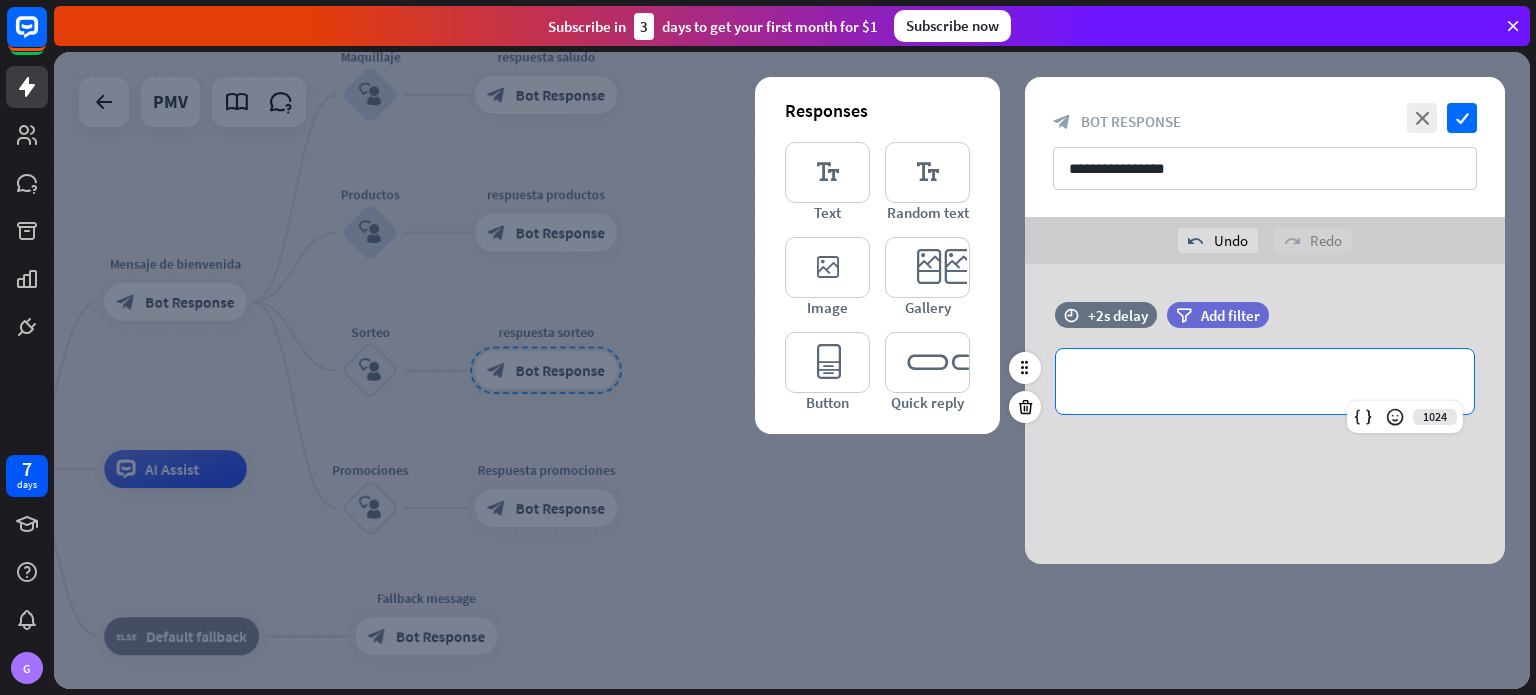 type 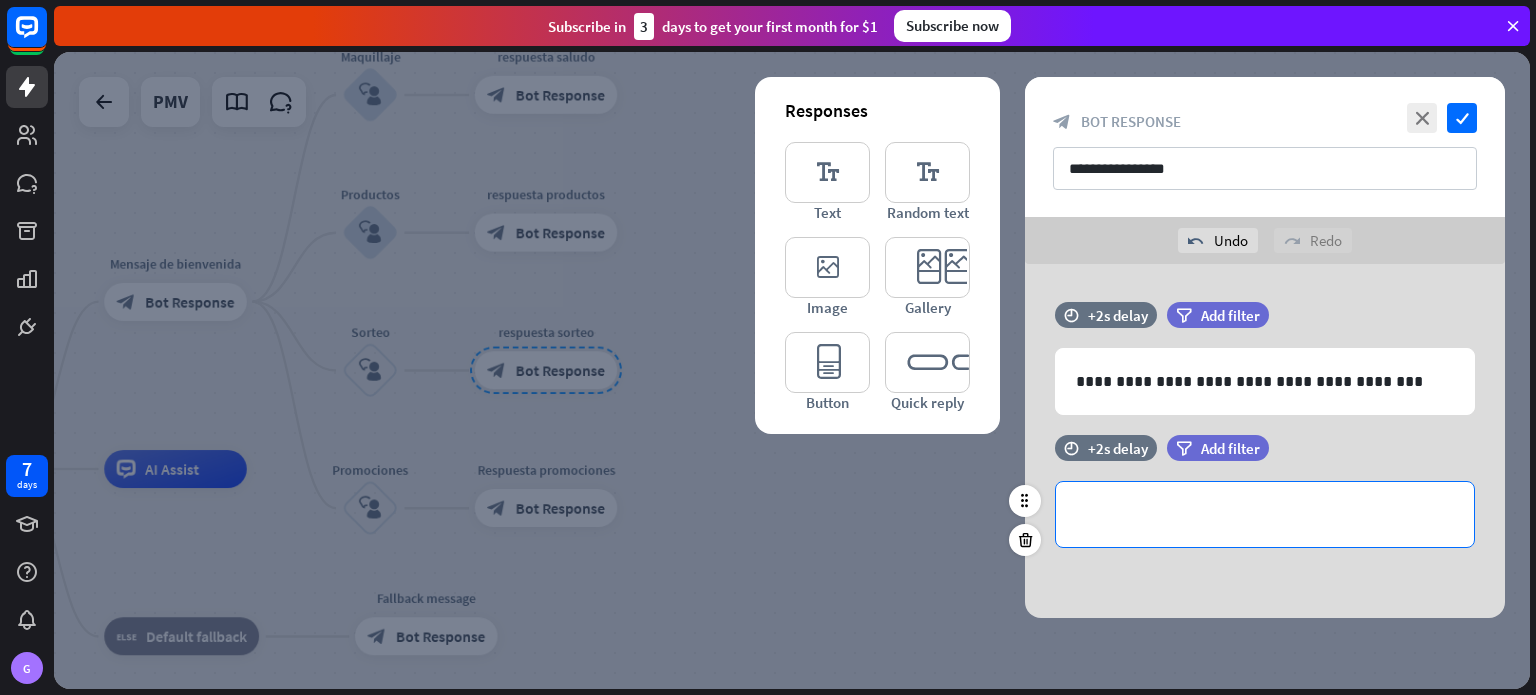 click on "**********" at bounding box center [1265, 514] 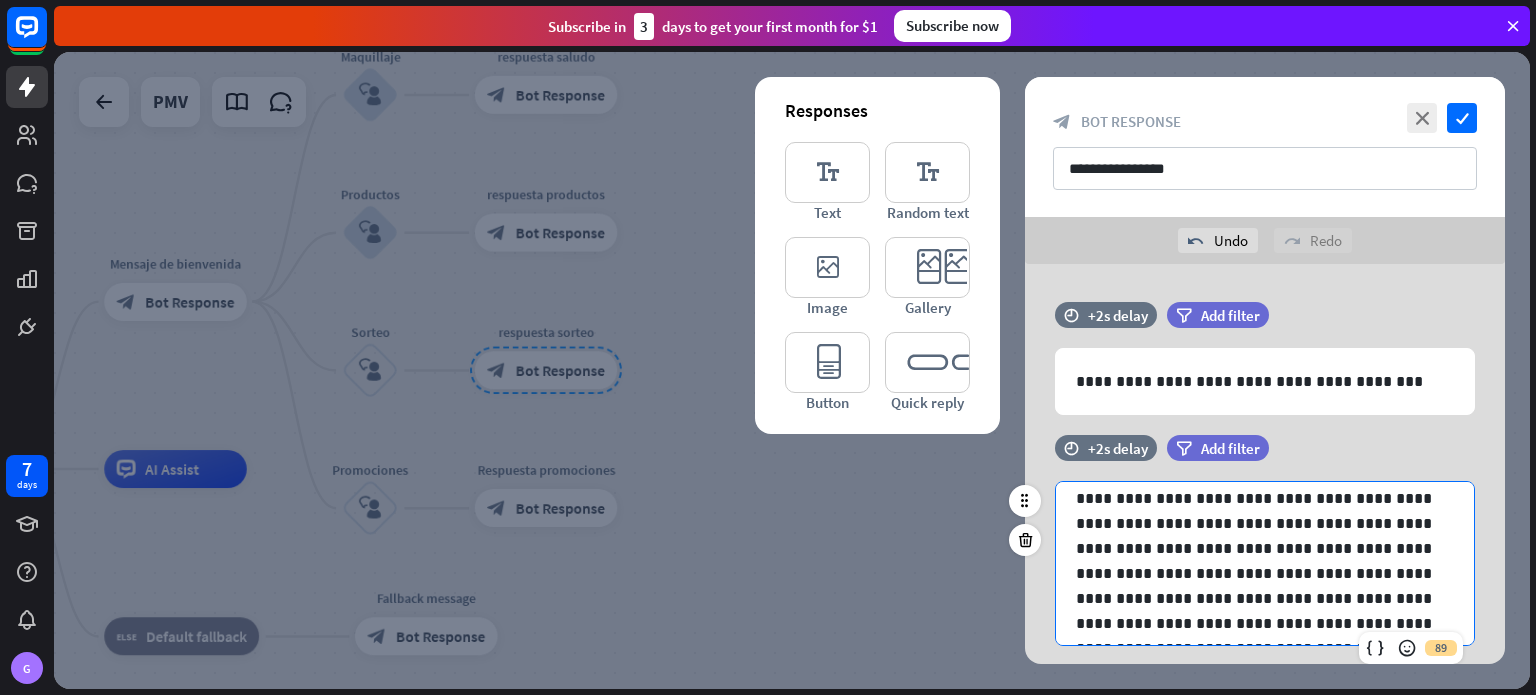 scroll, scrollTop: 352, scrollLeft: 0, axis: vertical 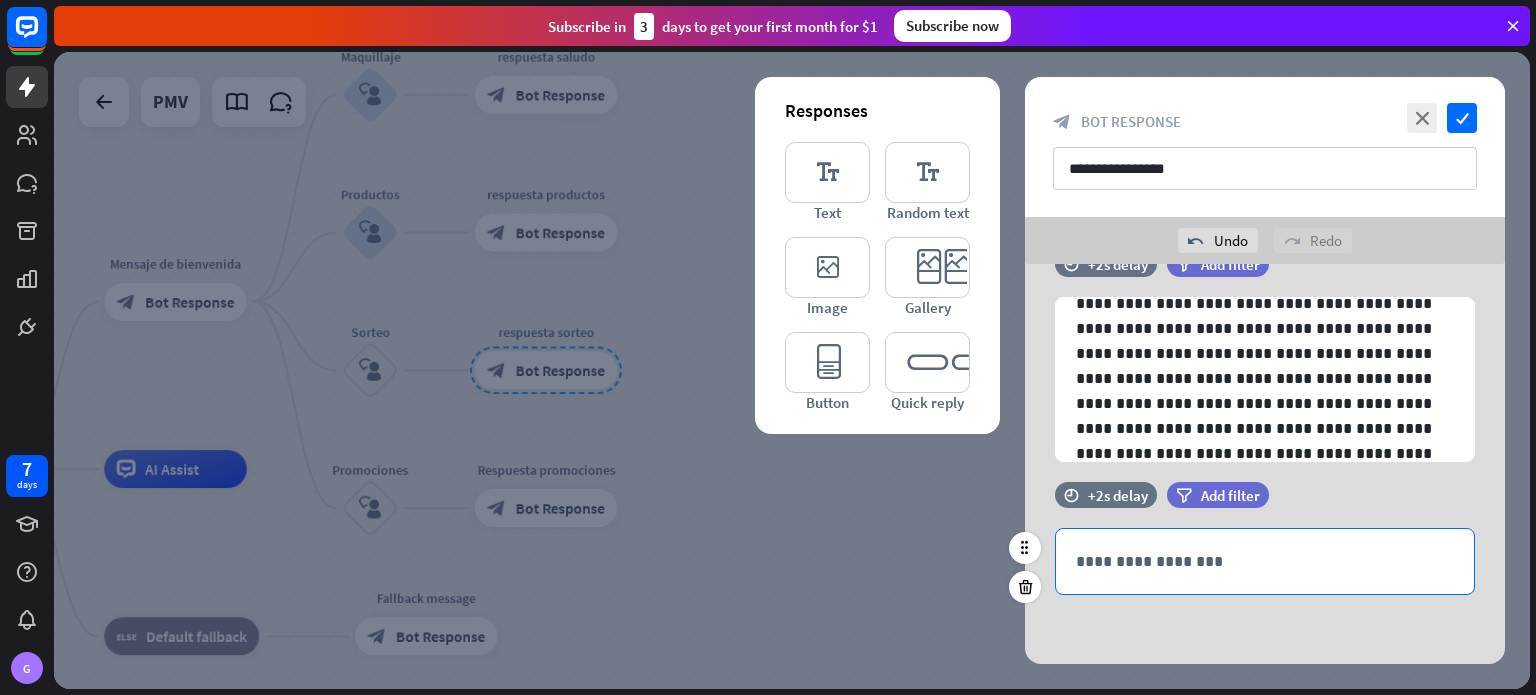 click on "**********" at bounding box center (1265, 561) 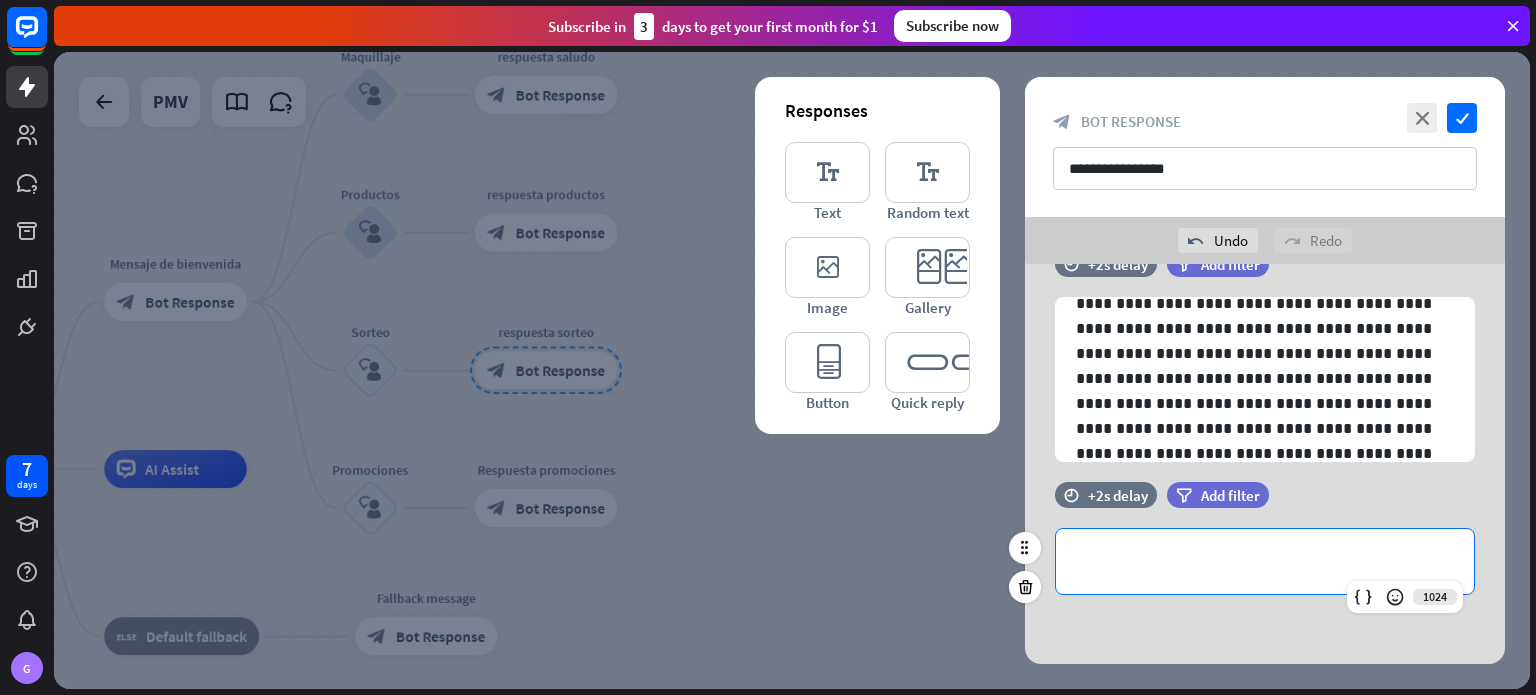 type 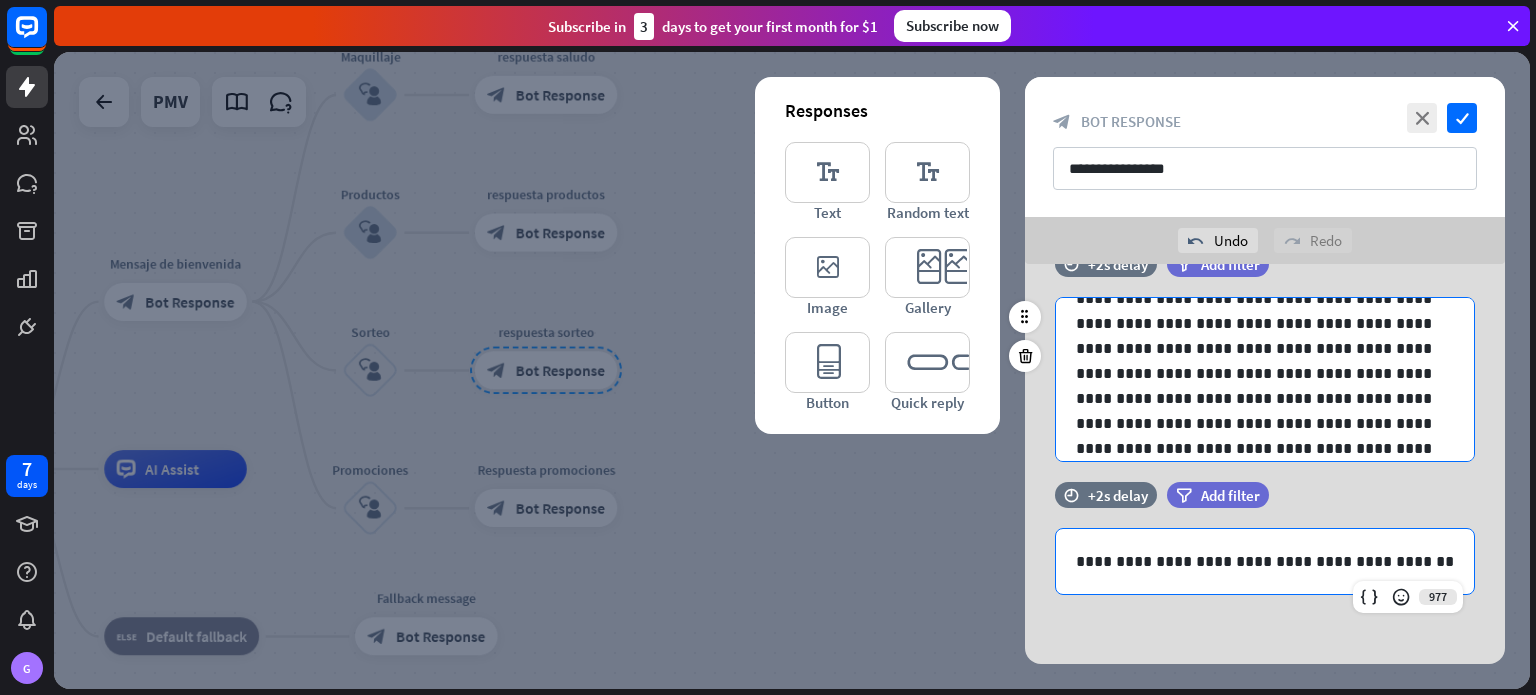 scroll, scrollTop: 0, scrollLeft: 0, axis: both 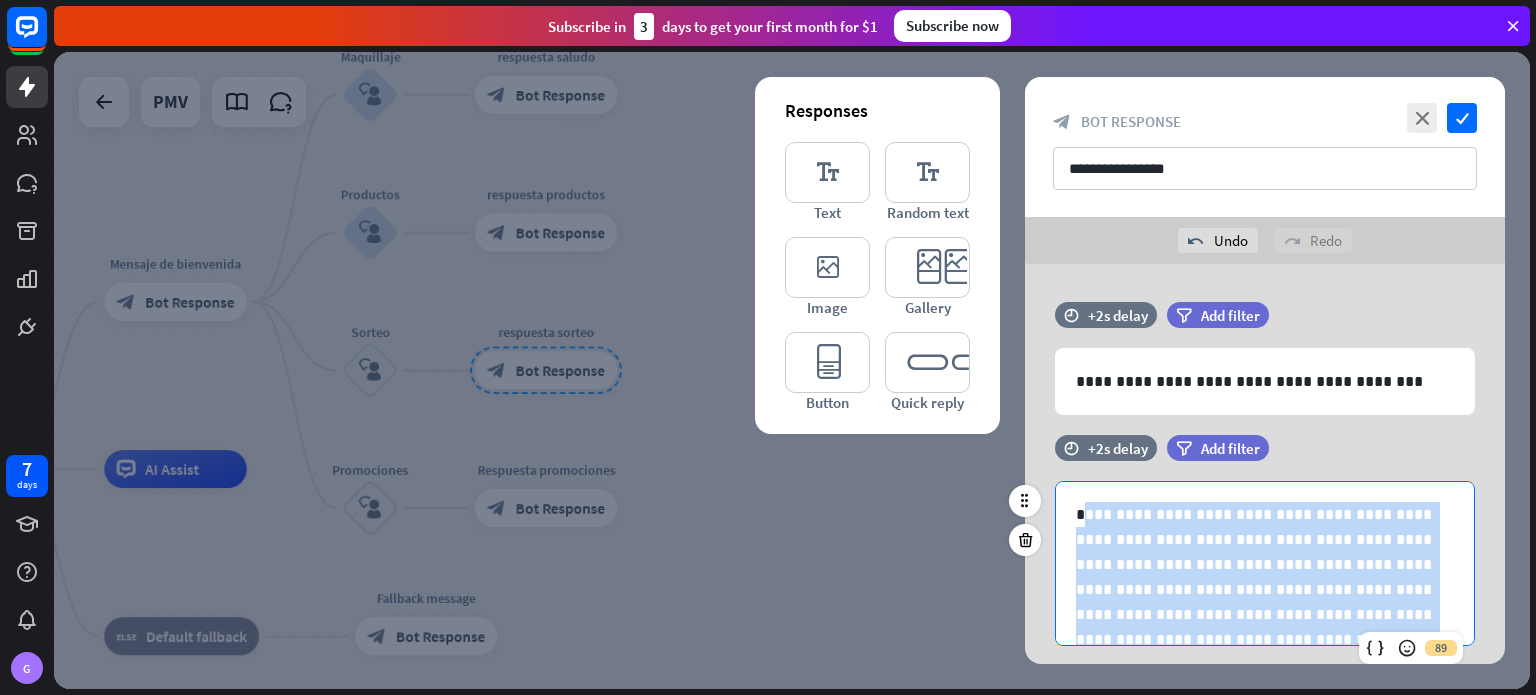 drag, startPoint x: 1299, startPoint y: 619, endPoint x: 1080, endPoint y: 490, distance: 254.16924 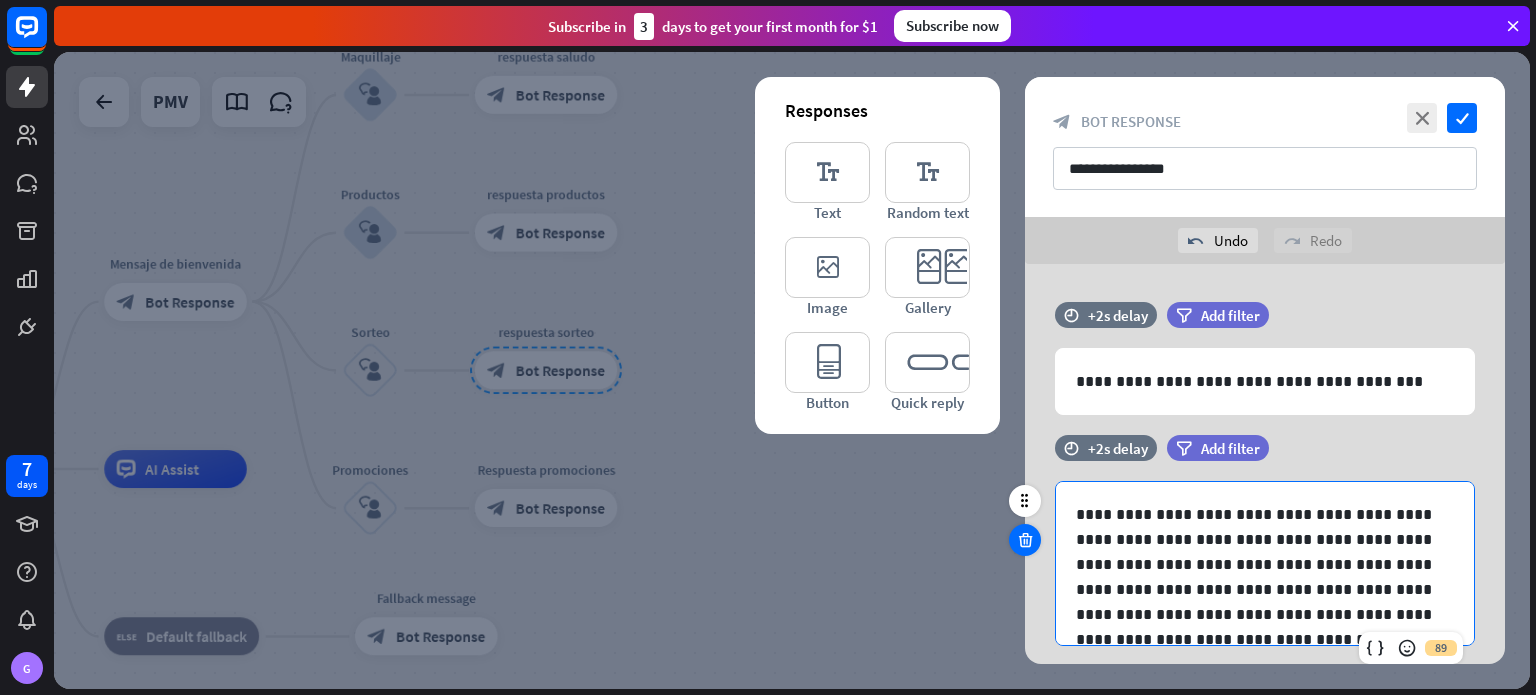 click at bounding box center [1025, 540] 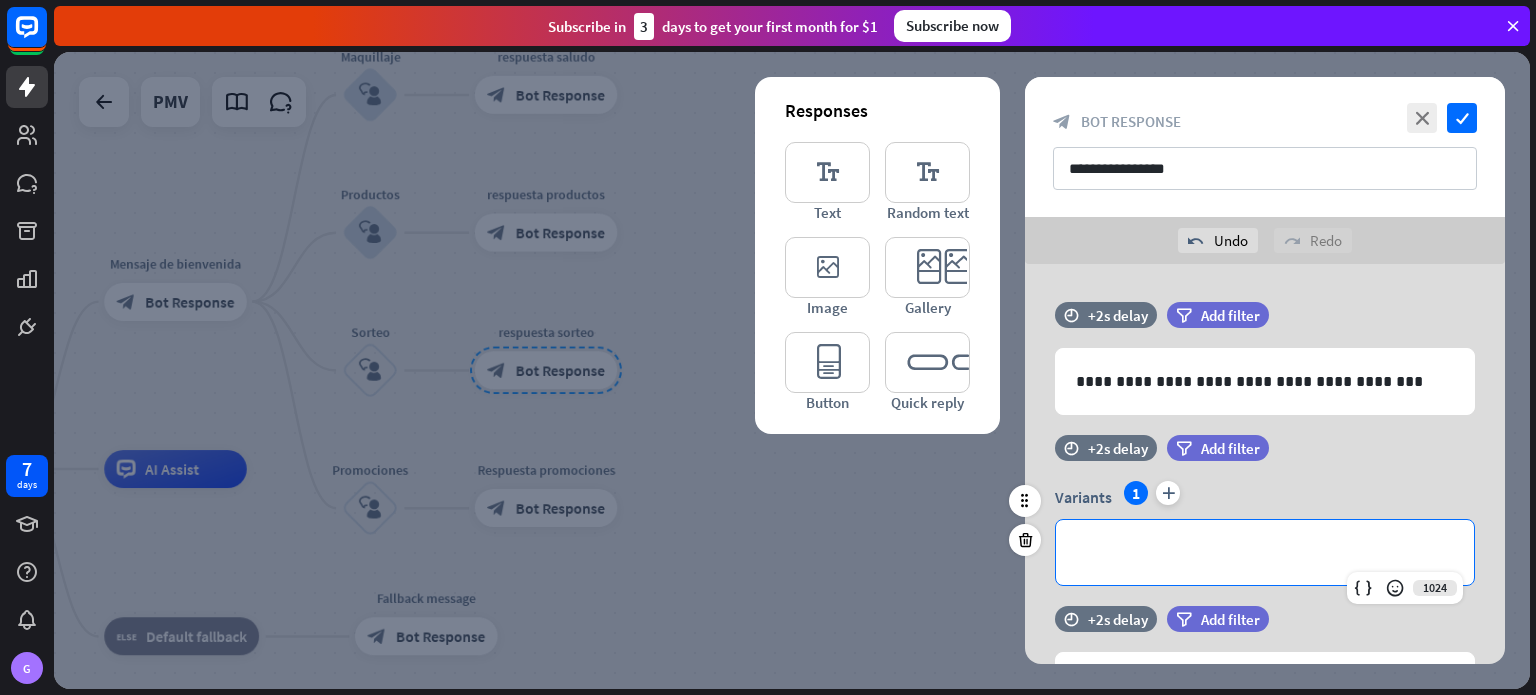 click on "**********" at bounding box center [1265, 552] 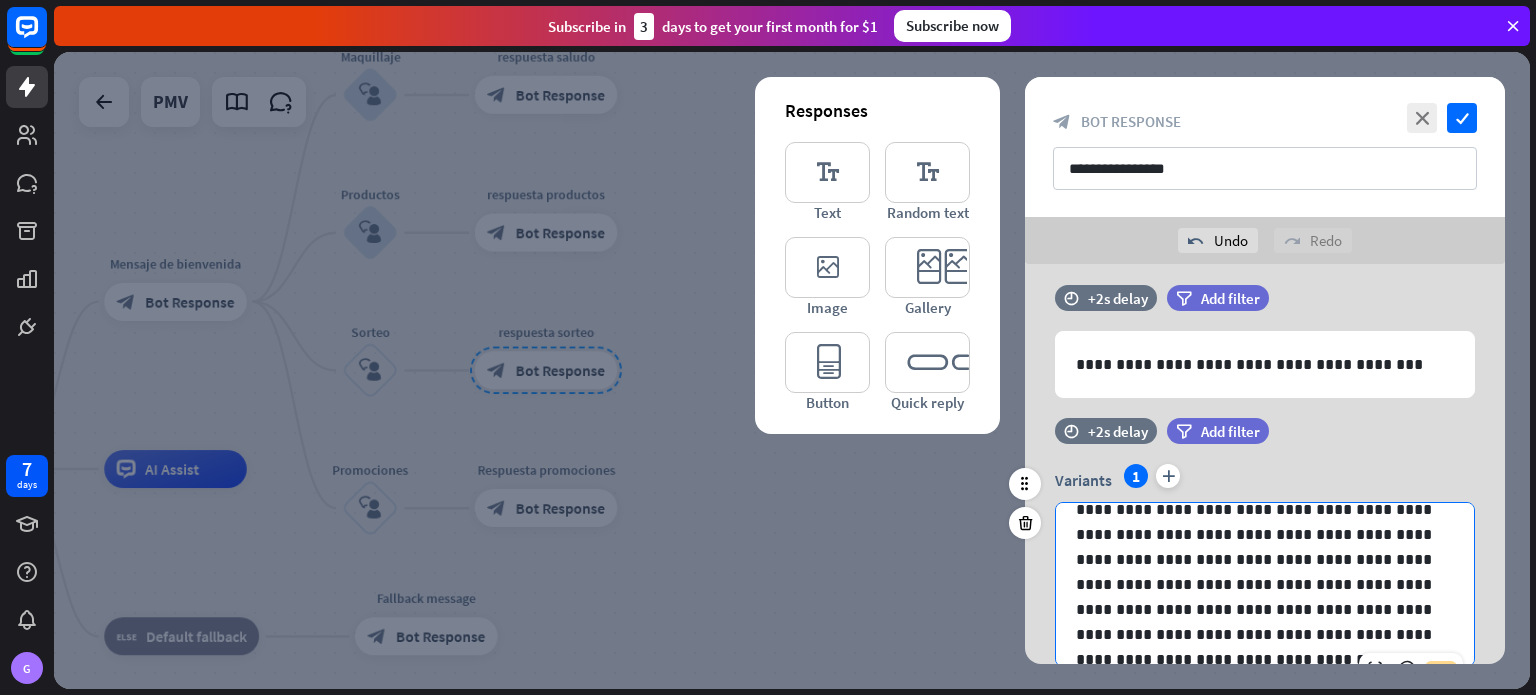 scroll, scrollTop: 0, scrollLeft: 0, axis: both 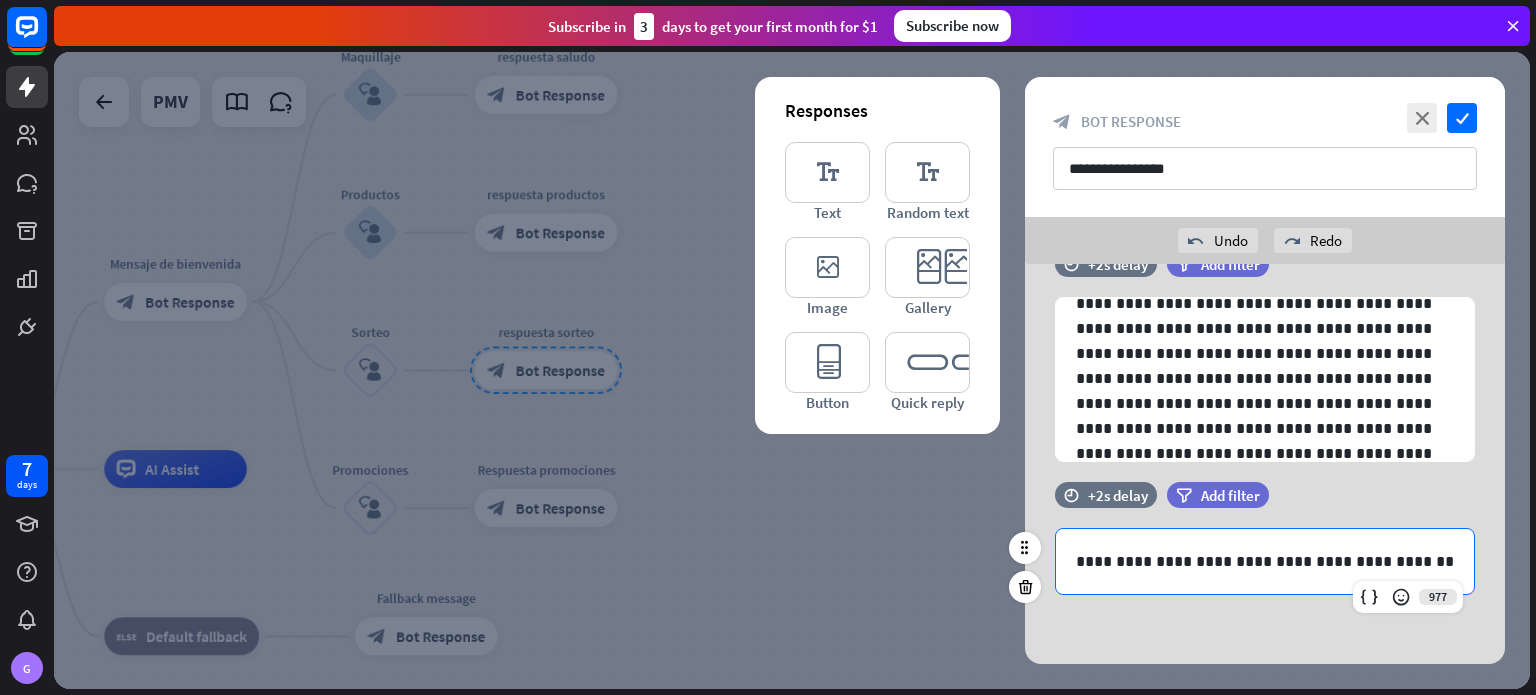 click on "**********" at bounding box center [1265, 561] 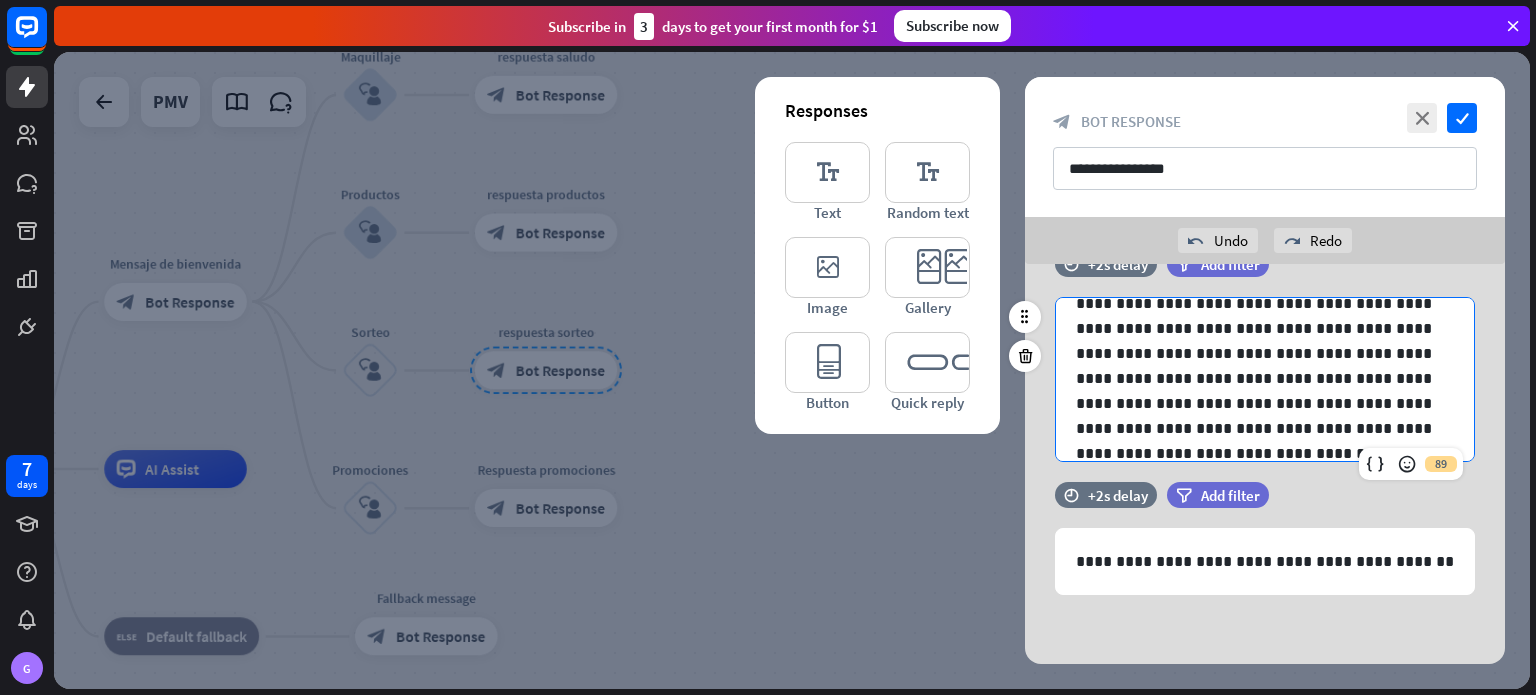 click on "**********" at bounding box center (1265, 203) 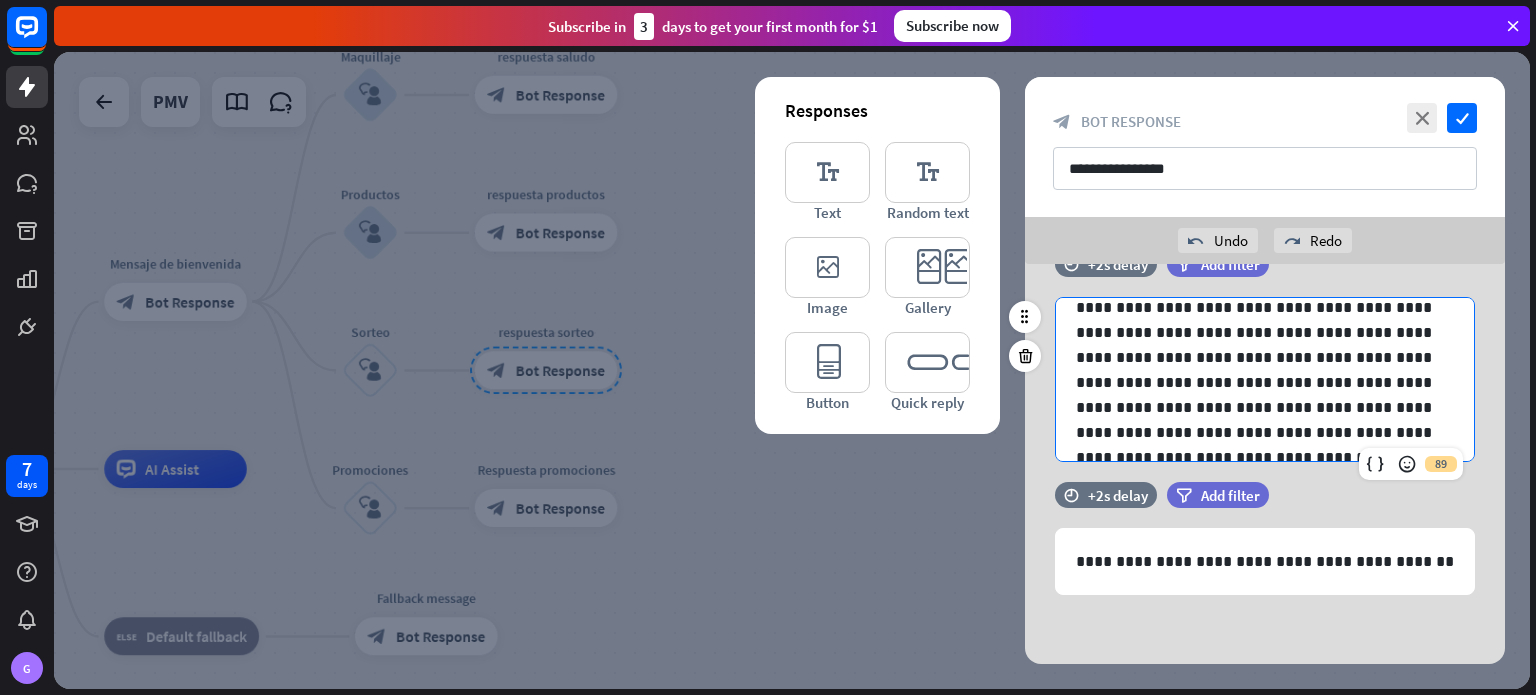 scroll, scrollTop: 352, scrollLeft: 0, axis: vertical 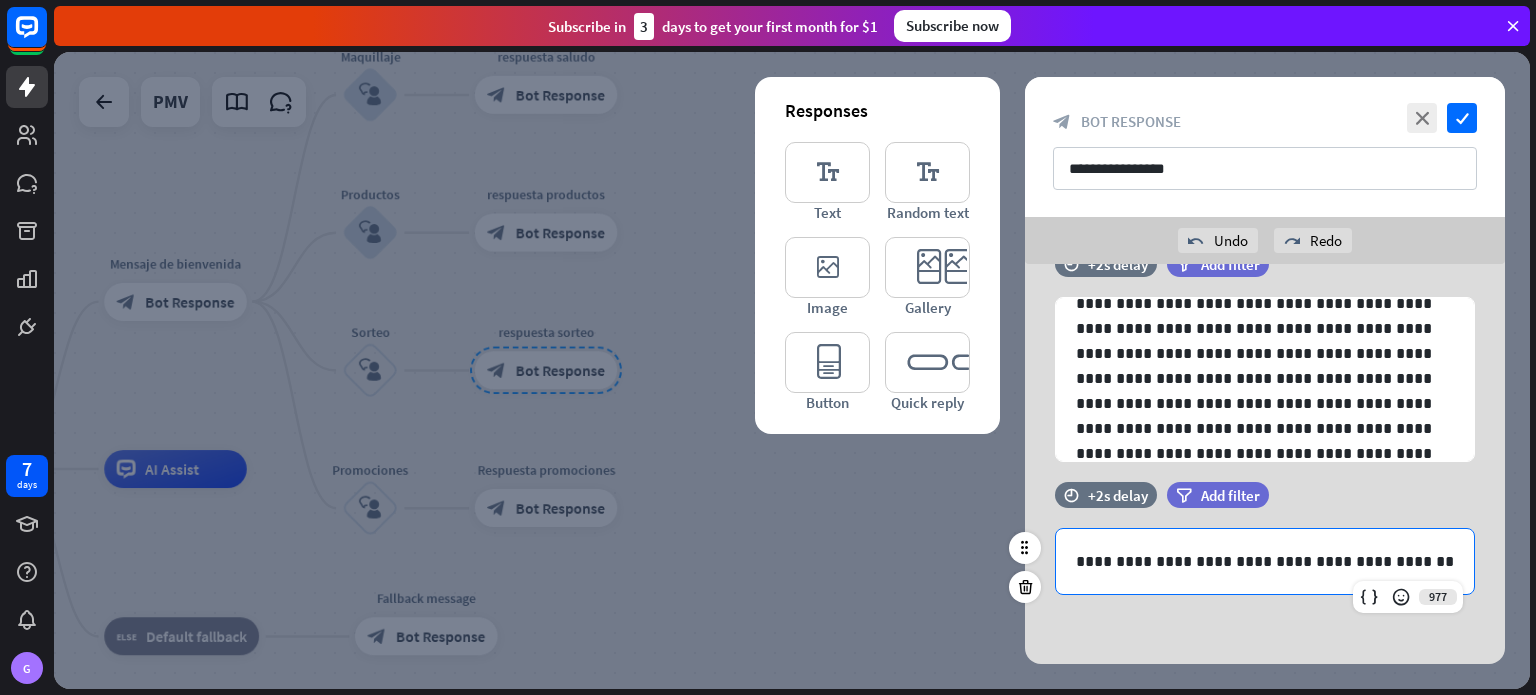 click on "**********" at bounding box center (1265, 561) 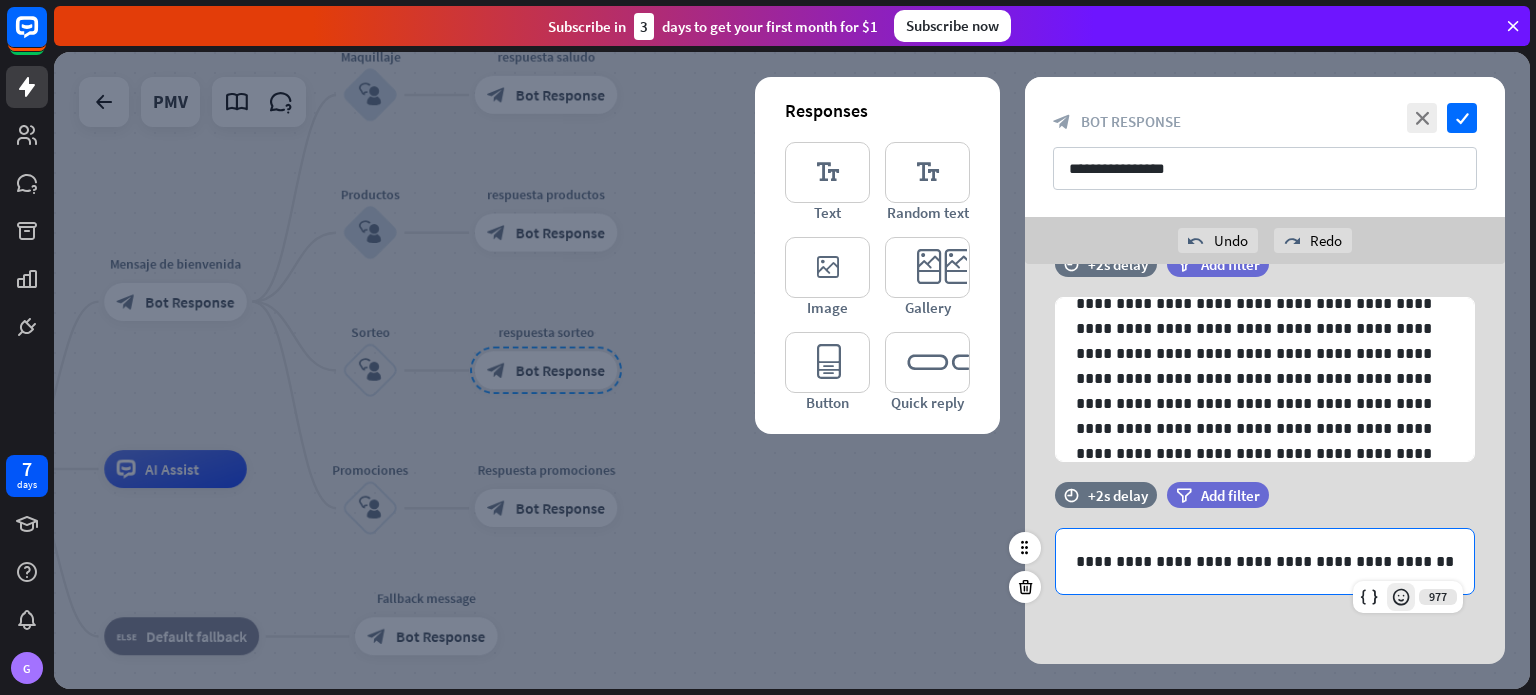click at bounding box center [1401, 597] 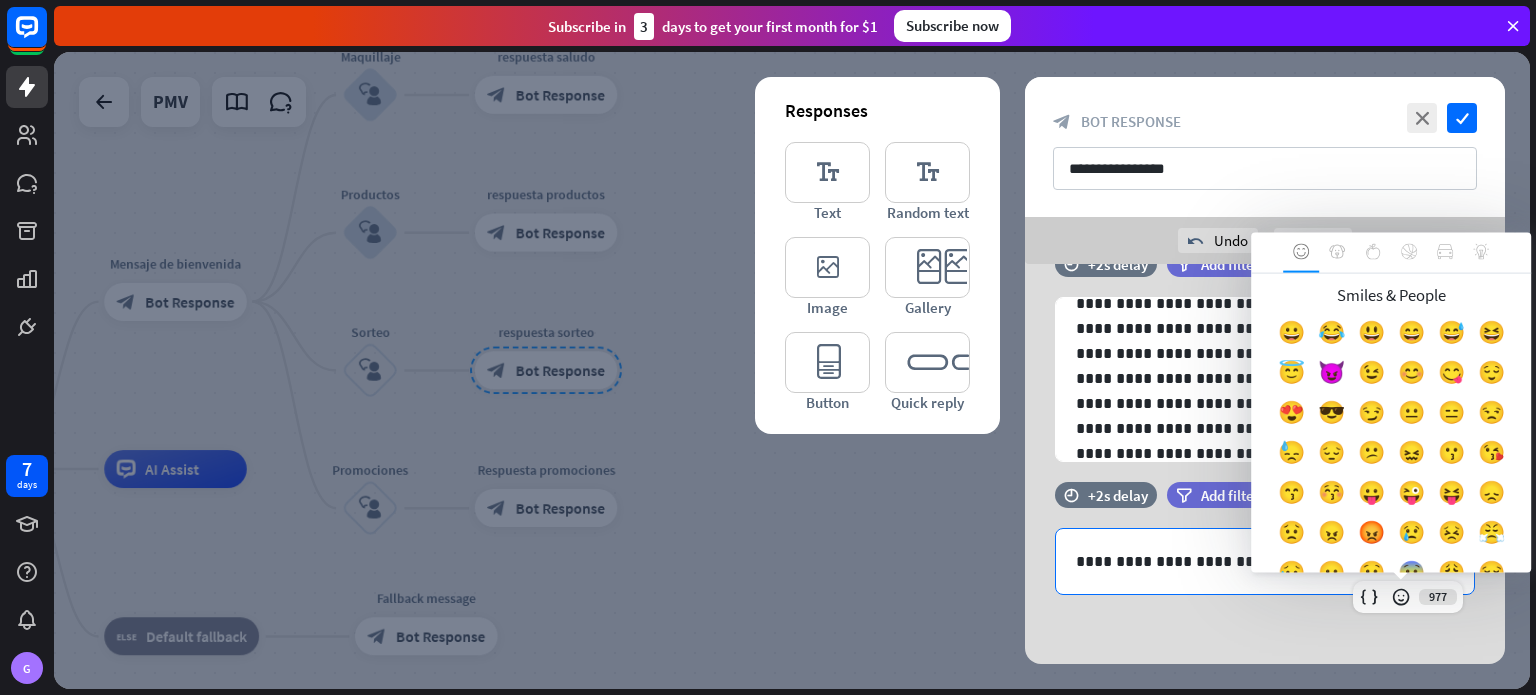 click on "Smiles & People
😀
😂
😃
😄
😅
😆
😇
😈
😉
😊
😋
😌
😍
😎
😏
😐
😑
😒
😓
😔
😕
😖
😗" at bounding box center [1391, 423] 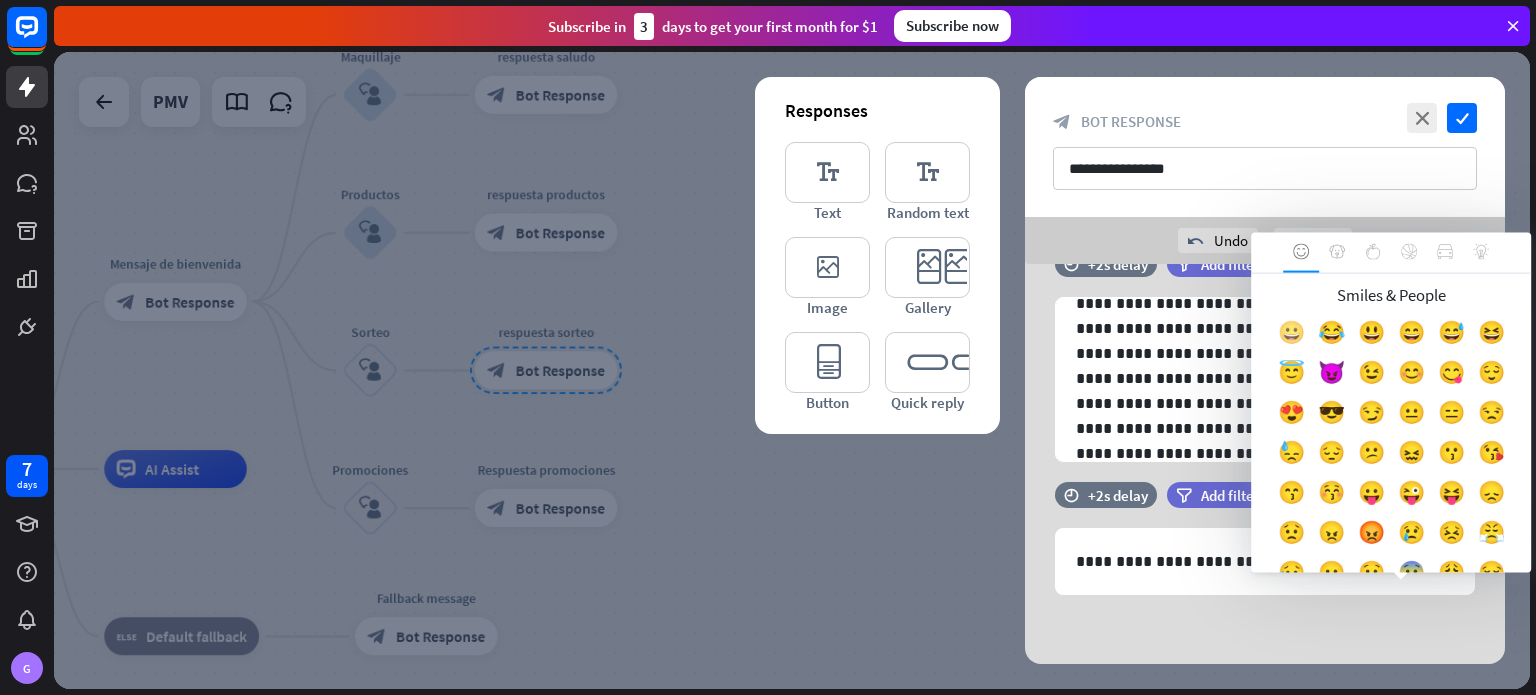 click on "😀" at bounding box center (1291, 337) 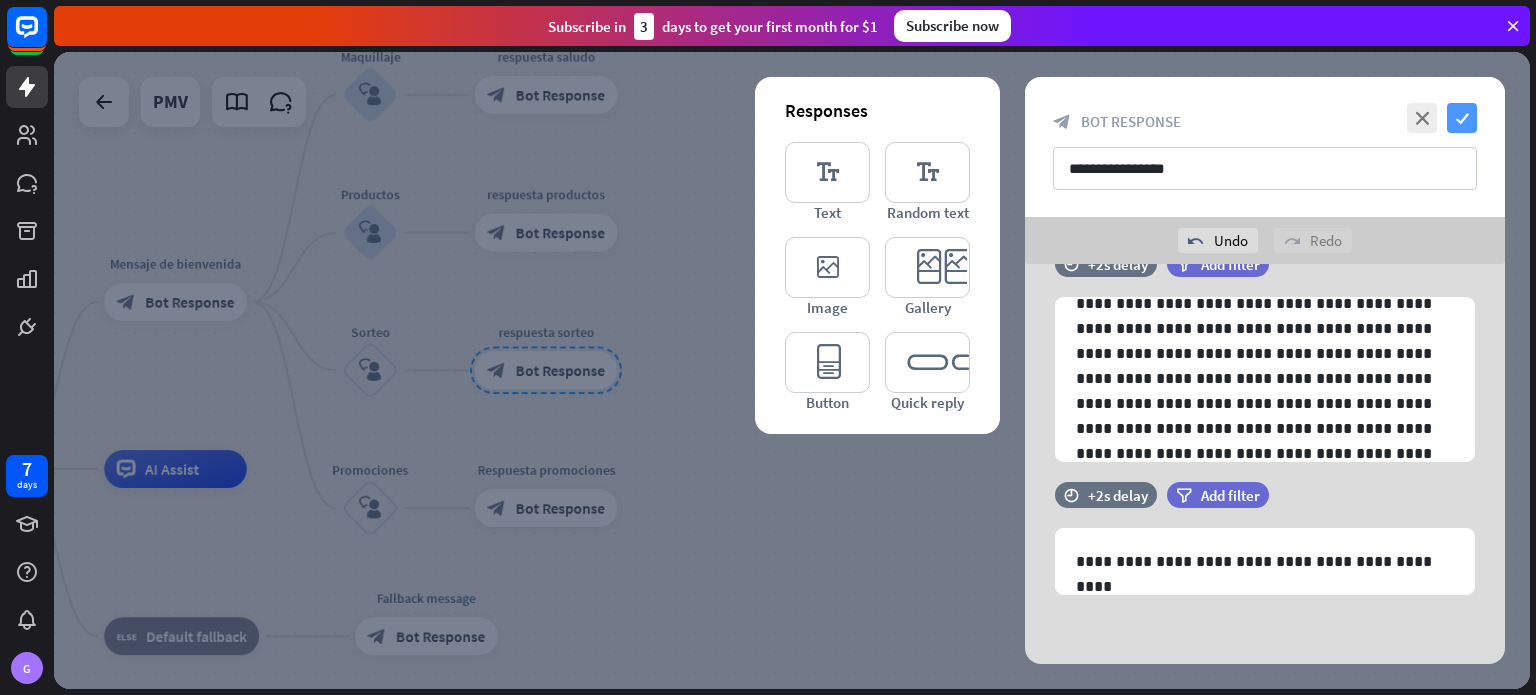 click on "check" at bounding box center [1462, 118] 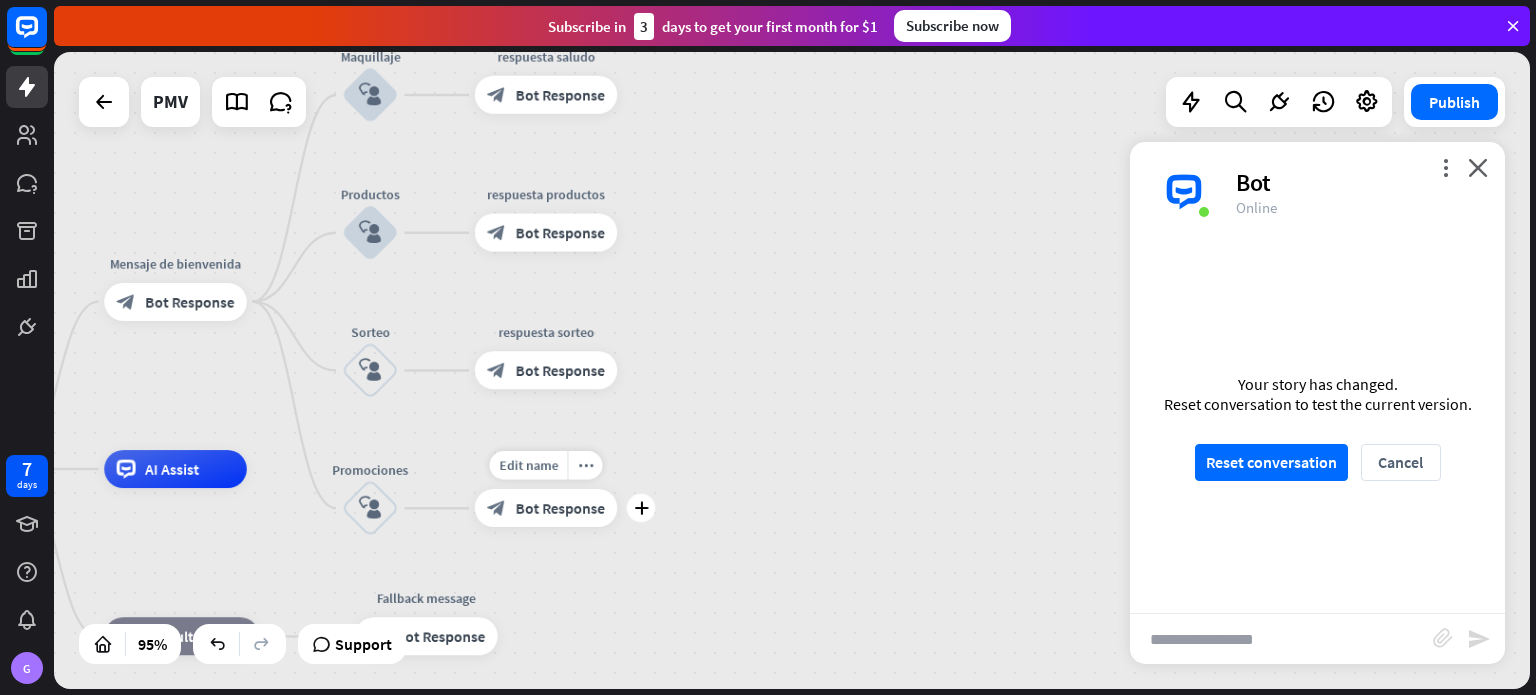click on "Bot Response" at bounding box center (560, 508) 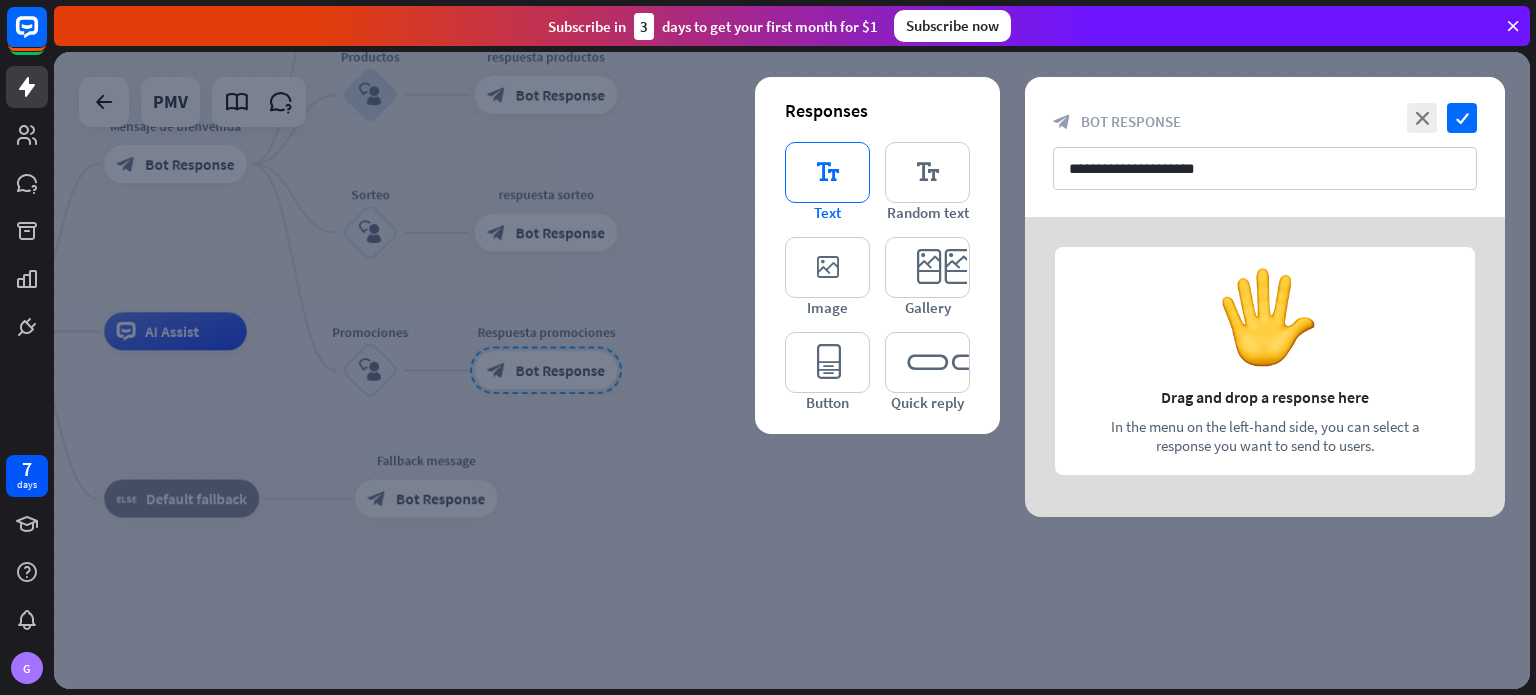 type 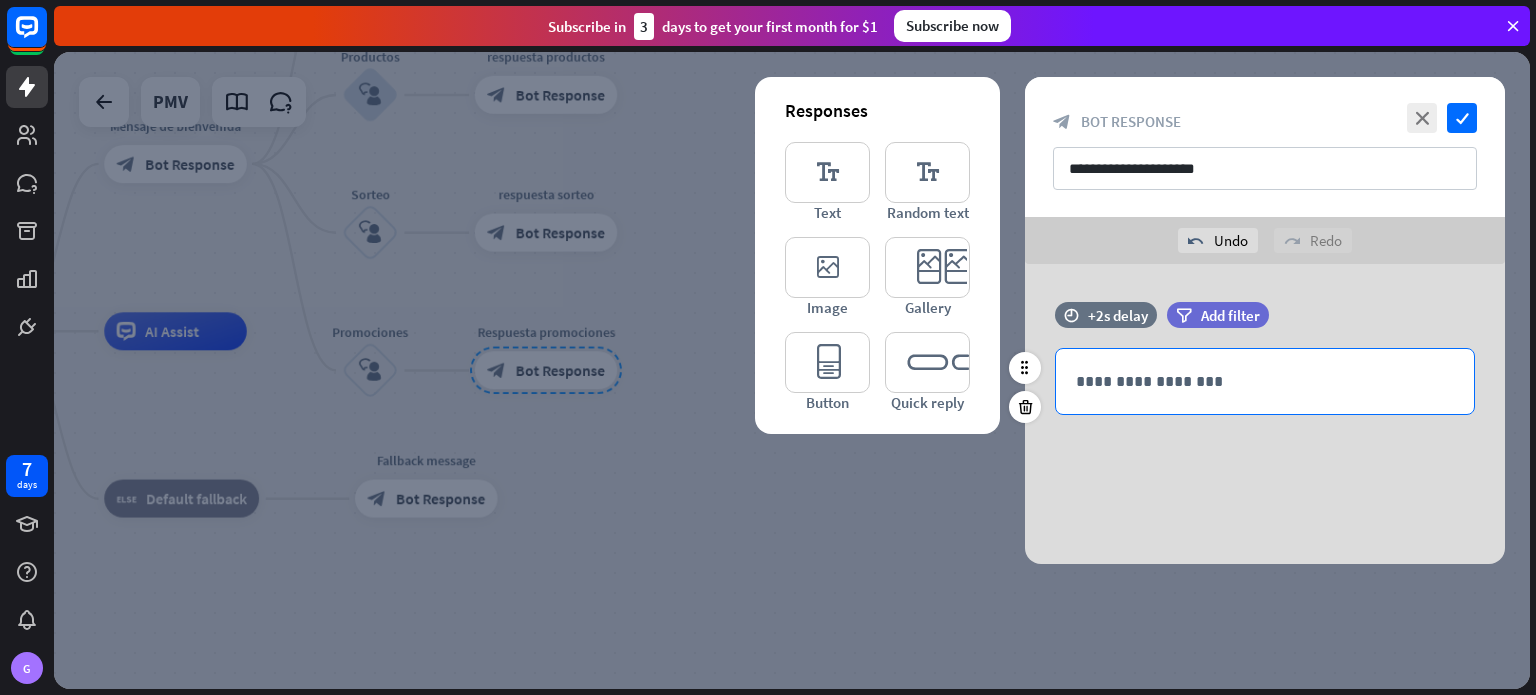 click on "**********" at bounding box center [1265, 381] 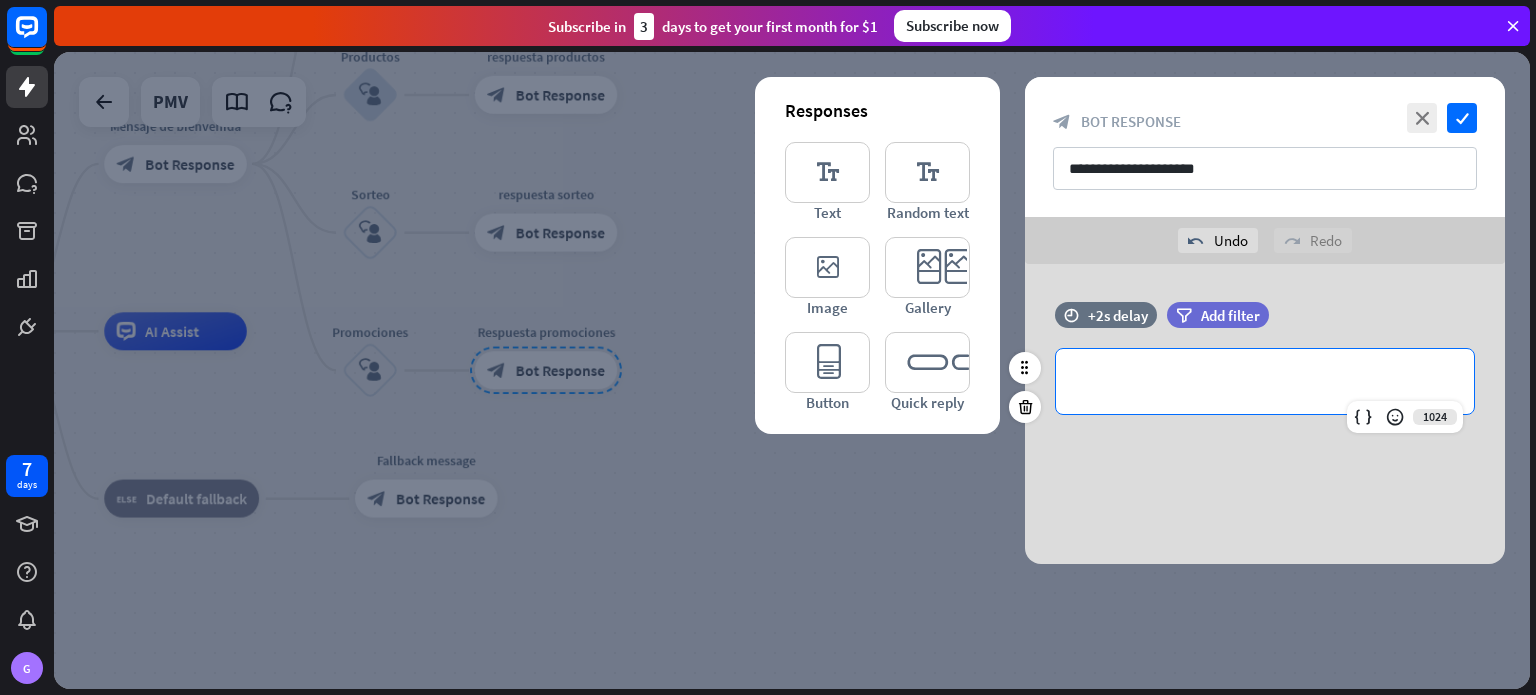 type 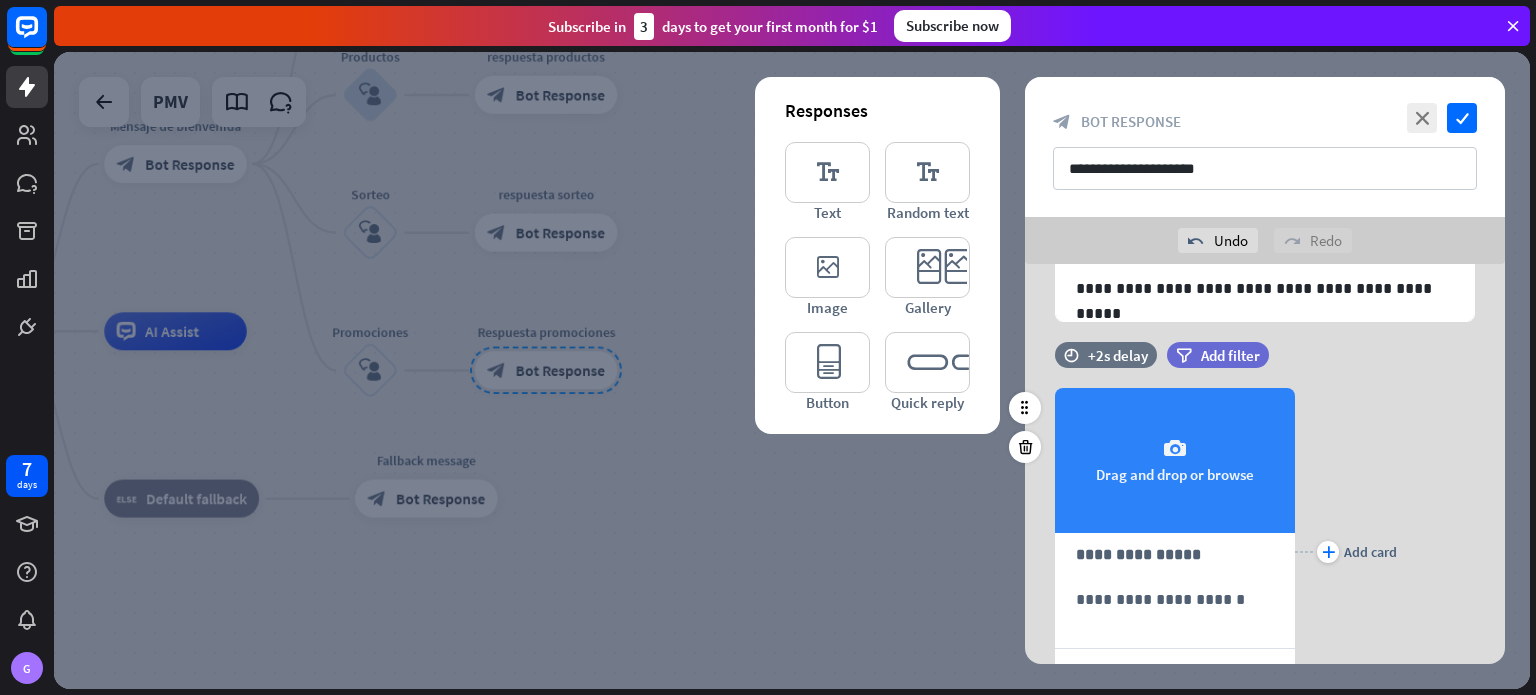 scroll, scrollTop: 100, scrollLeft: 0, axis: vertical 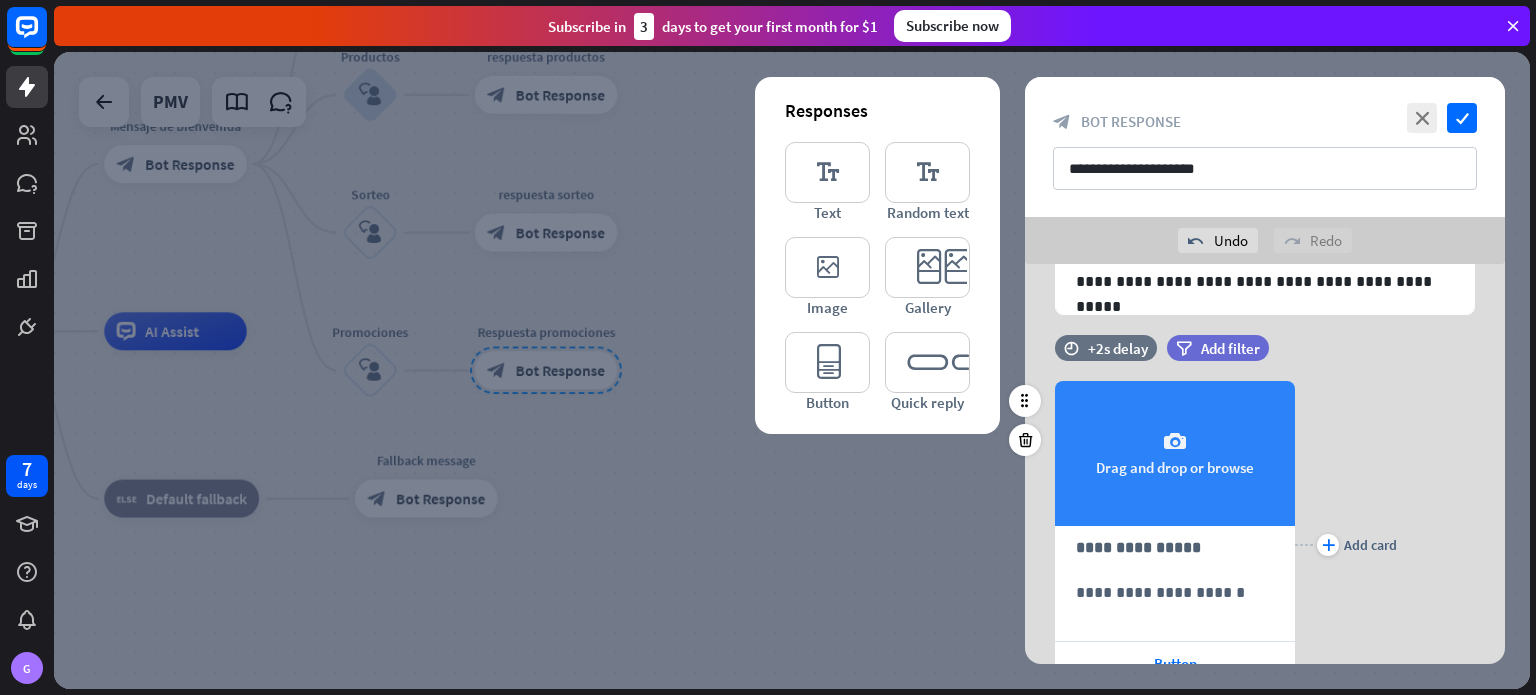 click on "camera
Drag and drop or browse" at bounding box center [1175, 453] 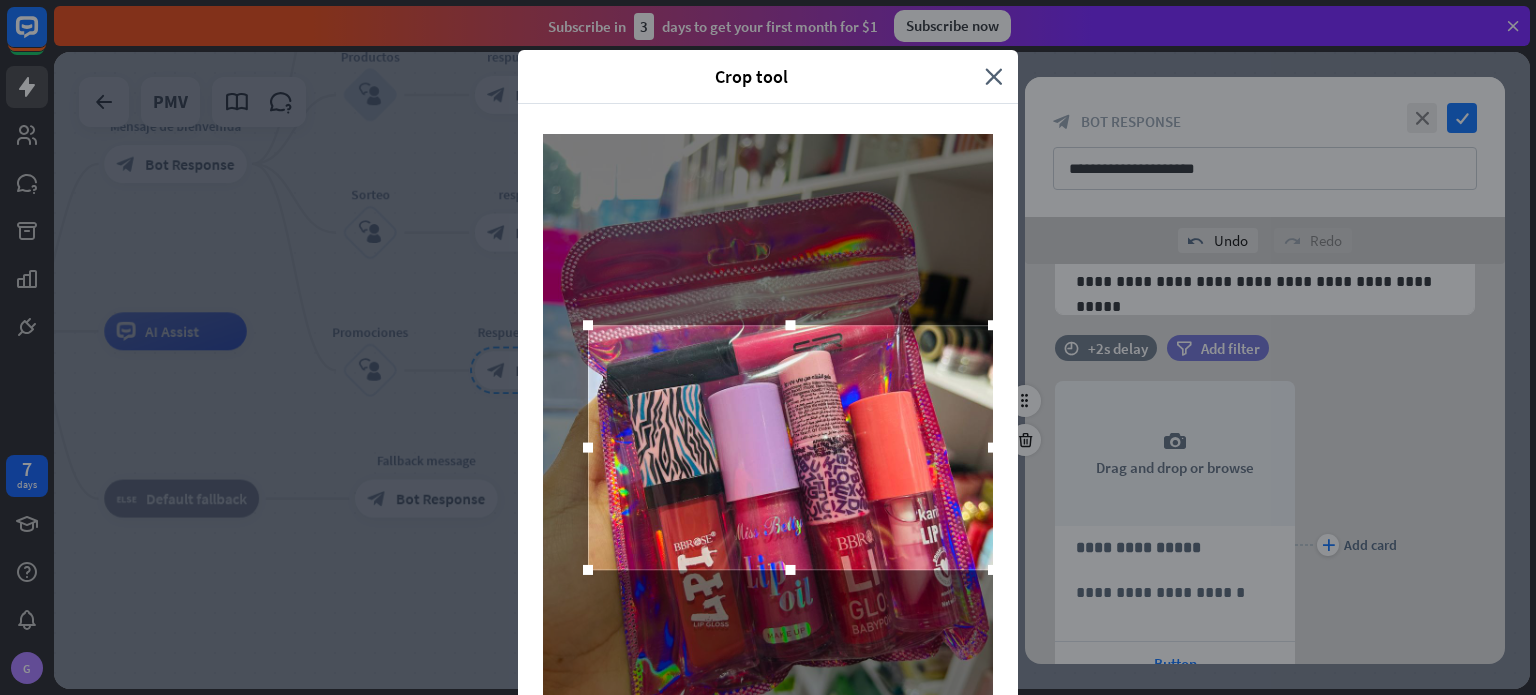 drag, startPoint x: 947, startPoint y: 543, endPoint x: 909, endPoint y: 555, distance: 39.849716 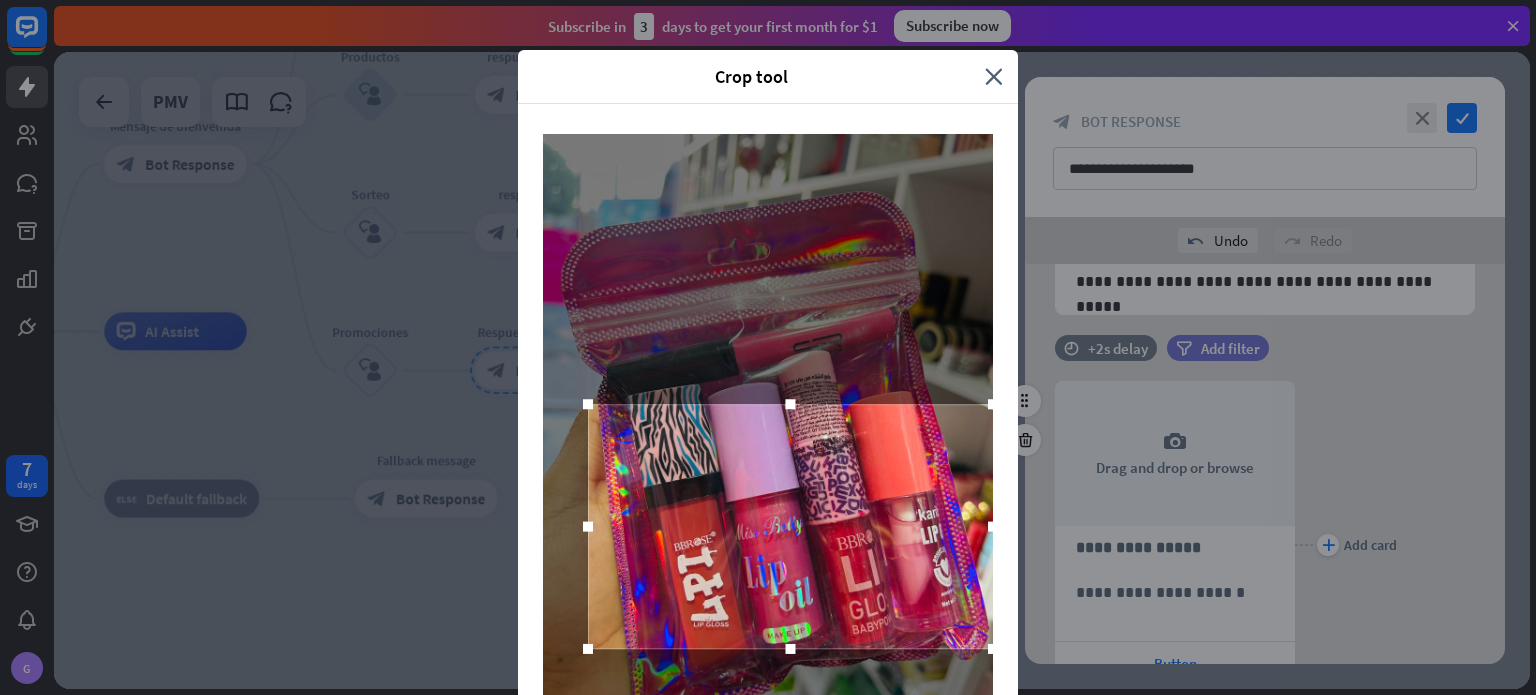 drag, startPoint x: 866, startPoint y: 512, endPoint x: 866, endPoint y: 591, distance: 79 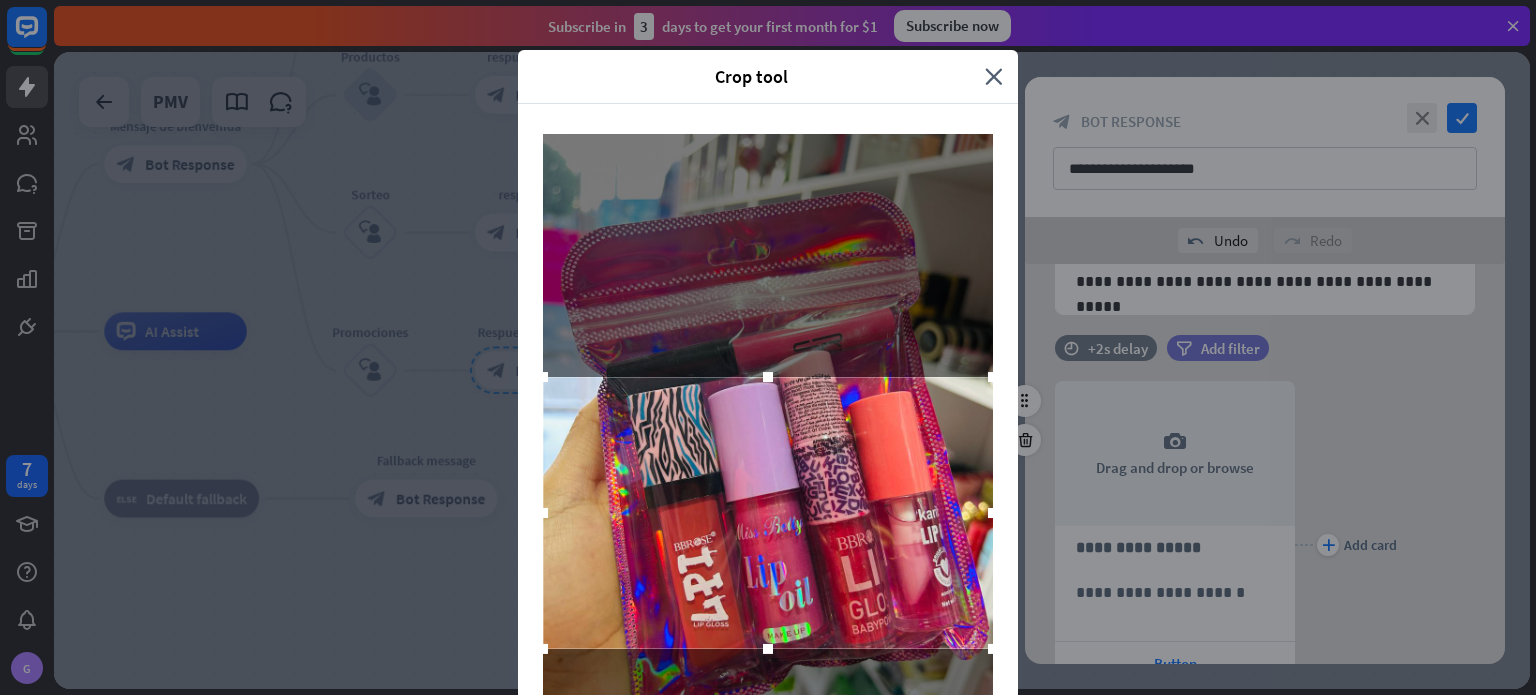 drag, startPoint x: 577, startPoint y: 407, endPoint x: 341, endPoint y: 263, distance: 276.46338 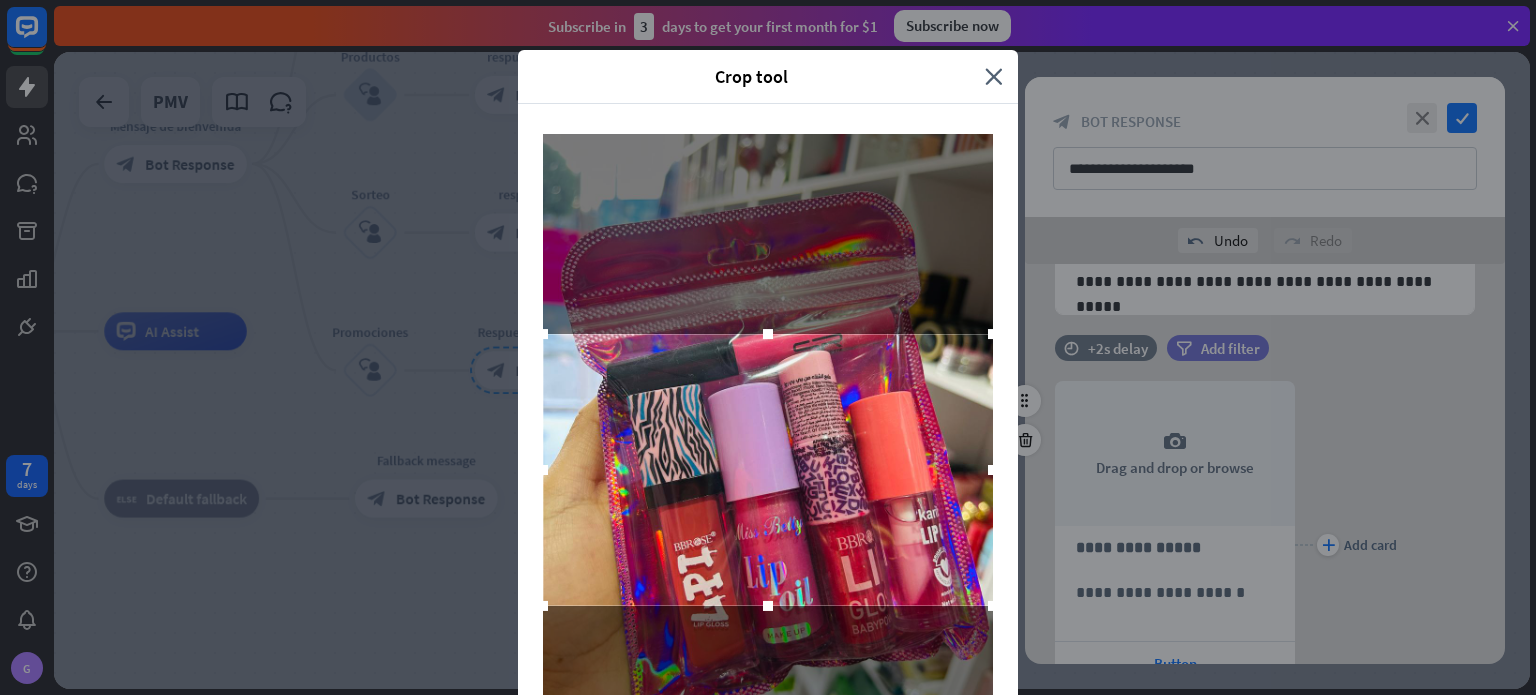 drag, startPoint x: 782, startPoint y: 527, endPoint x: 792, endPoint y: 484, distance: 44.14748 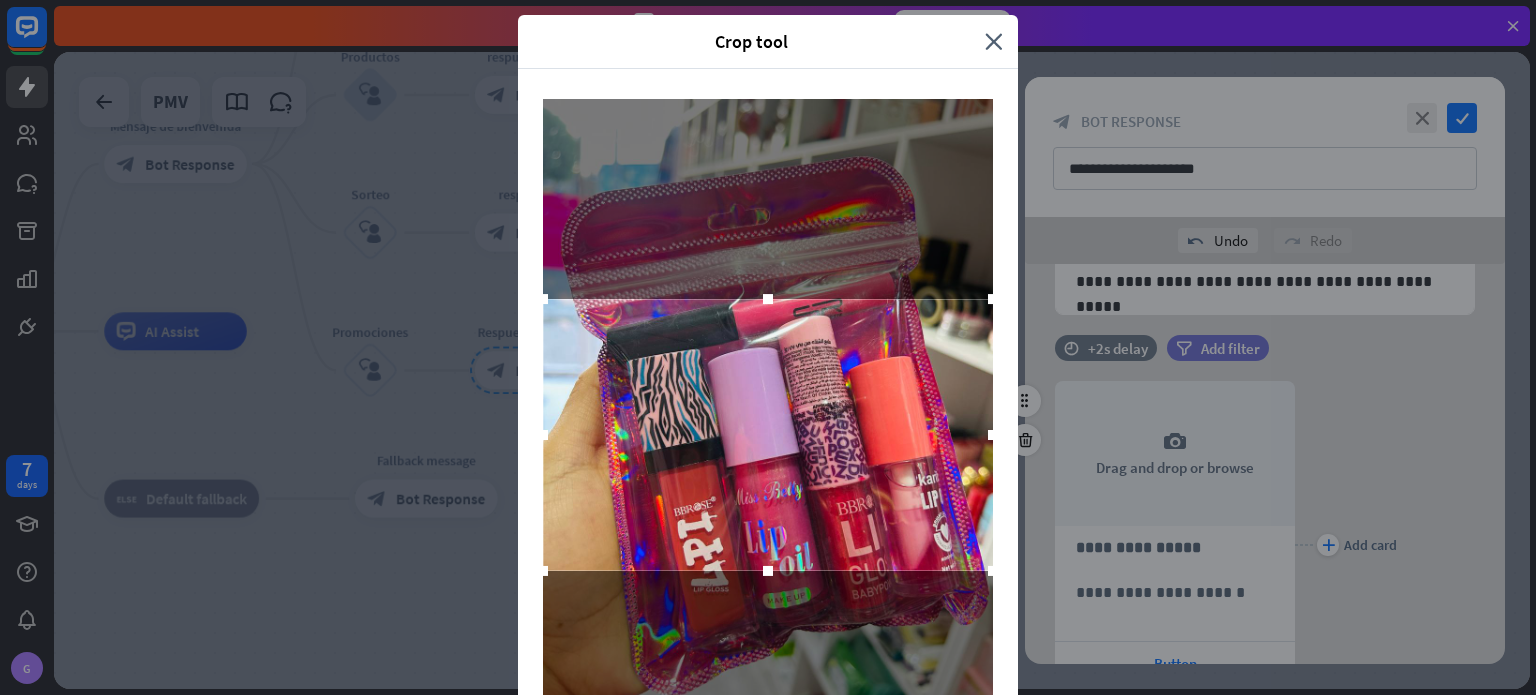 scroll, scrollTop: 125, scrollLeft: 0, axis: vertical 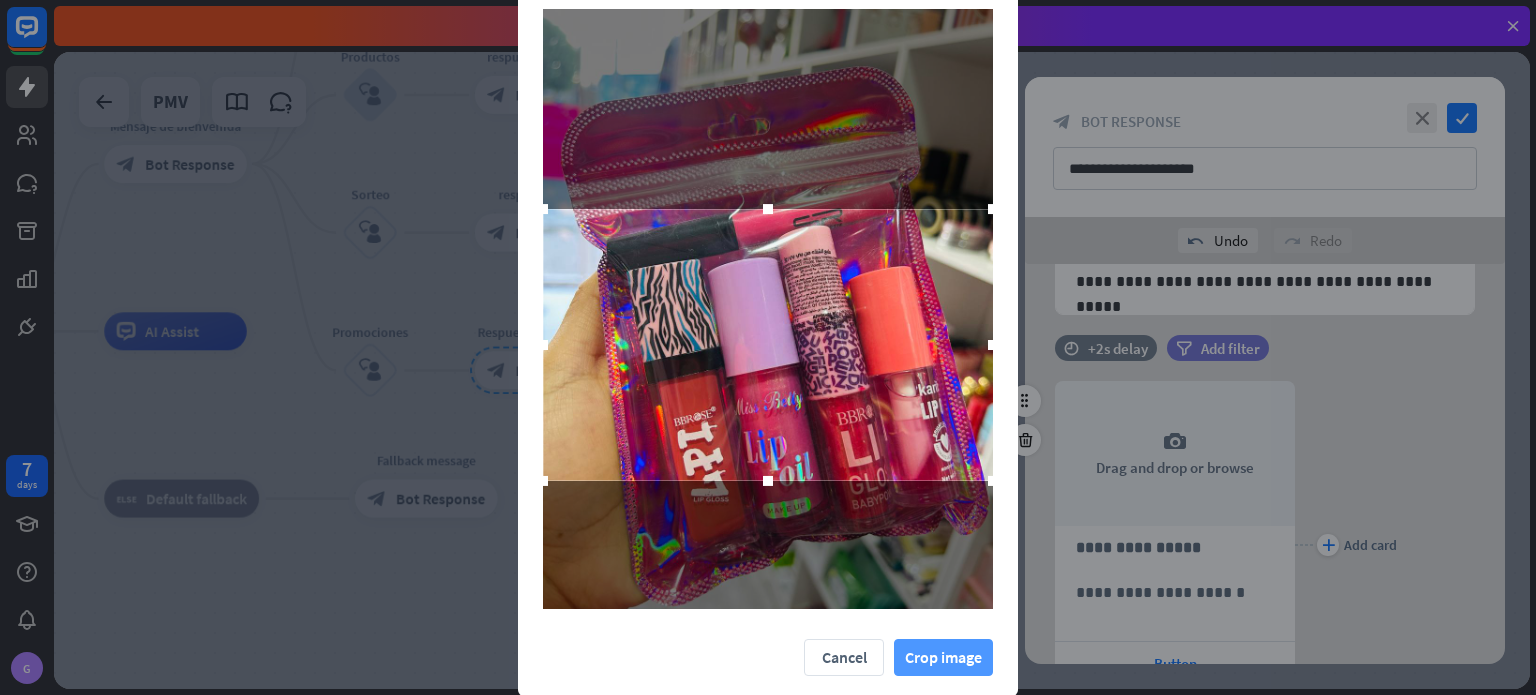 click on "Crop image" at bounding box center (943, 657) 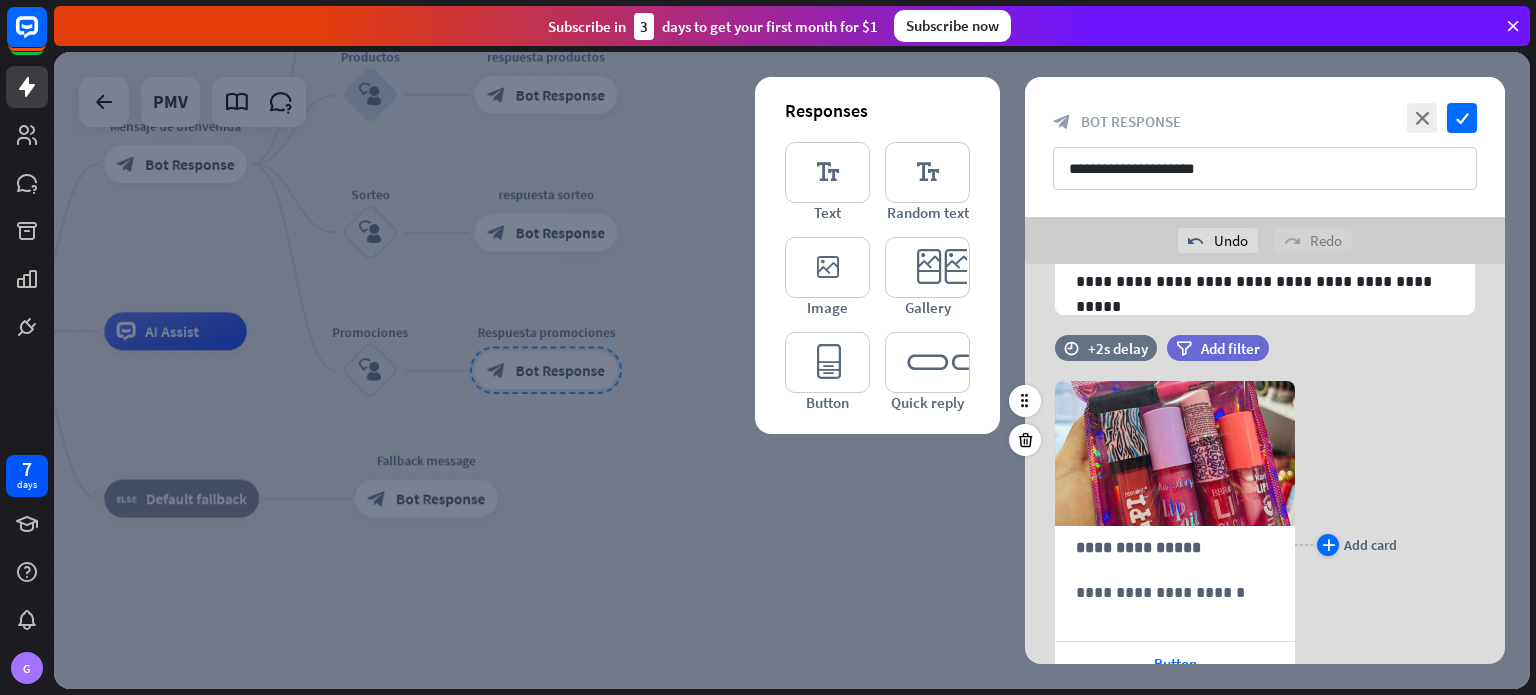 click on "plus" at bounding box center [1328, 545] 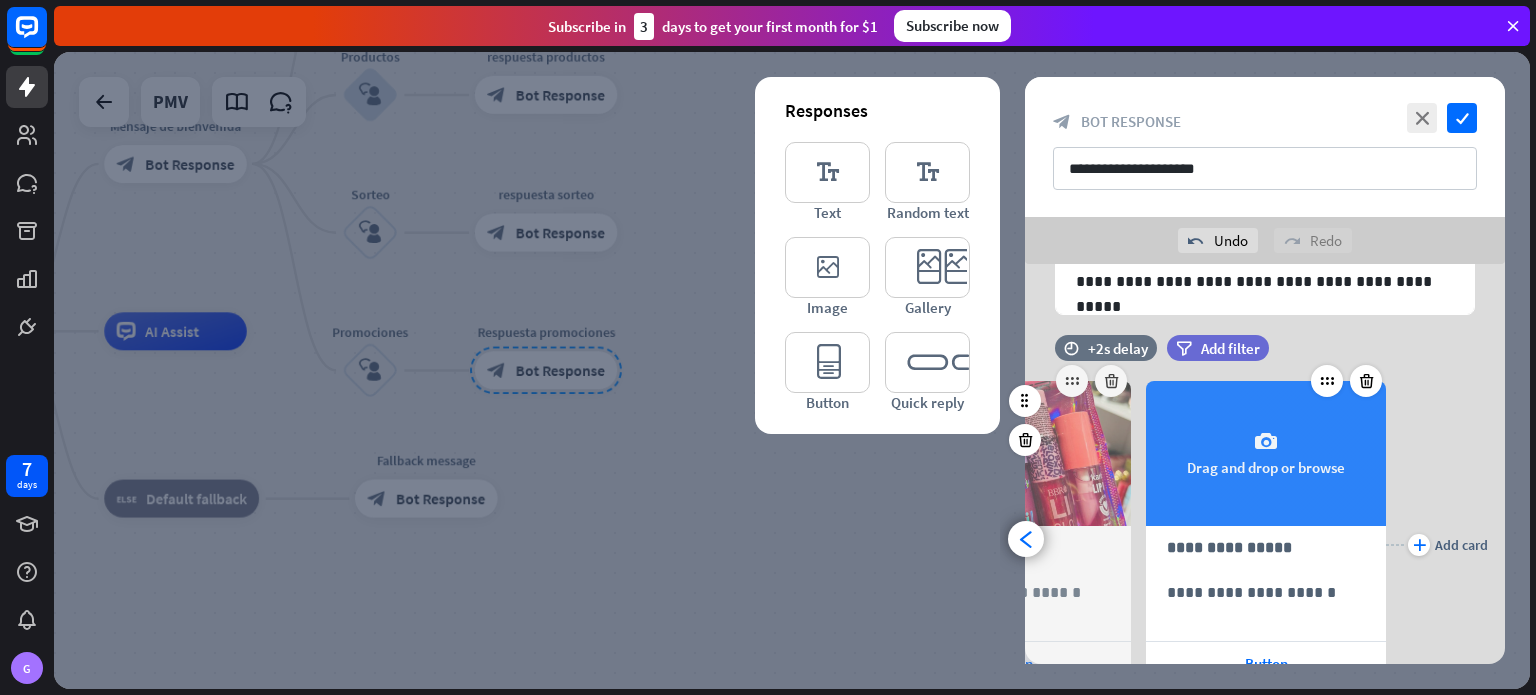 click on "camera
Drag and drop or browse" at bounding box center (1266, 453) 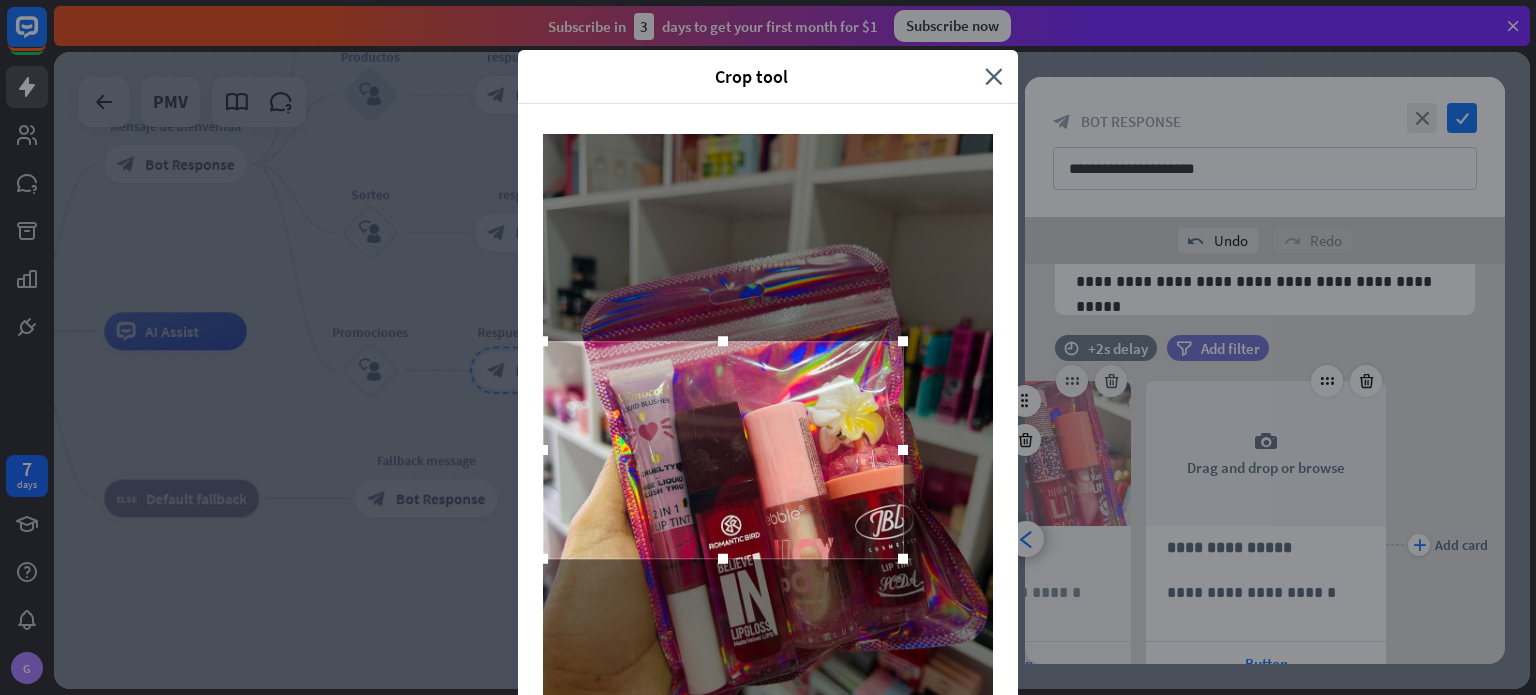 drag, startPoint x: 798, startPoint y: 451, endPoint x: 617, endPoint y: 467, distance: 181.70581 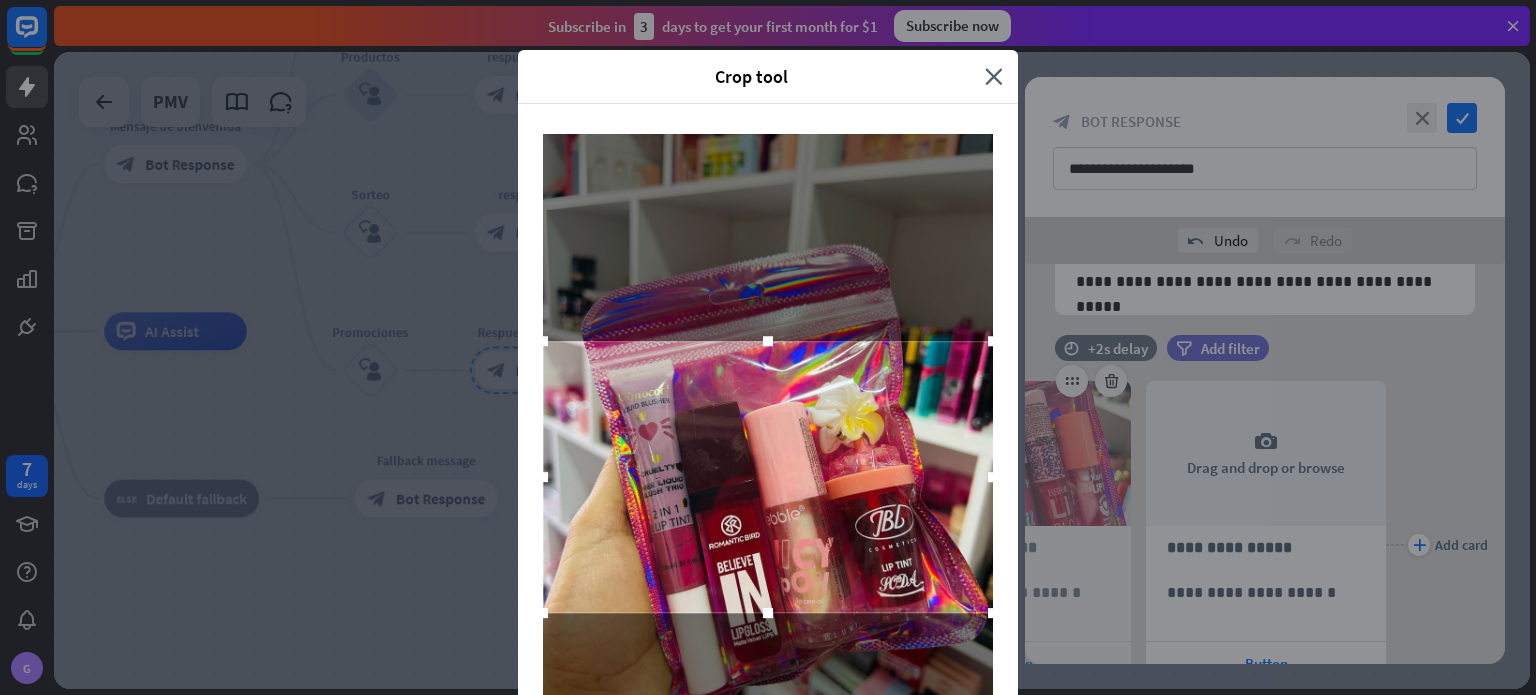 drag, startPoint x: 897, startPoint y: 561, endPoint x: 1065, endPoint y: 742, distance: 246.95142 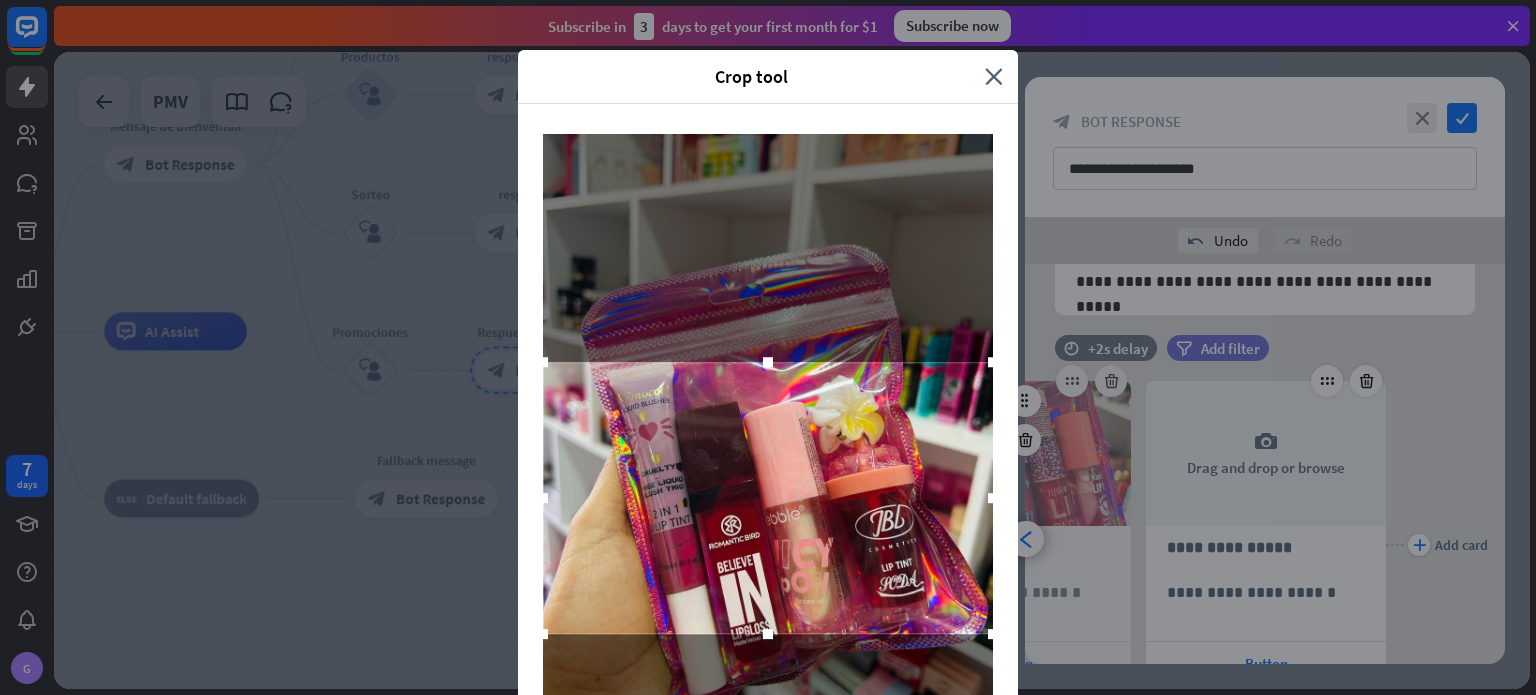drag, startPoint x: 906, startPoint y: 566, endPoint x: 912, endPoint y: 587, distance: 21.84033 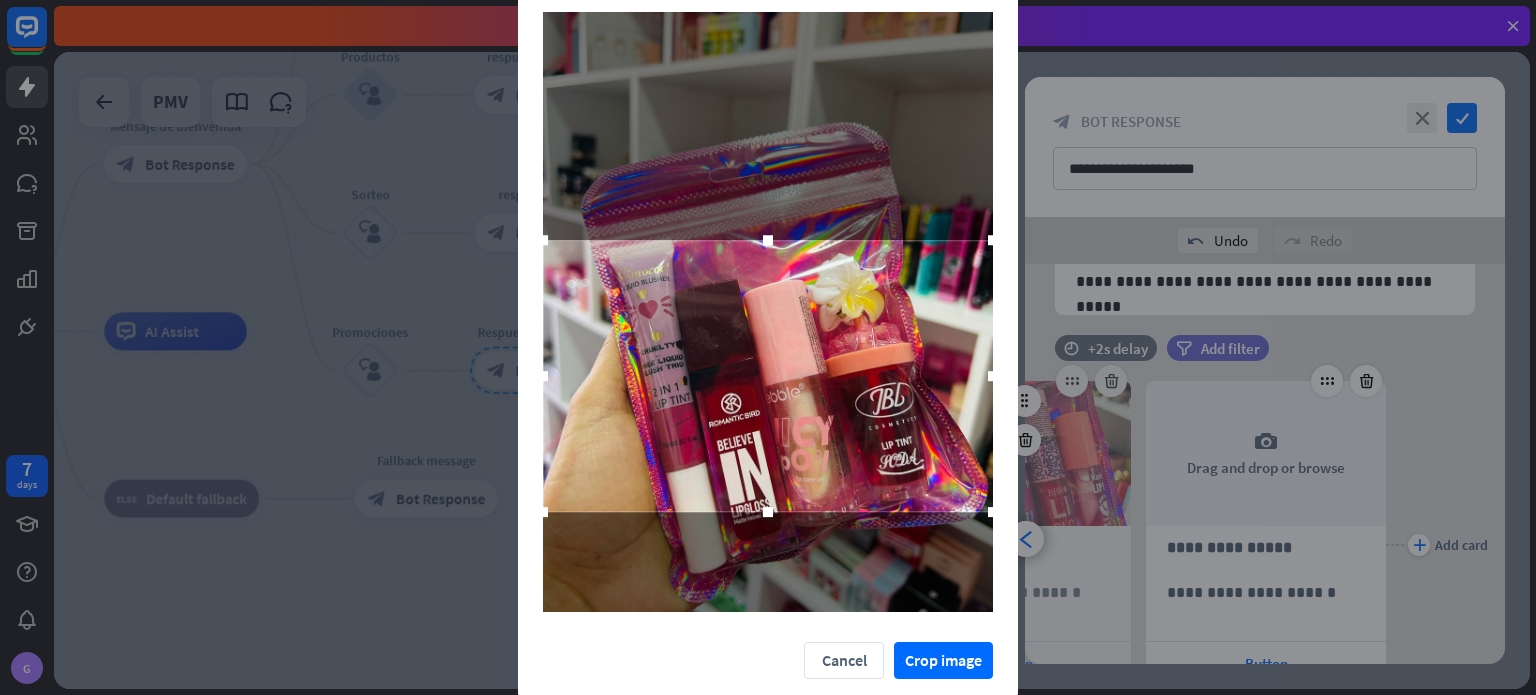 scroll, scrollTop: 125, scrollLeft: 0, axis: vertical 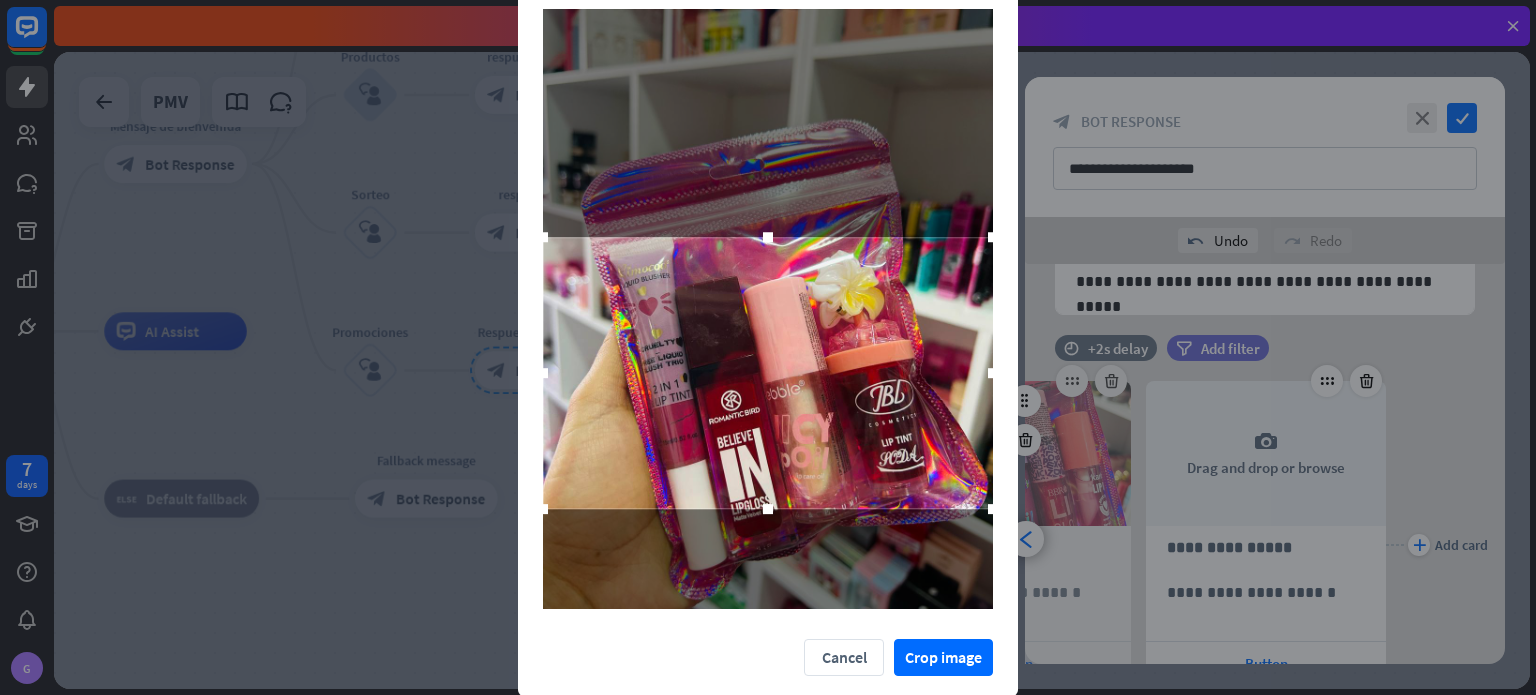 drag, startPoint x: 964, startPoint y: 651, endPoint x: 985, endPoint y: 631, distance: 29 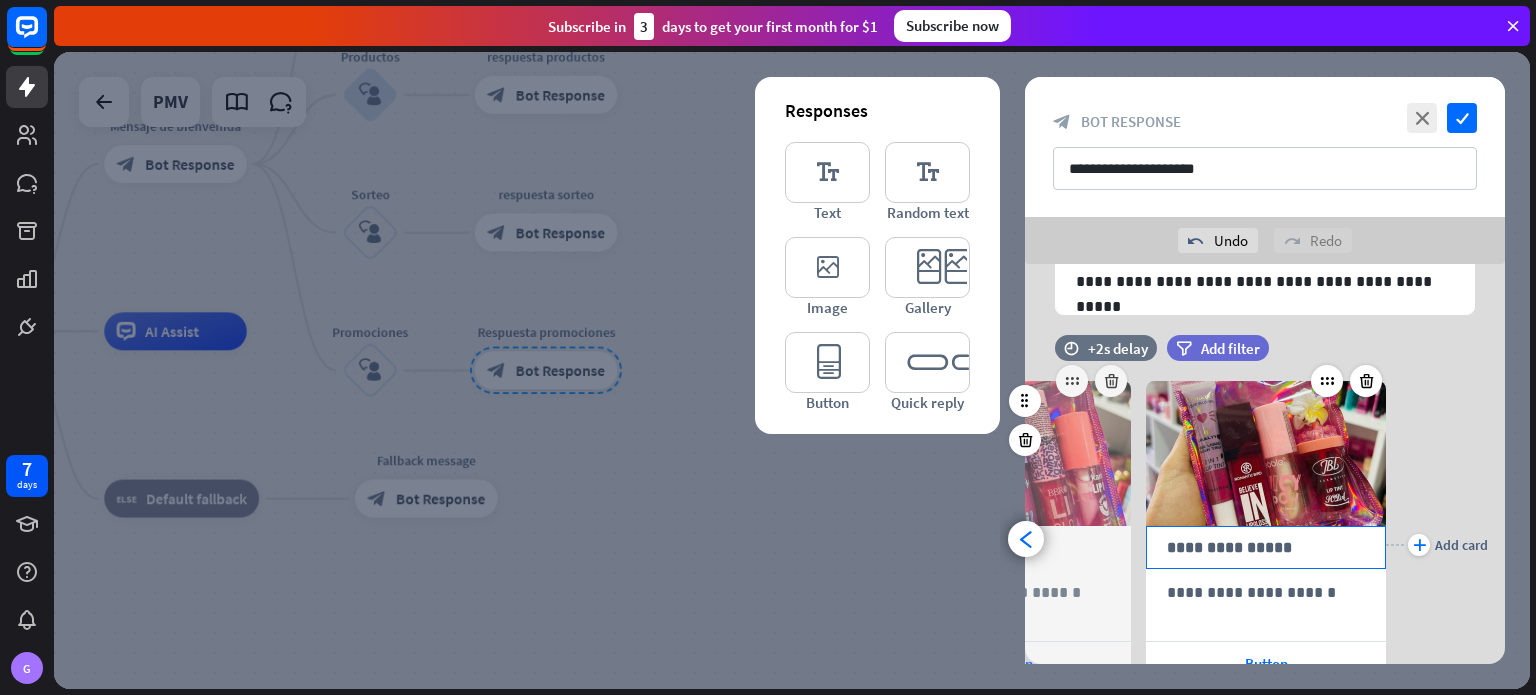 scroll, scrollTop: 0, scrollLeft: 164, axis: horizontal 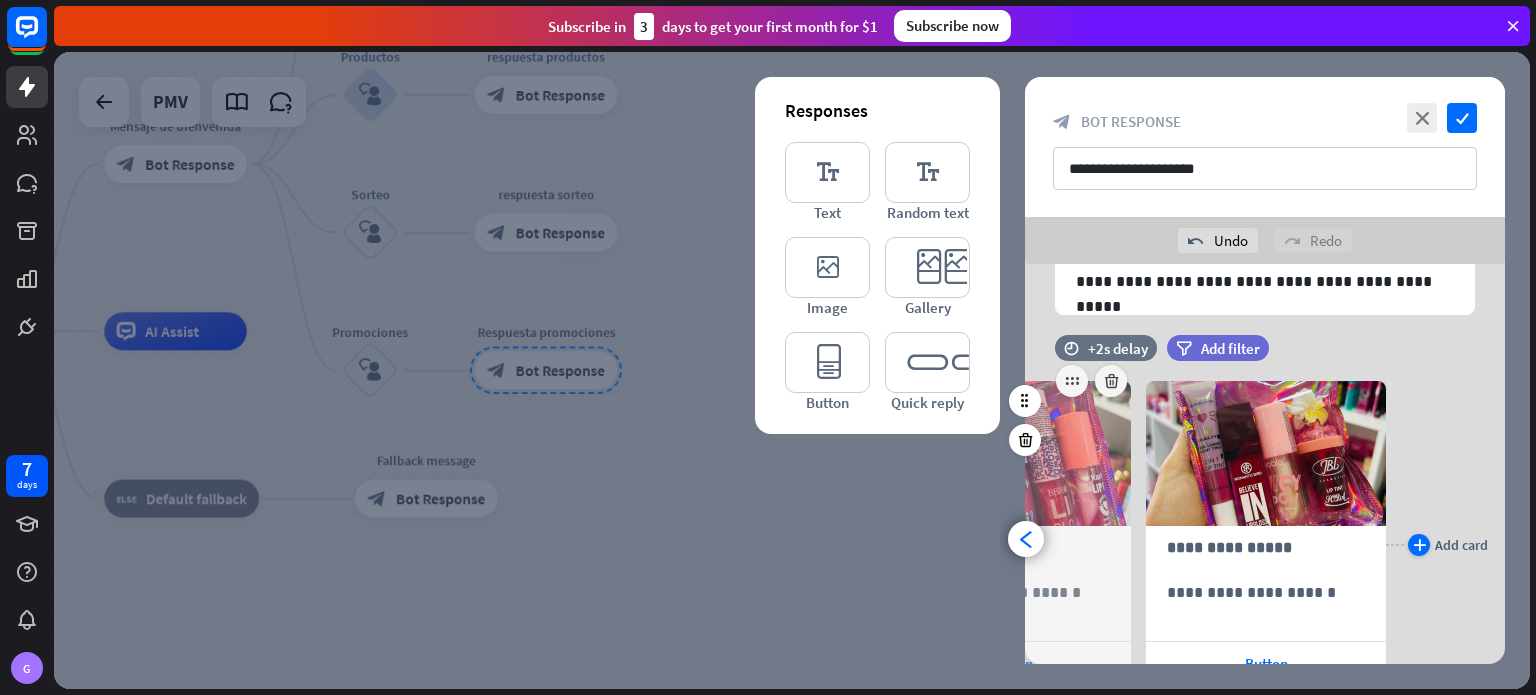 click on "plus" at bounding box center (1419, 545) 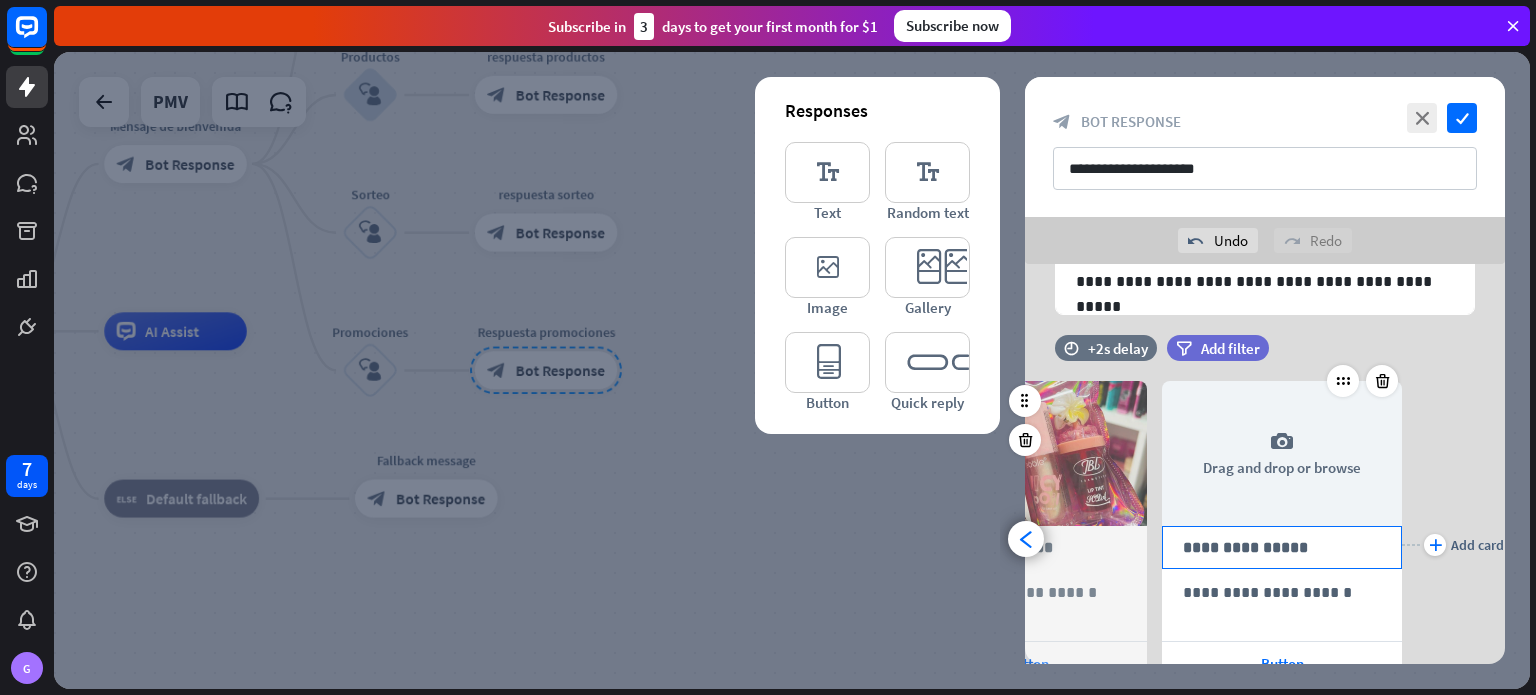 scroll, scrollTop: 0, scrollLeft: 420, axis: horizontal 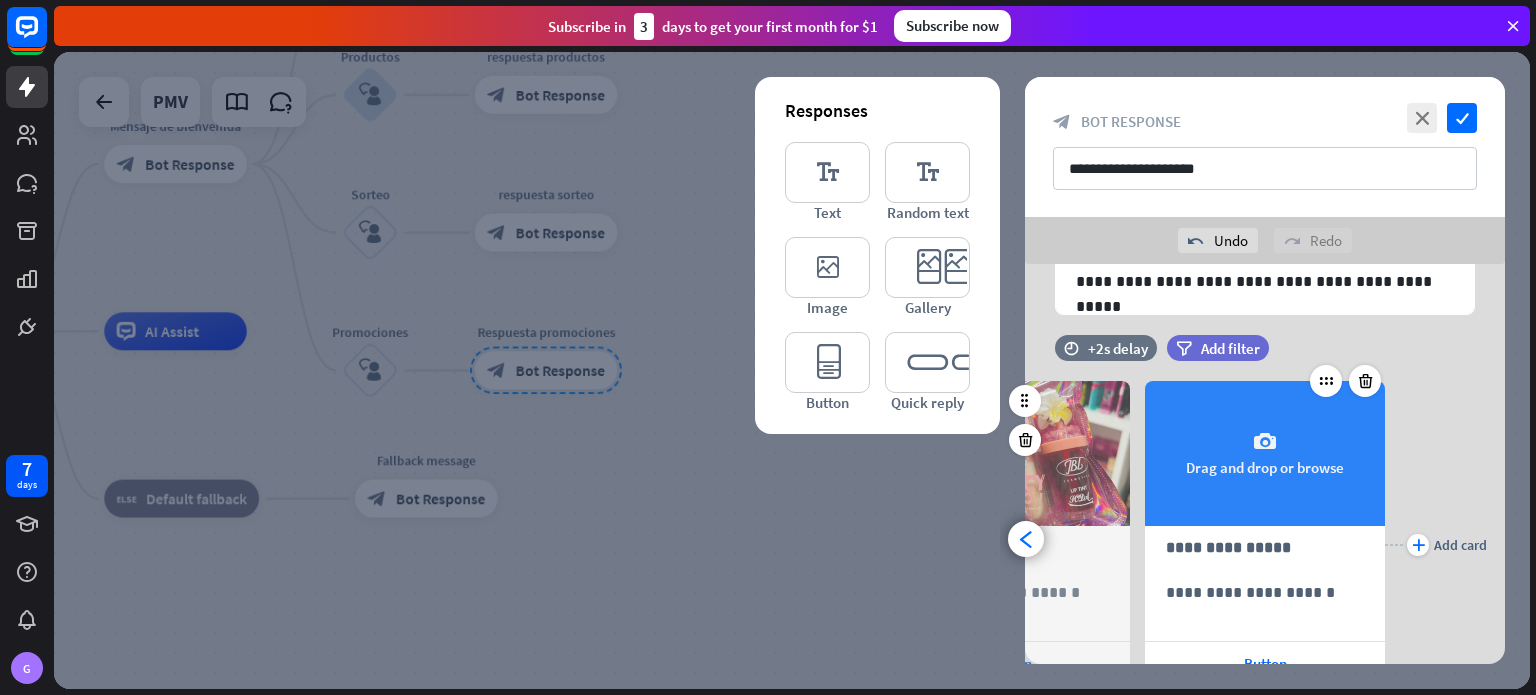 click on "camera
Drag and drop or browse" at bounding box center (1265, 453) 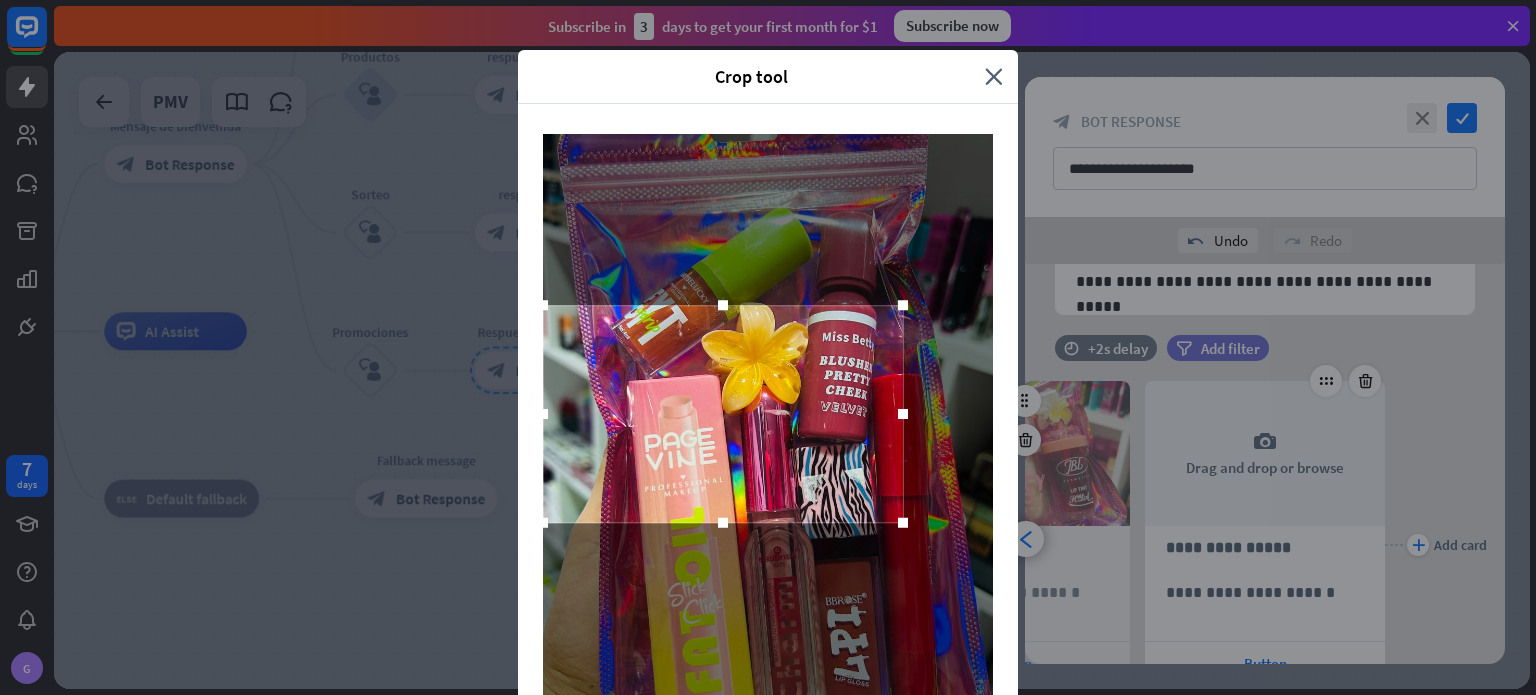 drag, startPoint x: 712, startPoint y: 447, endPoint x: 787, endPoint y: 472, distance: 79.05694 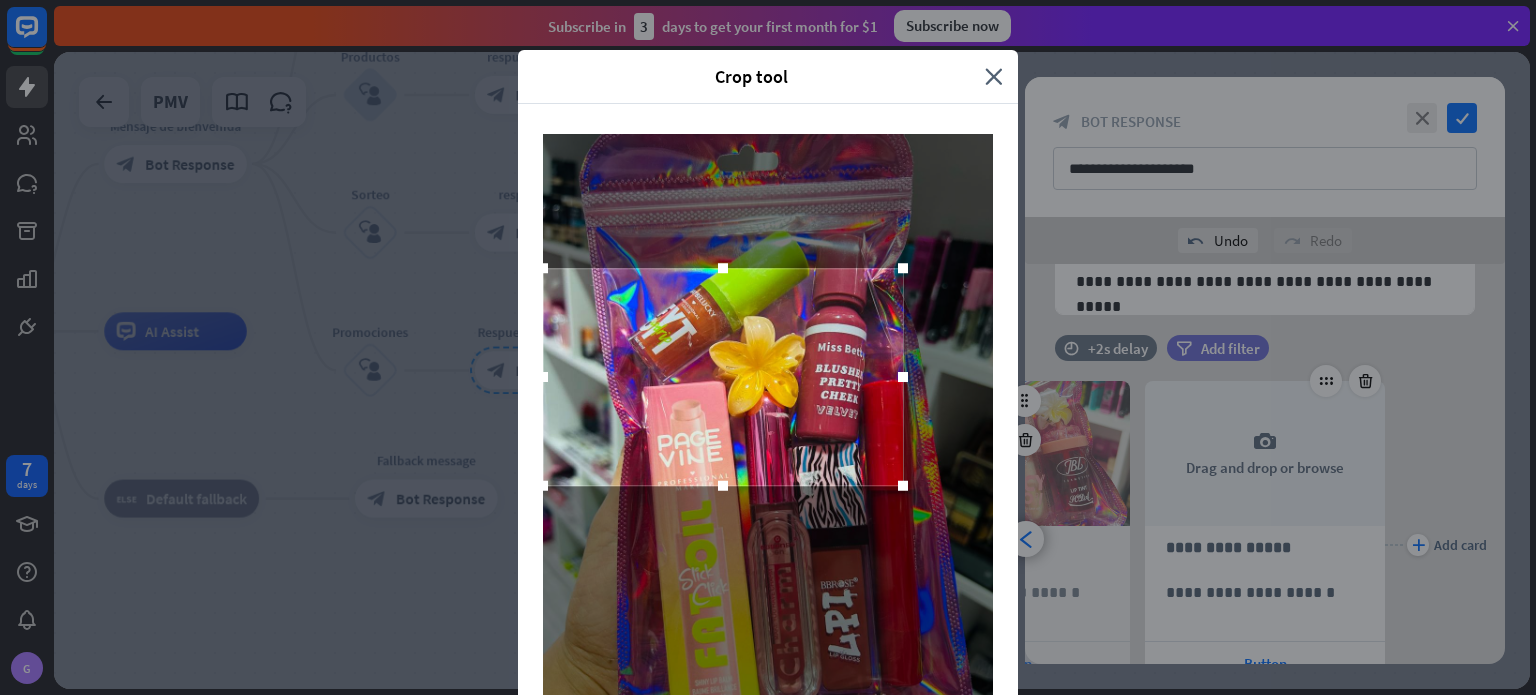 drag, startPoint x: 786, startPoint y: 470, endPoint x: 531, endPoint y: 404, distance: 263.40274 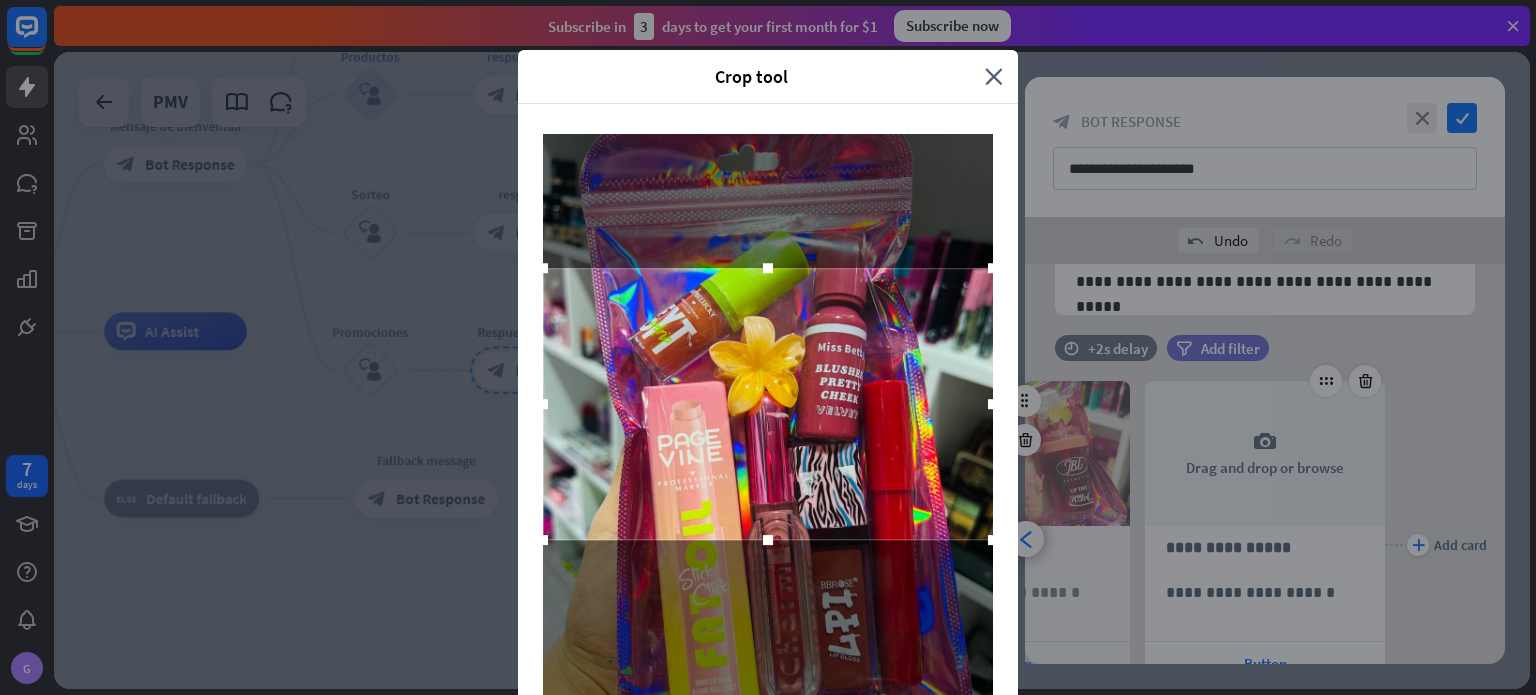 drag, startPoint x: 934, startPoint y: 535, endPoint x: 1080, endPoint y: 676, distance: 202.97044 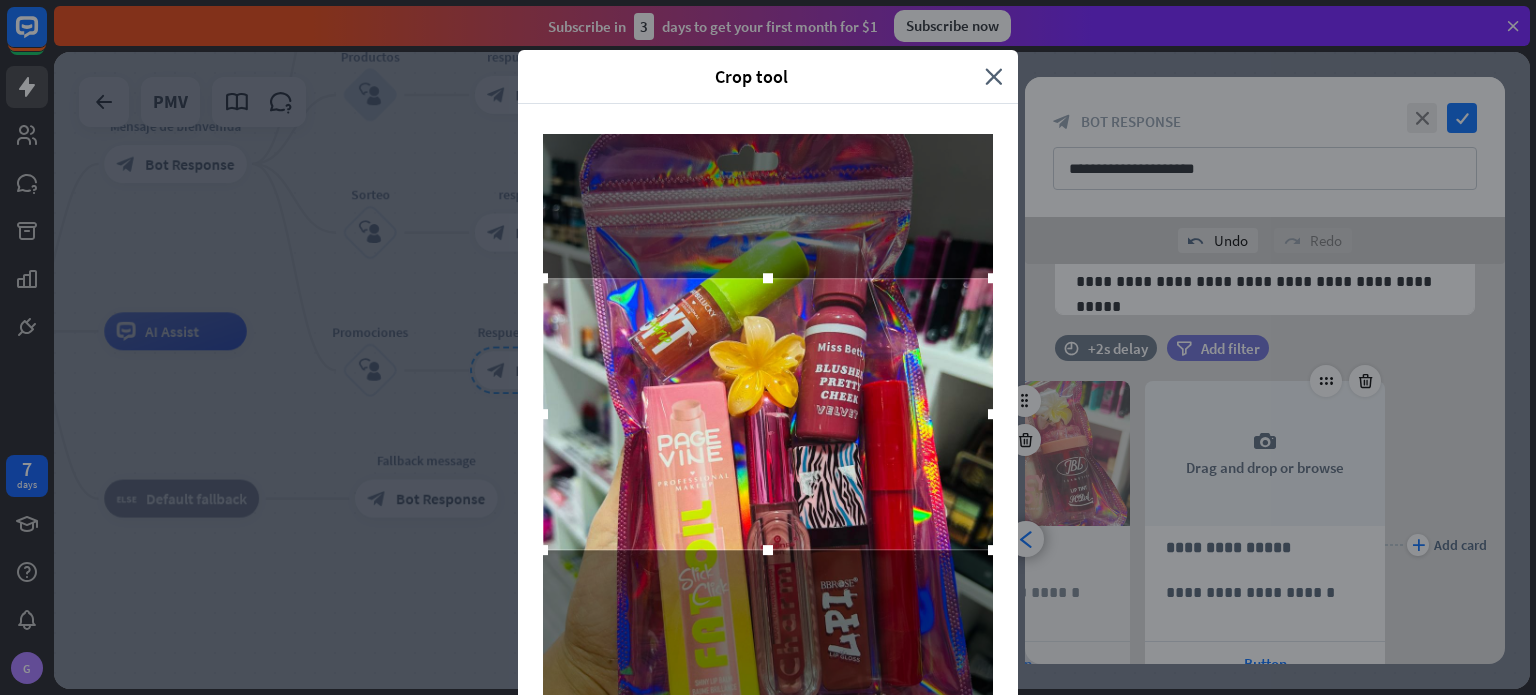 drag, startPoint x: 933, startPoint y: 513, endPoint x: 940, endPoint y: 524, distance: 13.038404 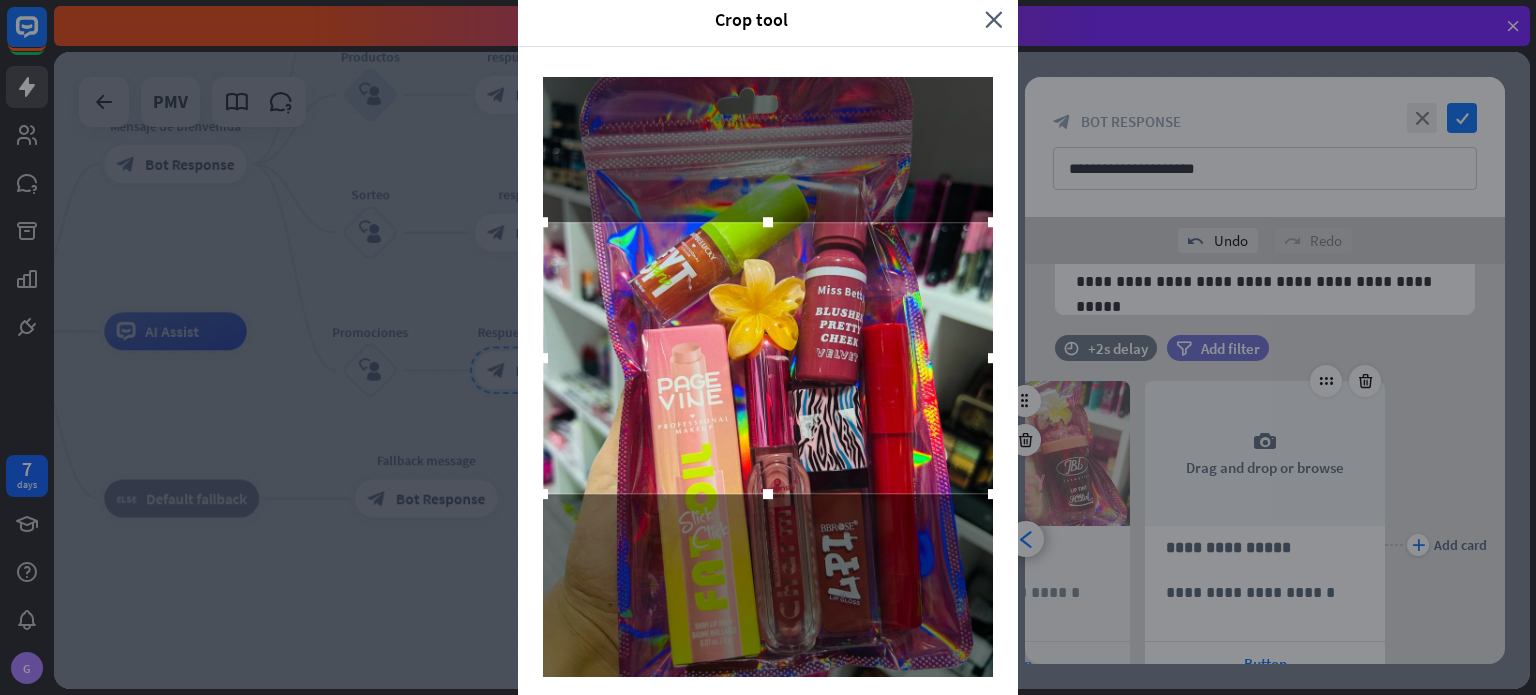 scroll, scrollTop: 125, scrollLeft: 0, axis: vertical 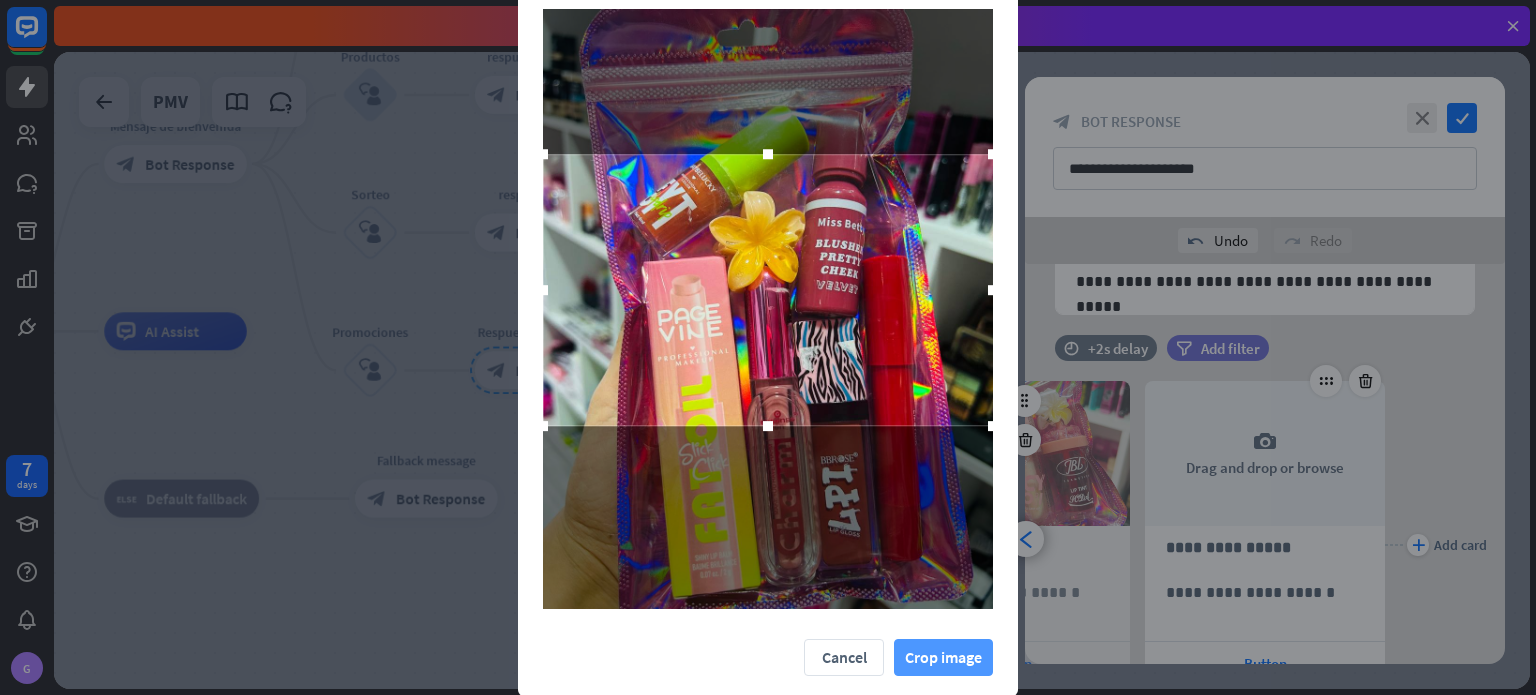 click on "Crop image" at bounding box center [943, 657] 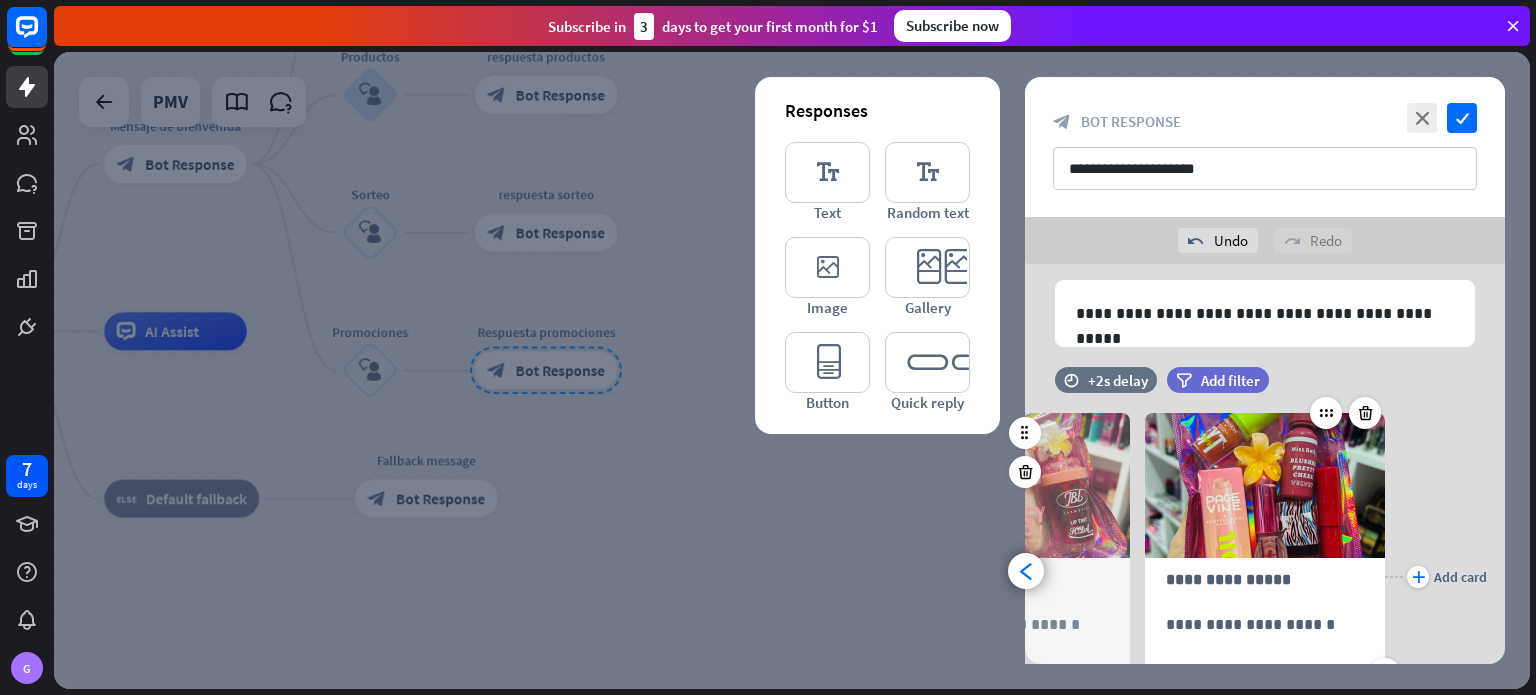 scroll, scrollTop: 200, scrollLeft: 0, axis: vertical 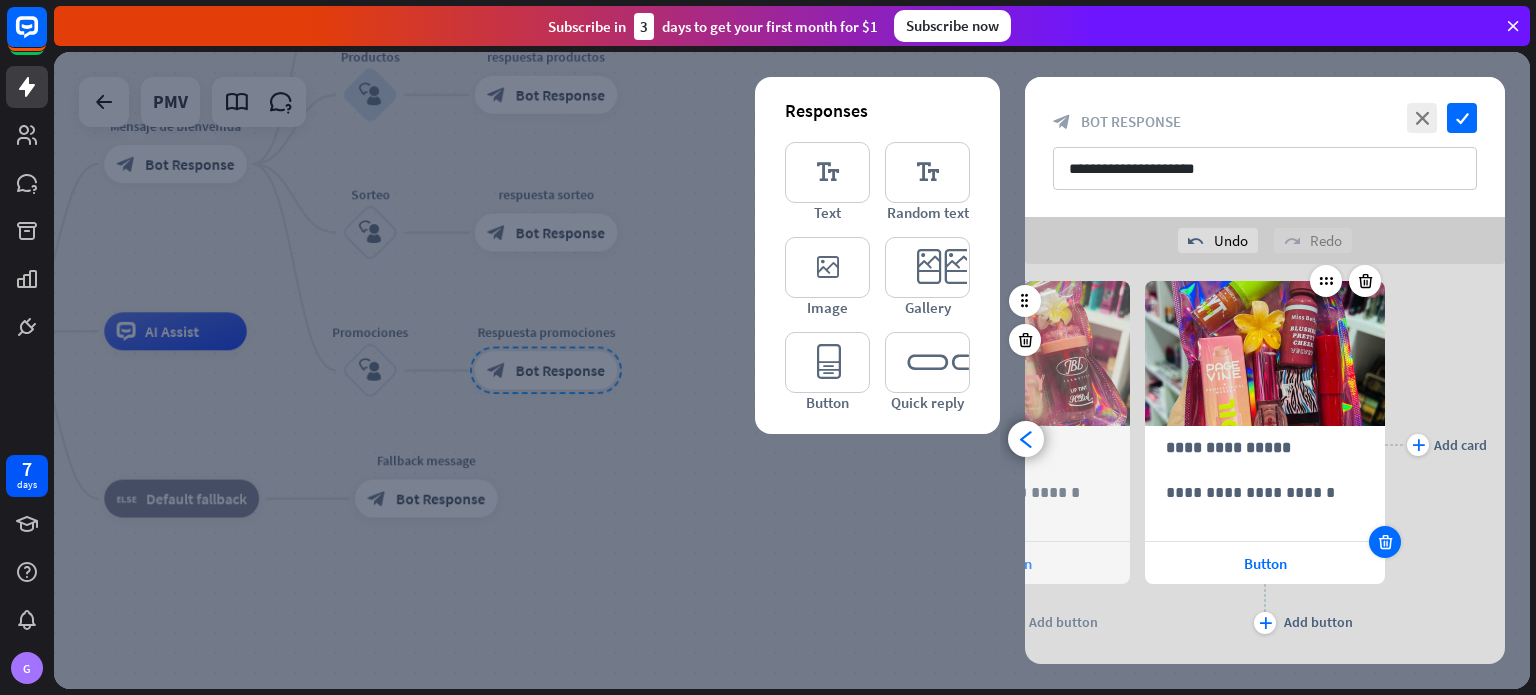 click at bounding box center [1385, 542] 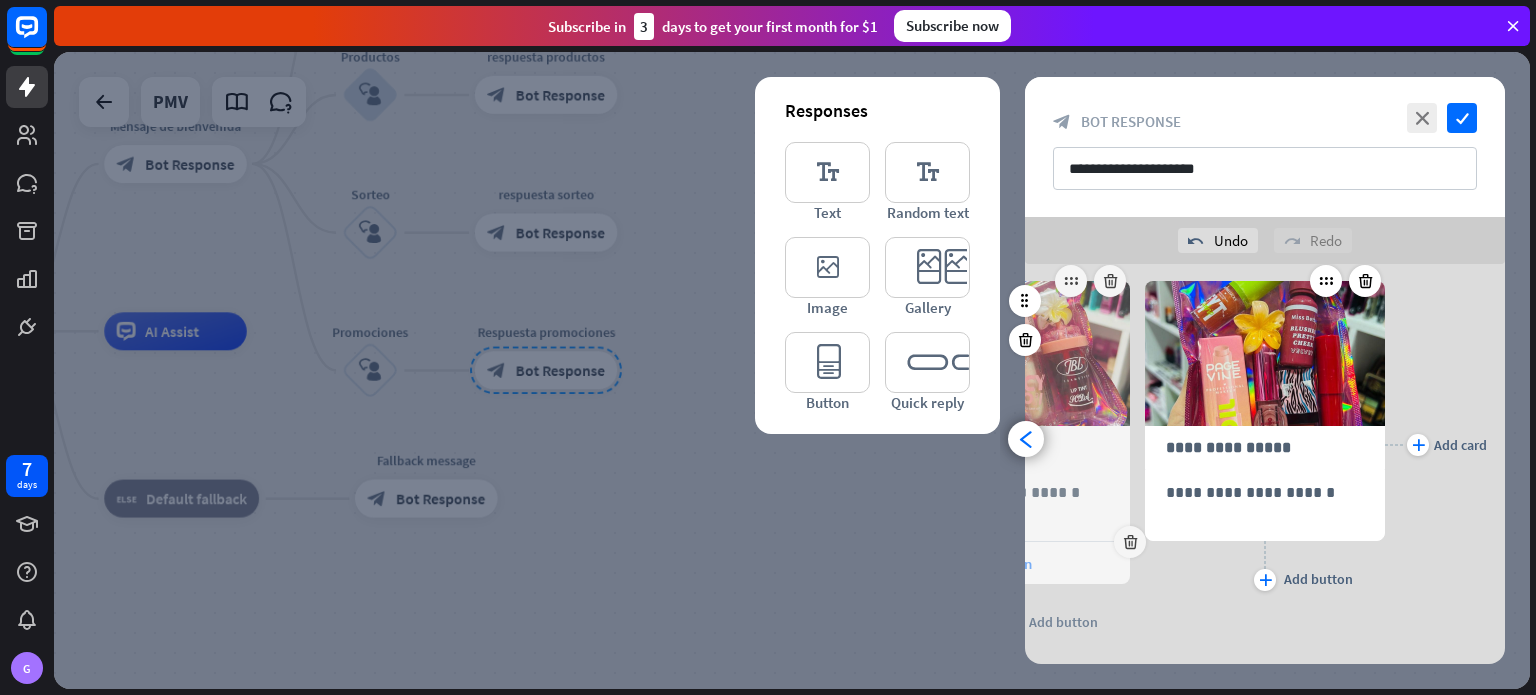 click on "Button" at bounding box center [1010, 563] 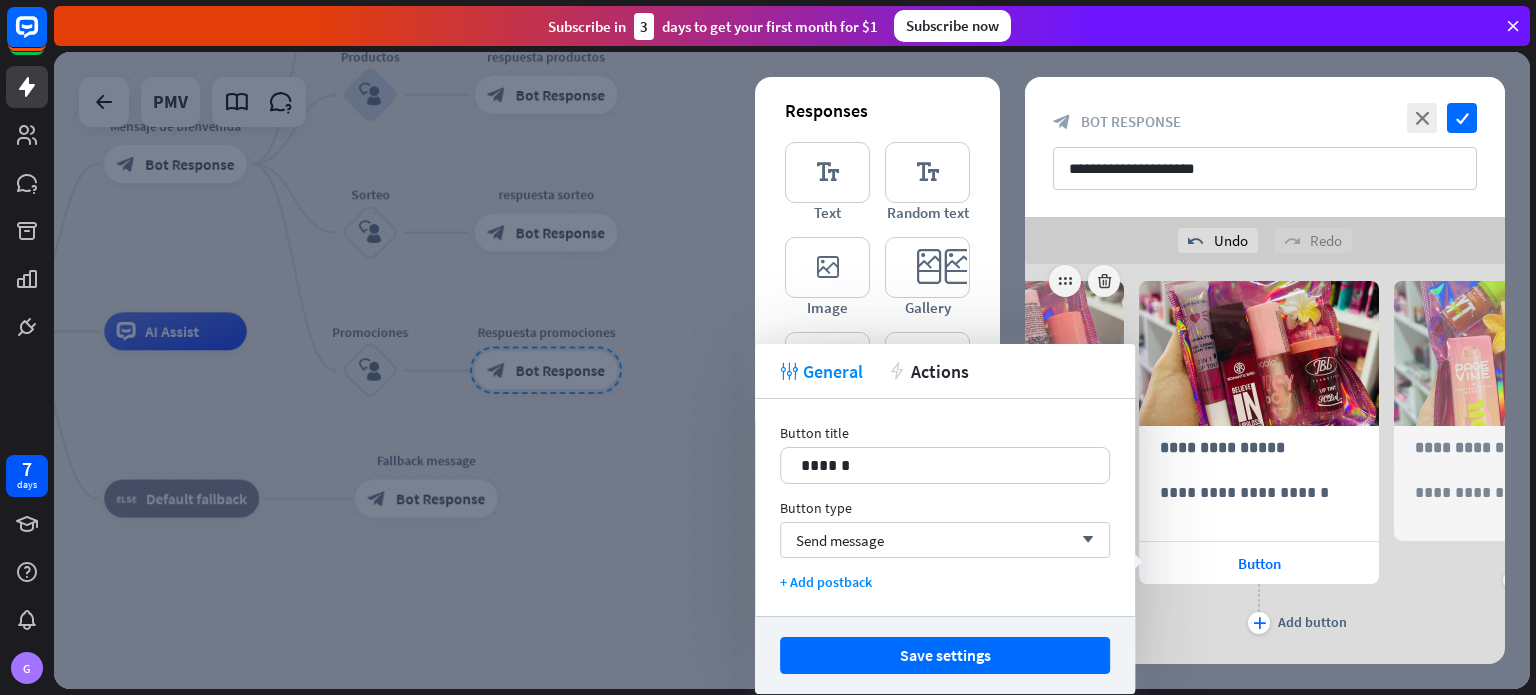 scroll, scrollTop: 0, scrollLeft: 164, axis: horizontal 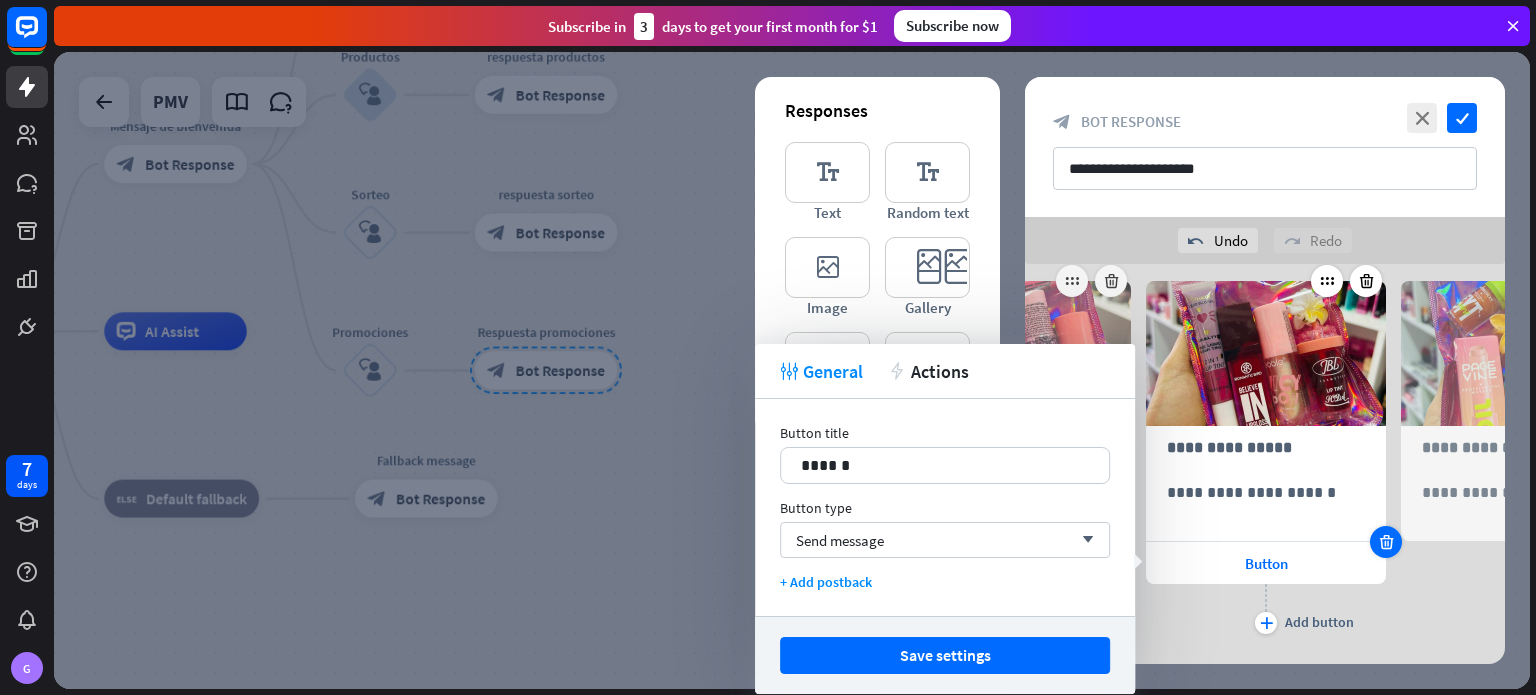 click at bounding box center [1386, 542] 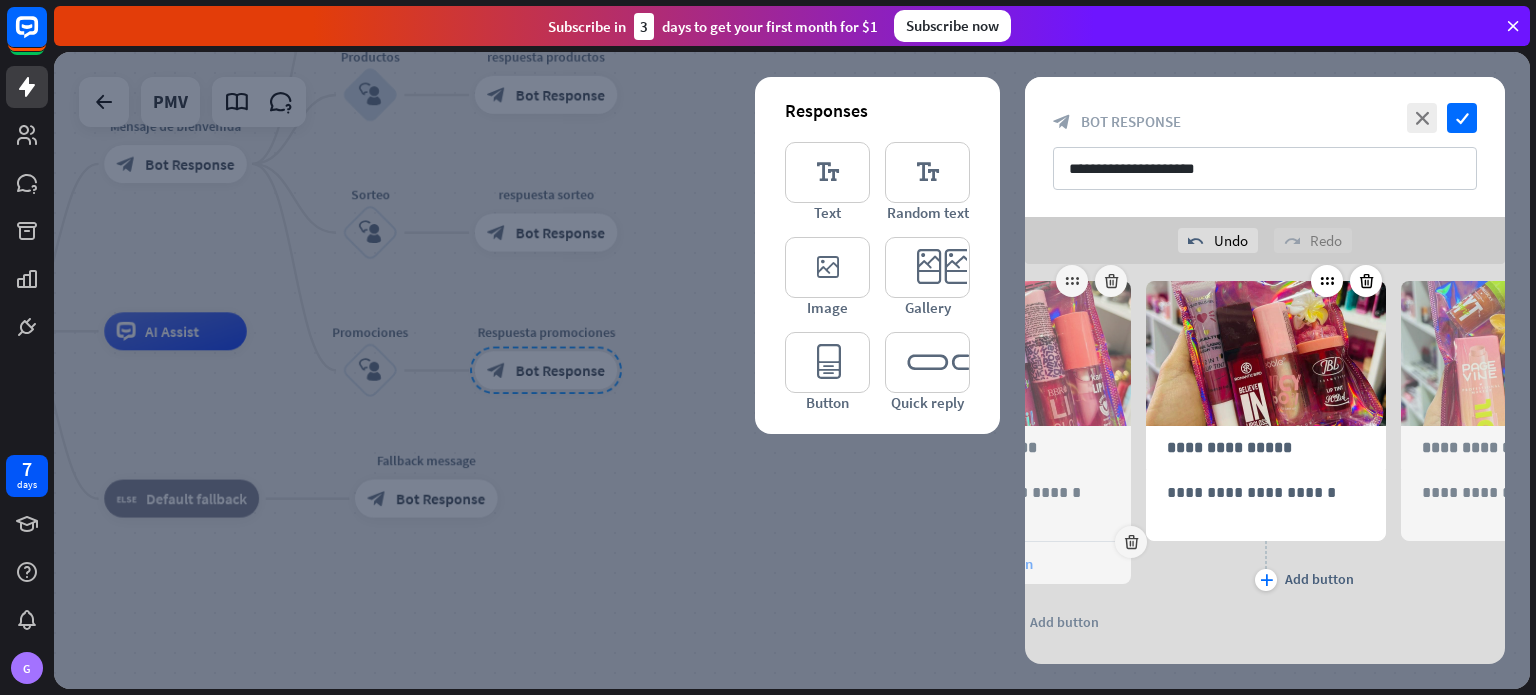 click on "Button" at bounding box center (1011, 563) 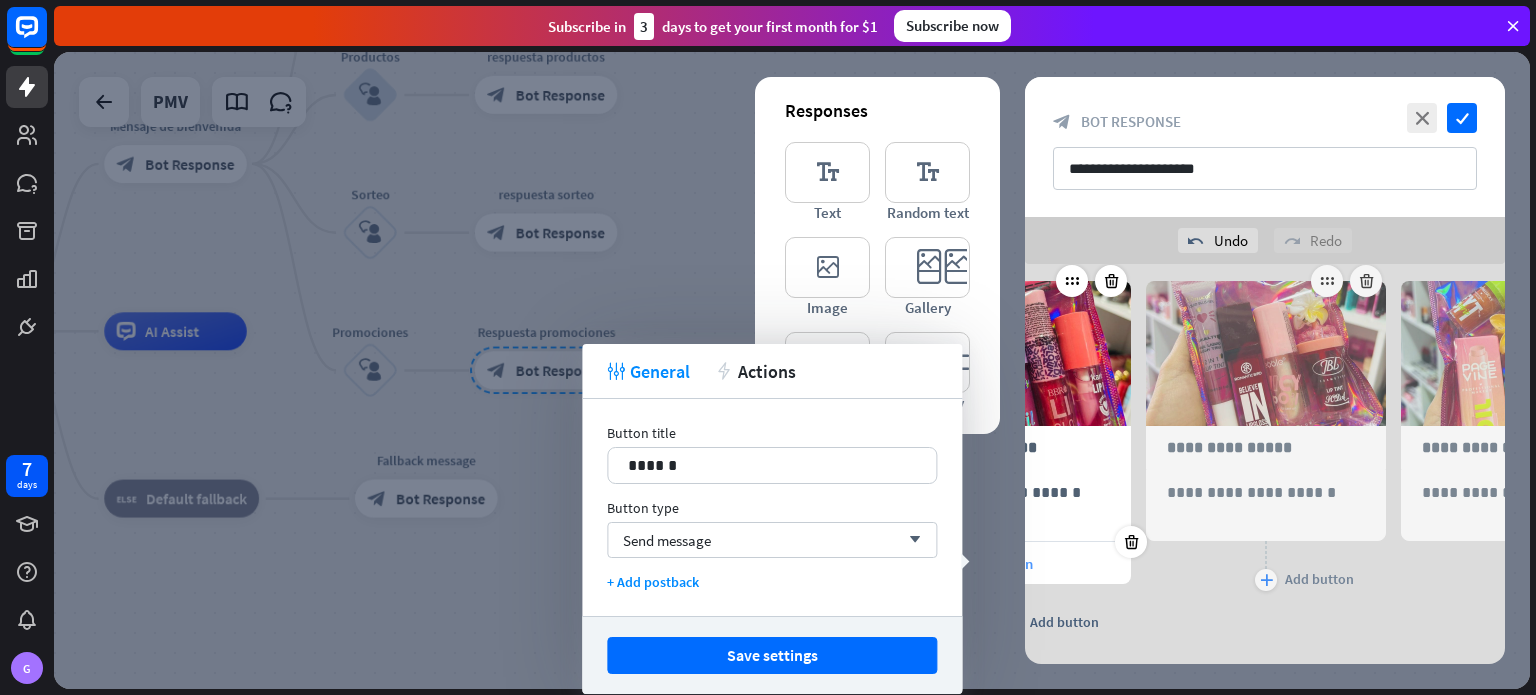 scroll, scrollTop: 0, scrollLeft: 0, axis: both 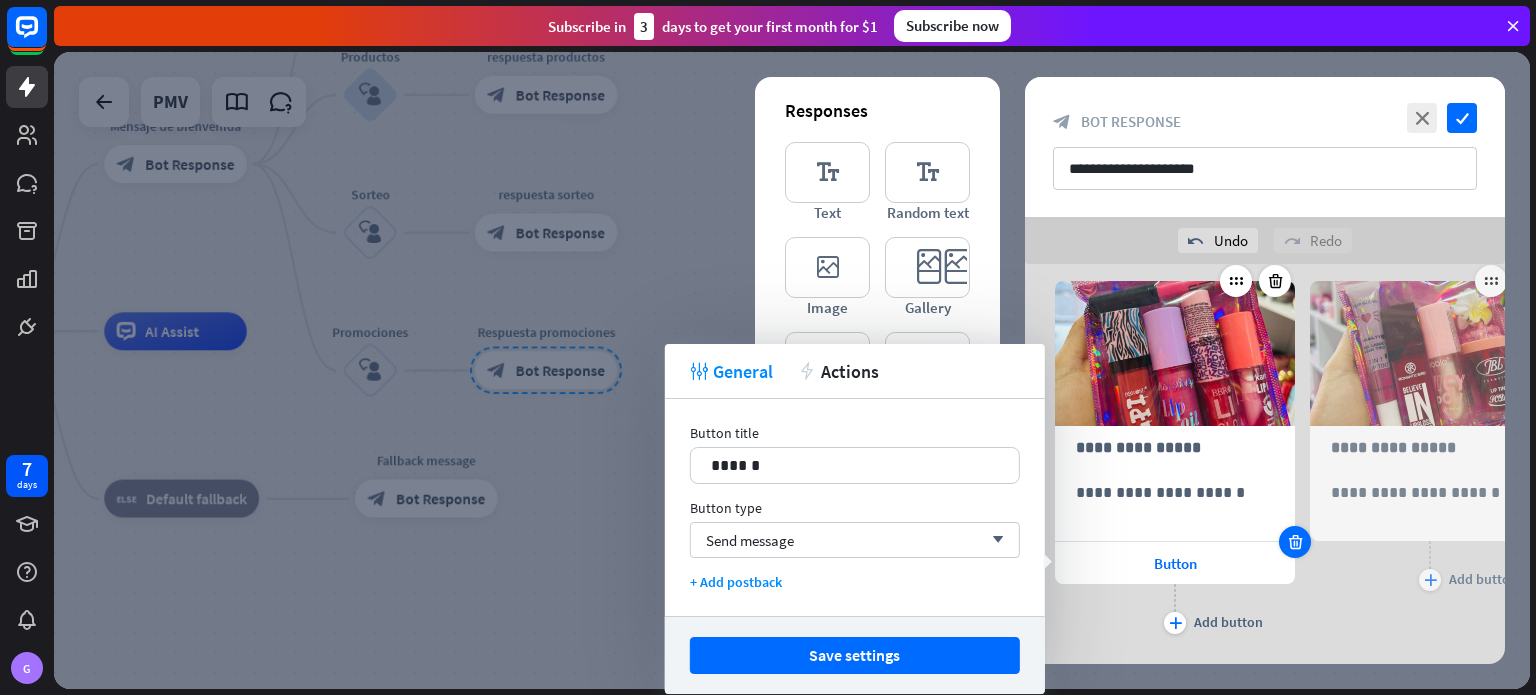 click at bounding box center (1295, 542) 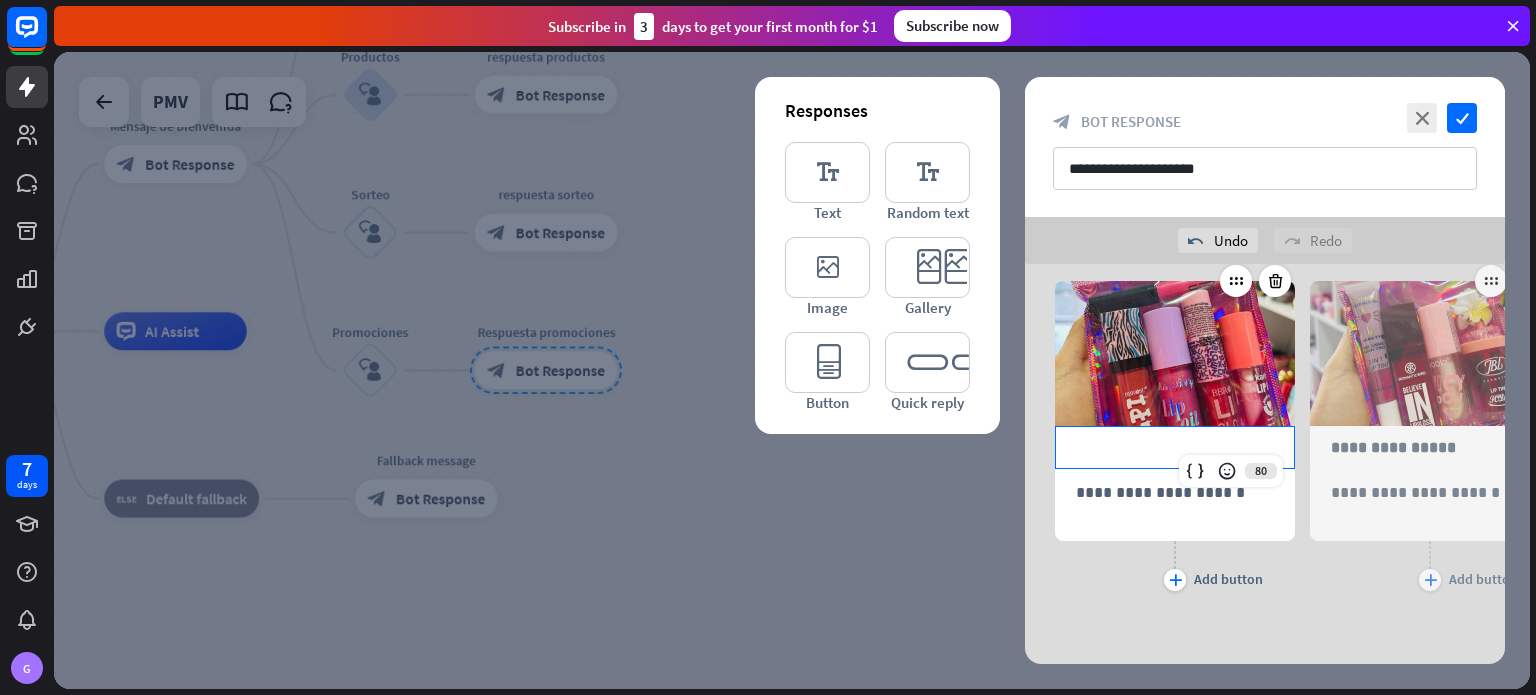 click on "**********" at bounding box center (1175, 447) 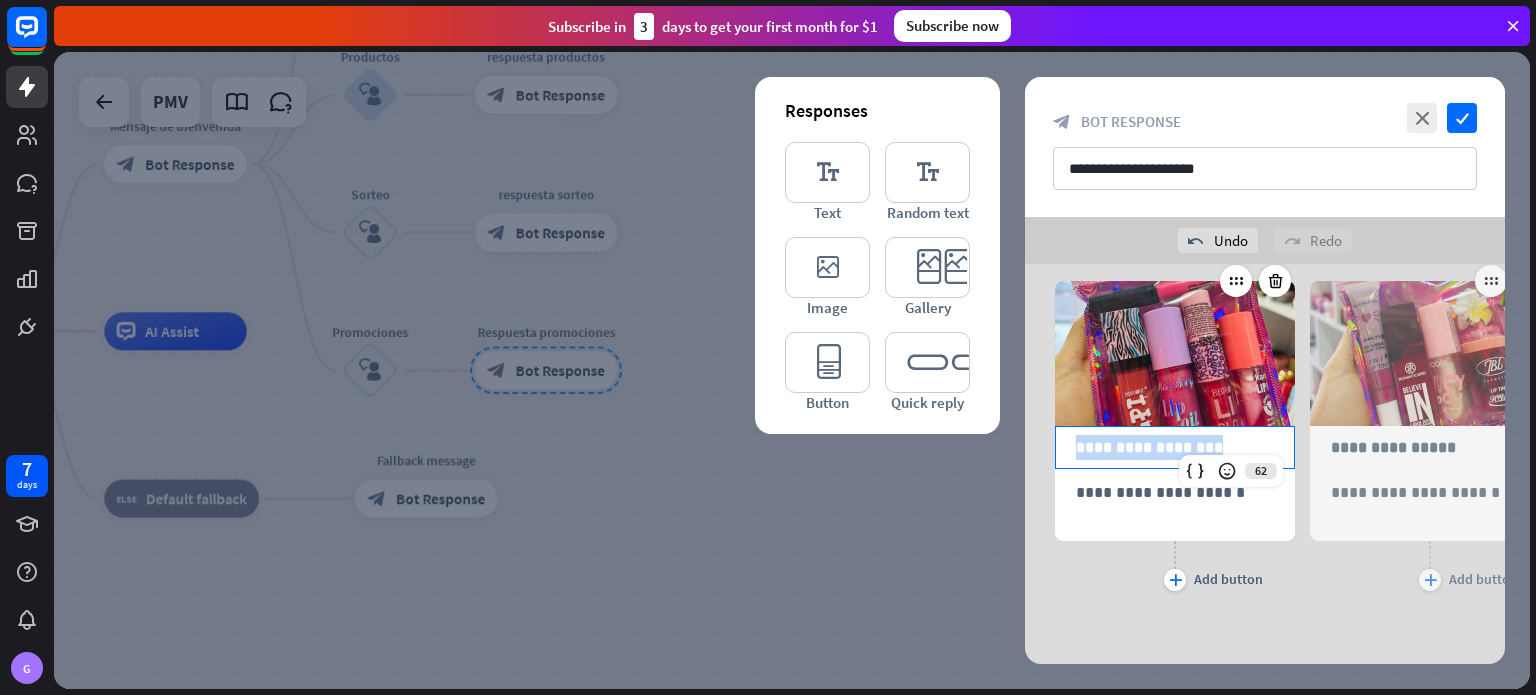 copy on "**********" 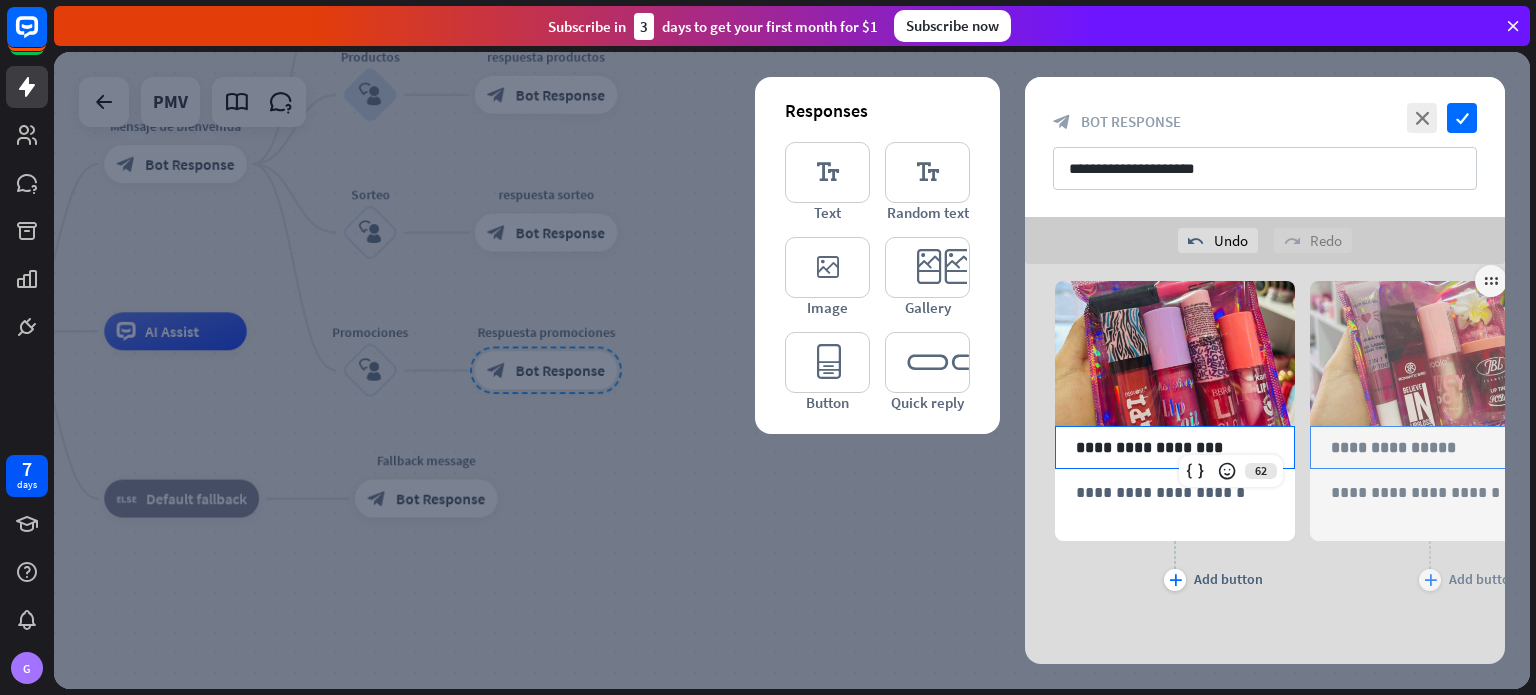 click on "**********" at bounding box center [1430, 447] 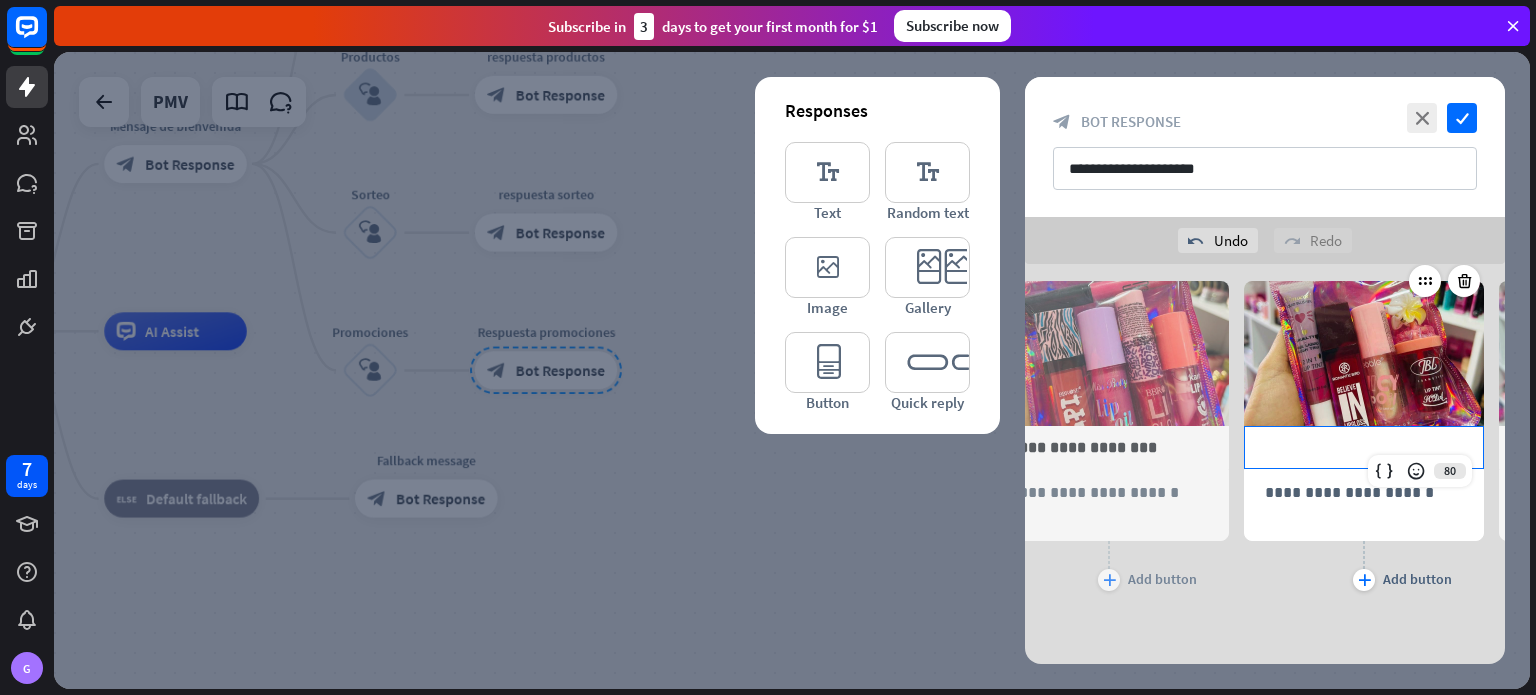 scroll, scrollTop: 0, scrollLeft: 164, axis: horizontal 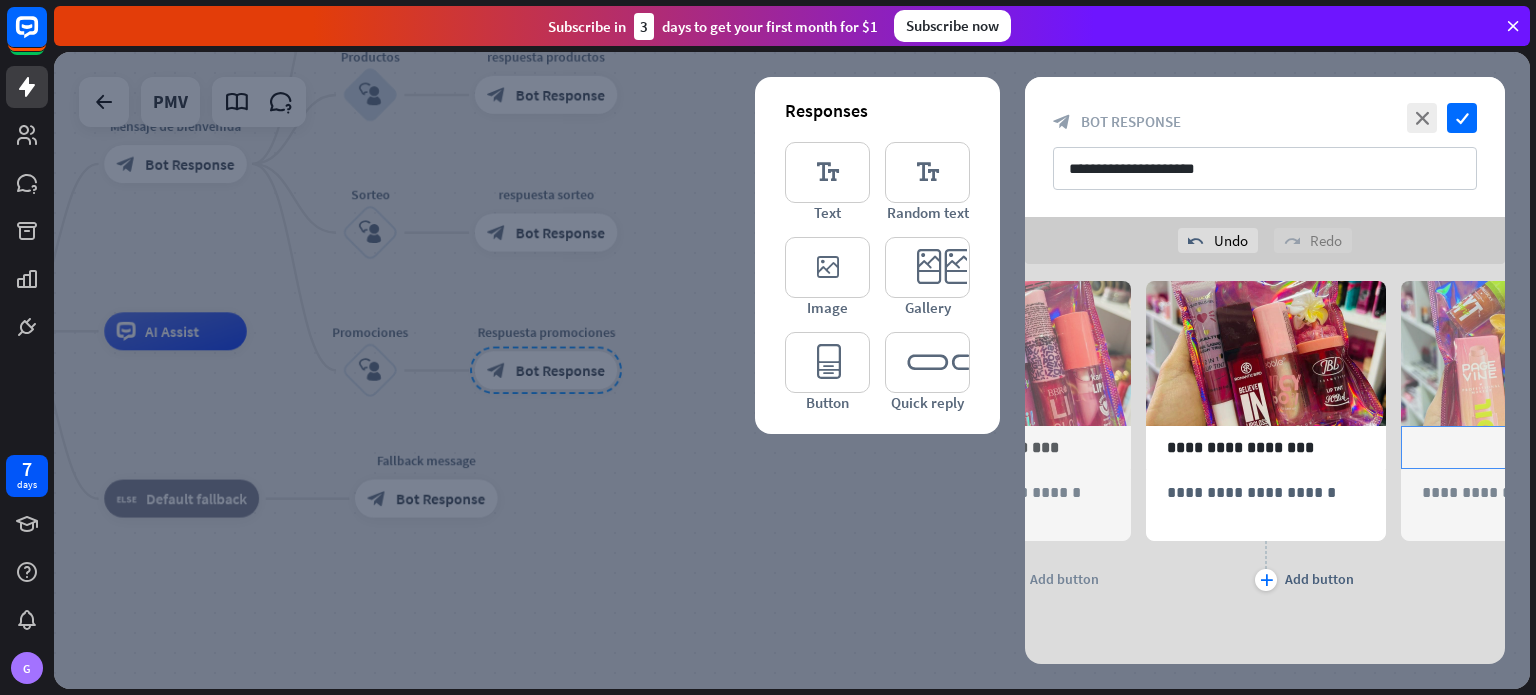 click on "**********" at bounding box center [1521, 447] 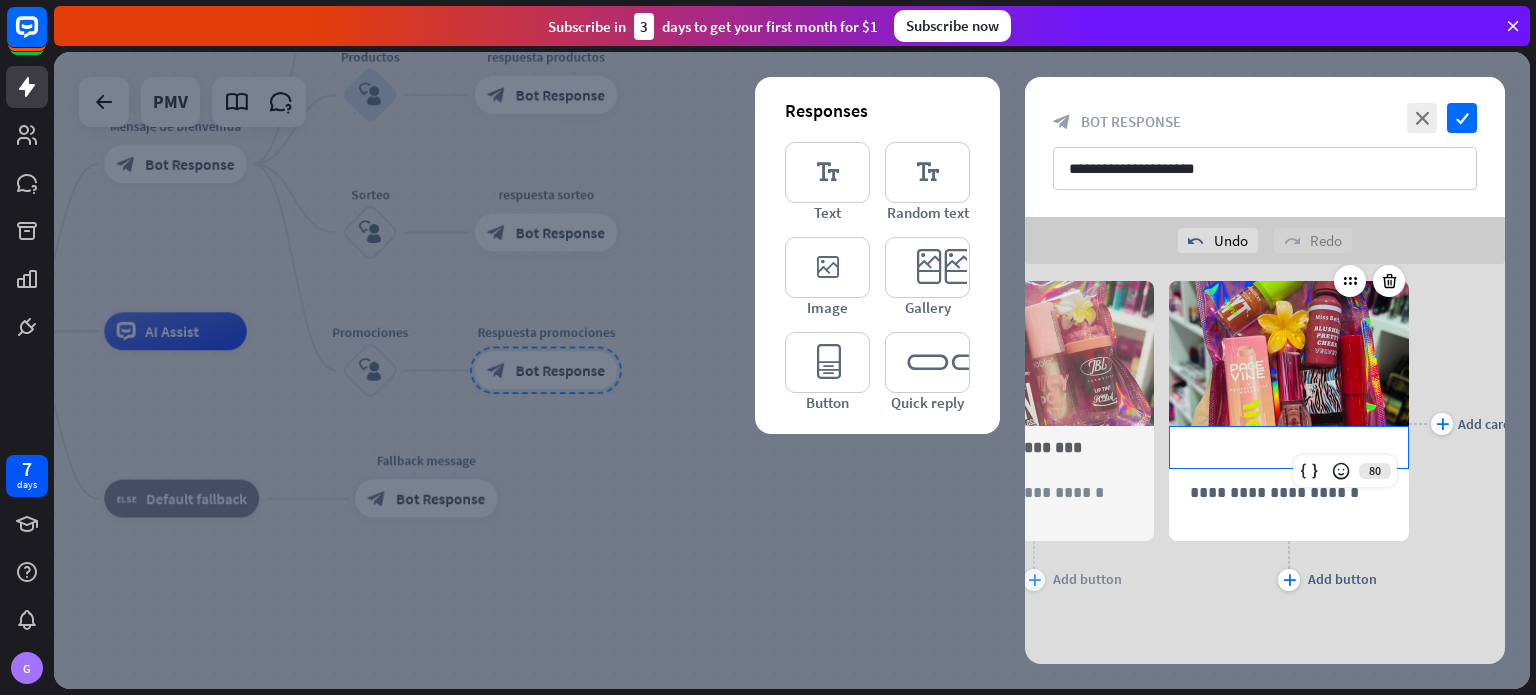 scroll, scrollTop: 0, scrollLeft: 420, axis: horizontal 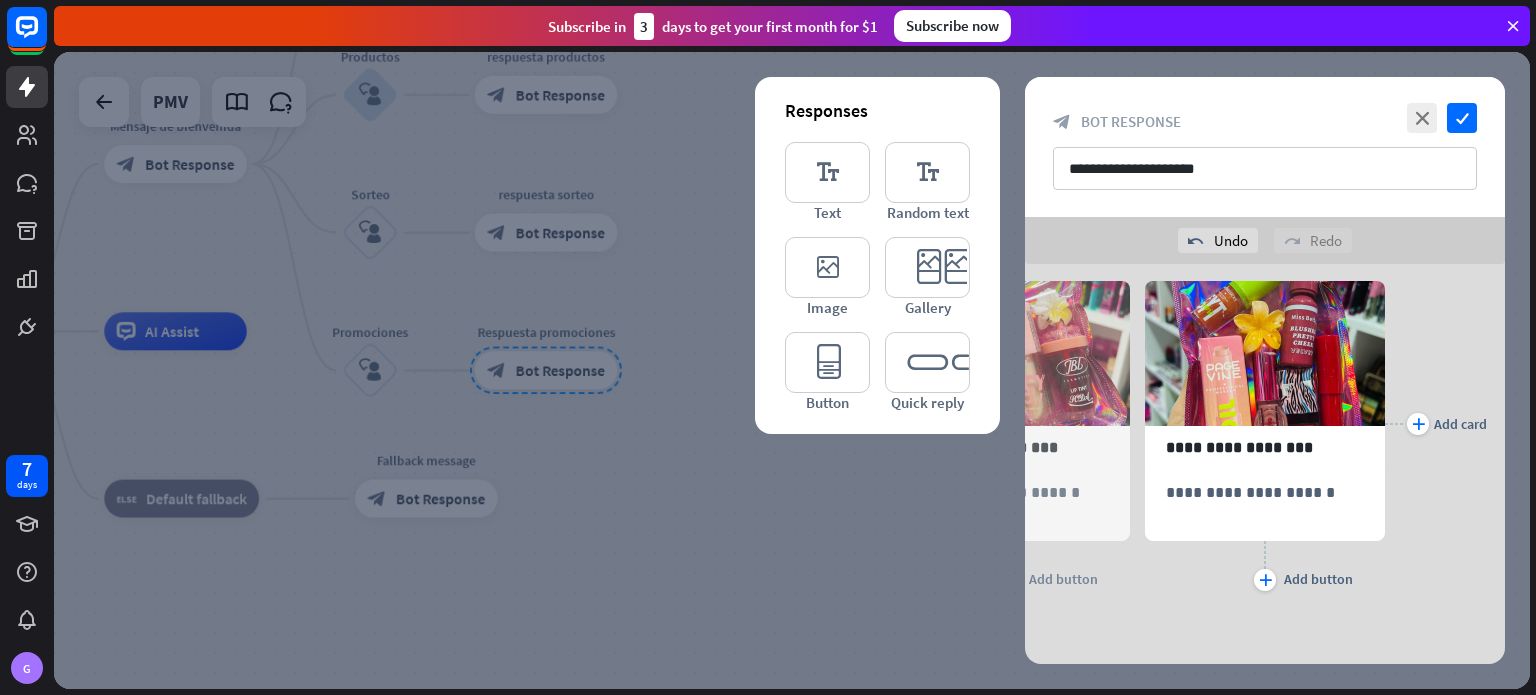 click on "arrowhead_left" at bounding box center [1026, 439] 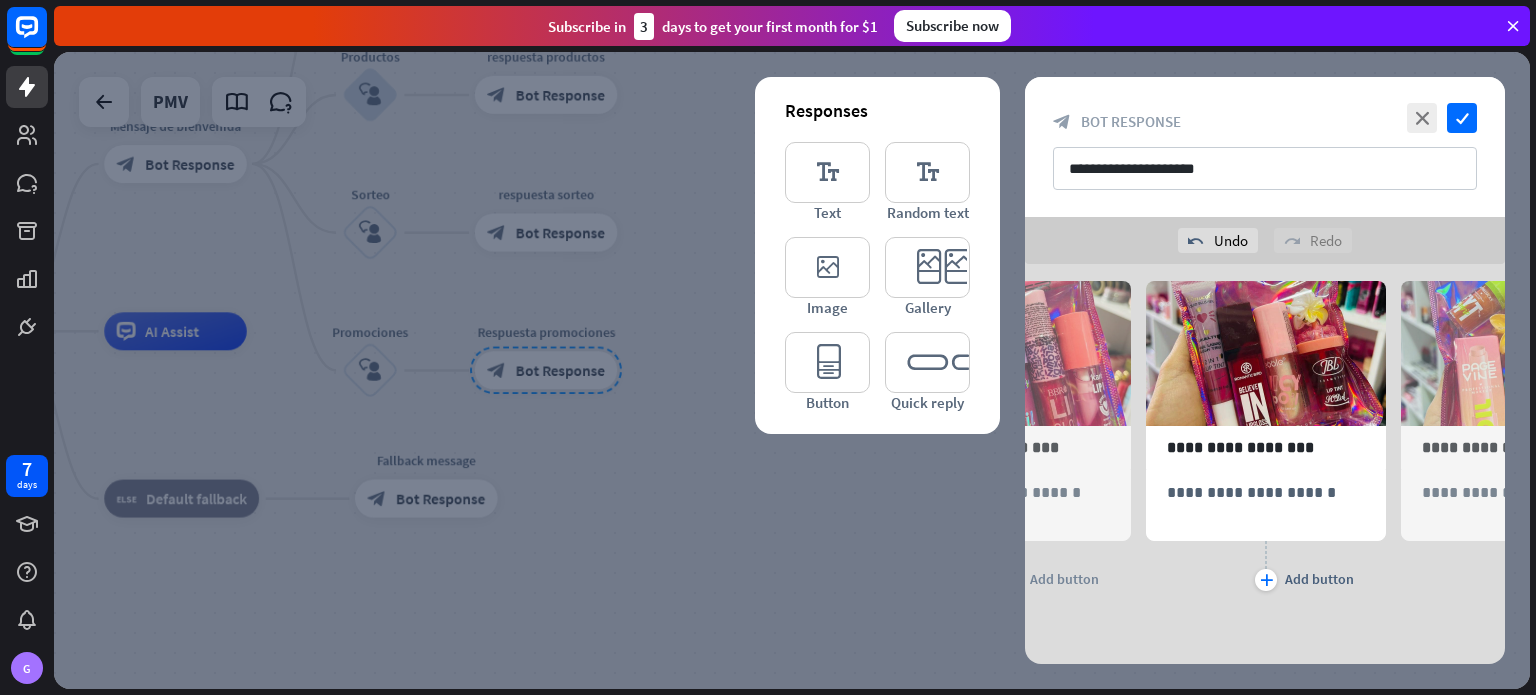 click on "arrowhead_left" at bounding box center (1026, 439) 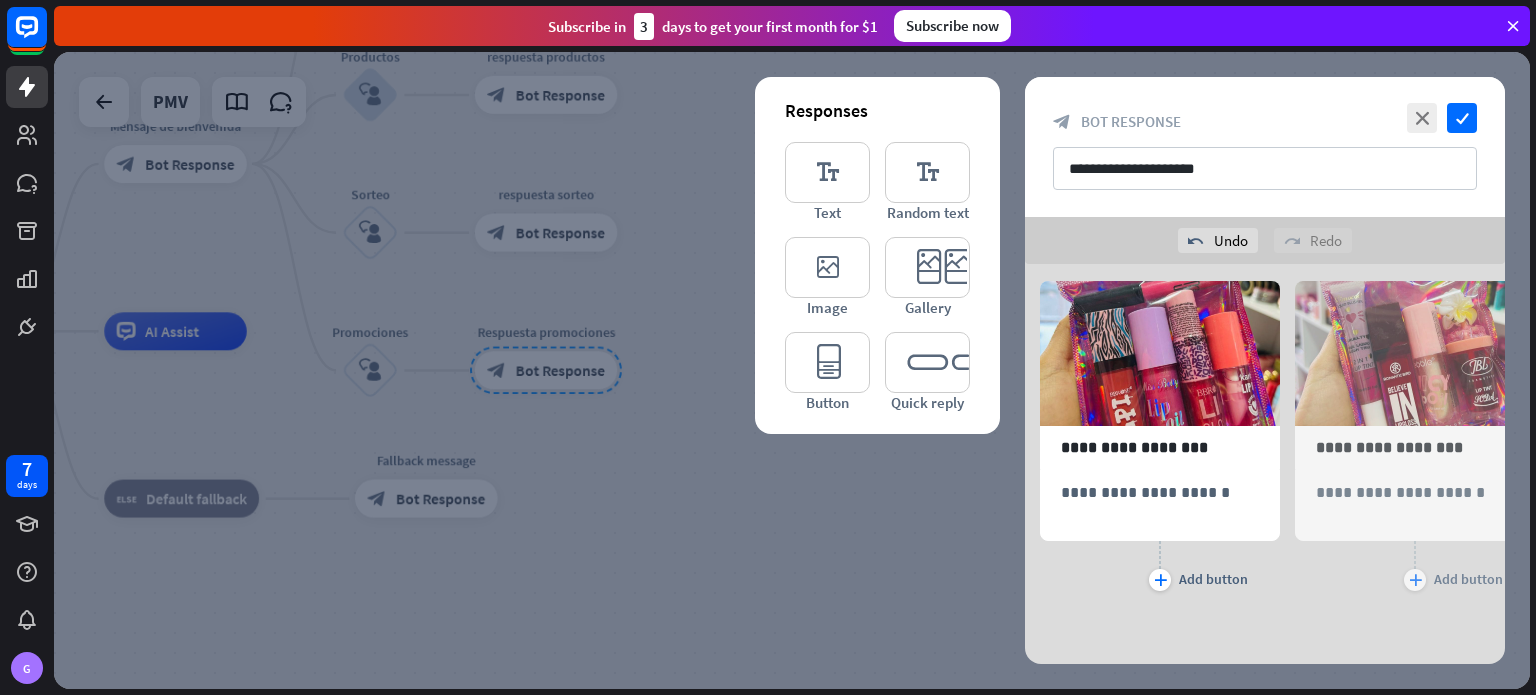 scroll, scrollTop: 0, scrollLeft: 0, axis: both 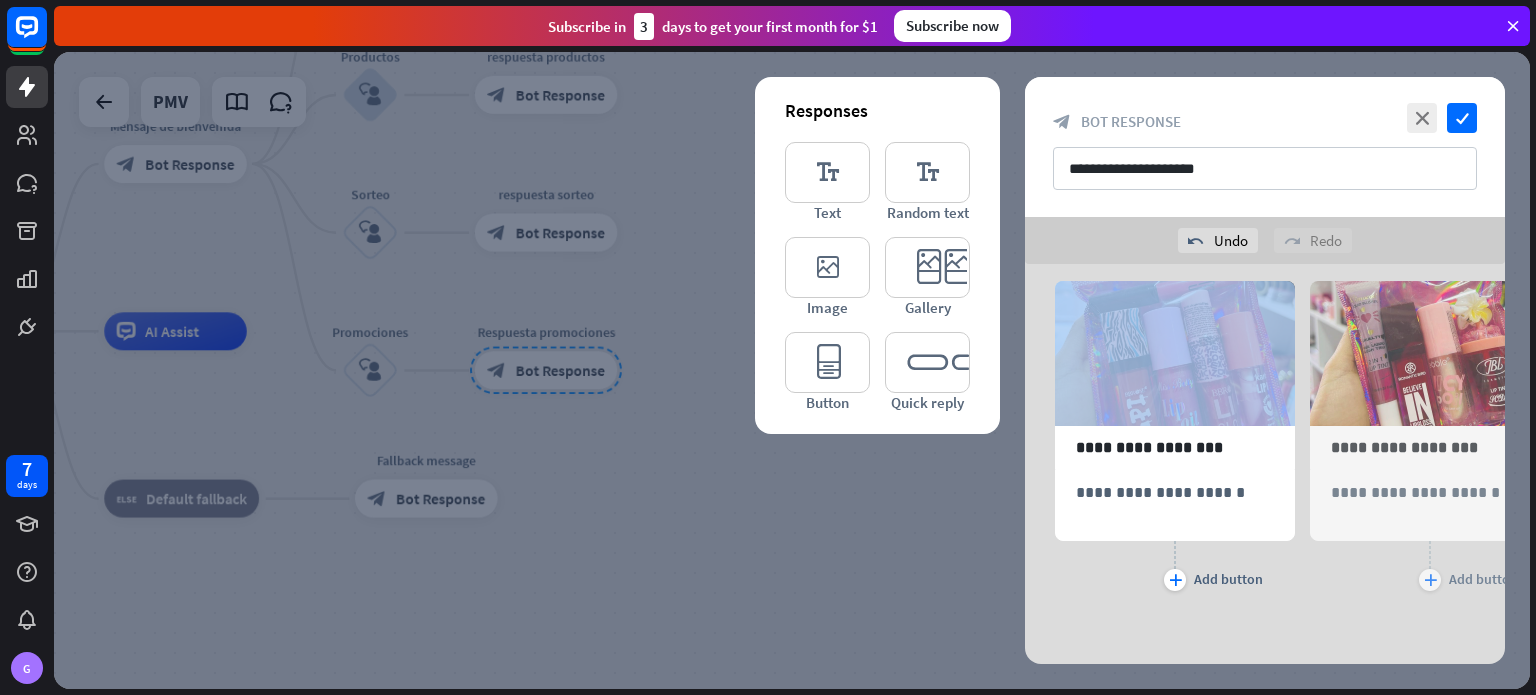click on "**********" at bounding box center (1265, 423) 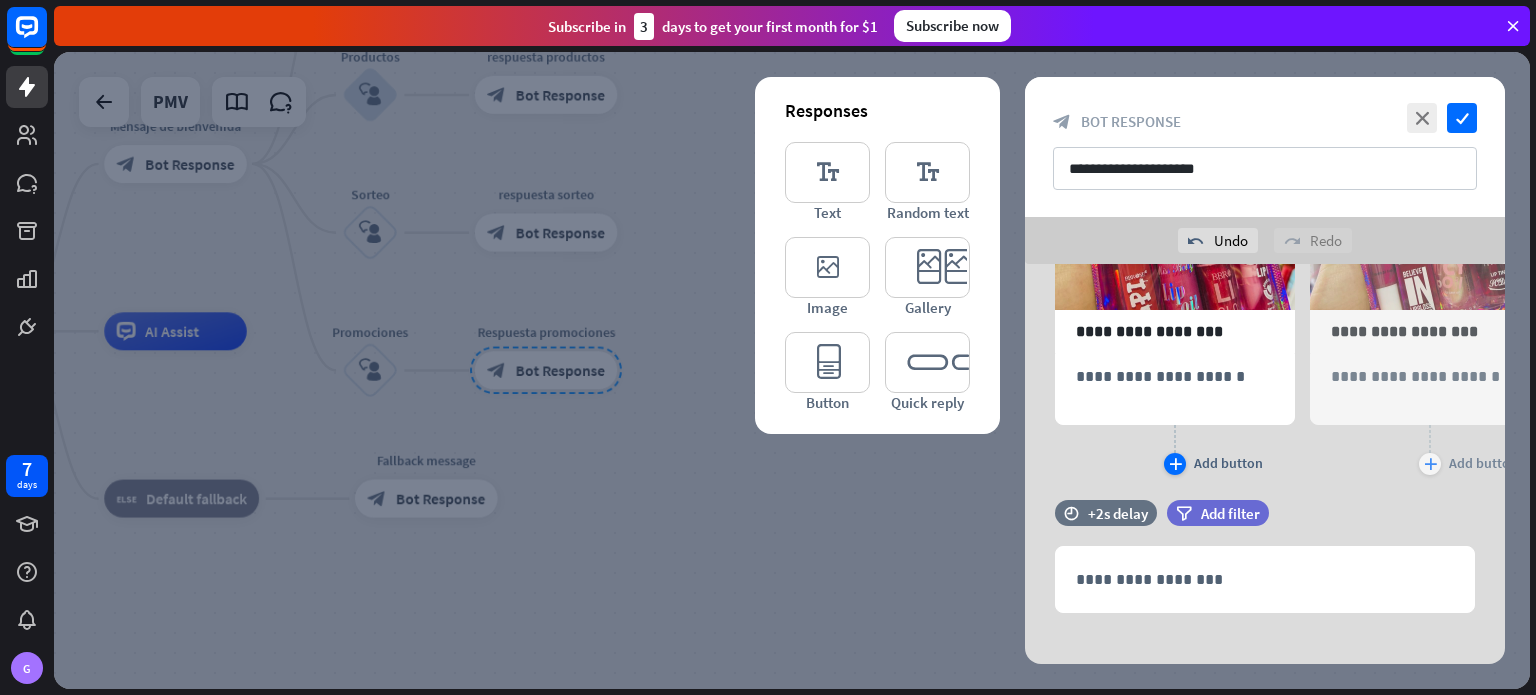 scroll, scrollTop: 333, scrollLeft: 0, axis: vertical 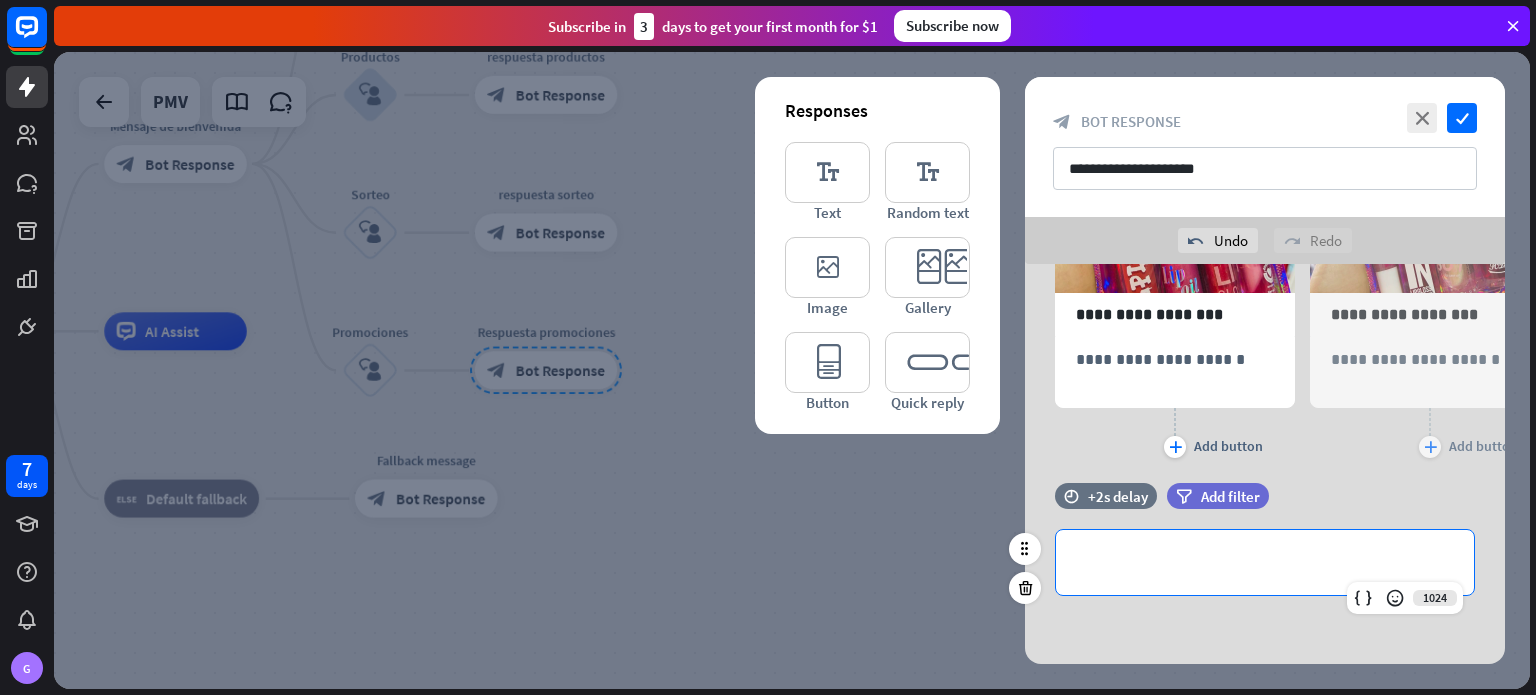 click on "**********" at bounding box center [1265, 562] 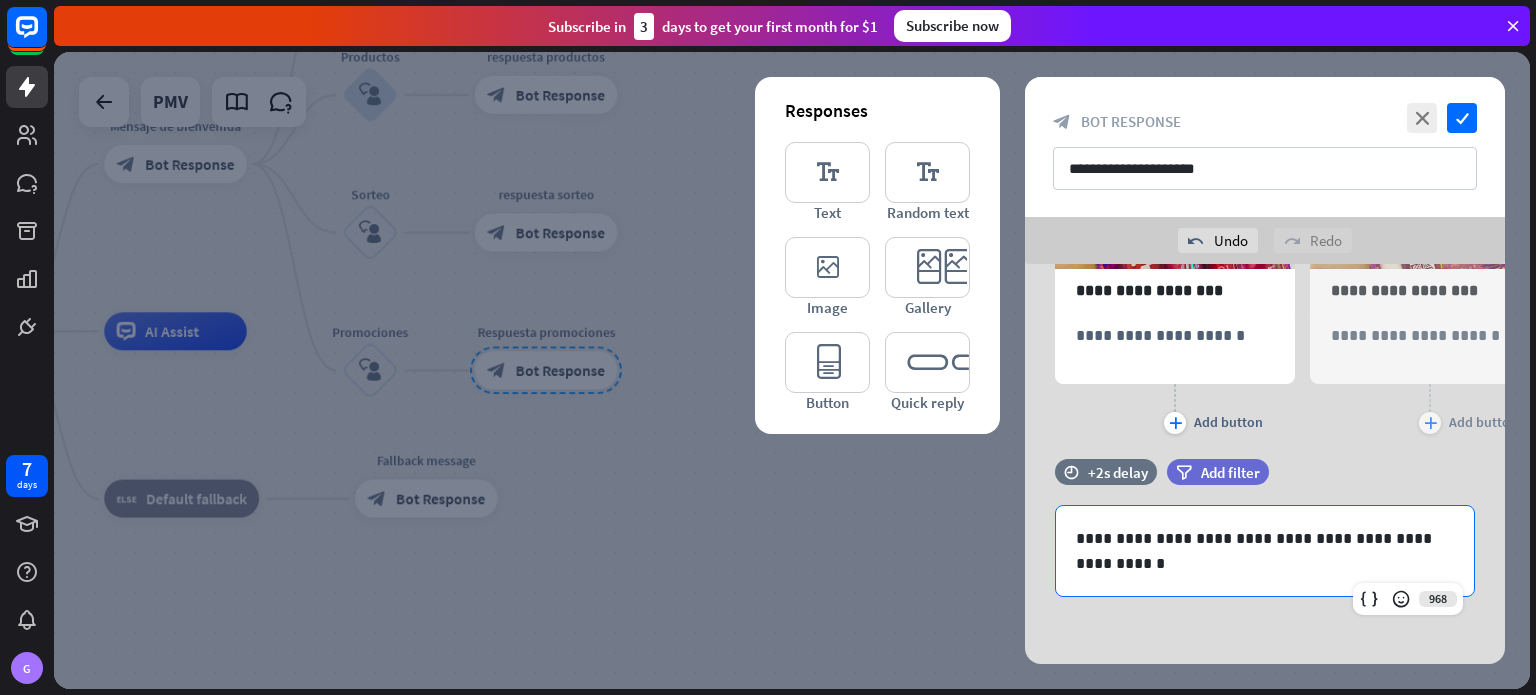 scroll, scrollTop: 358, scrollLeft: 0, axis: vertical 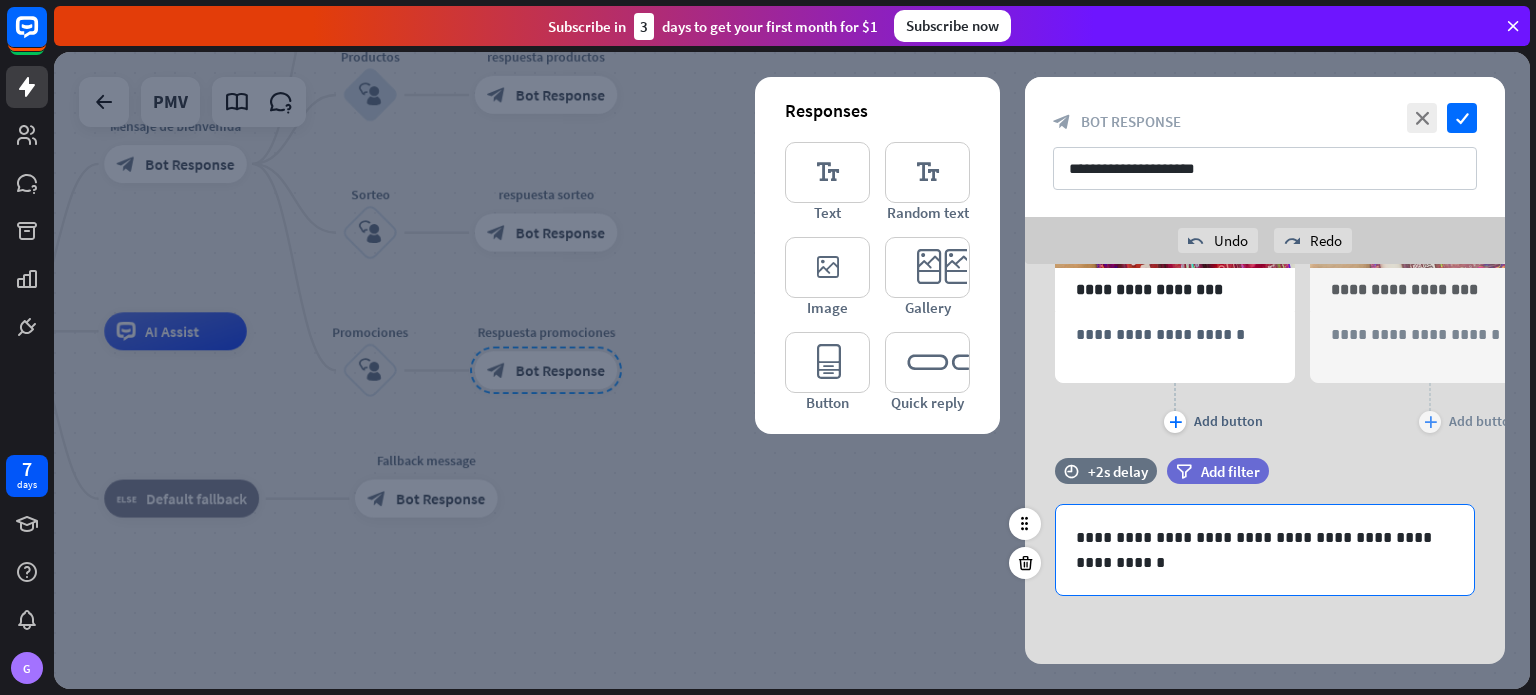 click on "**********" at bounding box center [1265, 550] 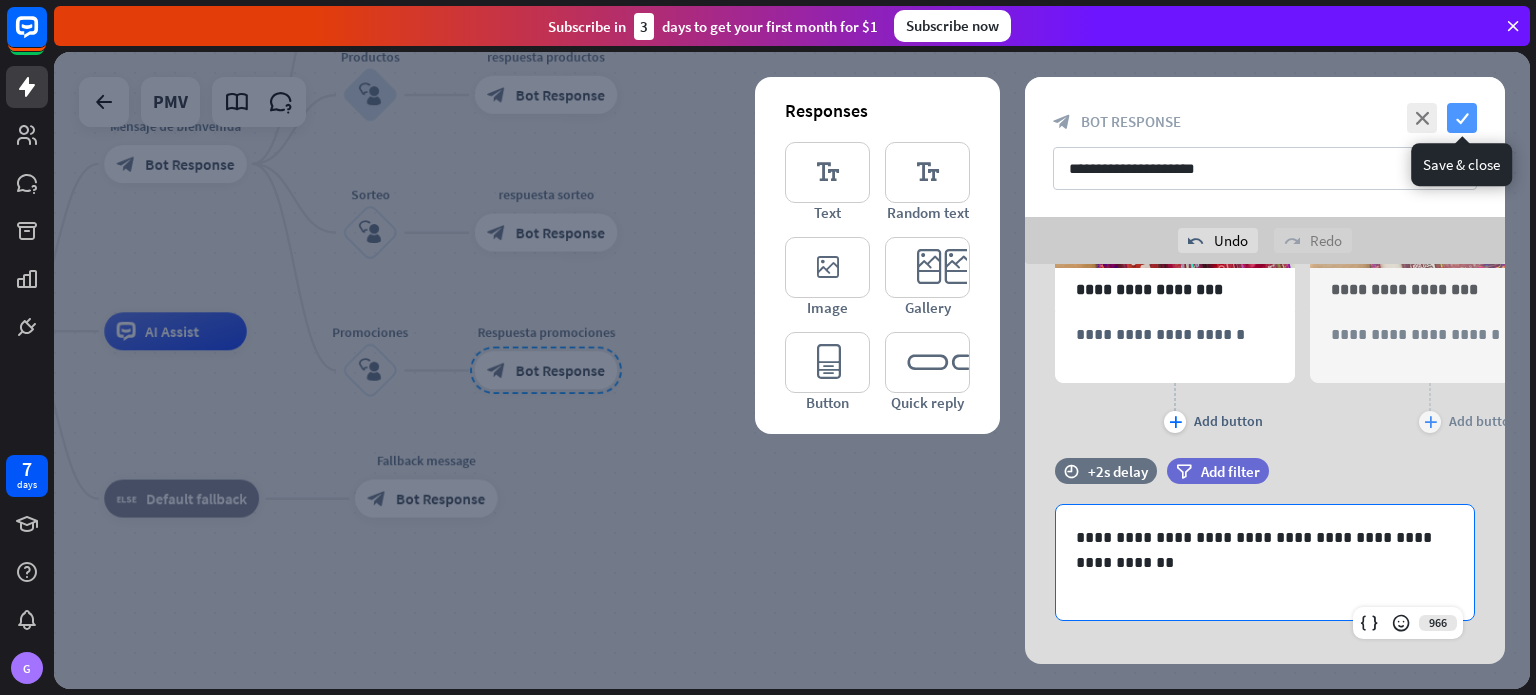 click on "check" at bounding box center (1462, 118) 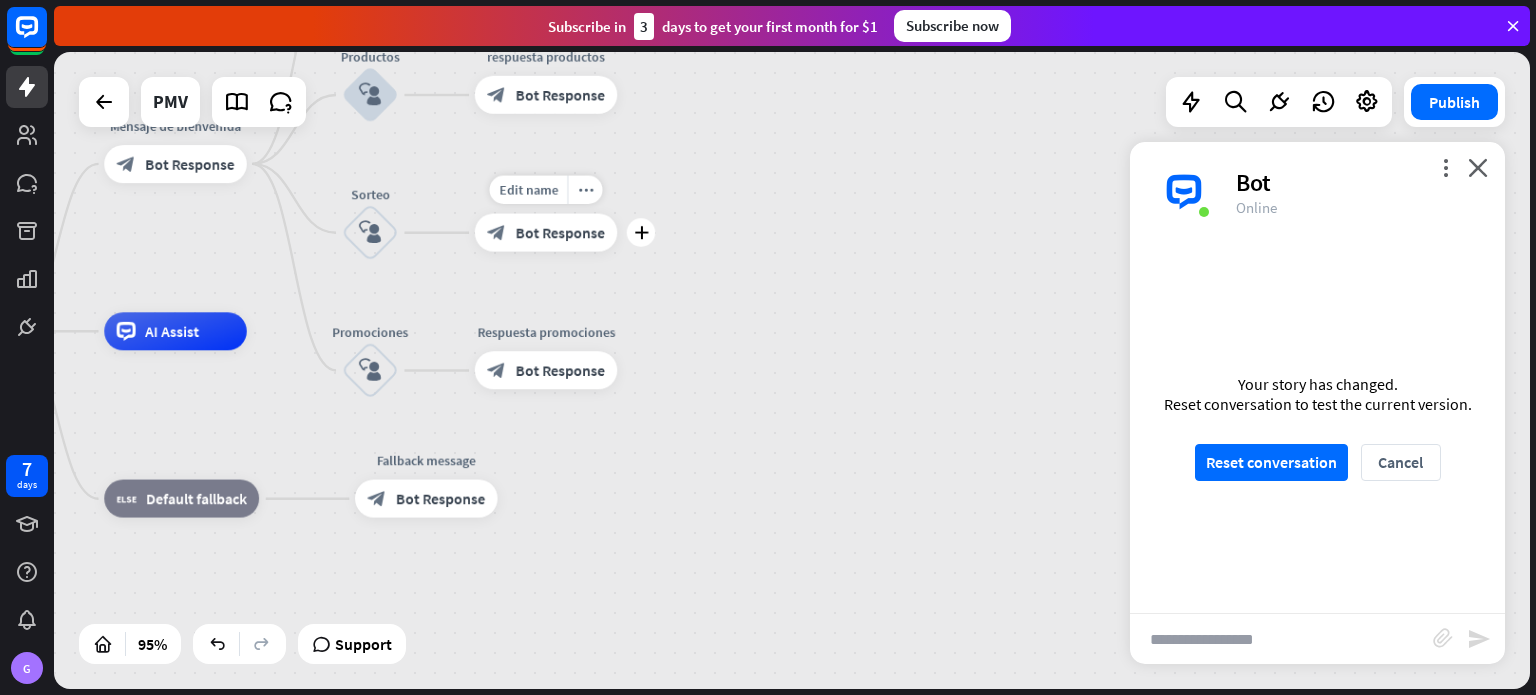 click on "block_bot_response   Bot Response" at bounding box center (546, 233) 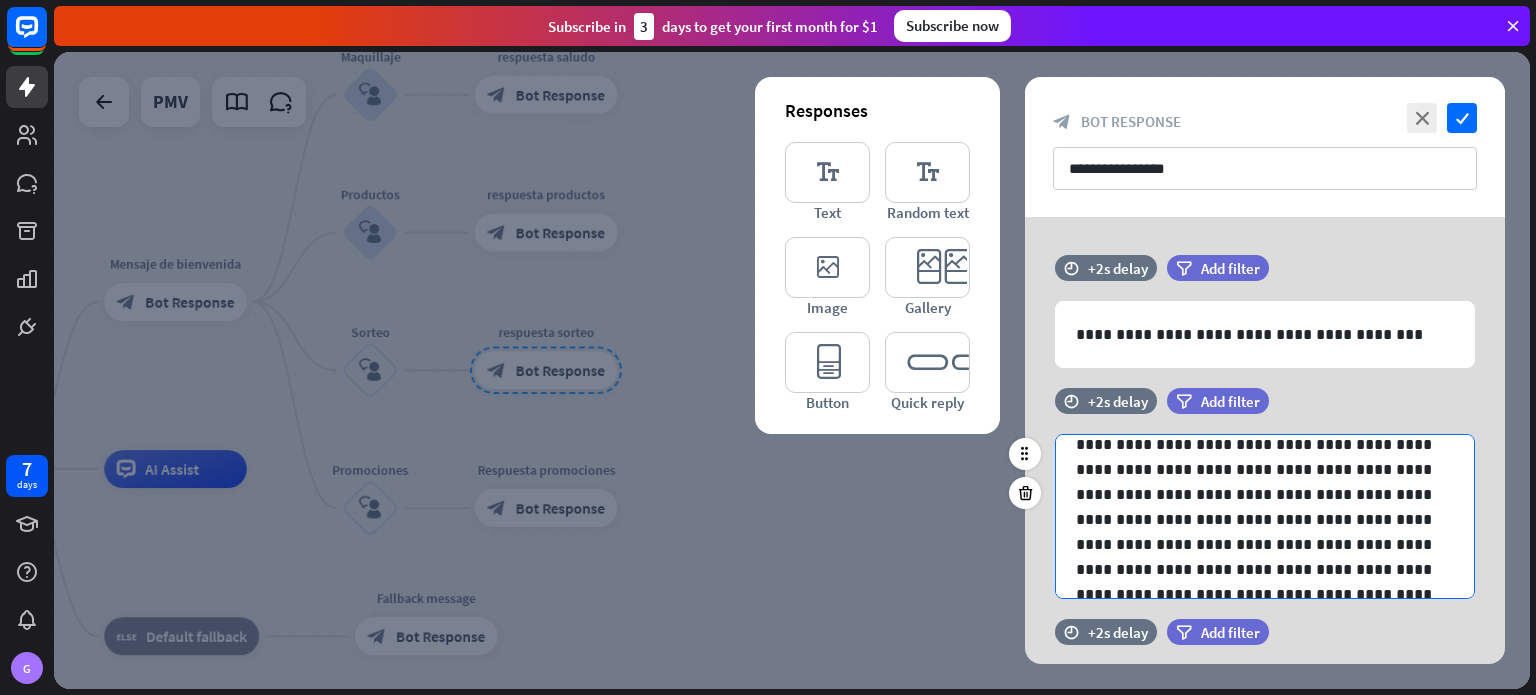 scroll, scrollTop: 352, scrollLeft: 0, axis: vertical 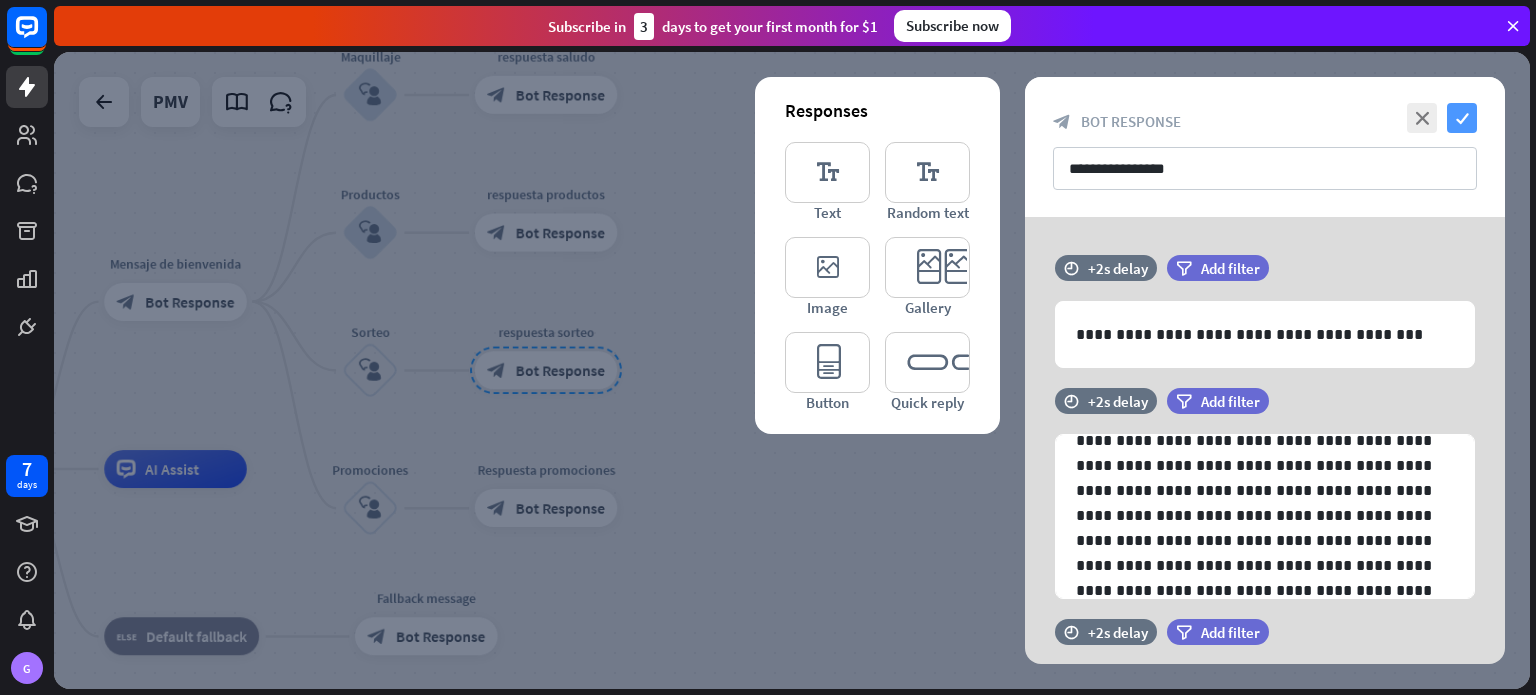 click on "check" at bounding box center [1462, 118] 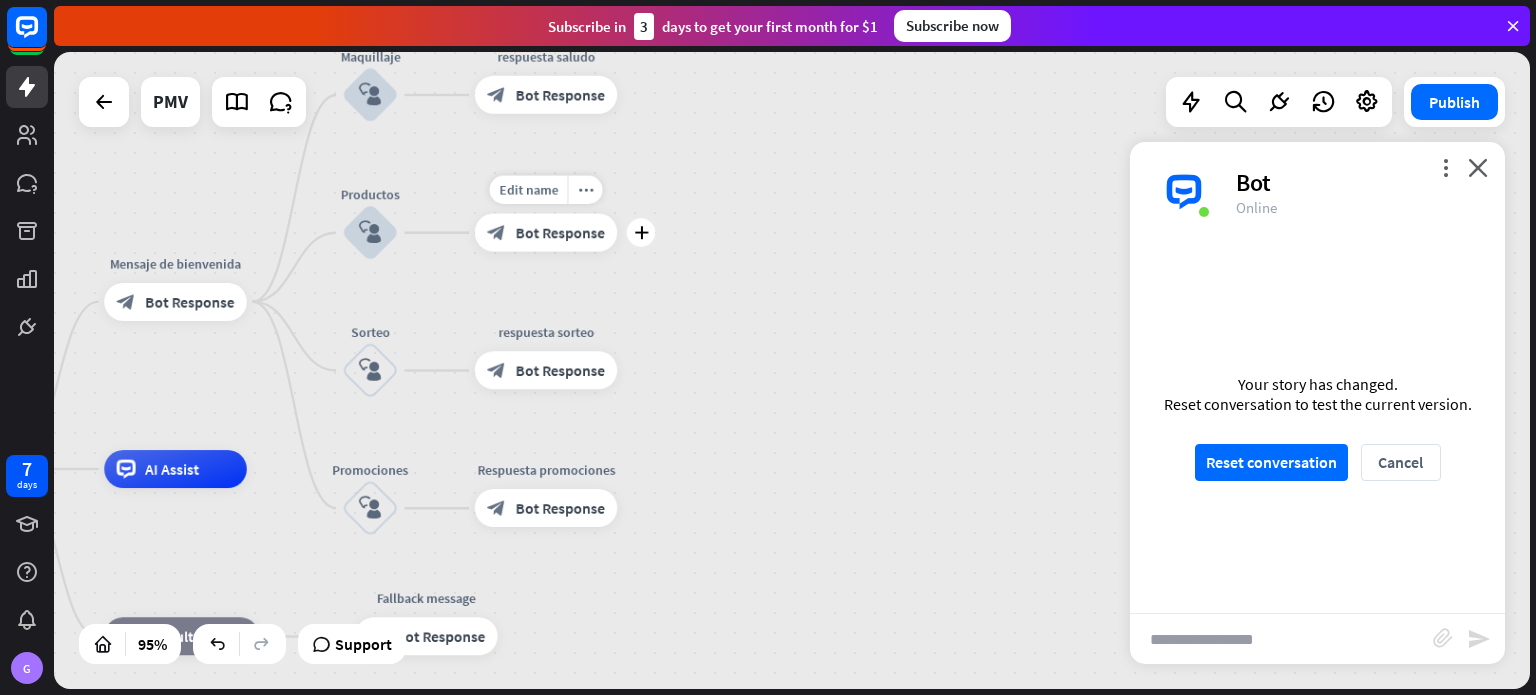 click on "block_bot_response   Bot Response" at bounding box center (546, 233) 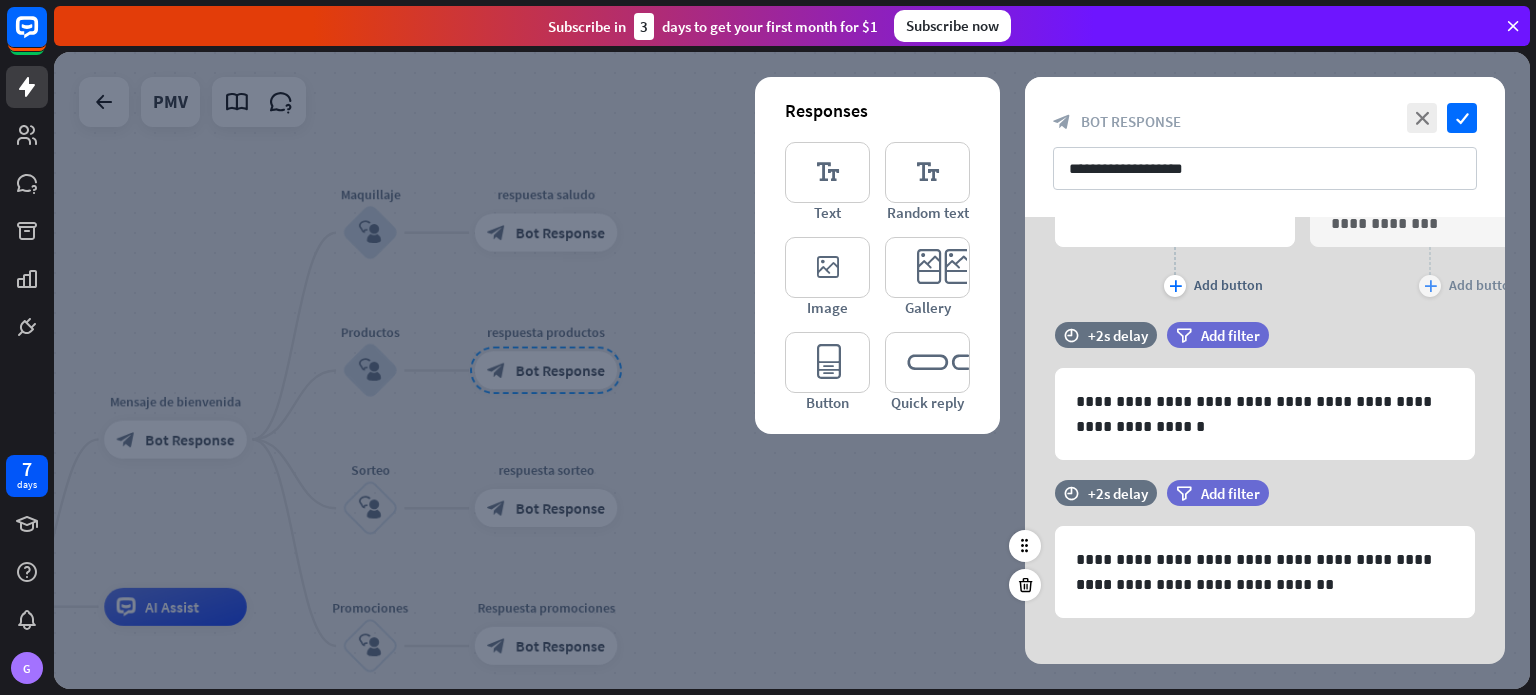 scroll, scrollTop: 601, scrollLeft: 0, axis: vertical 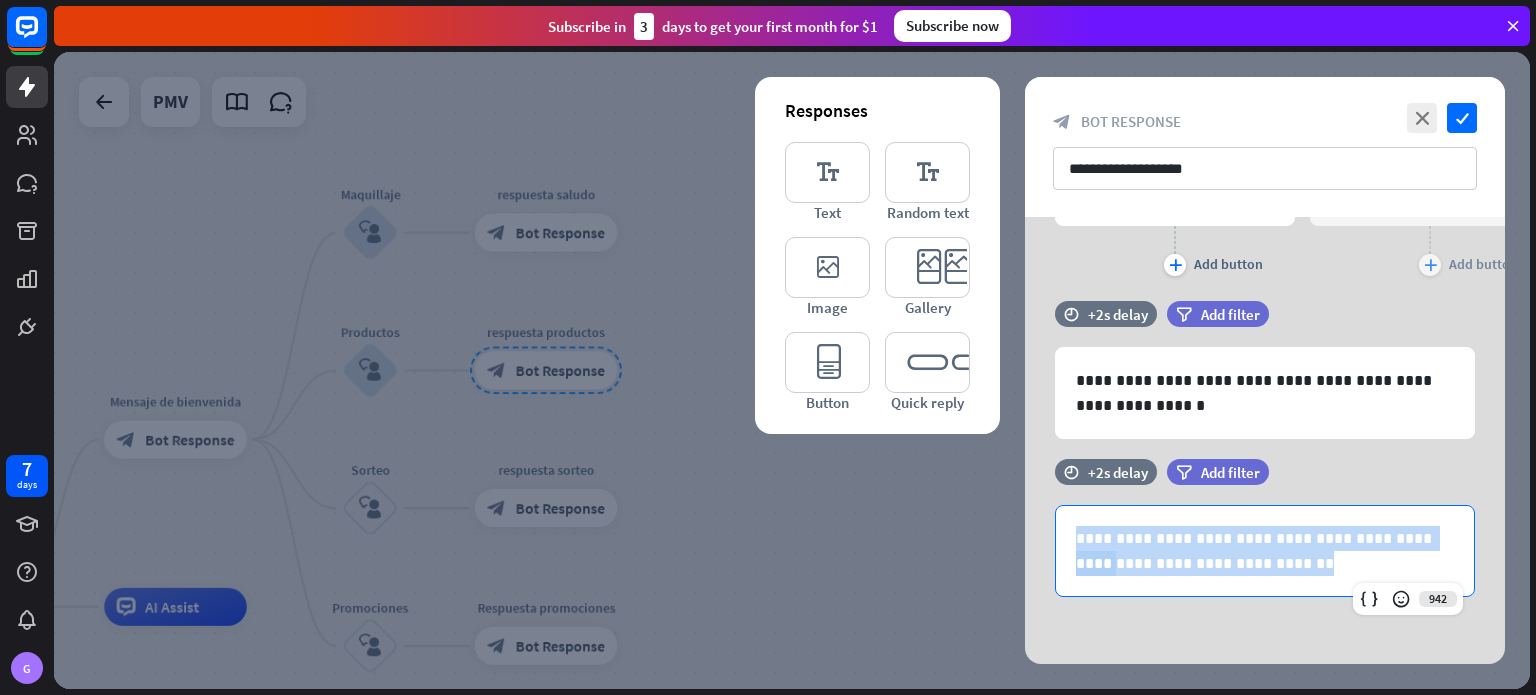 drag, startPoint x: 1313, startPoint y: 563, endPoint x: 1005, endPoint y: 526, distance: 310.21445 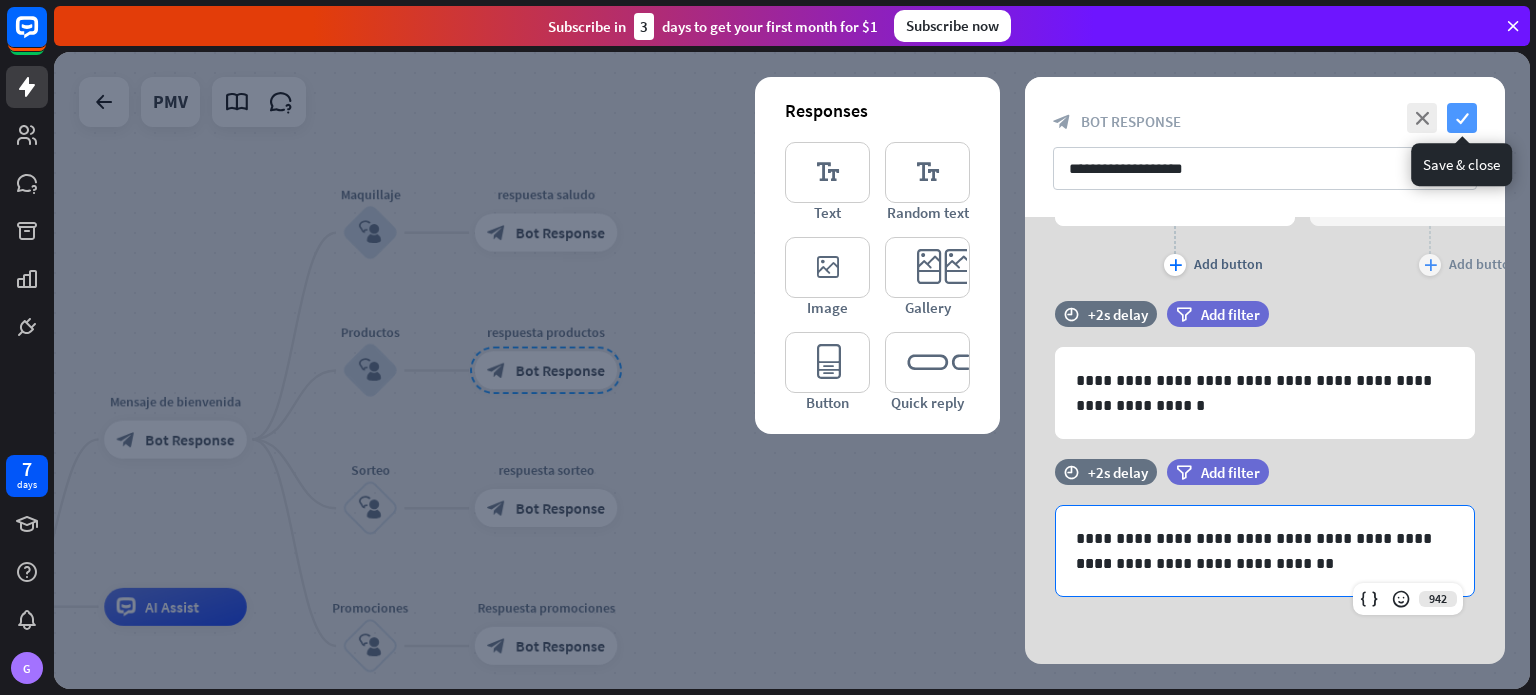 click on "check" at bounding box center (1462, 118) 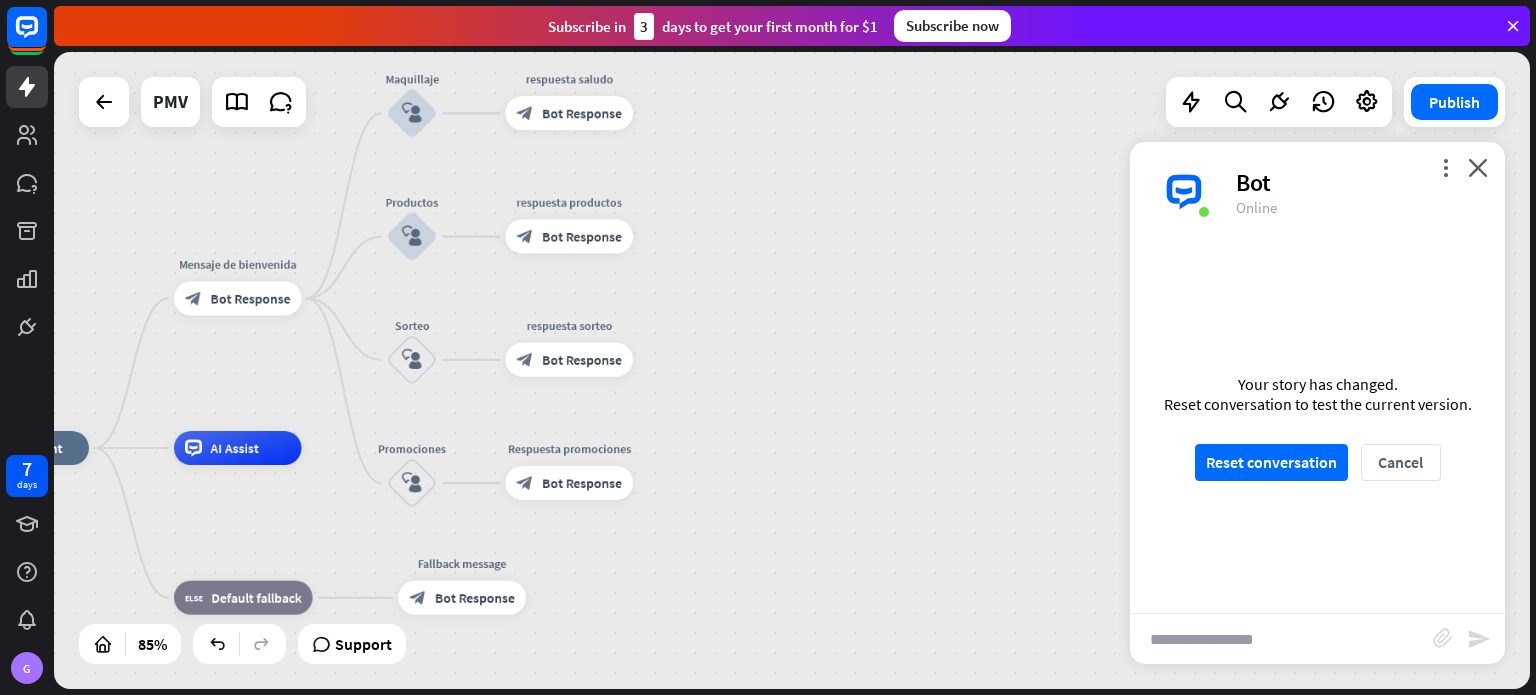 drag, startPoint x: 844, startPoint y: 387, endPoint x: 651, endPoint y: 336, distance: 199.62465 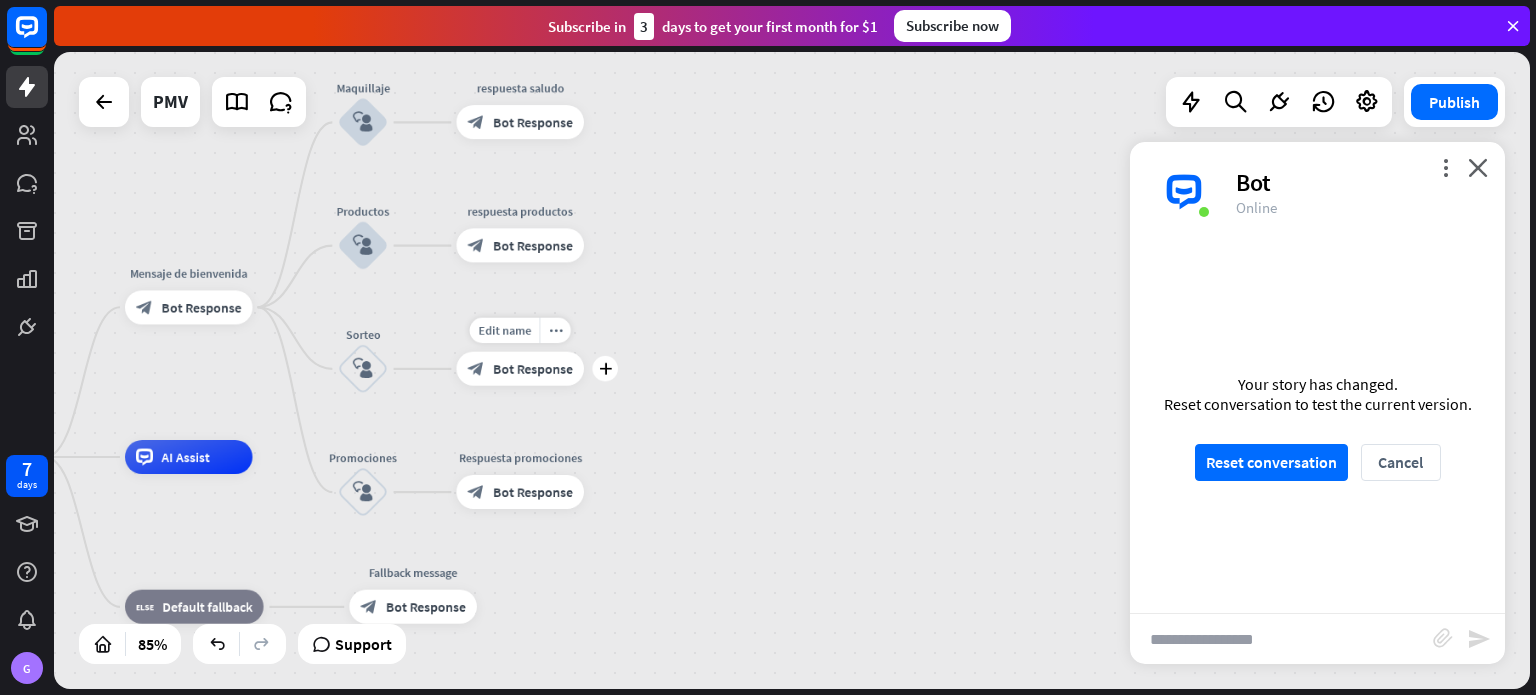 click on "Bot Response" at bounding box center (533, 368) 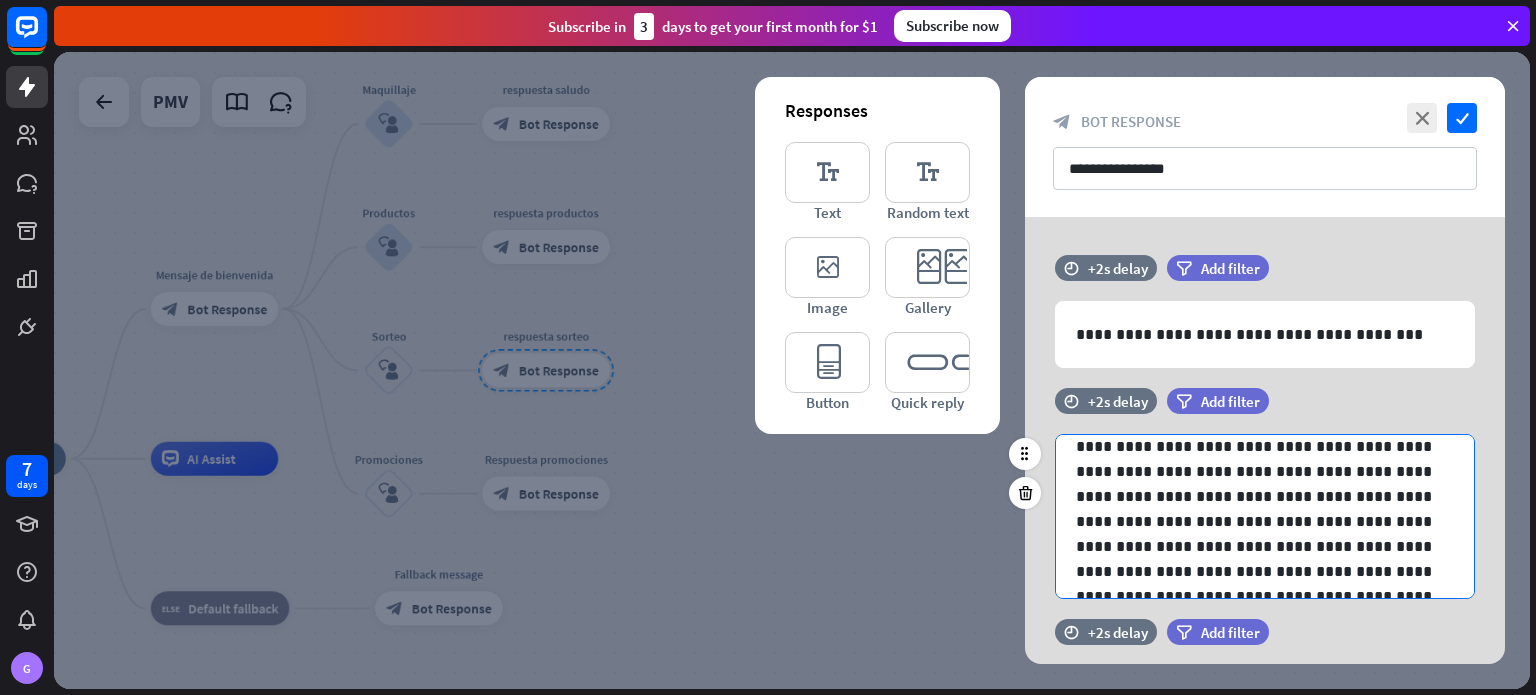 scroll, scrollTop: 352, scrollLeft: 0, axis: vertical 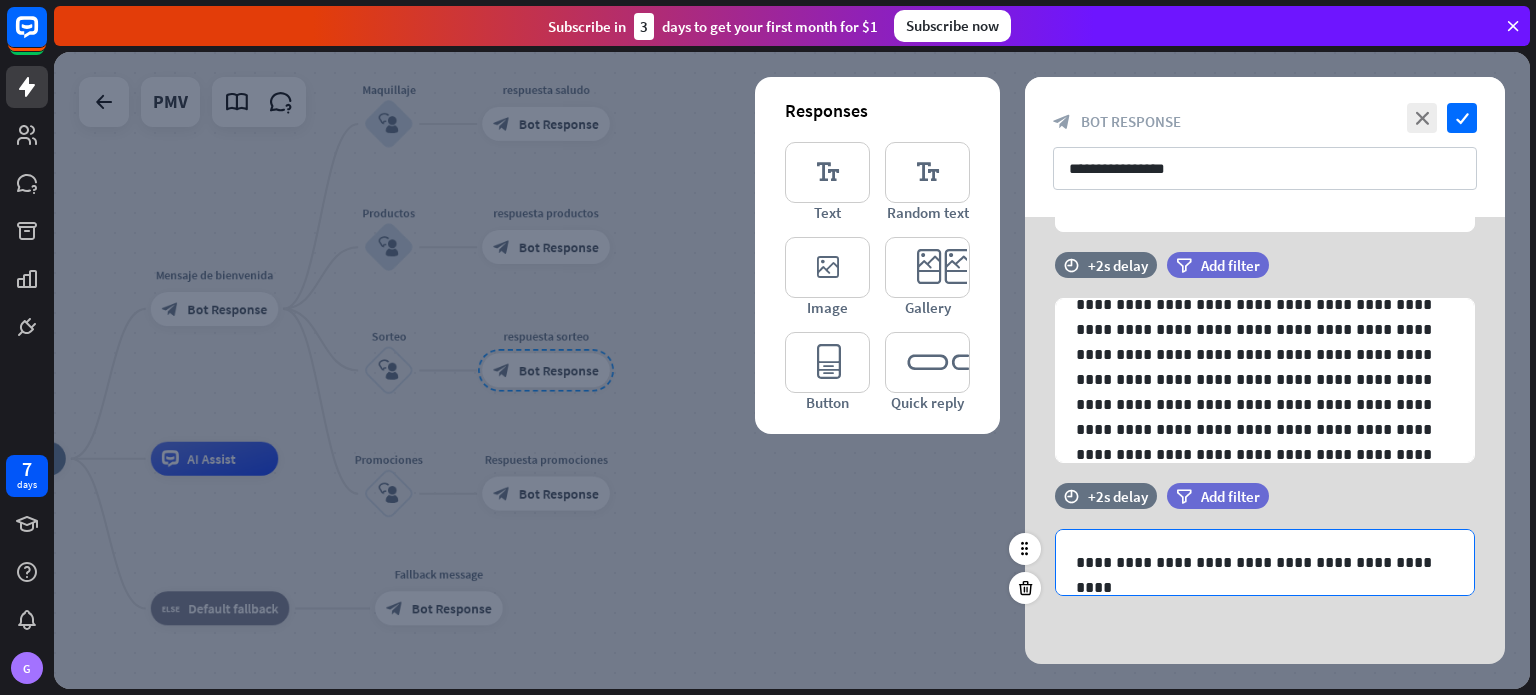 click on "**********" at bounding box center (1265, 562) 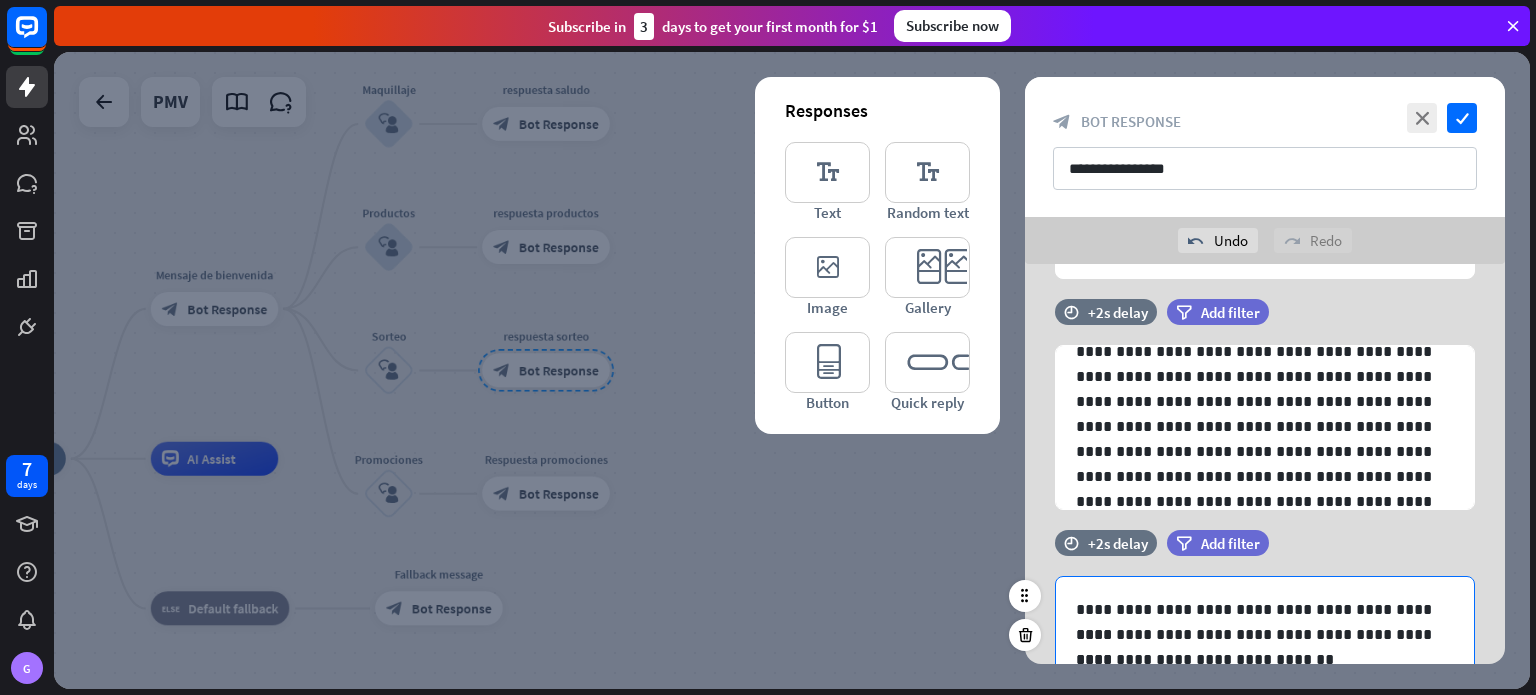scroll, scrollTop: 145, scrollLeft: 0, axis: vertical 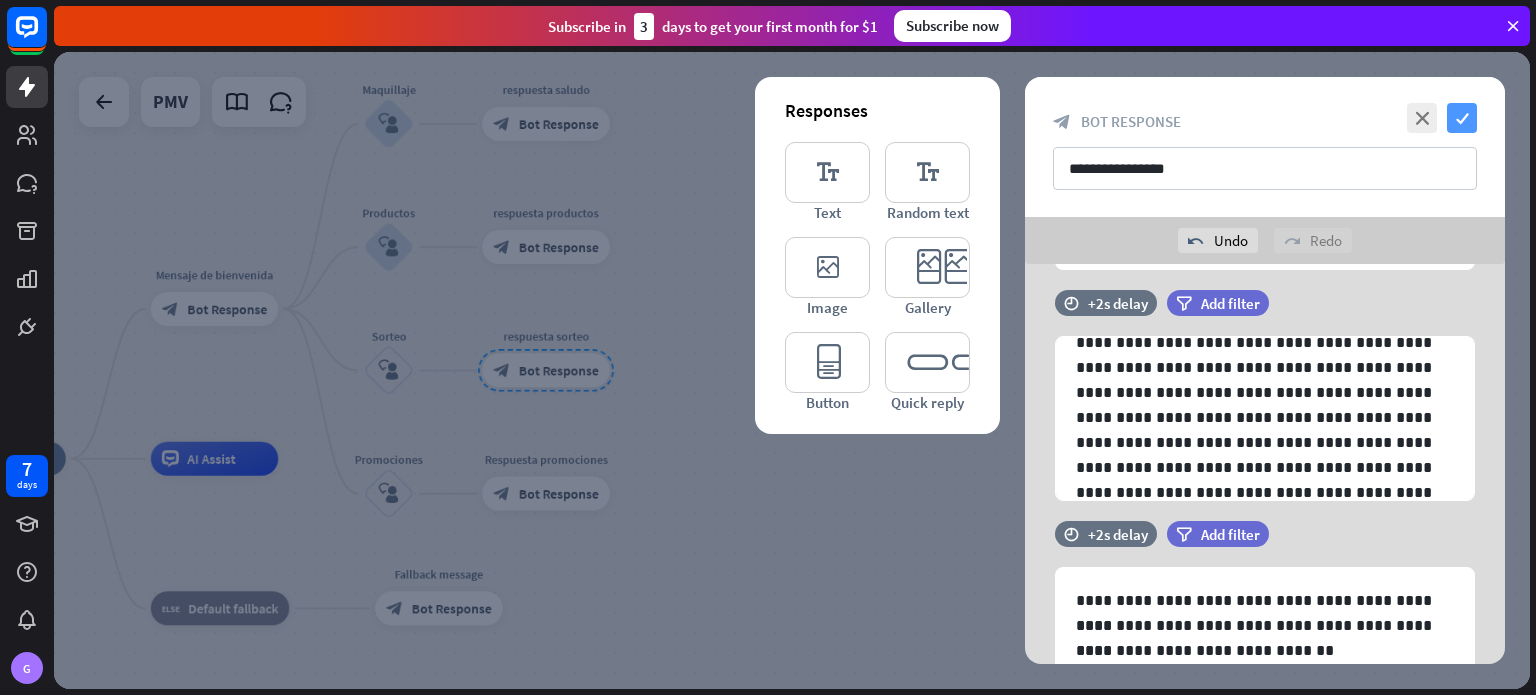 click on "check" at bounding box center (1462, 118) 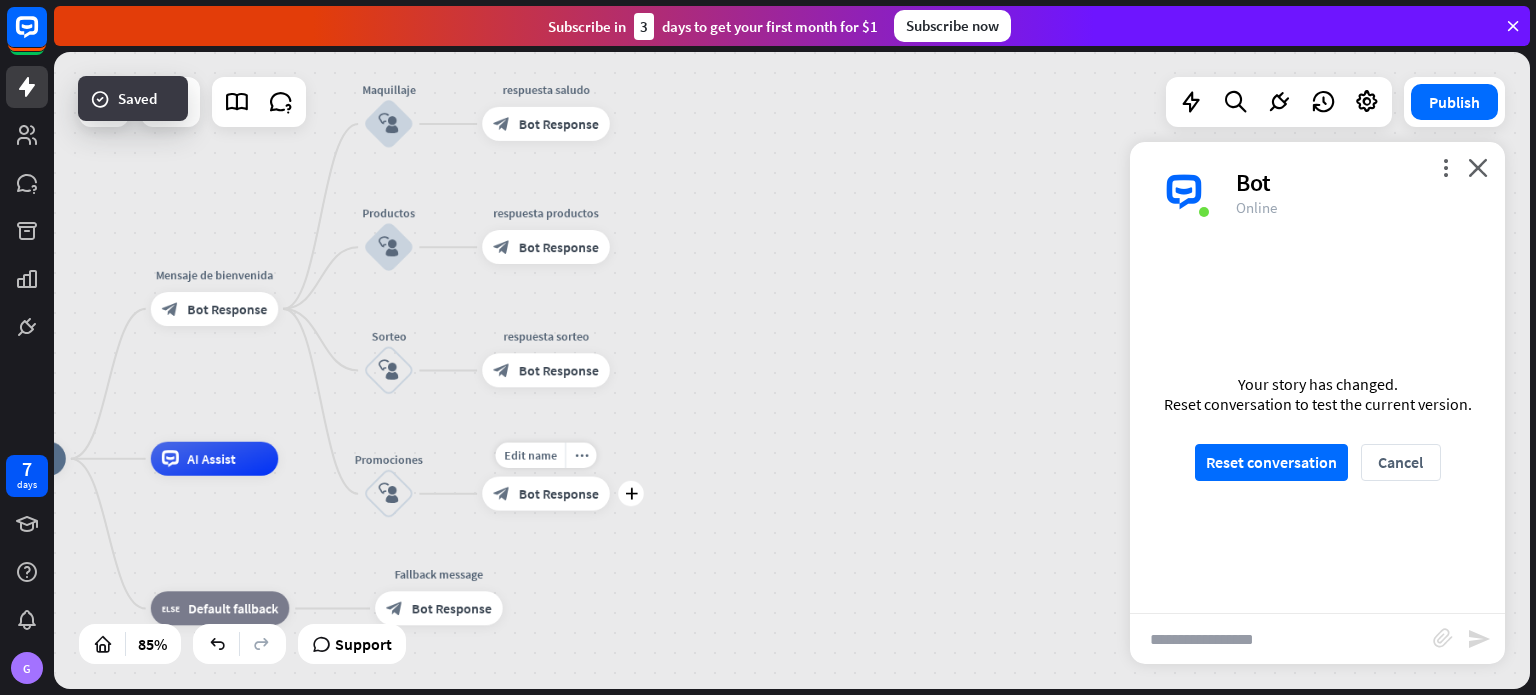 click on "Bot Response" at bounding box center [559, 493] 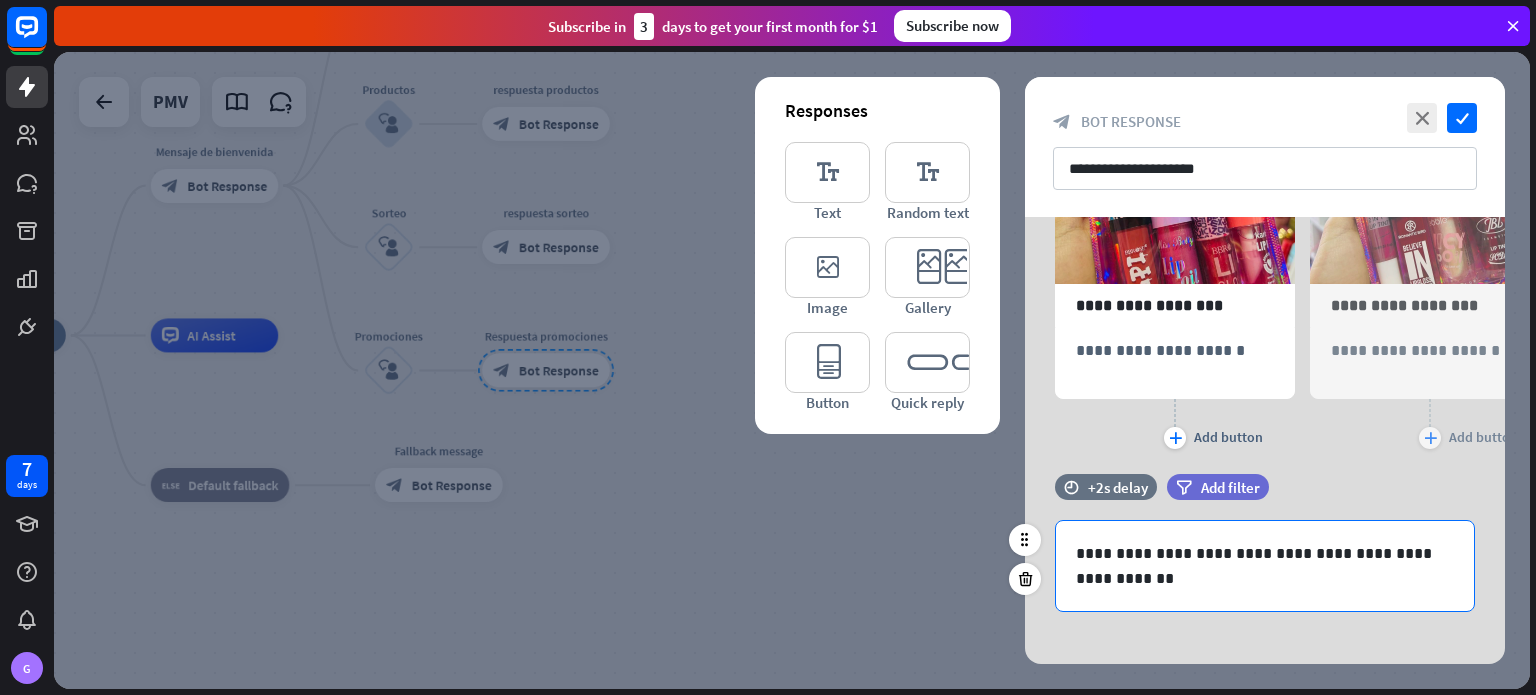 scroll, scrollTop: 311, scrollLeft: 0, axis: vertical 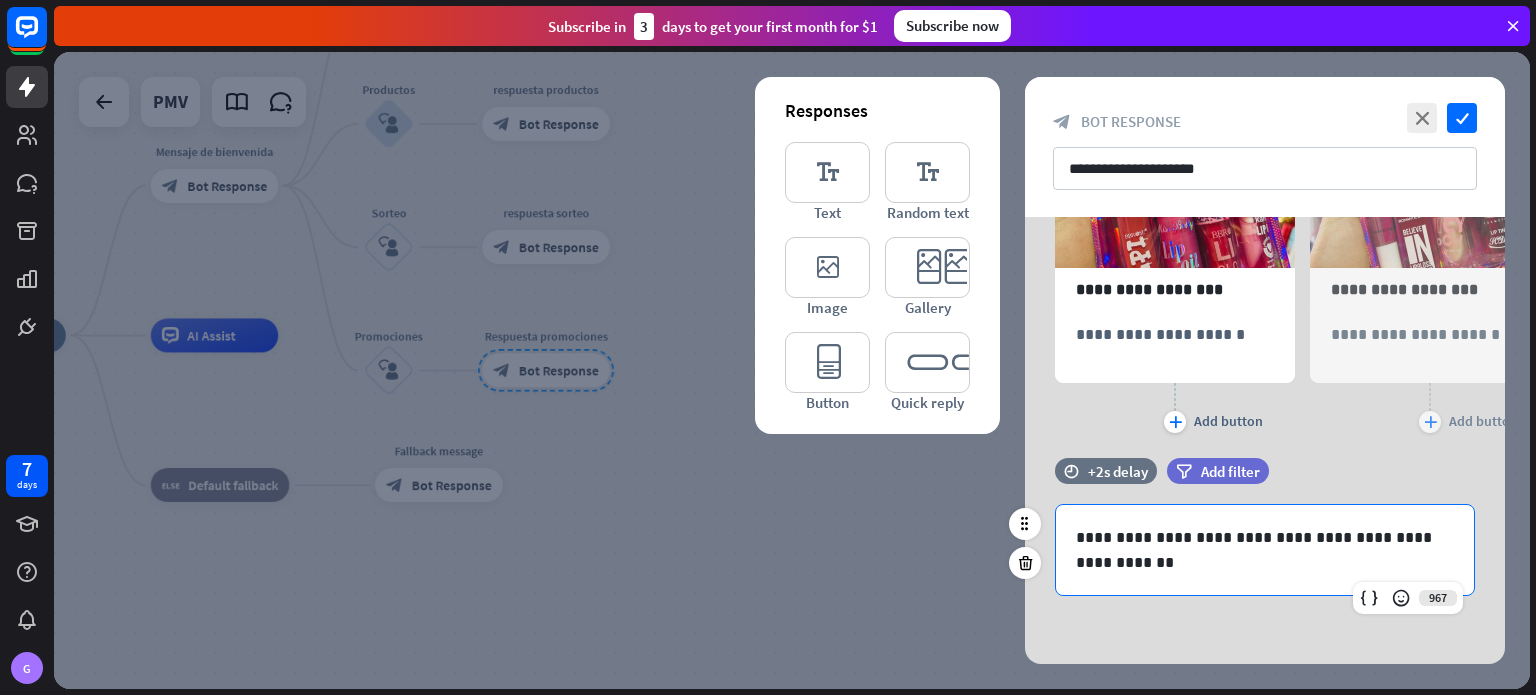 click on "**********" at bounding box center [1265, 550] 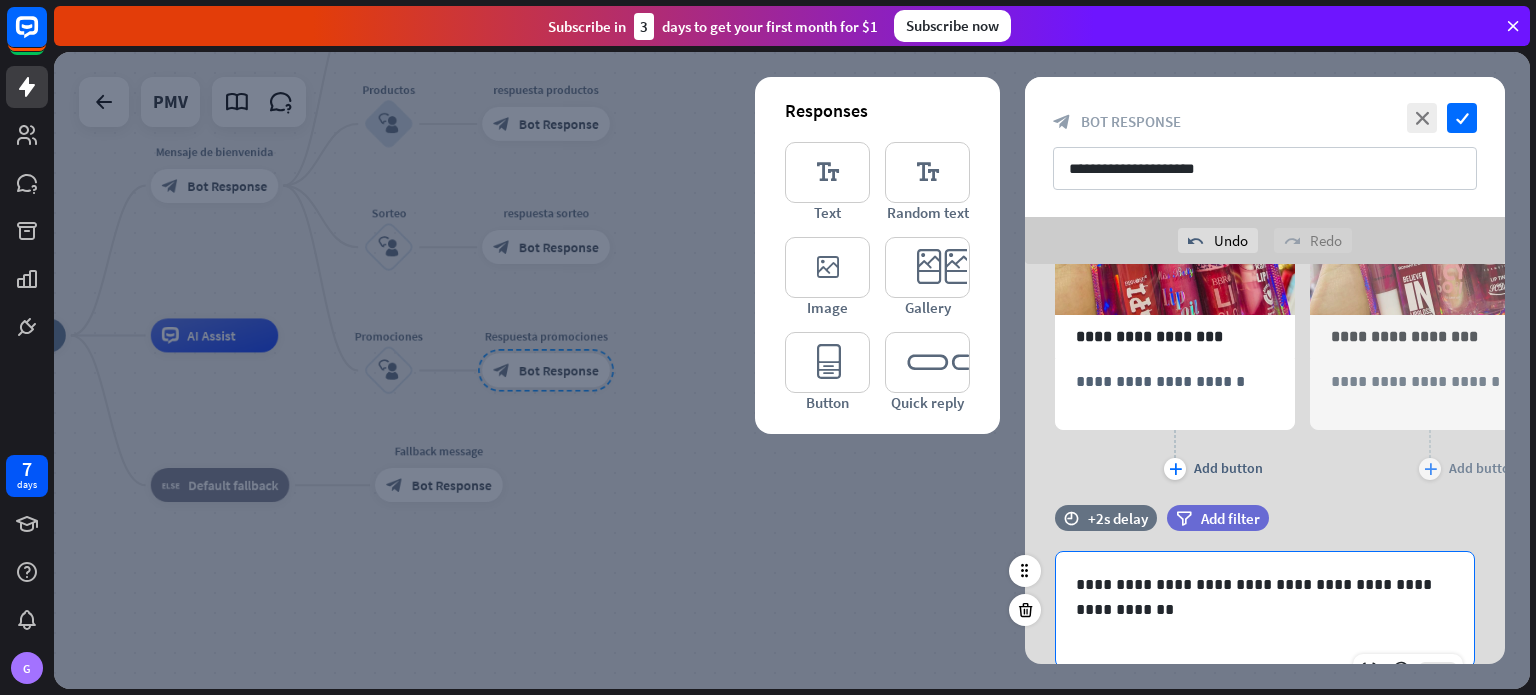 scroll, scrollTop: 320, scrollLeft: 0, axis: vertical 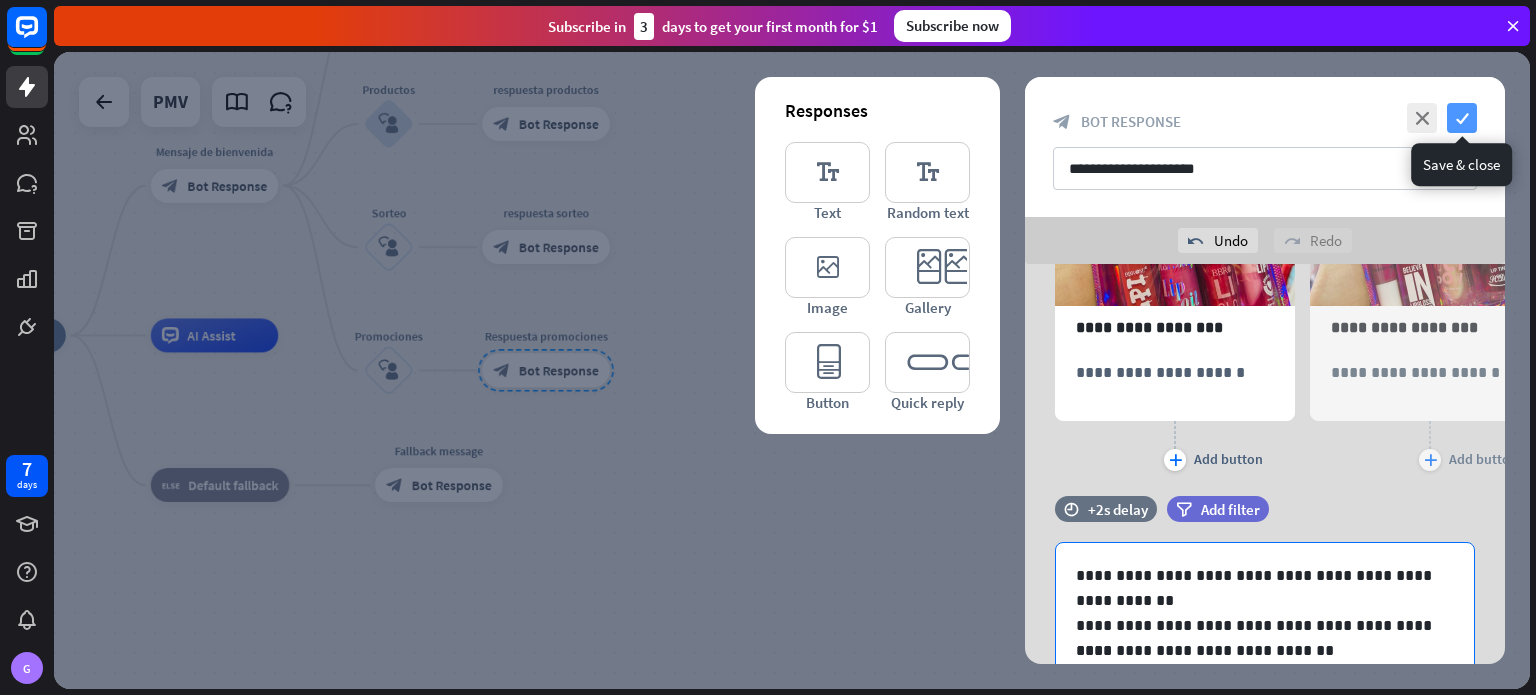 click on "check" at bounding box center (1462, 118) 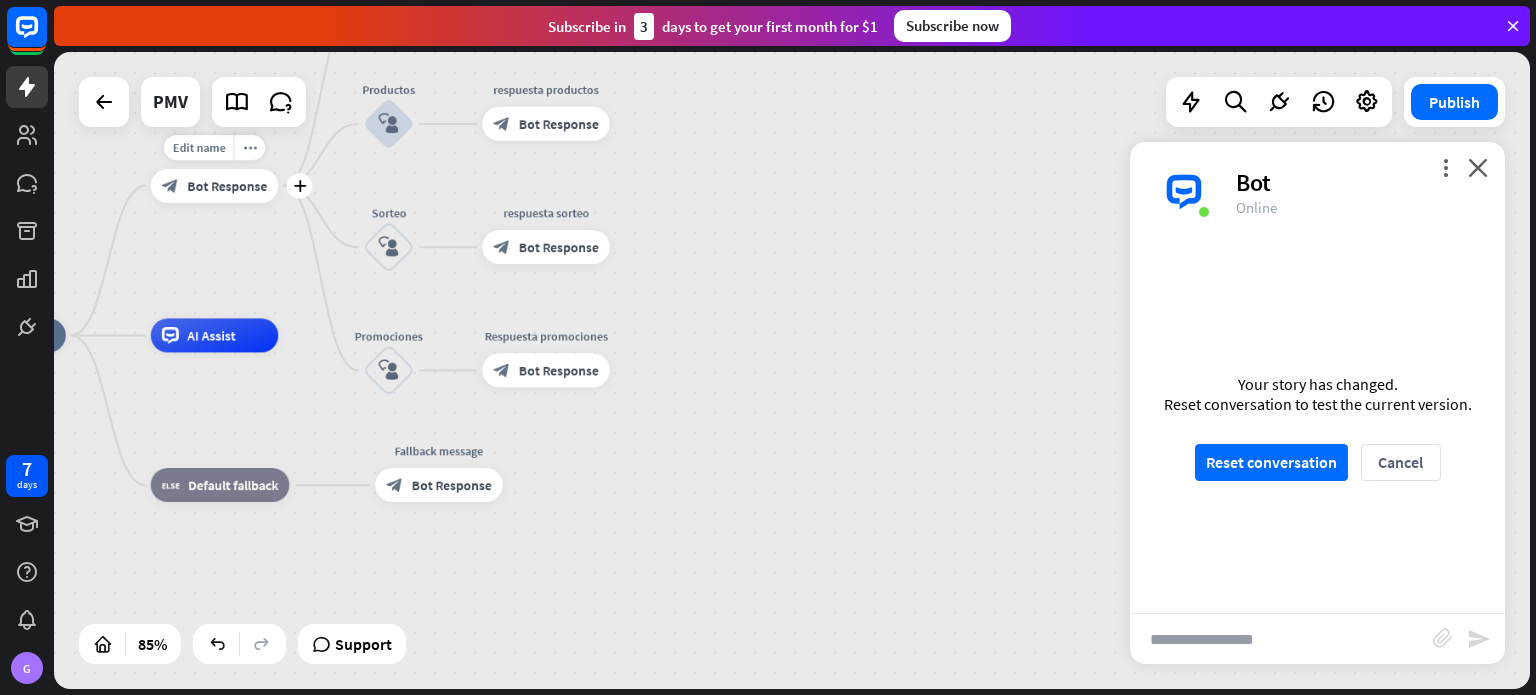 click on "Bot Response" at bounding box center (227, 185) 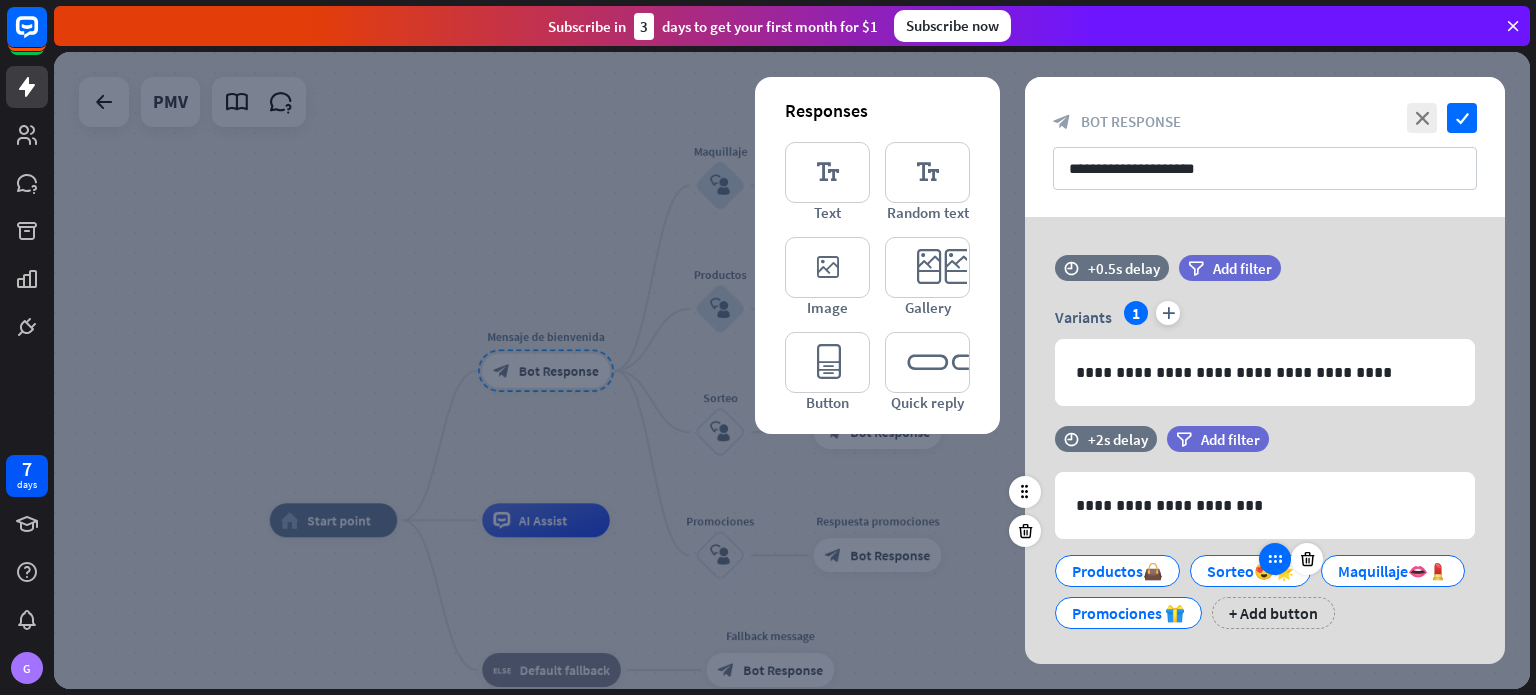 click at bounding box center (1275, 559) 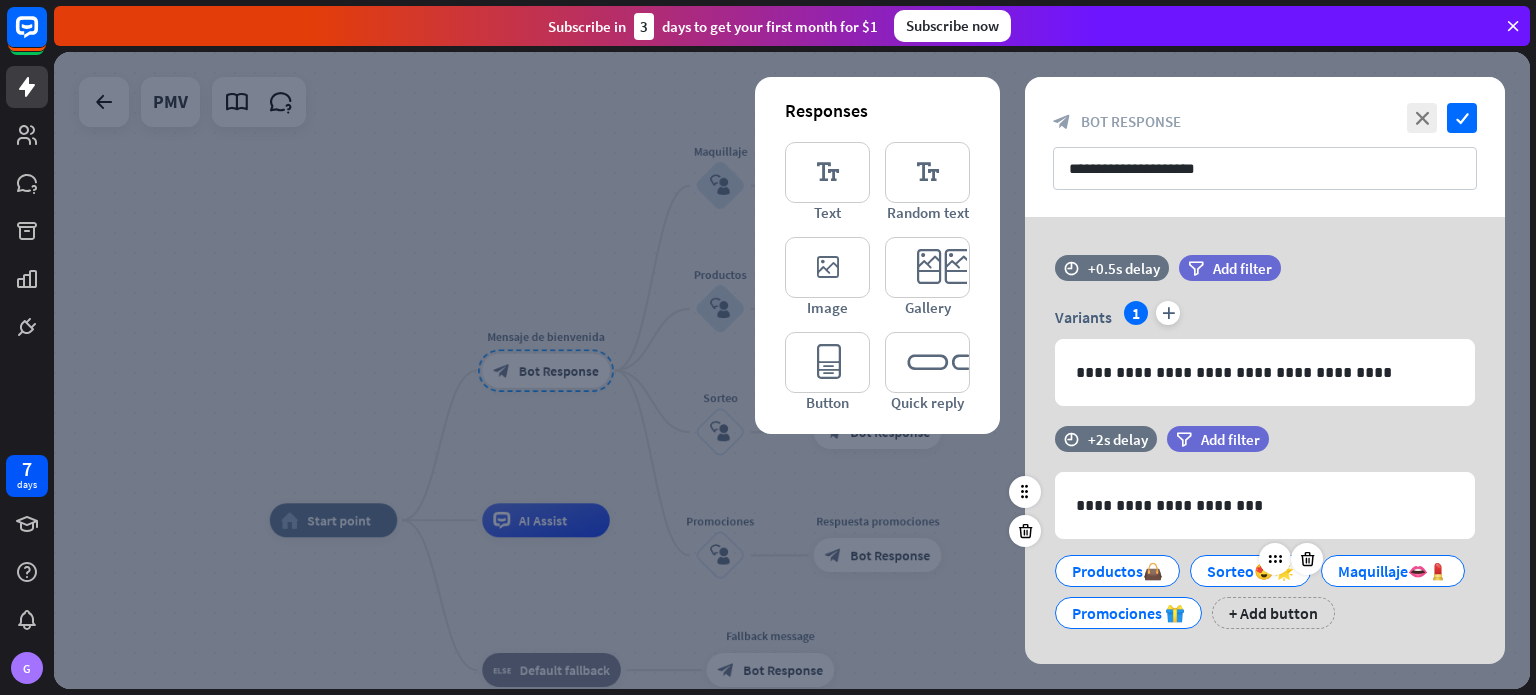 click on "Sorteo😍🌟" at bounding box center (1250, 571) 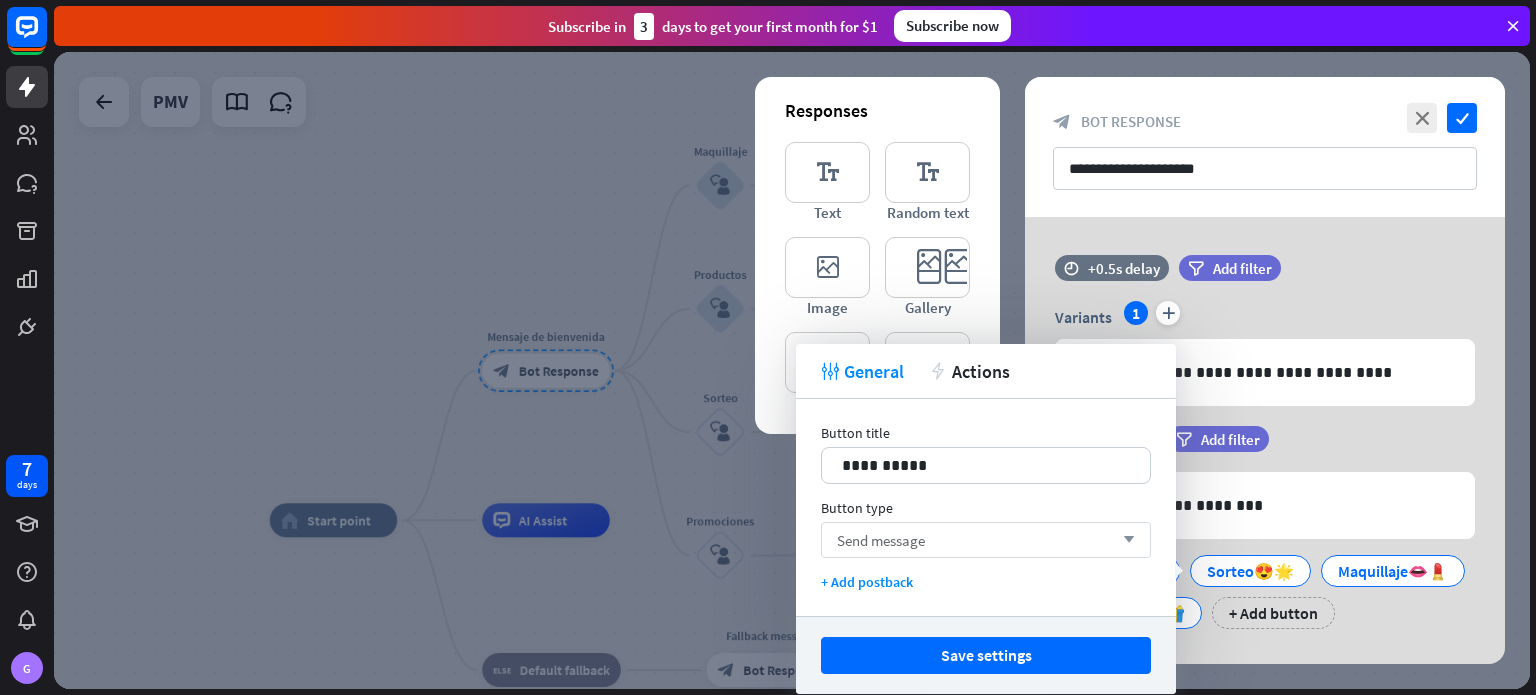 click on "Send message
arrow_down" at bounding box center (986, 540) 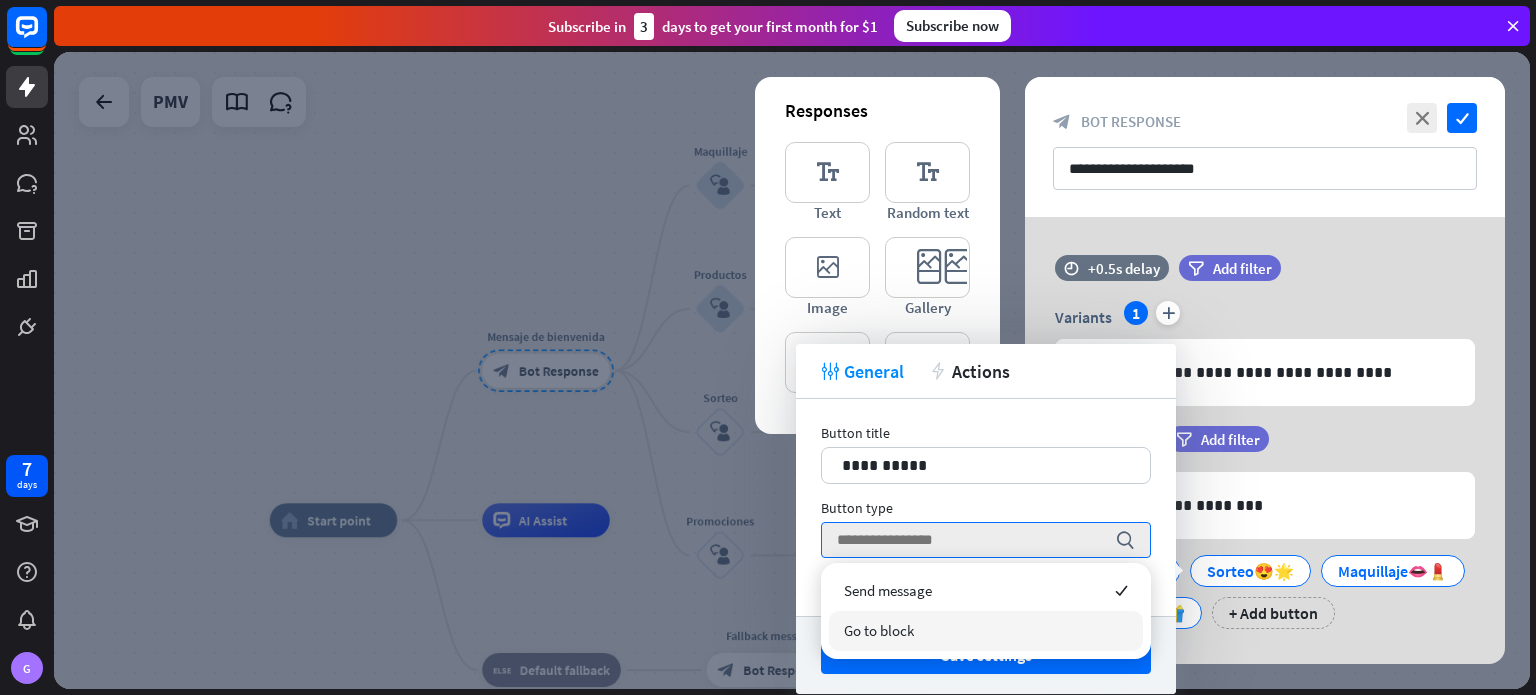 click on "Go to block" at bounding box center [986, 631] 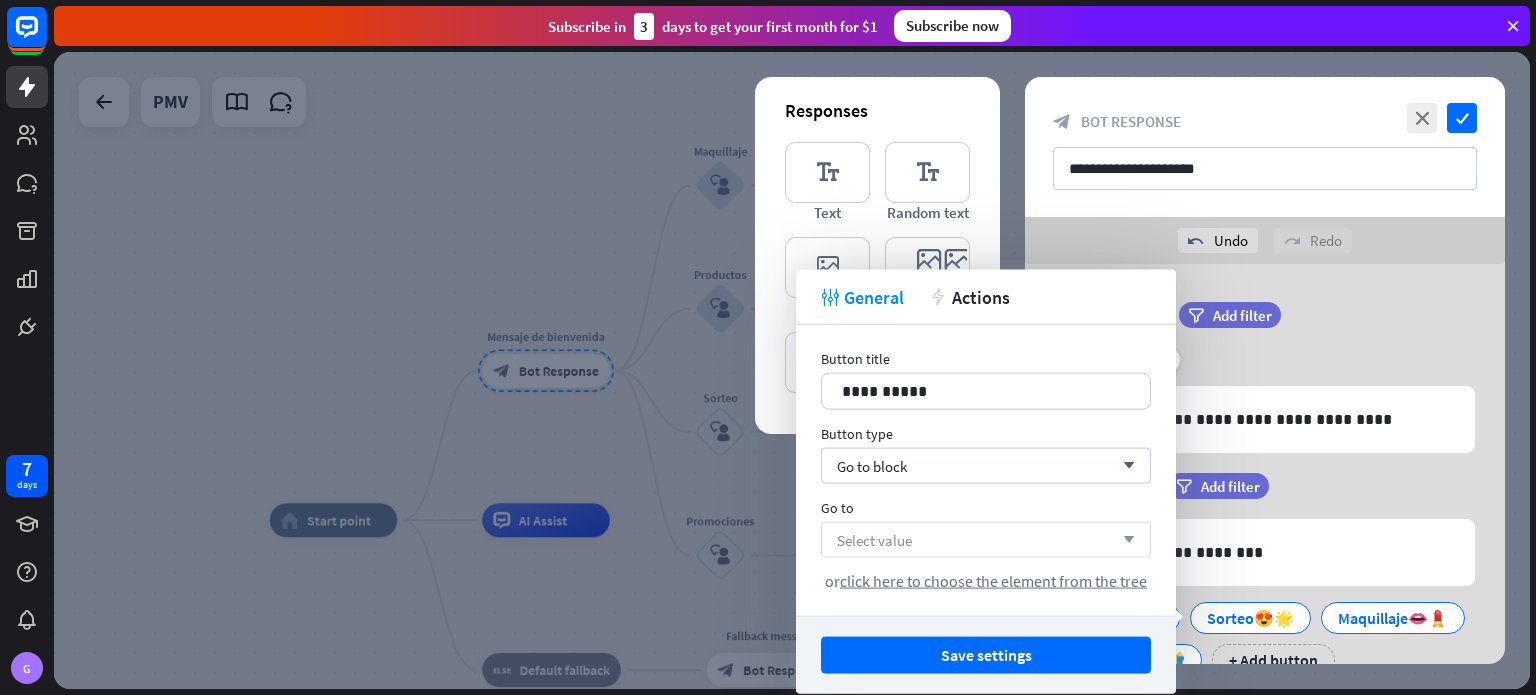 click on "Select value
arrow_down" at bounding box center (986, 540) 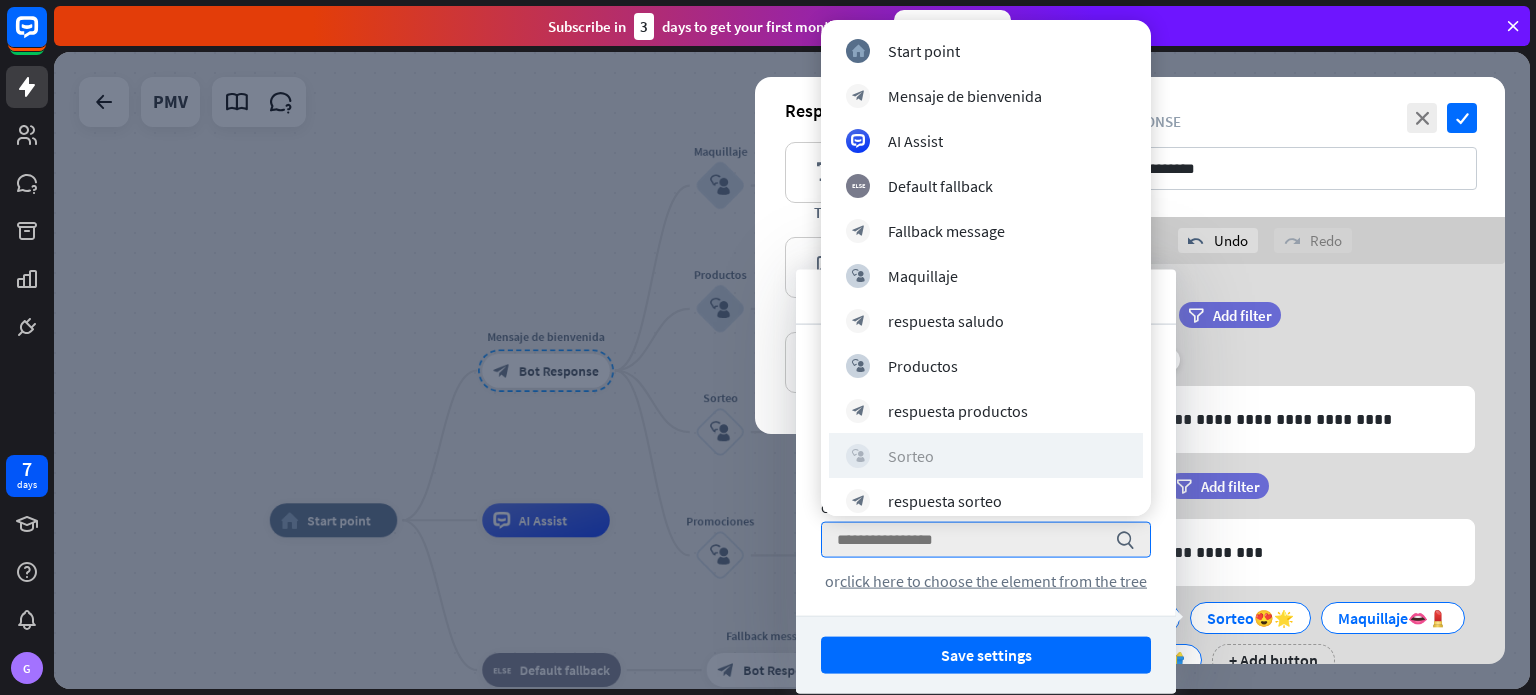 click on "block_user_input
Sorteo" at bounding box center (986, 456) 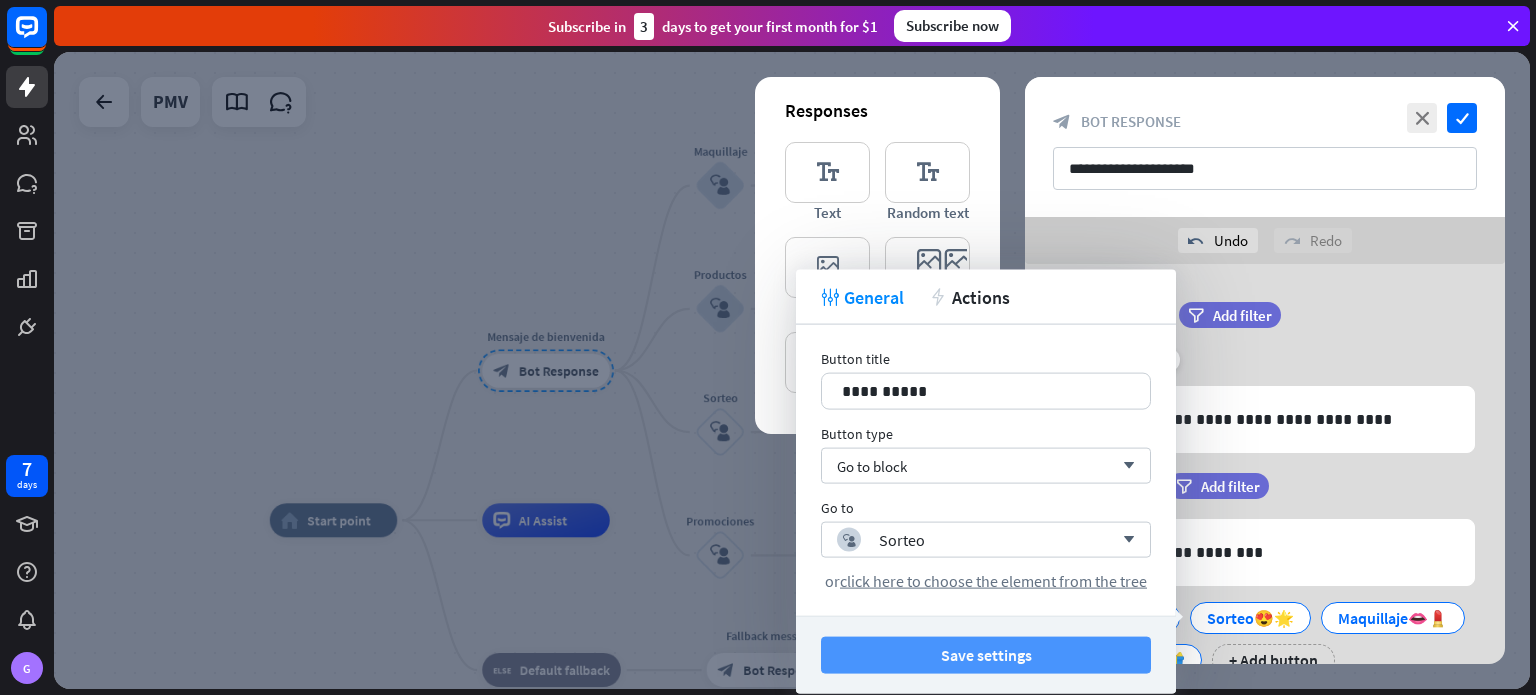 click on "Save settings" at bounding box center (986, 655) 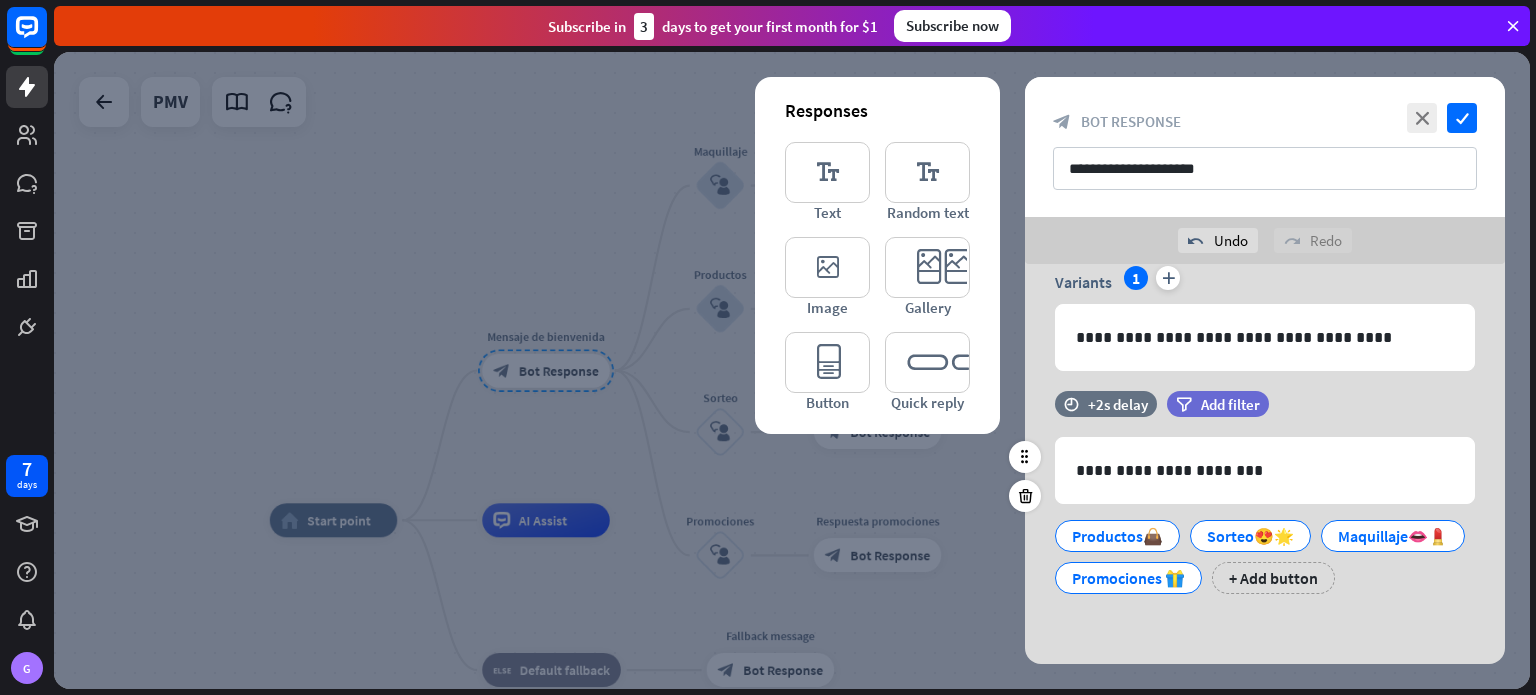 scroll, scrollTop: 123, scrollLeft: 0, axis: vertical 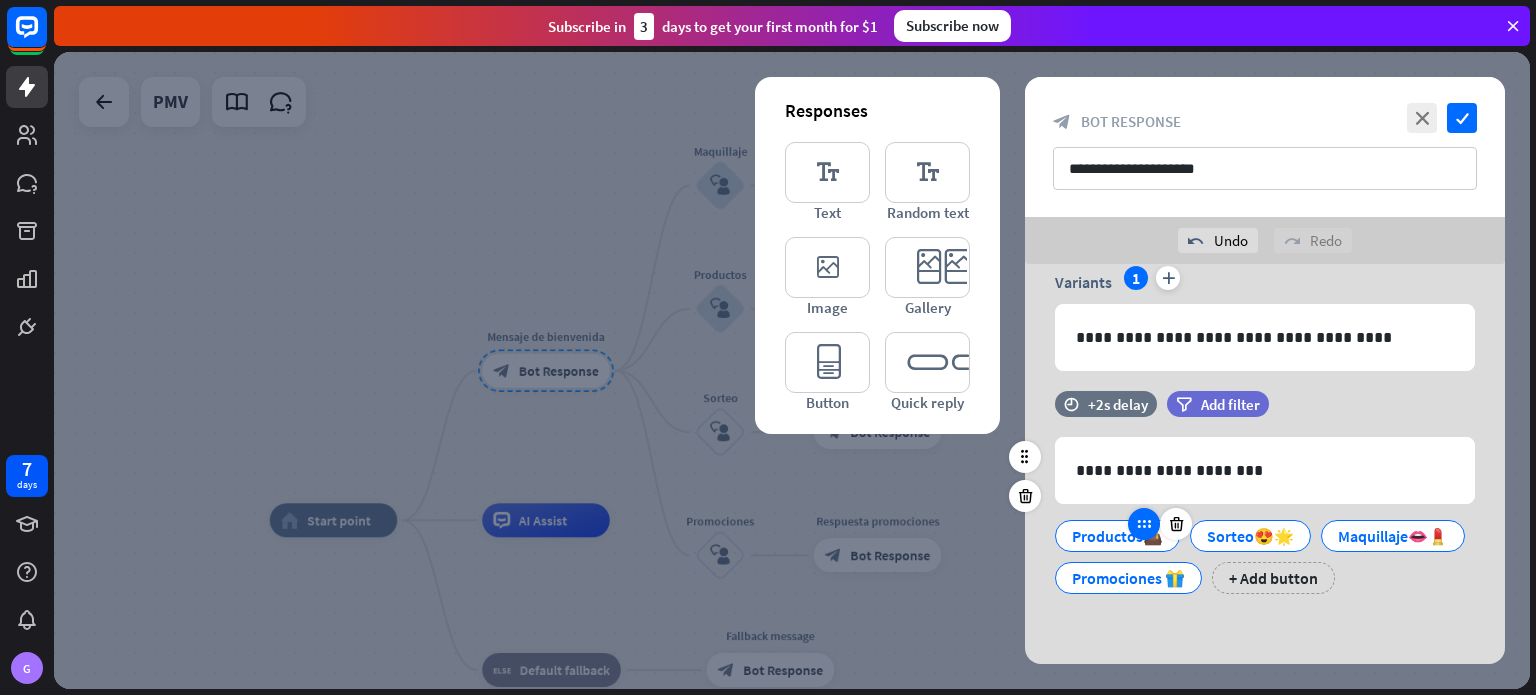 click at bounding box center [1144, 524] 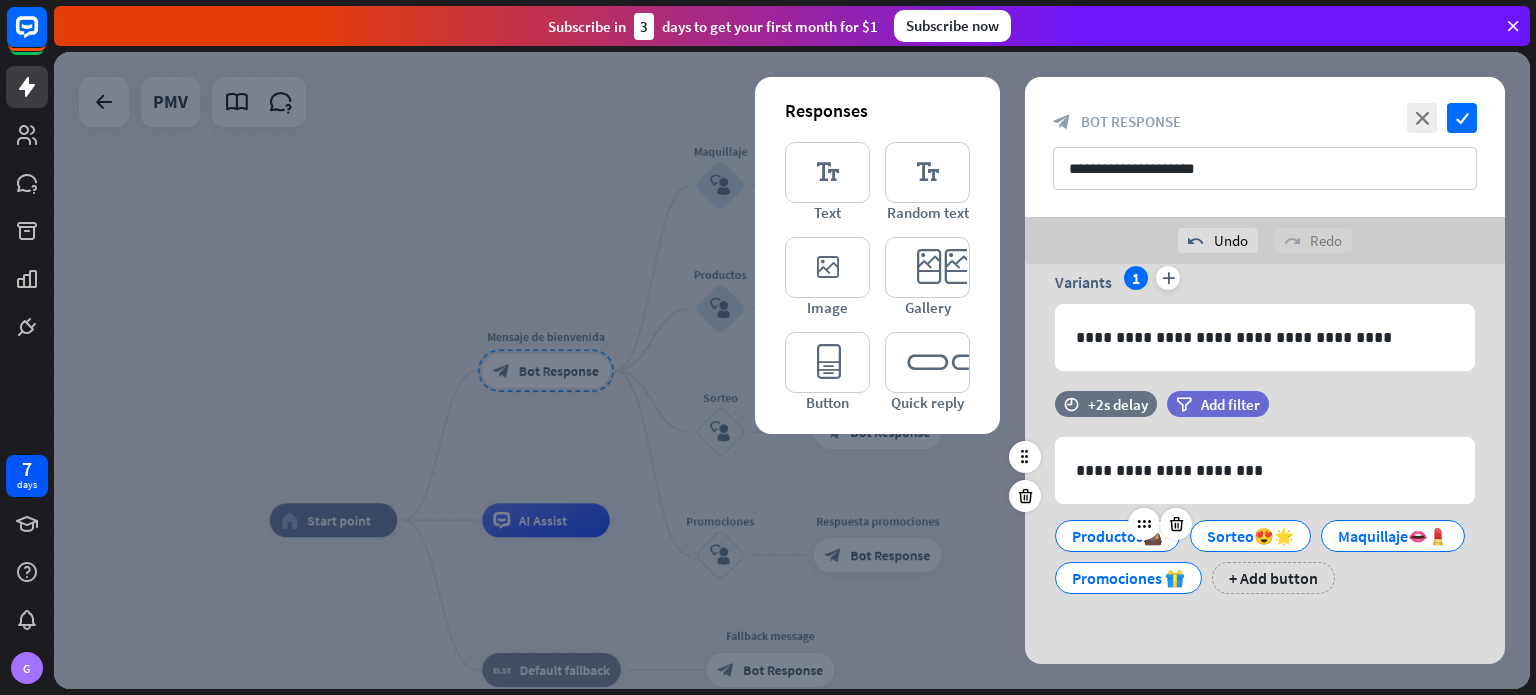 click on "Productos👜" at bounding box center [1117, 536] 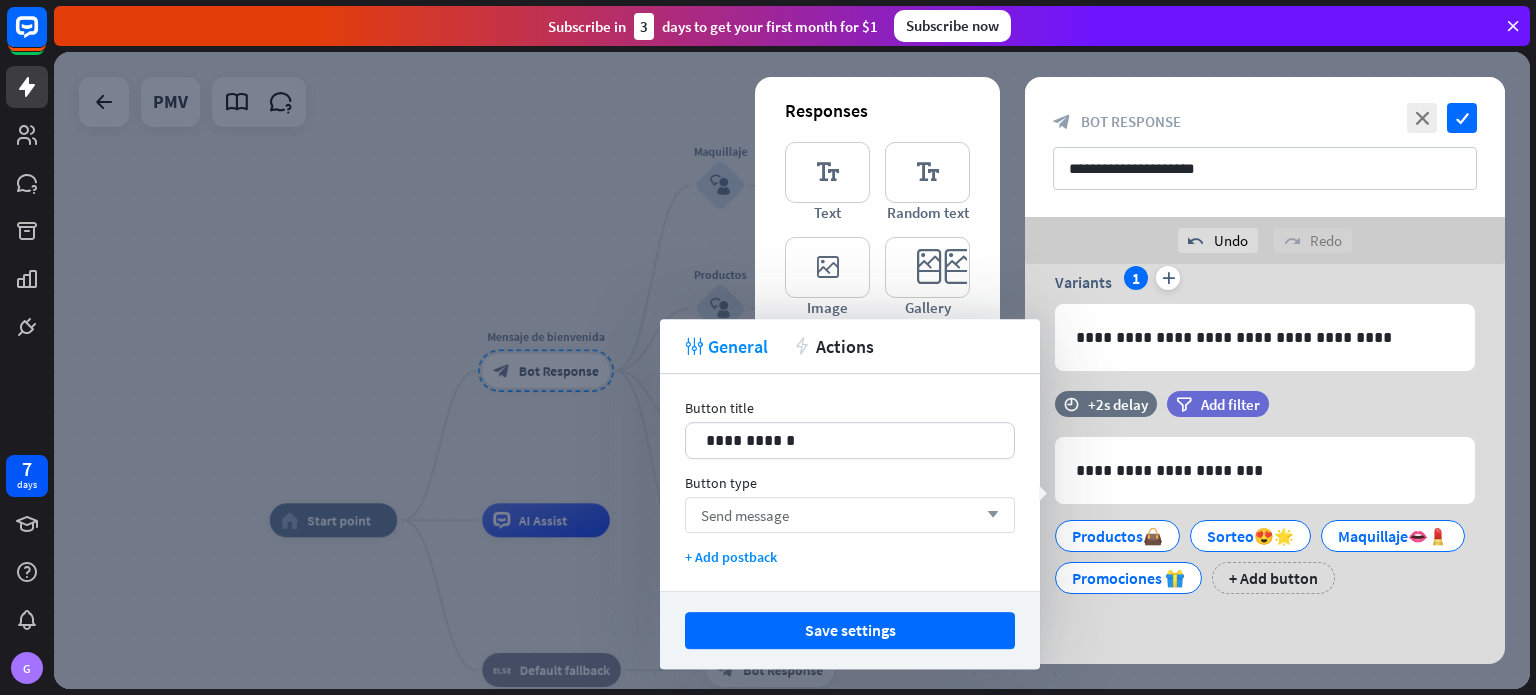 click on "Send message
arrow_down" at bounding box center (850, 515) 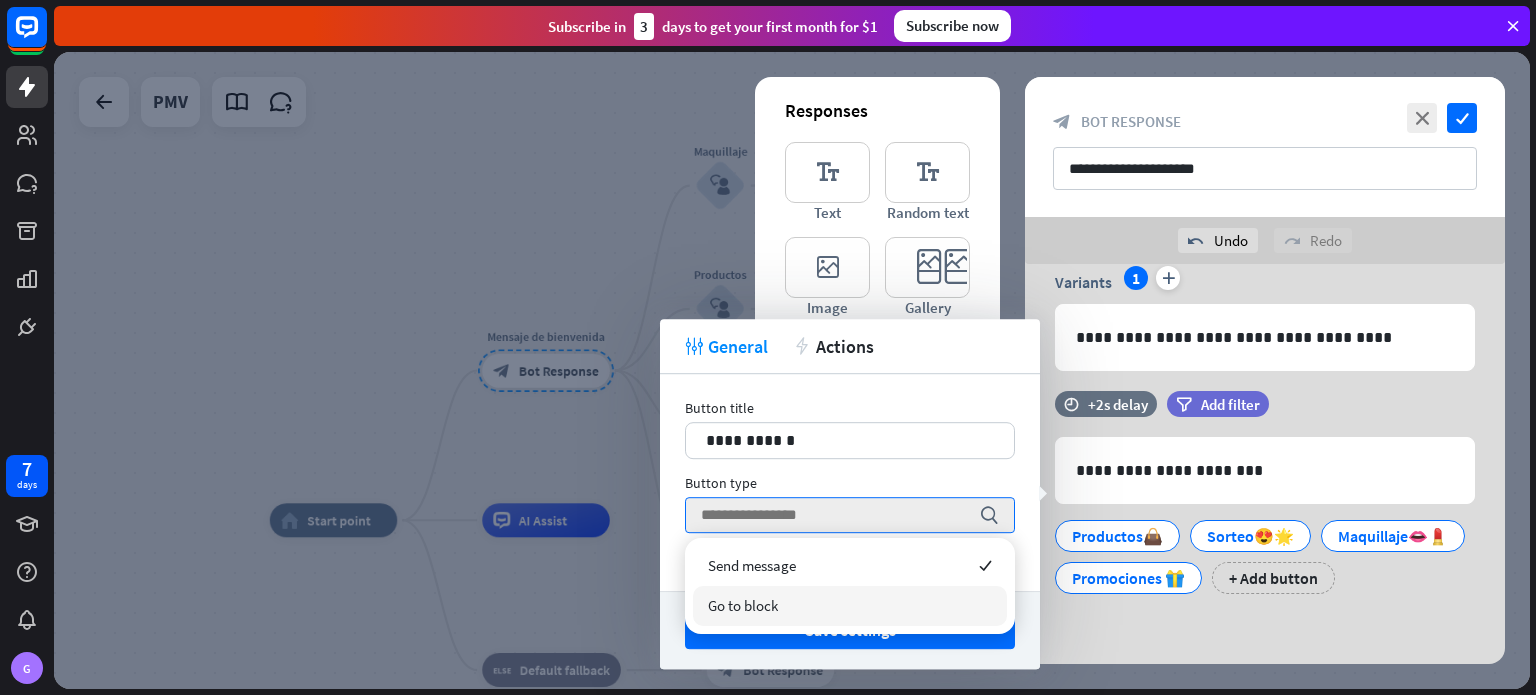 click on "Go to block" at bounding box center [850, 606] 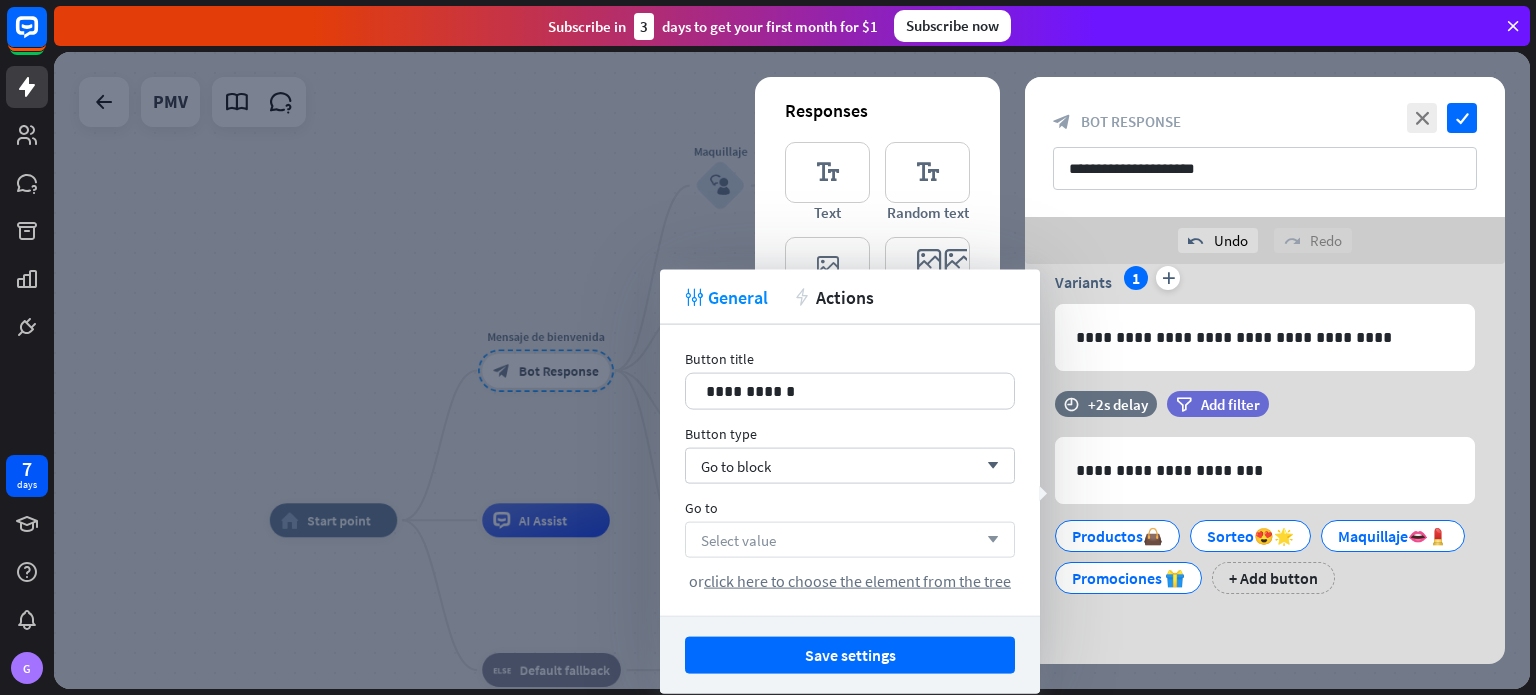click on "Select value
arrow_down" at bounding box center [850, 540] 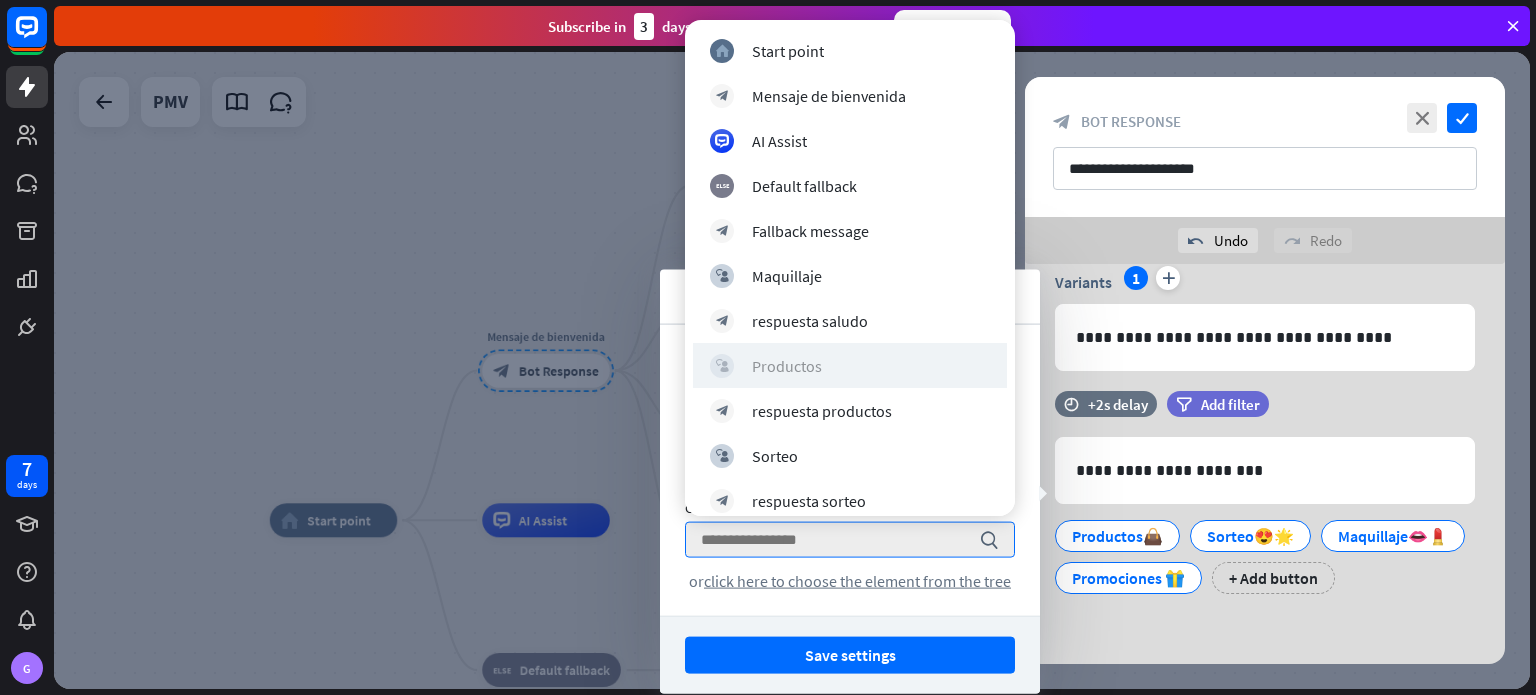 click on "block_user_input
Productos" at bounding box center [850, 366] 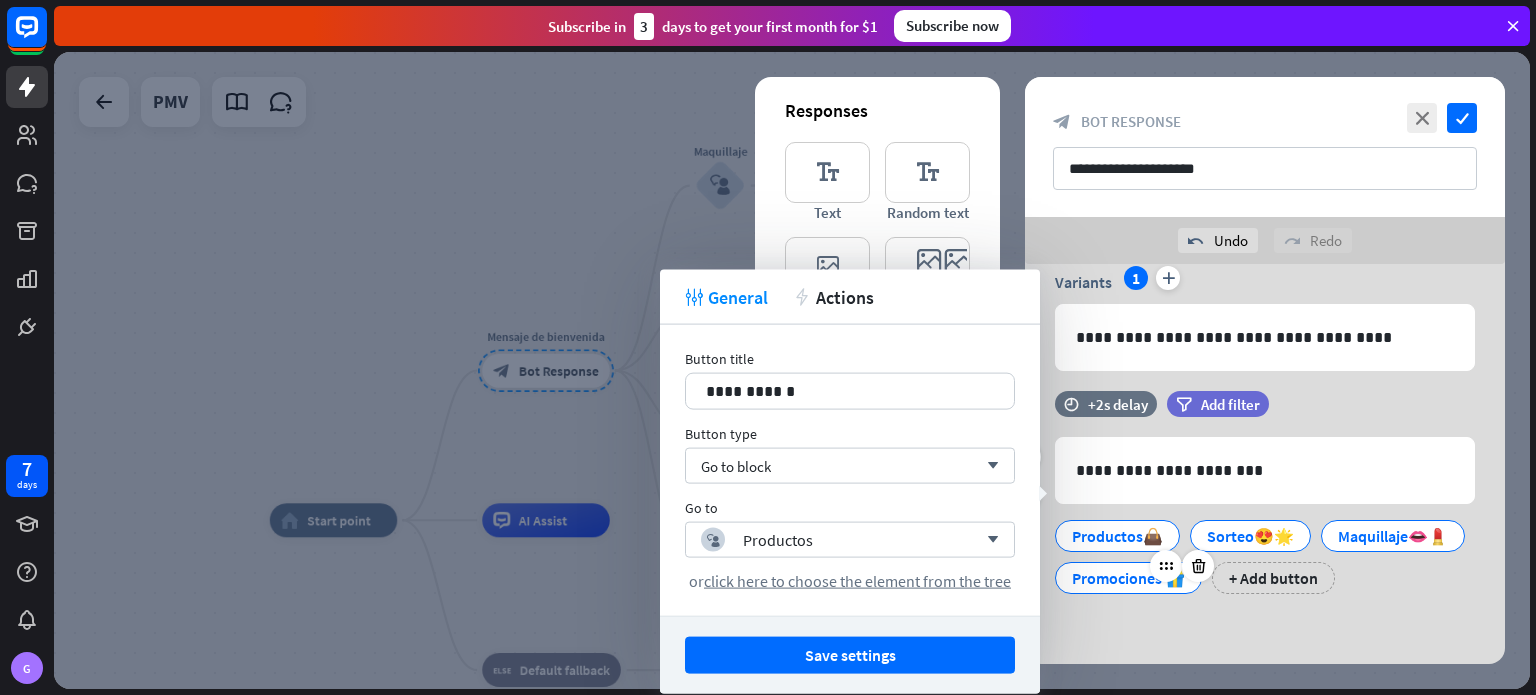 click on "Promociones 🎁" at bounding box center (1128, 578) 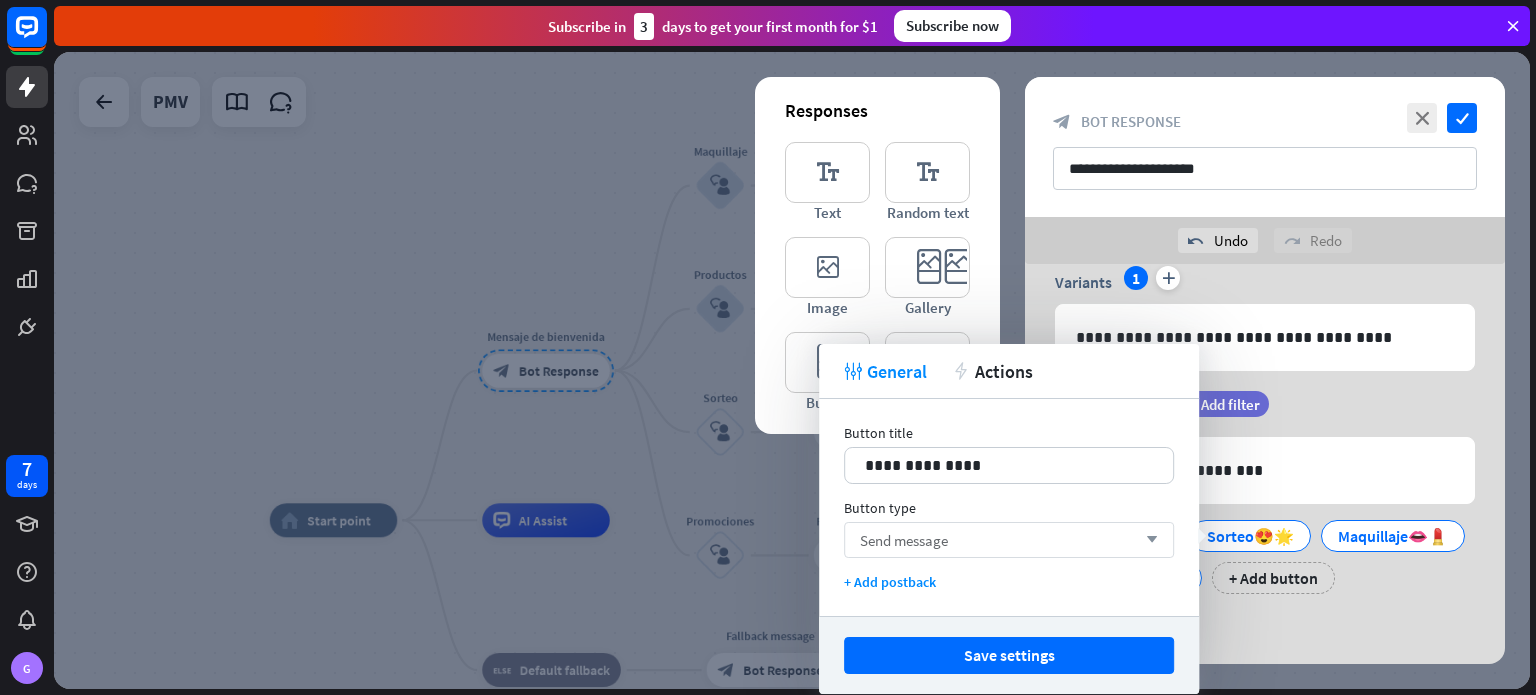 click on "Send message
arrow_down" at bounding box center (1009, 540) 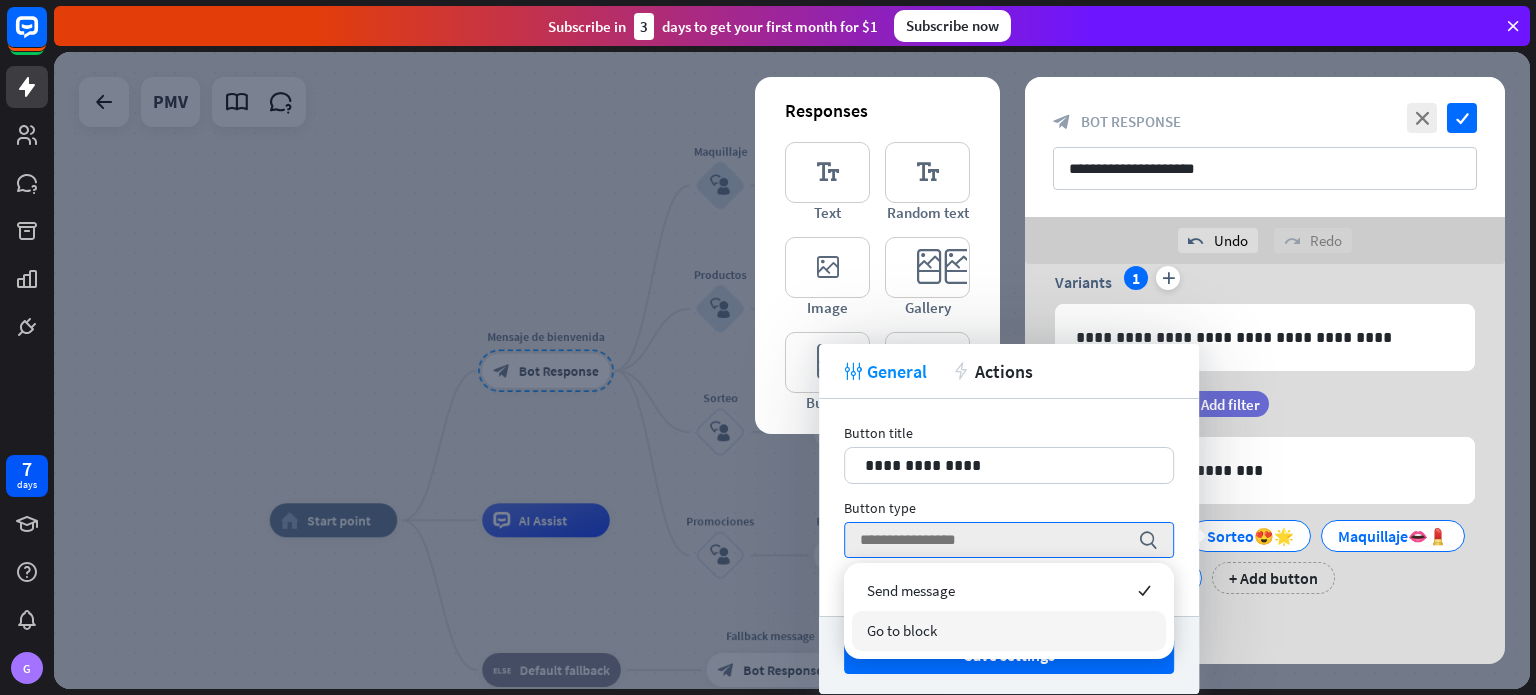 click on "Go to block" at bounding box center [1009, 631] 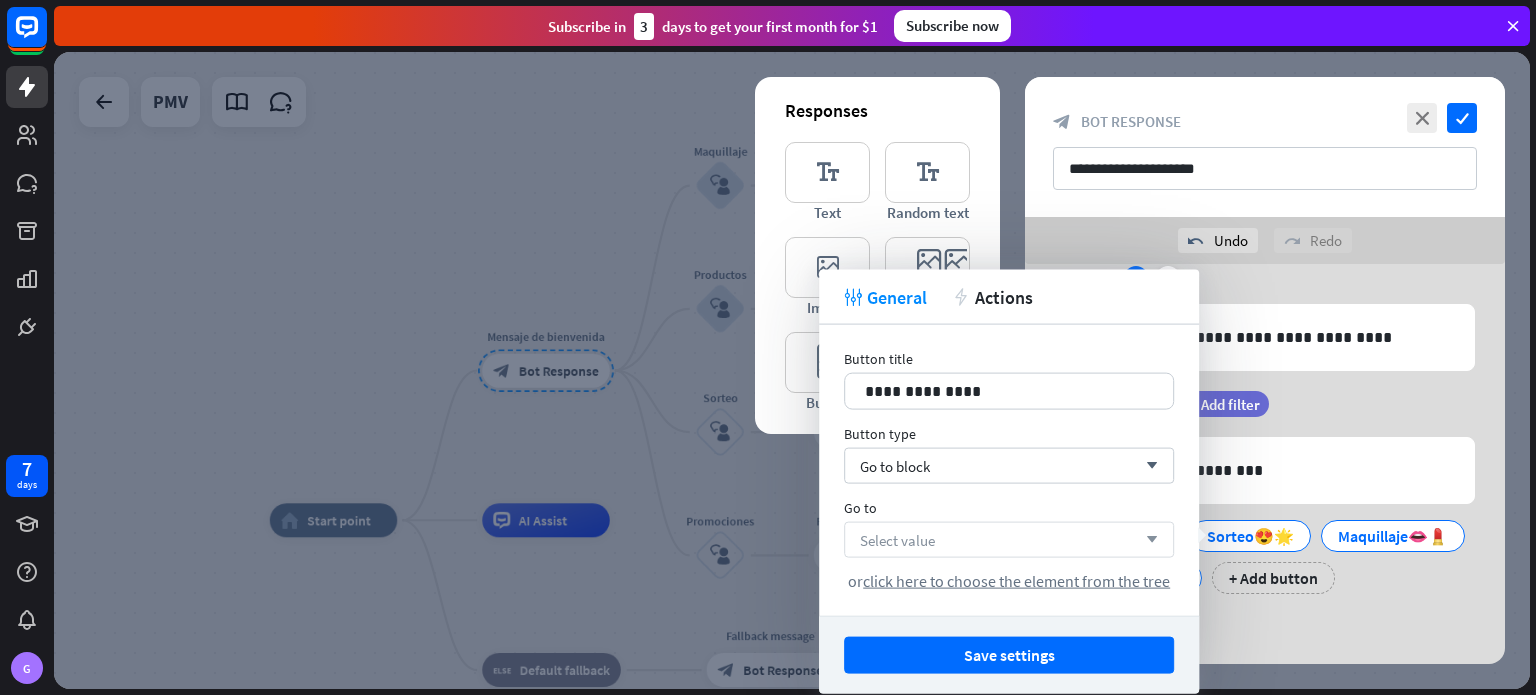 click on "Select value
arrow_down" at bounding box center [1009, 540] 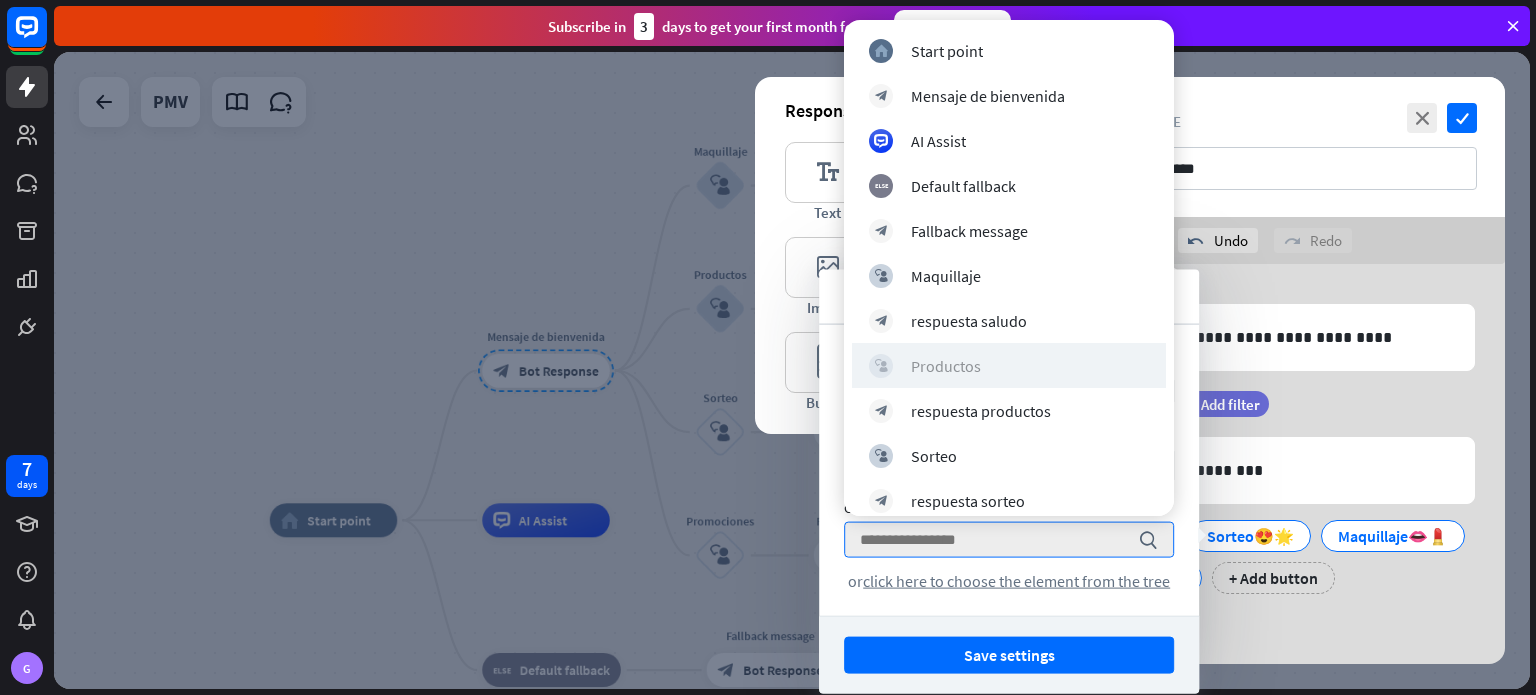 click on "block_user_input
Productos" at bounding box center (1009, 366) 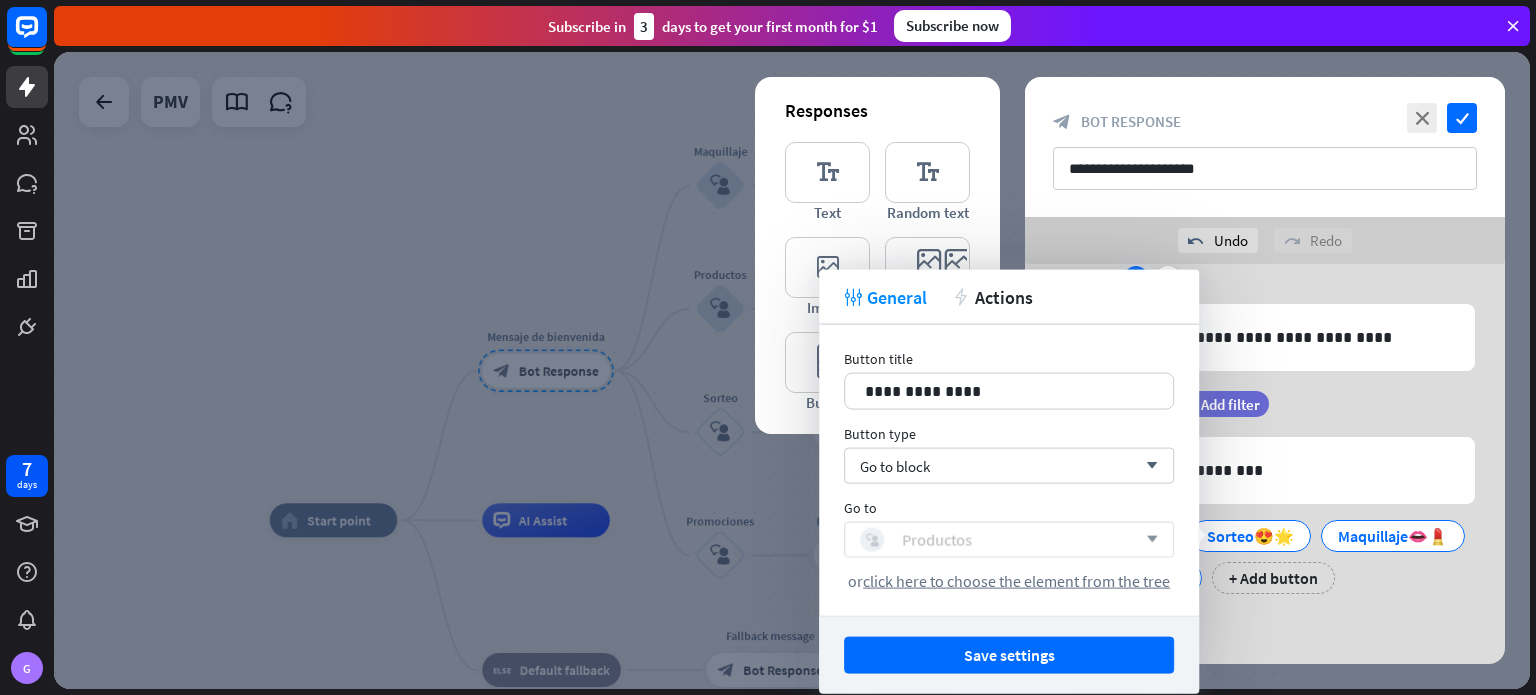 click on "block_user_input
Productos" at bounding box center [998, 540] 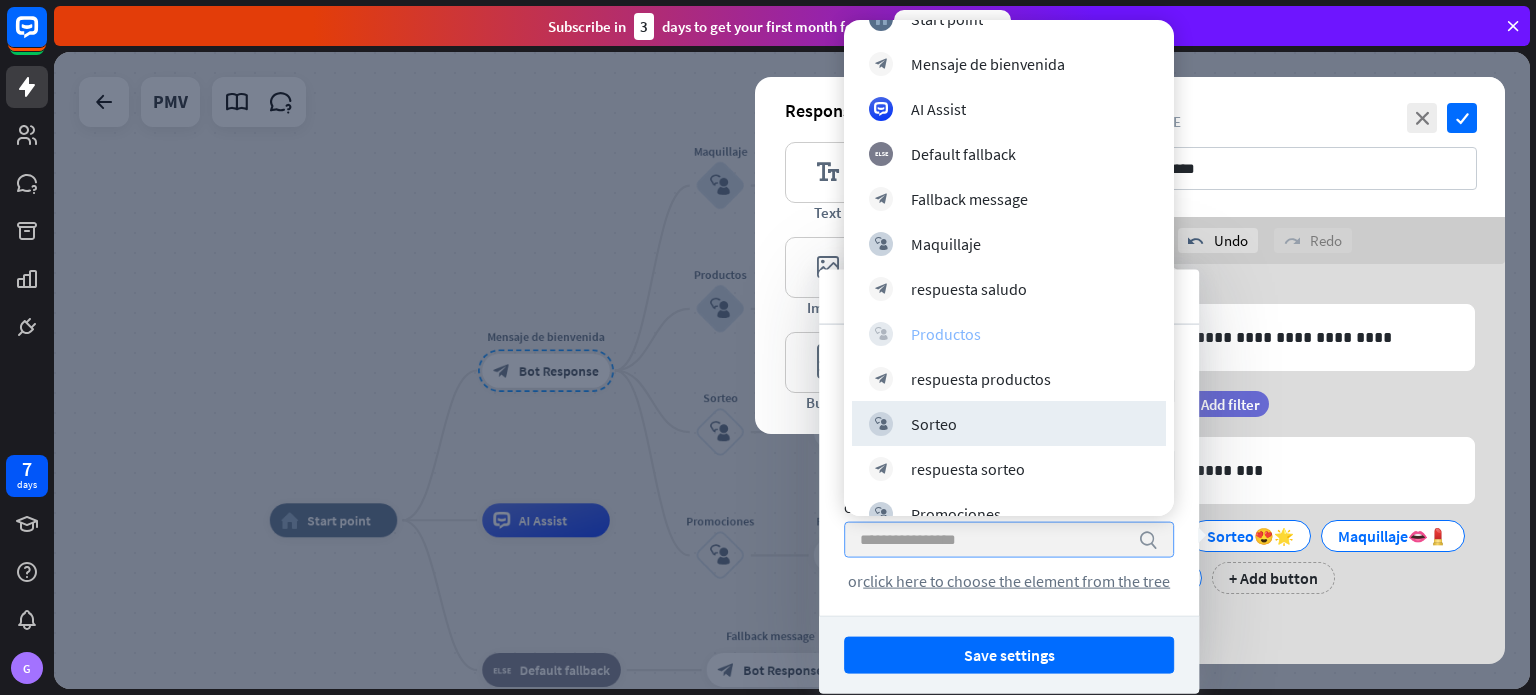 scroll, scrollTop: 104, scrollLeft: 0, axis: vertical 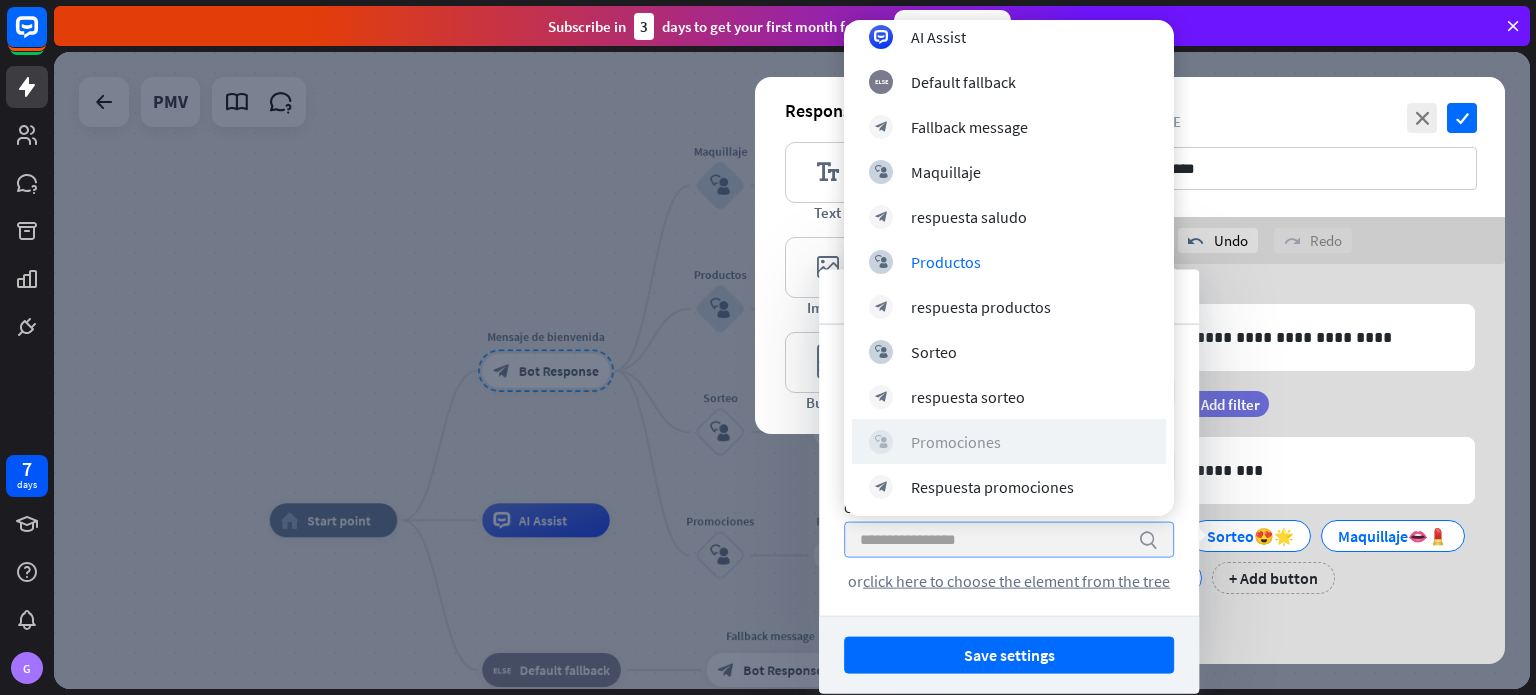 click on "block_user_input
Promociones" at bounding box center (1009, 442) 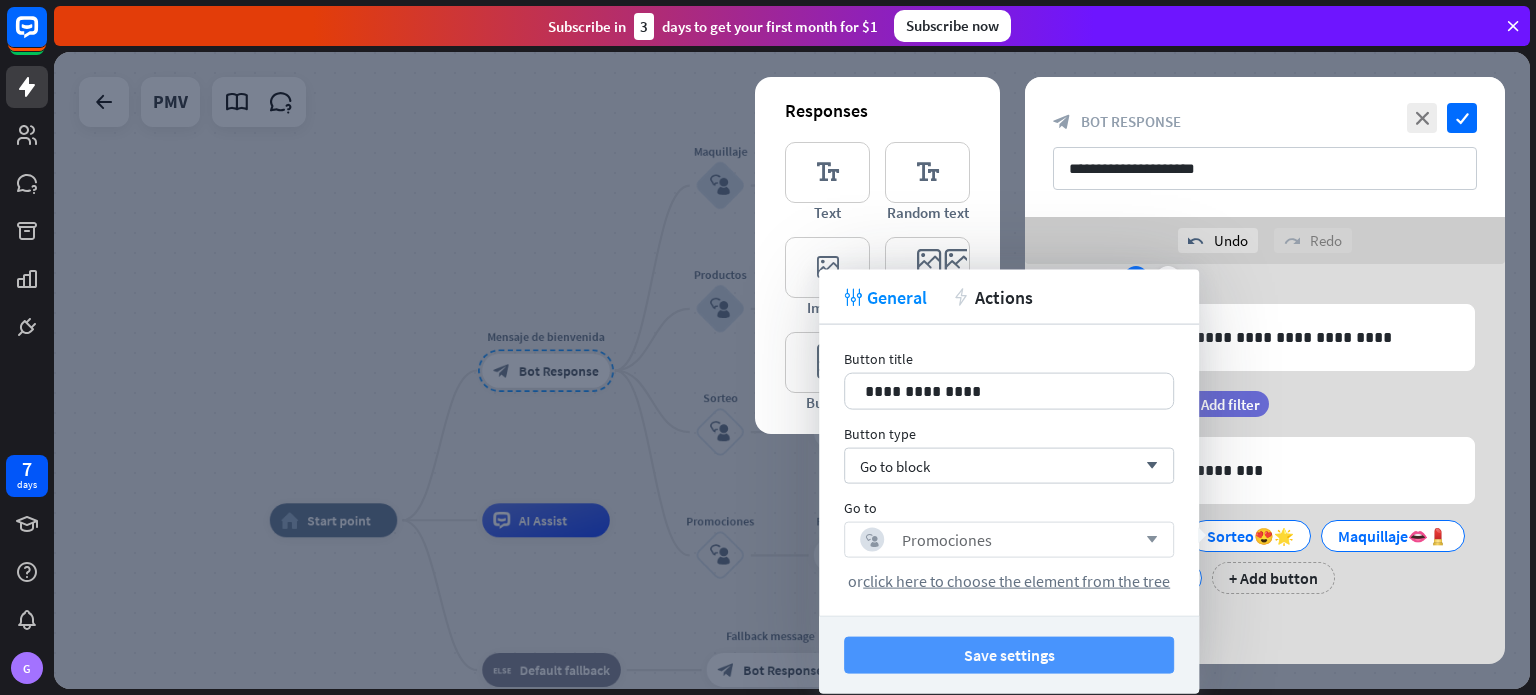 click on "Save settings" at bounding box center [1009, 655] 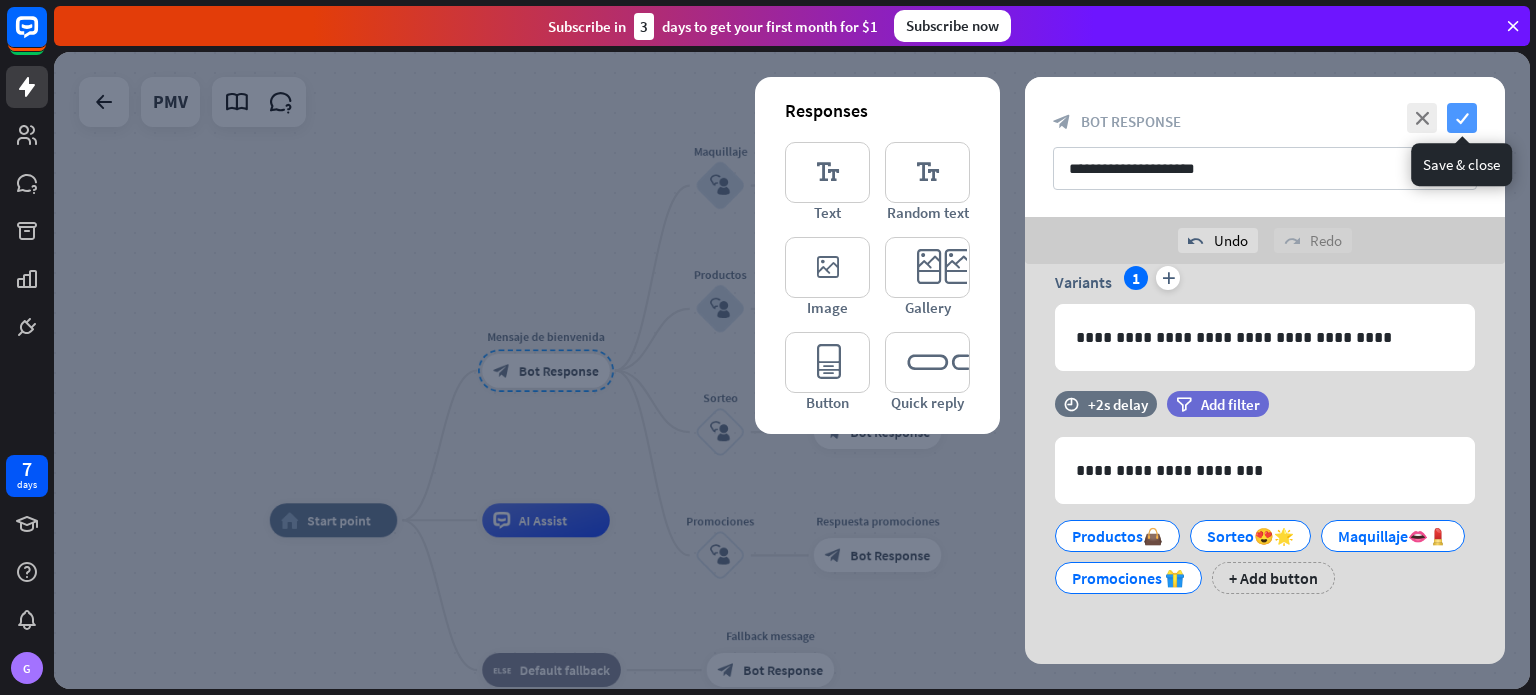 click on "check" at bounding box center (1462, 118) 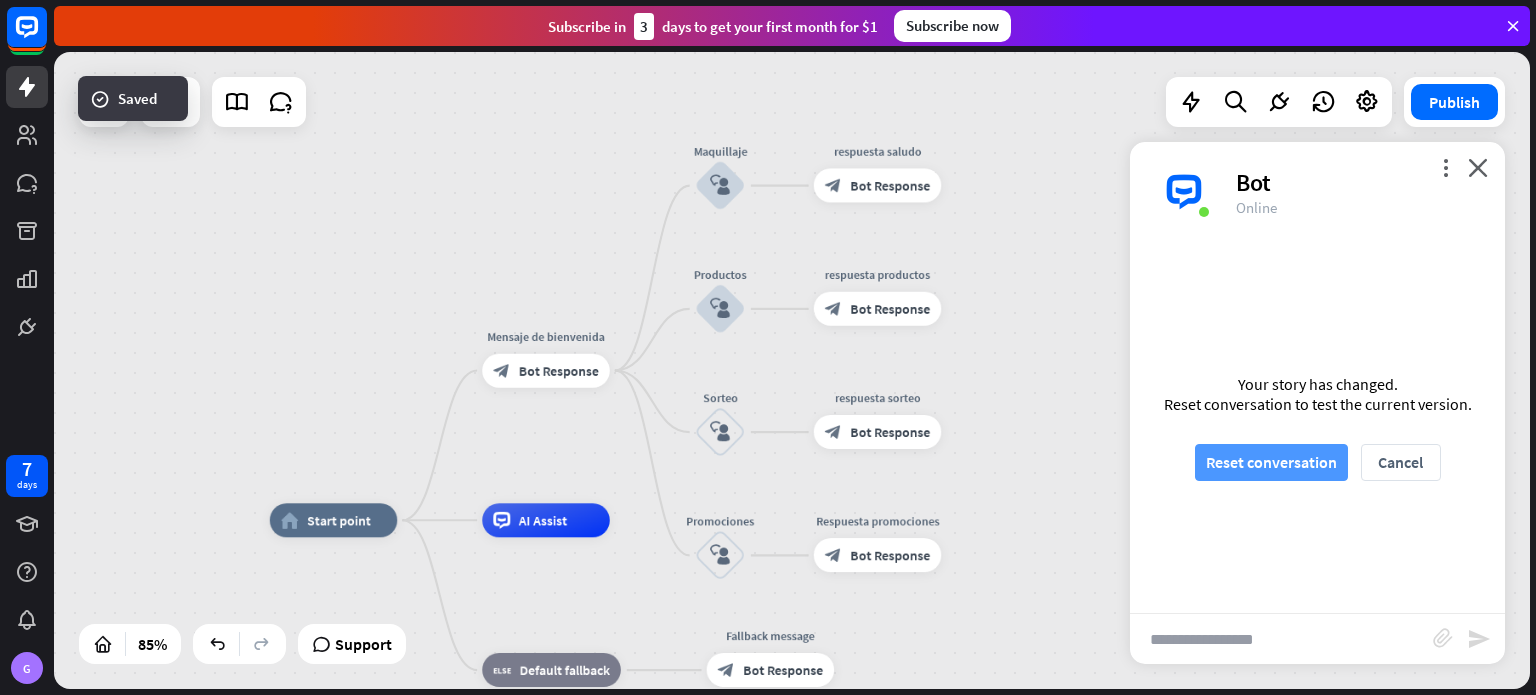click on "Reset conversation" at bounding box center (1271, 462) 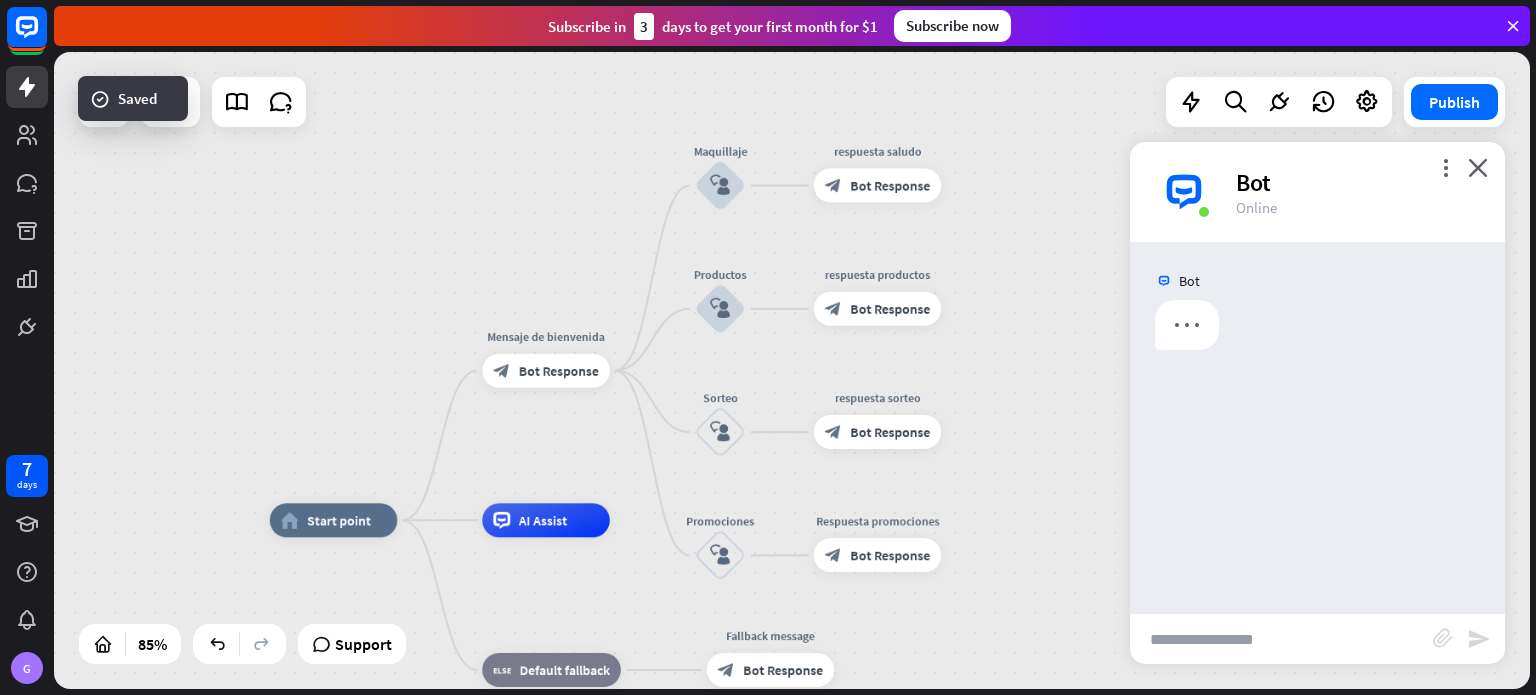 scroll, scrollTop: 0, scrollLeft: 0, axis: both 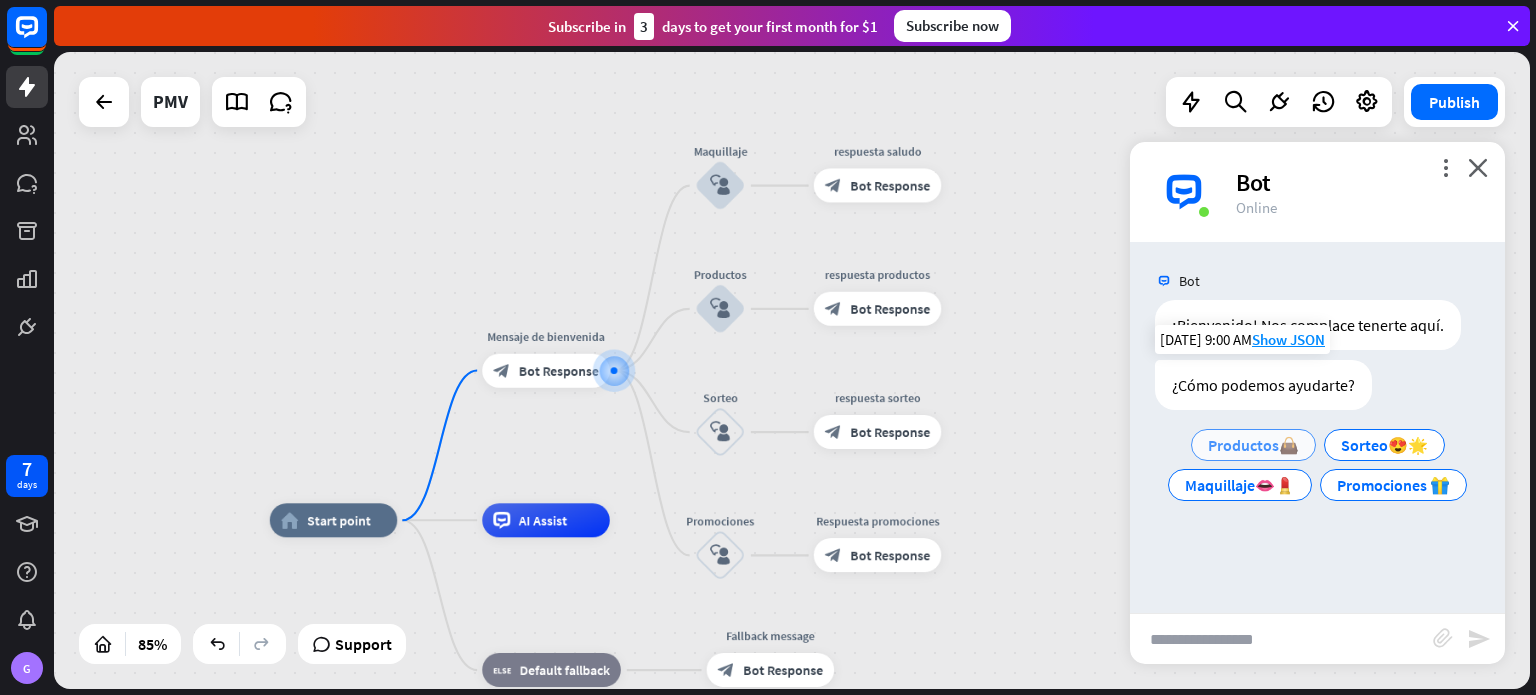 click on "Productos👜" at bounding box center (1253, 445) 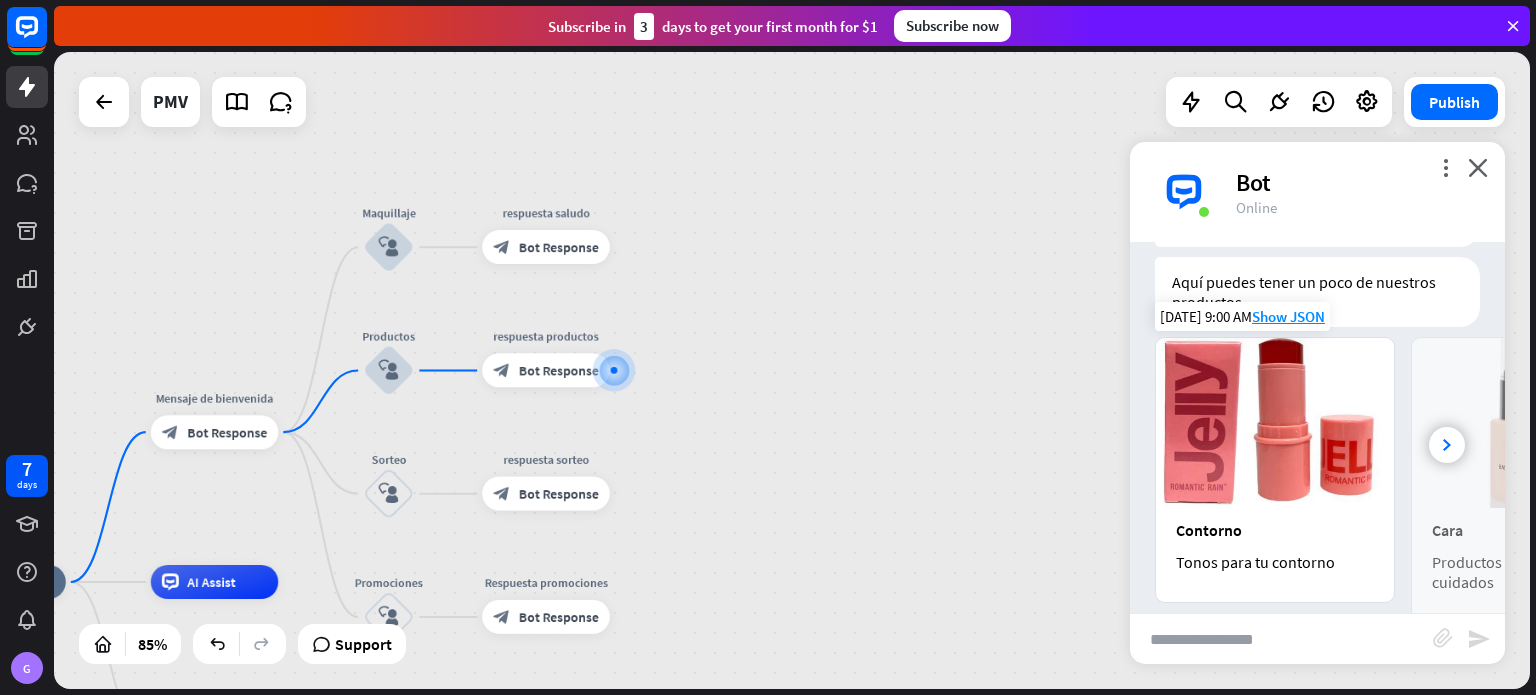 scroll, scrollTop: 380, scrollLeft: 0, axis: vertical 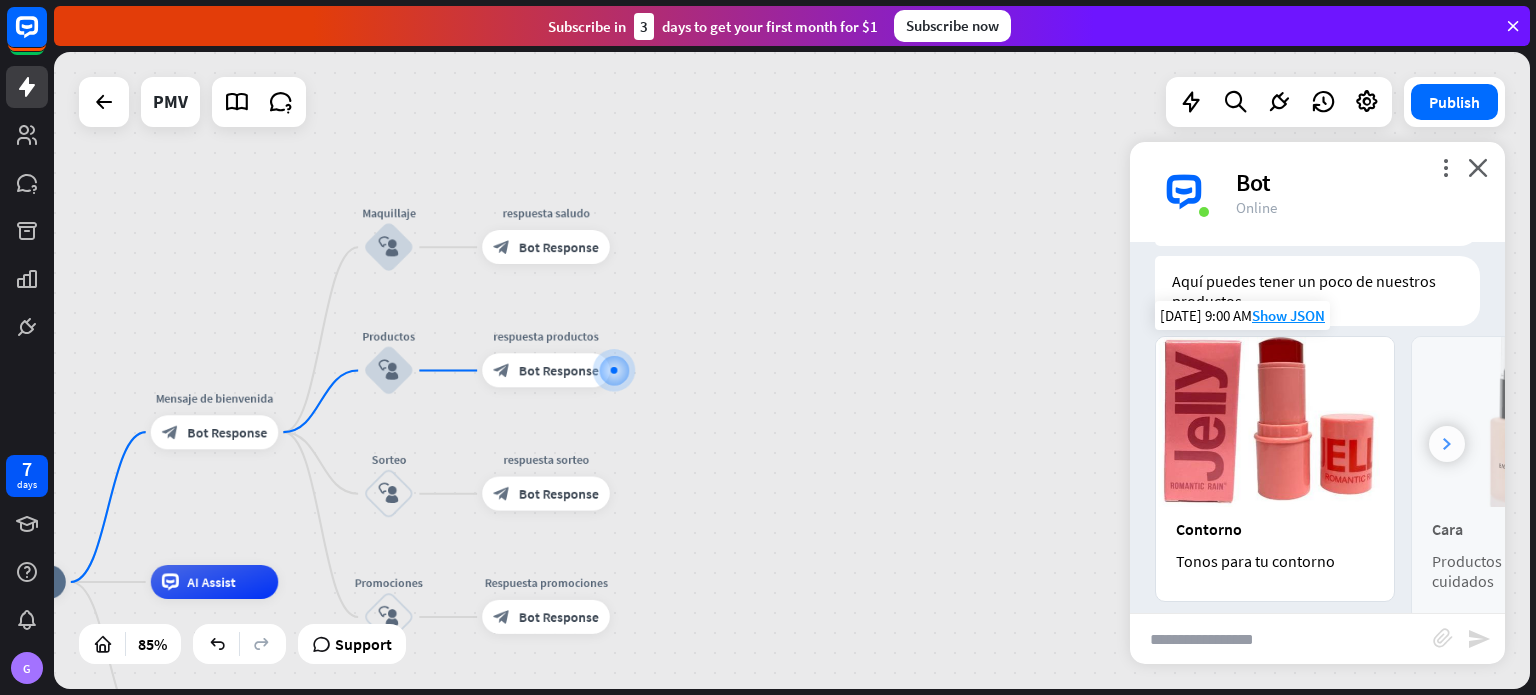 click at bounding box center (1447, 444) 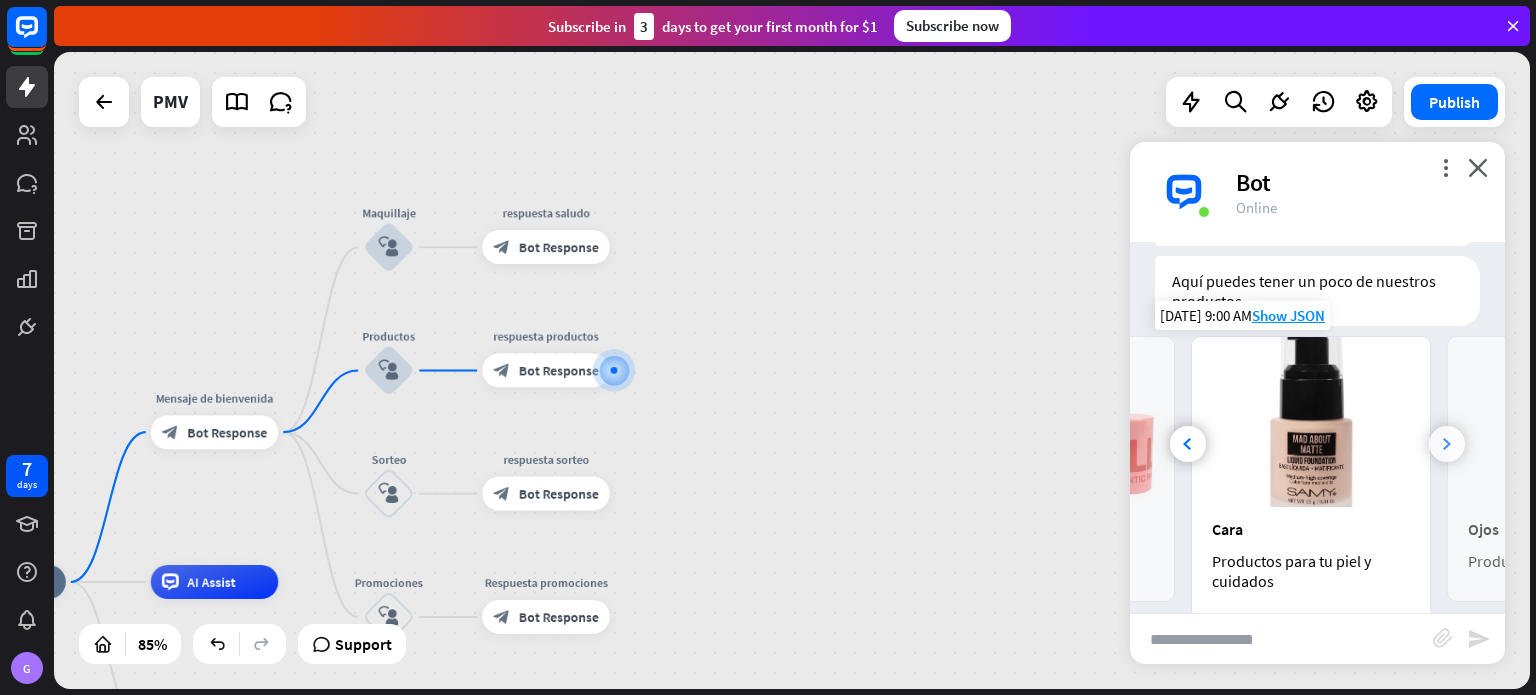 click at bounding box center [1447, 444] 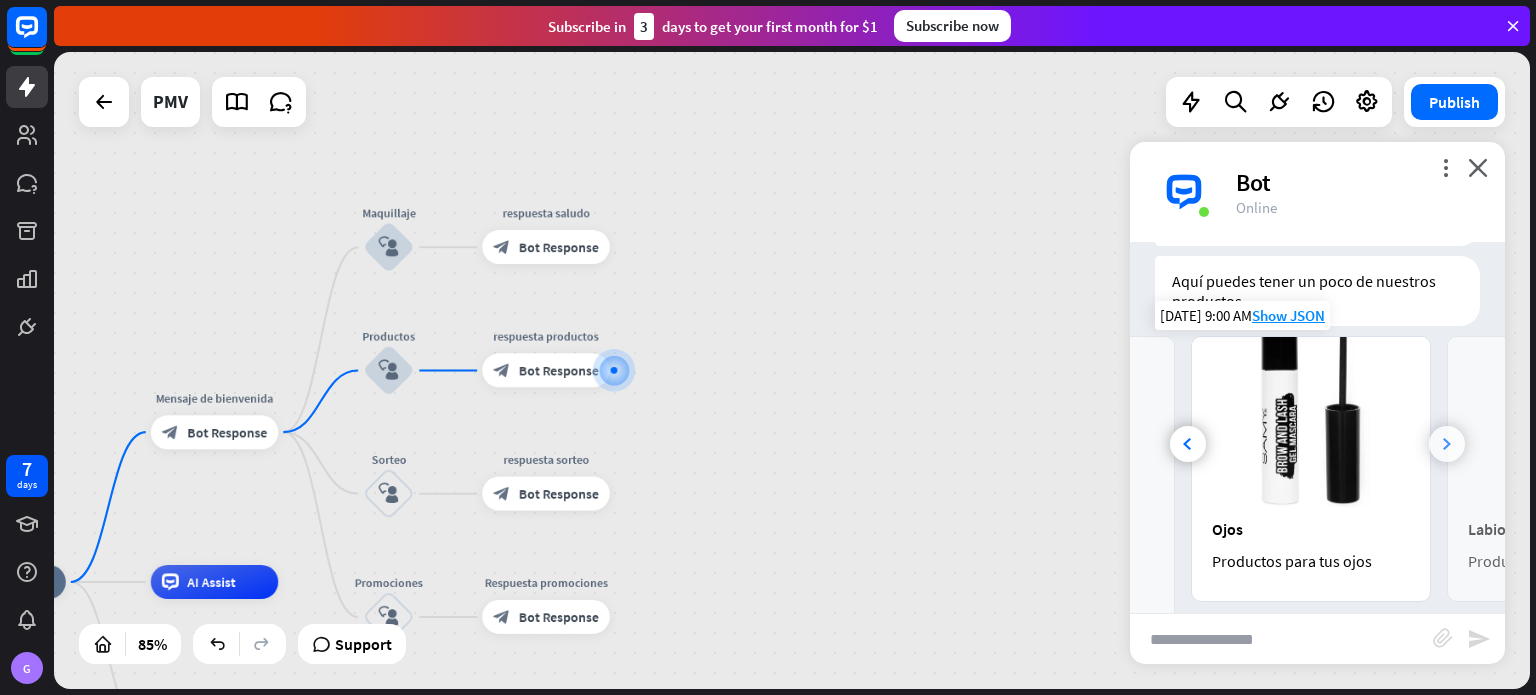 click at bounding box center (1447, 444) 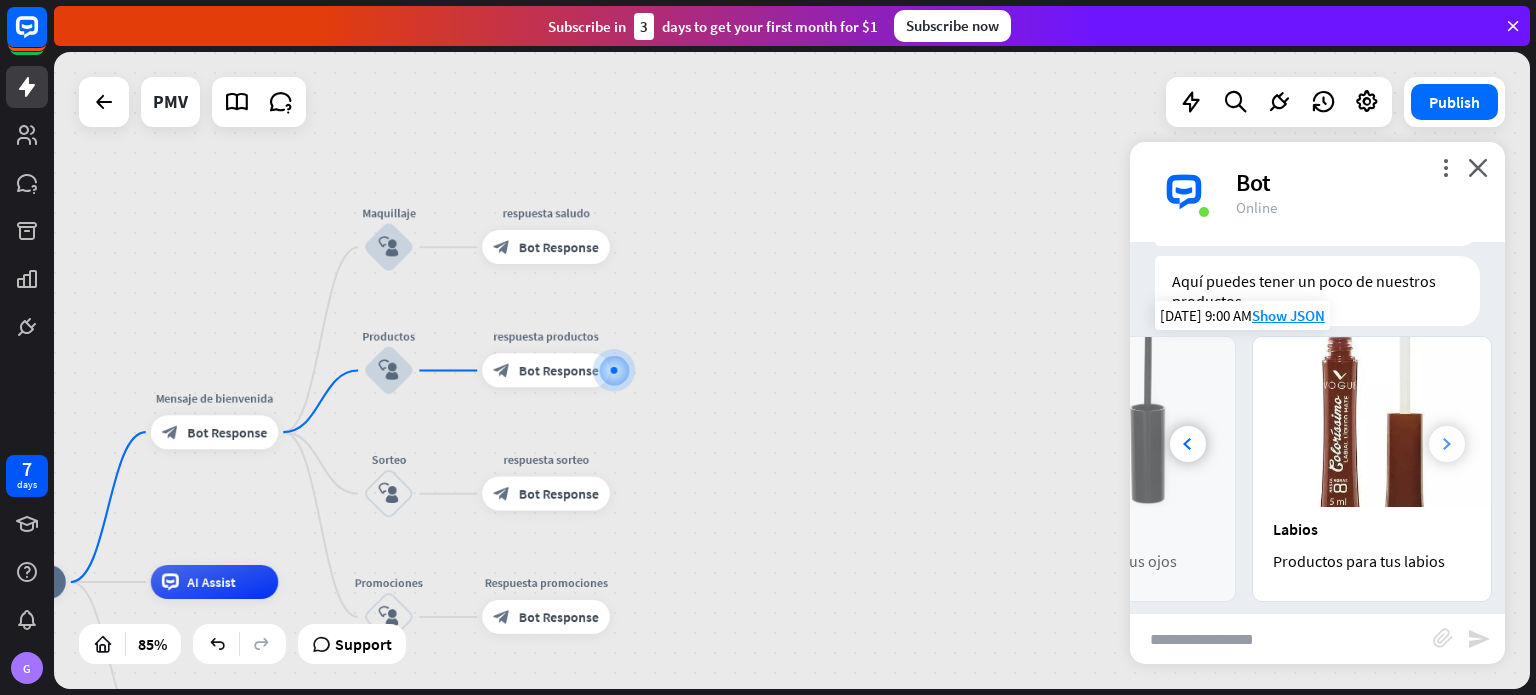 scroll, scrollTop: 0, scrollLeft: 698, axis: horizontal 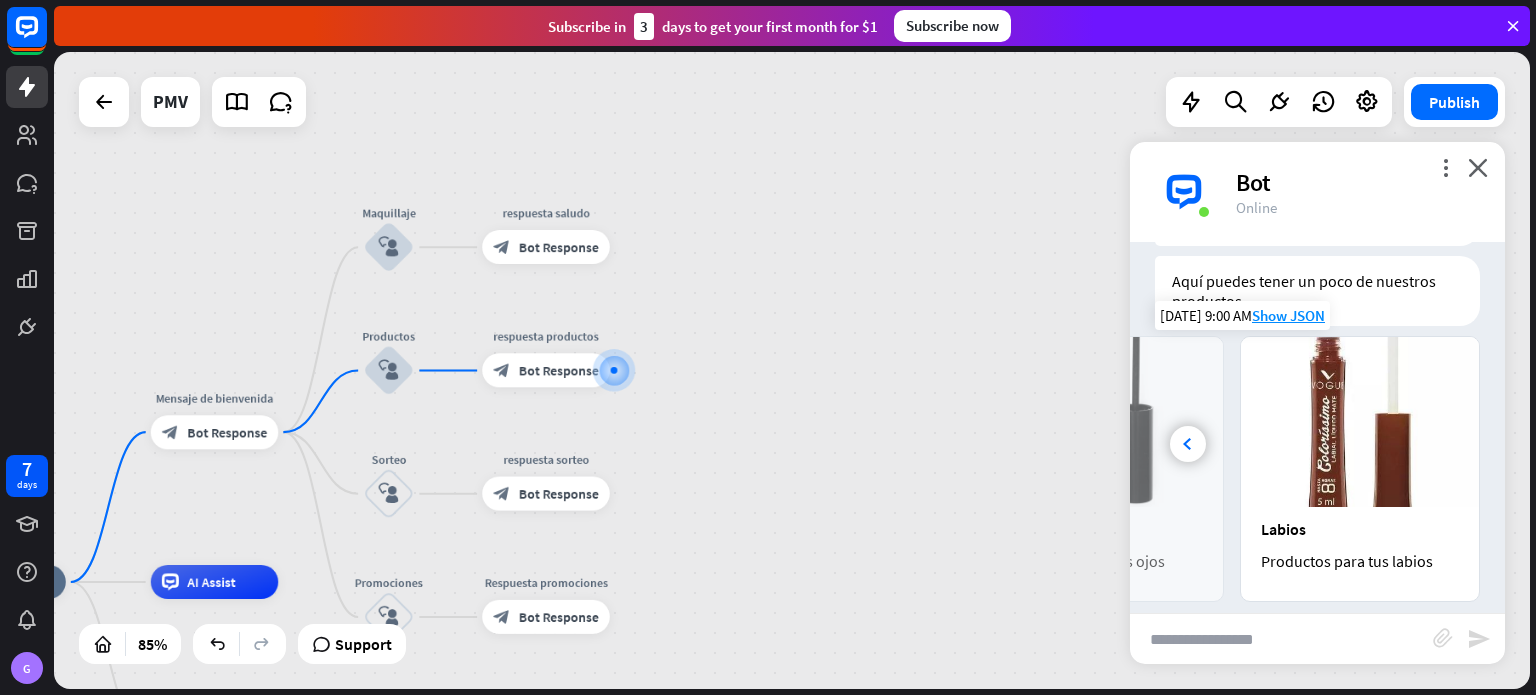 click at bounding box center (1360, 422) 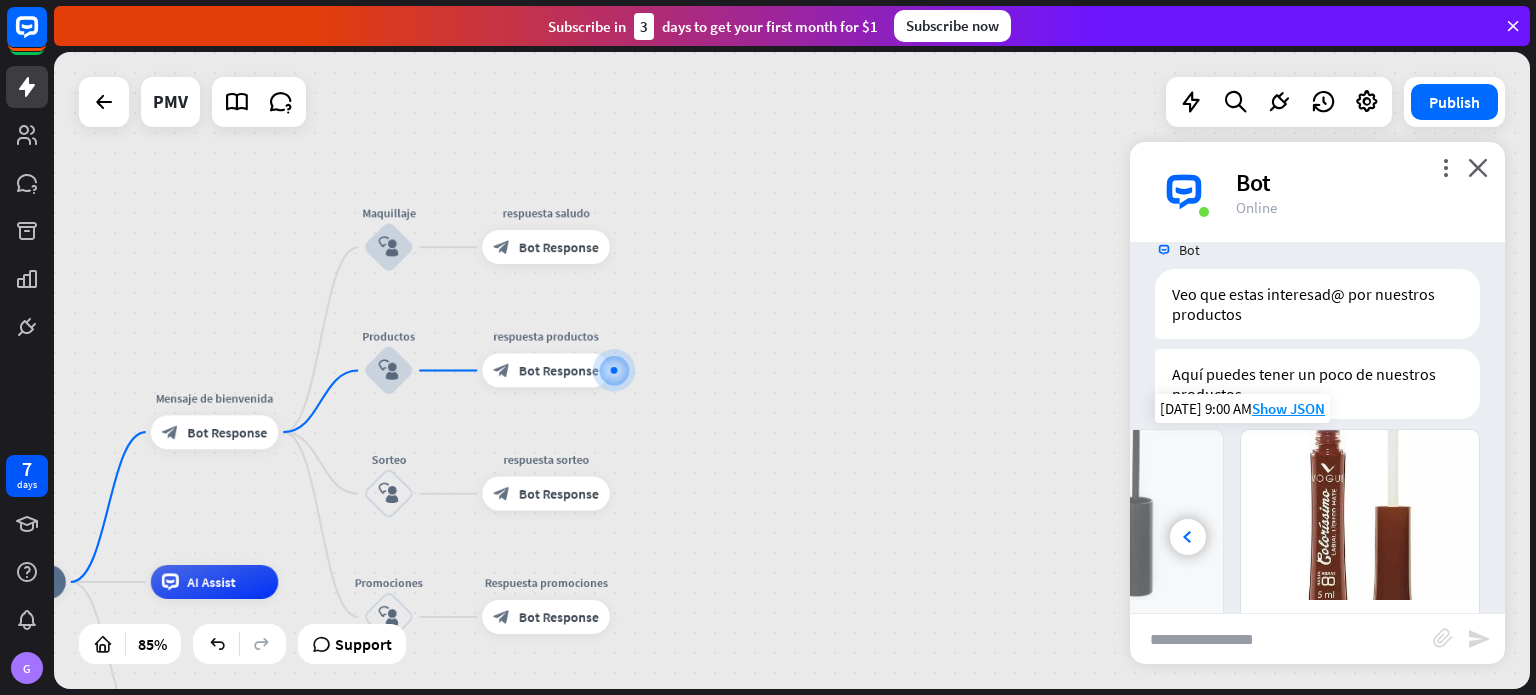 scroll, scrollTop: 0, scrollLeft: 0, axis: both 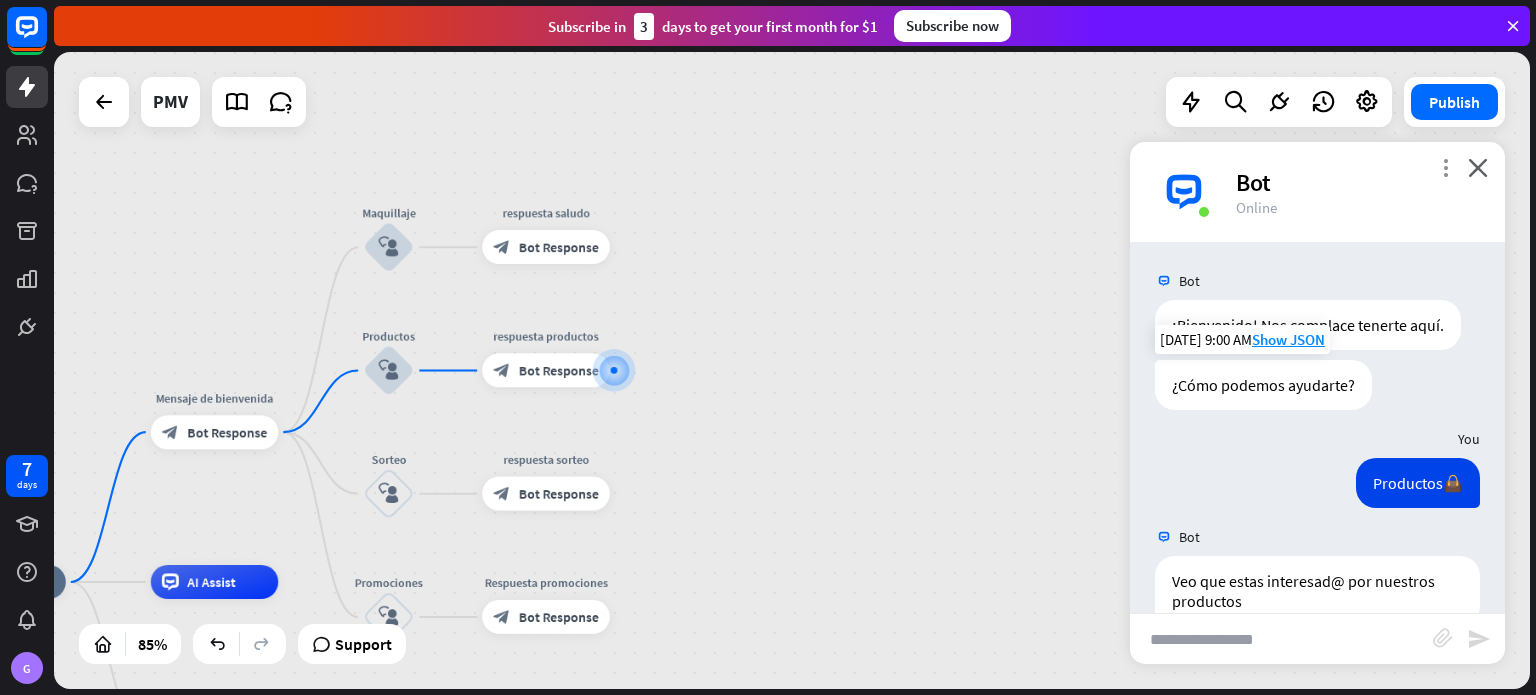 click on "more_vert" at bounding box center [1445, 167] 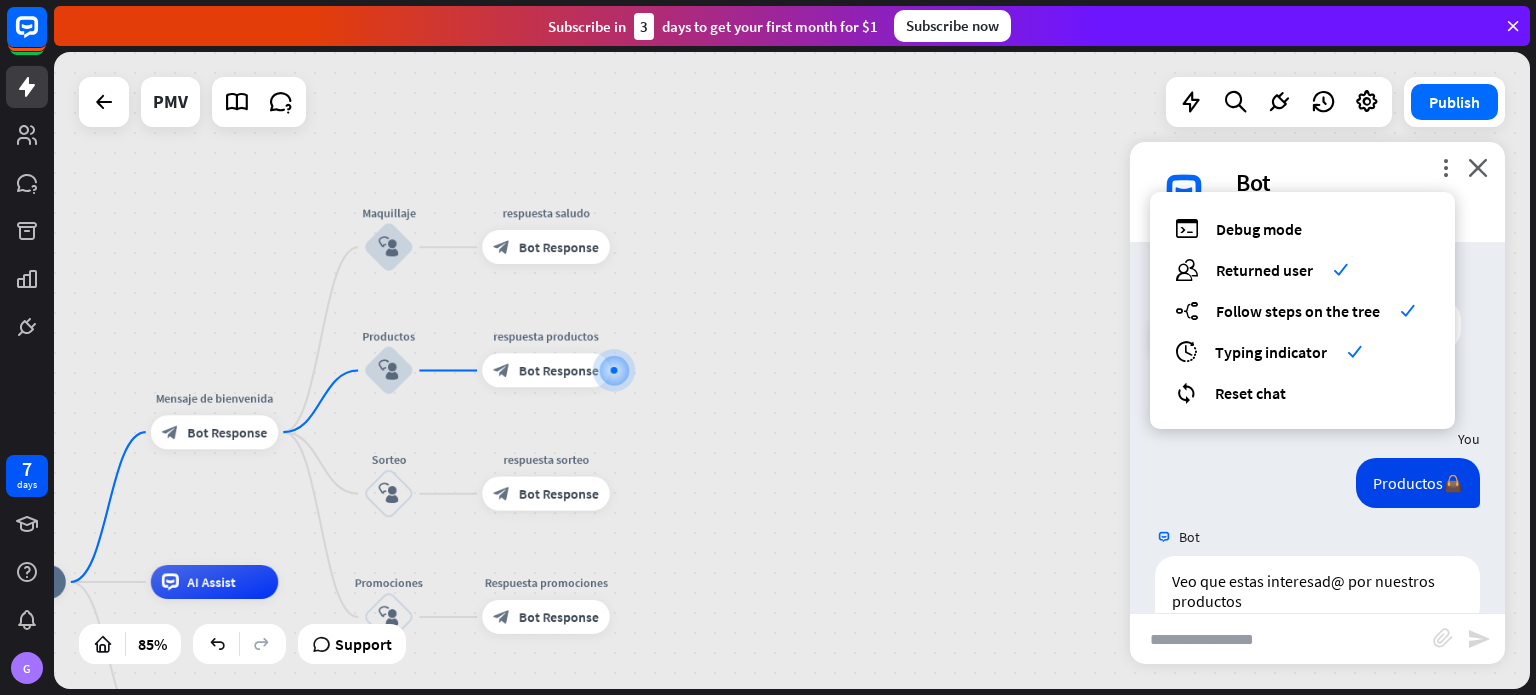 click on "home_2   Start point                 Mensaje de [PERSON_NAME]   block_bot_response   Bot Response                 Maquillaje   block_user_input                 respuesta saludo   block_bot_response   Bot Response                 Productos   block_user_input                 respuesta productos   block_bot_response   Bot Response                     Sorteo   block_user_input                 respuesta sorteo   block_bot_response   Bot Response                 Promociones   block_user_input                 Respuesta promociones   block_bot_response   Bot Response                     AI Assist                   block_fallback   Default fallback                 Fallback message   block_bot_response   Bot Response" at bounding box center [792, 370] 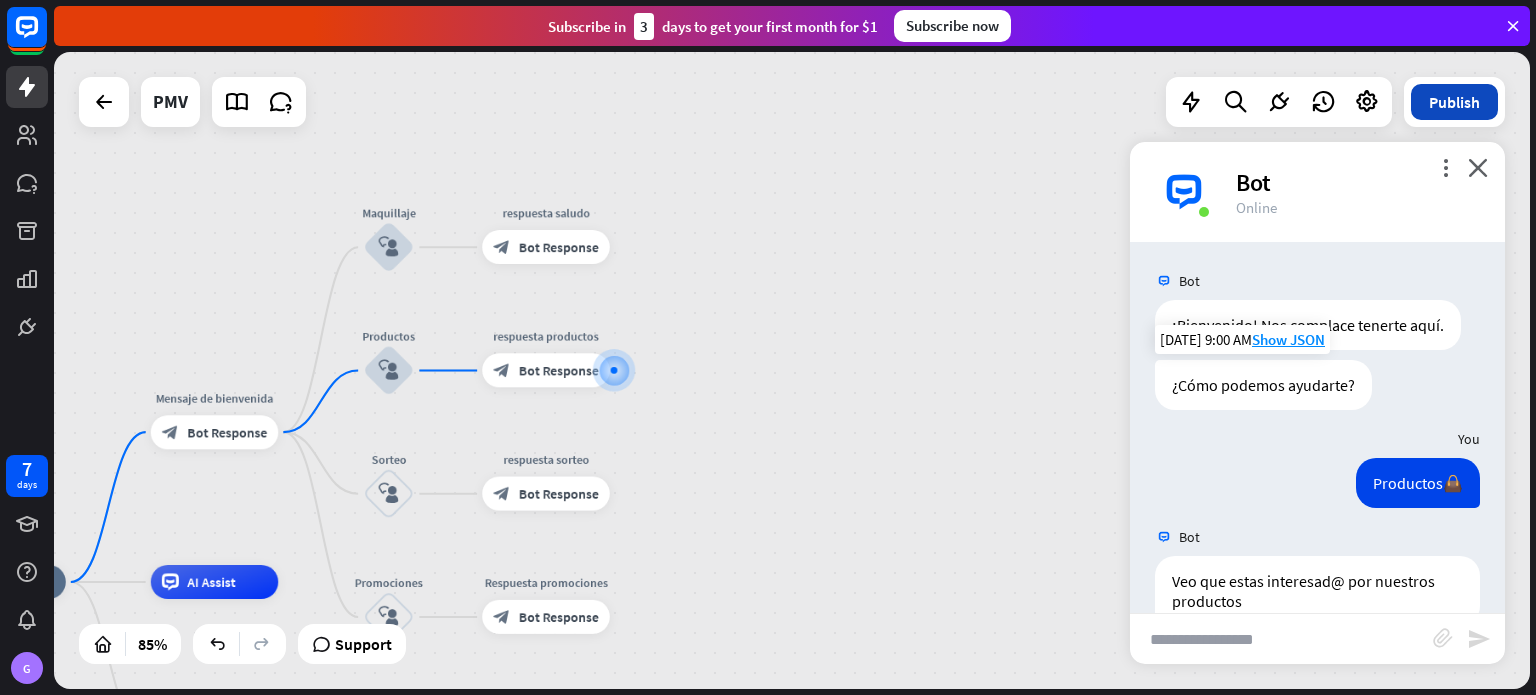 click on "Publish" at bounding box center (1454, 102) 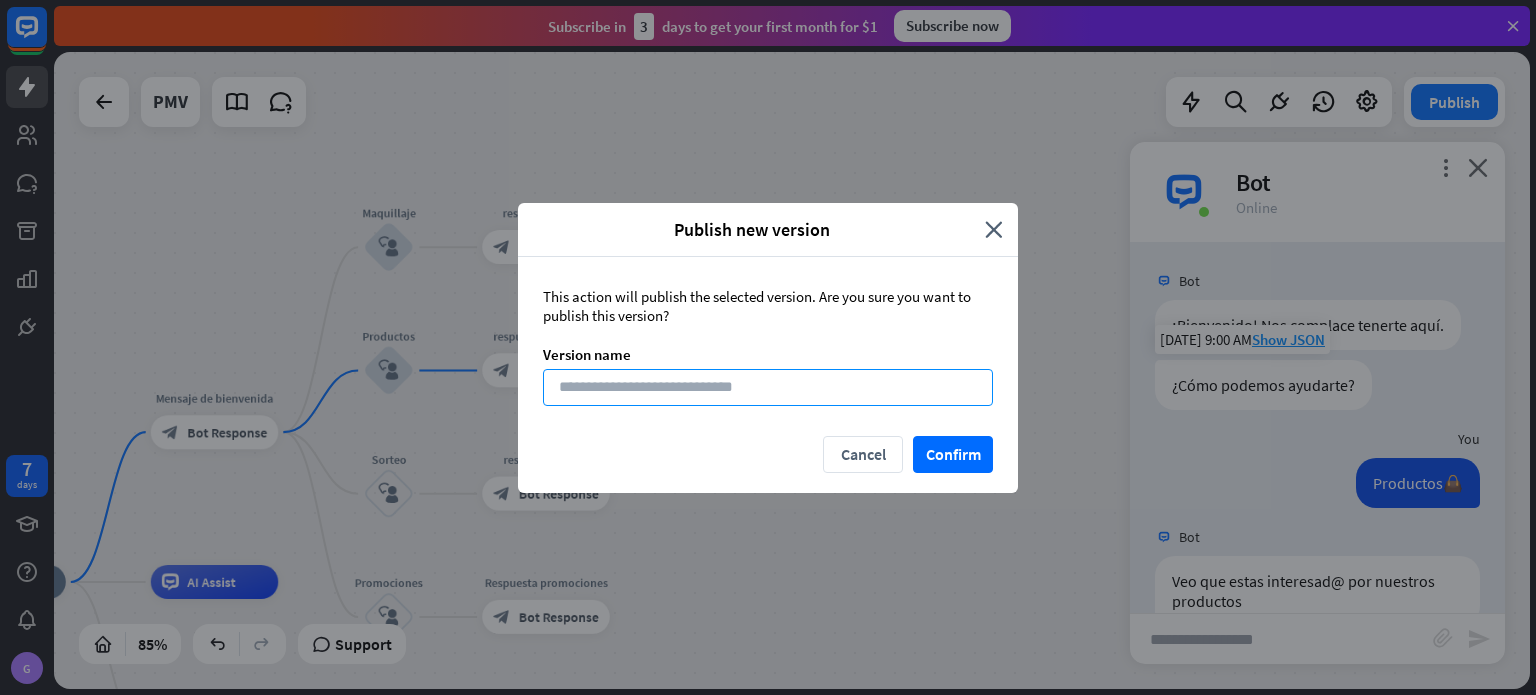 click at bounding box center [768, 387] 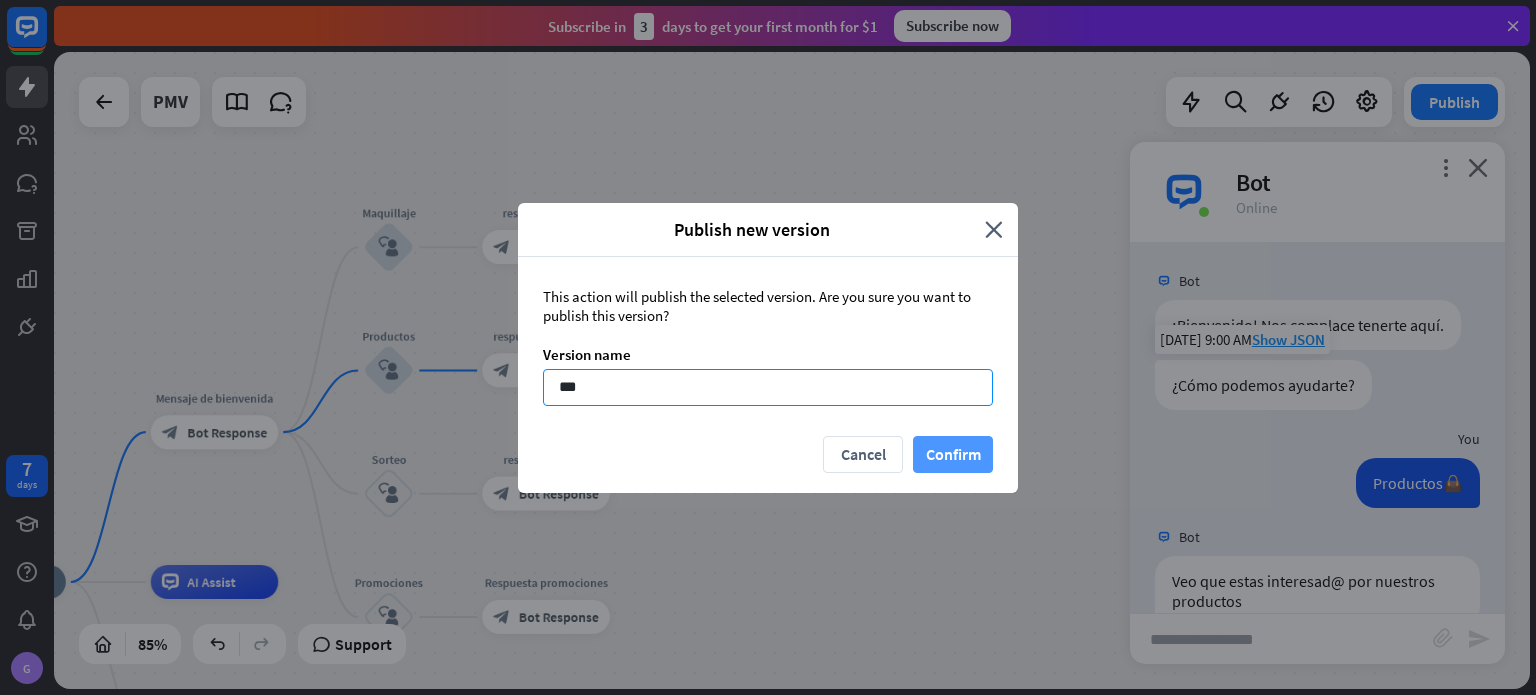 type on "***" 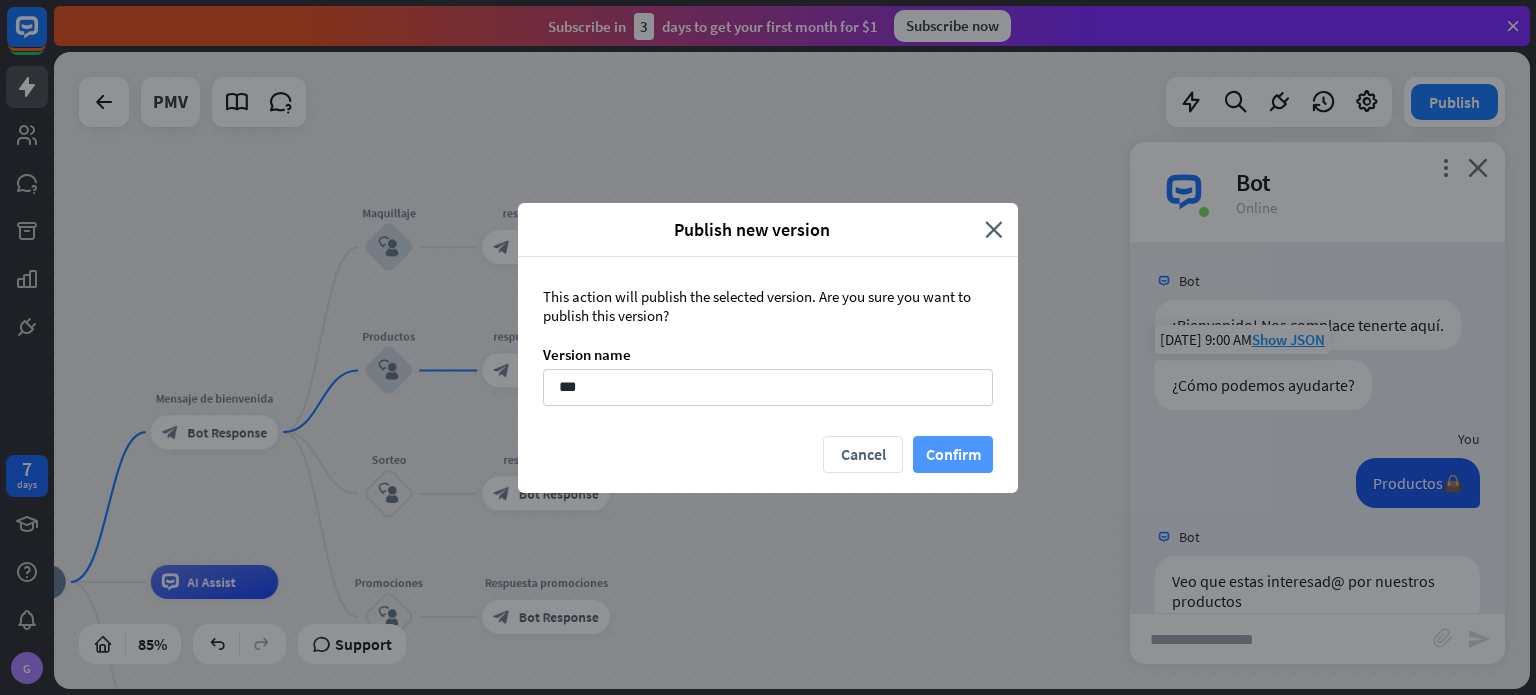 click on "Confirm" at bounding box center [953, 454] 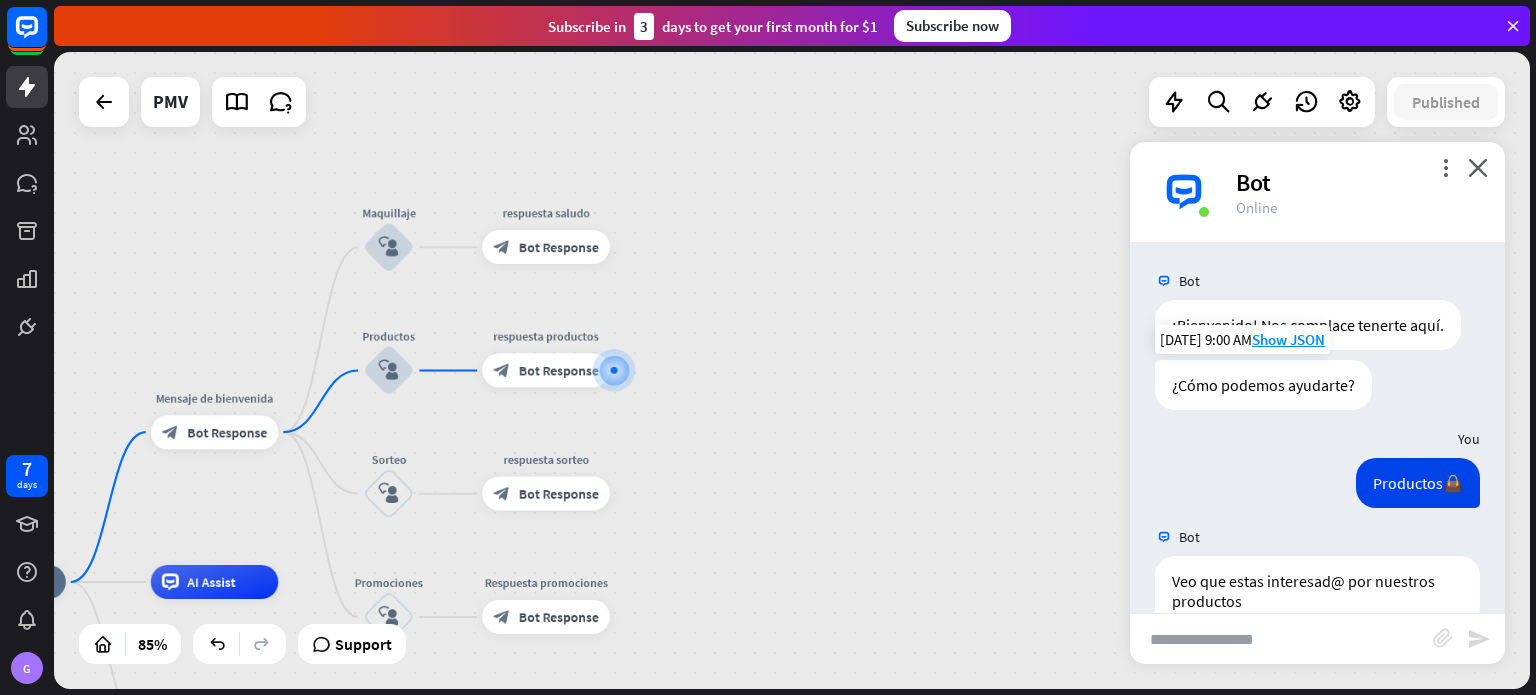 click on "home_2   Start point                 Mensaje de [PERSON_NAME]   block_bot_response   Bot Response                 Maquillaje   block_user_input                 respuesta saludo   block_bot_response   Bot Response                 Productos   block_user_input                 respuesta productos   block_bot_response   Bot Response                     Sorteo   block_user_input                 respuesta sorteo   block_bot_response   Bot Response                 Promociones   block_user_input                 Respuesta promociones   block_bot_response   Bot Response                     AI Assist                   block_fallback   Default fallback                 Fallback message   block_bot_response   Bot Response" at bounding box center (792, 370) 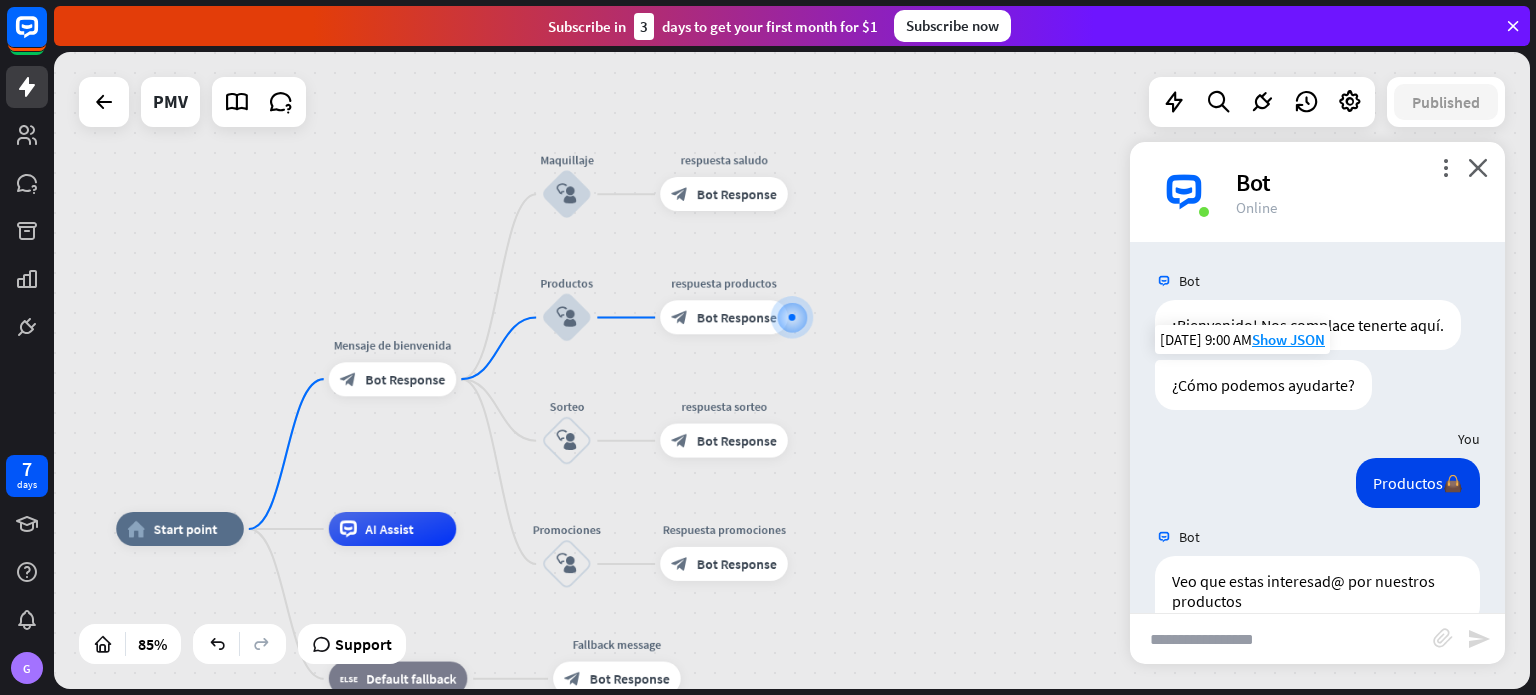 drag, startPoint x: 806, startPoint y: 341, endPoint x: 984, endPoint y: 288, distance: 185.72292 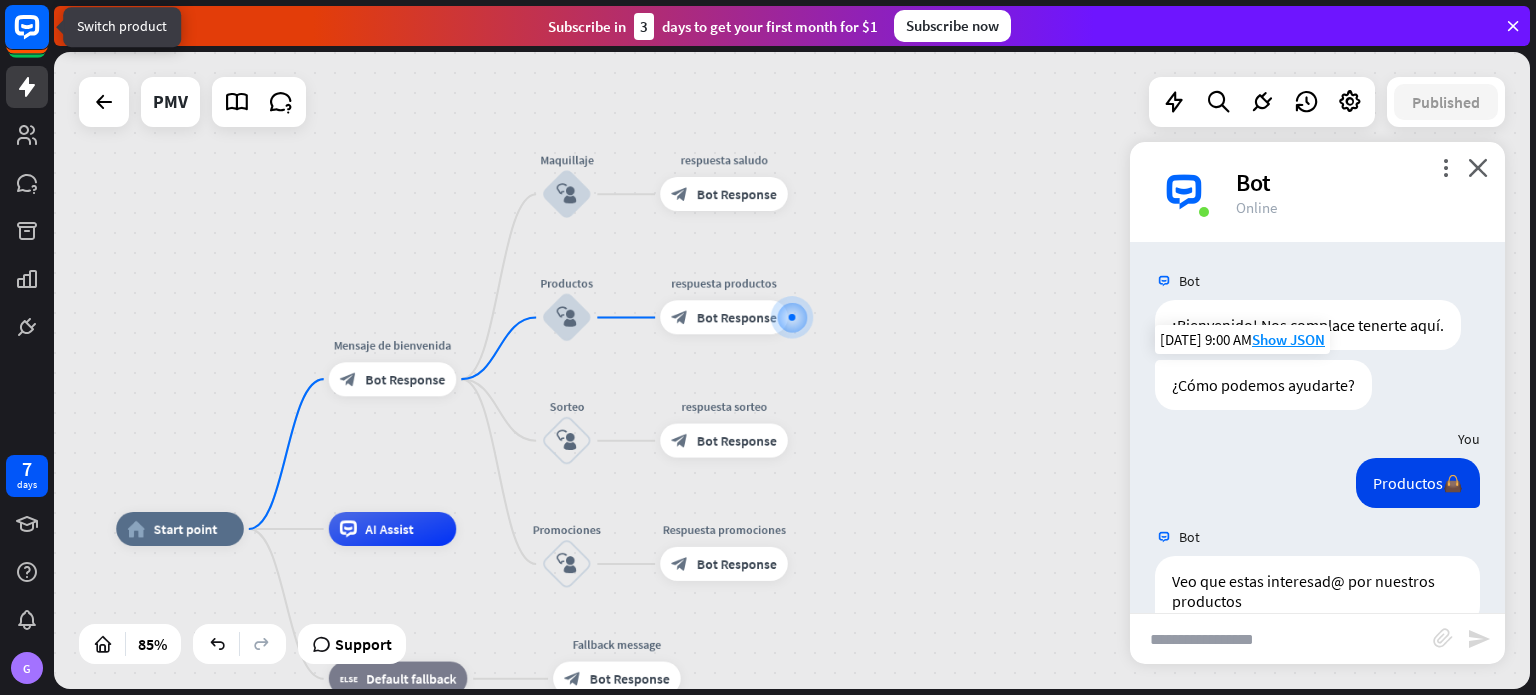 click 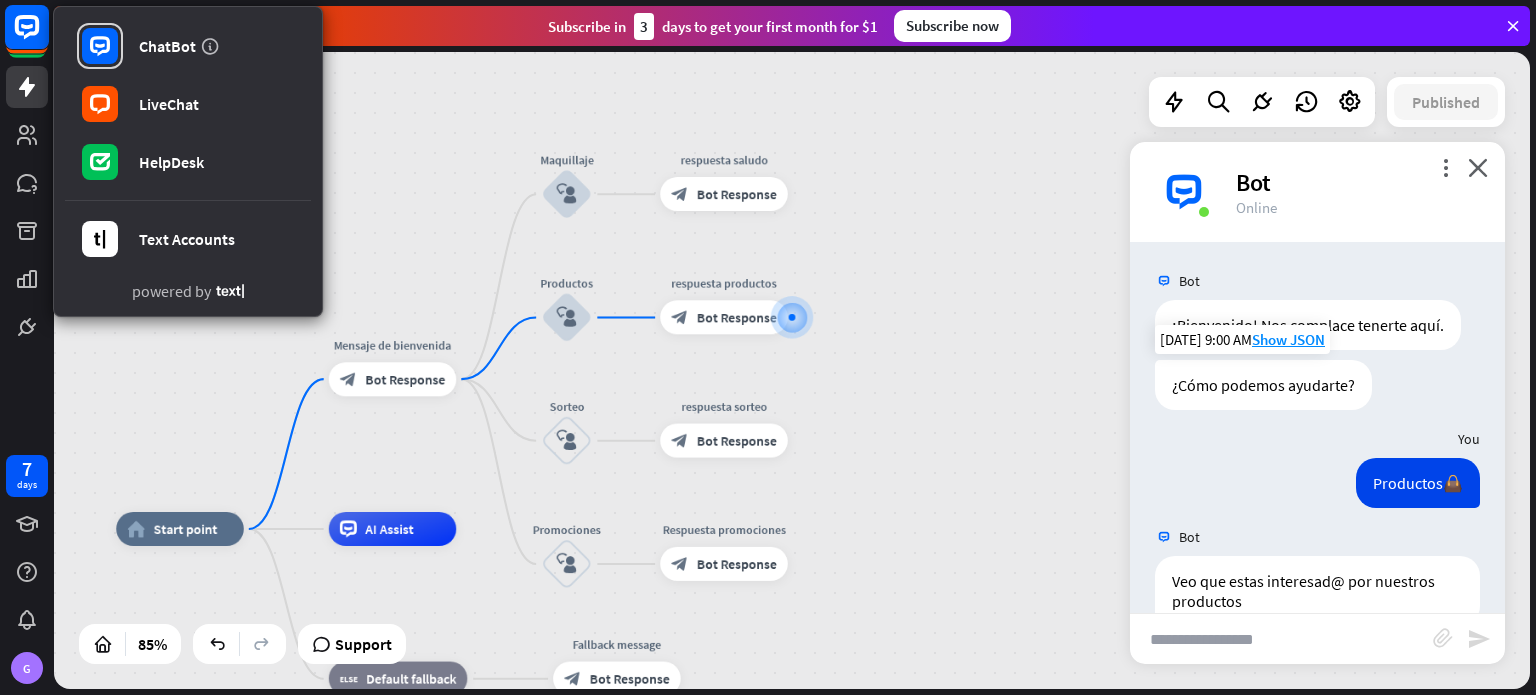 click 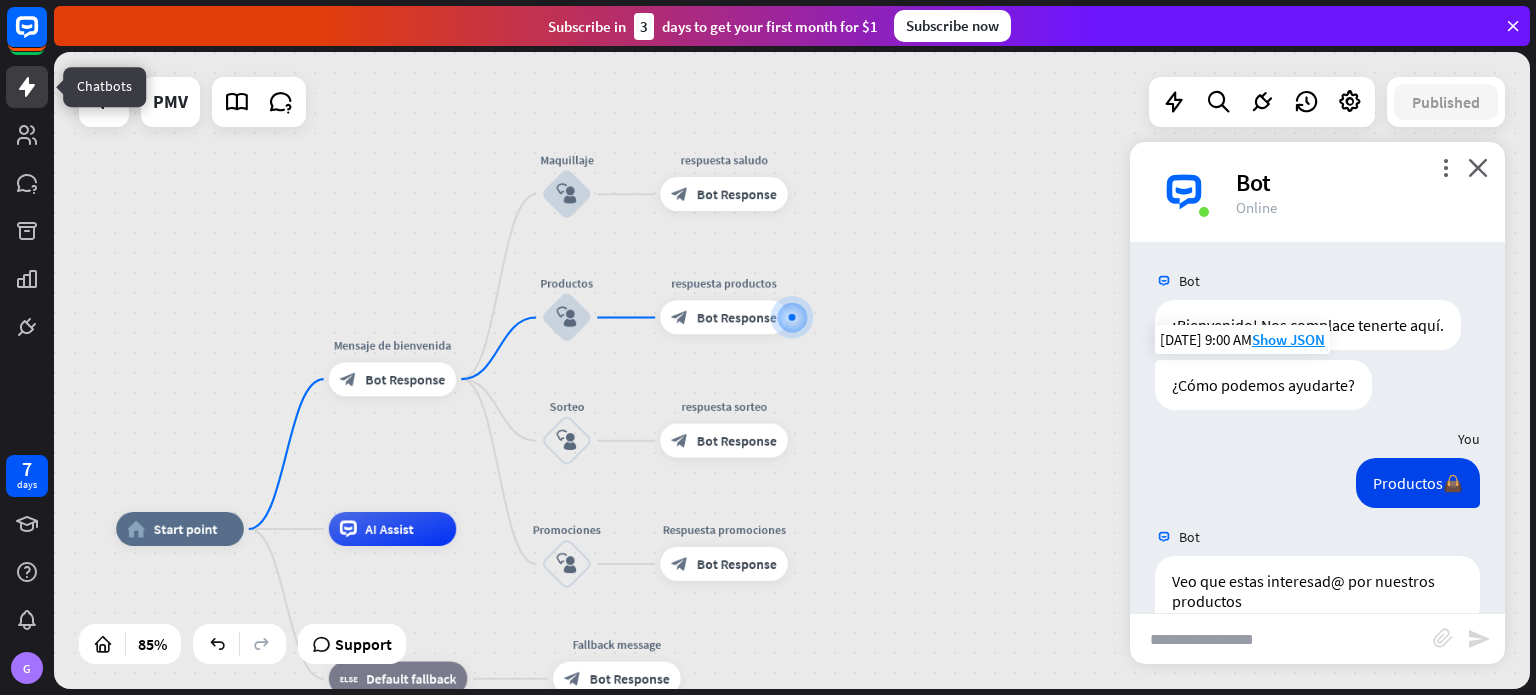 click 